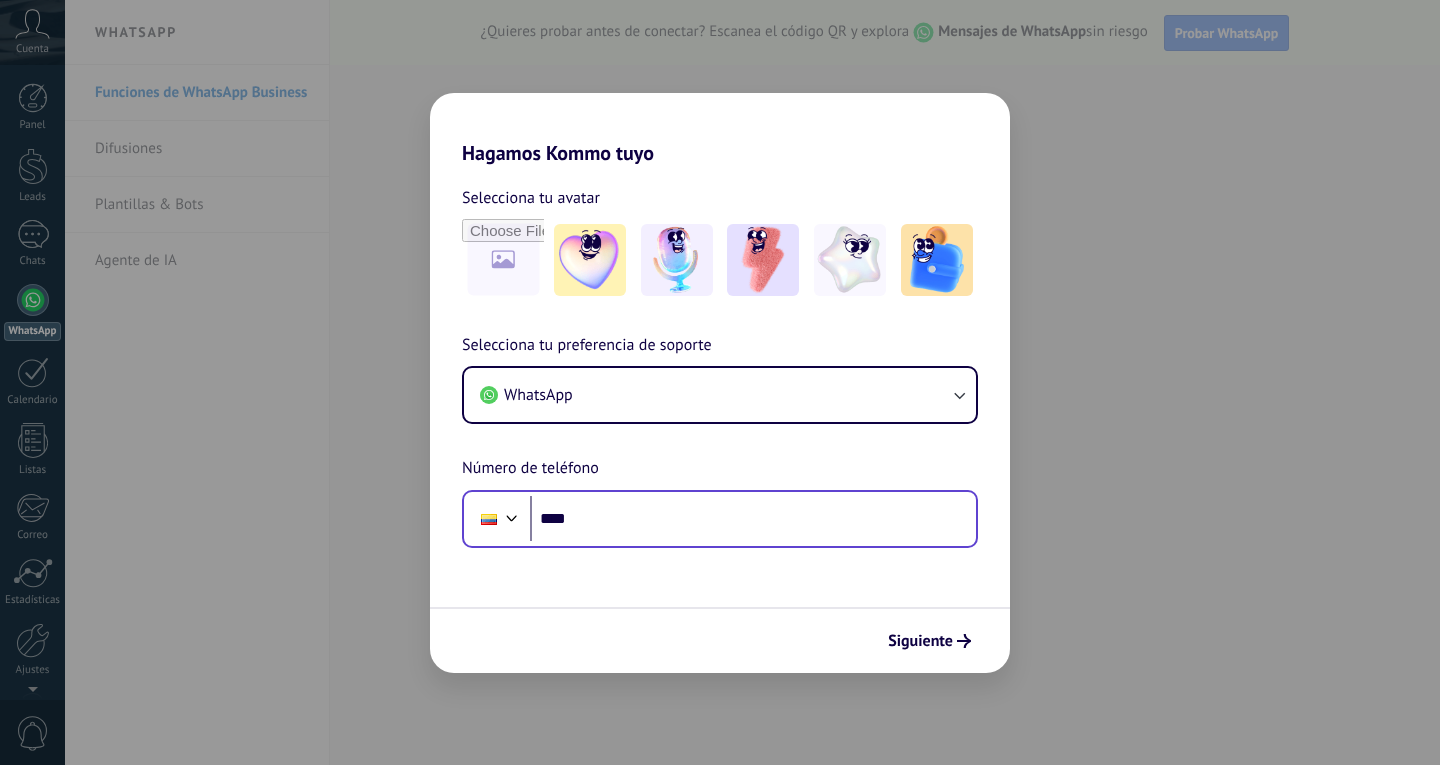 scroll, scrollTop: 0, scrollLeft: 0, axis: both 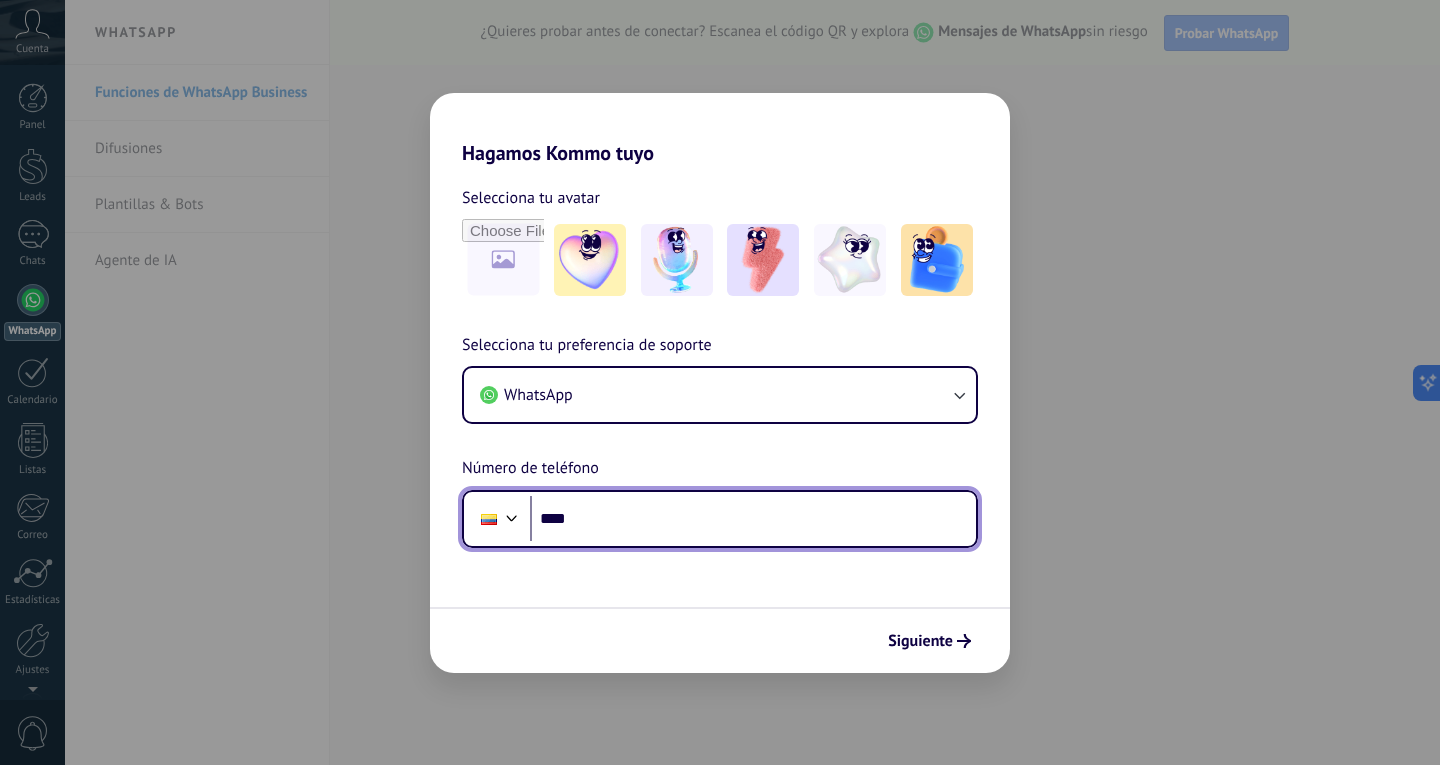 click on "****" at bounding box center (753, 519) 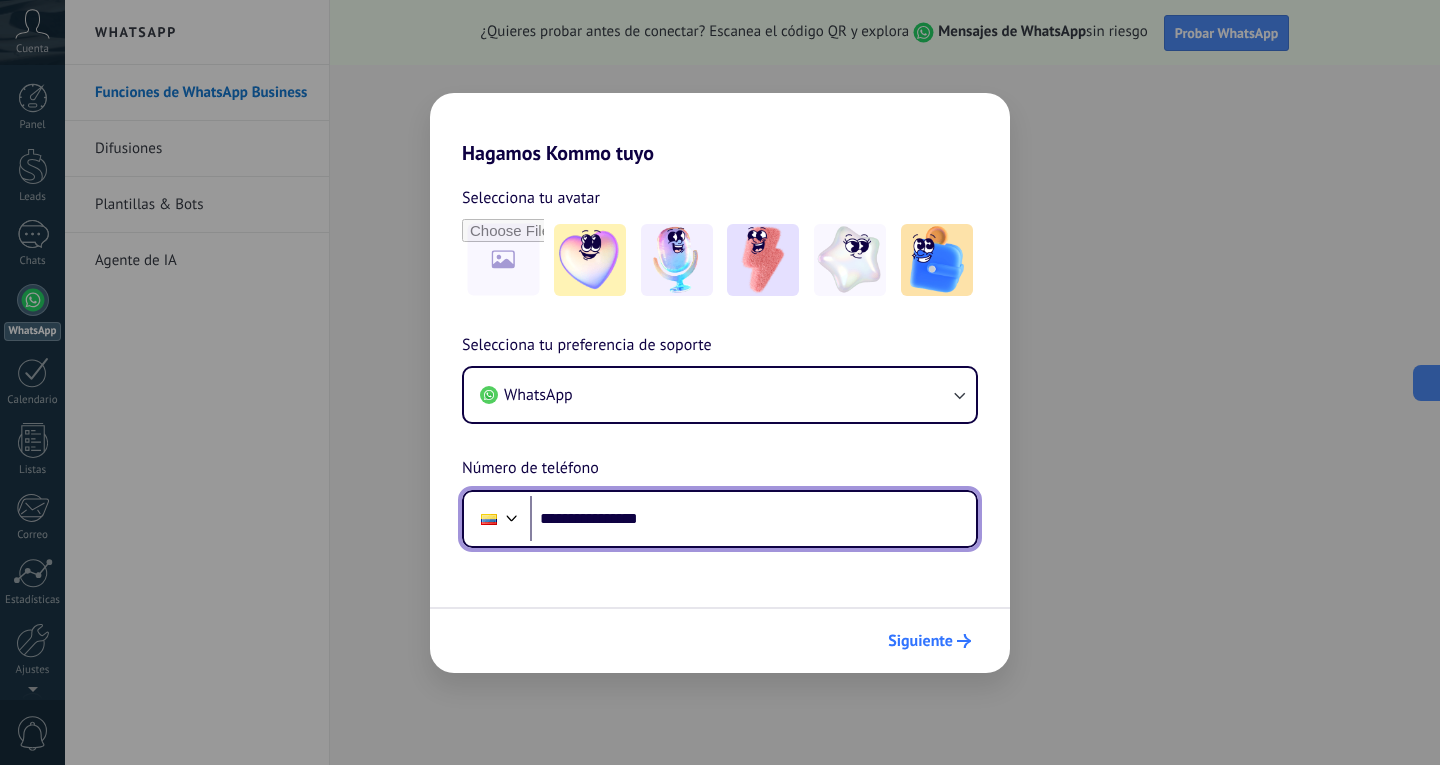 type on "**********" 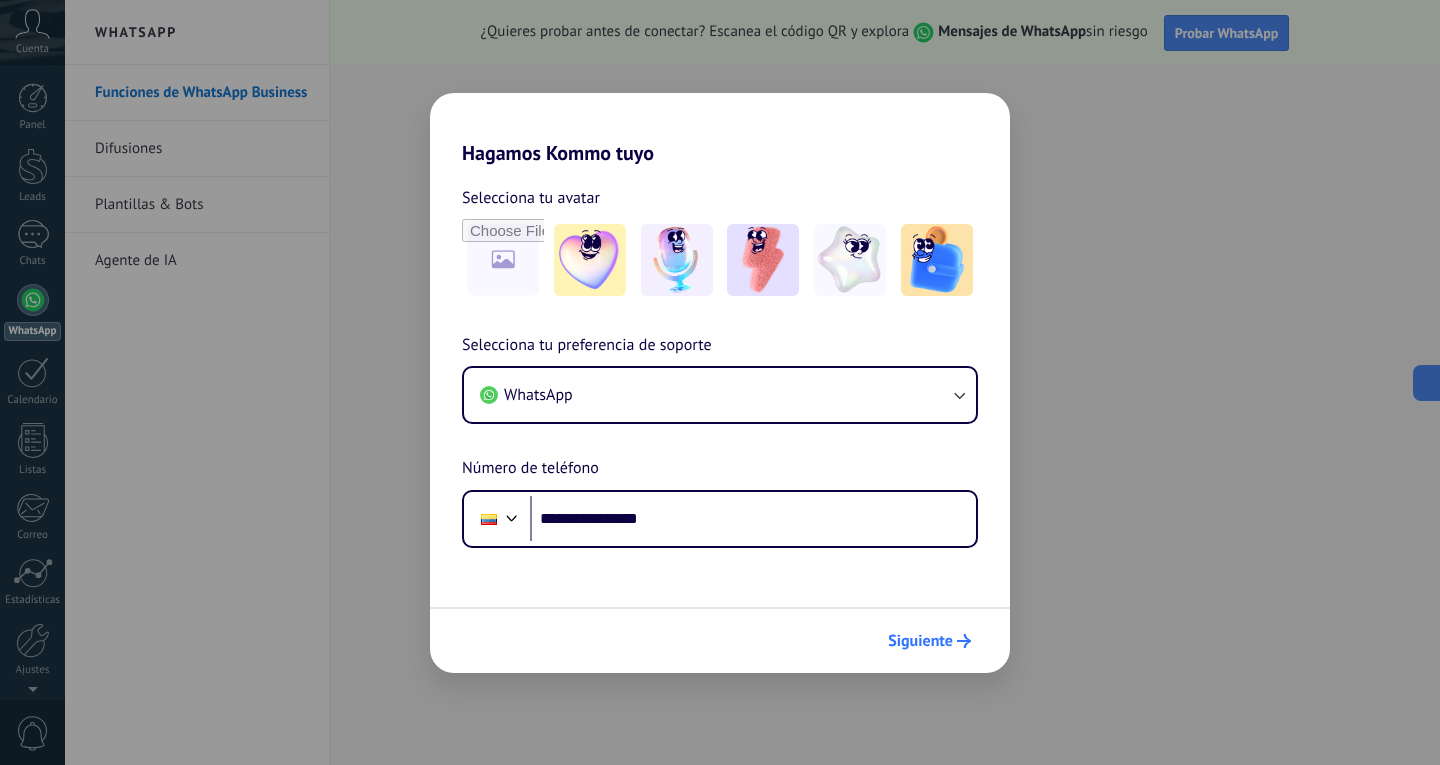 click on "Siguiente" at bounding box center [929, 641] 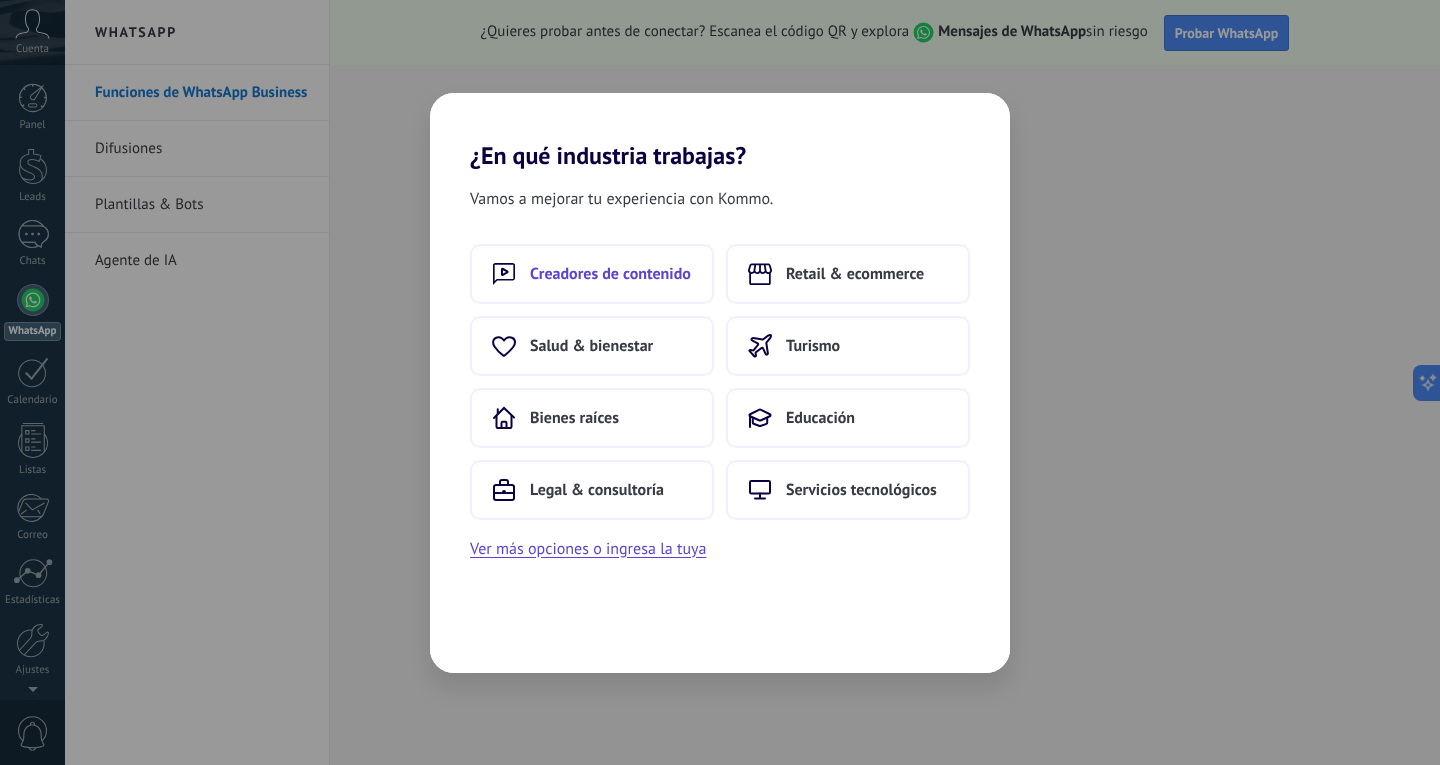 click on "Creadores de contenido" at bounding box center (592, 274) 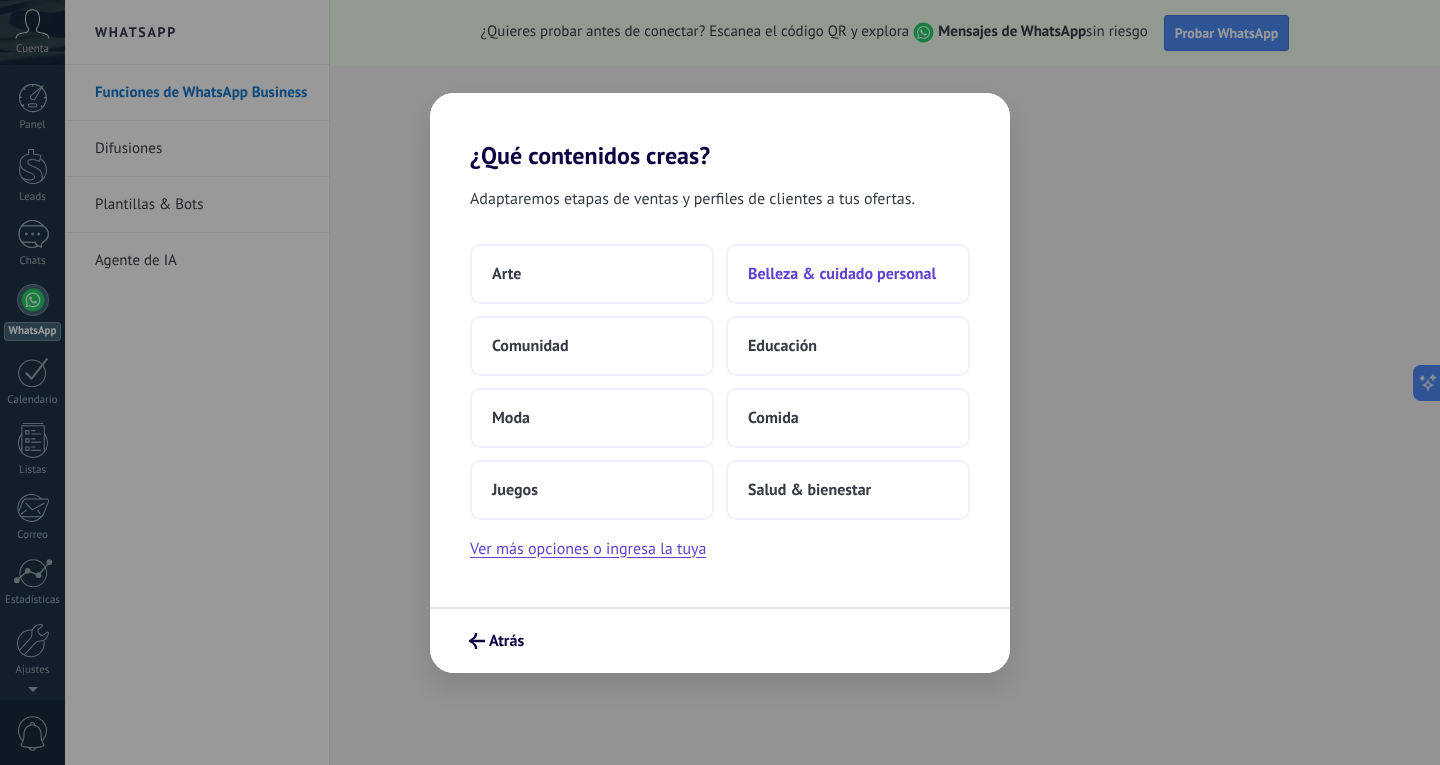 click on "Belleza & cuidado personal" at bounding box center [848, 274] 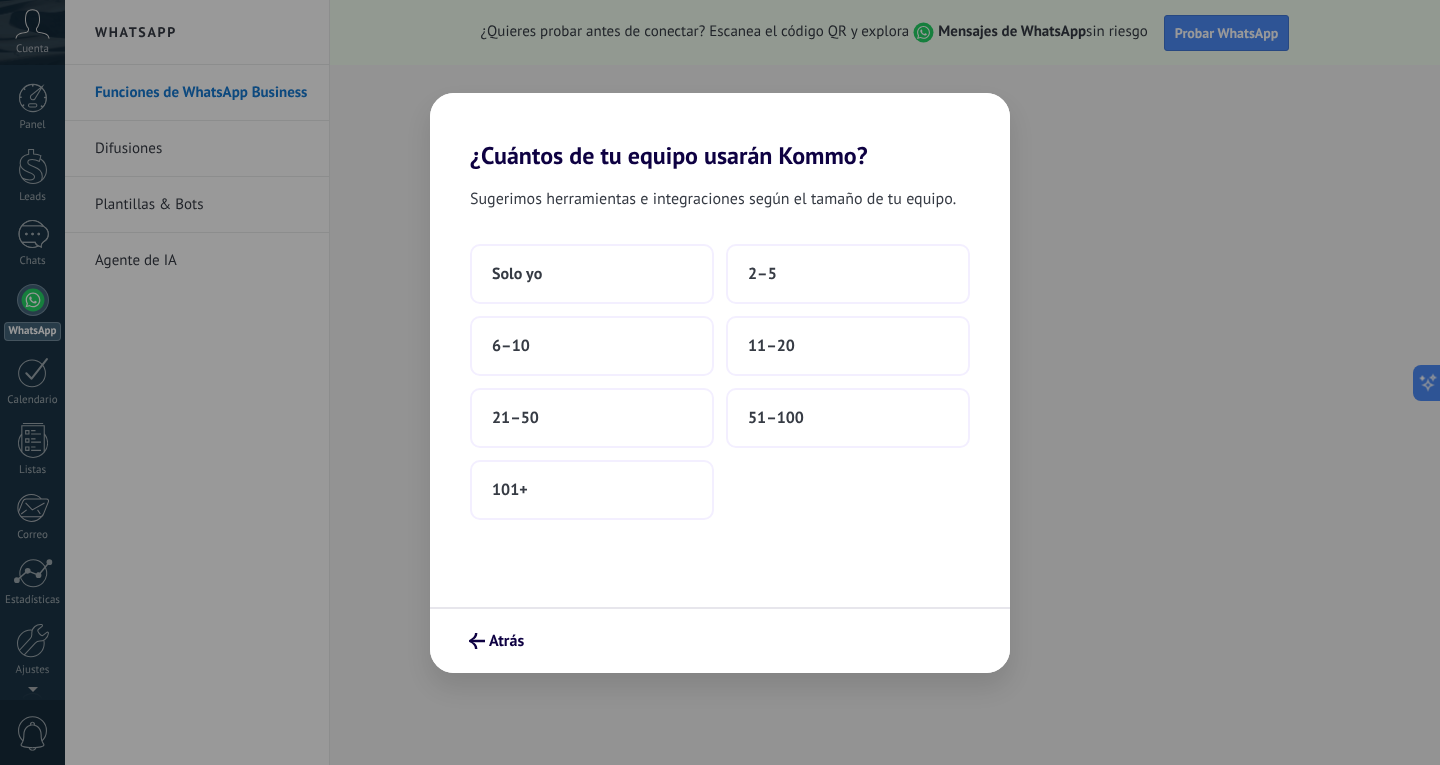 click on "Solo yo 2–5 6–10 11–20 21–50 51–100 101+" at bounding box center (720, 382) 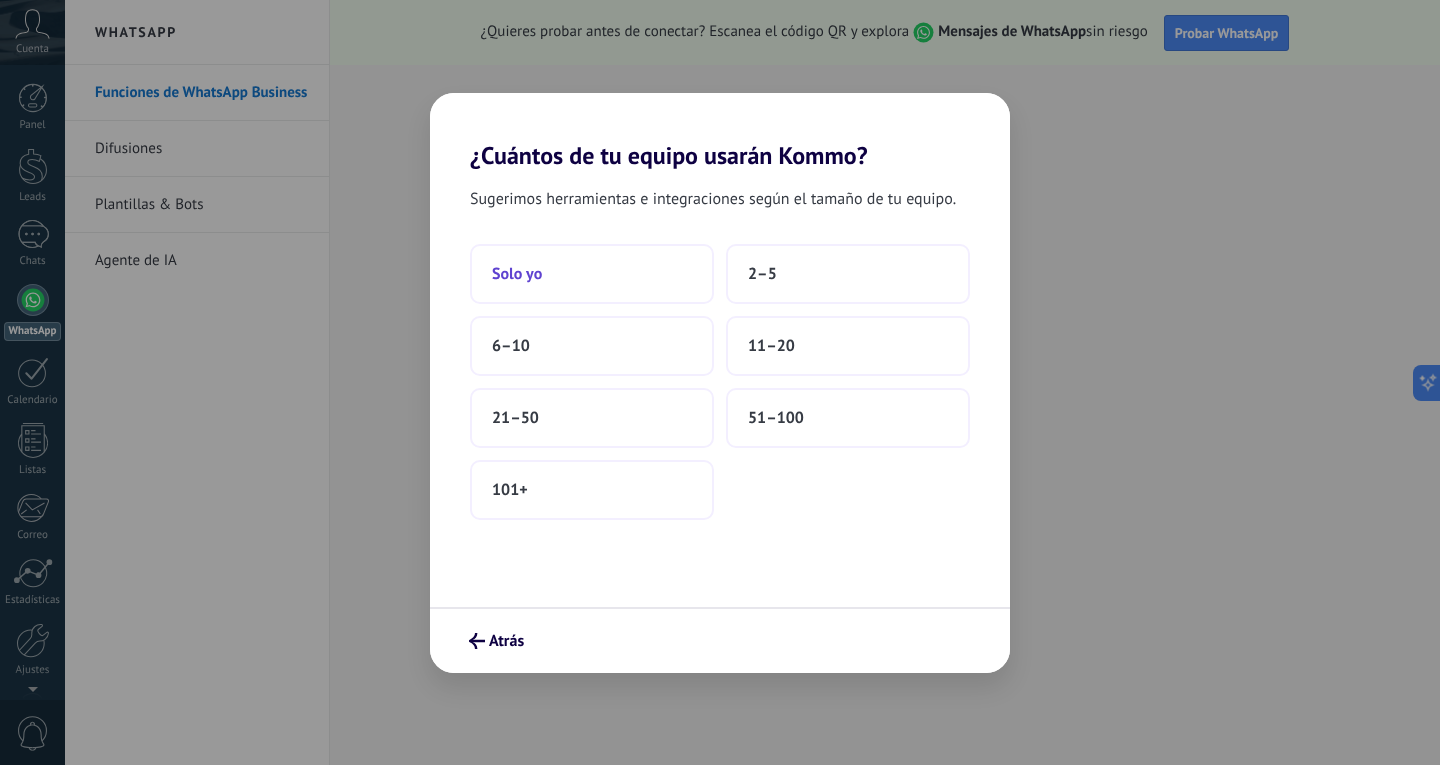 click on "Solo yo" at bounding box center (592, 274) 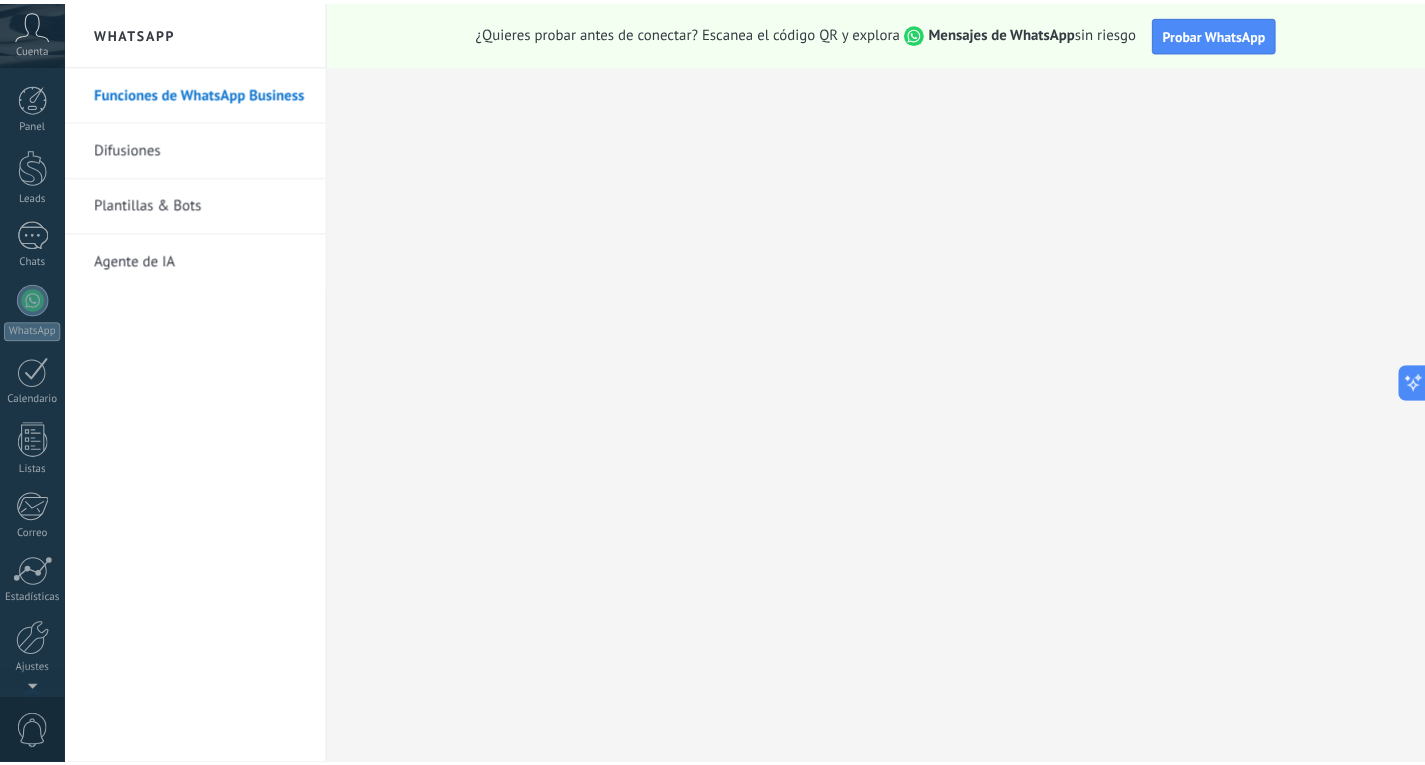 scroll, scrollTop: 67, scrollLeft: 0, axis: vertical 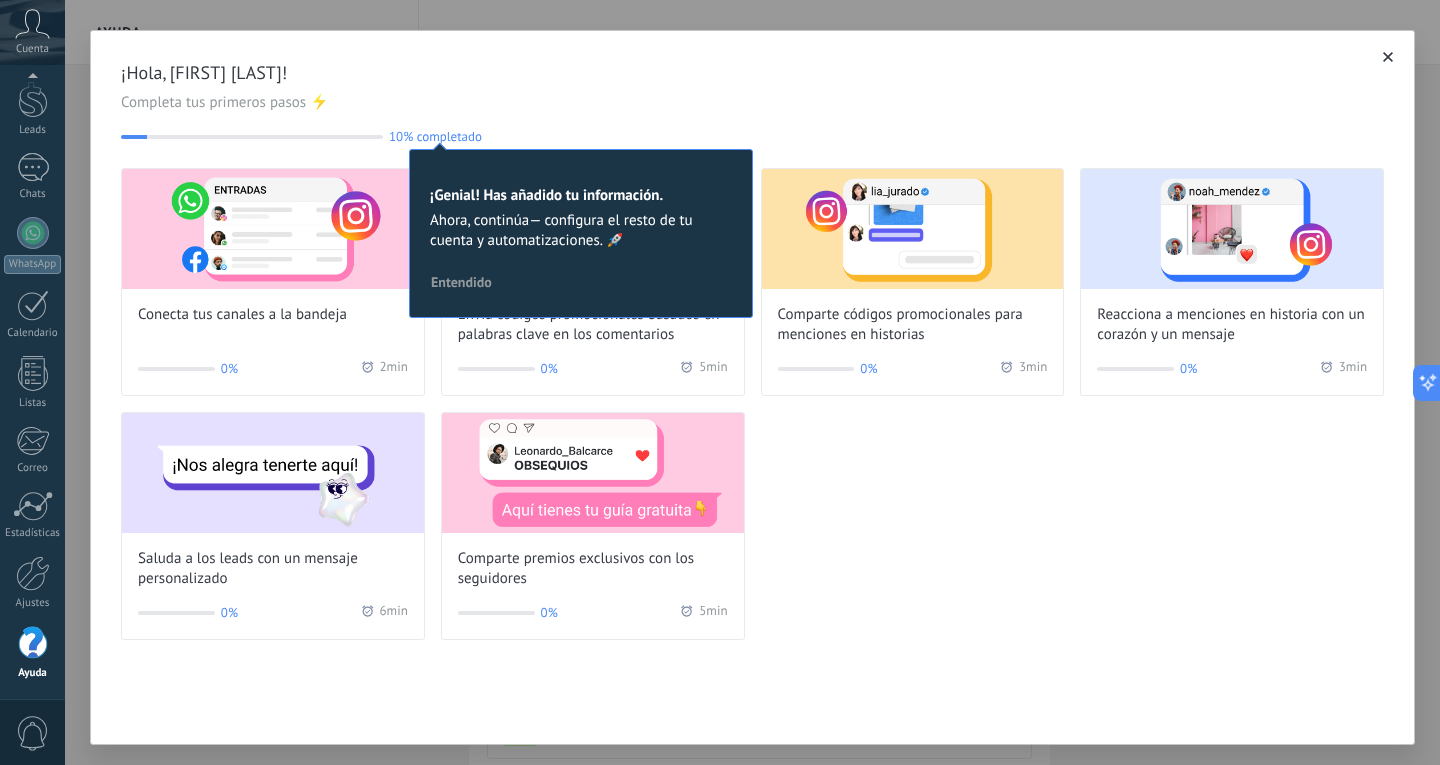 click 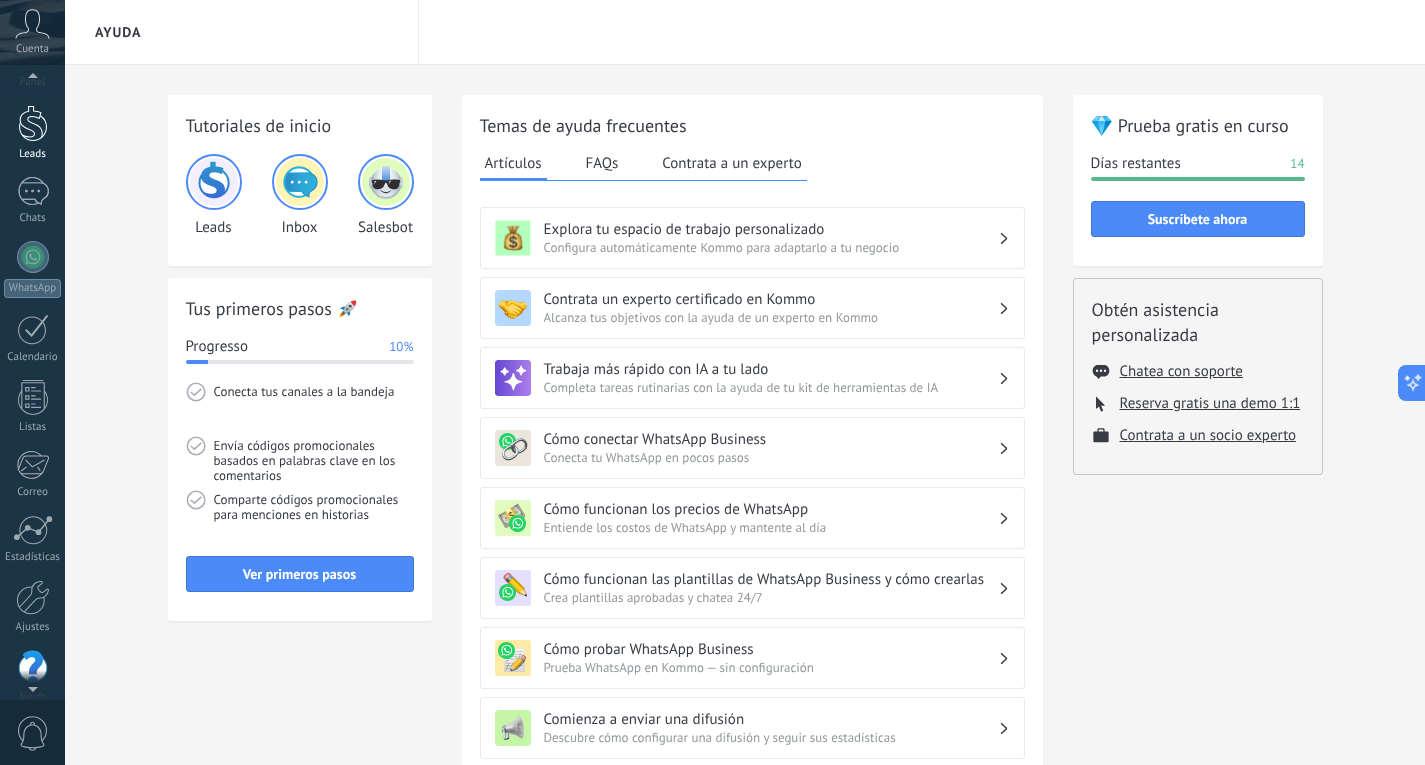 scroll, scrollTop: 0, scrollLeft: 0, axis: both 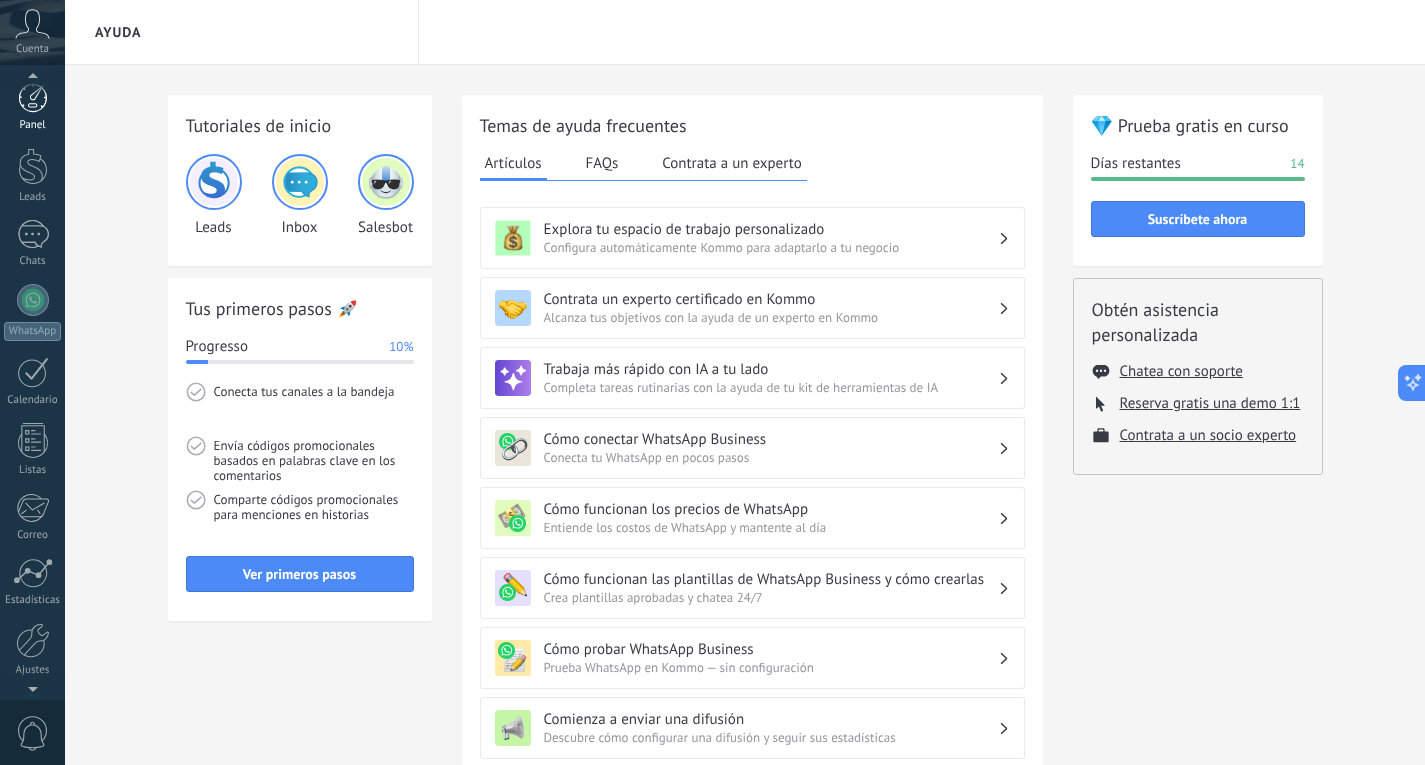 click on "Panel" at bounding box center (33, 125) 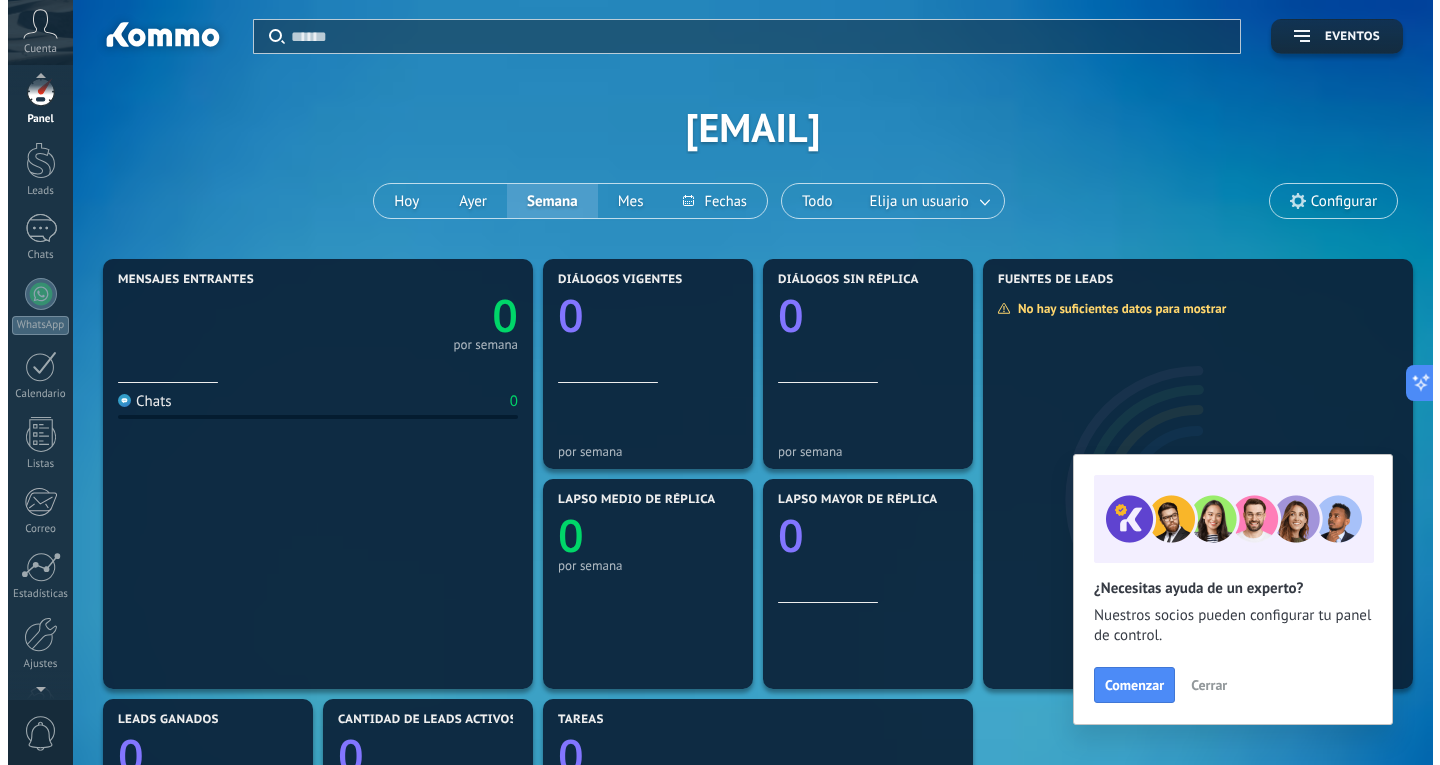scroll, scrollTop: 0, scrollLeft: 0, axis: both 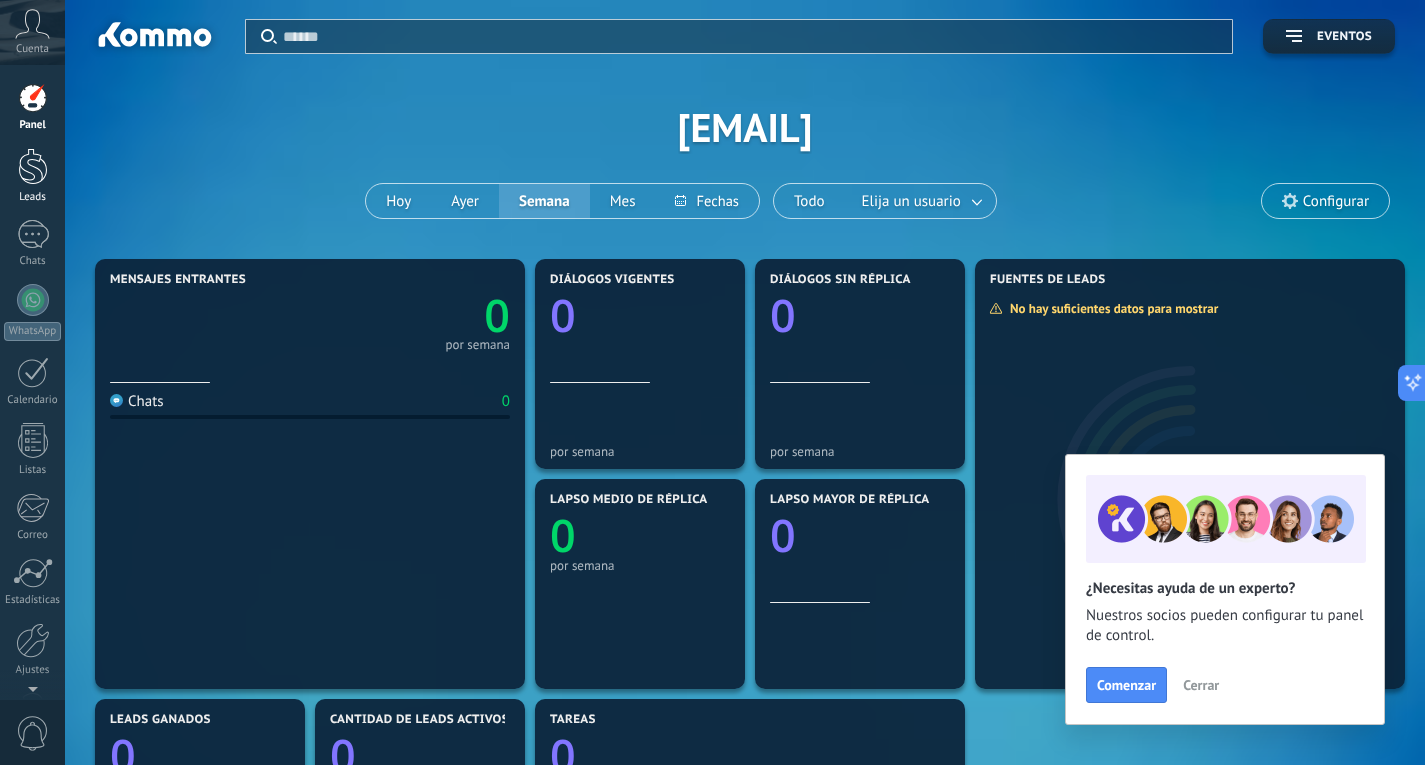click on "Leads" at bounding box center (32, 176) 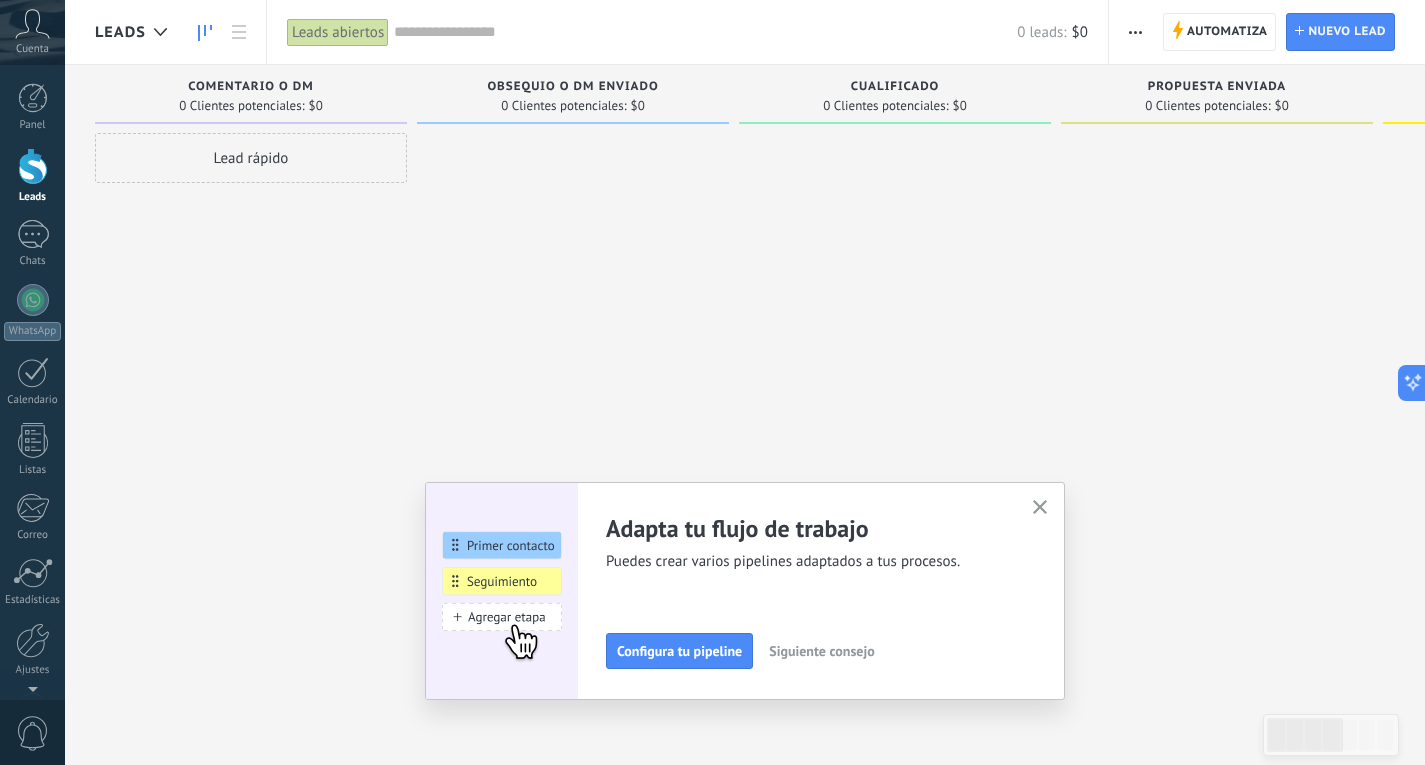 click at bounding box center [1135, 32] 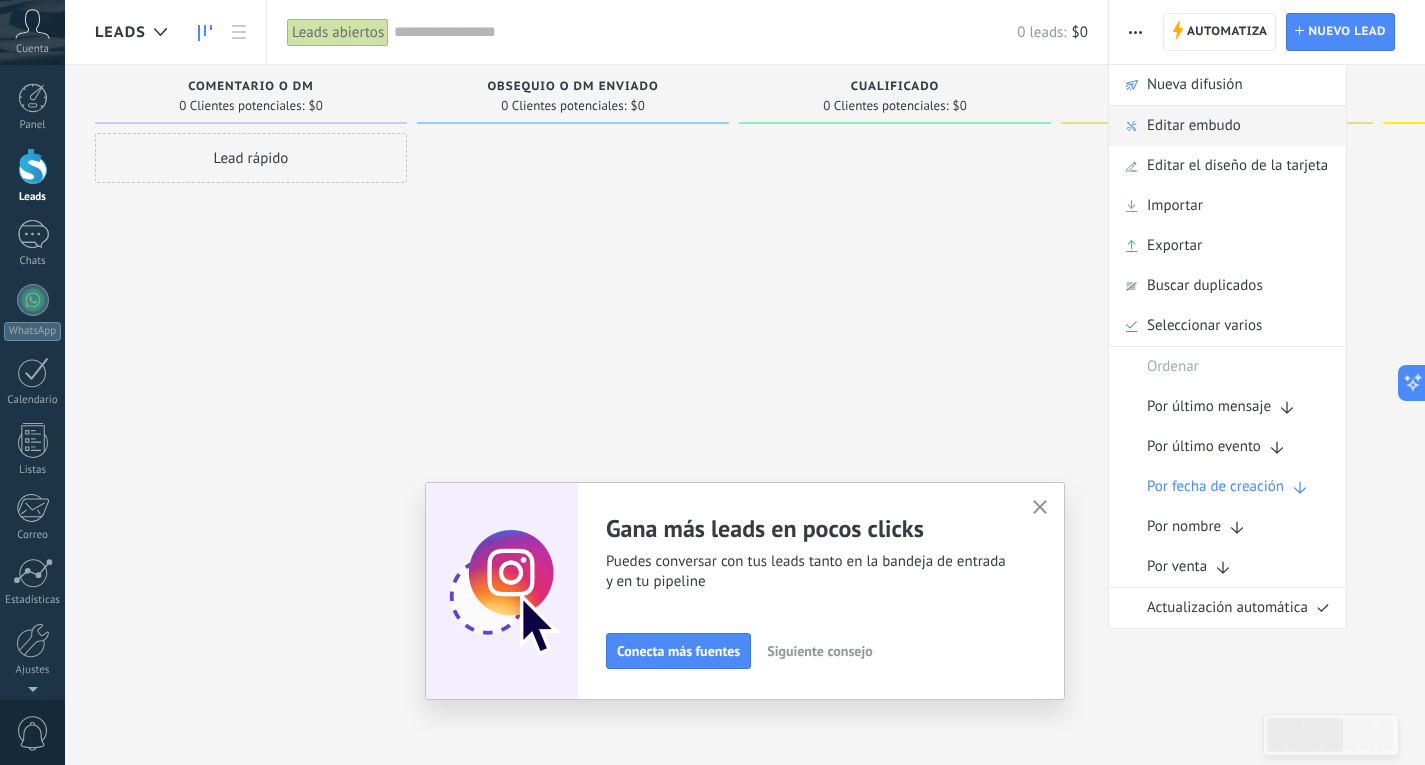 click on "Editar embudo" at bounding box center (1194, 126) 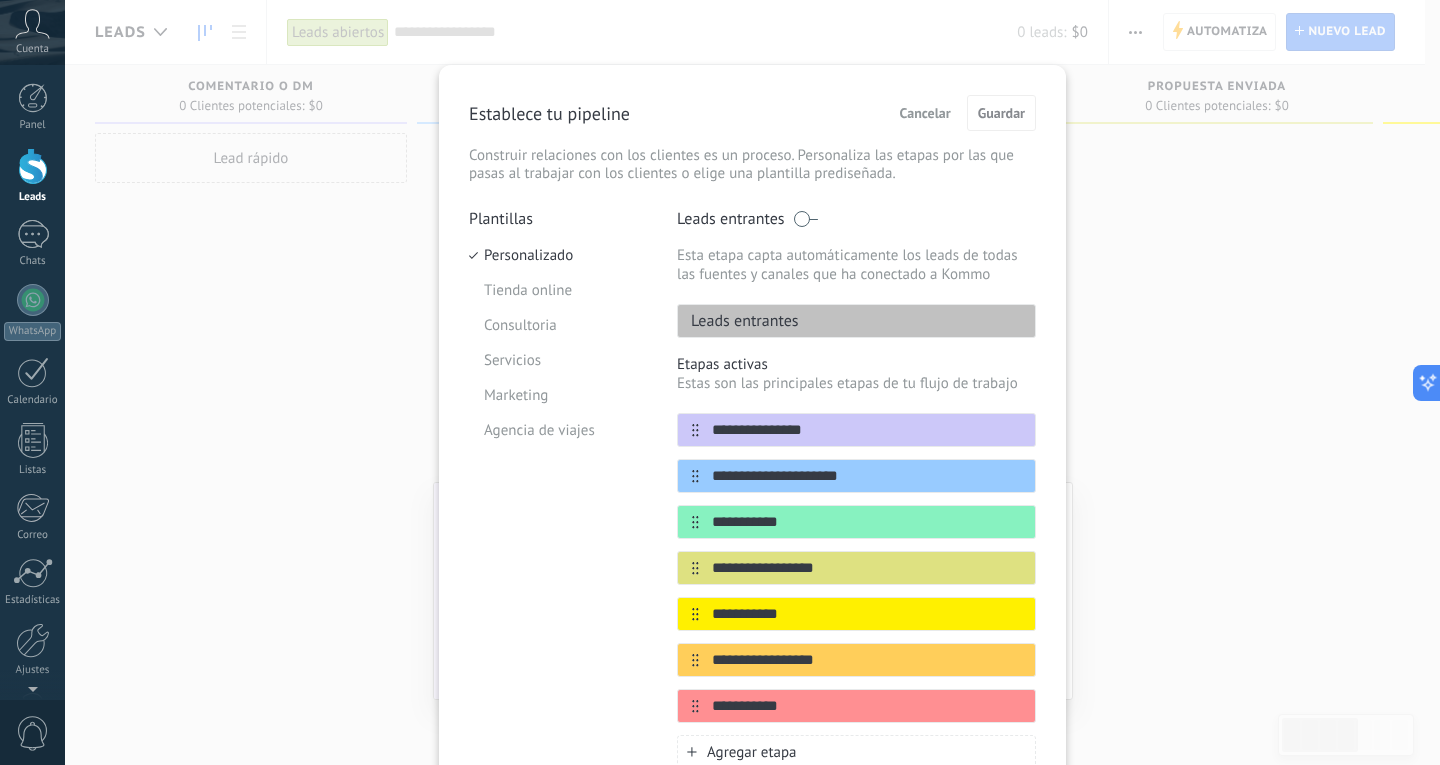 click on "**********" at bounding box center [752, 382] 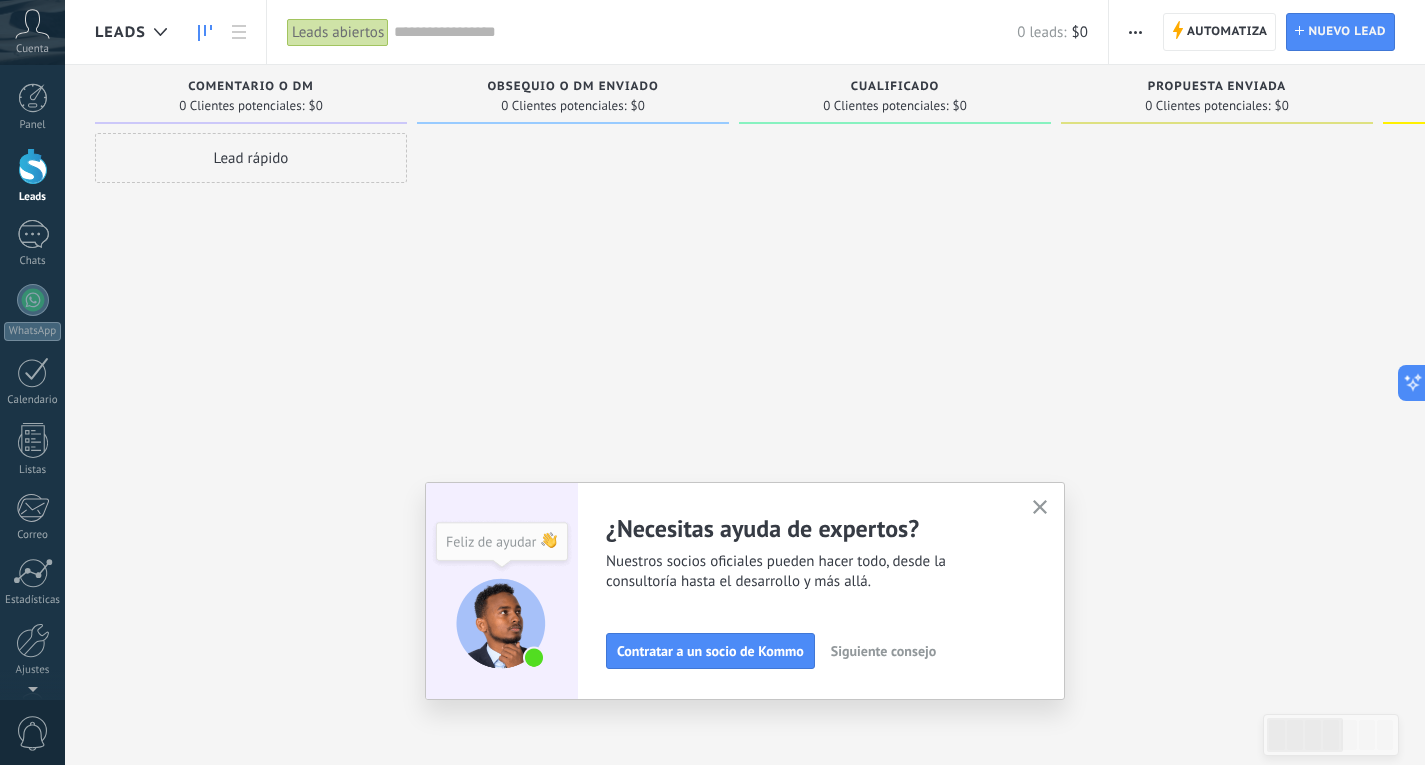 drag, startPoint x: 1127, startPoint y: 30, endPoint x: 1131, endPoint y: 42, distance: 12.649111 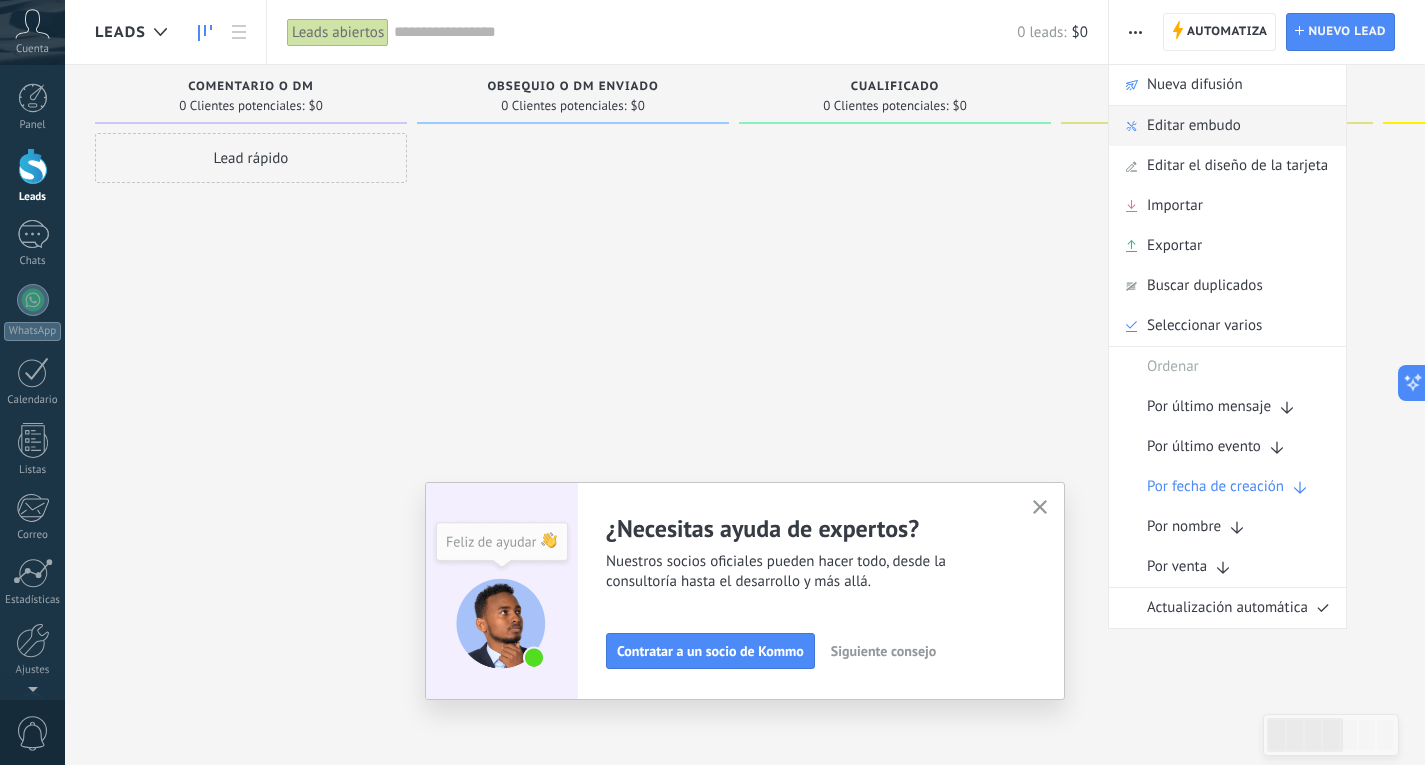 click on "Editar embudo" at bounding box center (1194, 126) 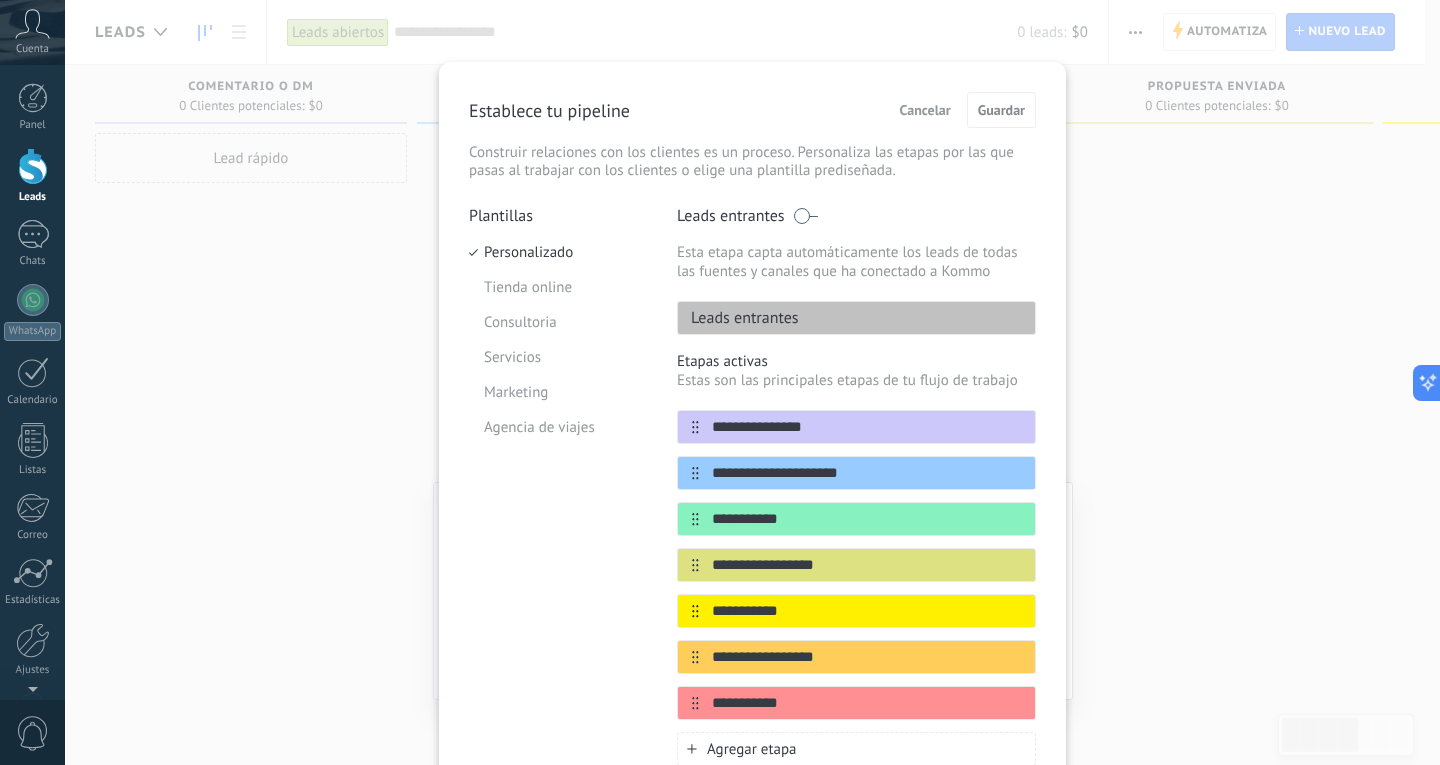 scroll, scrollTop: 0, scrollLeft: 0, axis: both 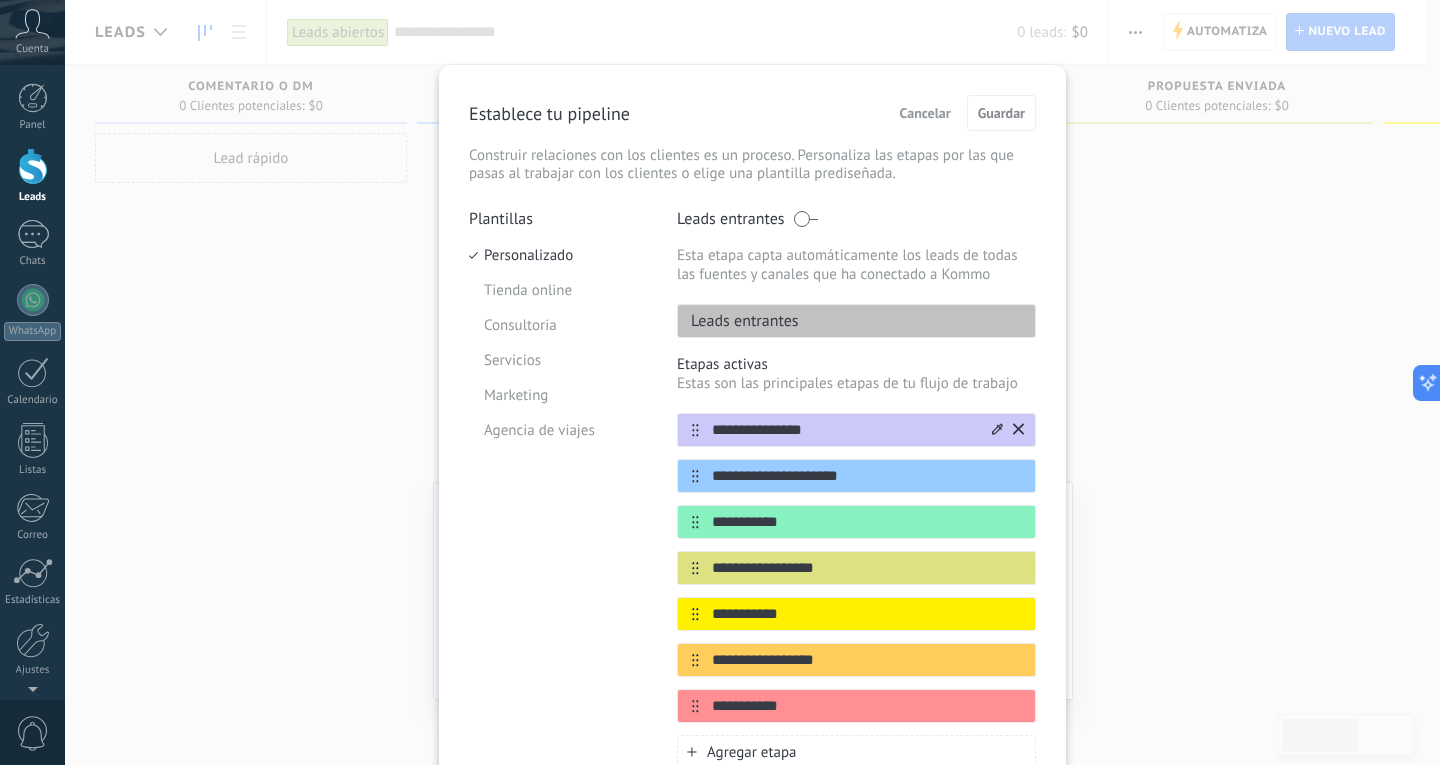 click 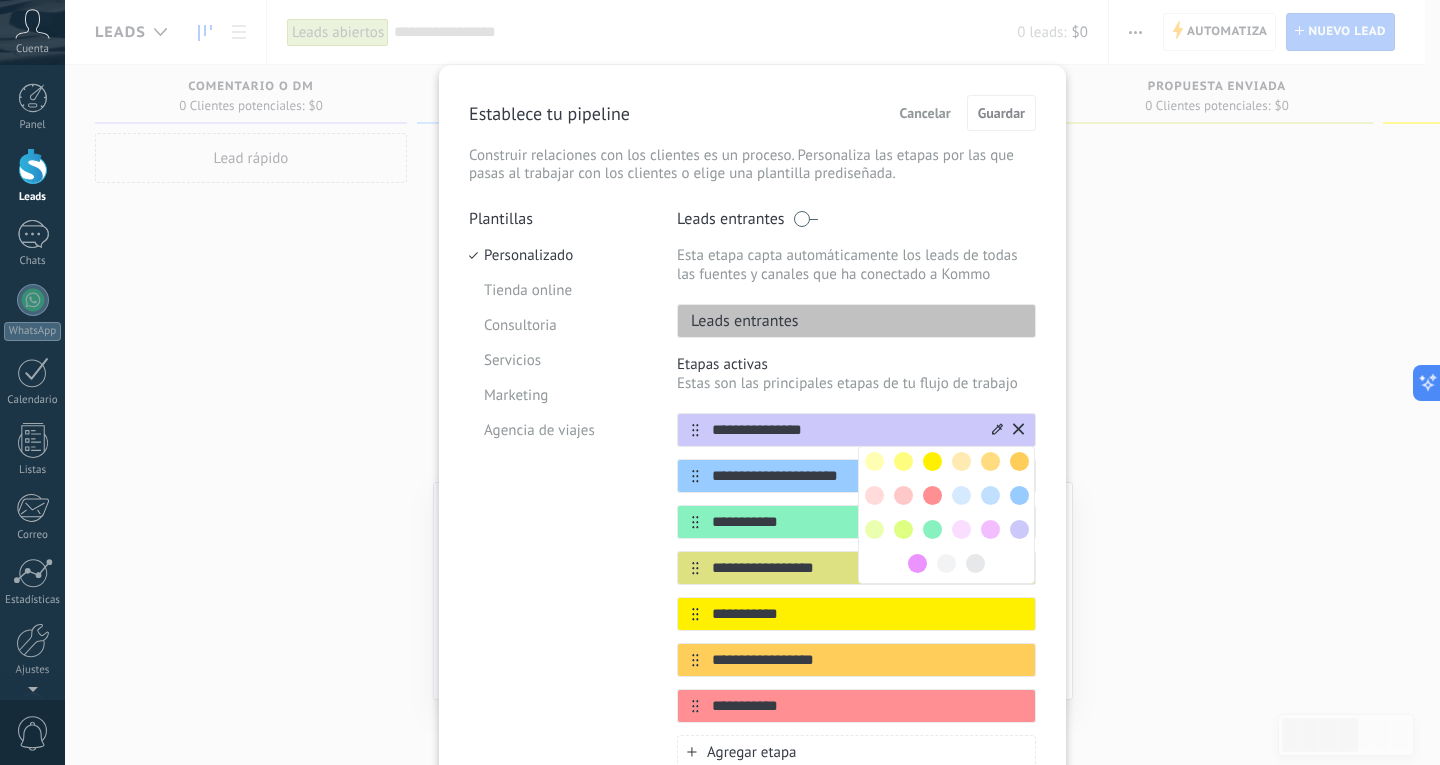 click at bounding box center (990, 461) 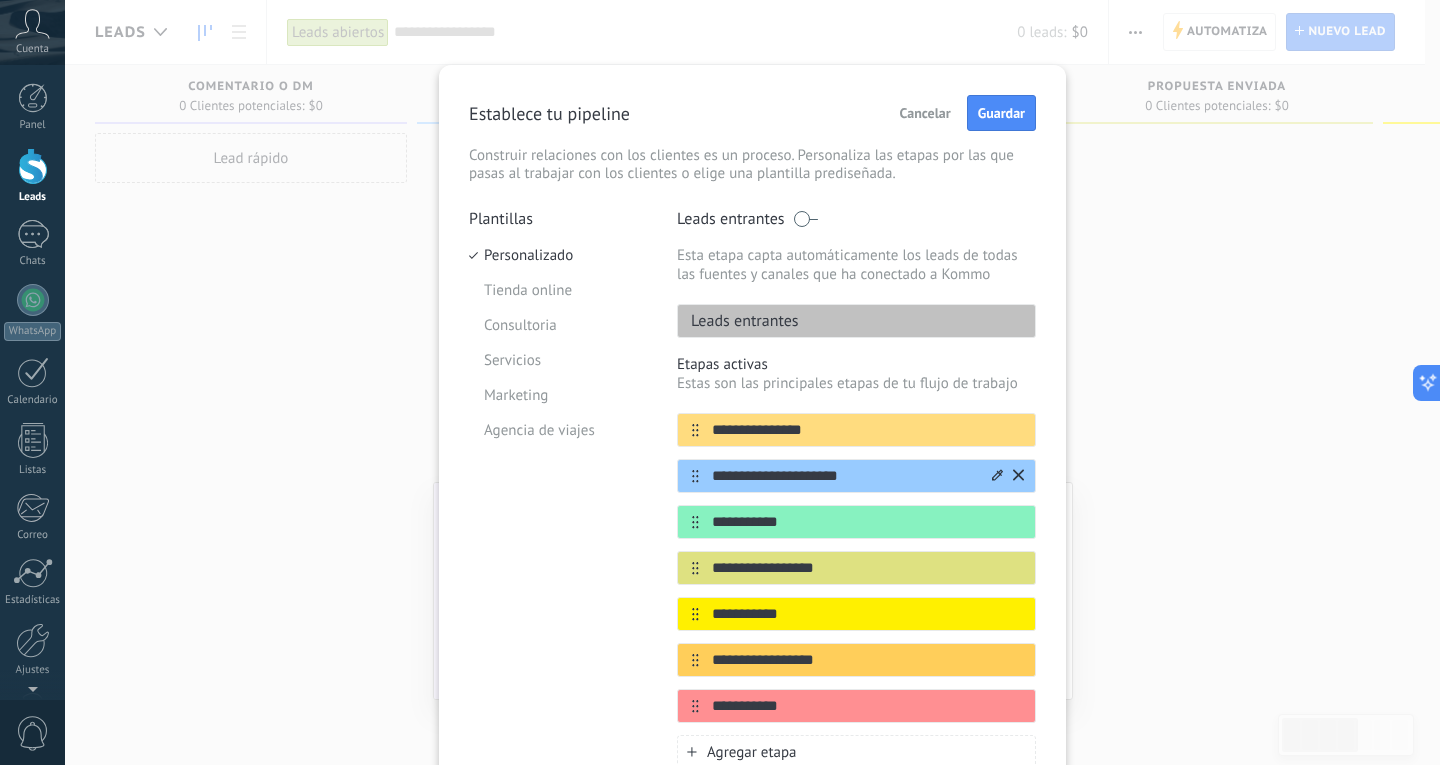 click 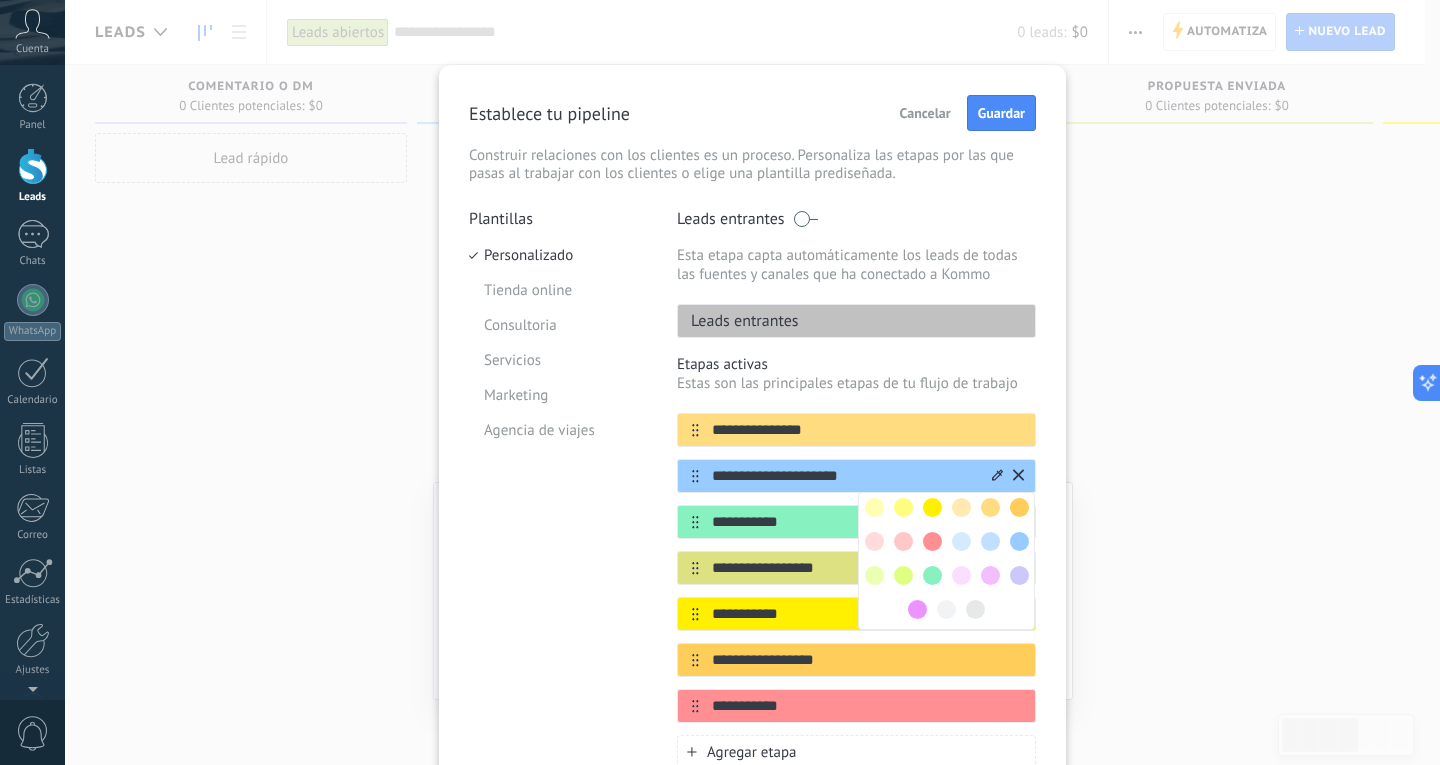 click at bounding box center [917, 609] 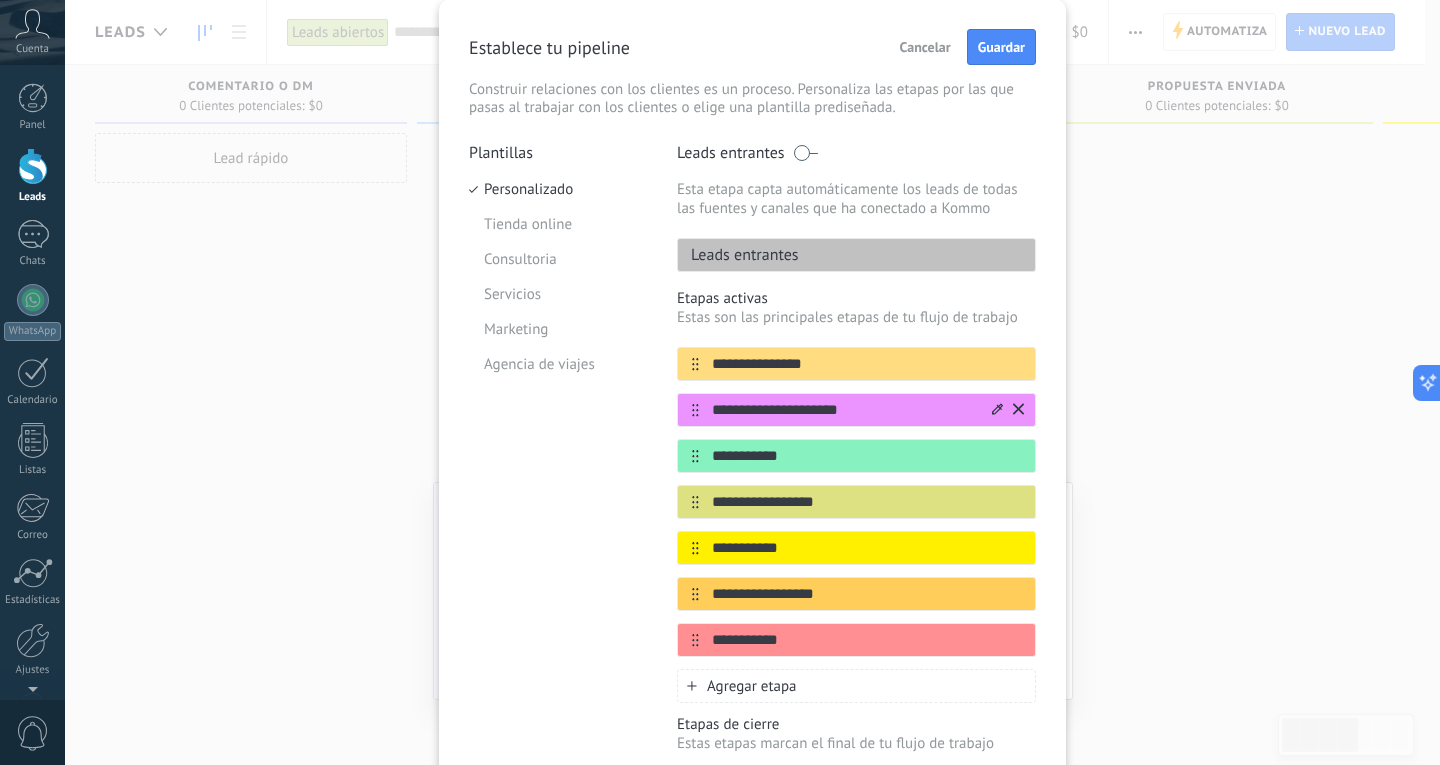 scroll, scrollTop: 100, scrollLeft: 0, axis: vertical 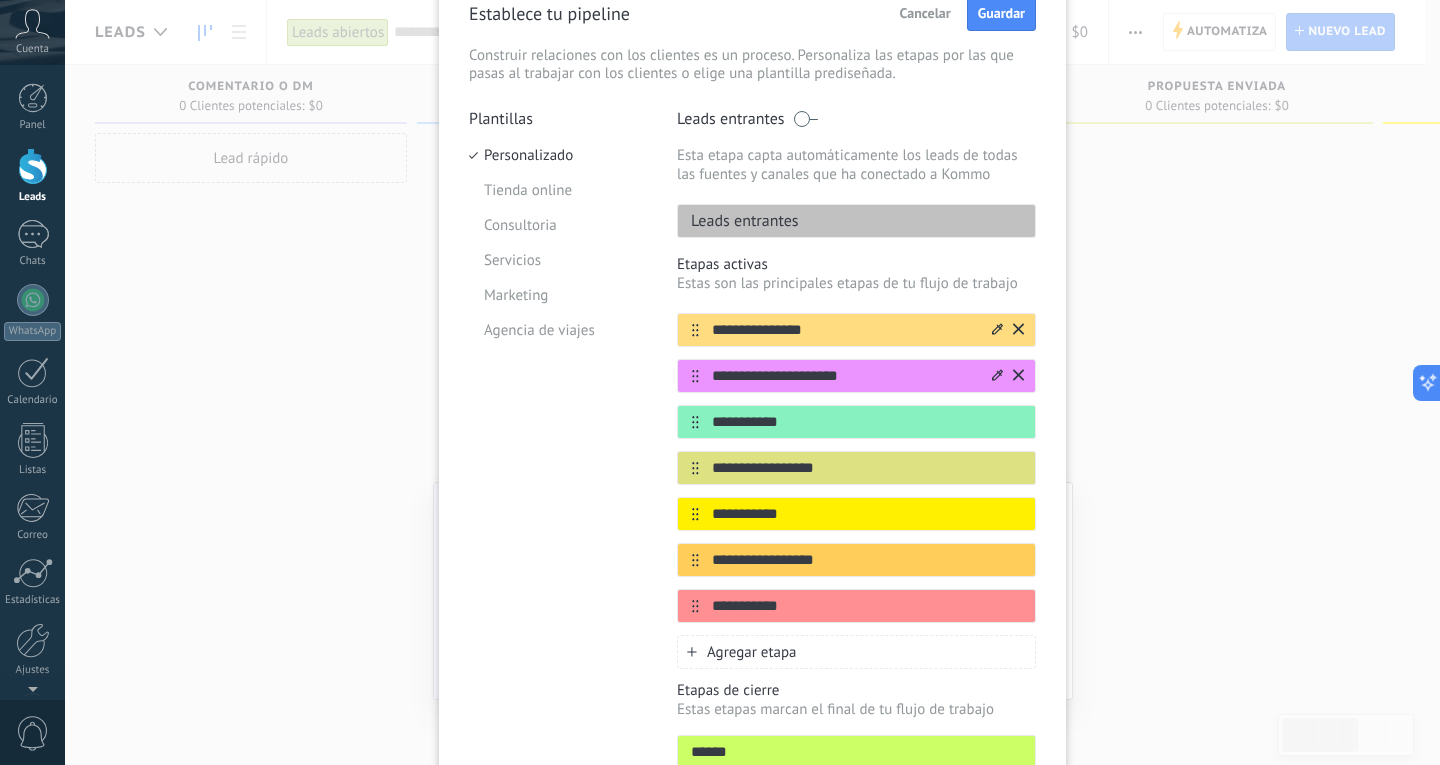 click on "**********" at bounding box center [844, 330] 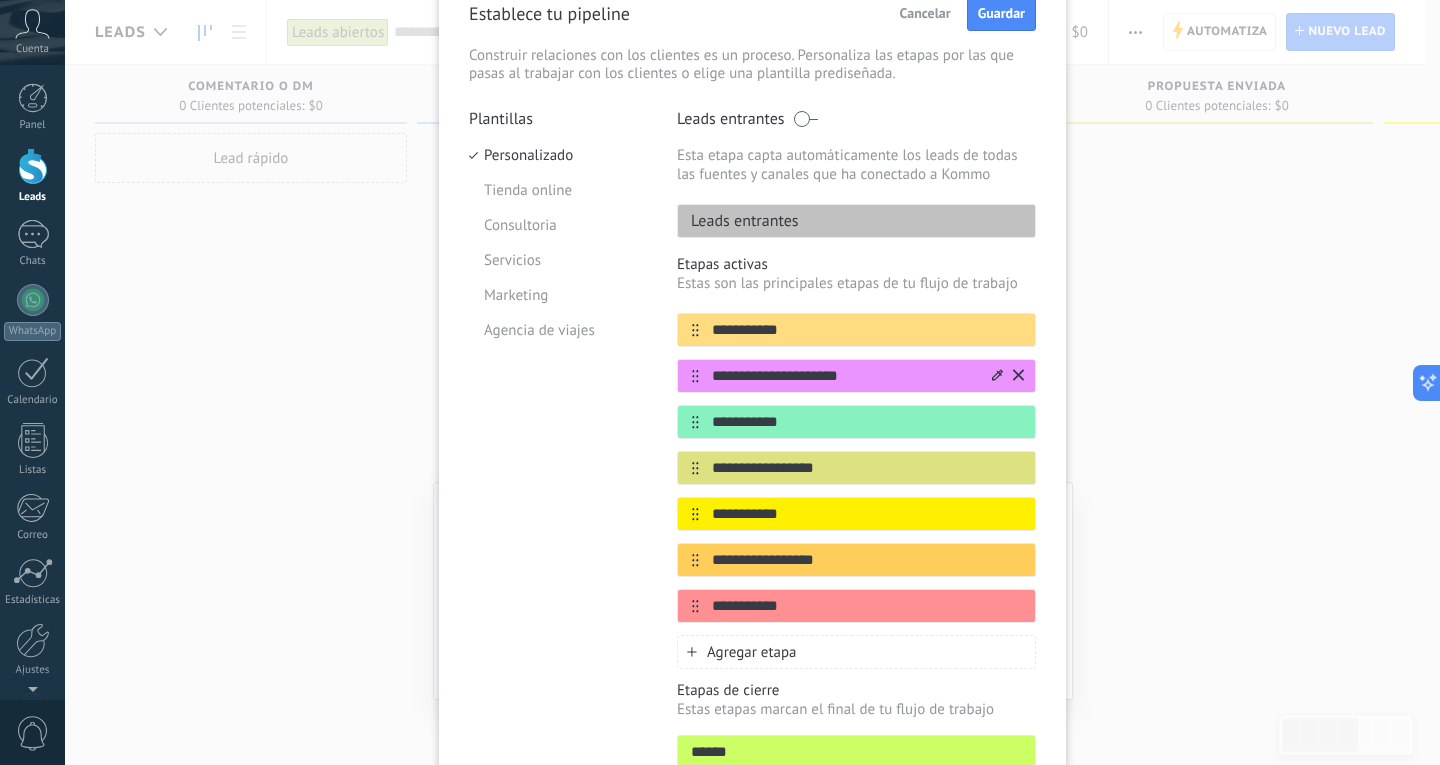 type on "**********" 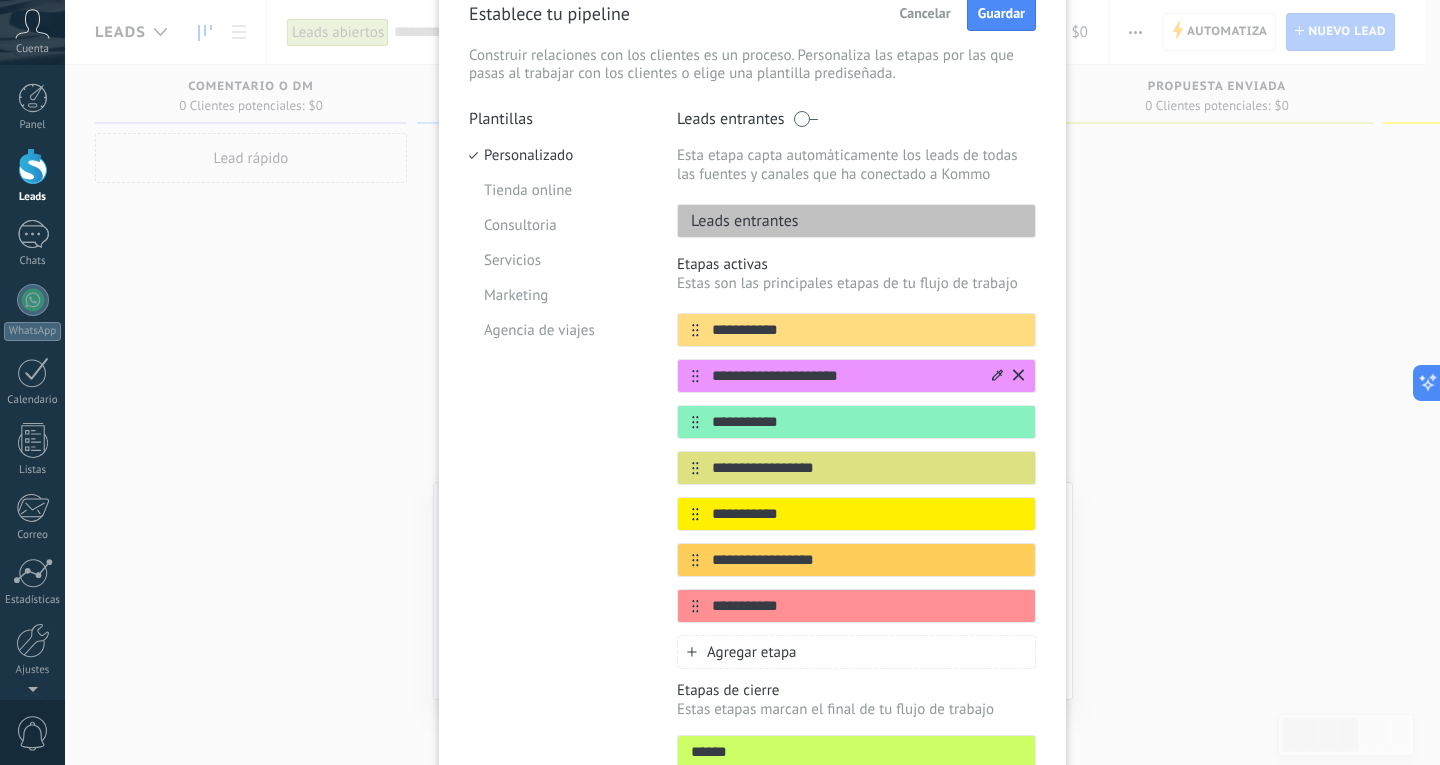 click on "**********" at bounding box center (844, 376) 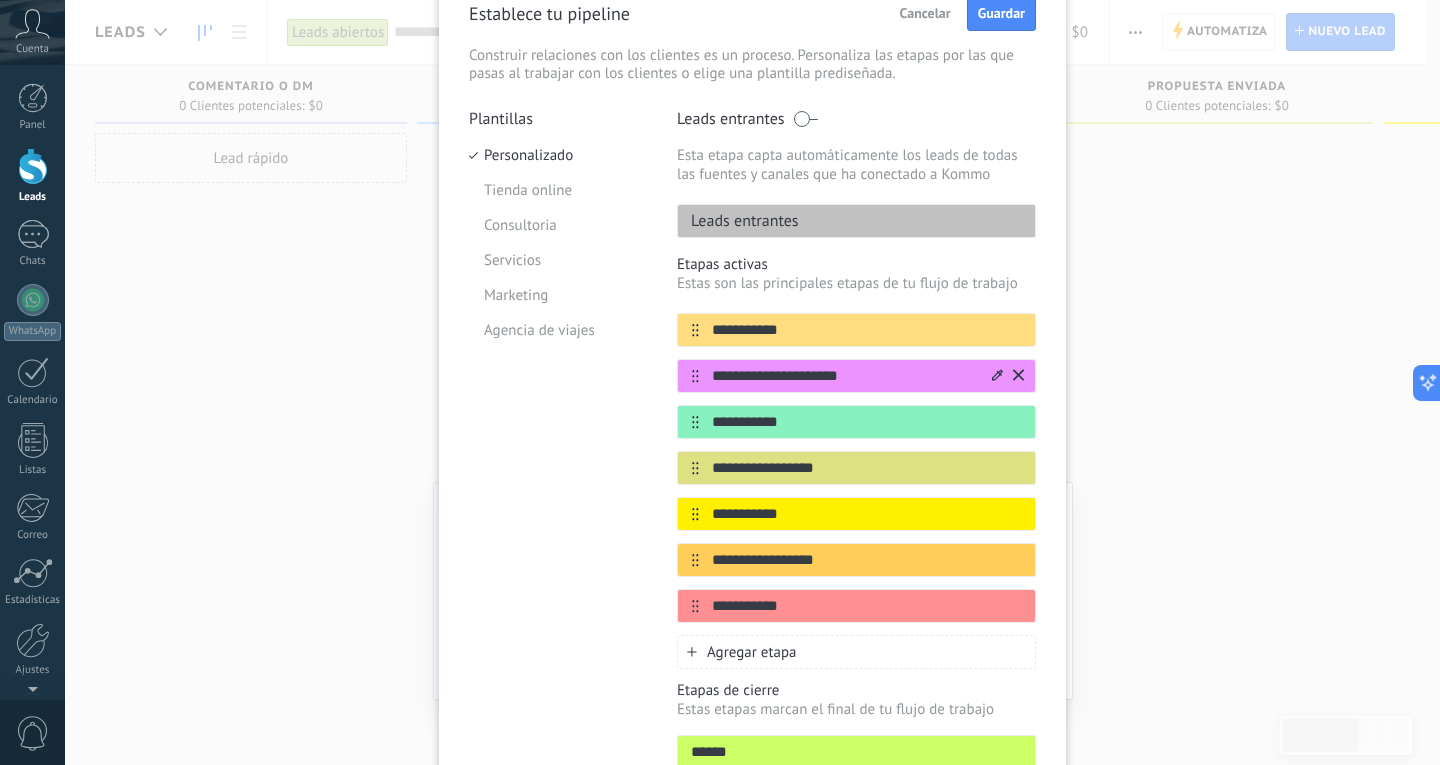 click on "**********" at bounding box center (844, 376) 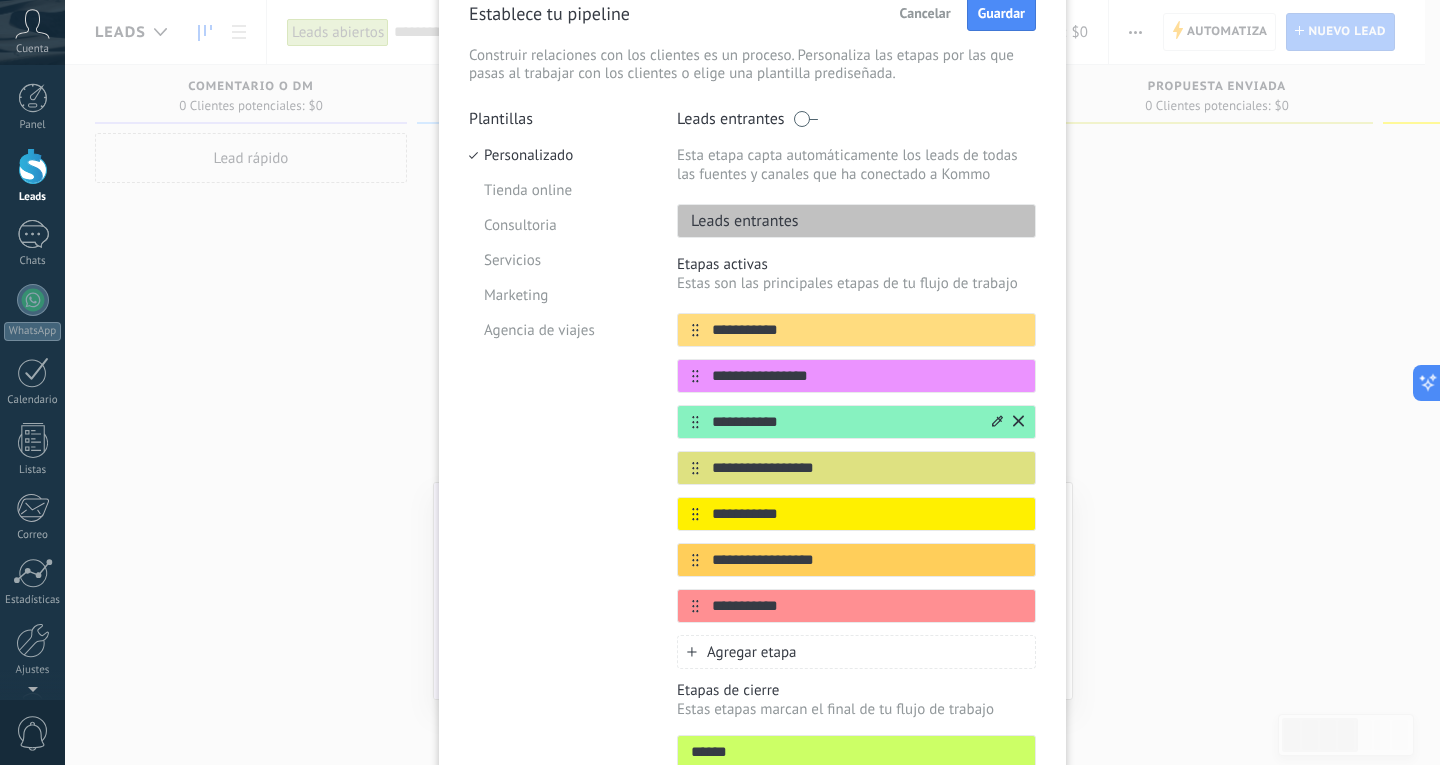 type on "**********" 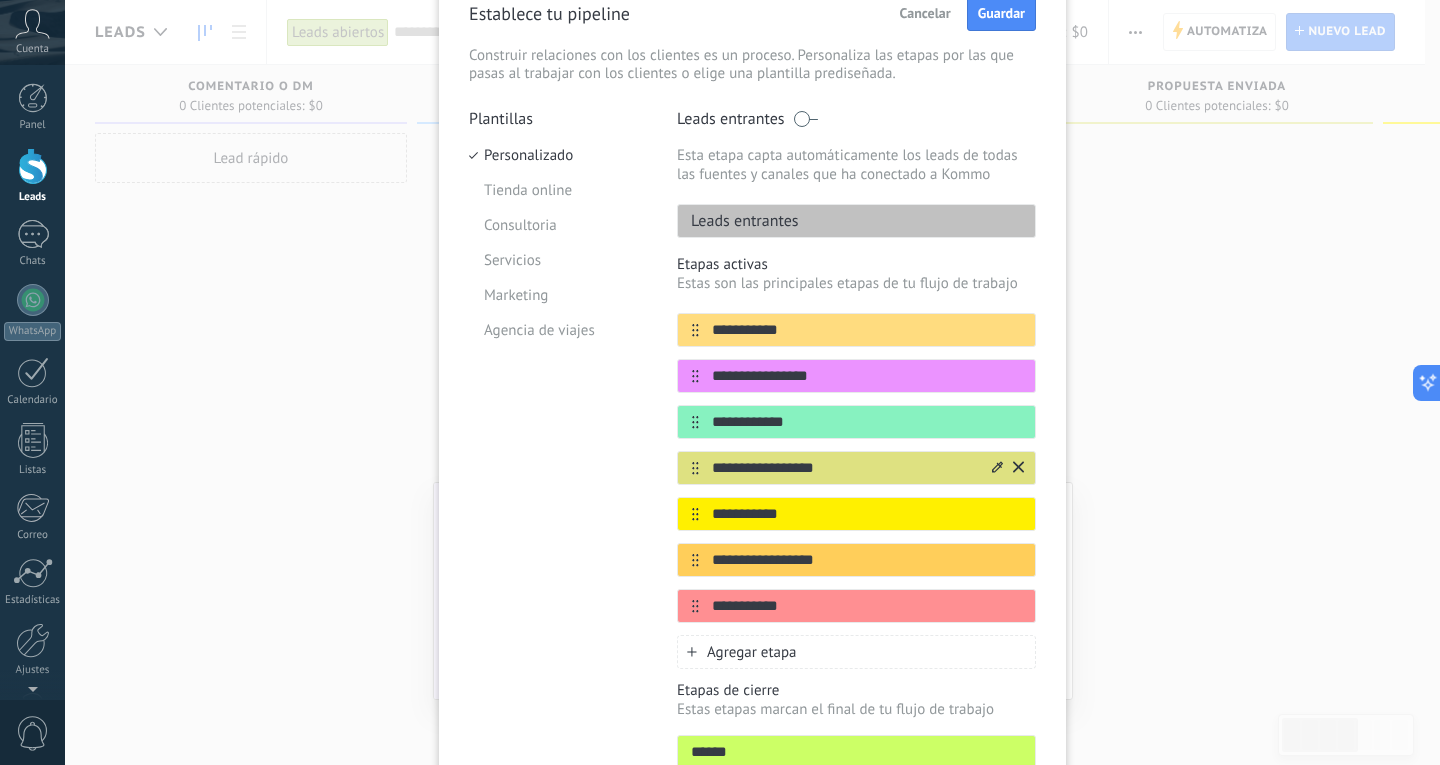 type on "**********" 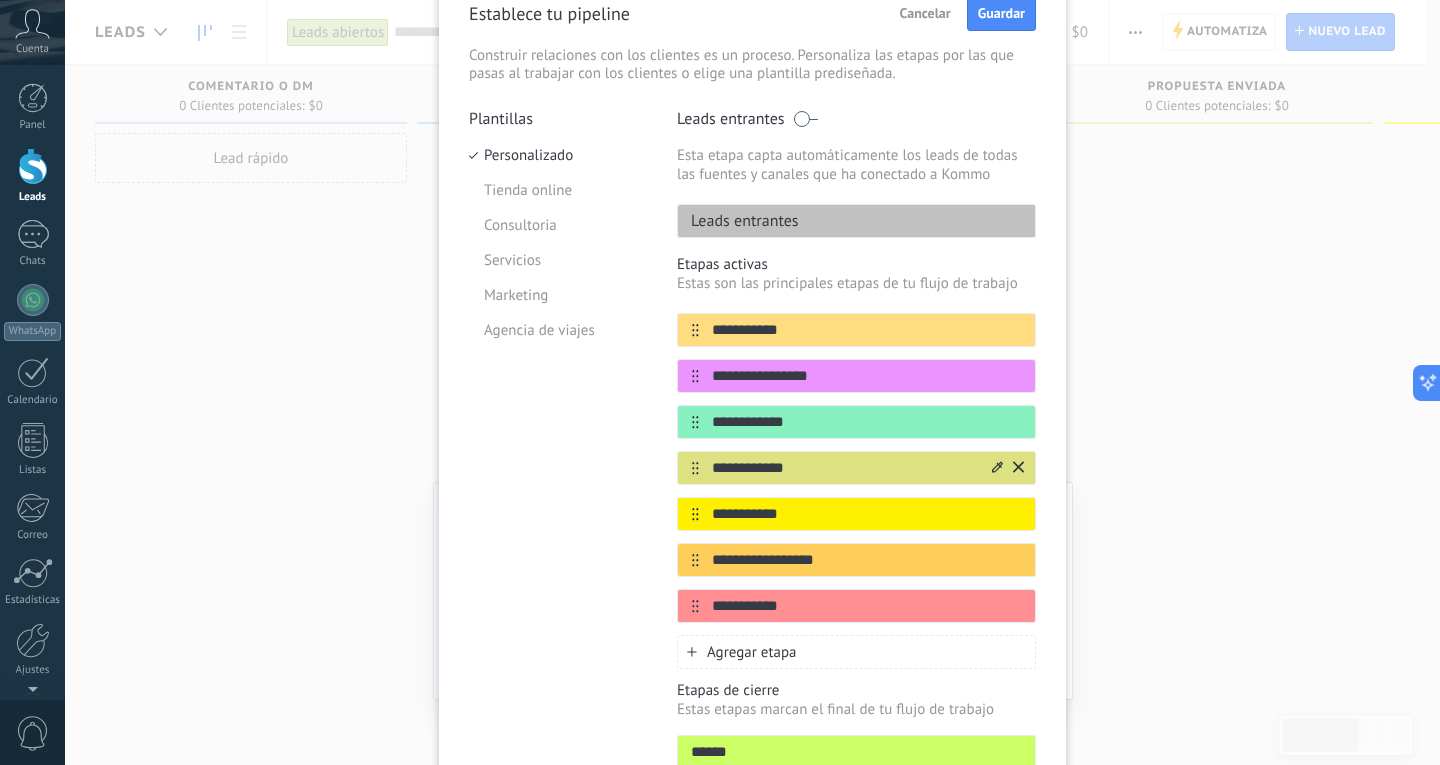 type on "**********" 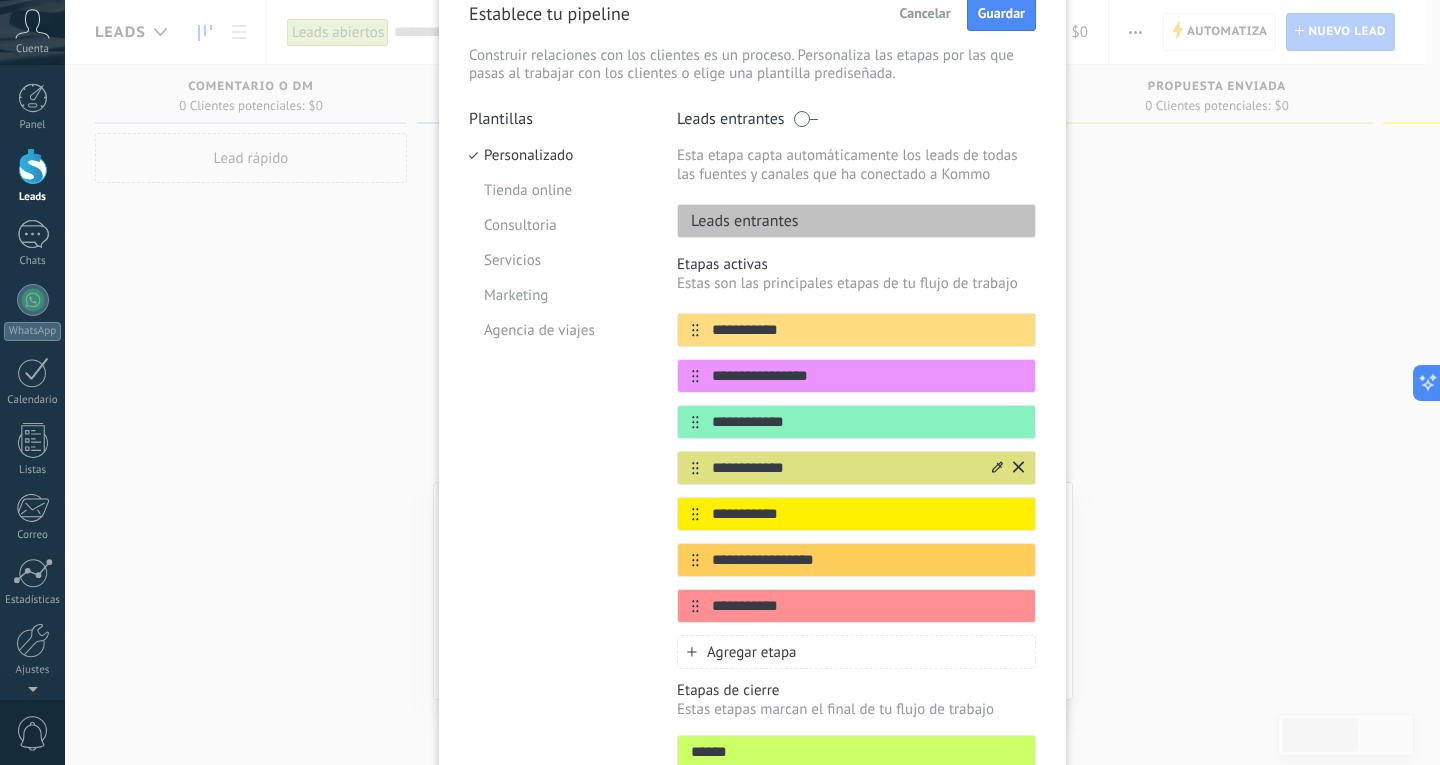 type 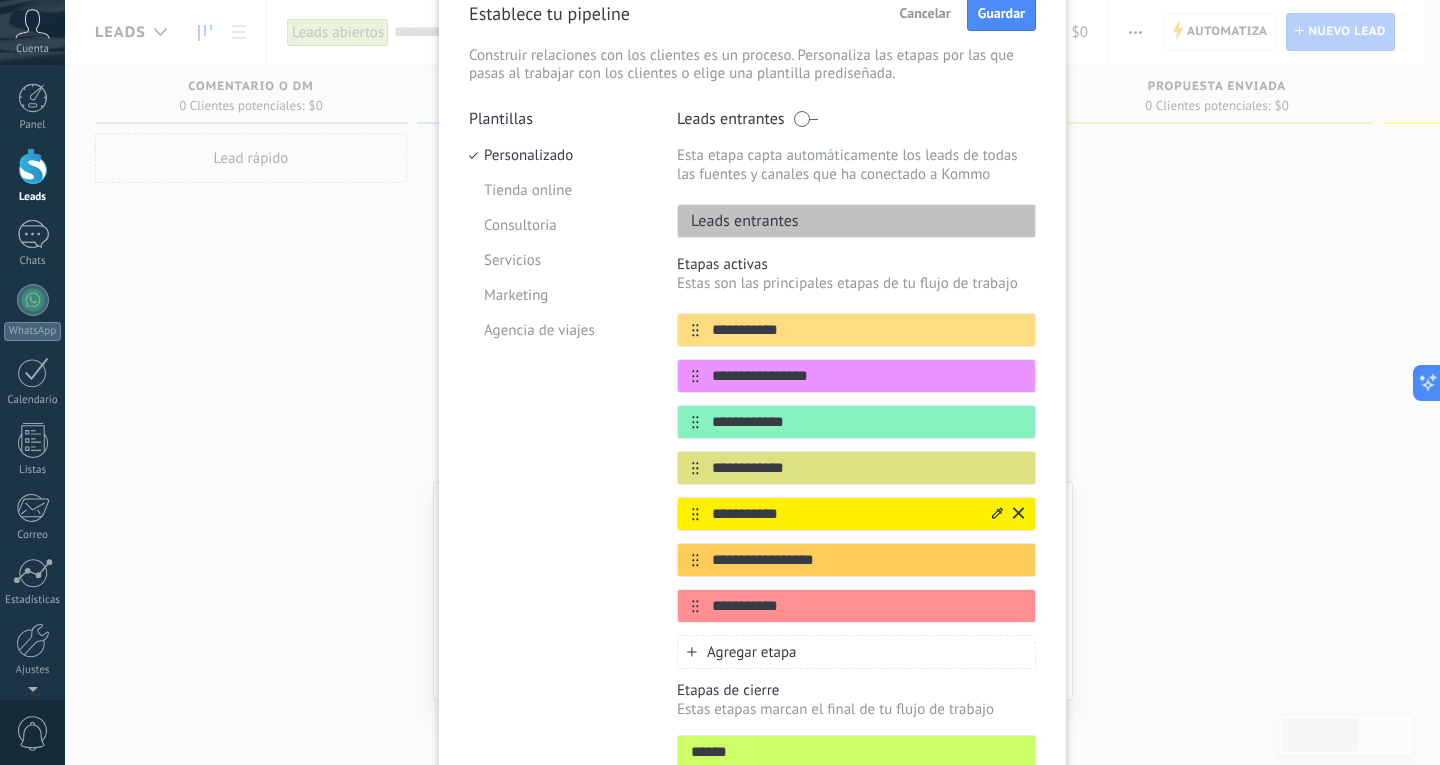 click on "**********" at bounding box center [844, 514] 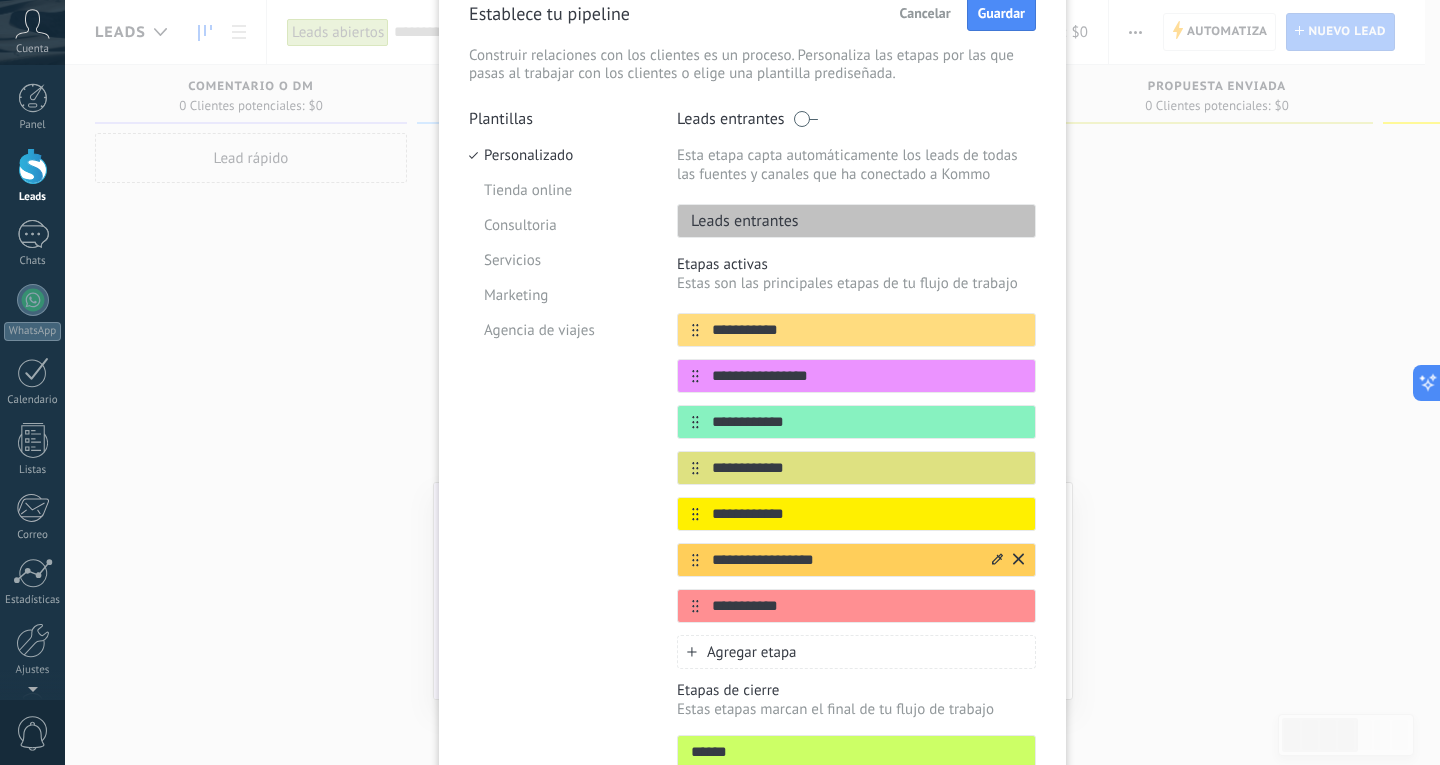 type on "**********" 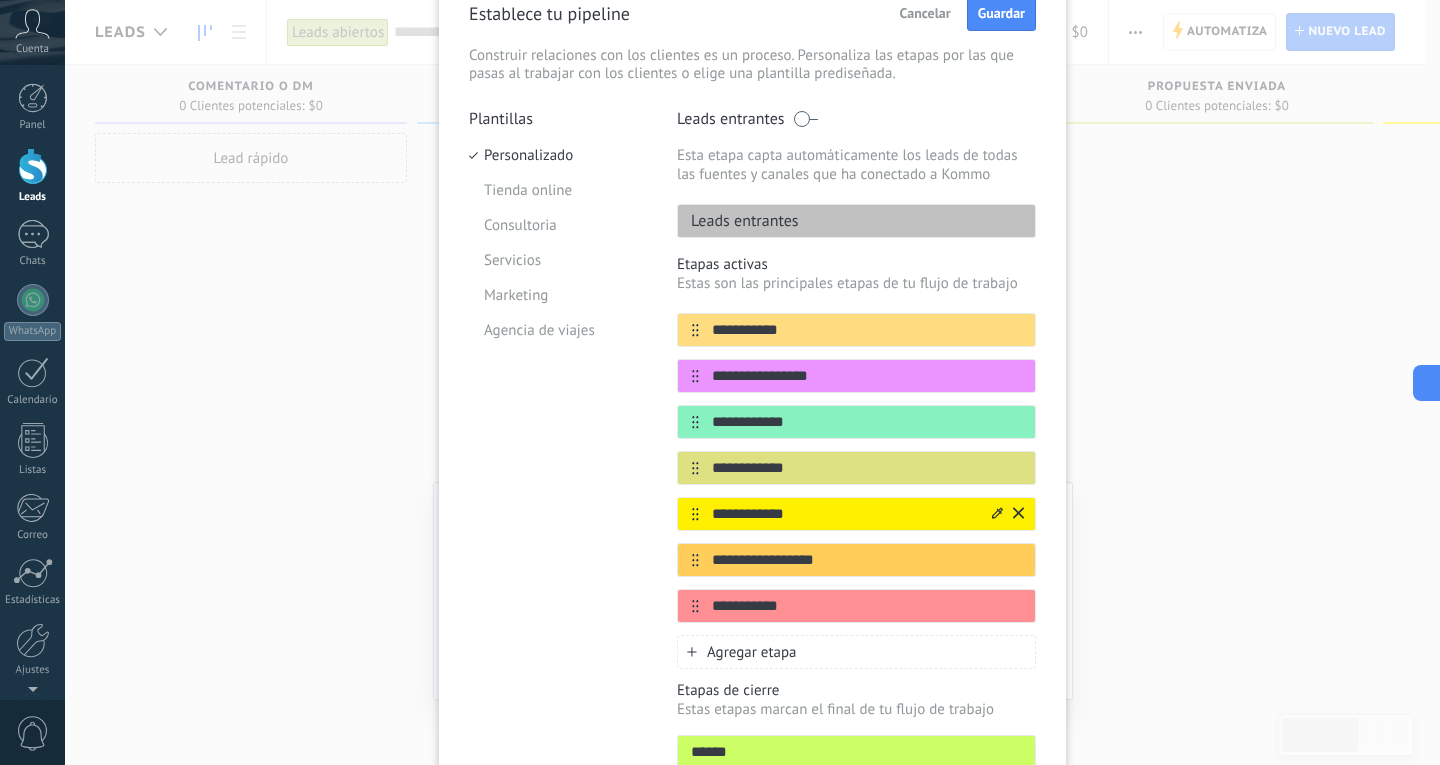 click on "**********" at bounding box center (844, 514) 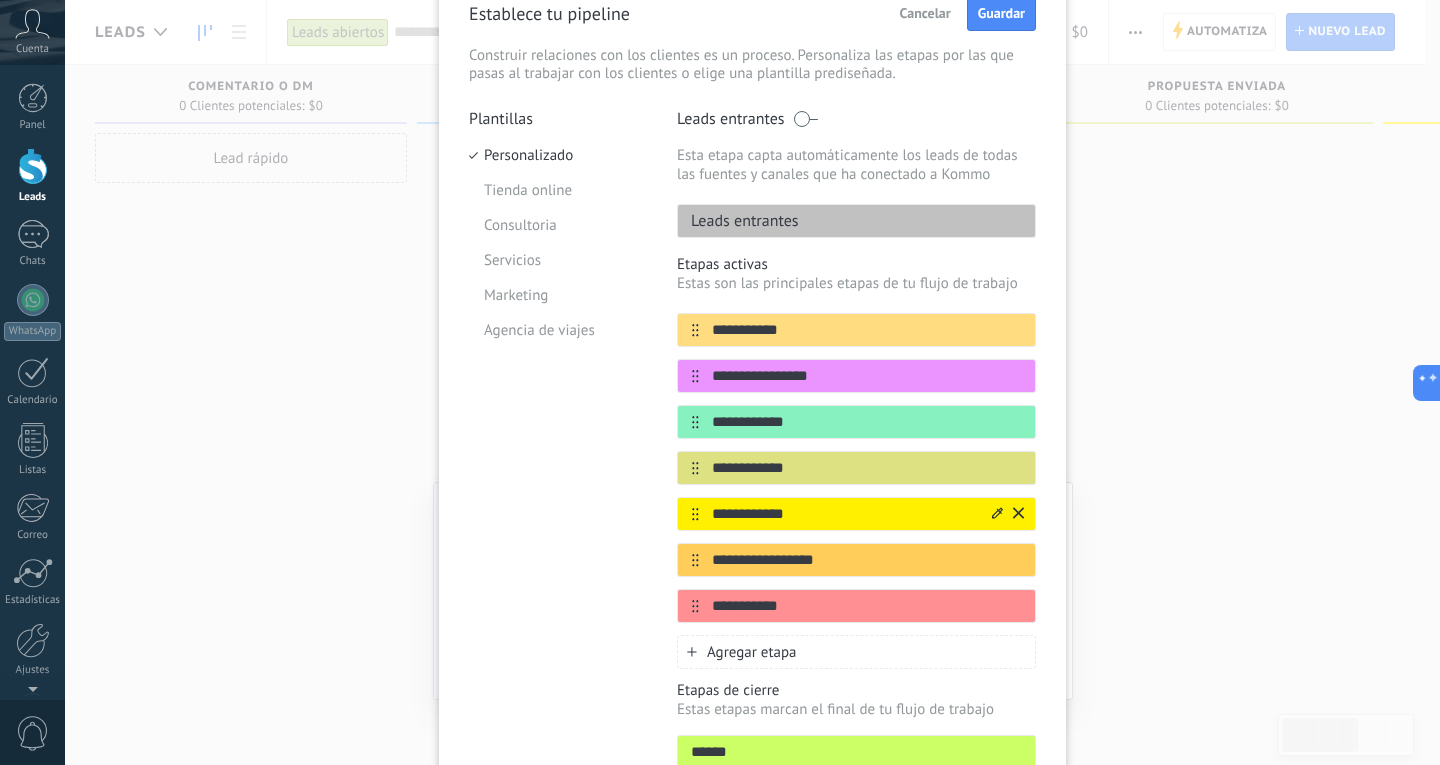 click on "**********" at bounding box center (844, 514) 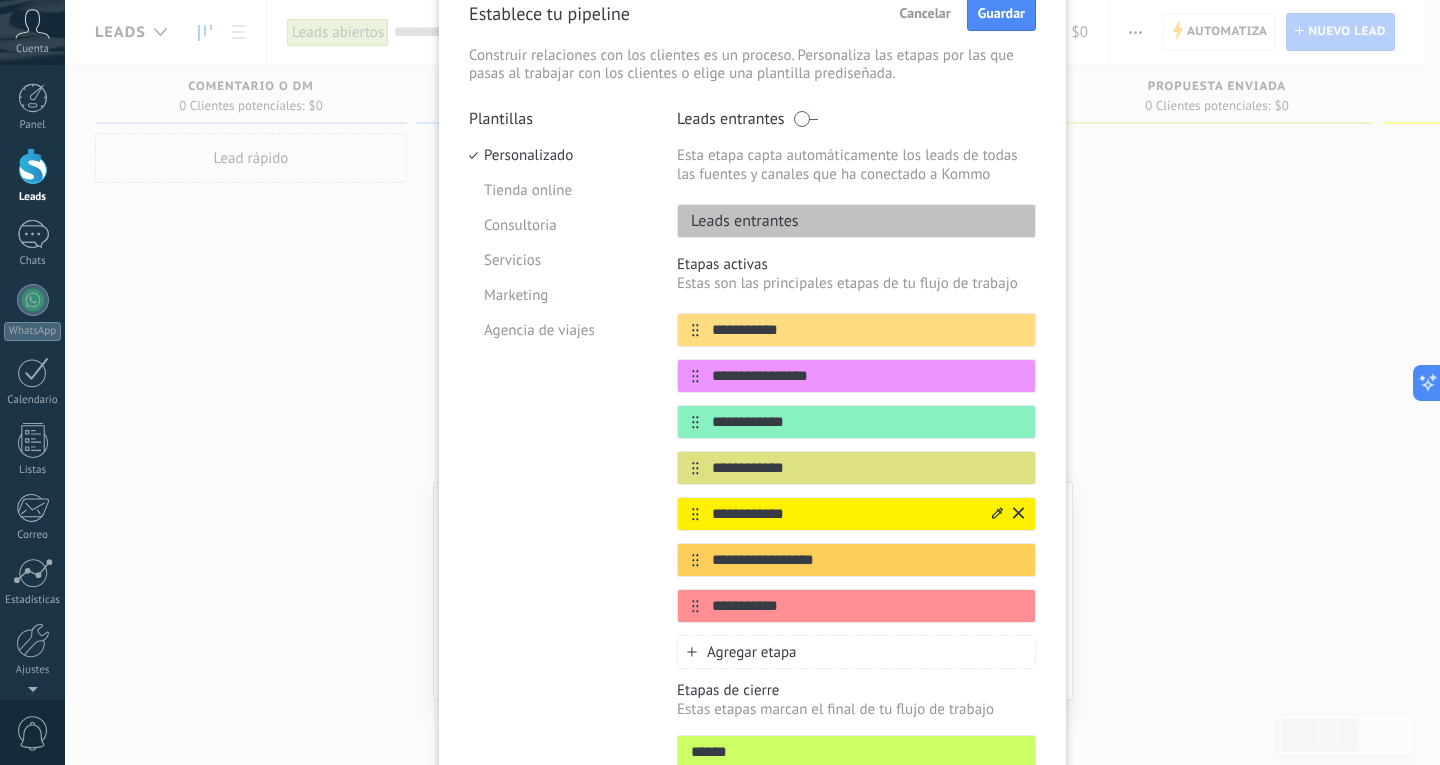 click on "**********" at bounding box center (844, 514) 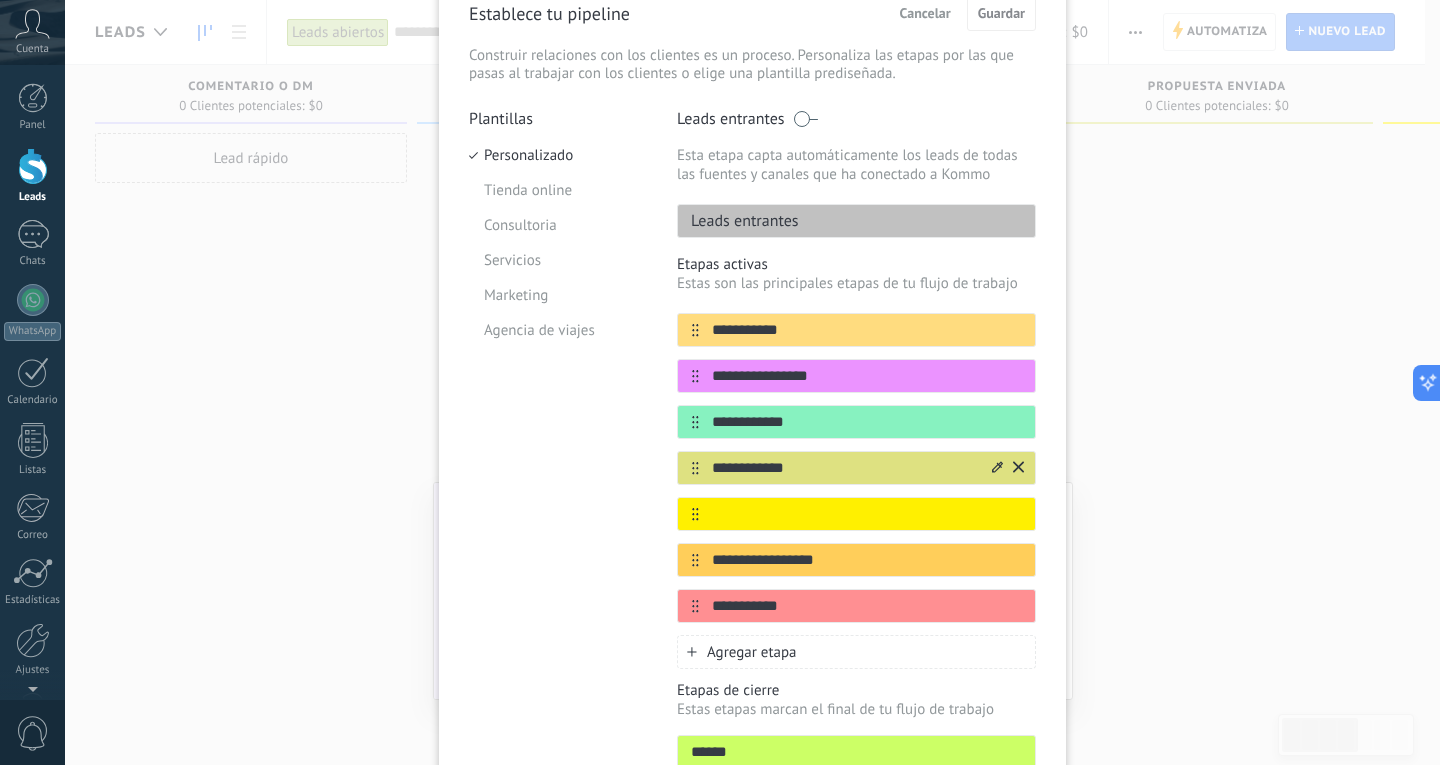 type 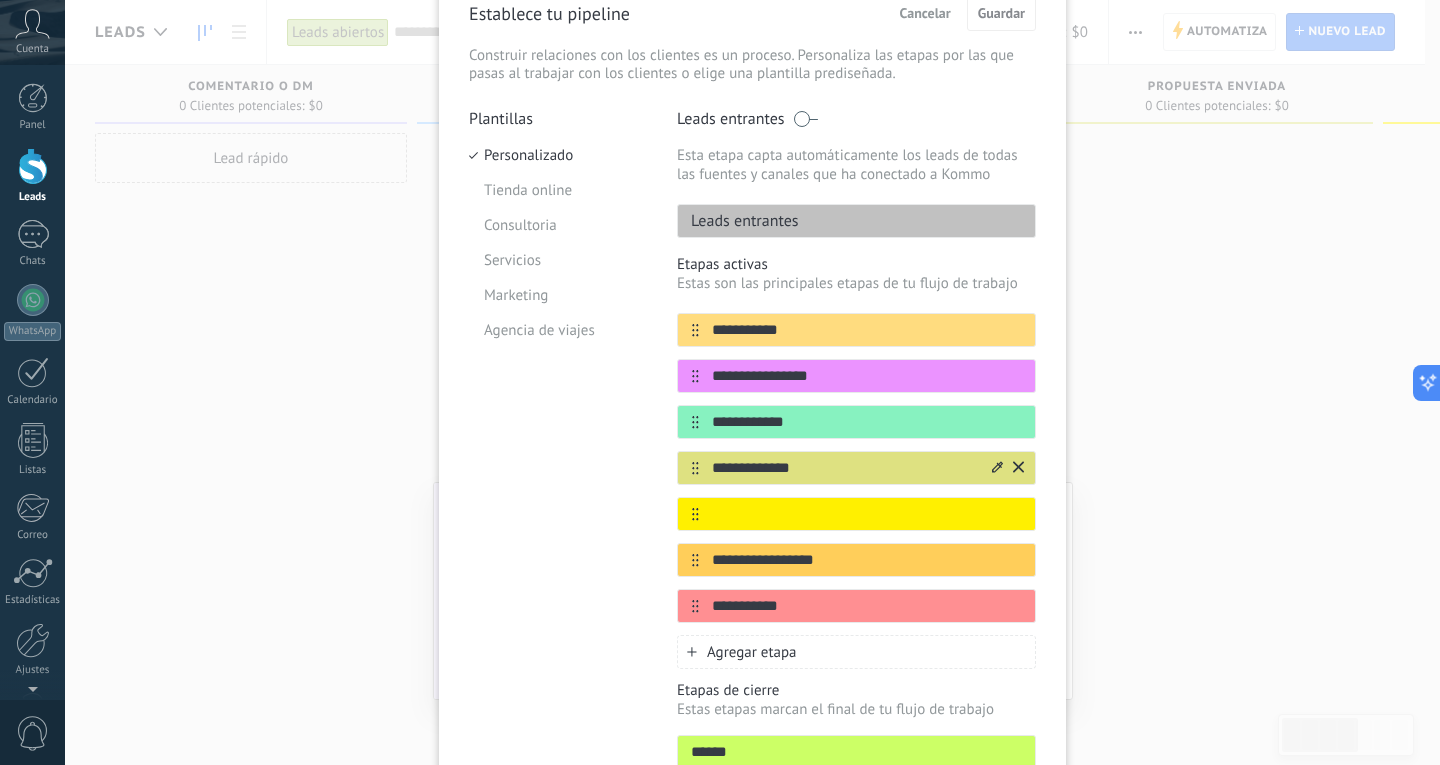 paste on "**********" 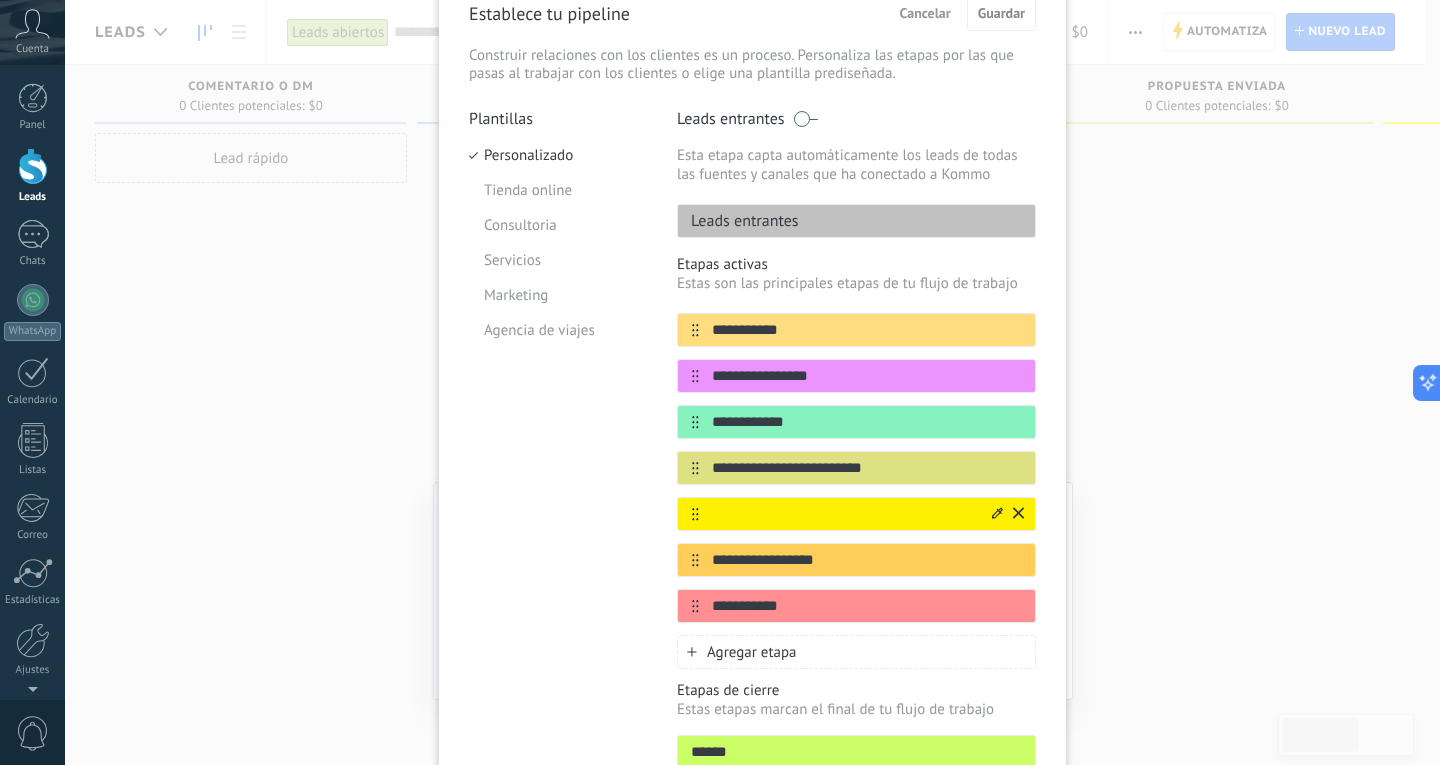 type on "**********" 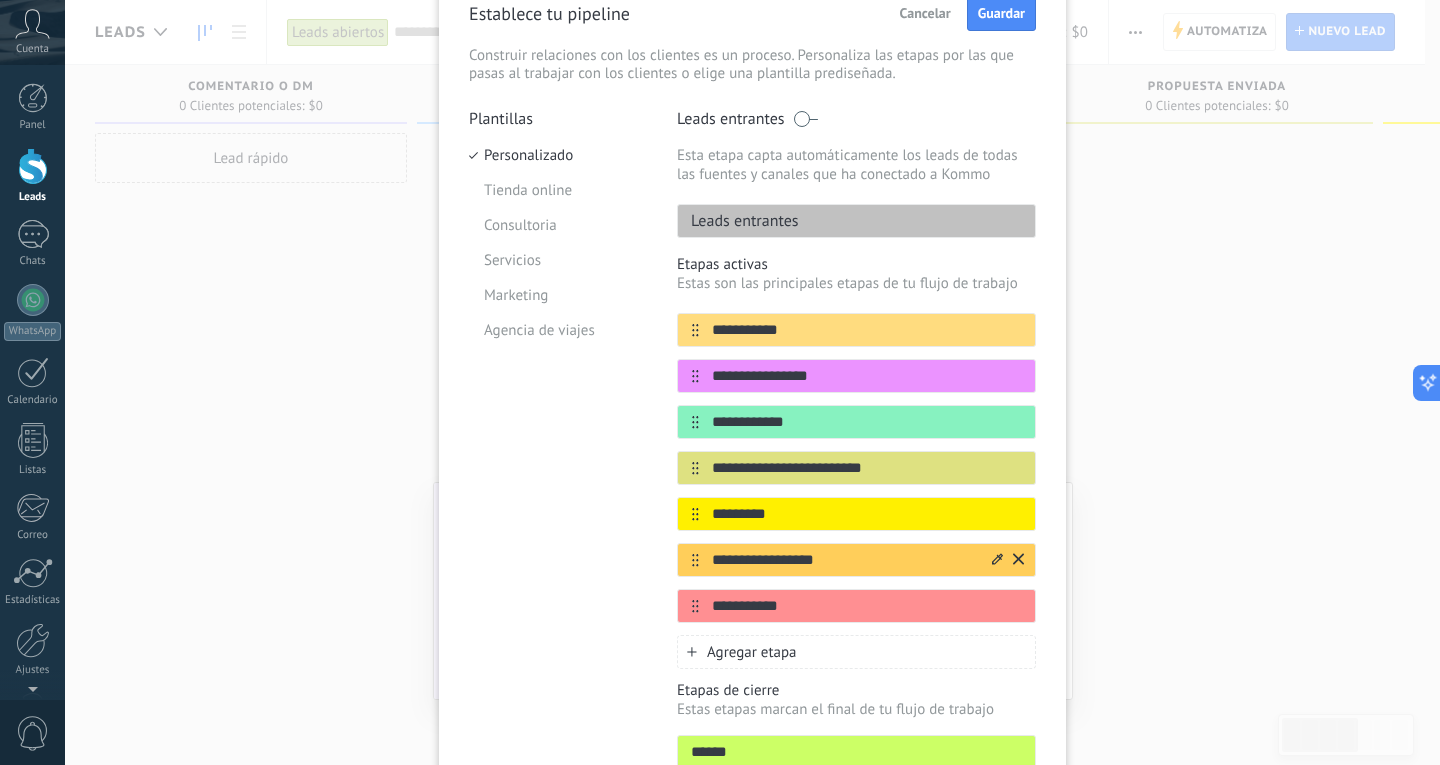 type on "*********" 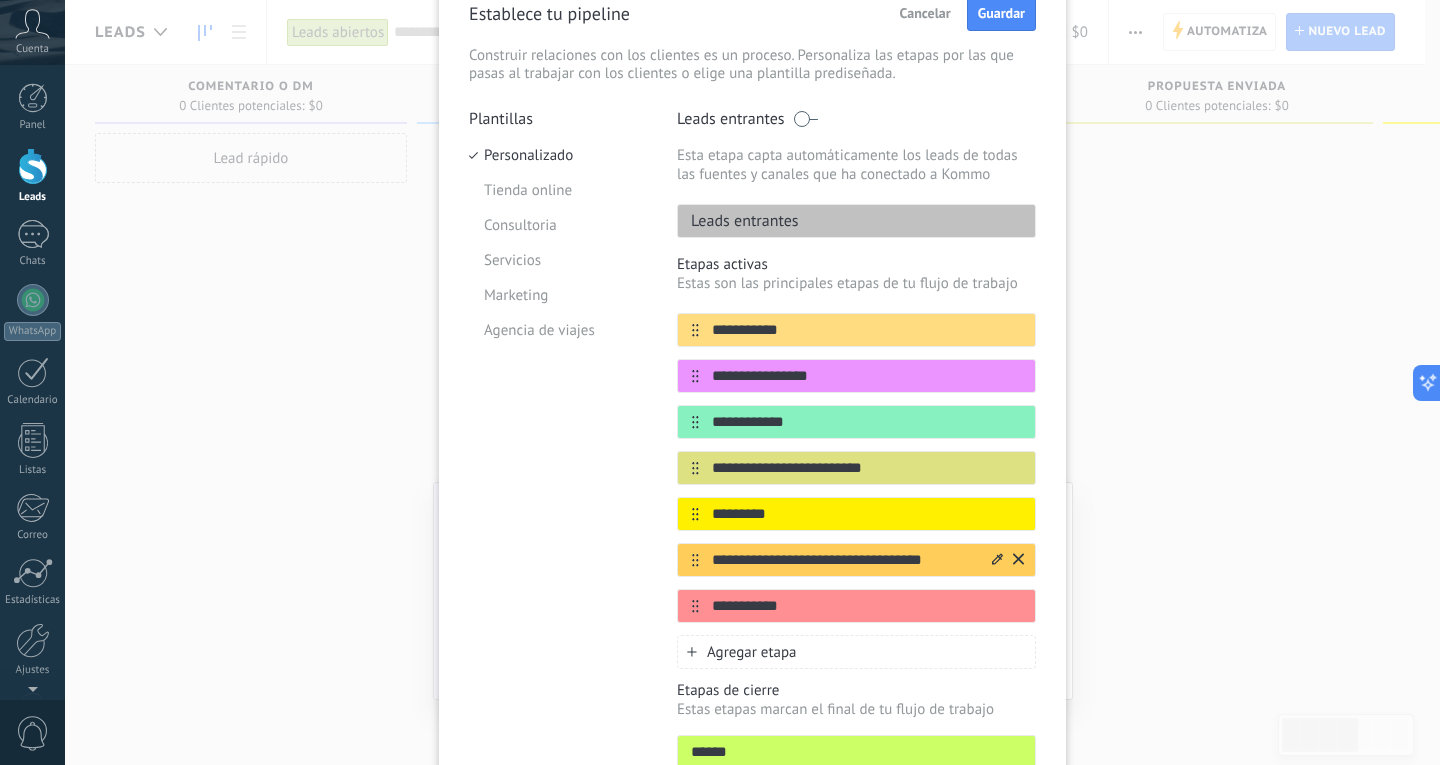 click on "**********" at bounding box center [844, 560] 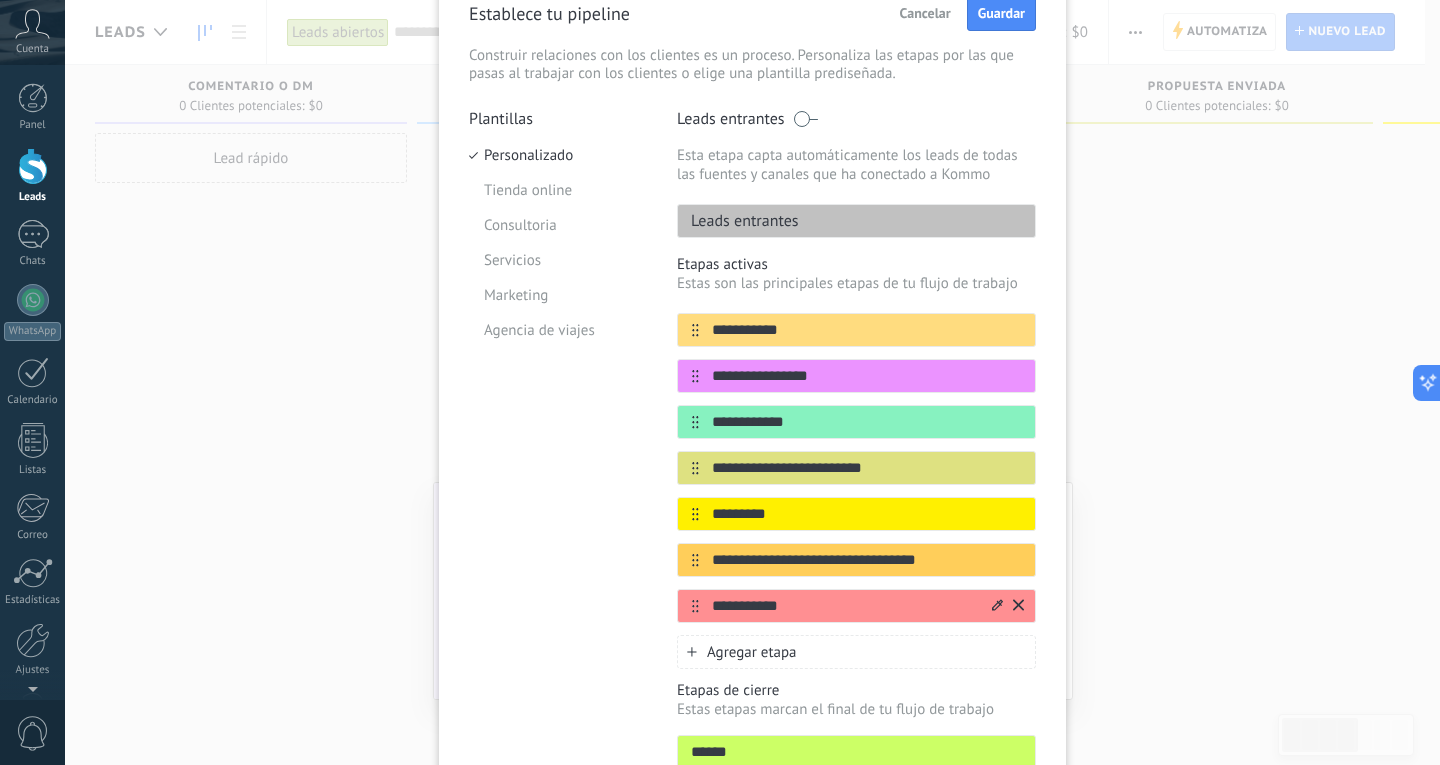 type on "**********" 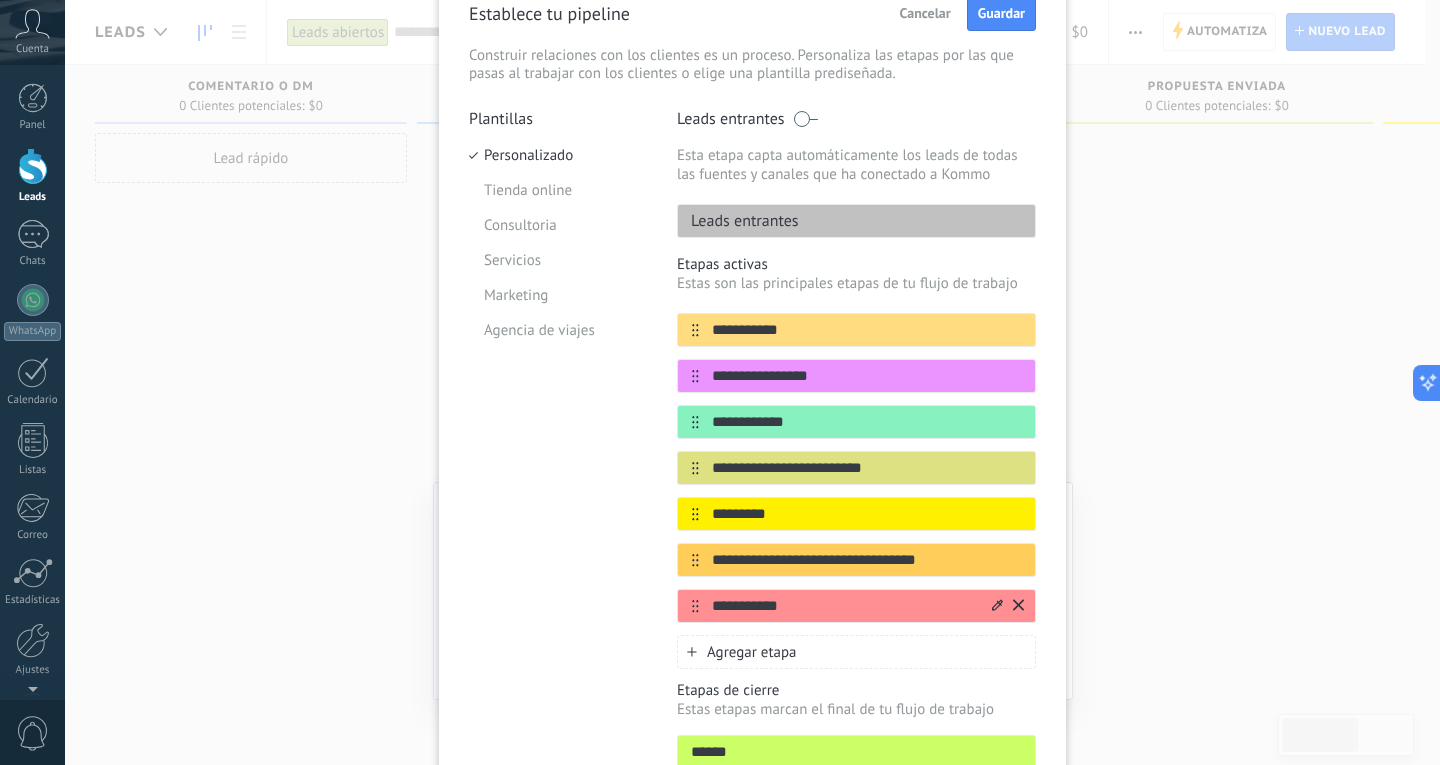 click on "**********" at bounding box center [844, 606] 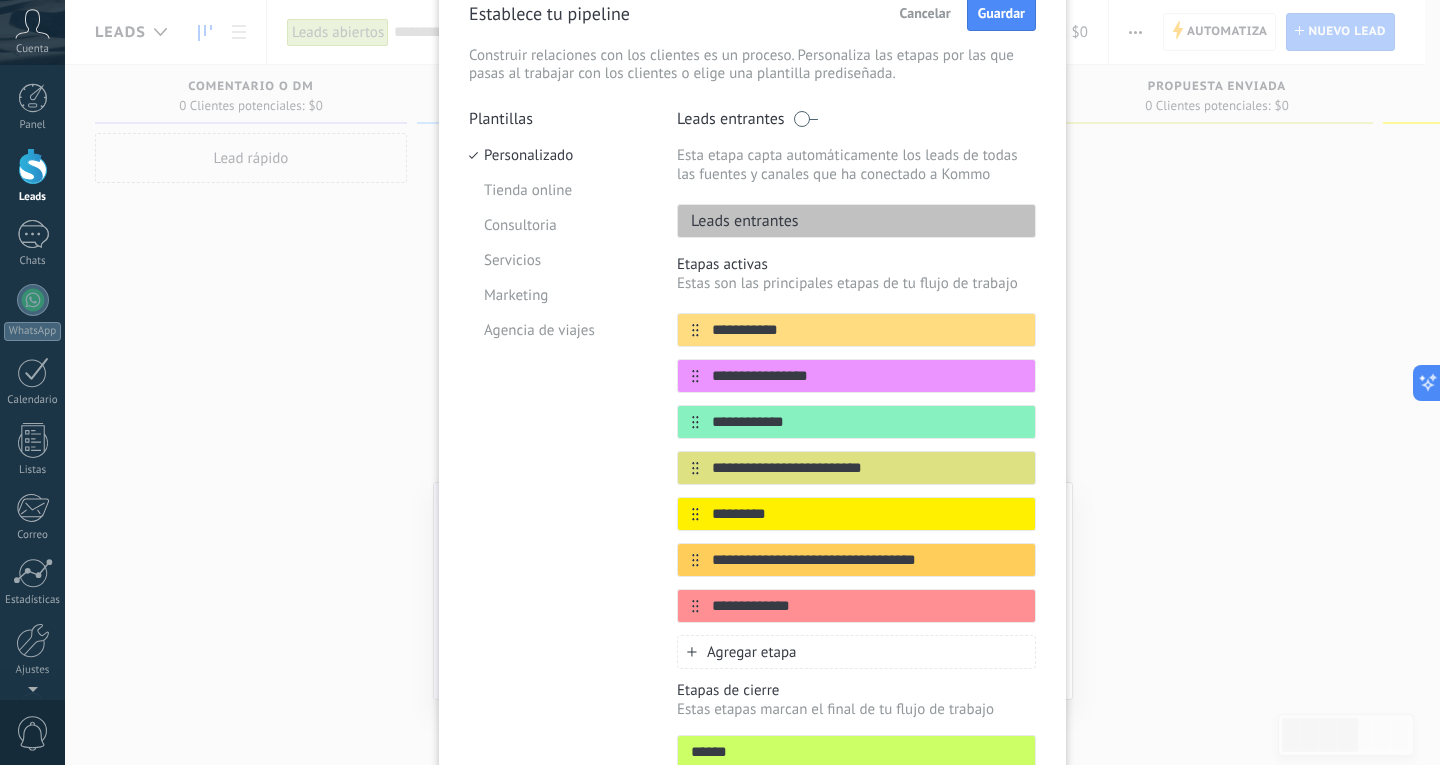 type on "**********" 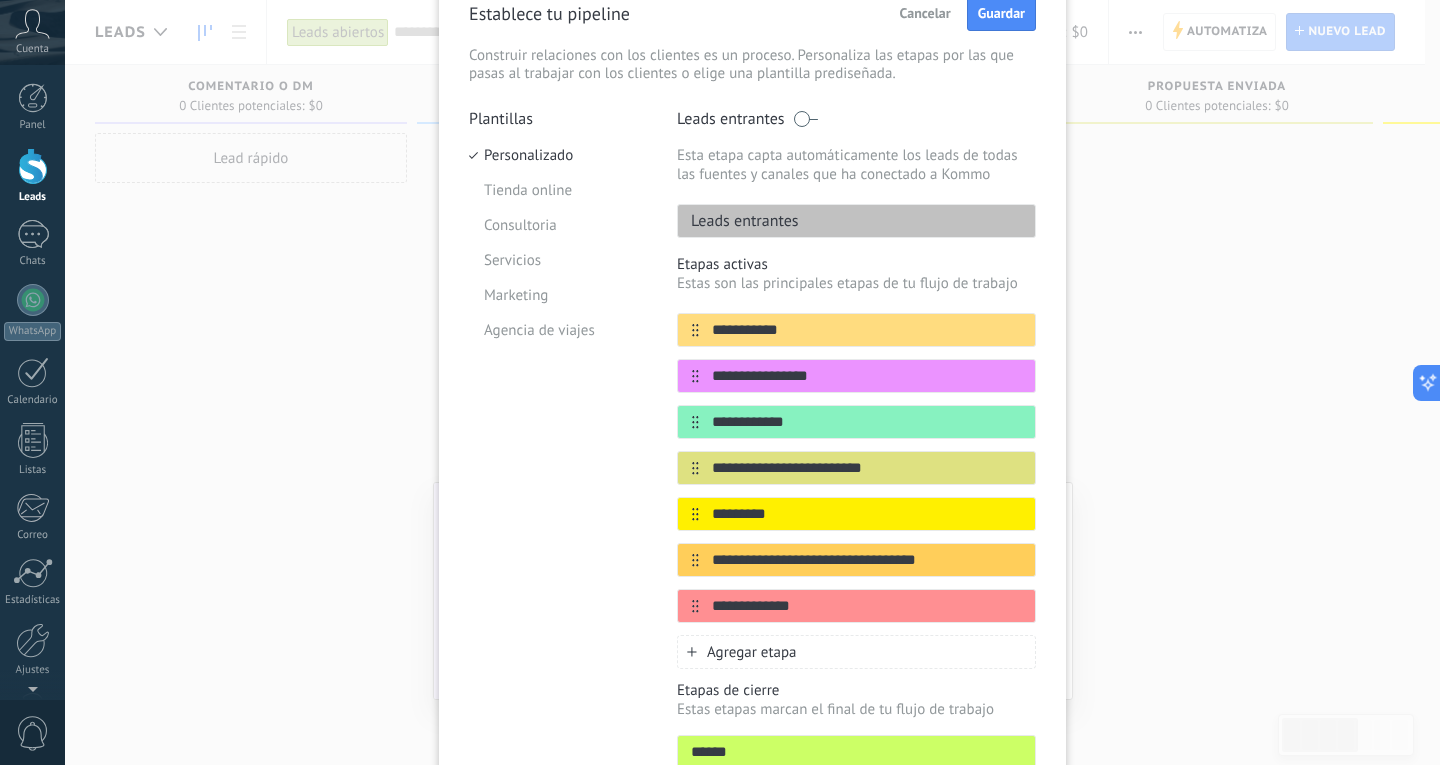 click on "Agregar etapa" at bounding box center [752, 652] 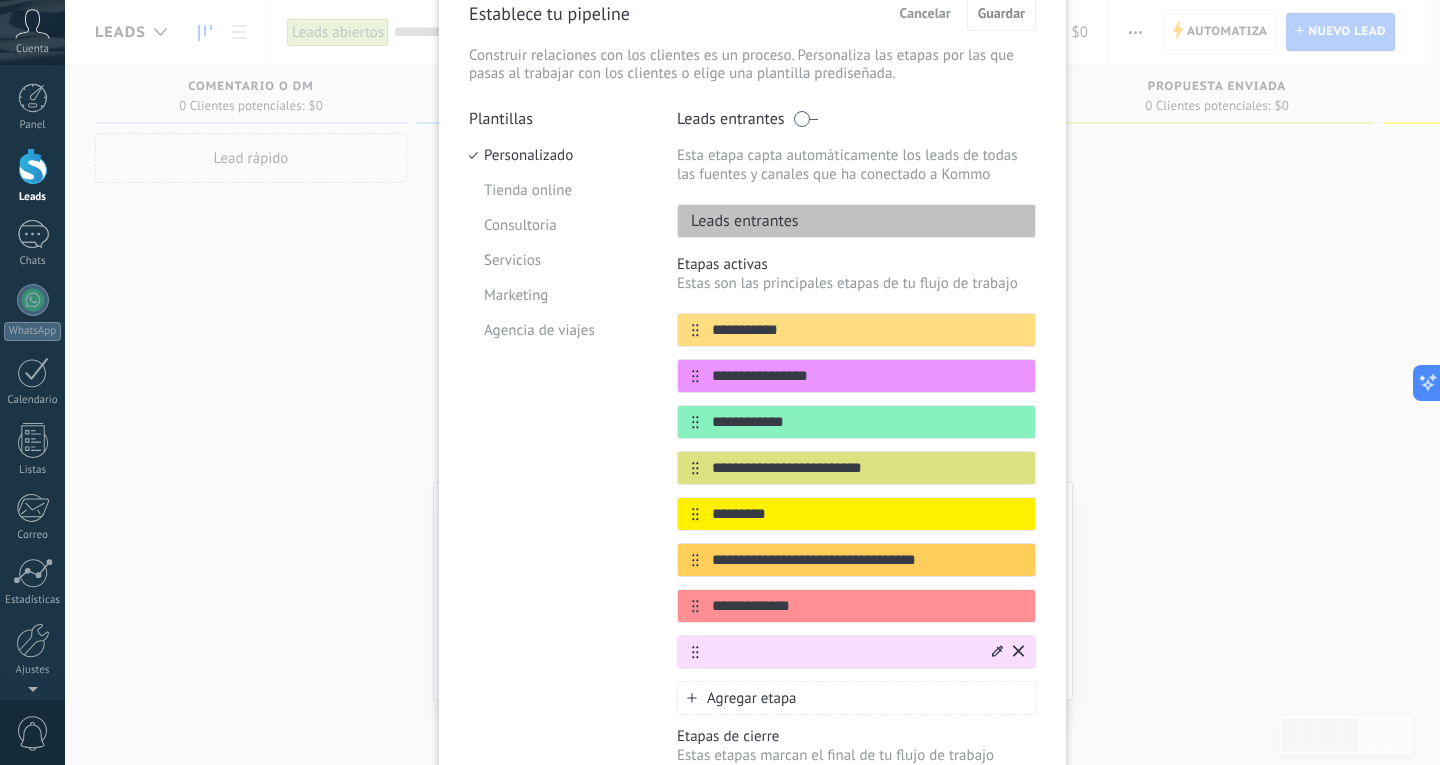 click at bounding box center [844, 652] 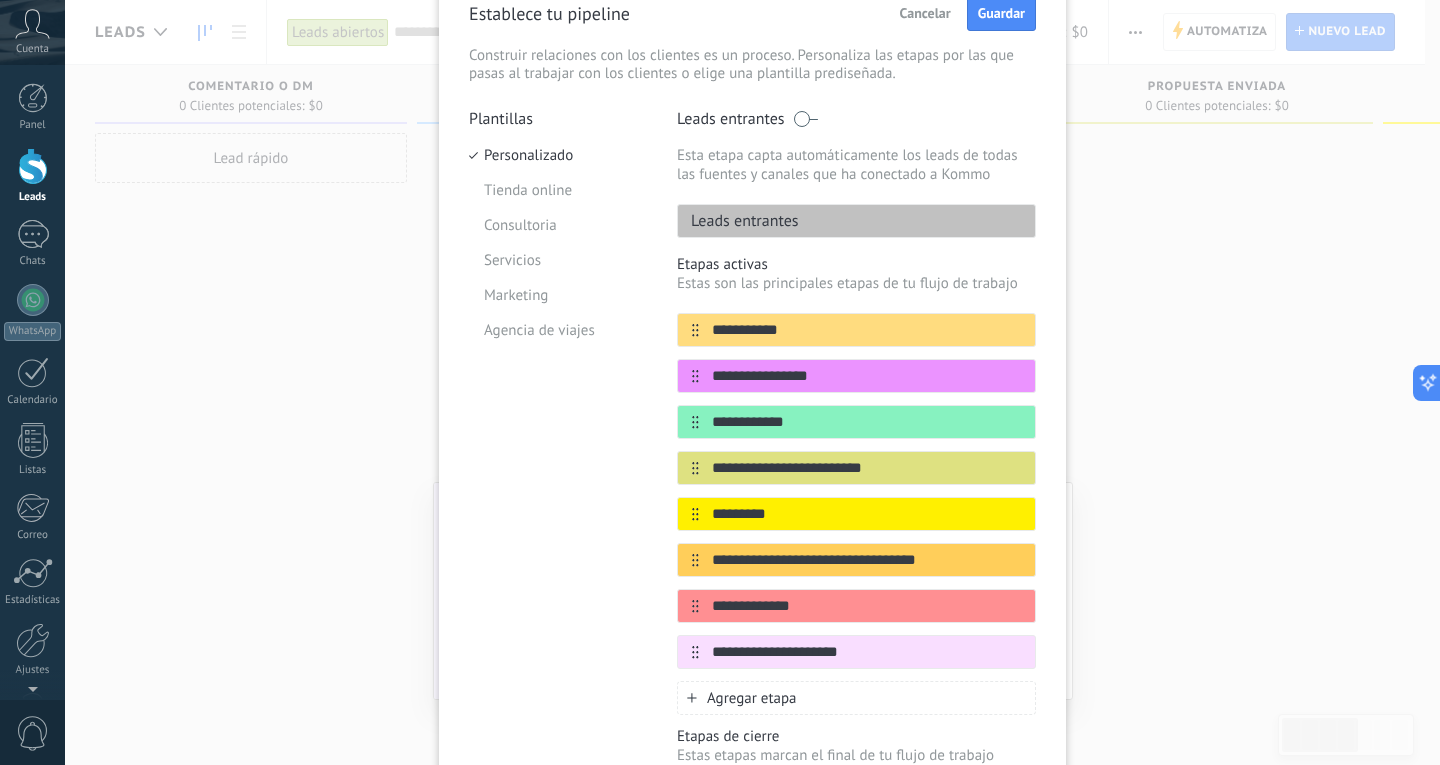 scroll, scrollTop: 300, scrollLeft: 0, axis: vertical 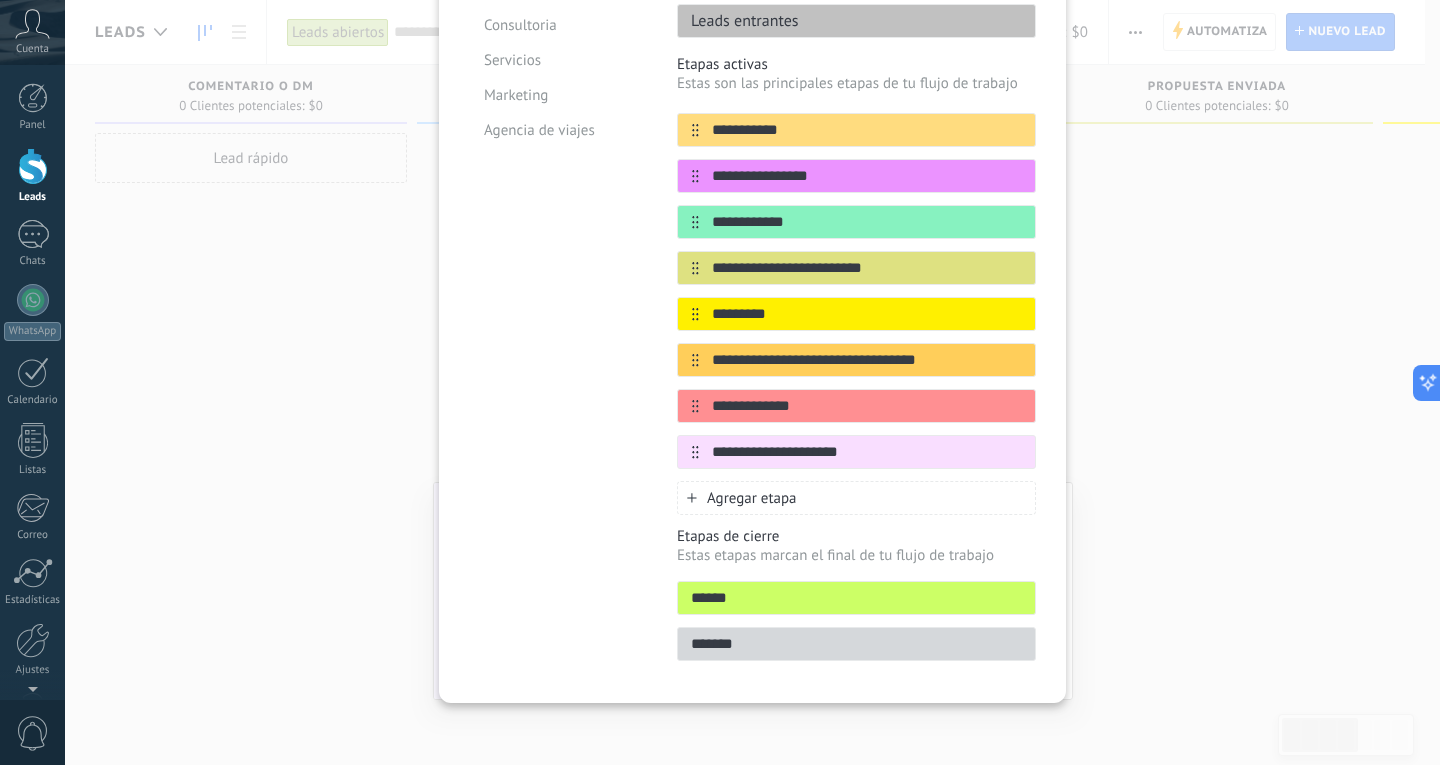 type on "**********" 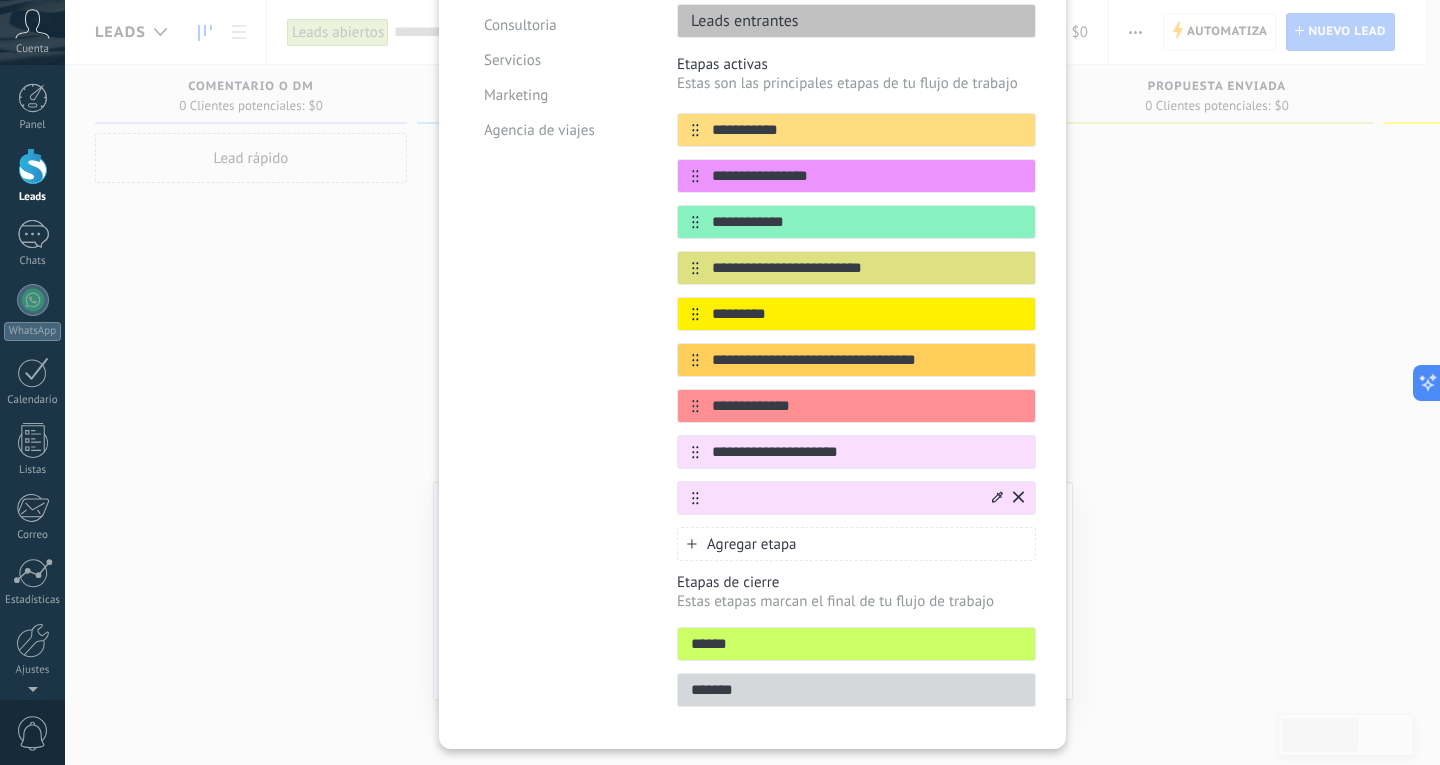 click at bounding box center [844, 498] 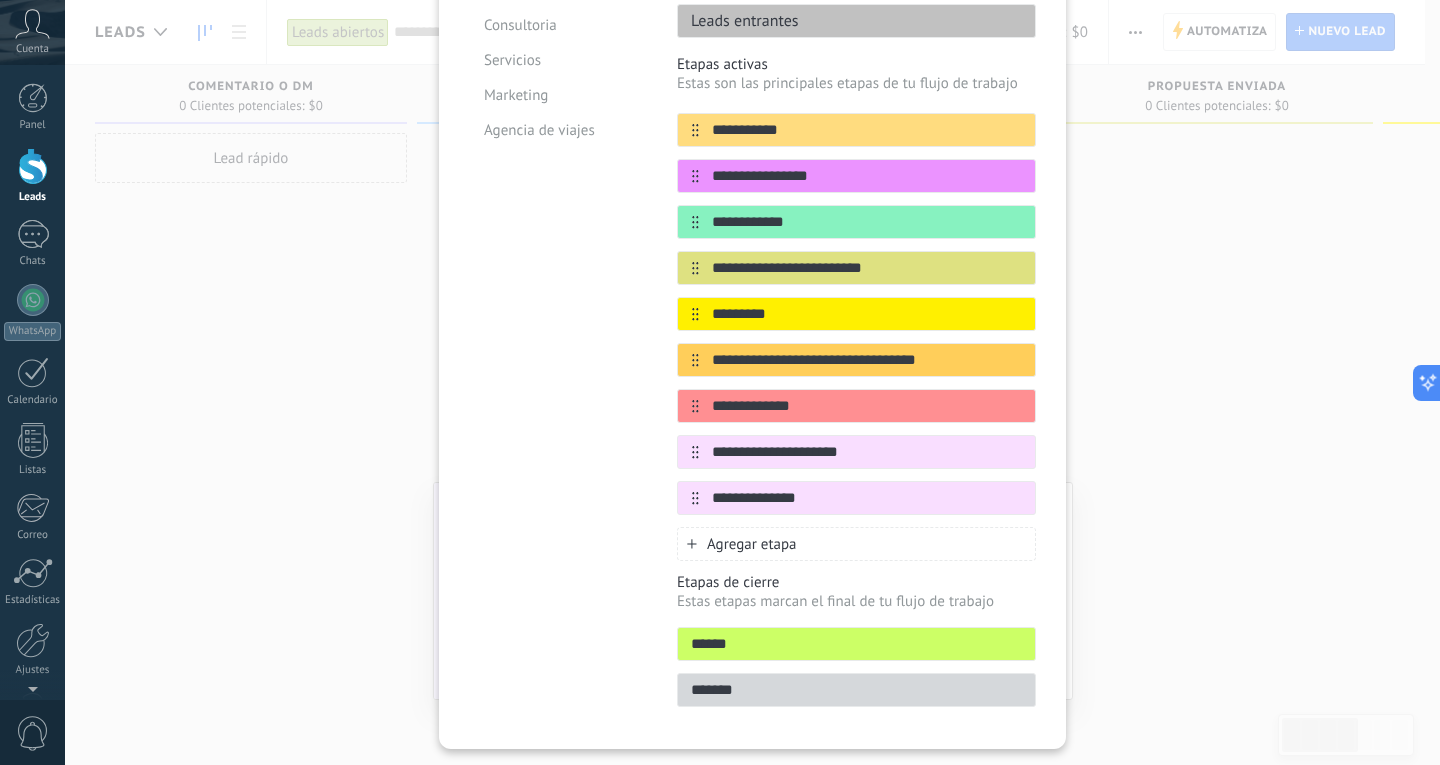 type on "**********" 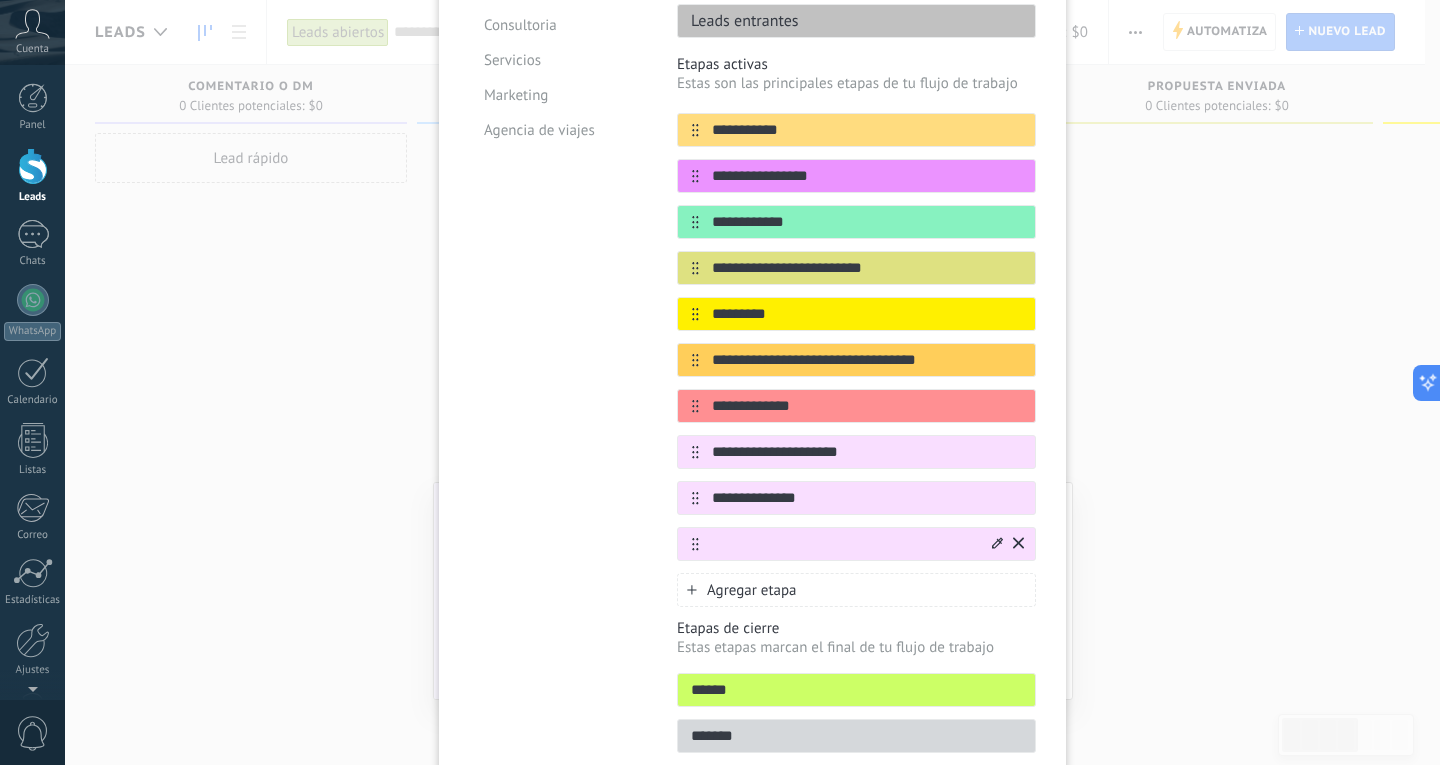 click 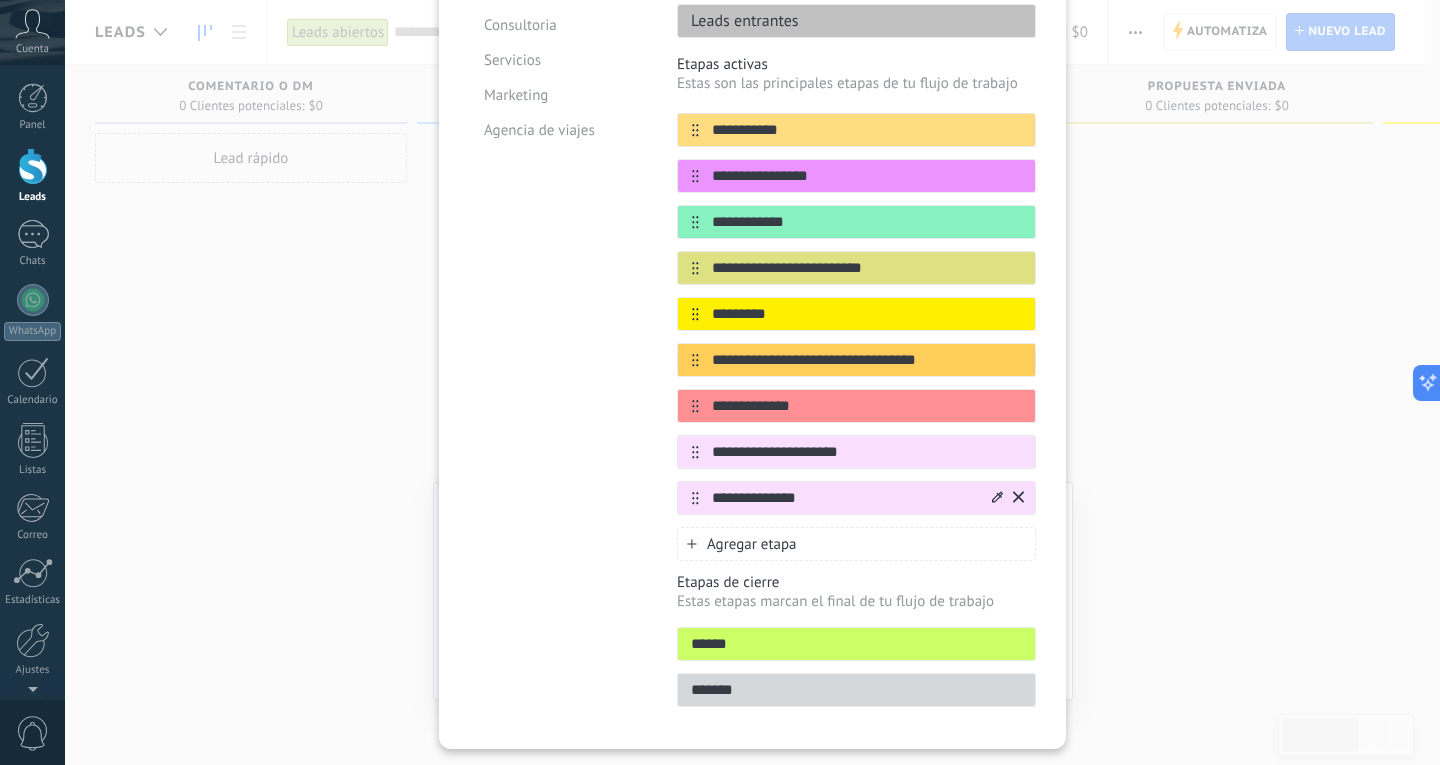 click at bounding box center [1006, 498] 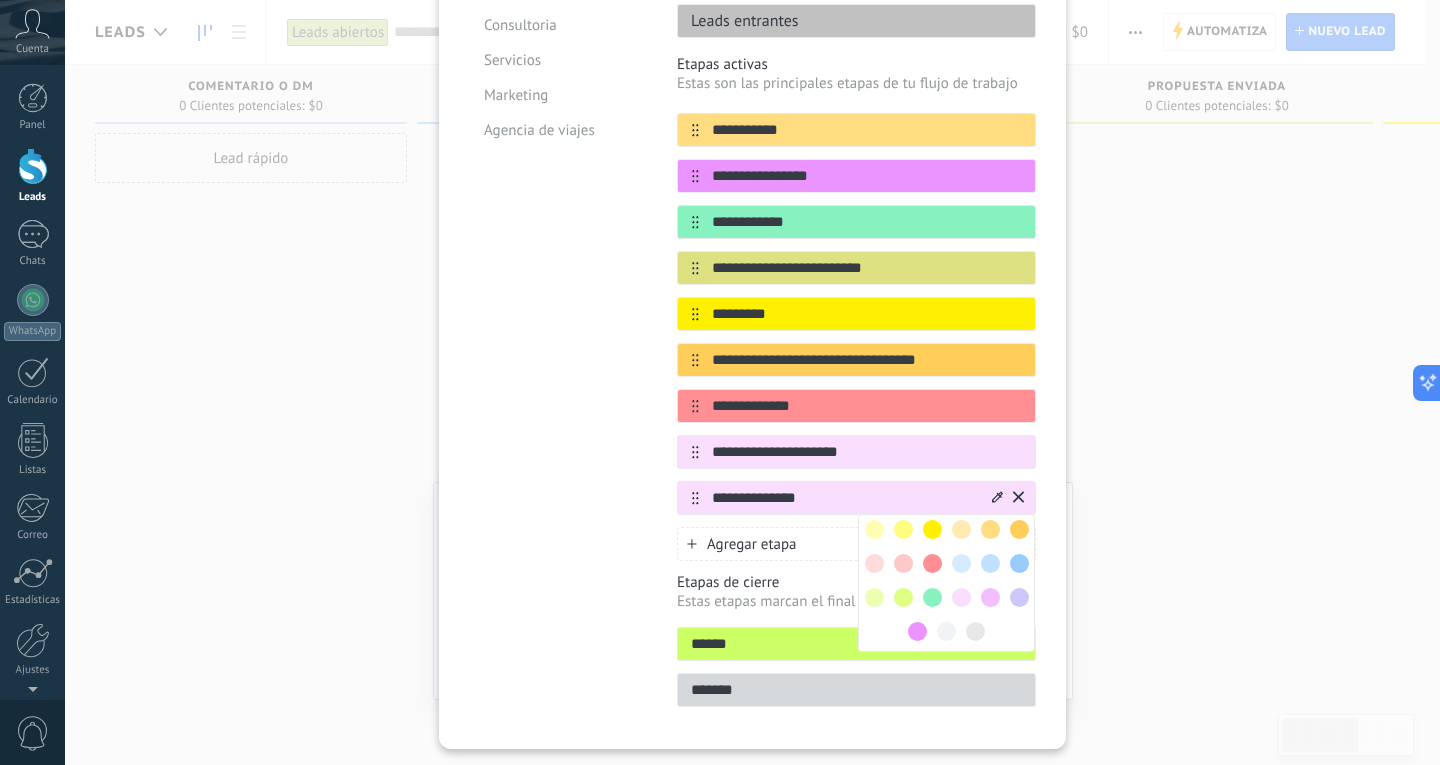 click at bounding box center (932, 529) 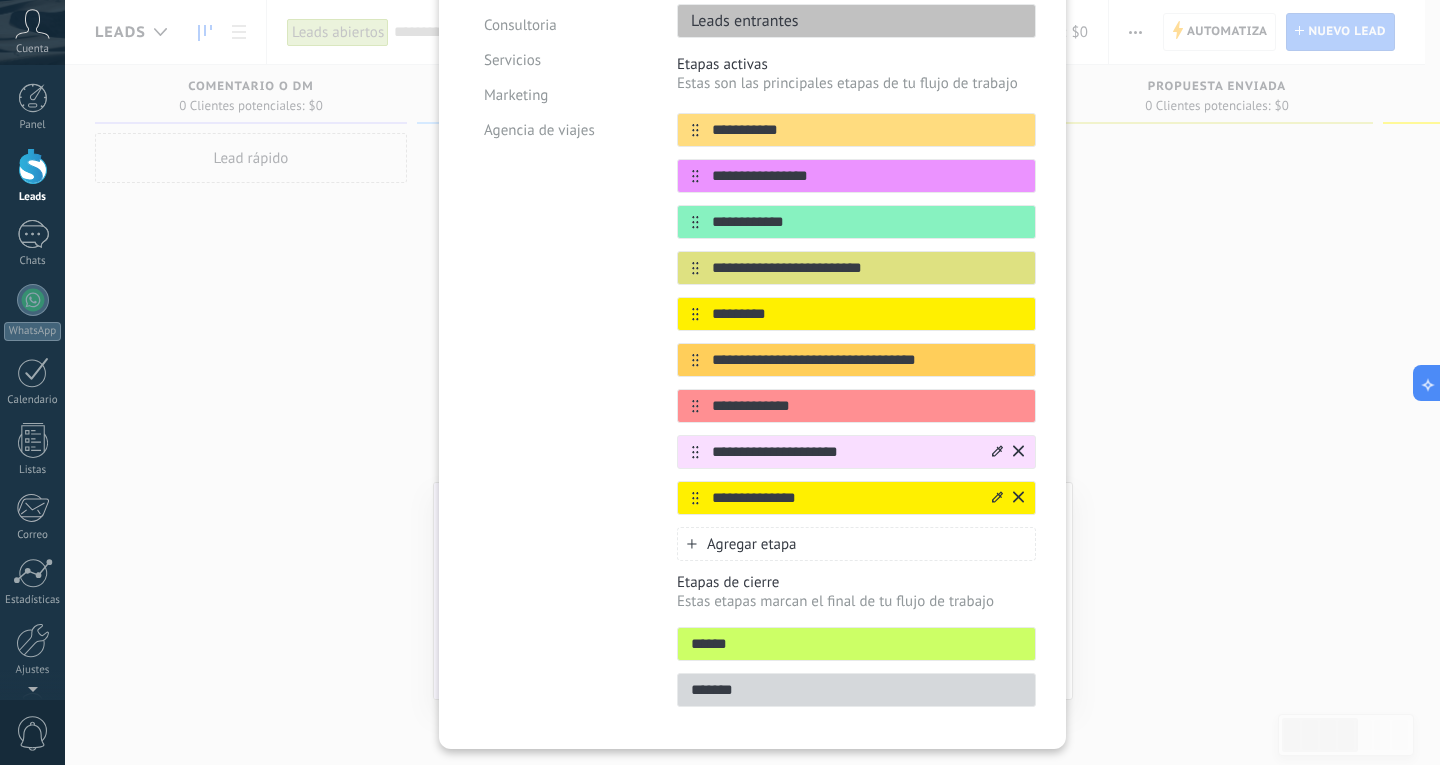 click at bounding box center [997, 452] 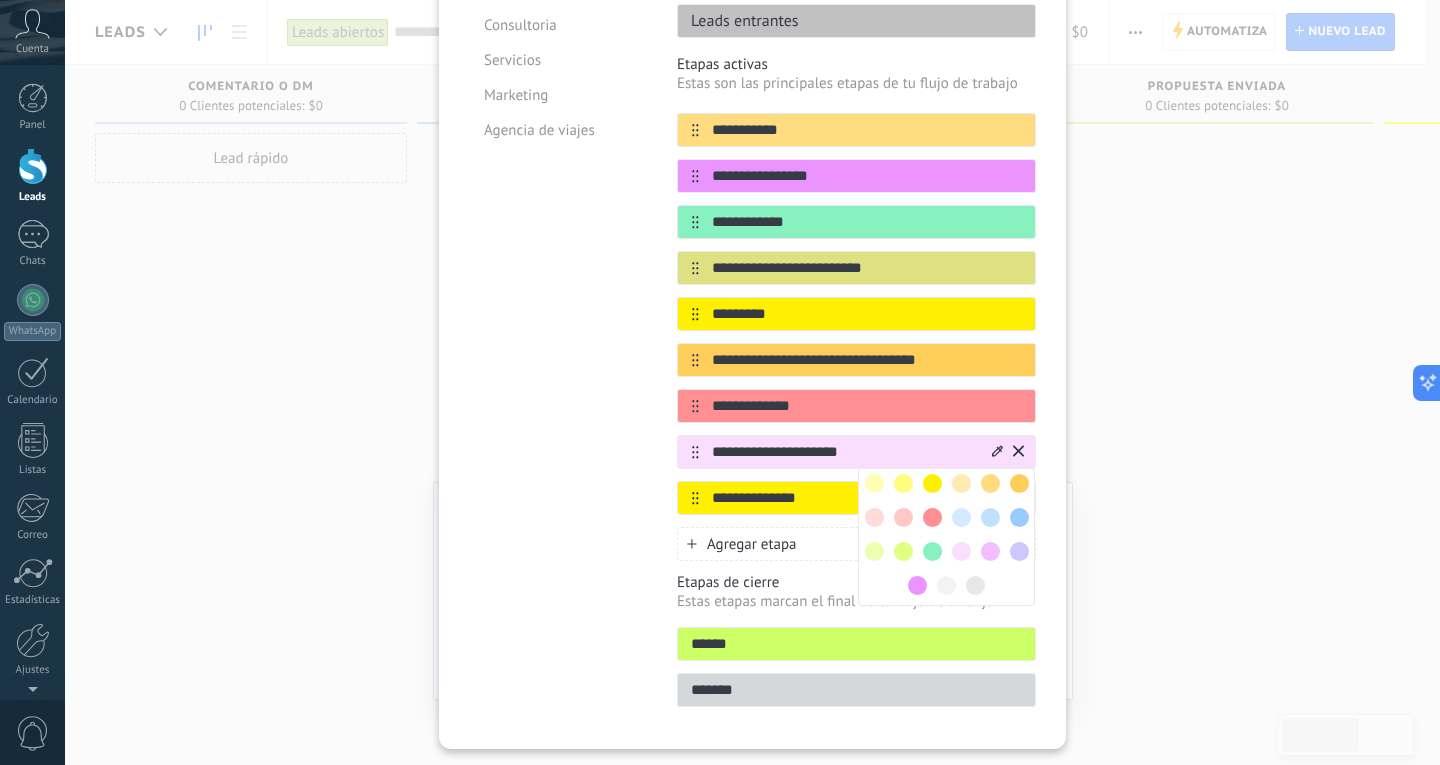 click at bounding box center [990, 517] 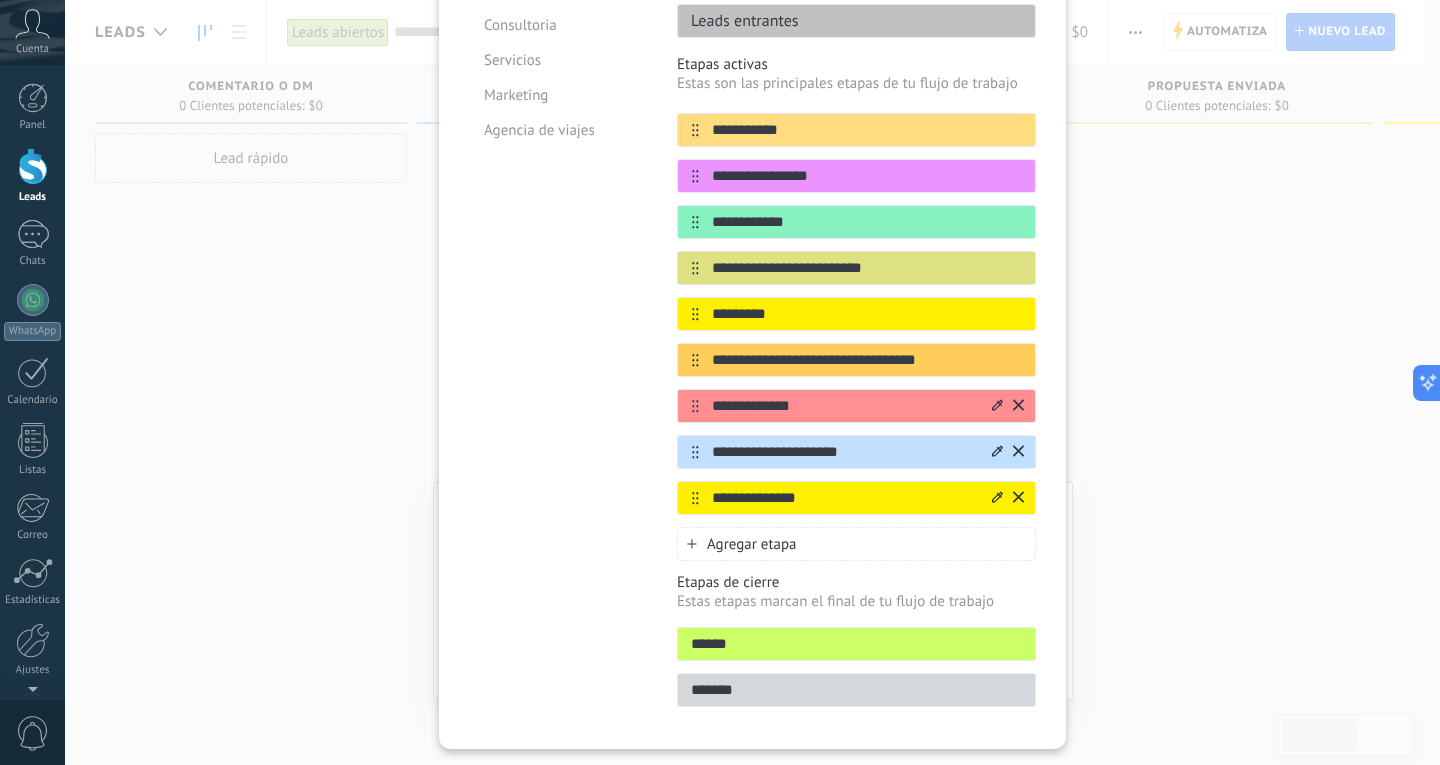 click on "**********" at bounding box center (844, 406) 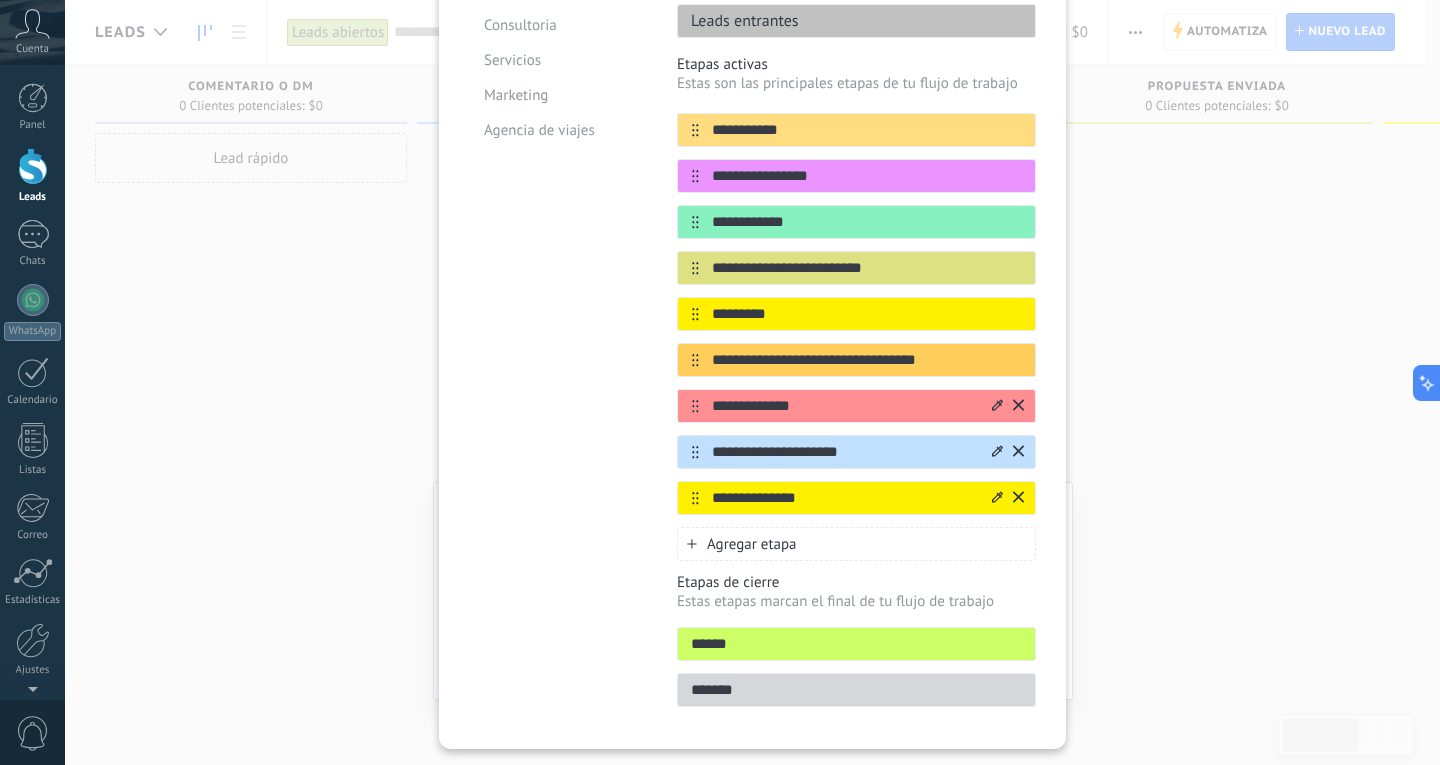 click on "**********" at bounding box center [844, 406] 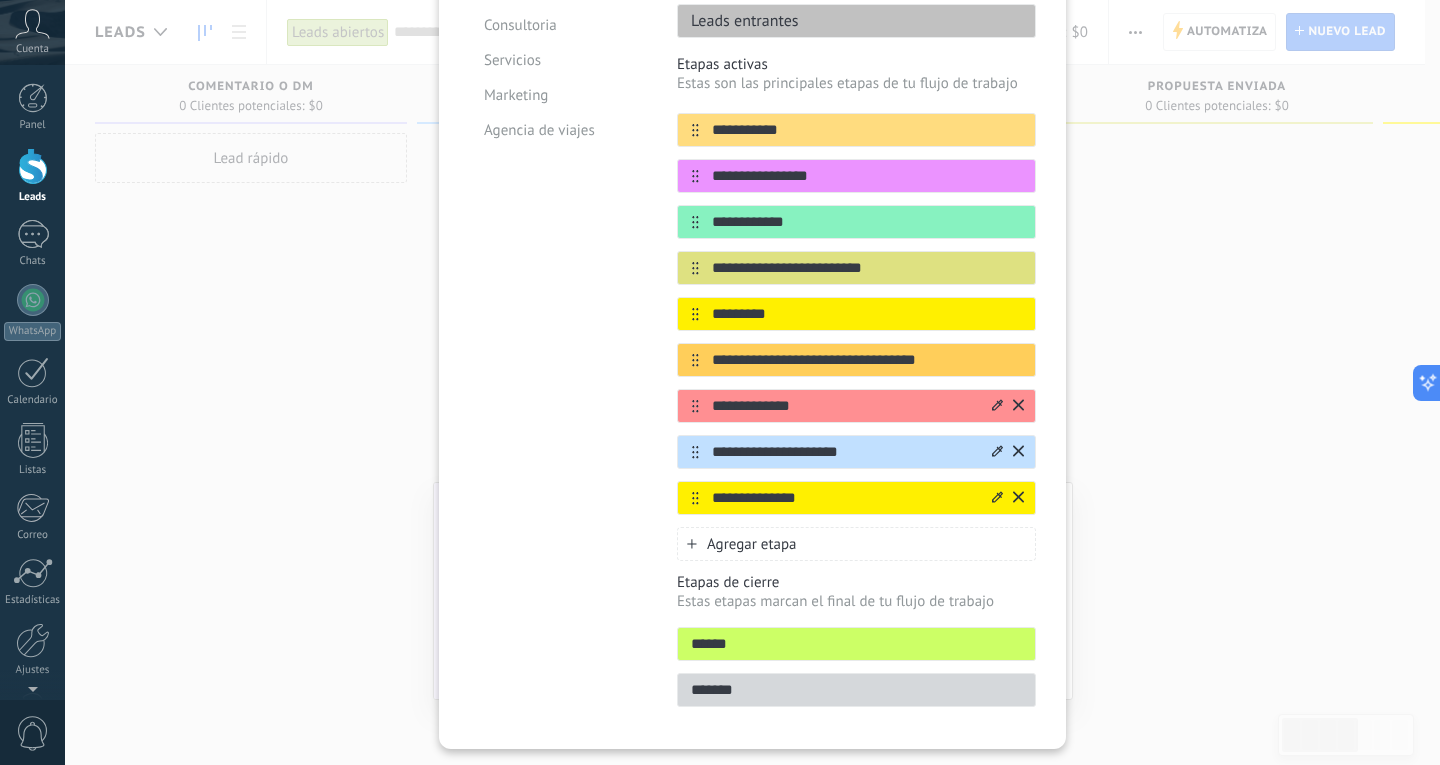 click 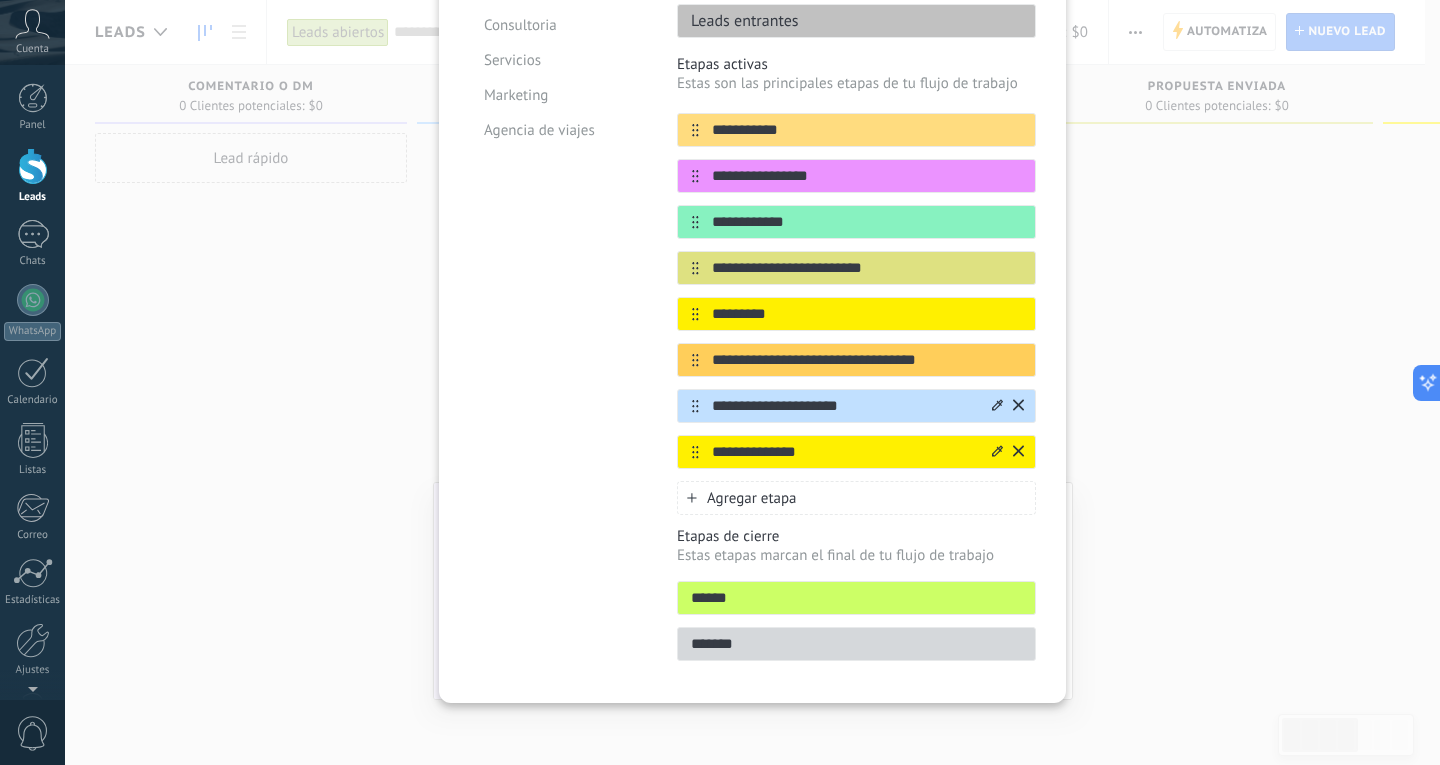 click 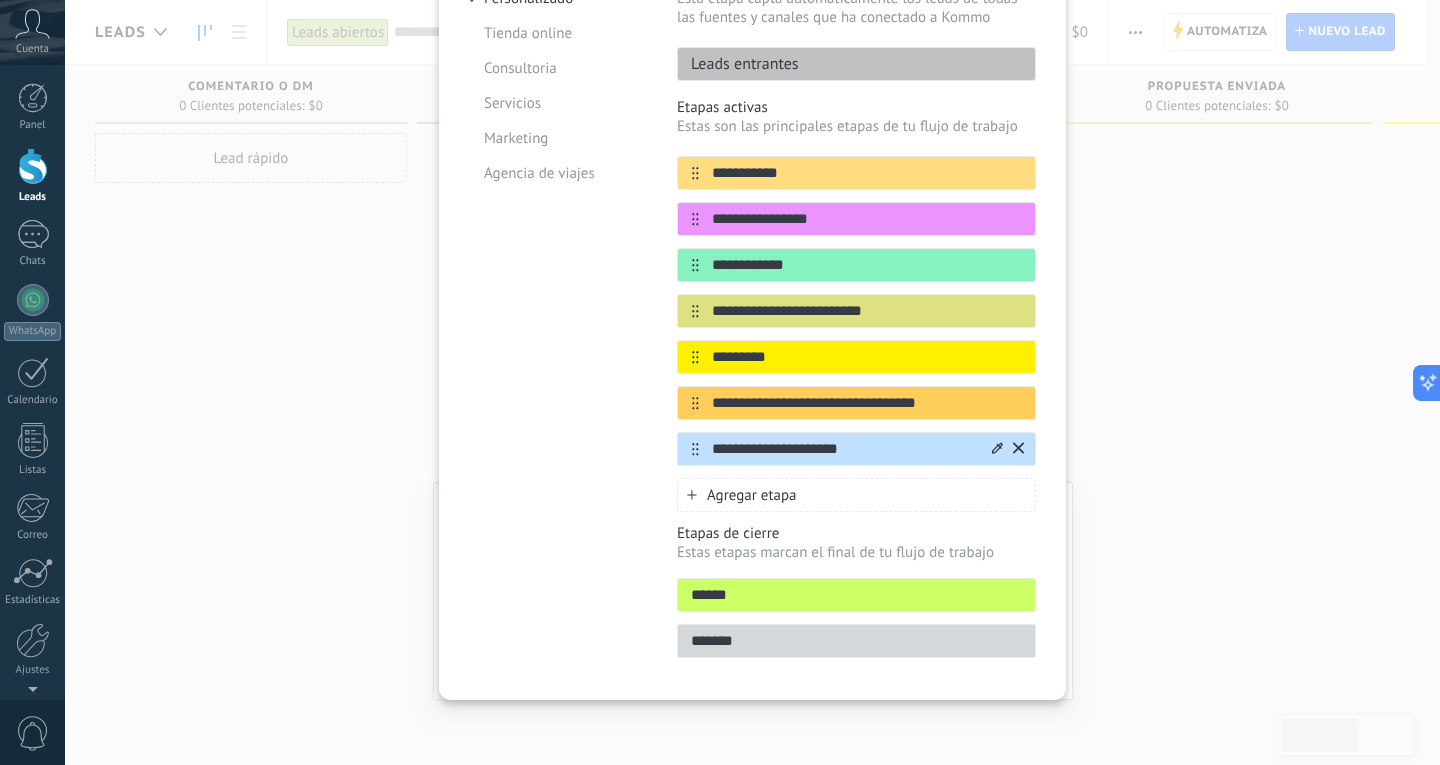 scroll, scrollTop: 257, scrollLeft: 0, axis: vertical 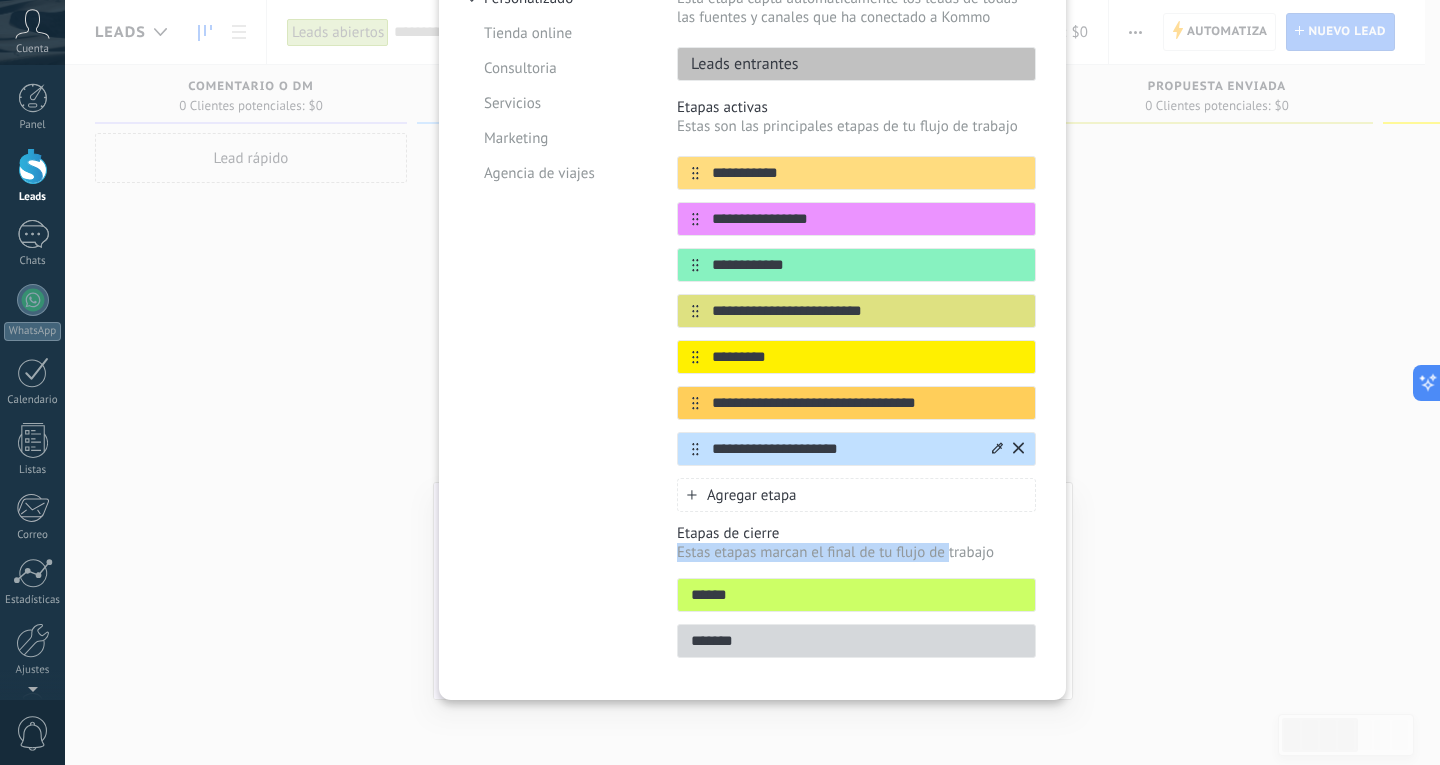 click on "Etapas de cierre Estas etapas marcan el final de tu flujo de trabajo ****** *******" at bounding box center (856, 591) 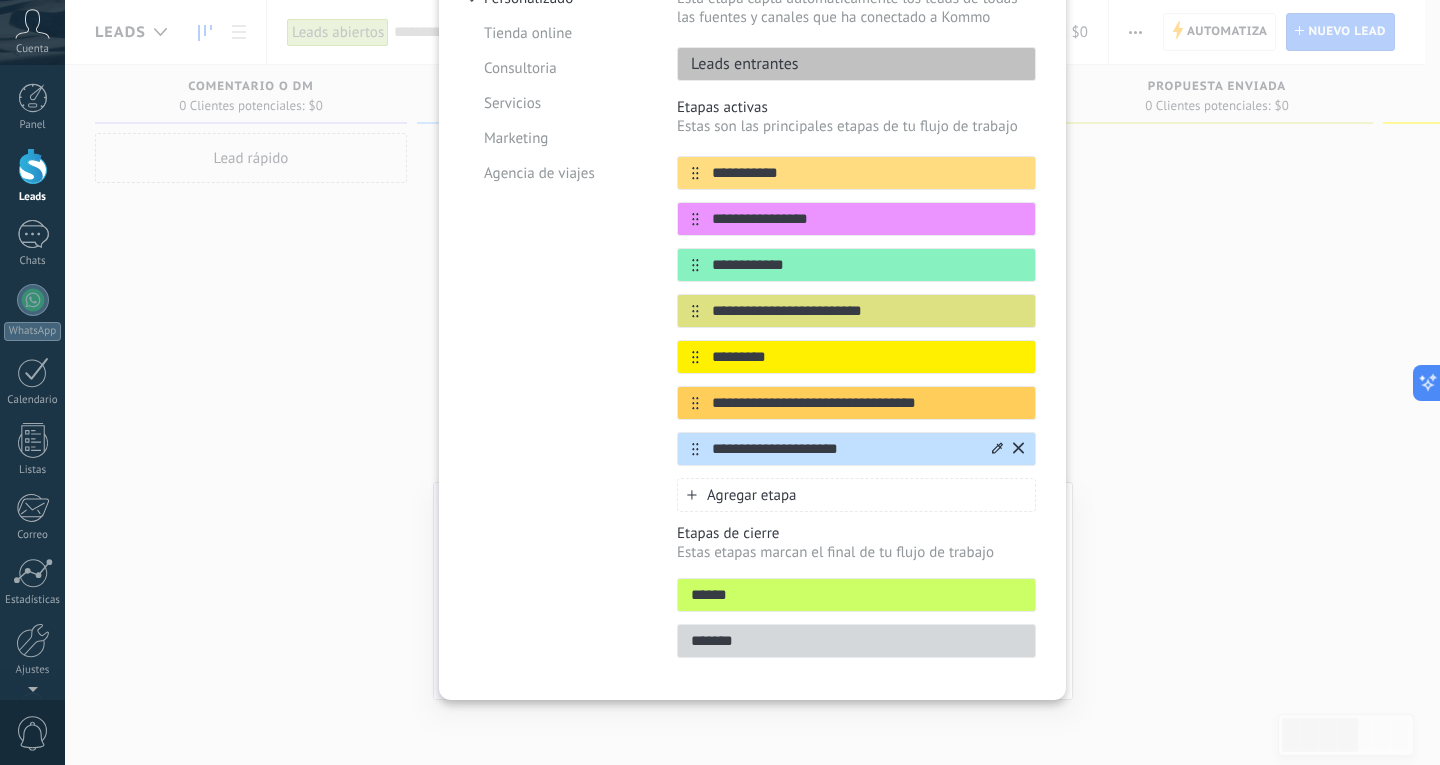 click on "Estas etapas marcan el final de tu flujo de trabajo" at bounding box center (856, 552) 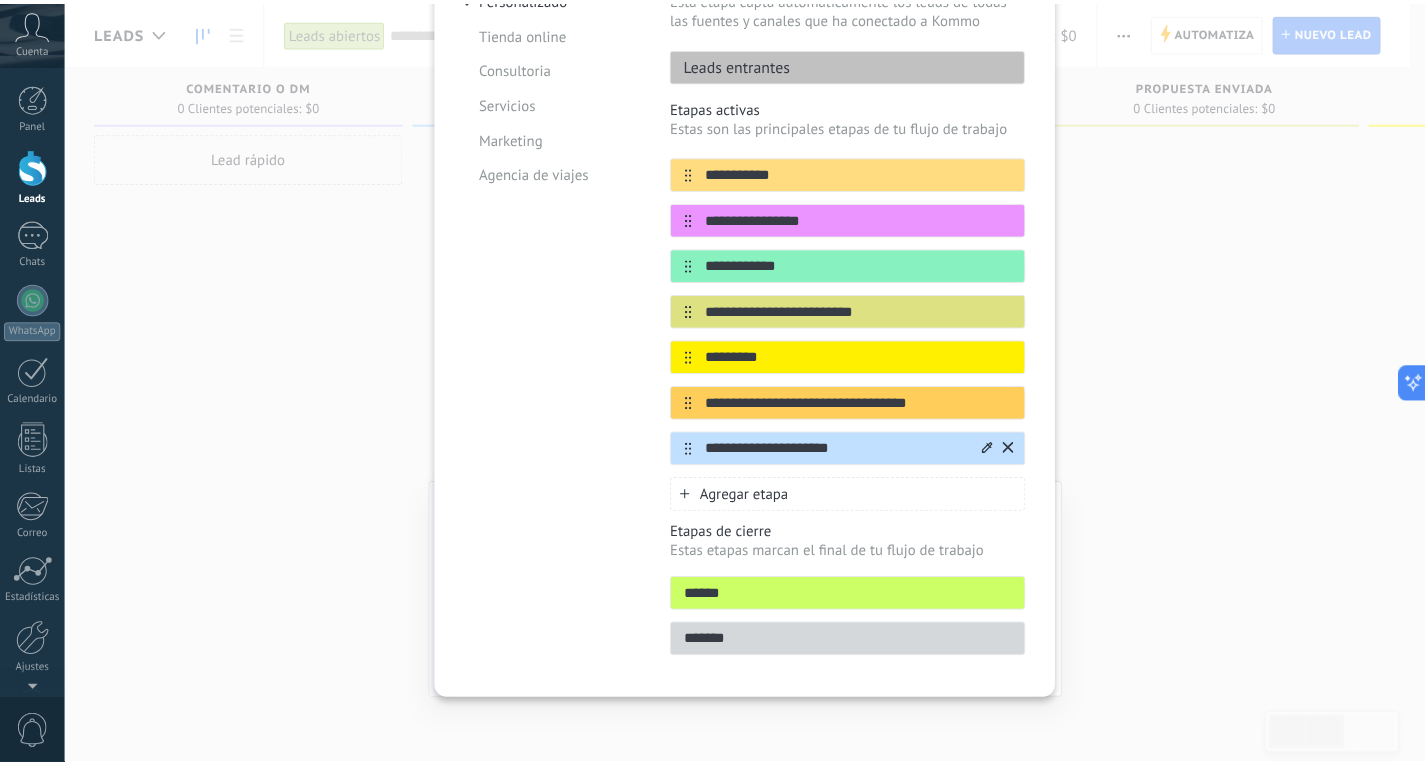 scroll, scrollTop: 0, scrollLeft: 0, axis: both 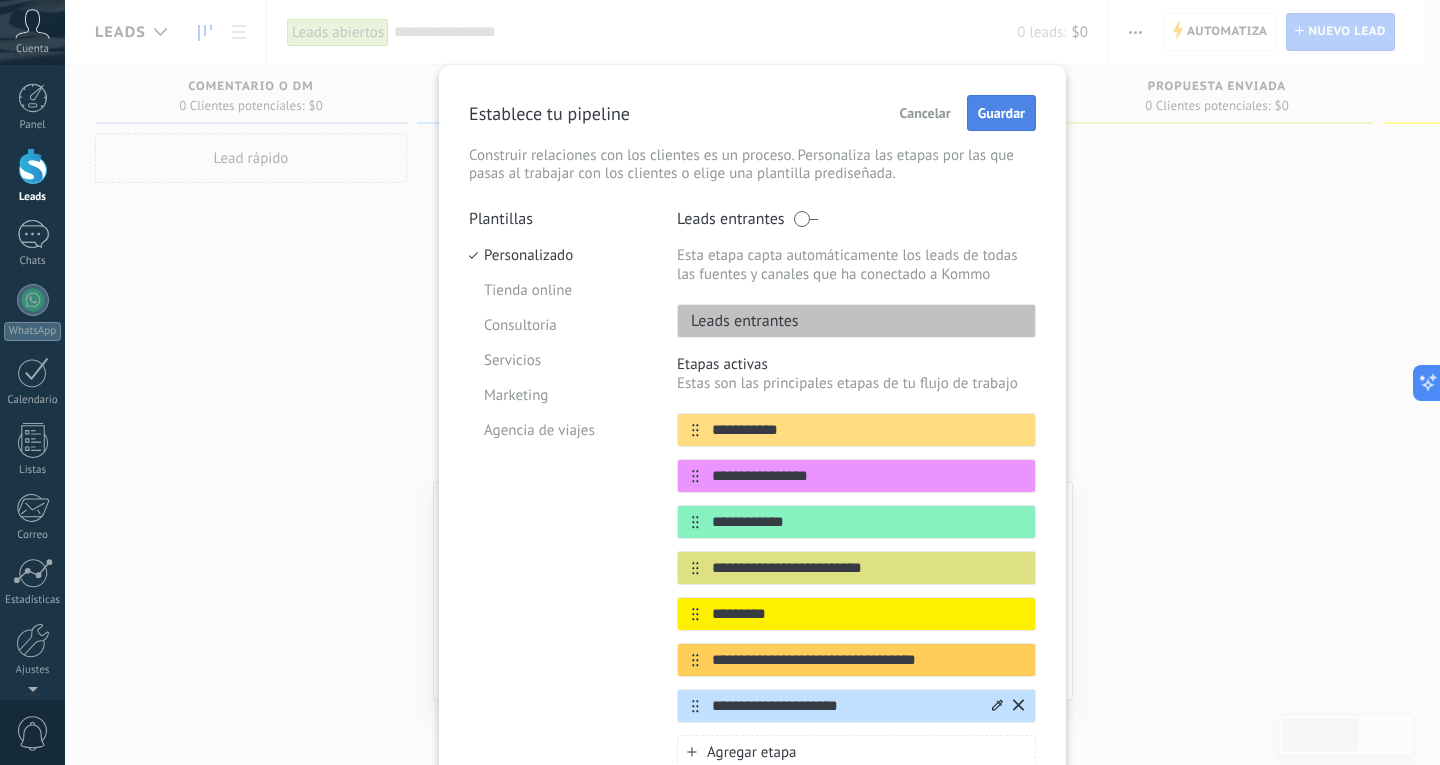 click on "Guardar" at bounding box center [1001, 113] 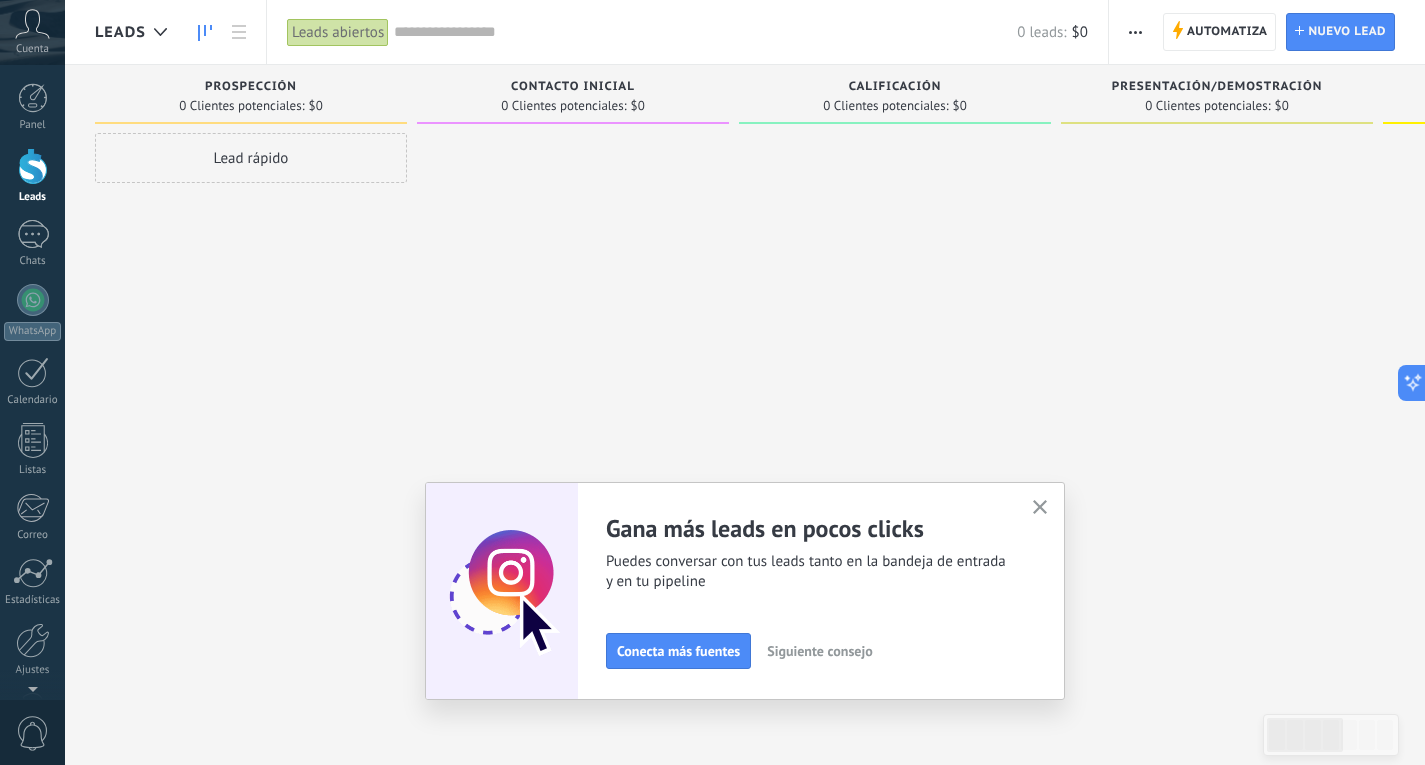 click at bounding box center (895, 385) 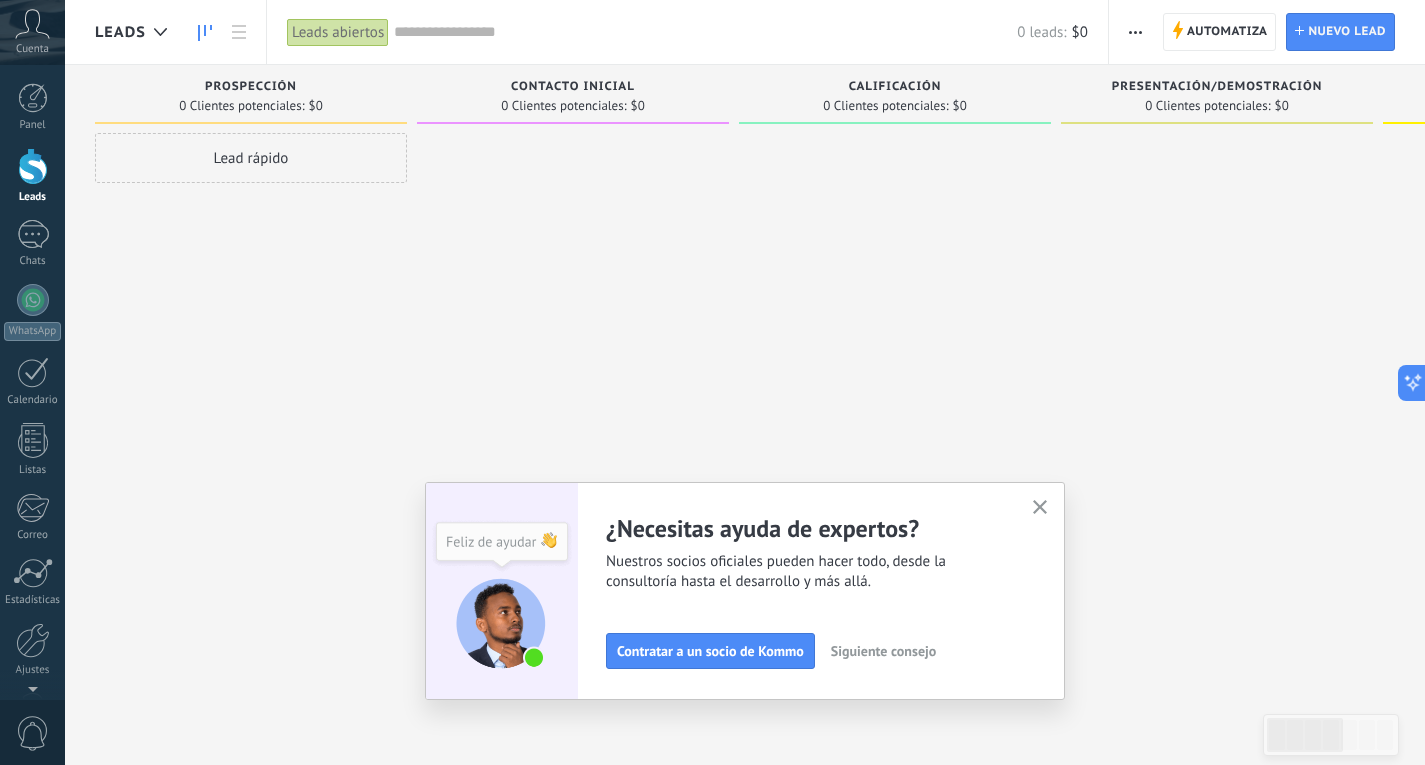 click on "Calificación" at bounding box center [895, 87] 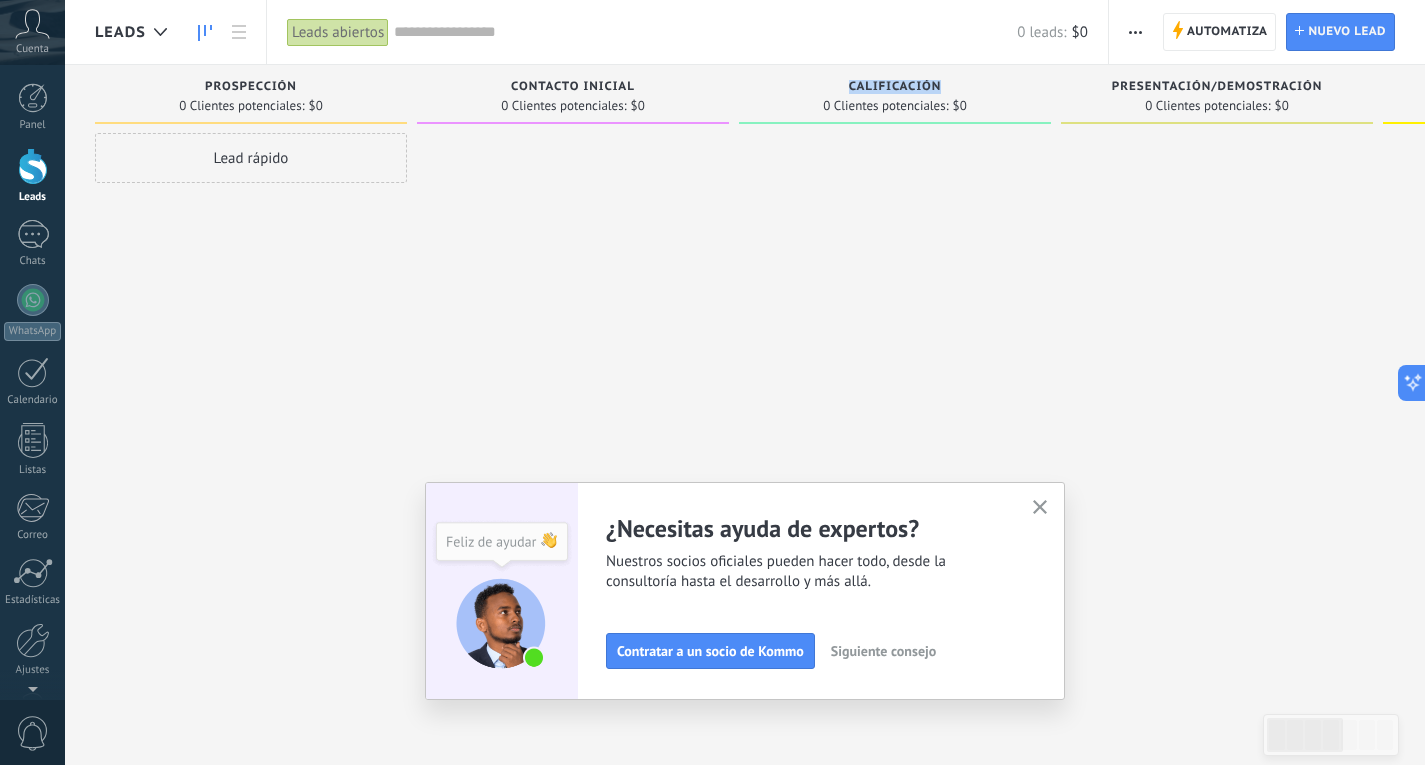 click on "Calificación" at bounding box center [895, 87] 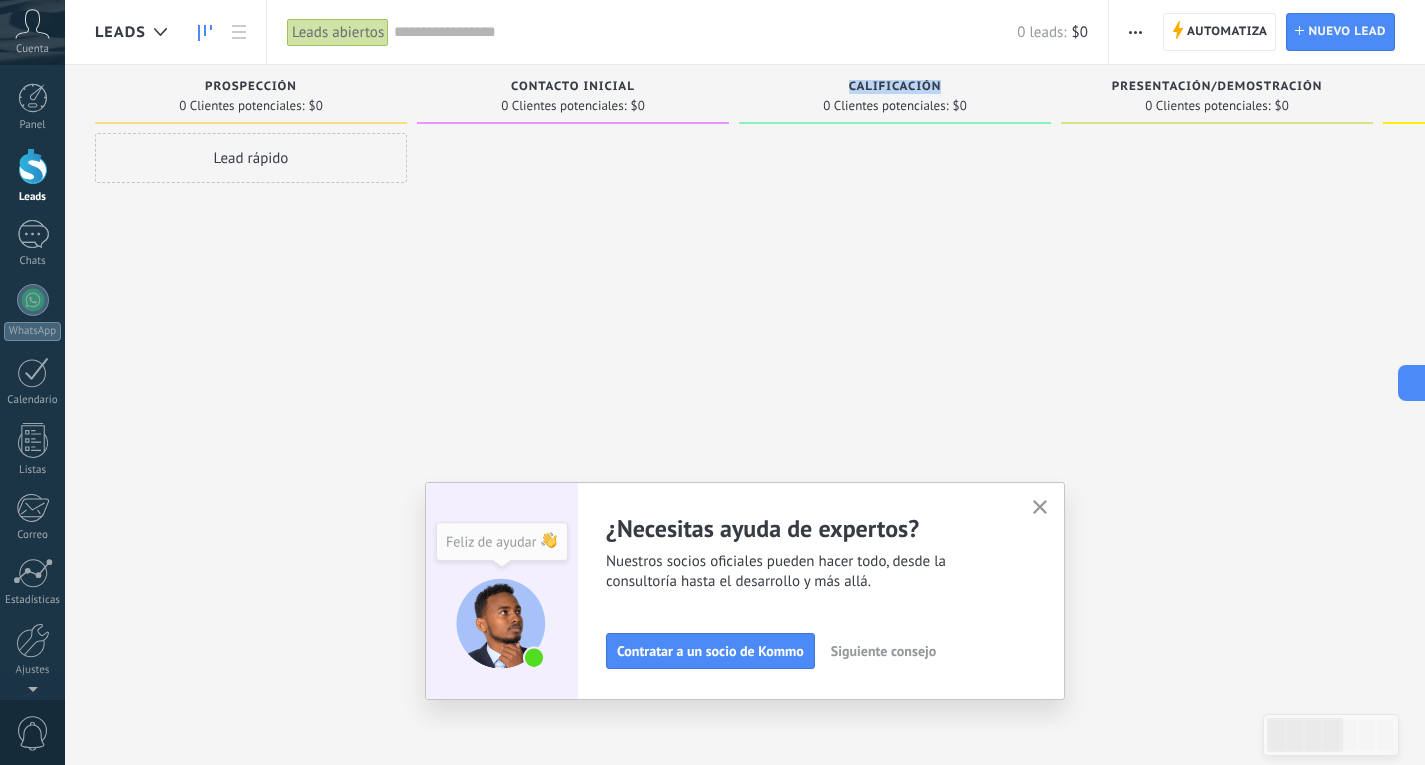 click at bounding box center (895, 385) 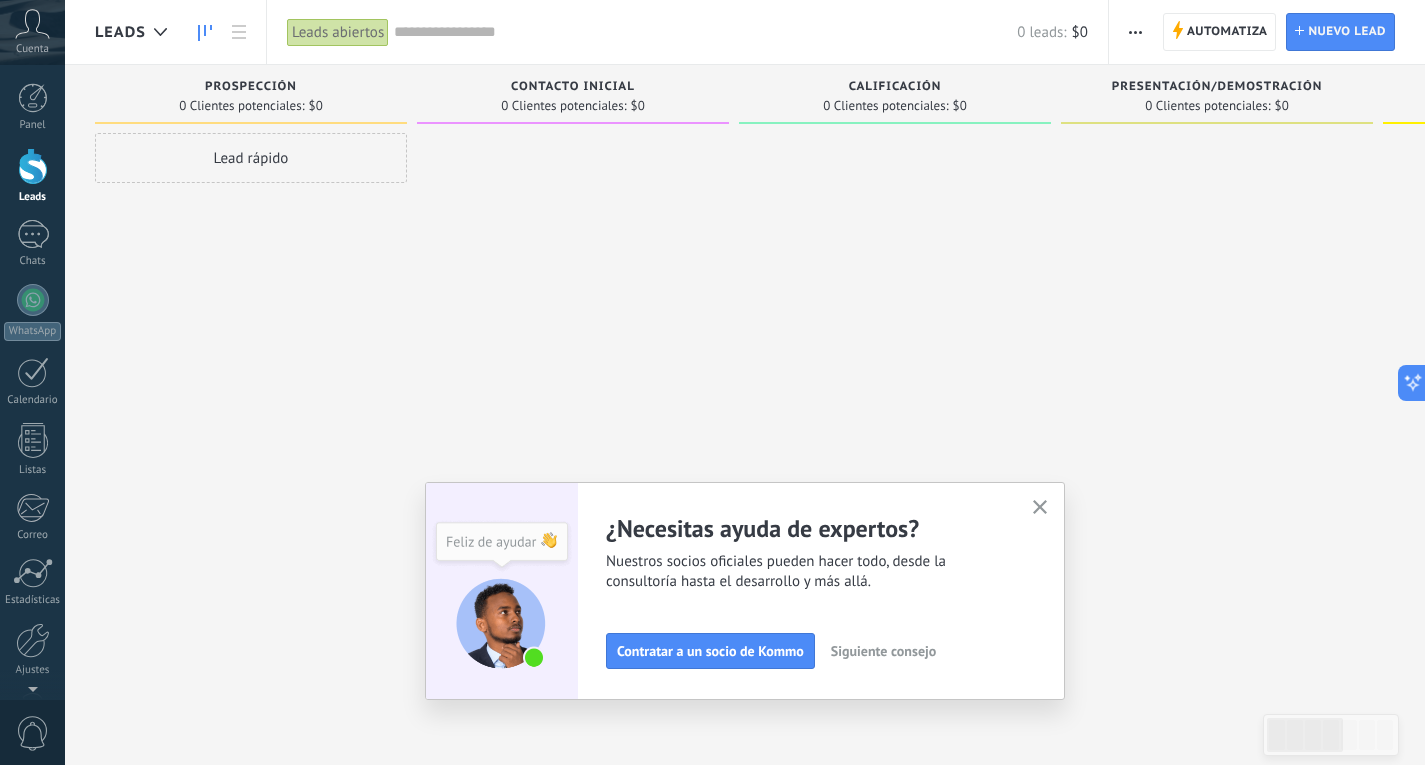 click on "Presentación/Demostración" at bounding box center (1217, 88) 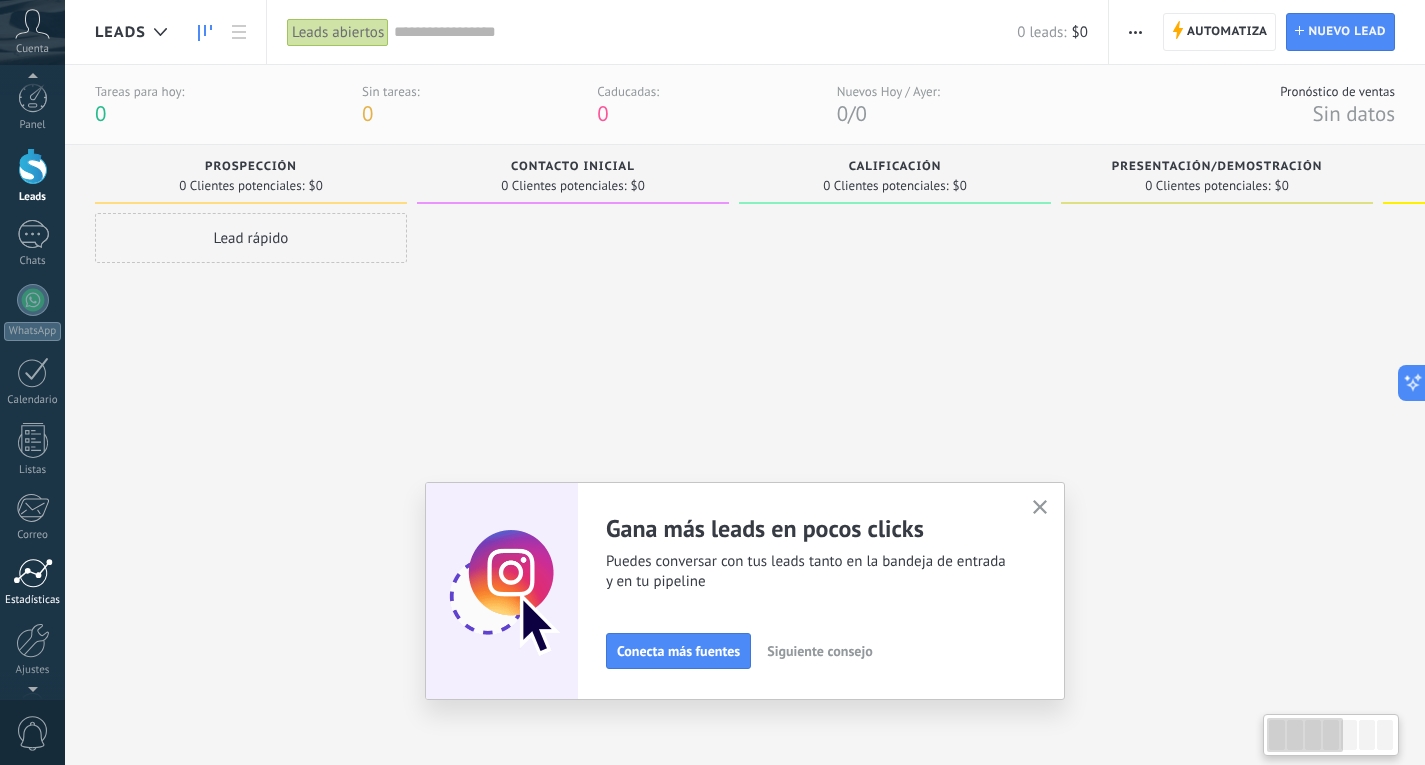 scroll, scrollTop: 67, scrollLeft: 0, axis: vertical 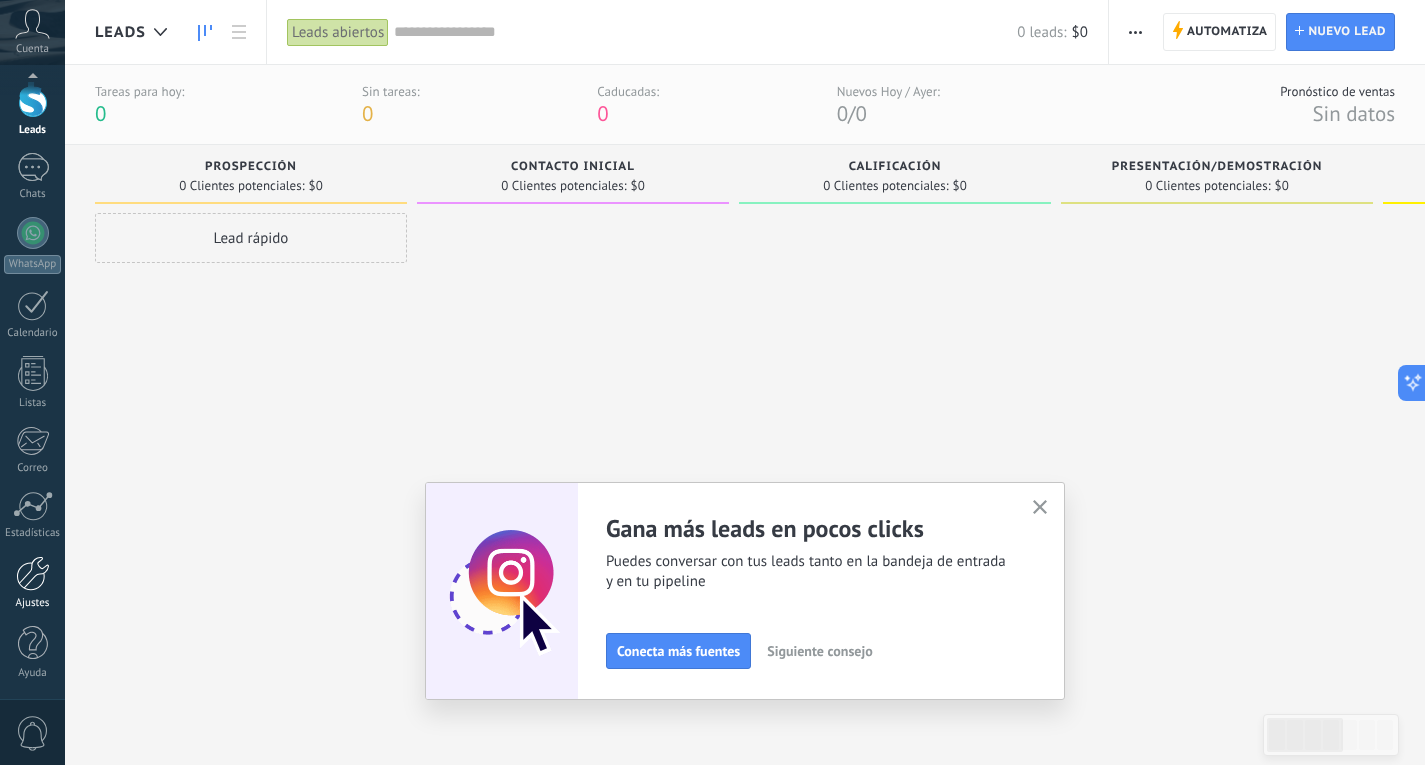click at bounding box center [33, 573] 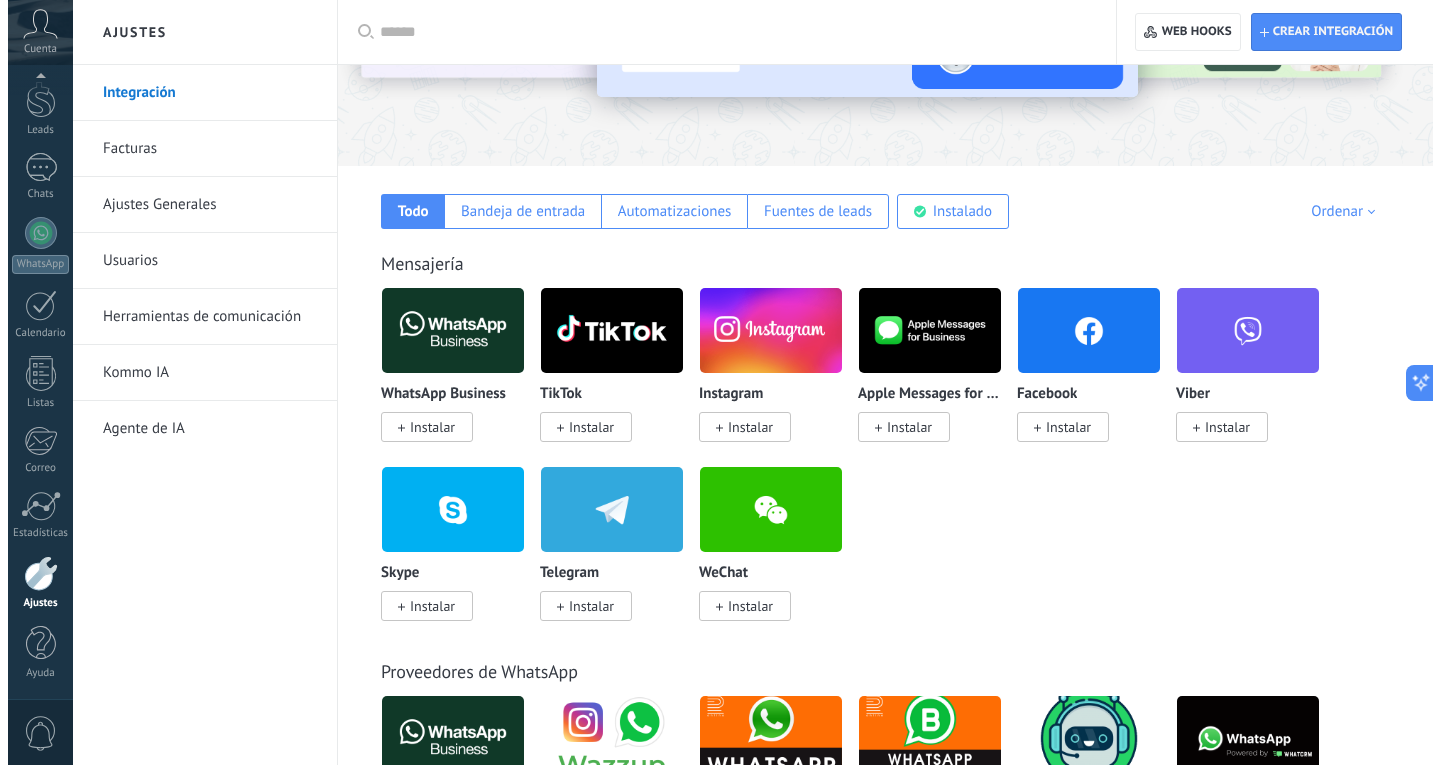 scroll, scrollTop: 200, scrollLeft: 0, axis: vertical 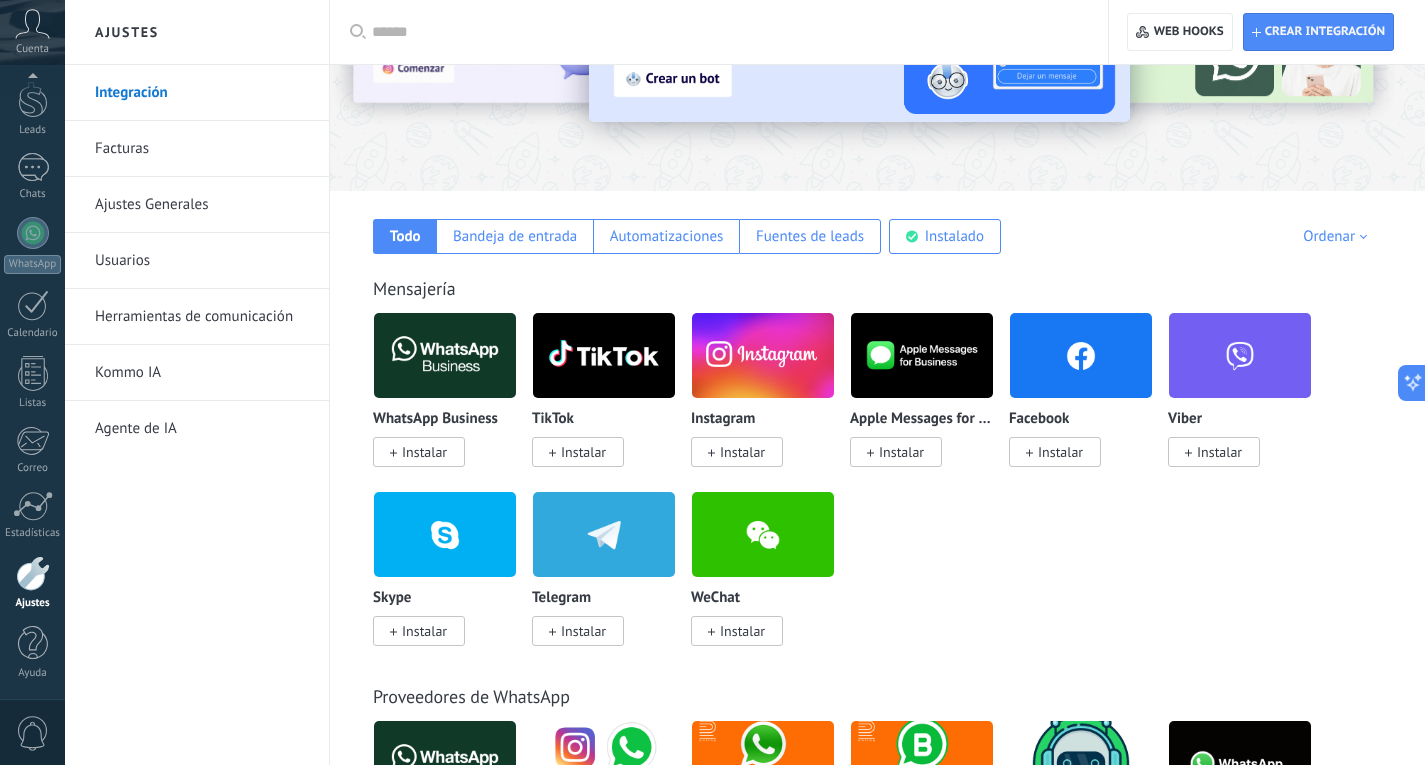click on "Instalar" at bounding box center (1060, 452) 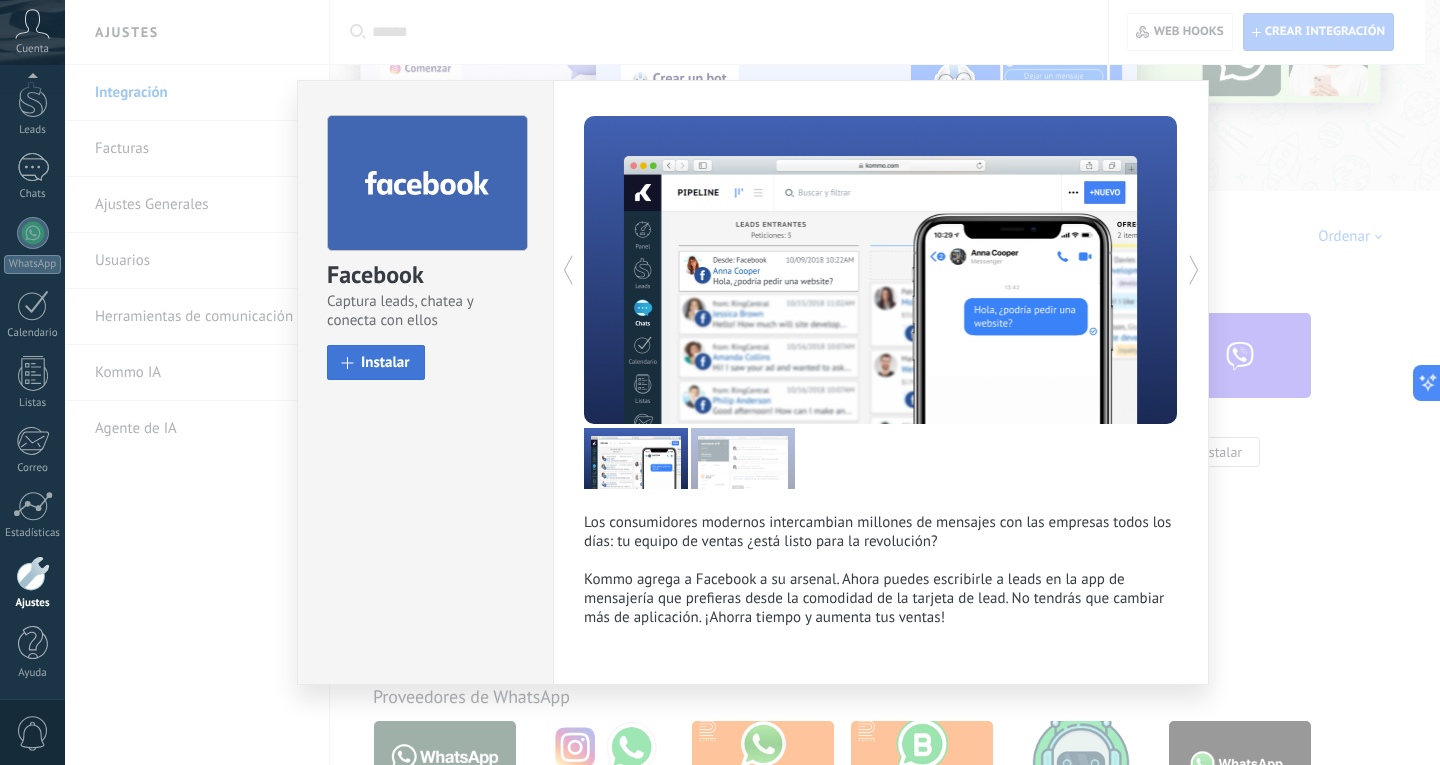 click on "Instalar" at bounding box center [385, 362] 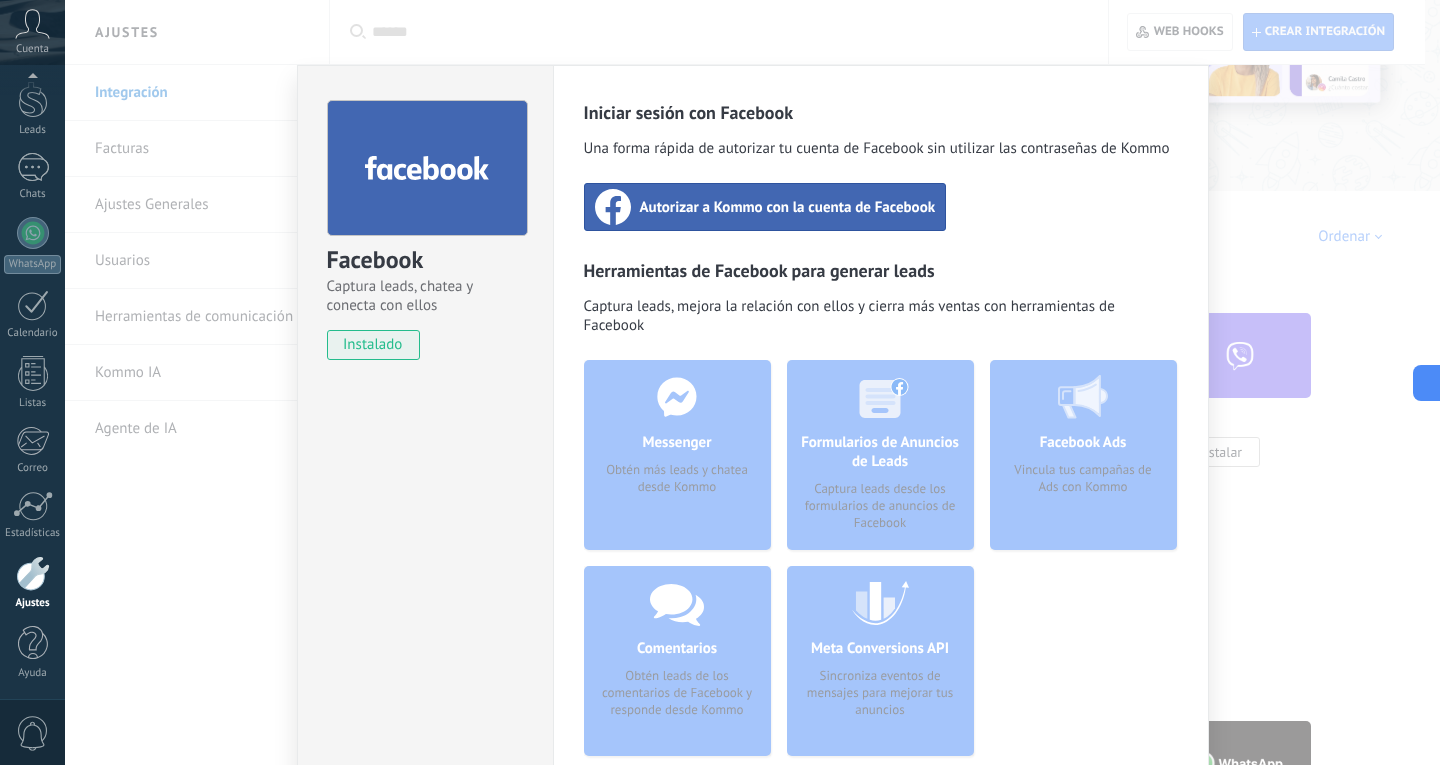 click on "Autorizar a Kommo con la cuenta de Facebook" at bounding box center [788, 207] 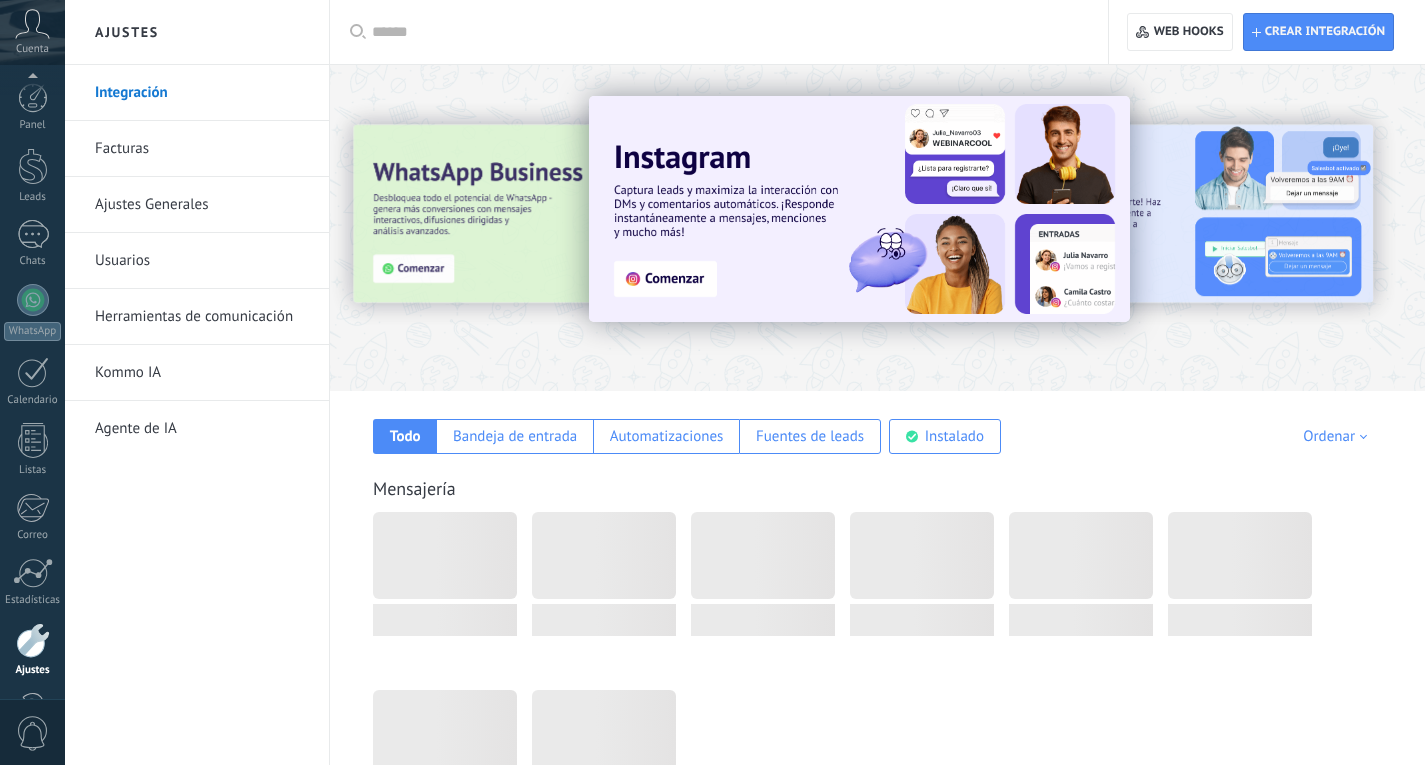 scroll, scrollTop: 200, scrollLeft: 0, axis: vertical 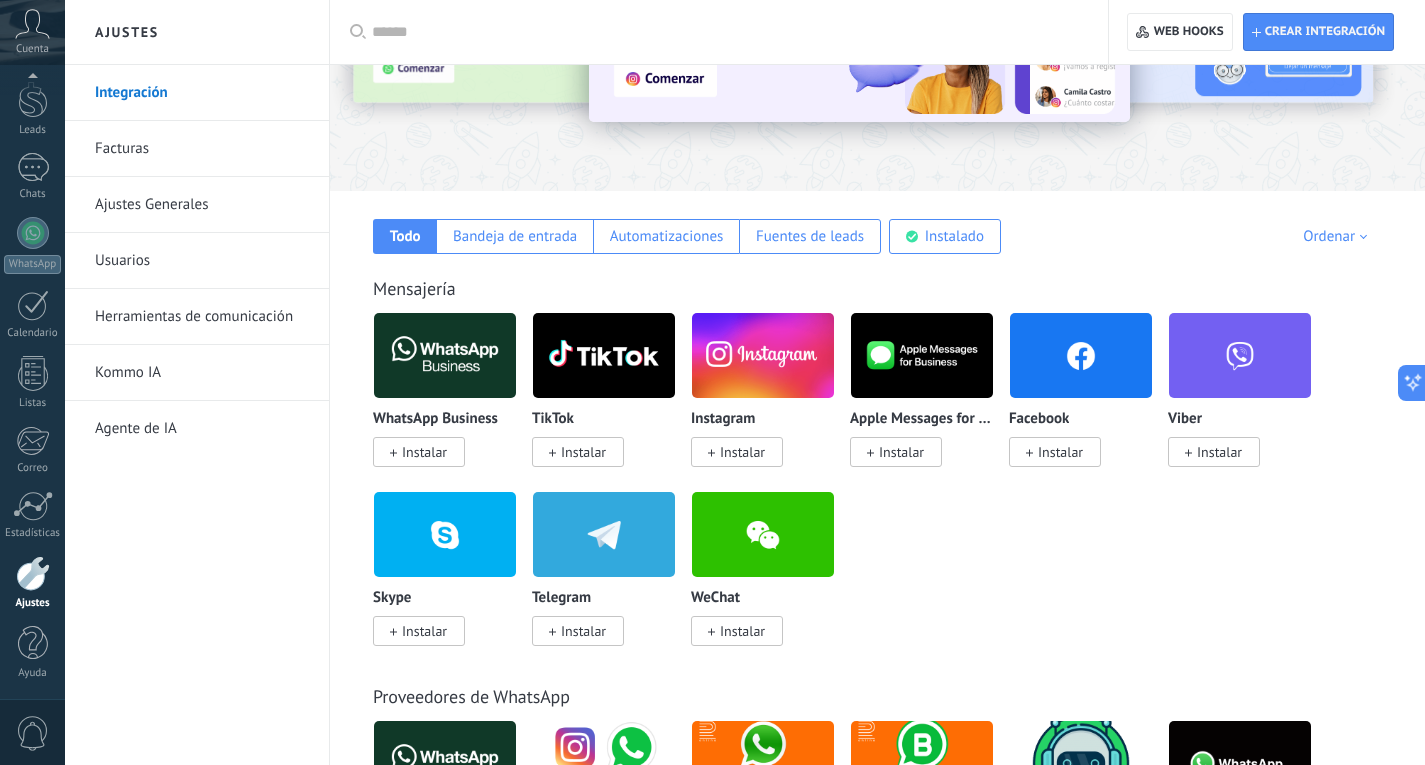 click on "Instalar" at bounding box center (1060, 452) 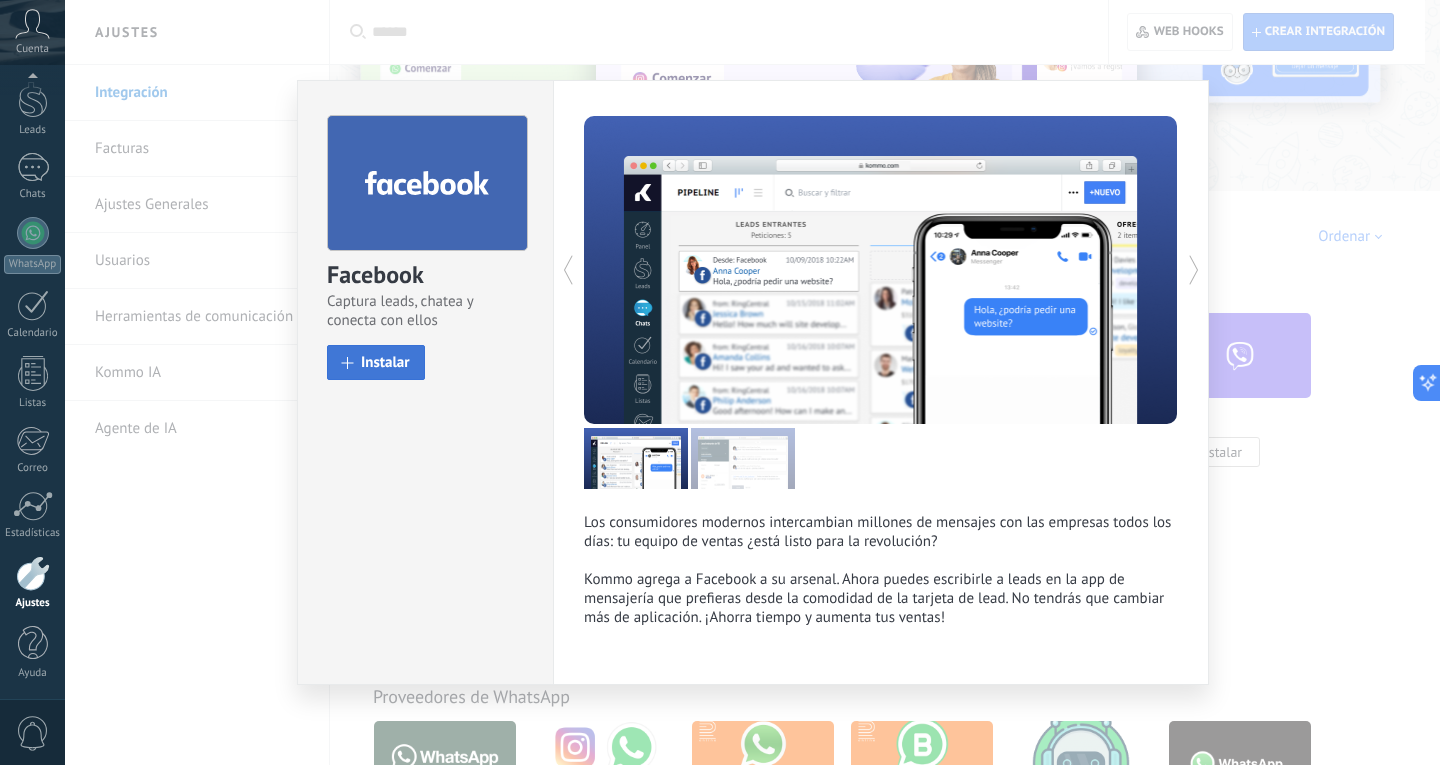 click on "Instalar" at bounding box center [376, 362] 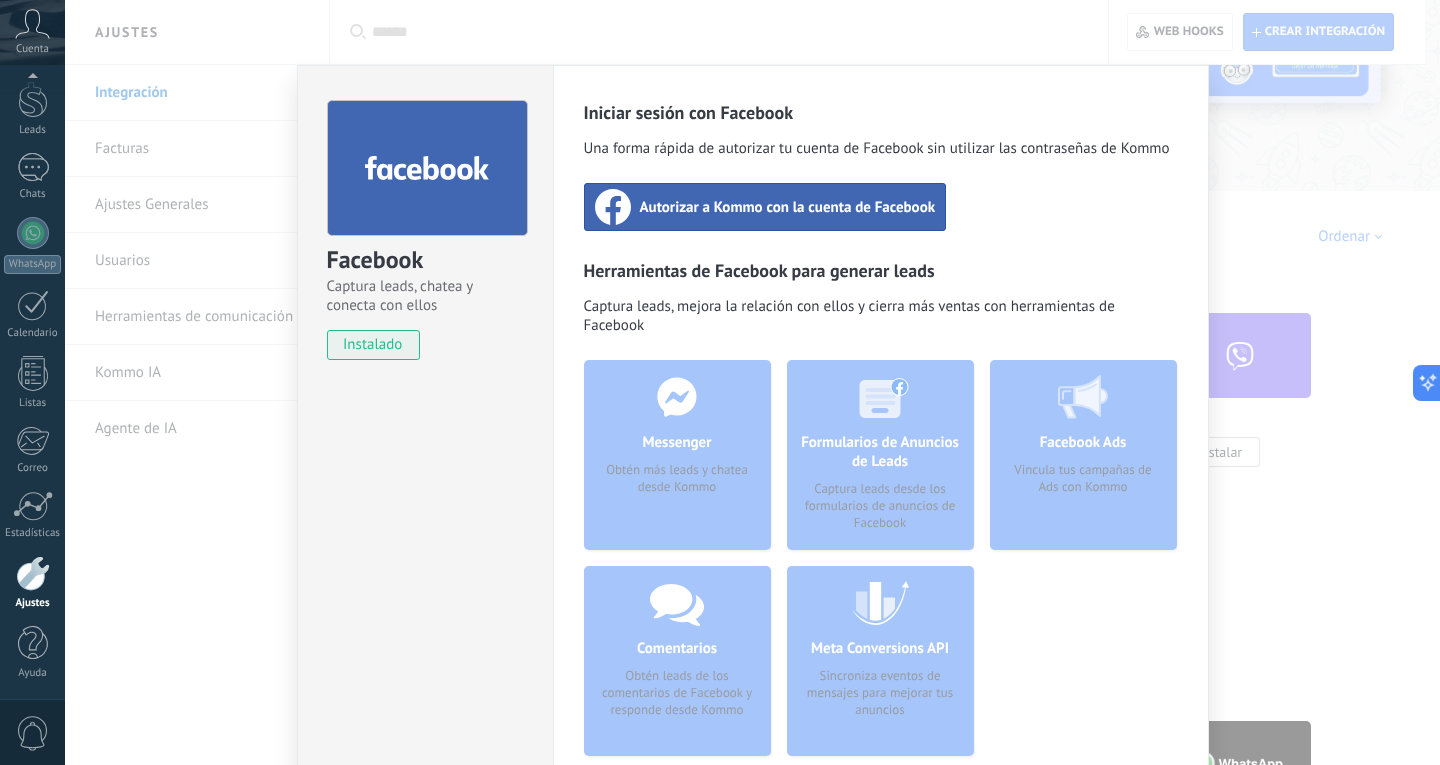 click on "Autorizar a Kommo con la cuenta de Facebook" at bounding box center (788, 207) 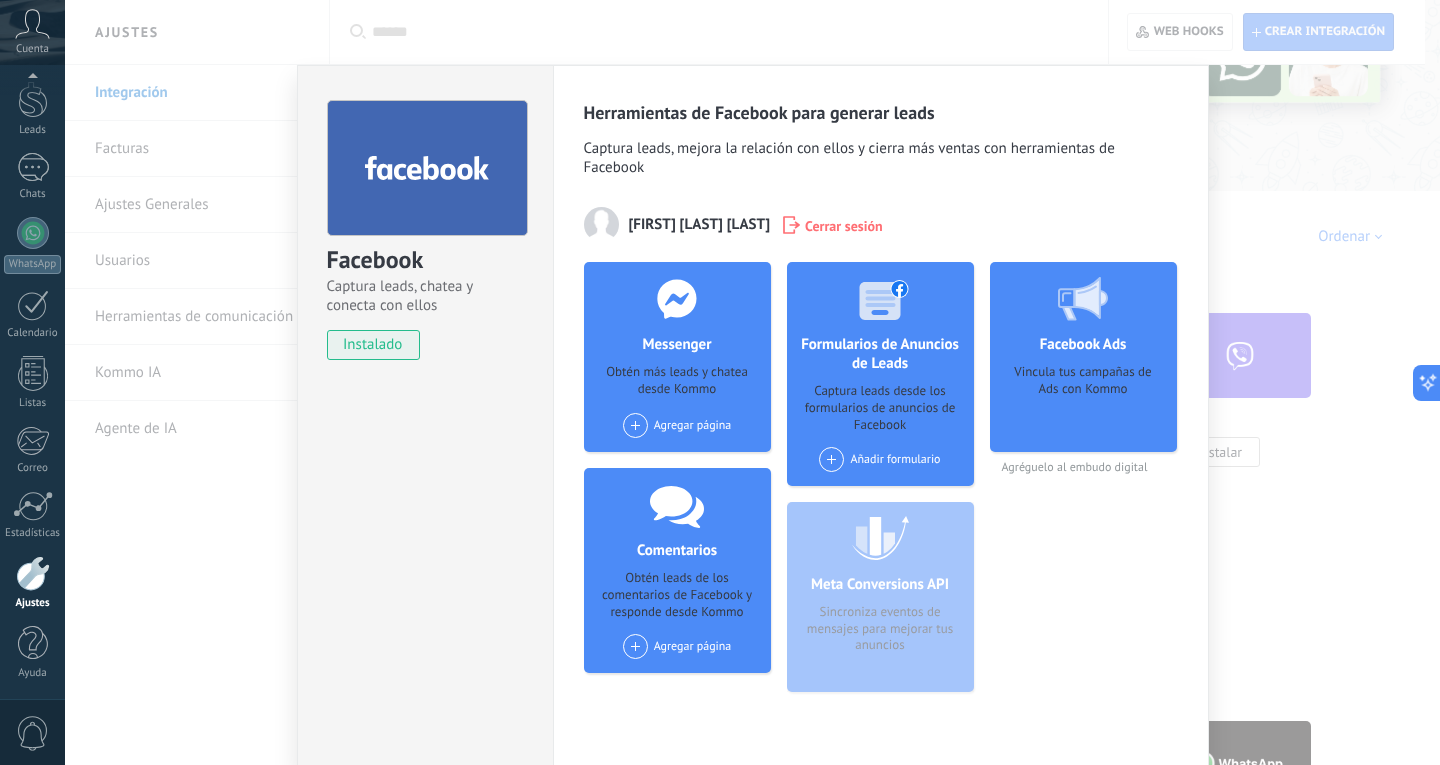 click on "Facebook Captura leads, chatea y conecta con ellos instalado Desinstalar Herramientas de Facebook para generar leads Captura leads, mejora la relación con ellos y cierra más ventas con herramientas de Facebook Isaac Guerra Mo Cerrar sesión Messenger Obtén más leads y chatea desde Kommo Agregar página Comentarios Obtén leads de los comentarios de Facebook y responde desde Kommo Agregar página Formularios de Anuncios de Leads Captura leads desde los formularios de anuncios de Facebook Añadir formulario Meta Conversions API Sincroniza eventos de mensajes para mejorar tus anuncios Facebook Ads Vincula tus campañas de Ads con Kommo Agréguelo al embudo digital más" at bounding box center (752, 382) 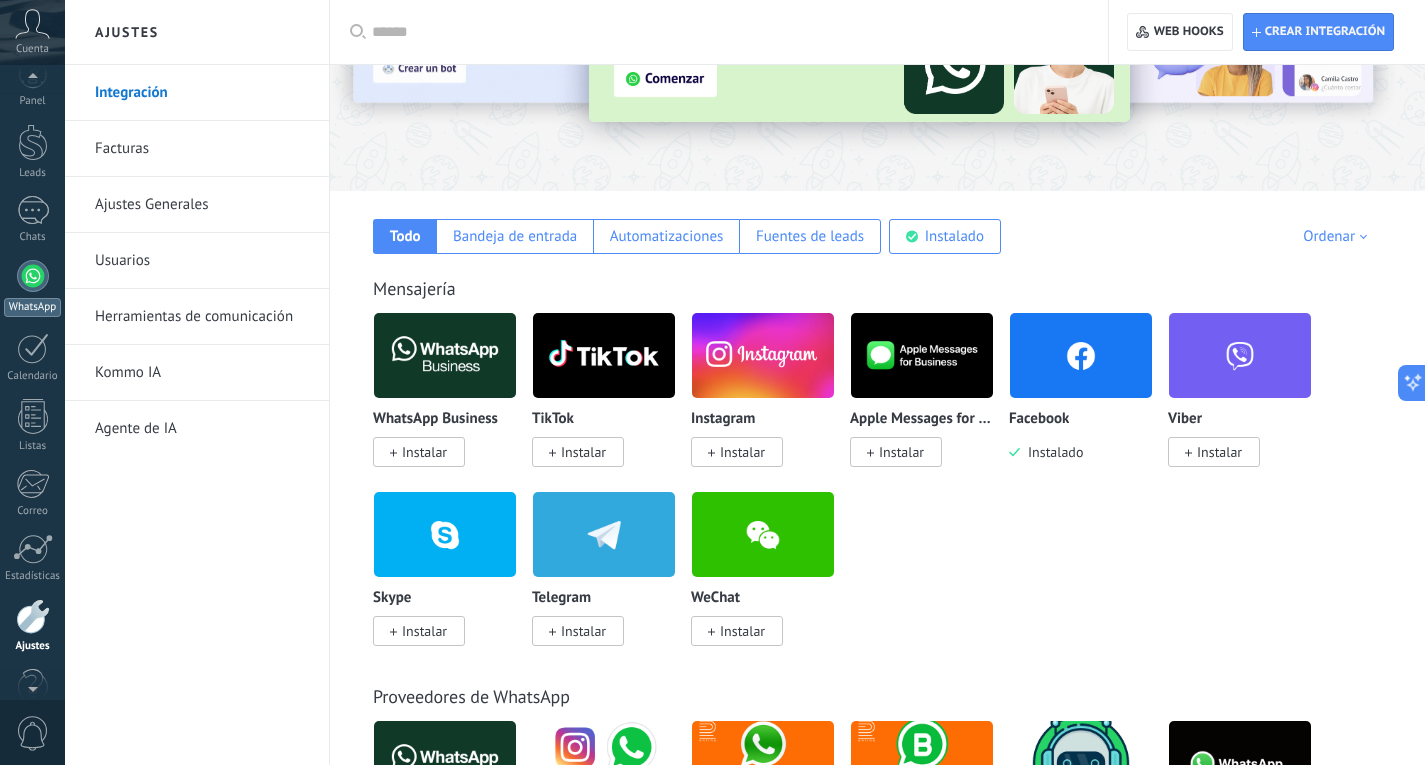 scroll, scrollTop: 0, scrollLeft: 0, axis: both 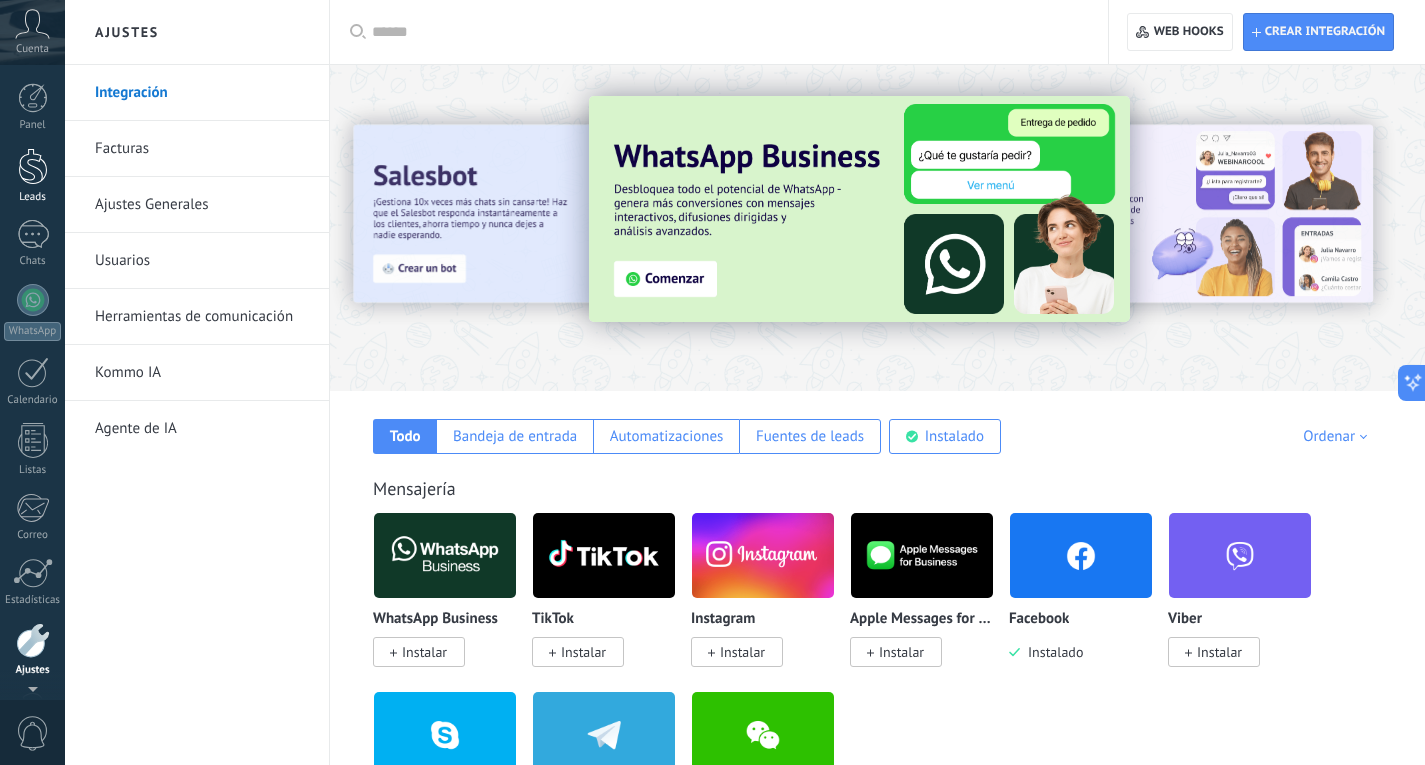 click at bounding box center [33, 166] 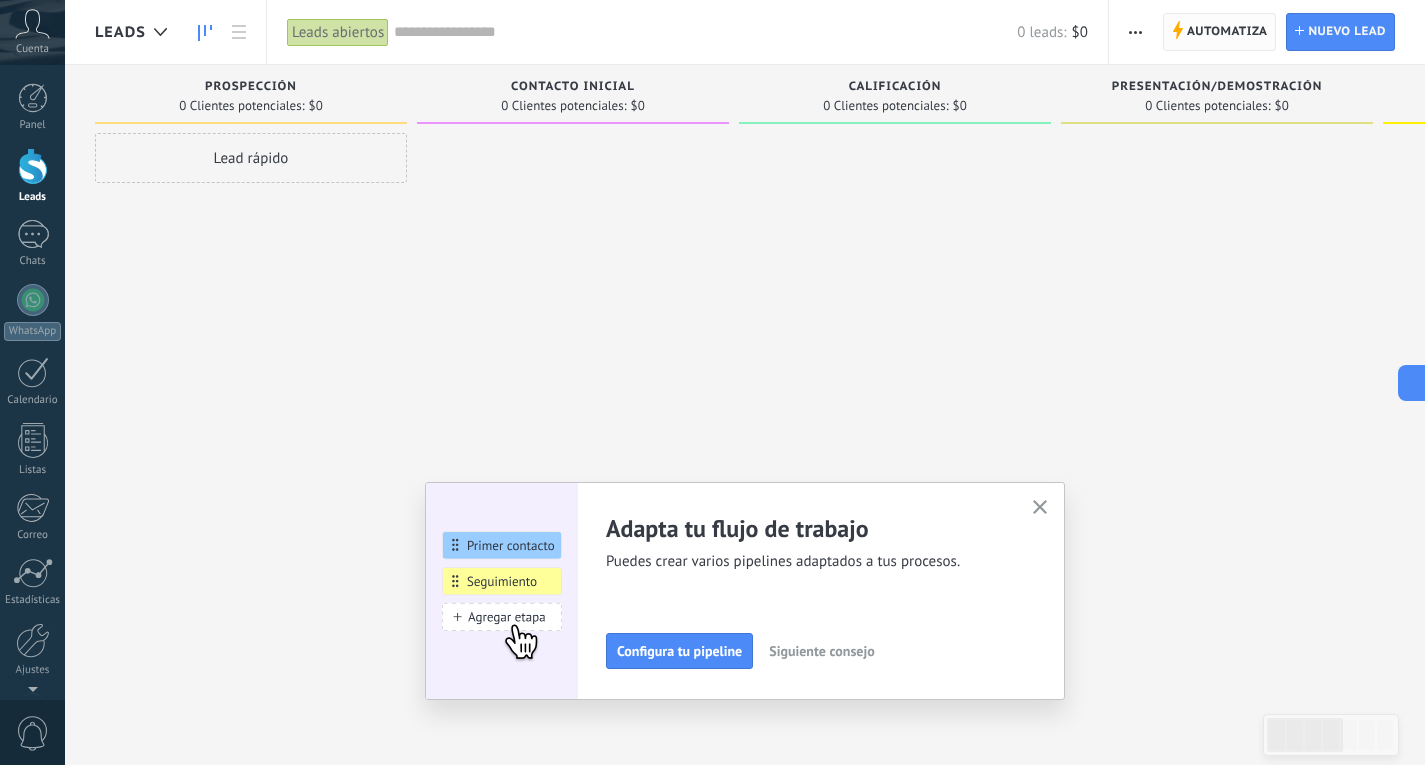 click on "Automatiza" at bounding box center (1227, 32) 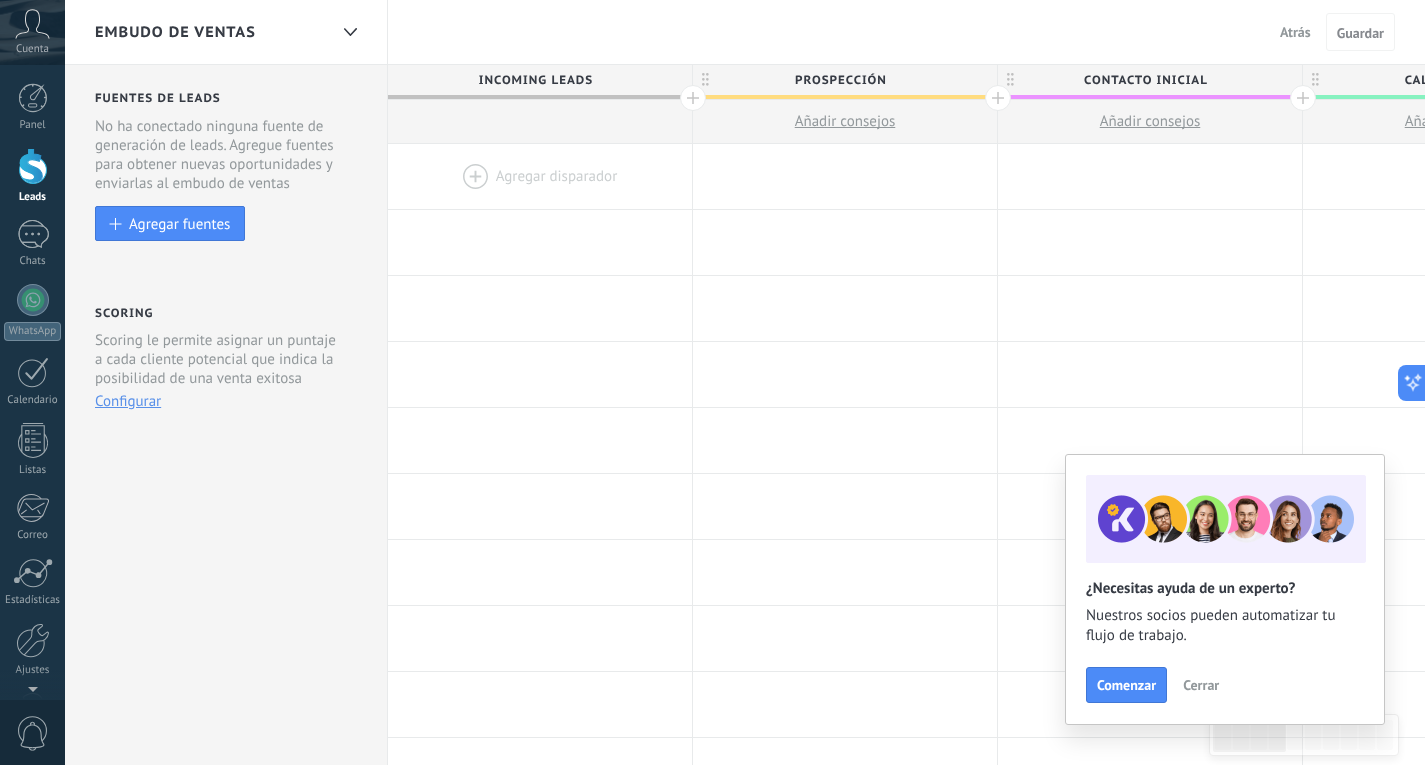 type 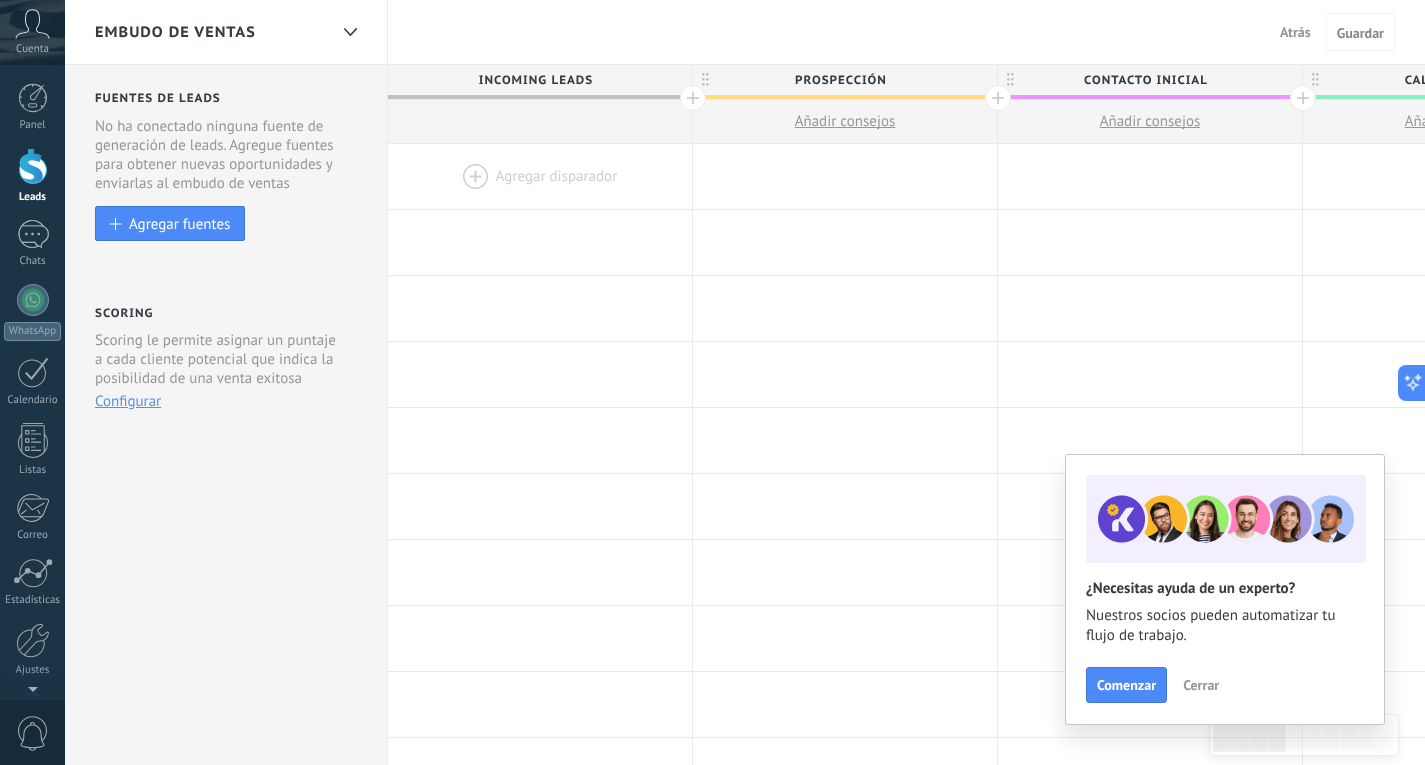 drag, startPoint x: 1349, startPoint y: 122, endPoint x: 1372, endPoint y: 141, distance: 29.832869 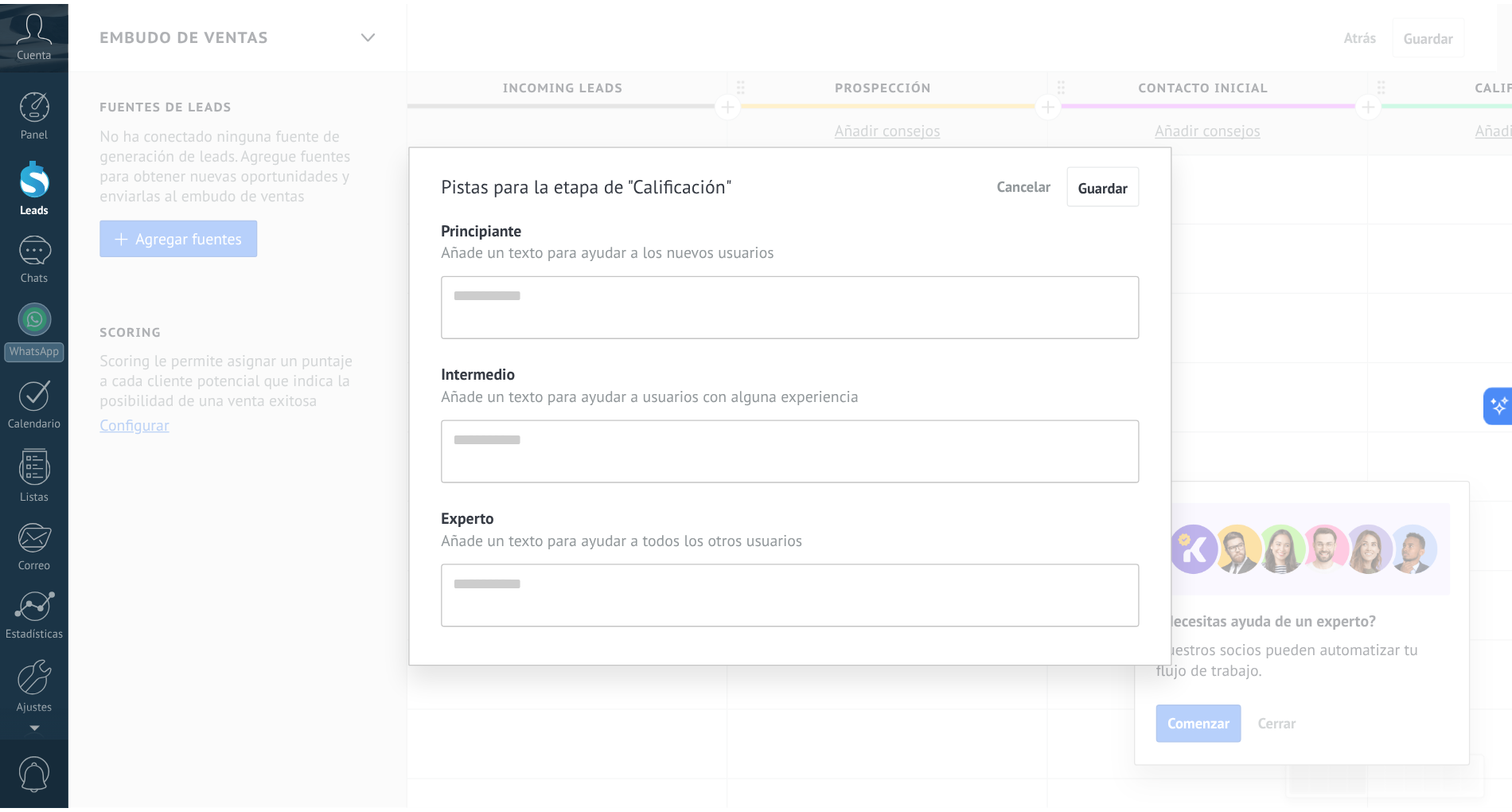 scroll, scrollTop: 15, scrollLeft: 0, axis: vertical 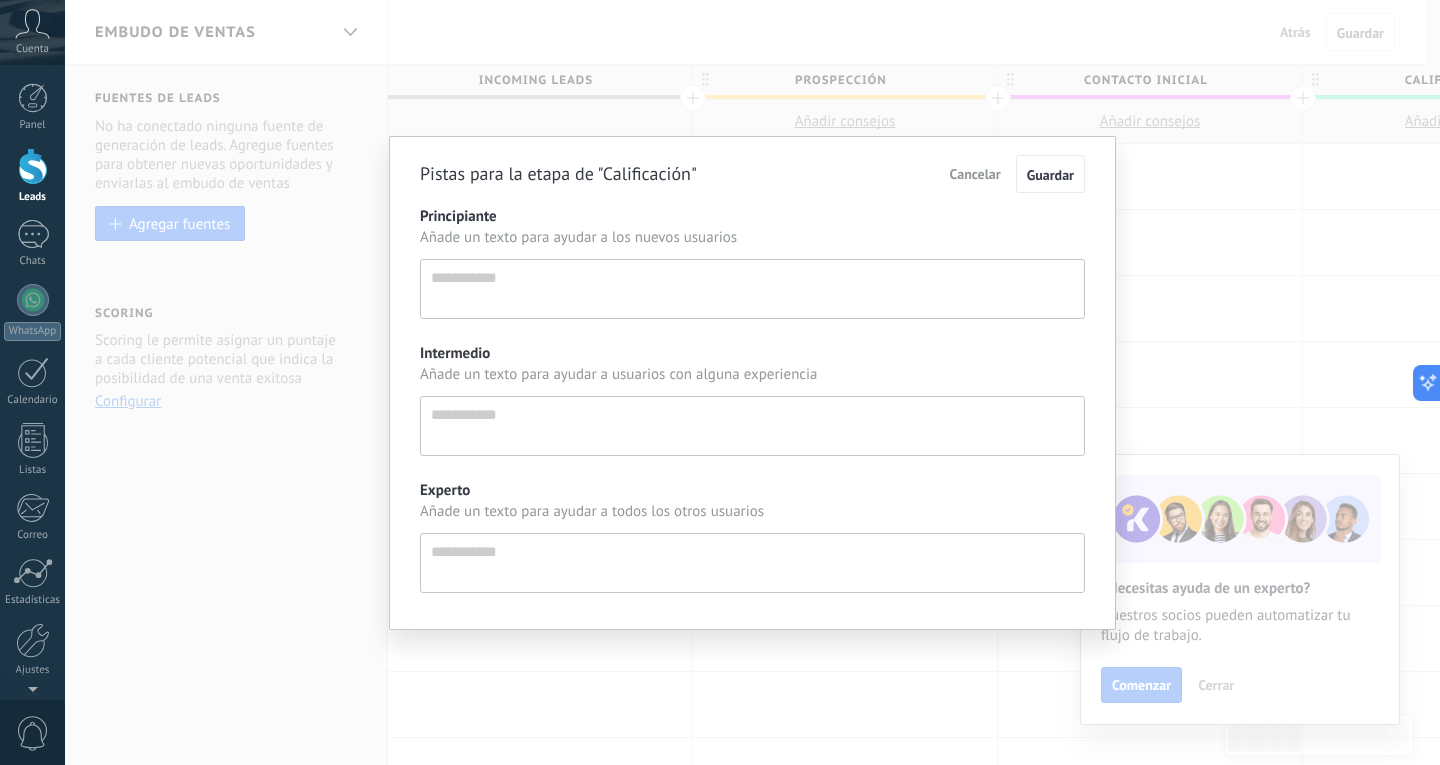type 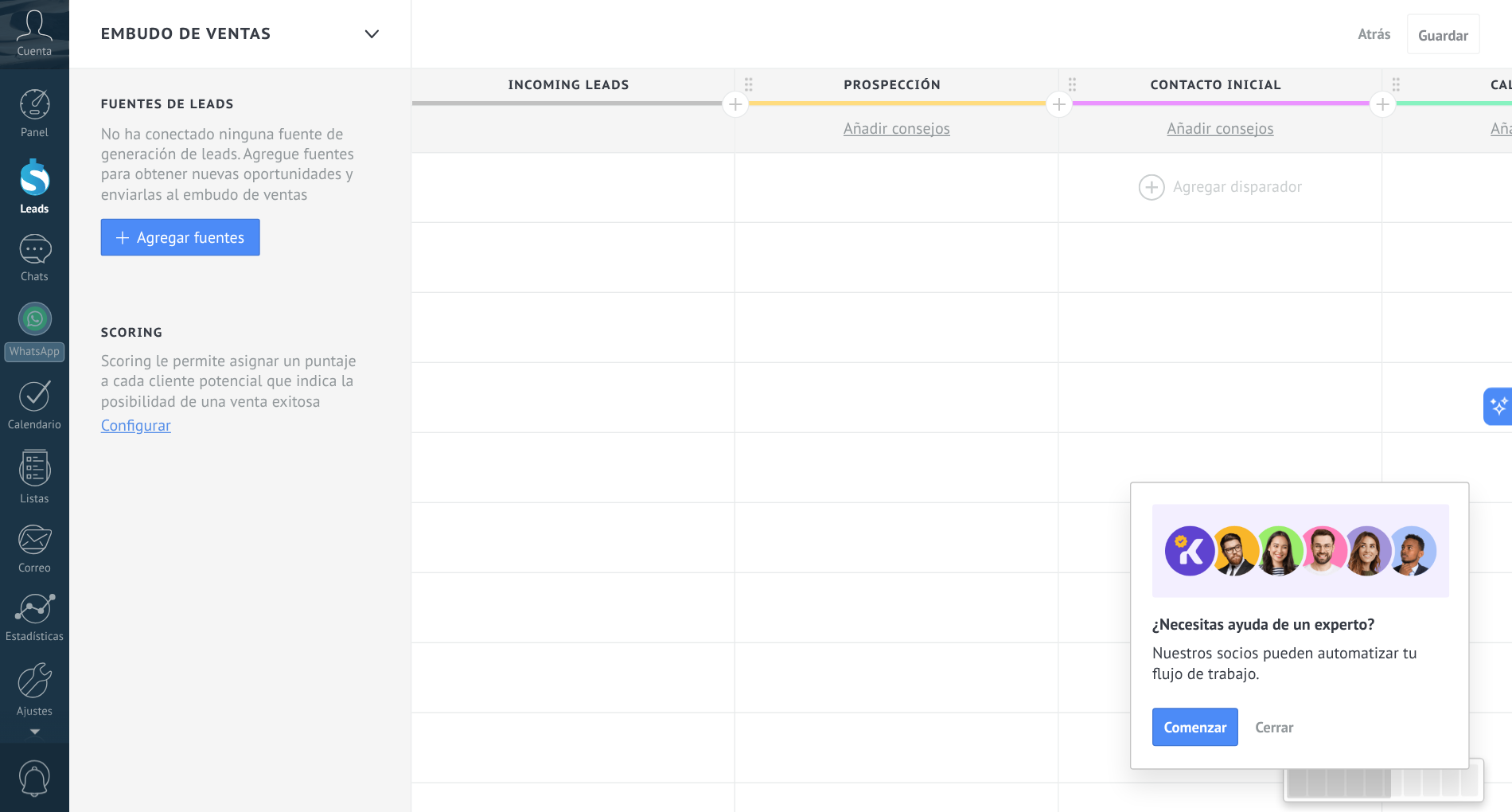 scroll, scrollTop: 14, scrollLeft: 0, axis: vertical 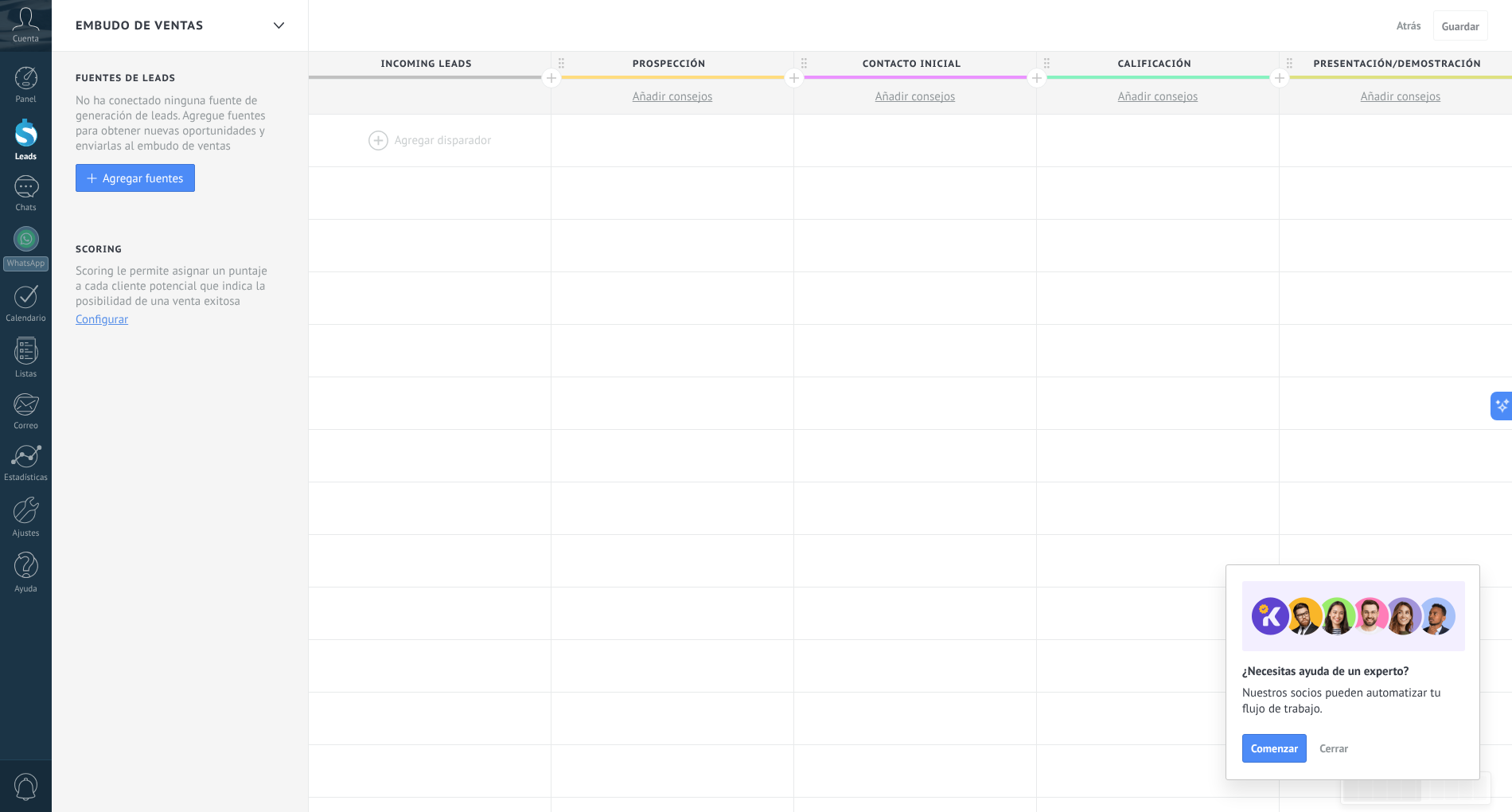 click on "Añadir consejos" at bounding box center [1158, 96] 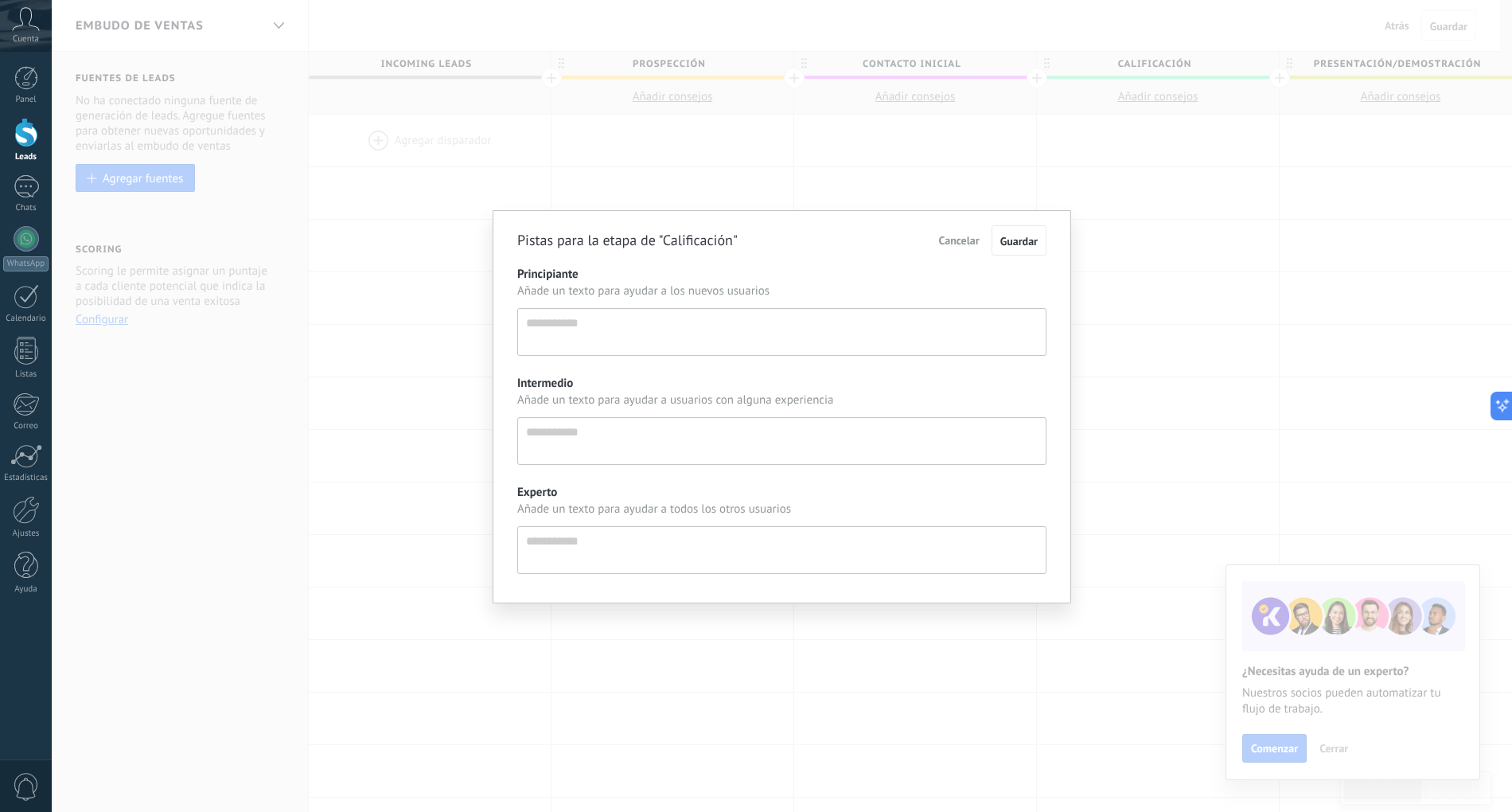 scroll, scrollTop: 14, scrollLeft: 0, axis: vertical 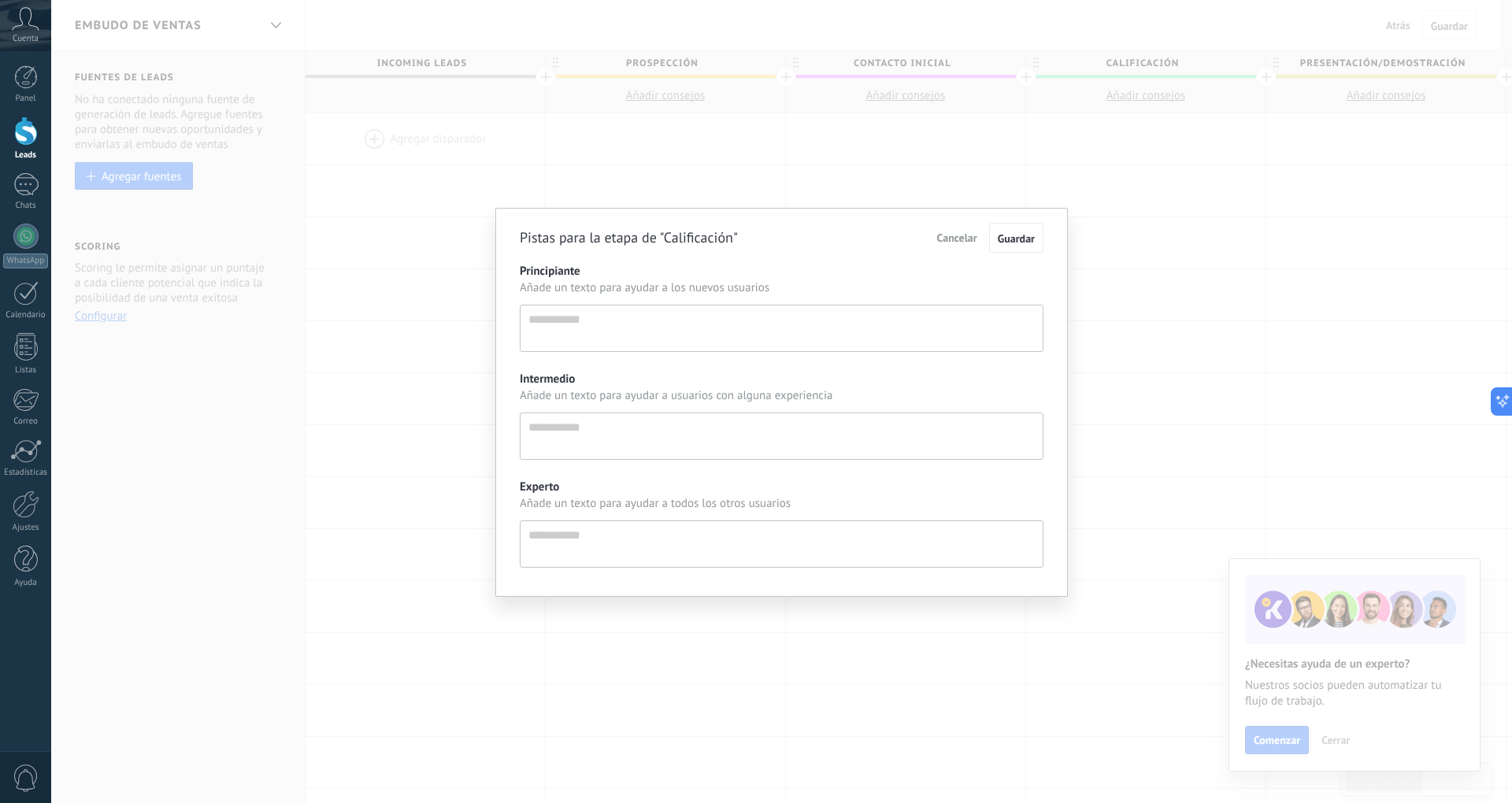 click on "Cancelar" at bounding box center (957, 238) 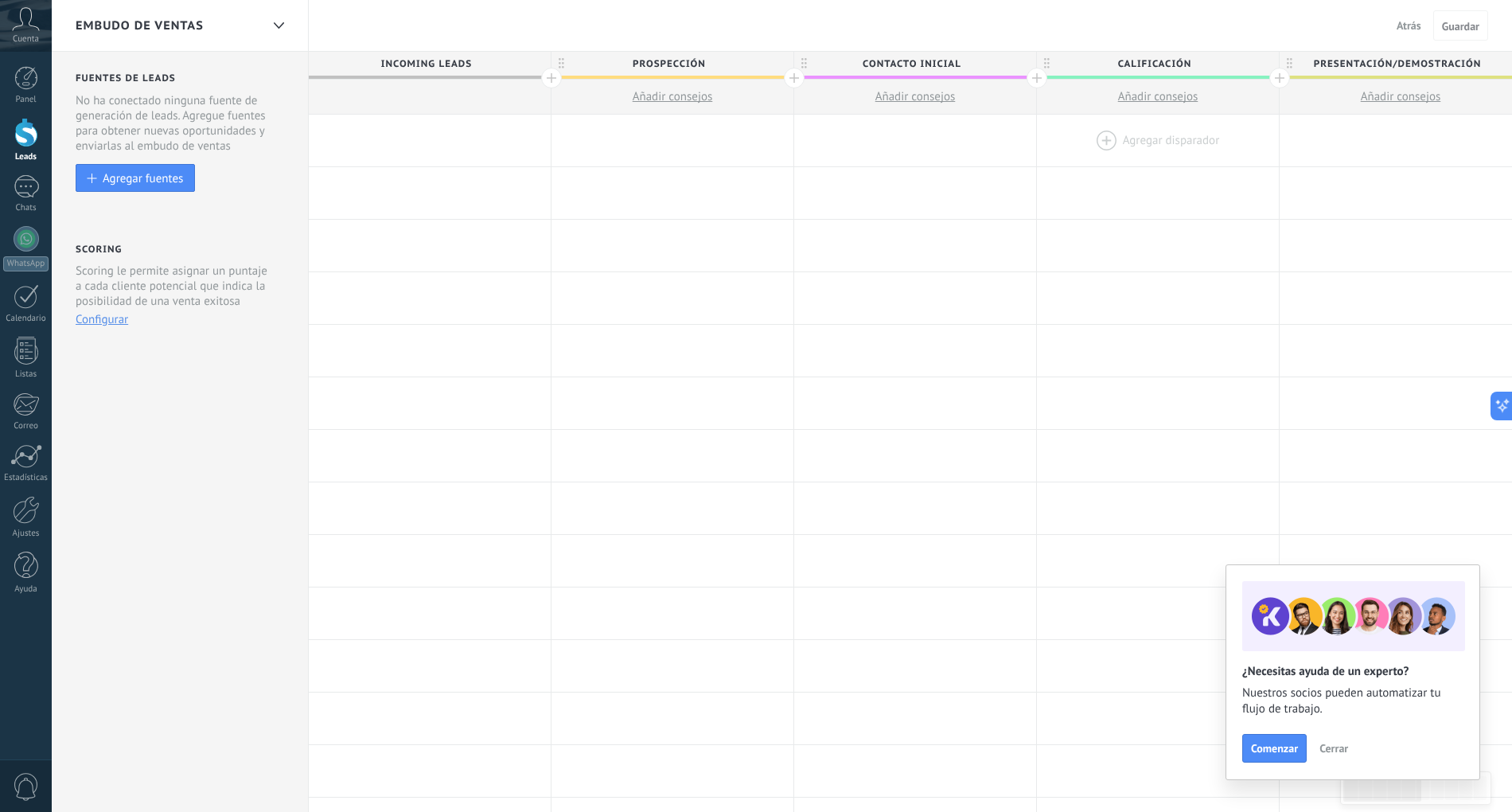 click at bounding box center (1158, 140) 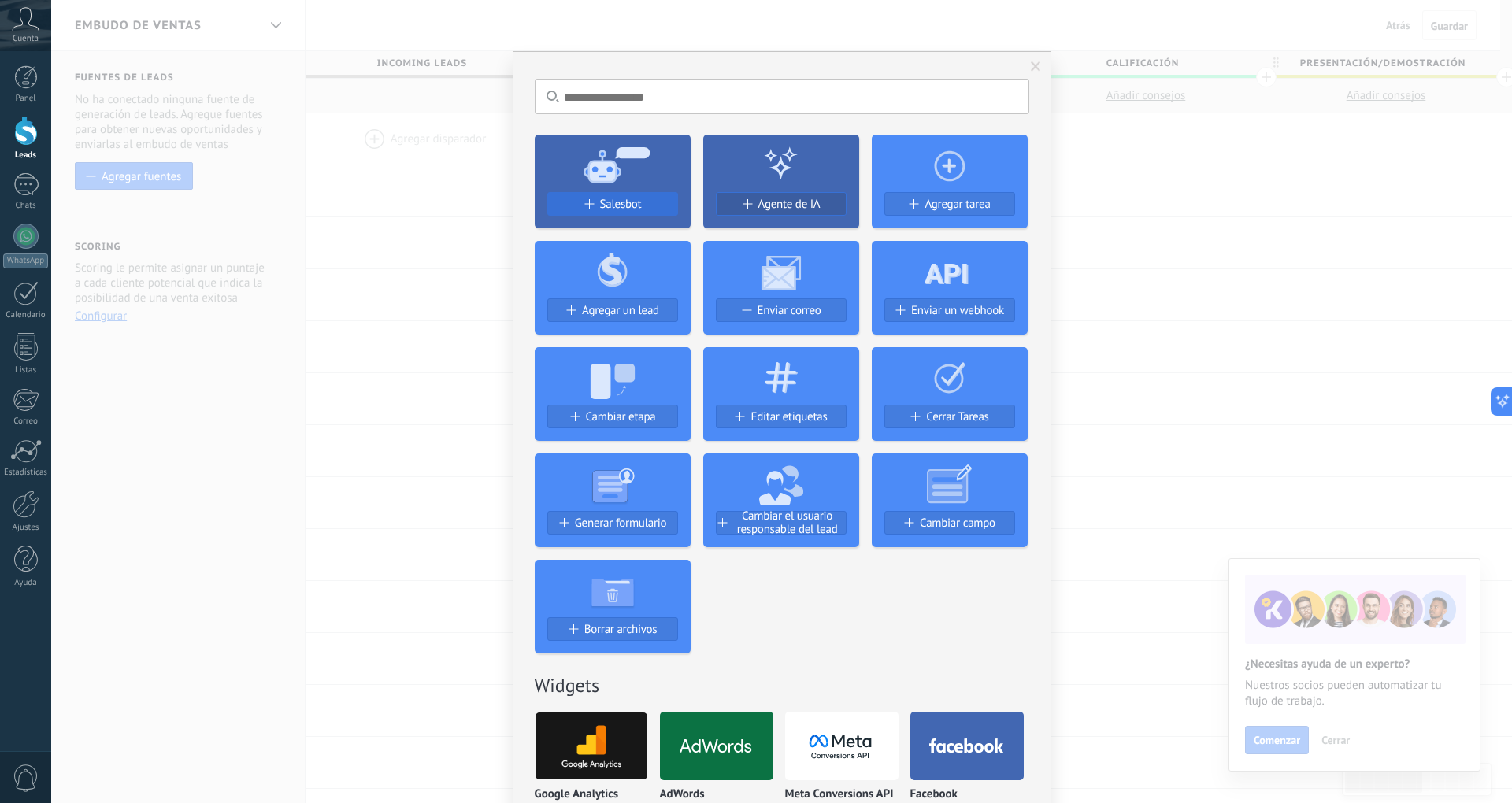 click on "Salesbot" at bounding box center [613, 204] 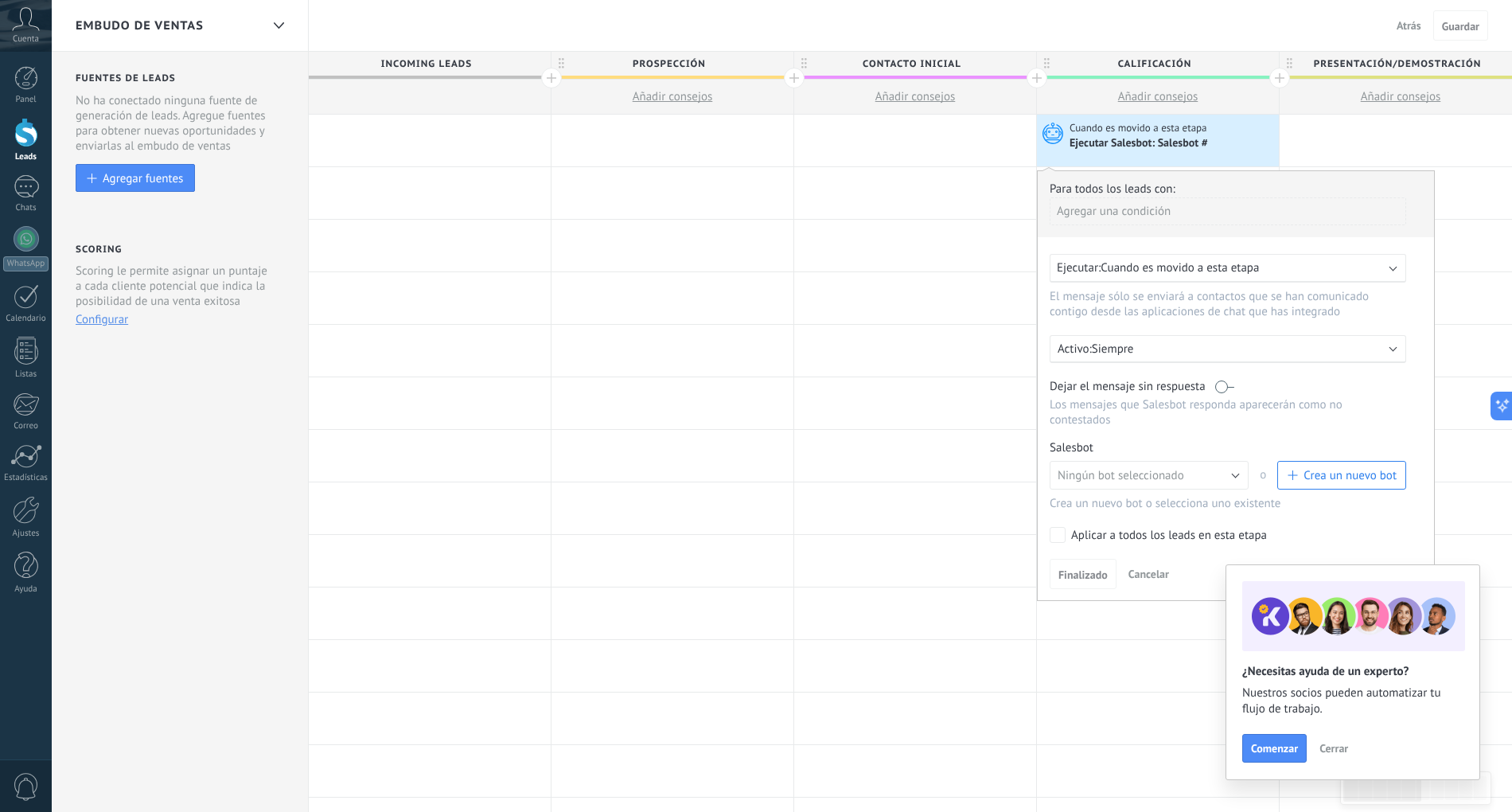 click on "Cuando es movido a esta etapa" at bounding box center [1179, 267] 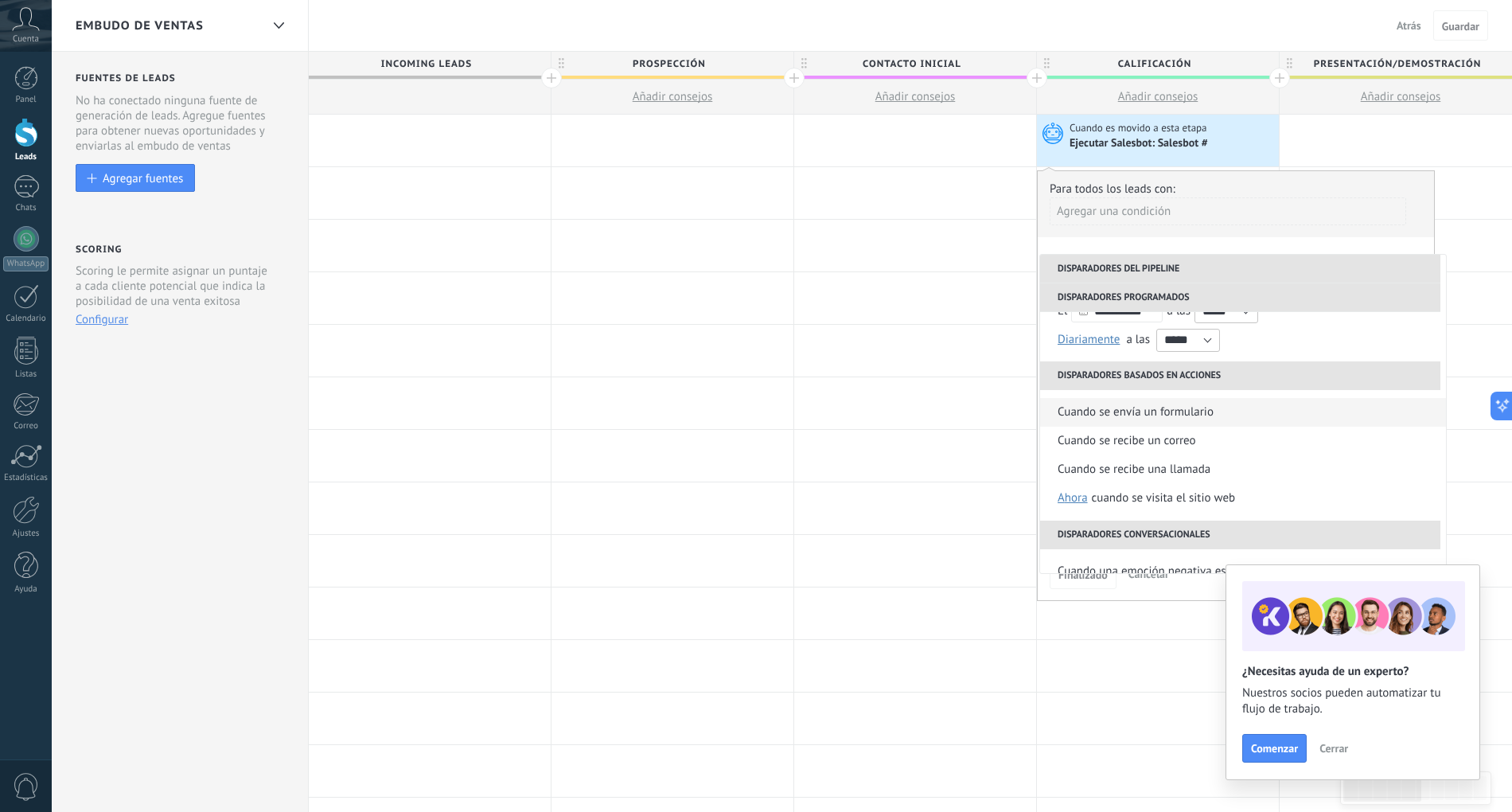 scroll, scrollTop: 106, scrollLeft: 0, axis: vertical 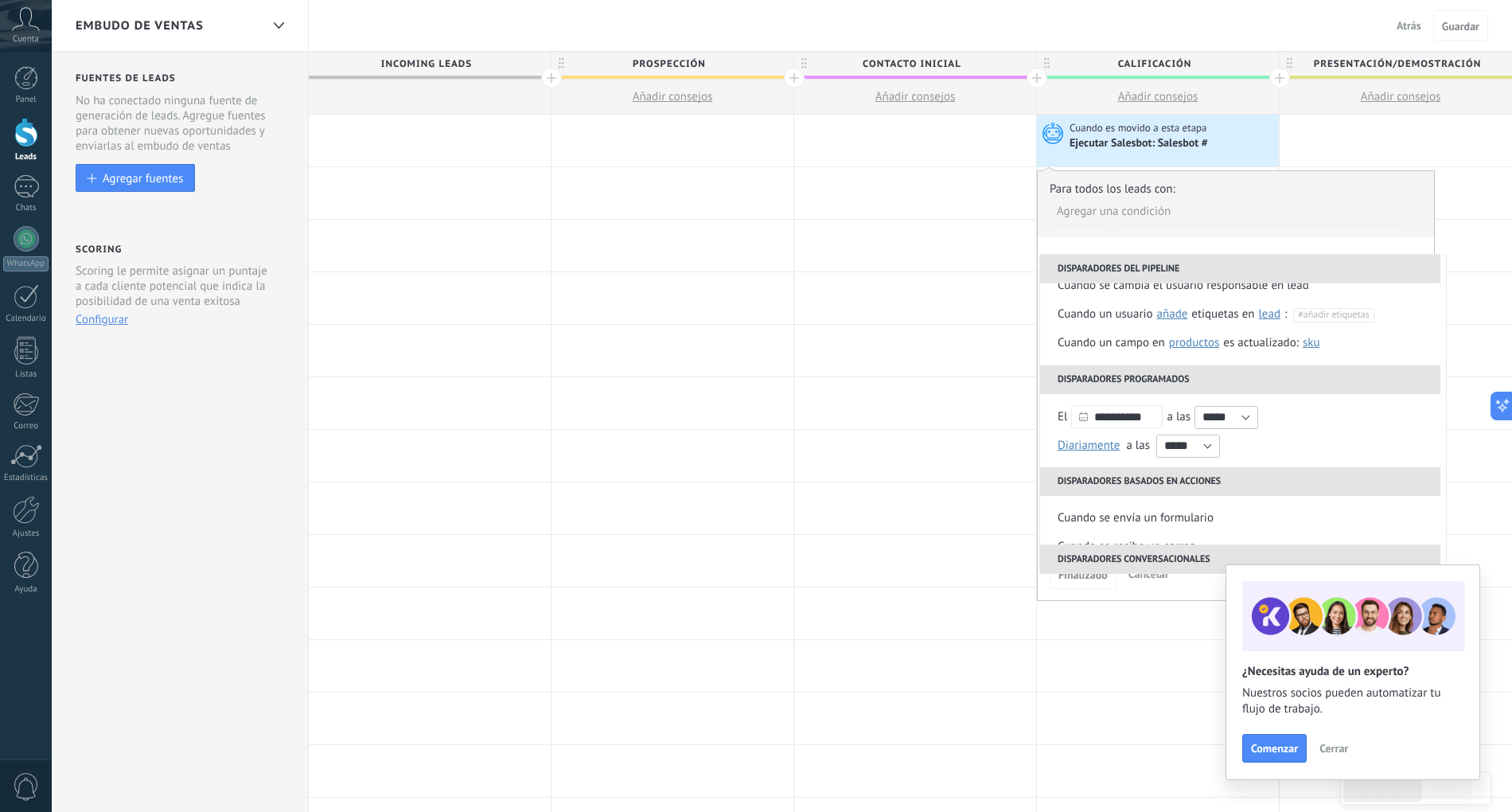 click on "Disparadores del pipeline" at bounding box center [1240, 269] 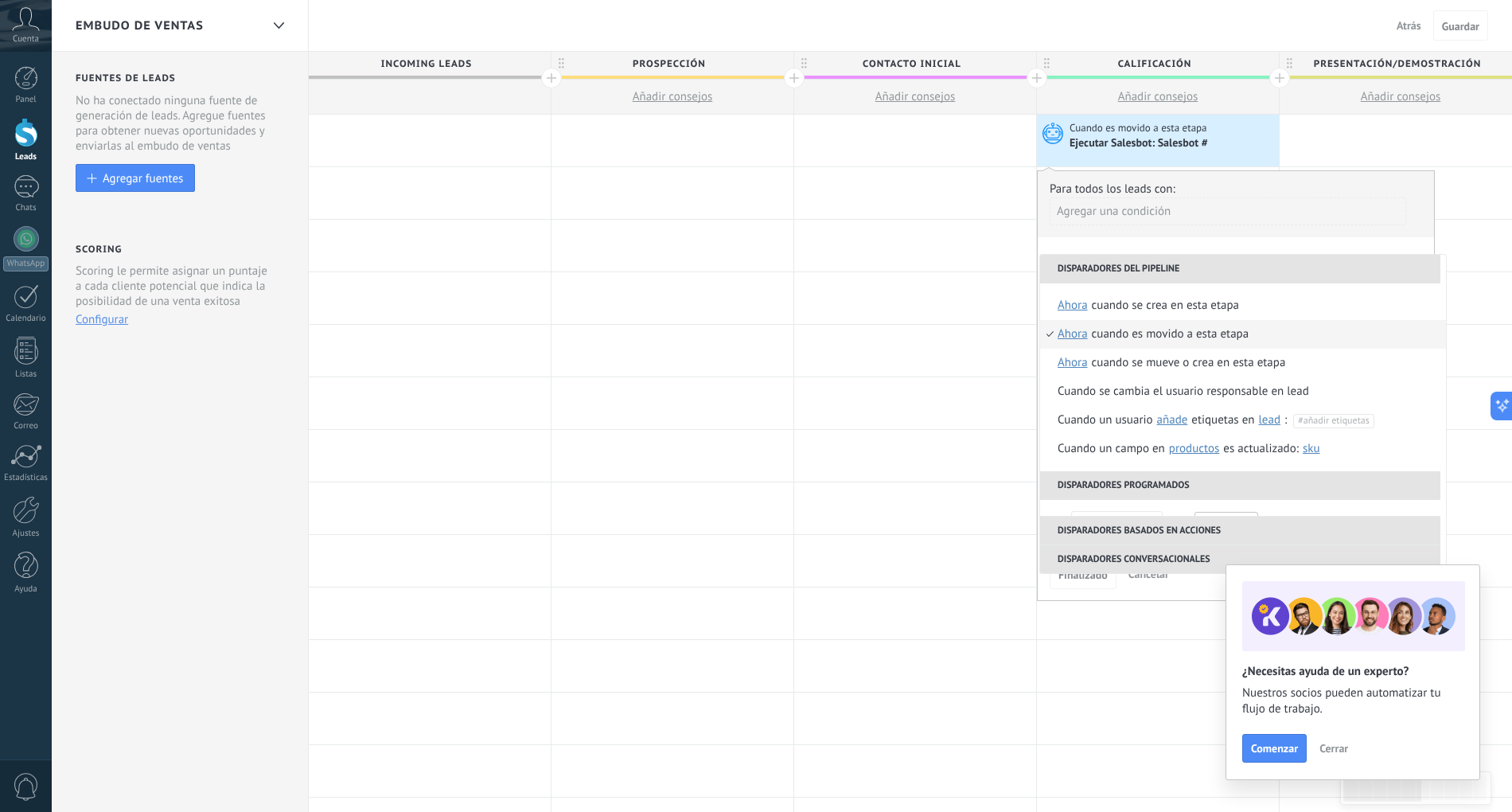 click on "Agregar una condición" at bounding box center [1228, 217] 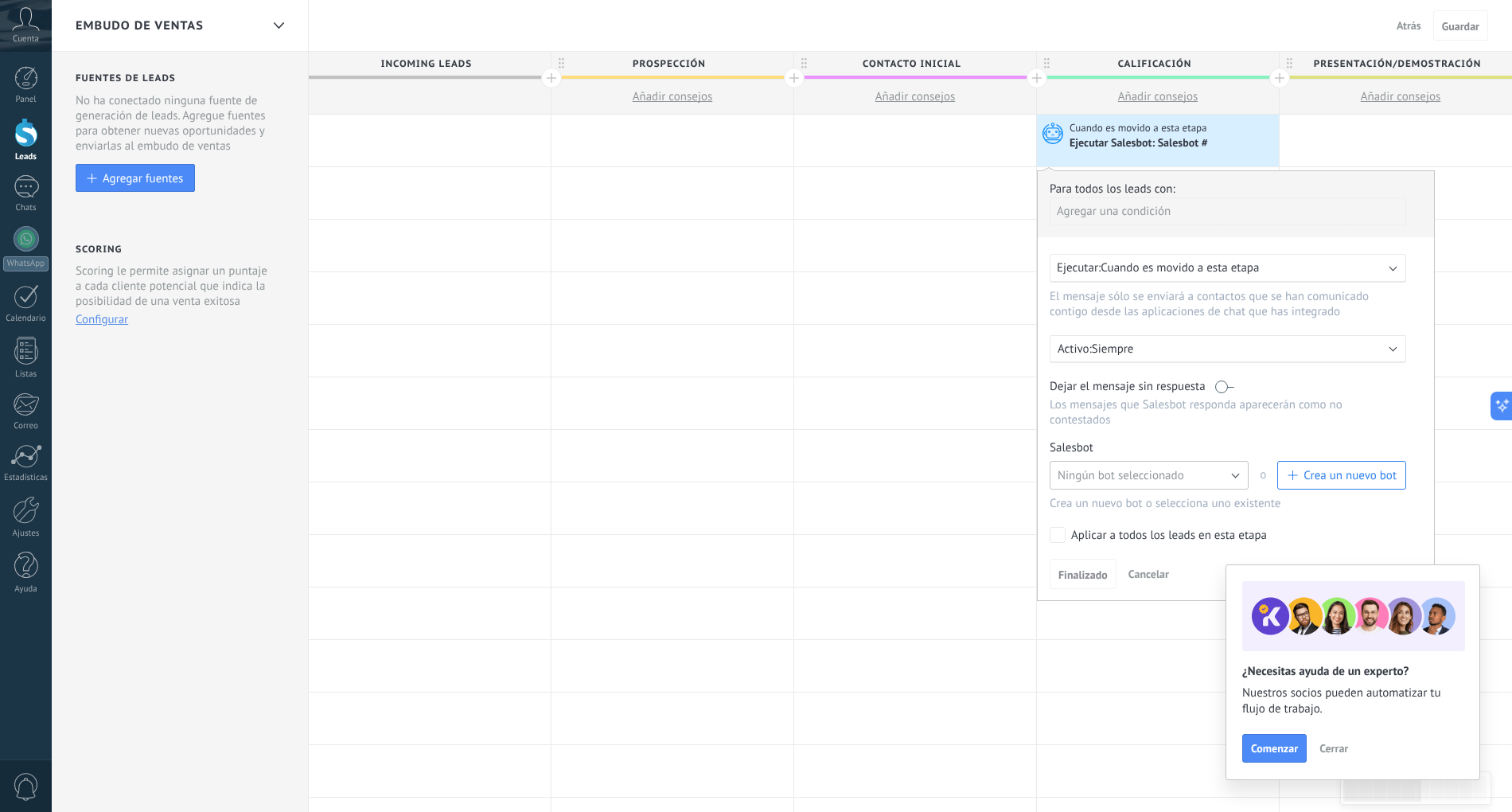 click on "Ningún bot seleccionado" at bounding box center (1120, 475) 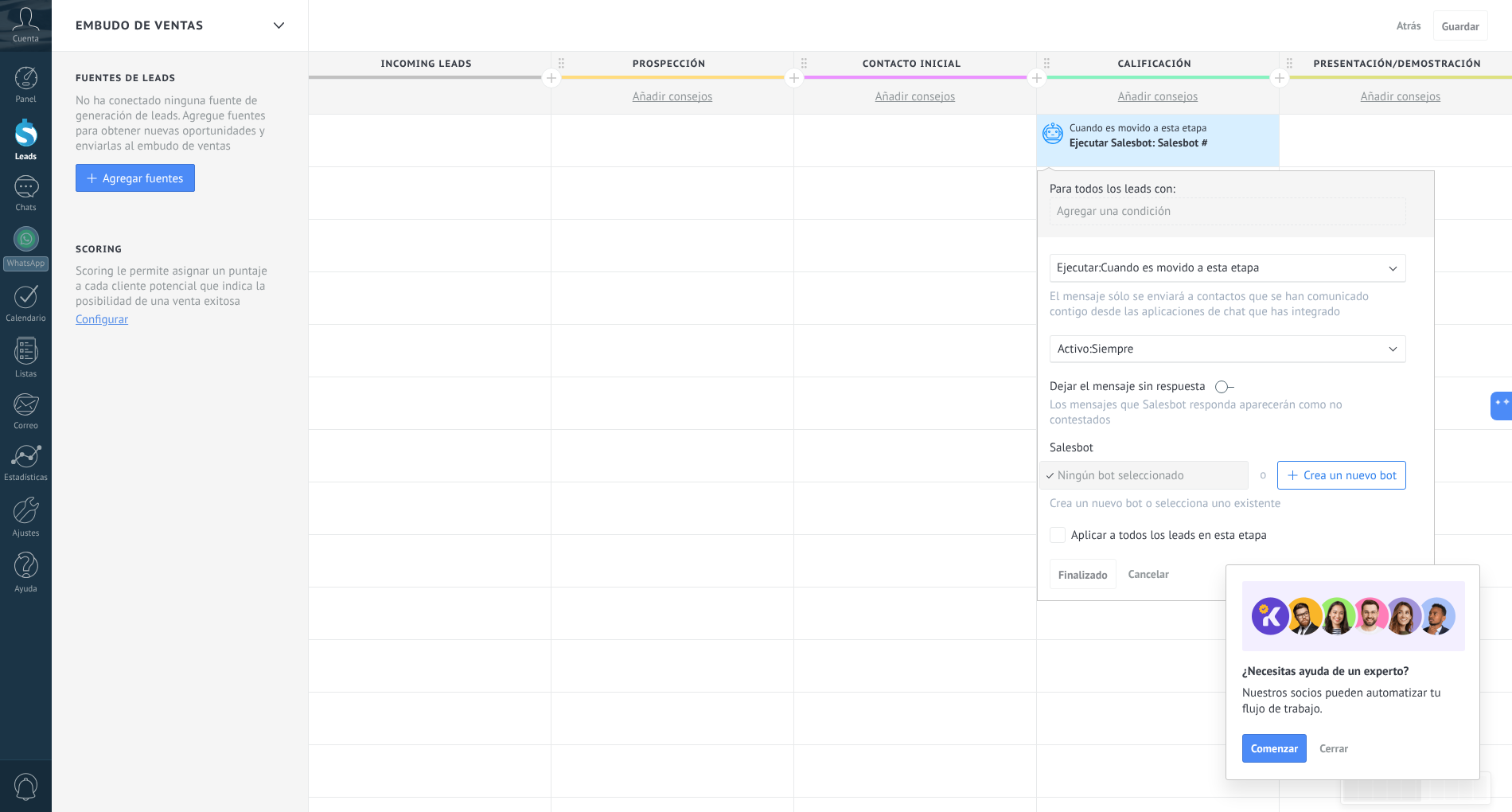 click on "Ningún bot seleccionado" at bounding box center (1141, 475) 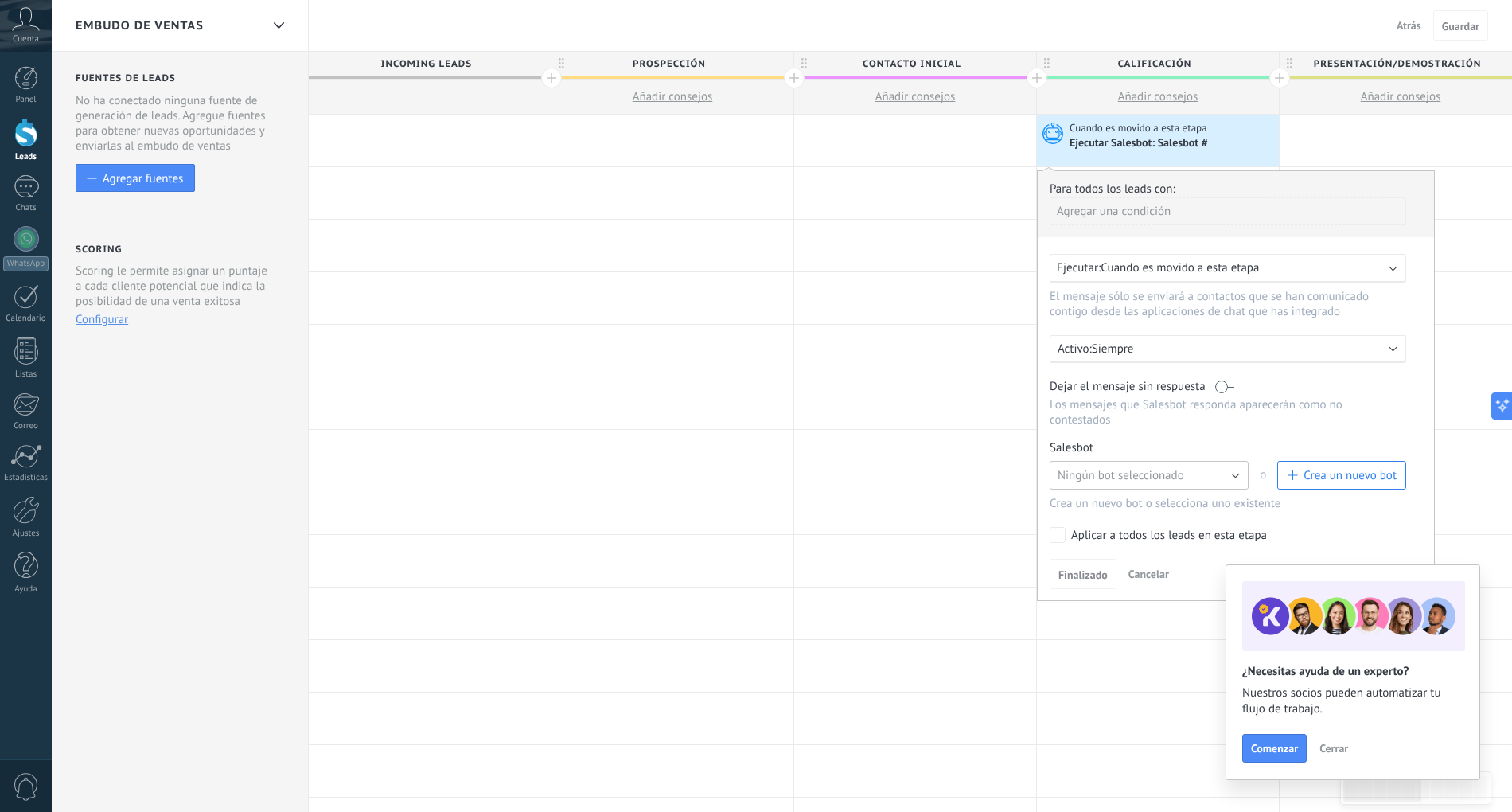 click on "Ningún bot seleccionado" at bounding box center (1149, 475) 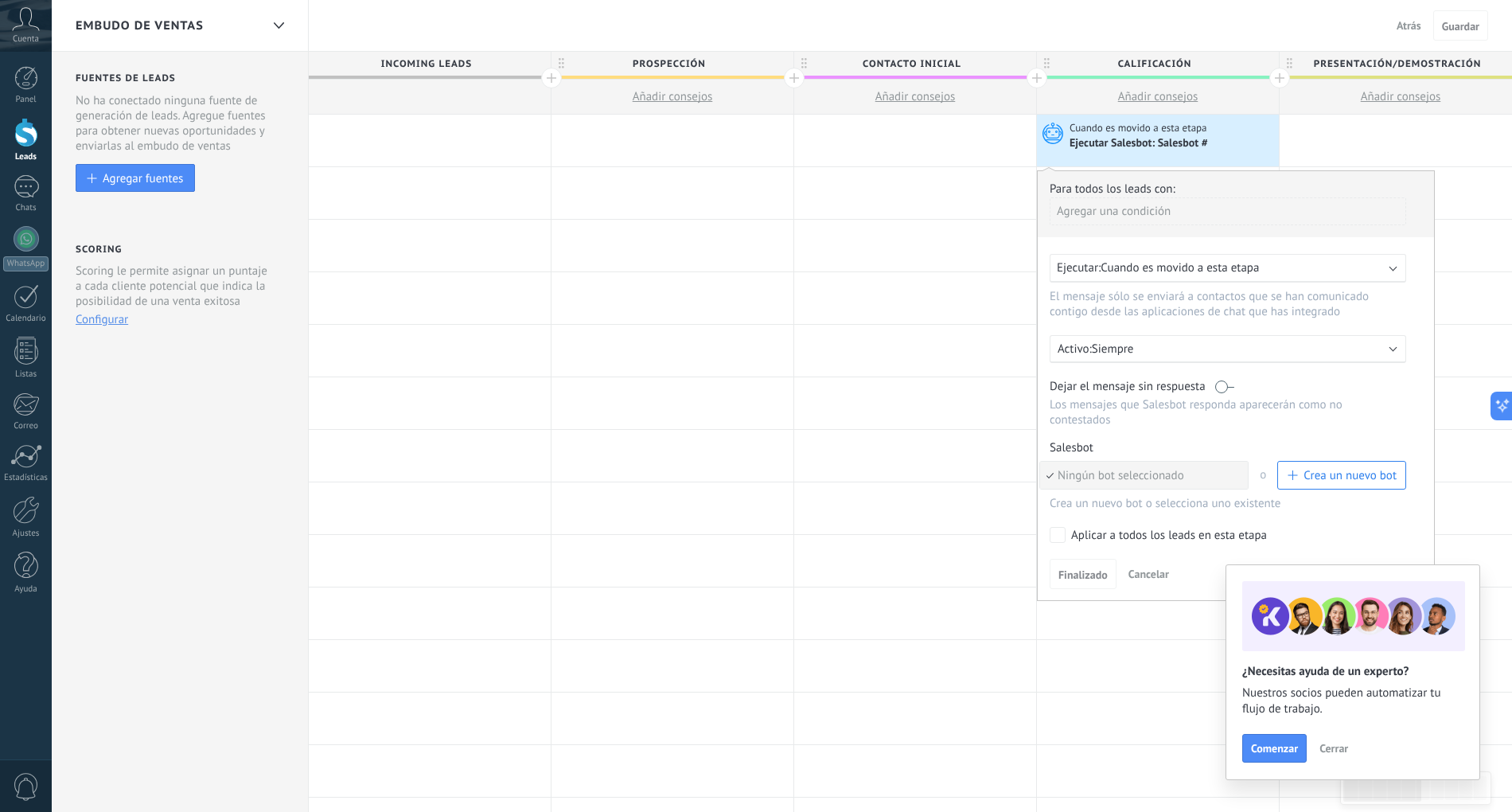 click on "Ningún bot seleccionado" at bounding box center [1141, 475] 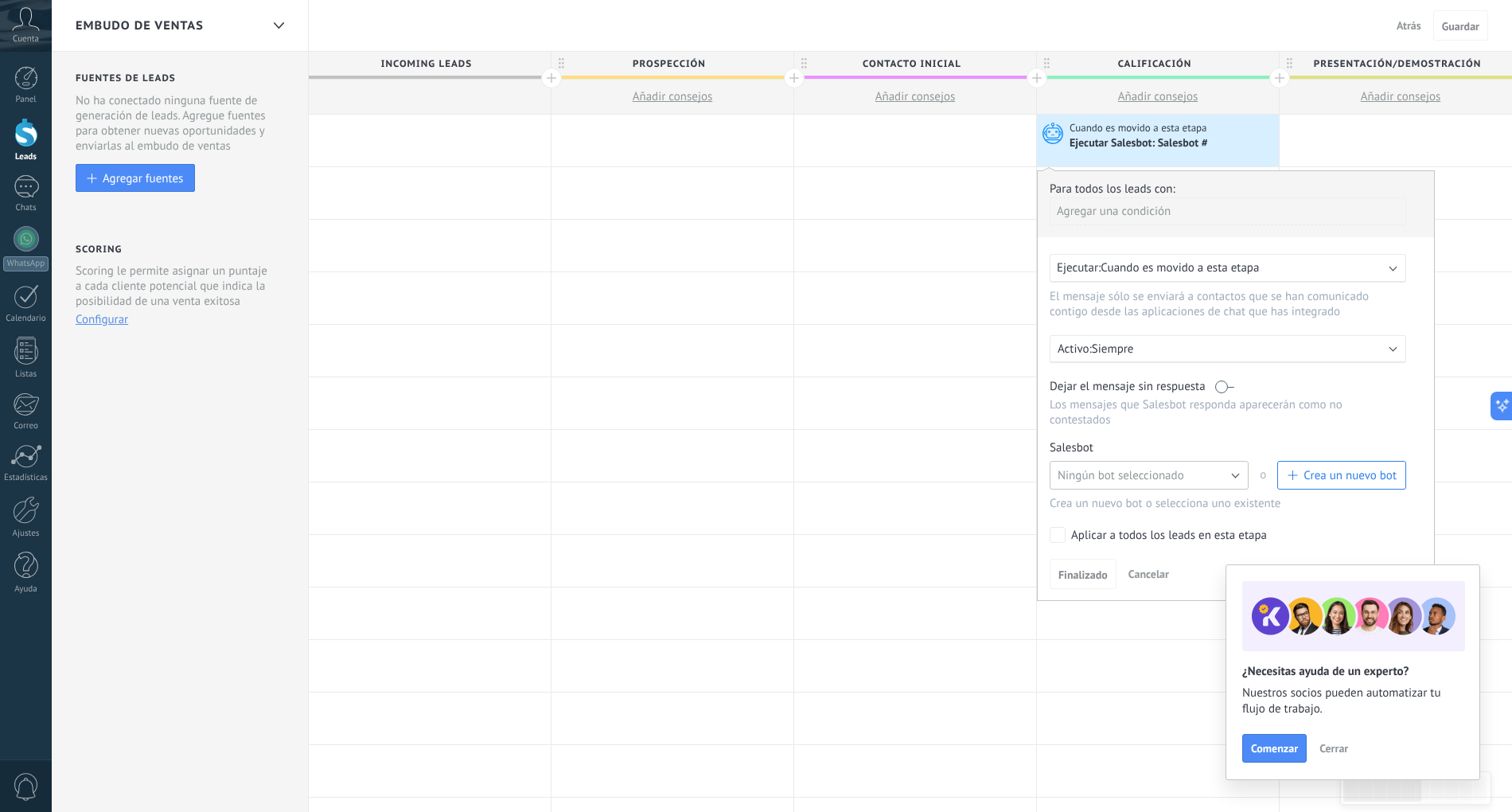 click on "Ningún bot seleccionado" at bounding box center [1149, 475] 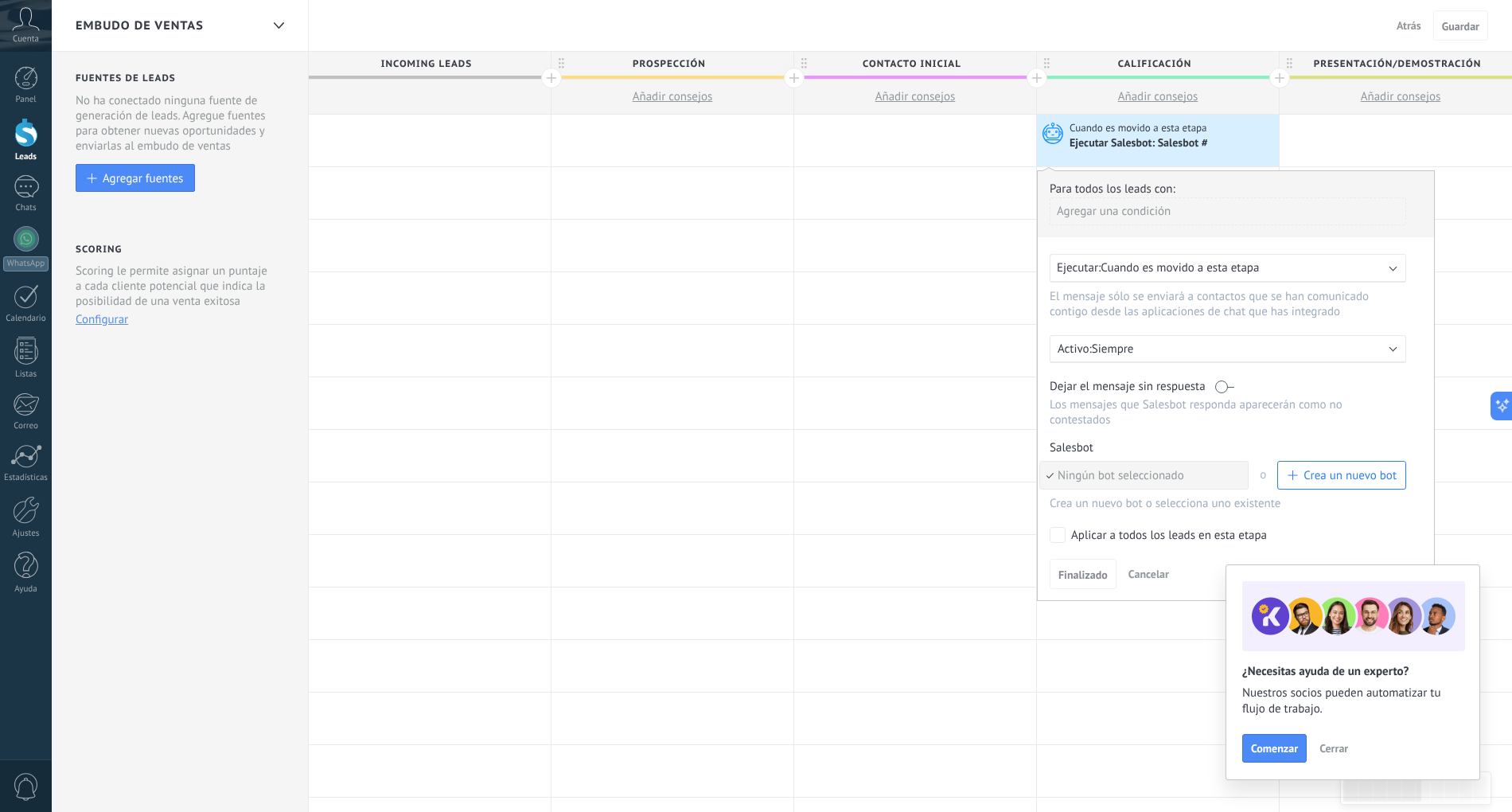 click on "Ningún bot seleccionado" at bounding box center (1141, 475) 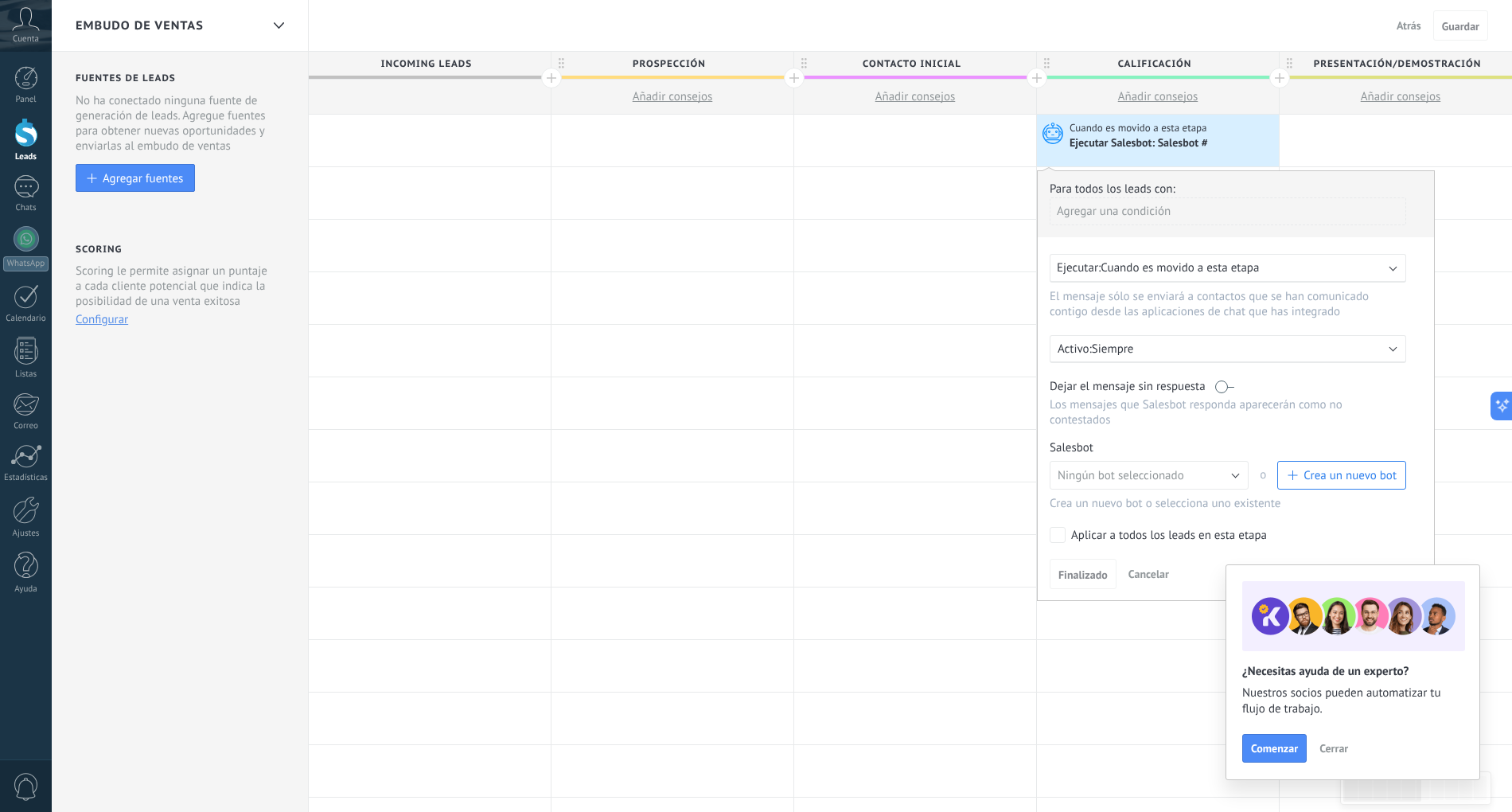 click on "o" at bounding box center [1263, 475] 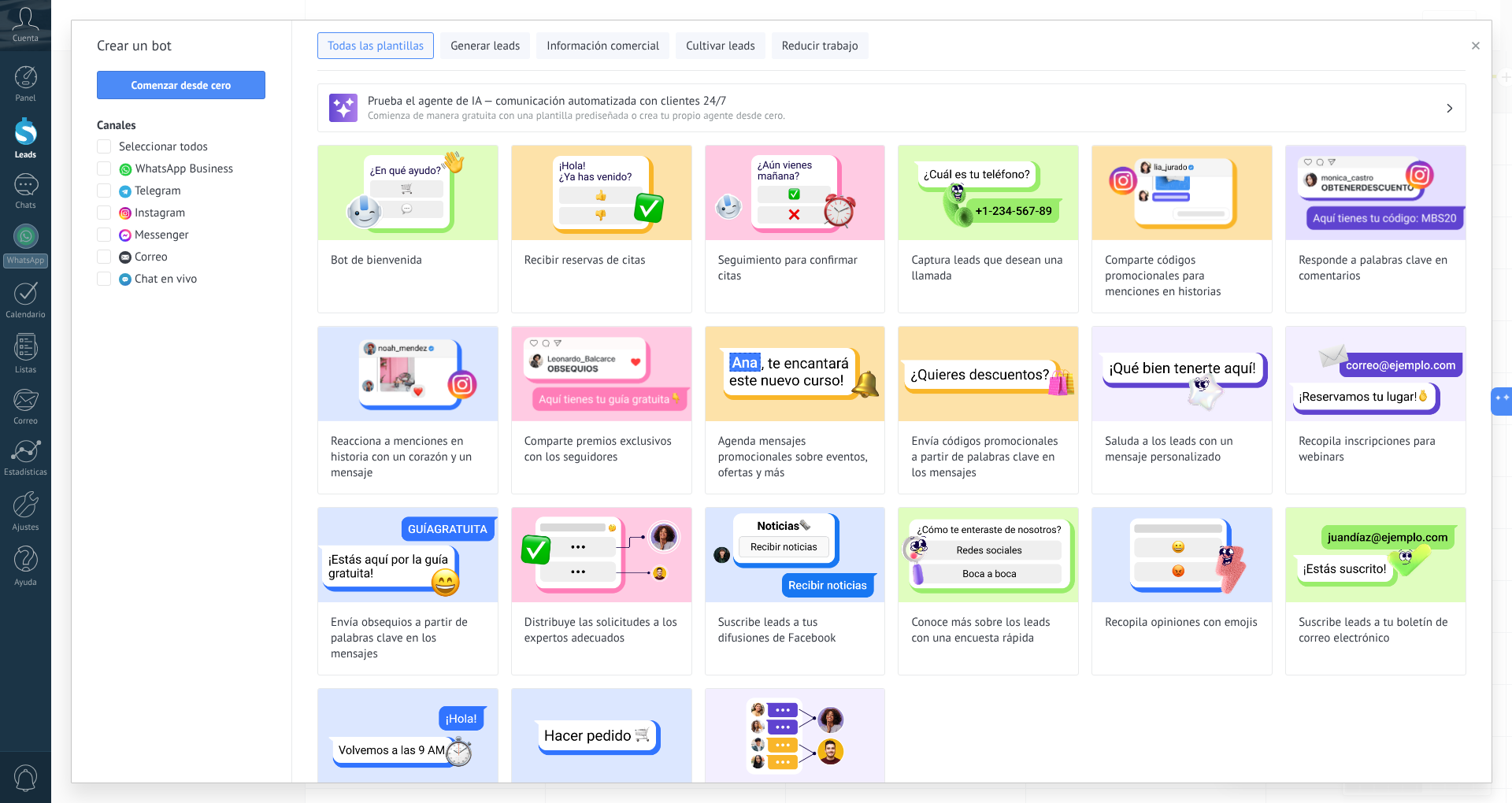 click at bounding box center [26, 131] 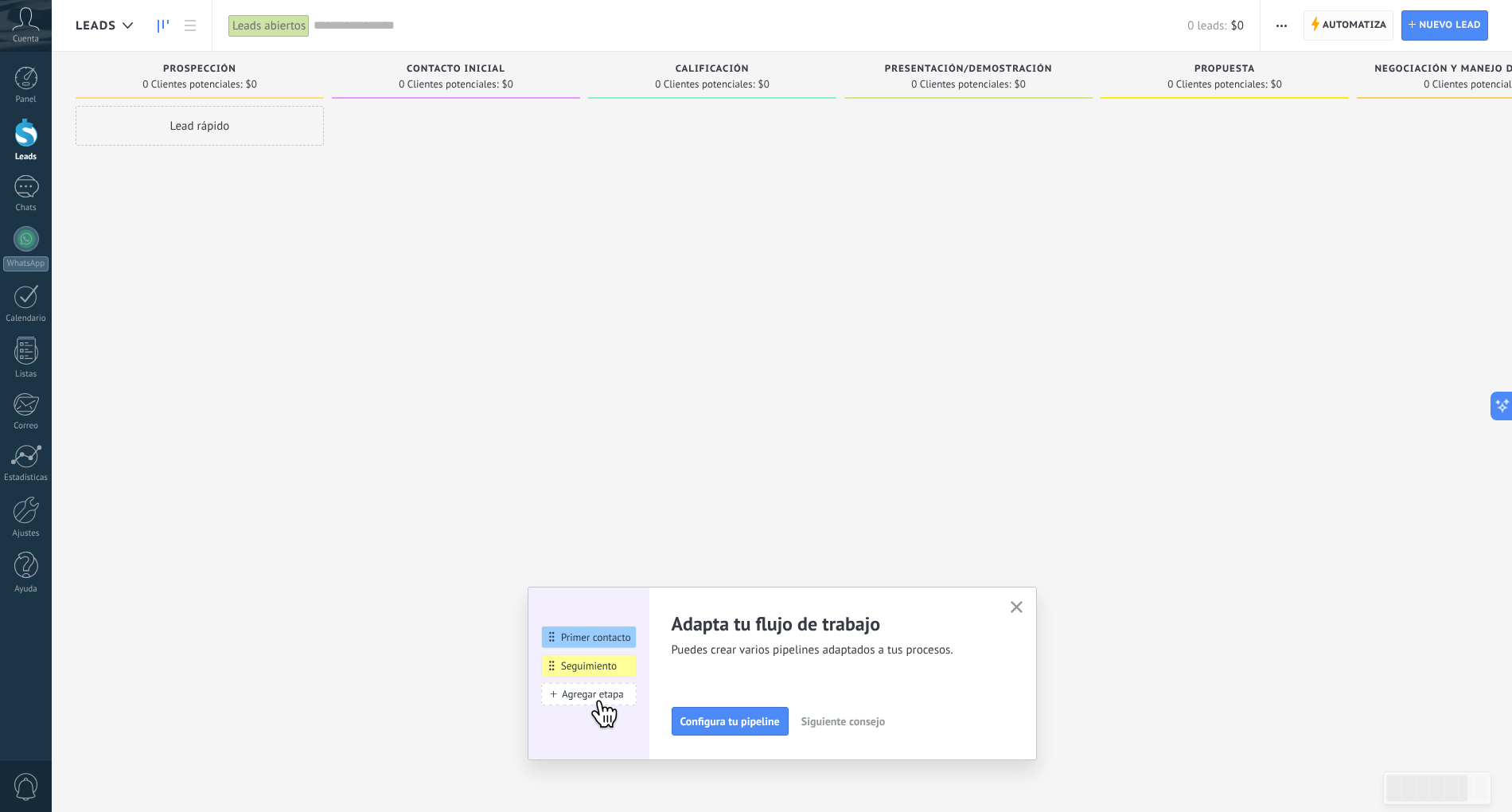 click on "Automatiza" at bounding box center [1354, 25] 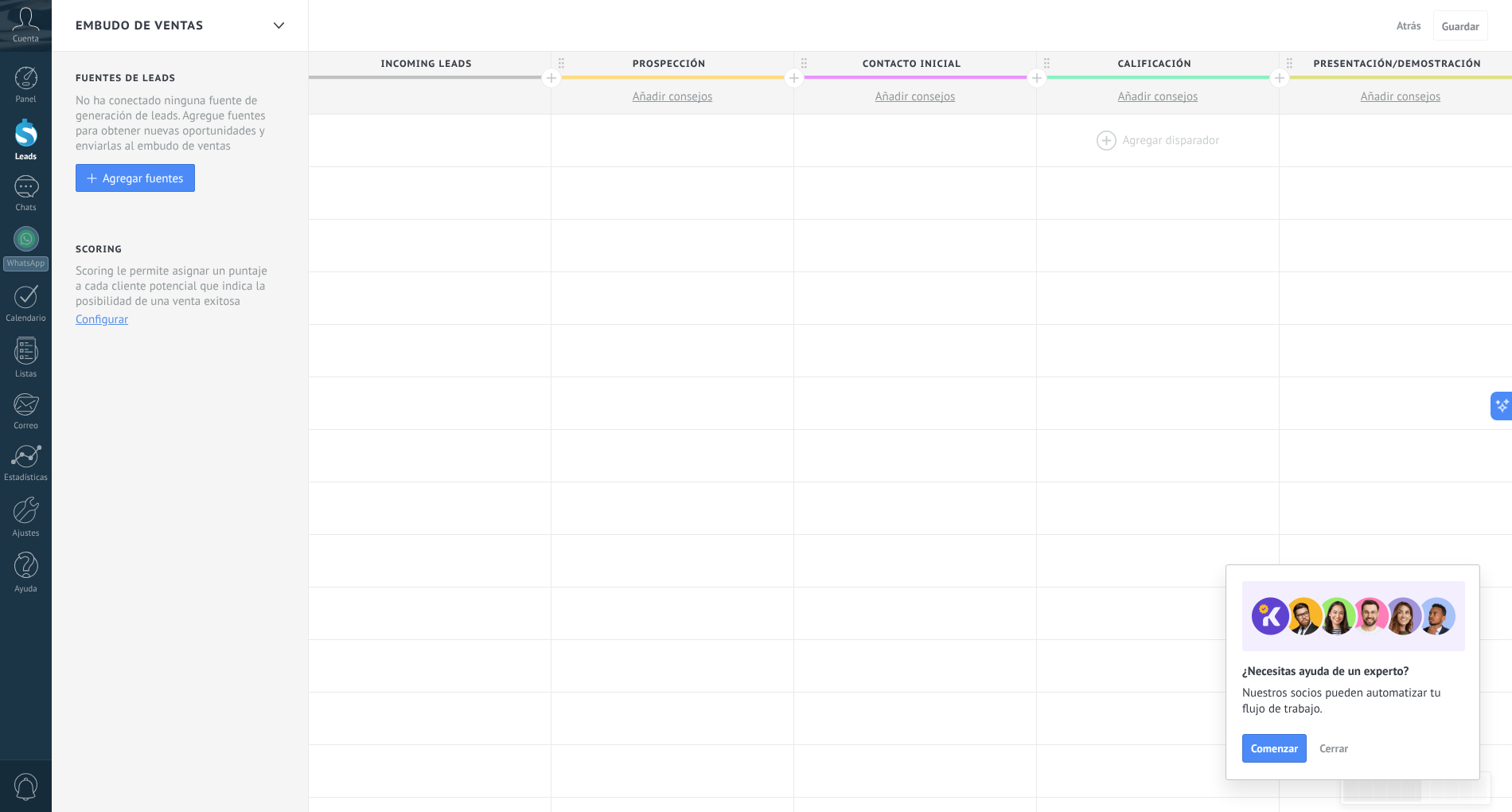click at bounding box center [1158, 140] 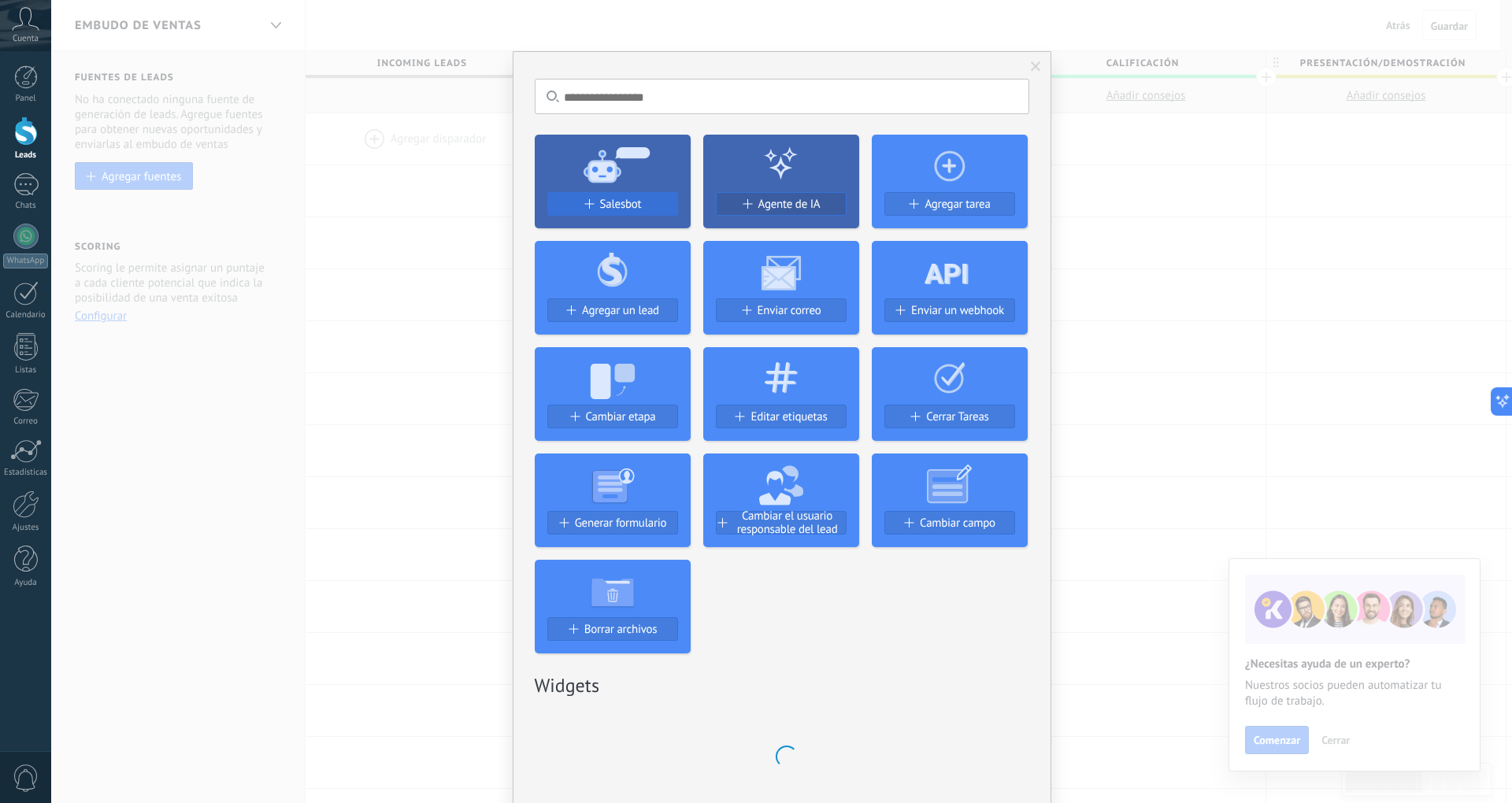 click on "Salesbot" at bounding box center [613, 204] 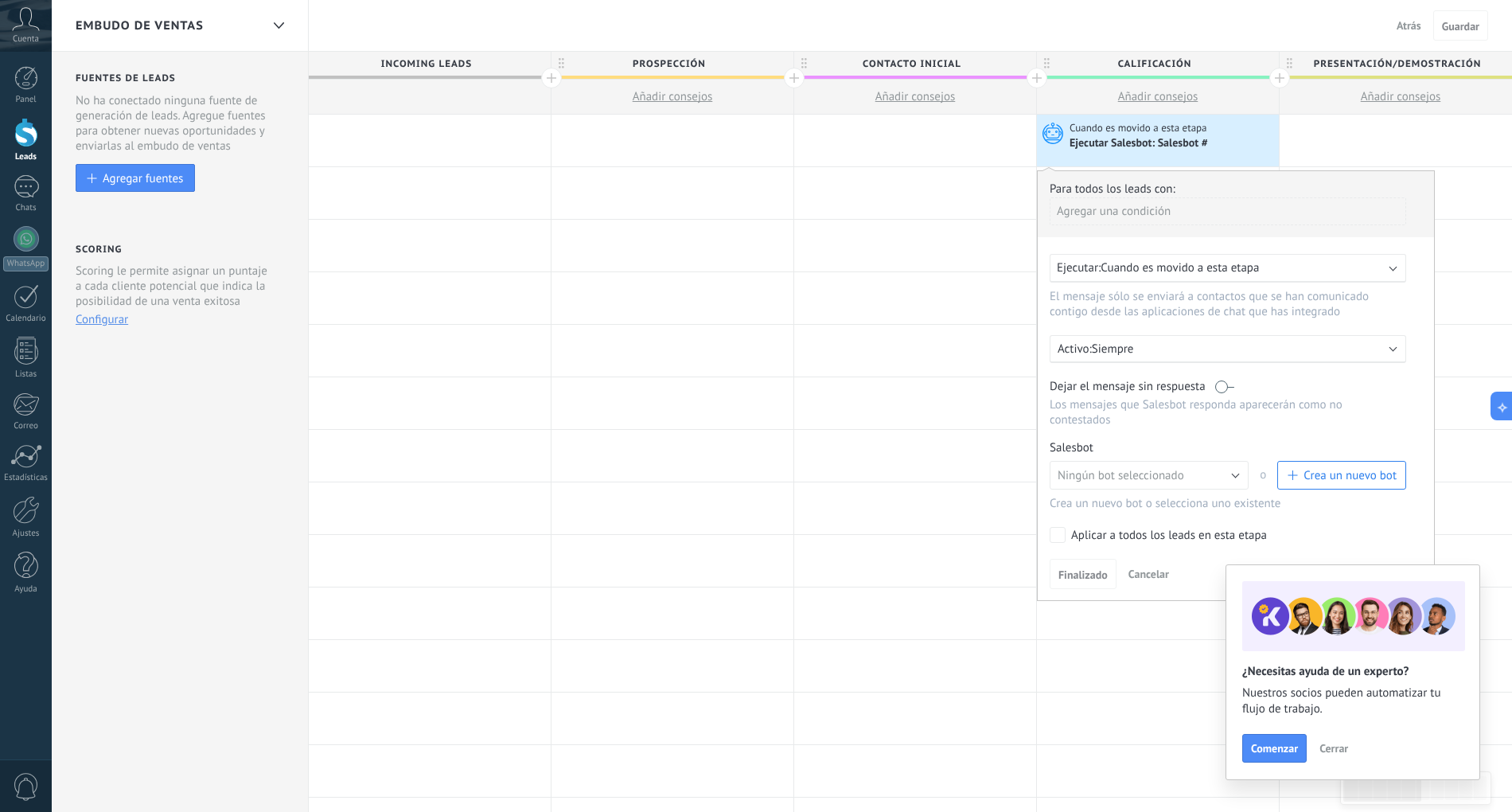 click on "Aplicar a todos los leads en esta etapa" at bounding box center (1169, 536) 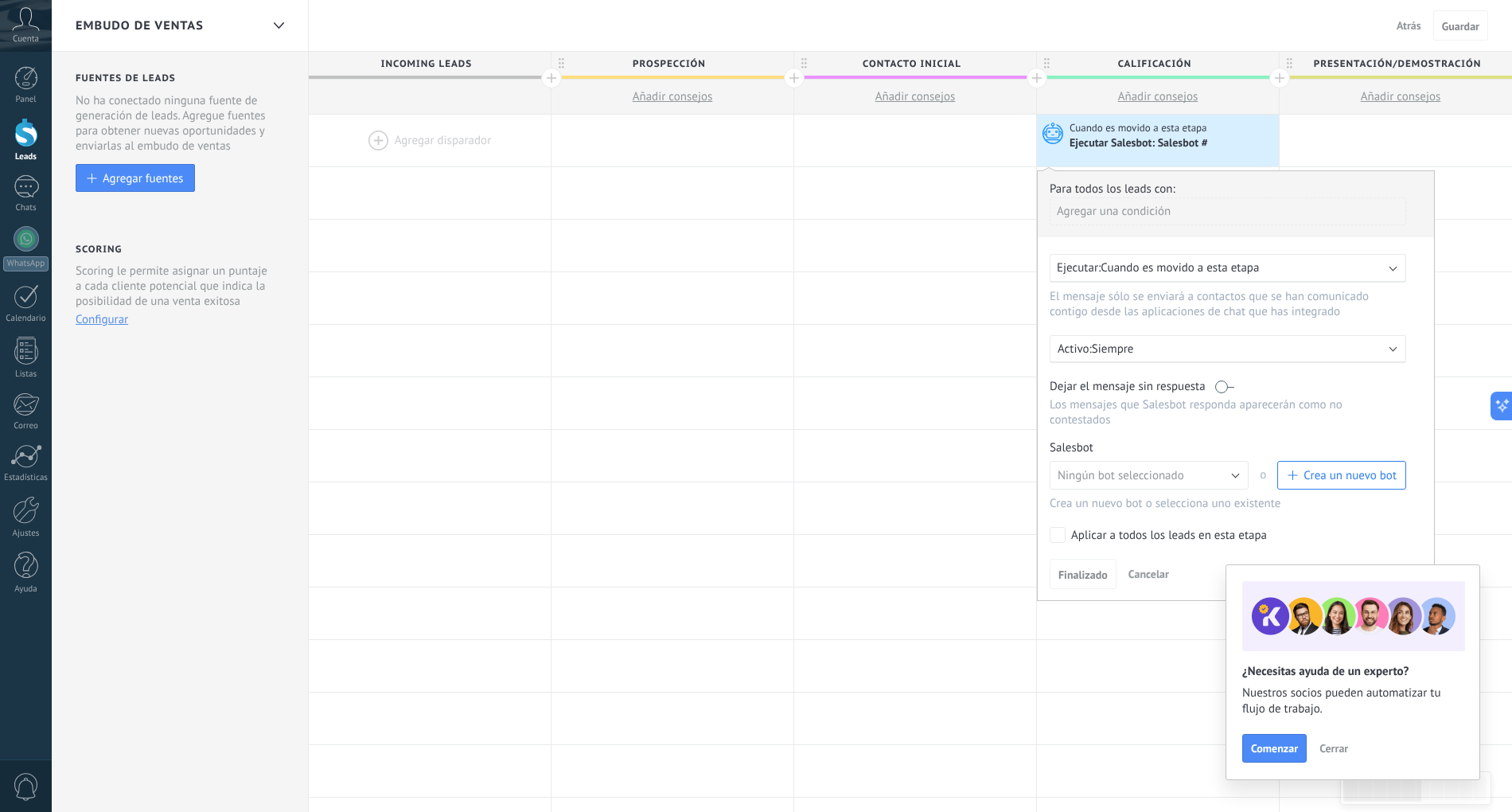 drag, startPoint x: 1077, startPoint y: 535, endPoint x: 4, endPoint y: 135, distance: 1145.1327 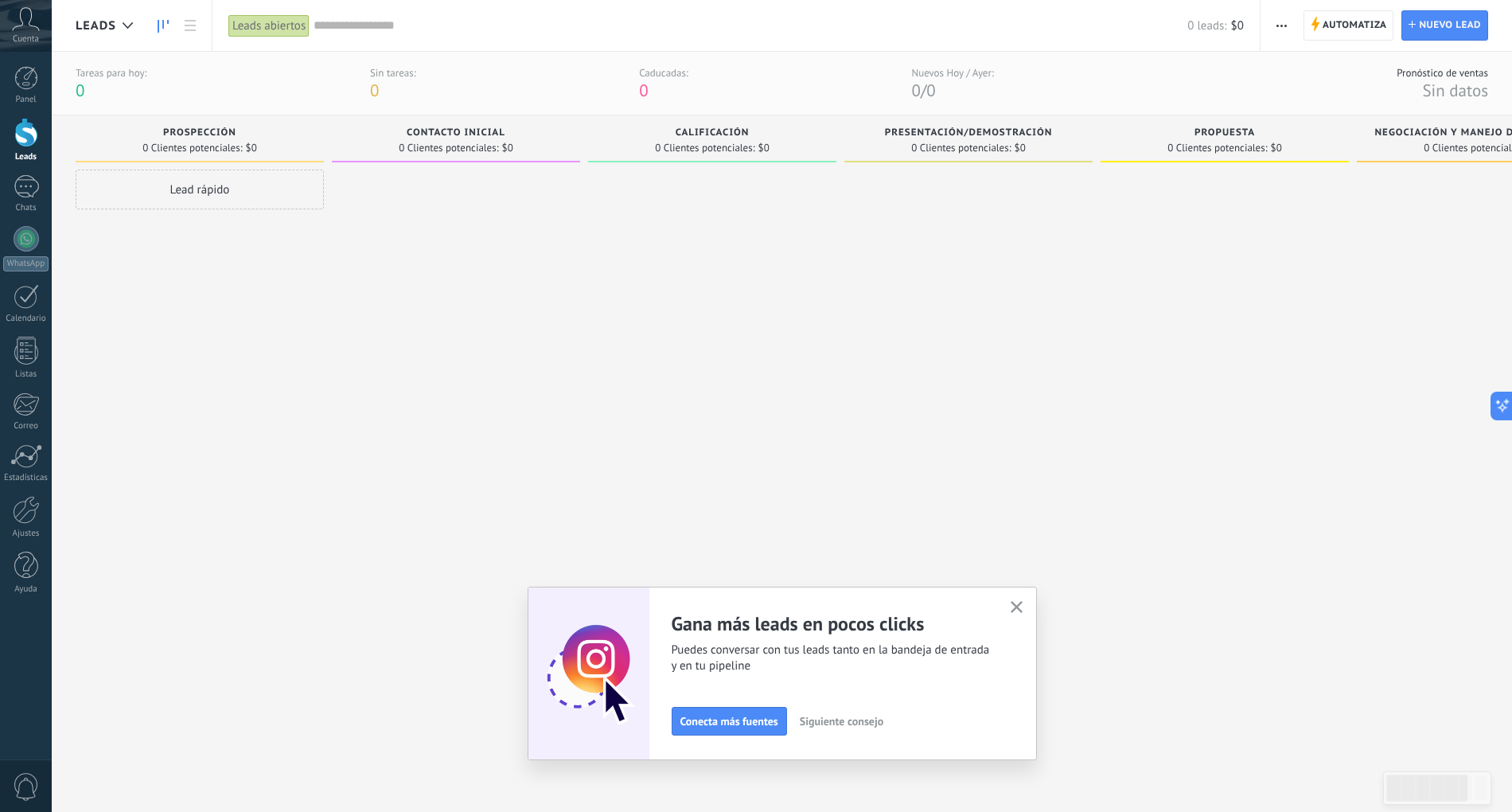 click at bounding box center (26, 132) 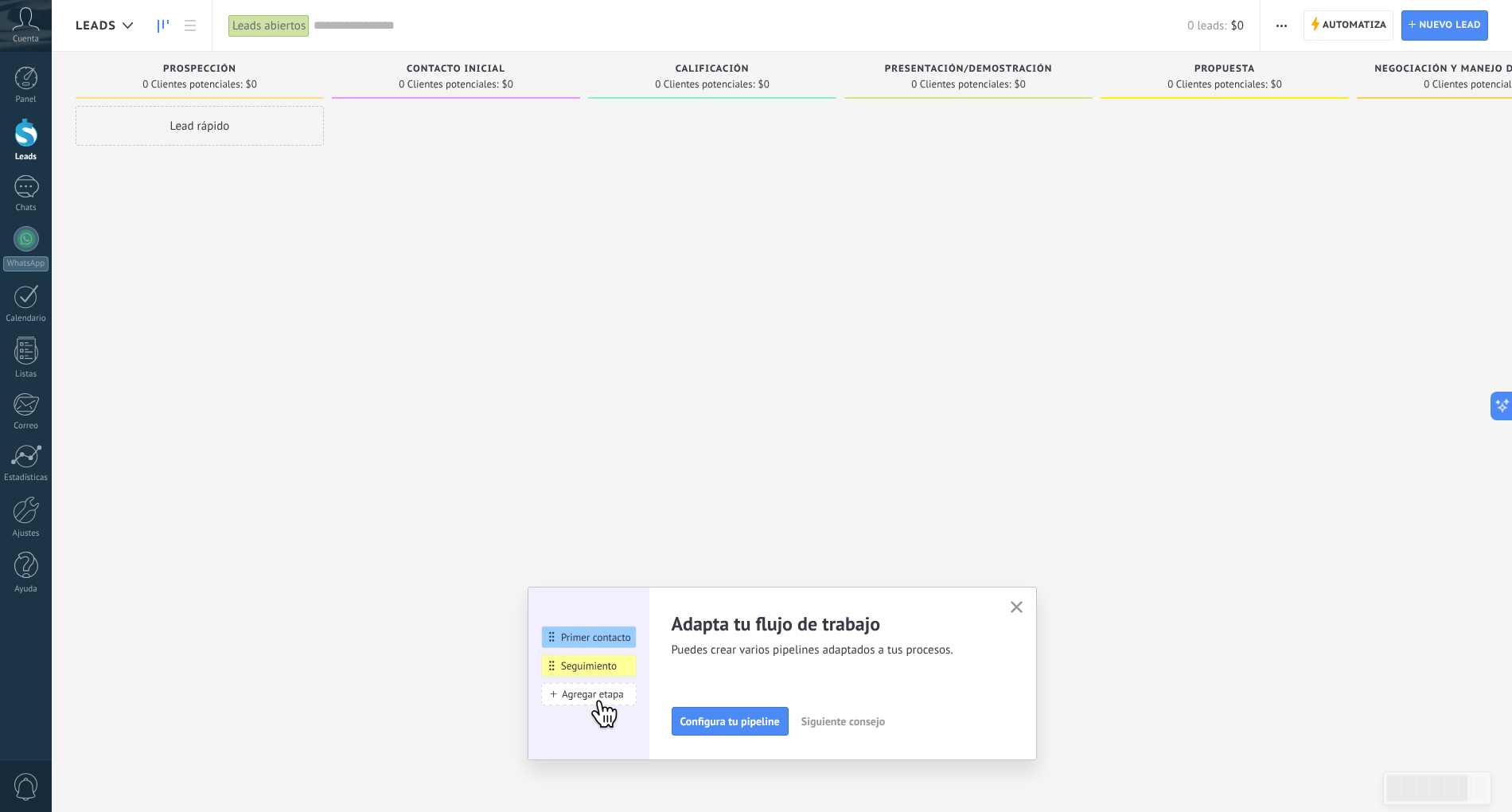 click on "Leads" at bounding box center (95, 25) 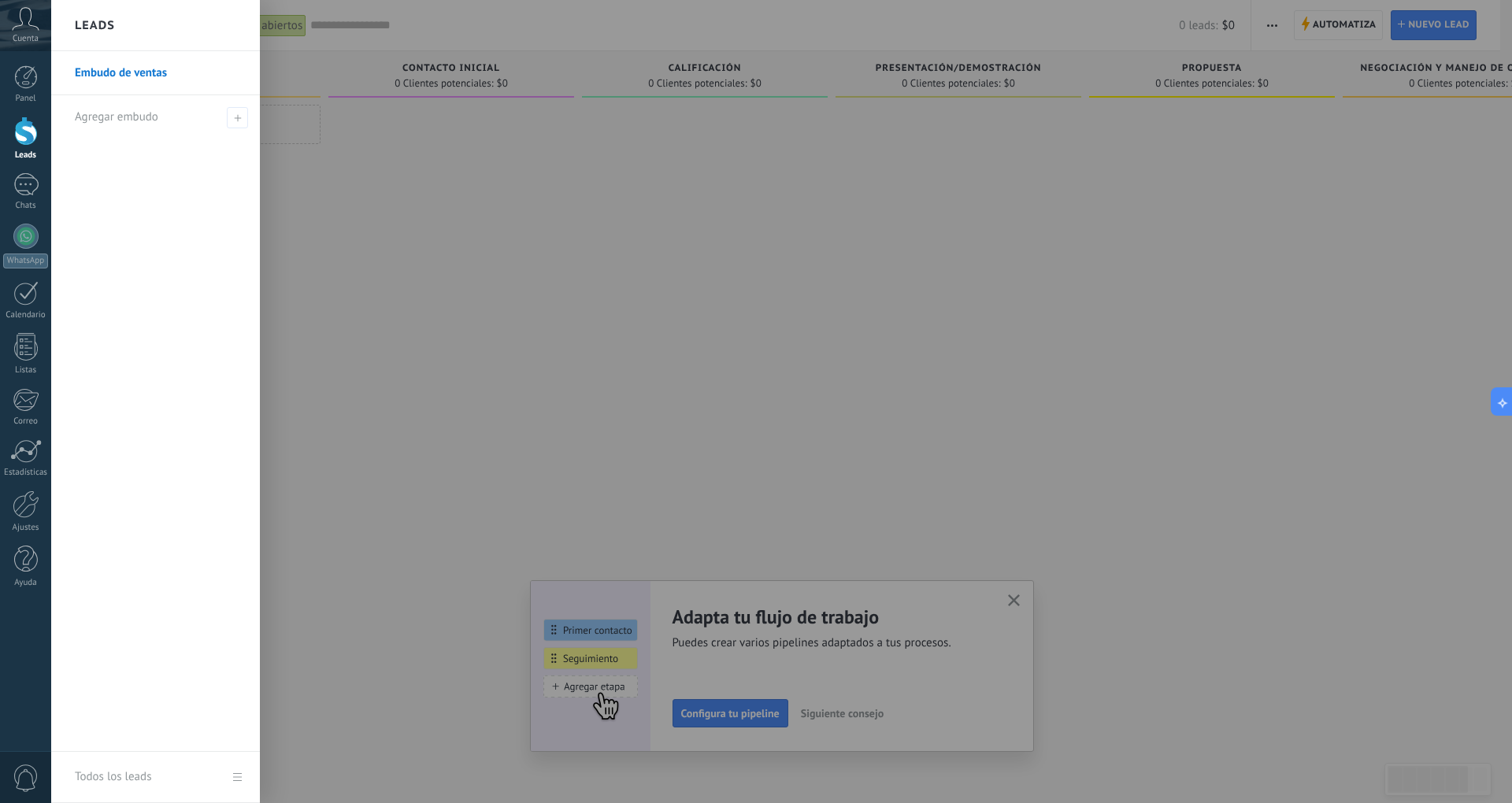 click on "Leads" at bounding box center (155, 25) 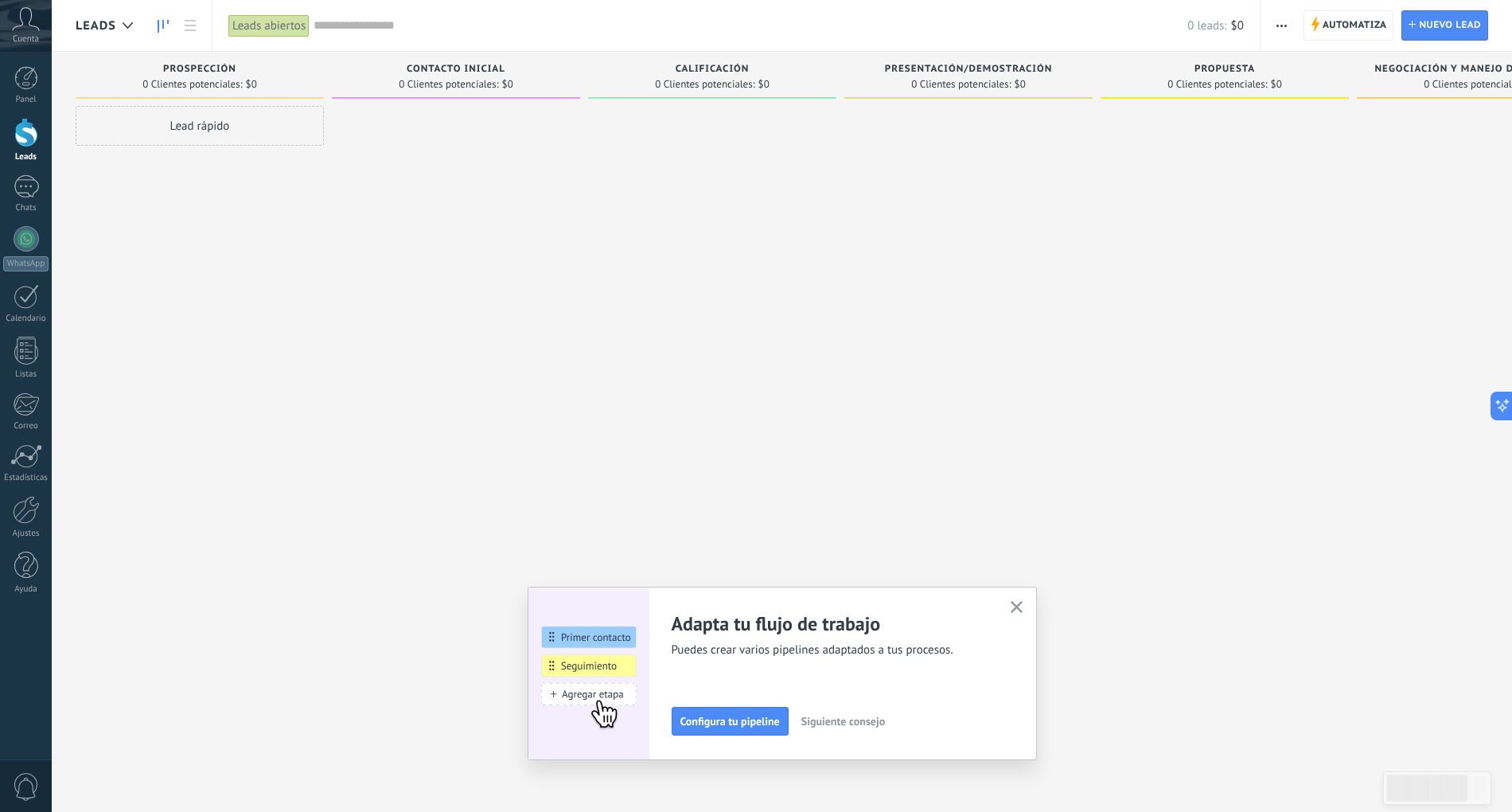 drag, startPoint x: 1023, startPoint y: 150, endPoint x: 1015, endPoint y: 146, distance: 8.94427 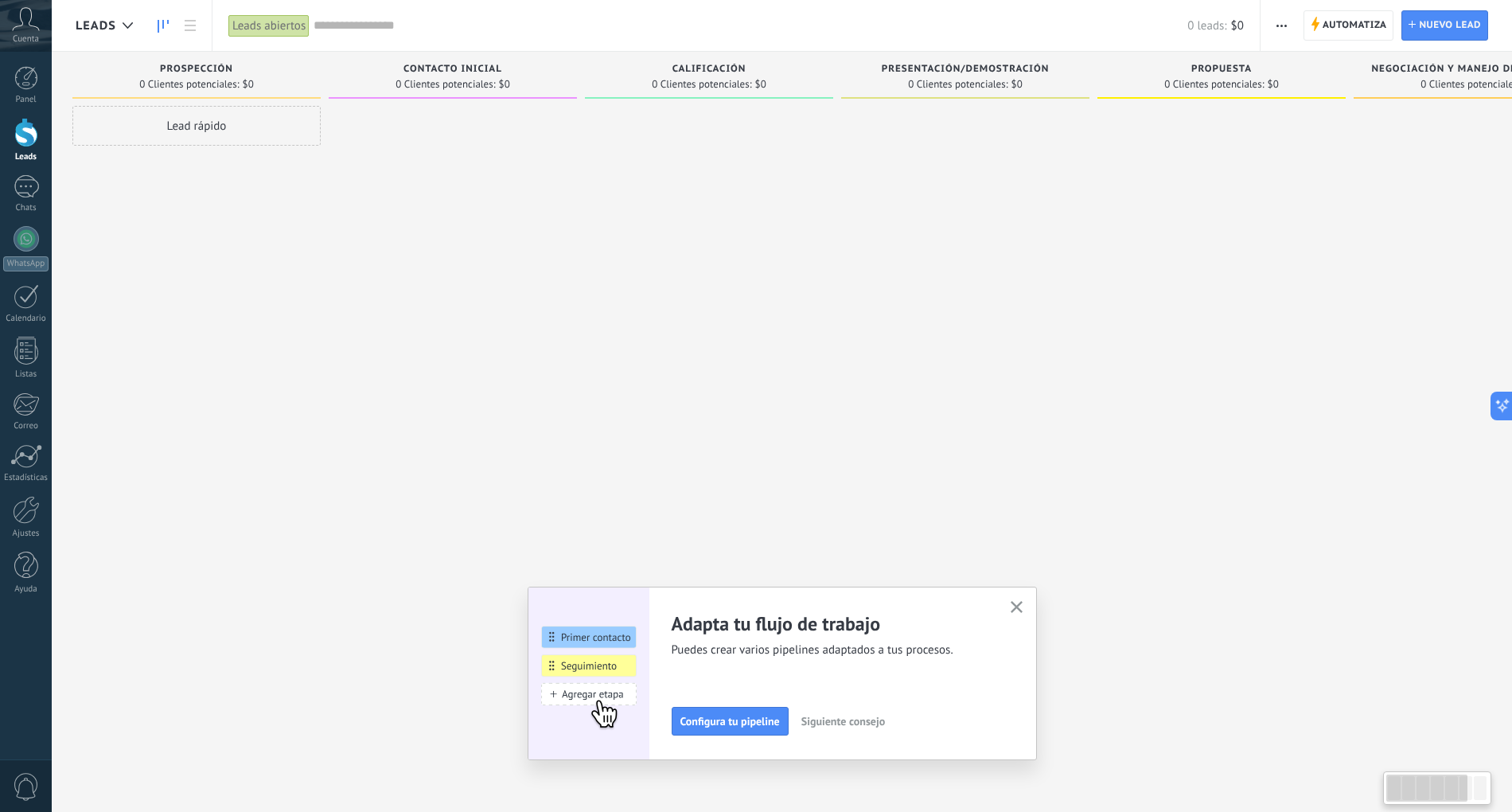 click at bounding box center (965, 408) 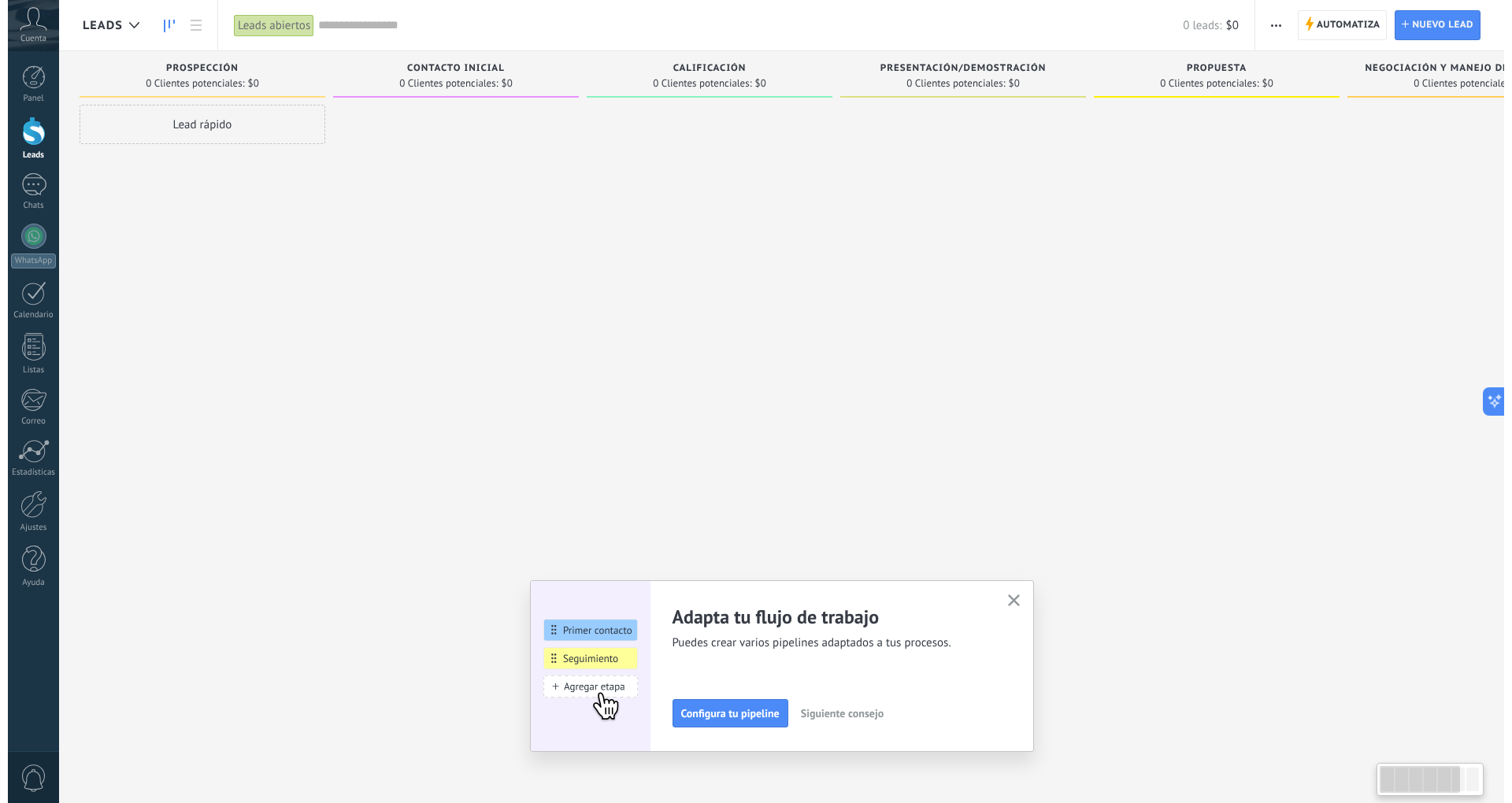 scroll, scrollTop: 0, scrollLeft: 5, axis: horizontal 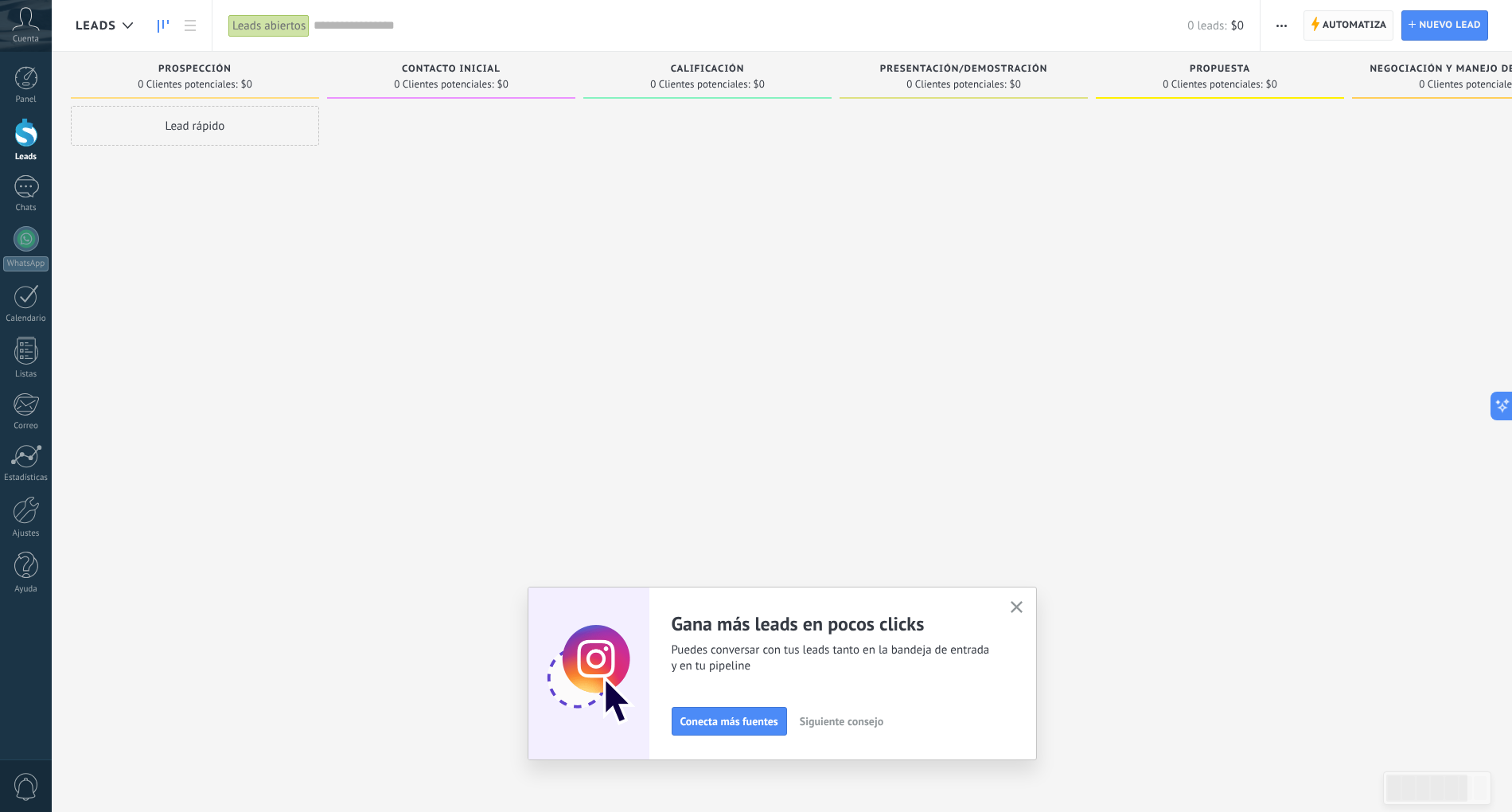 click on "Automatiza" at bounding box center [1354, 25] 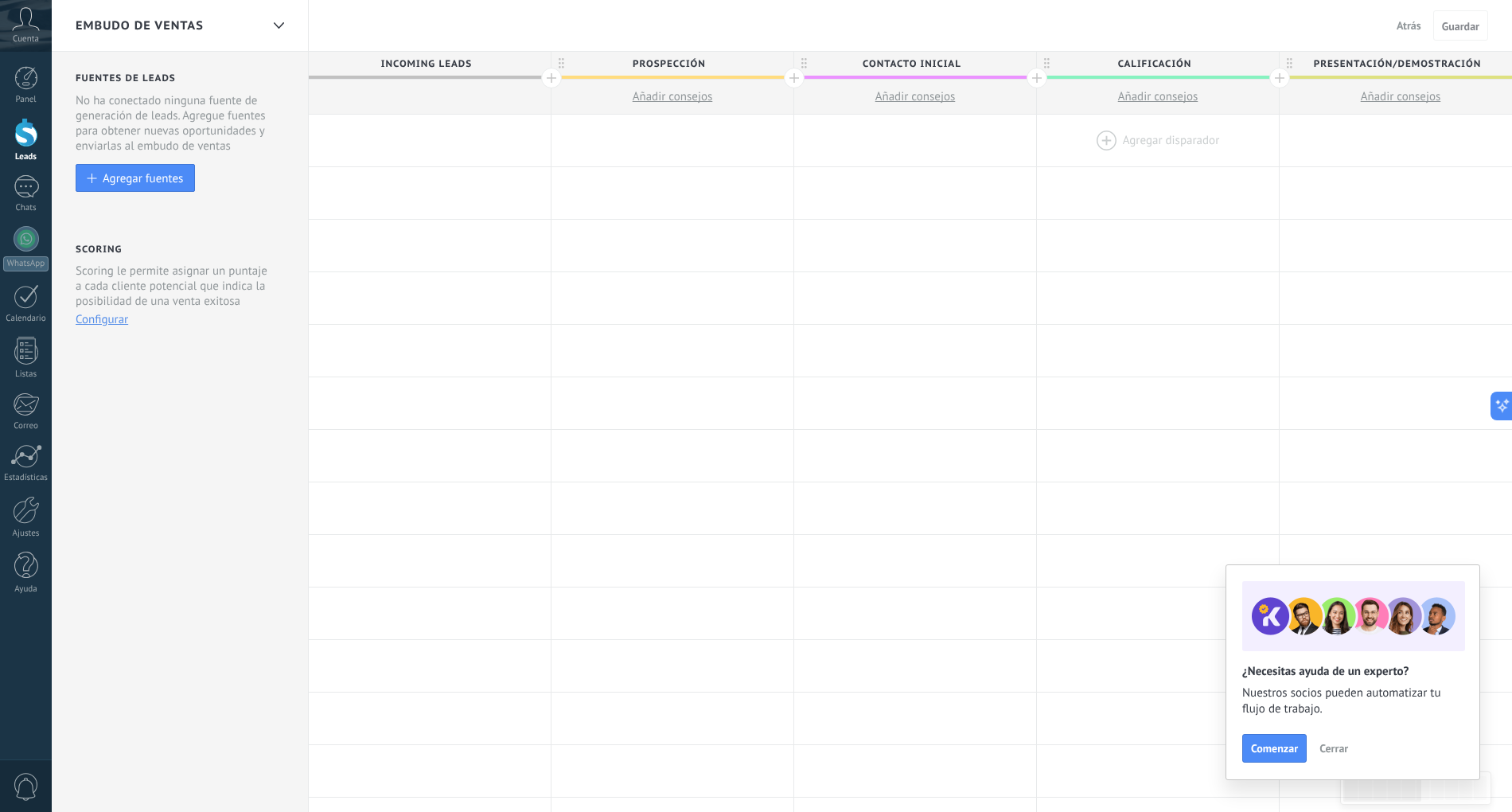 click at bounding box center (1158, 140) 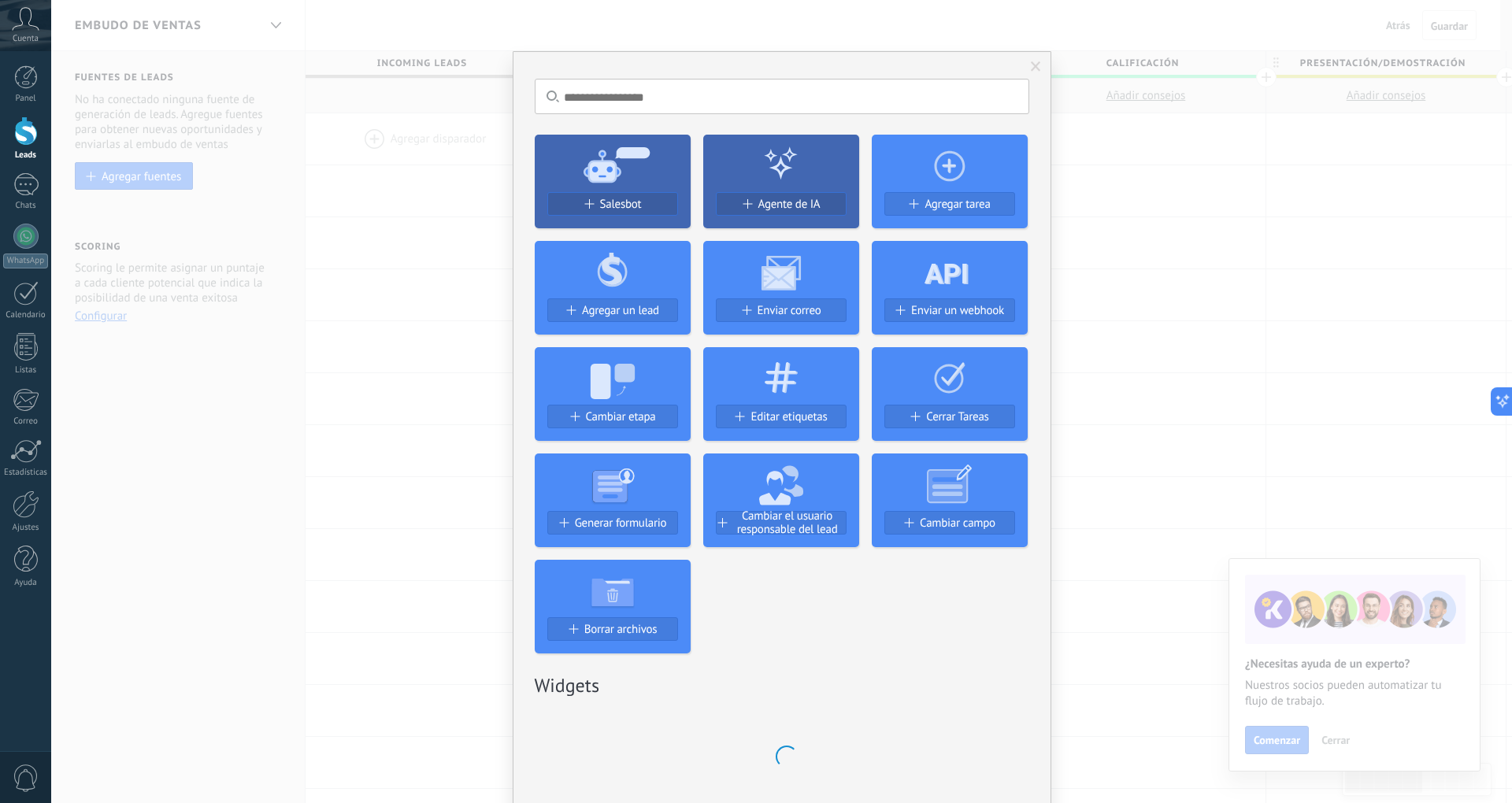 click 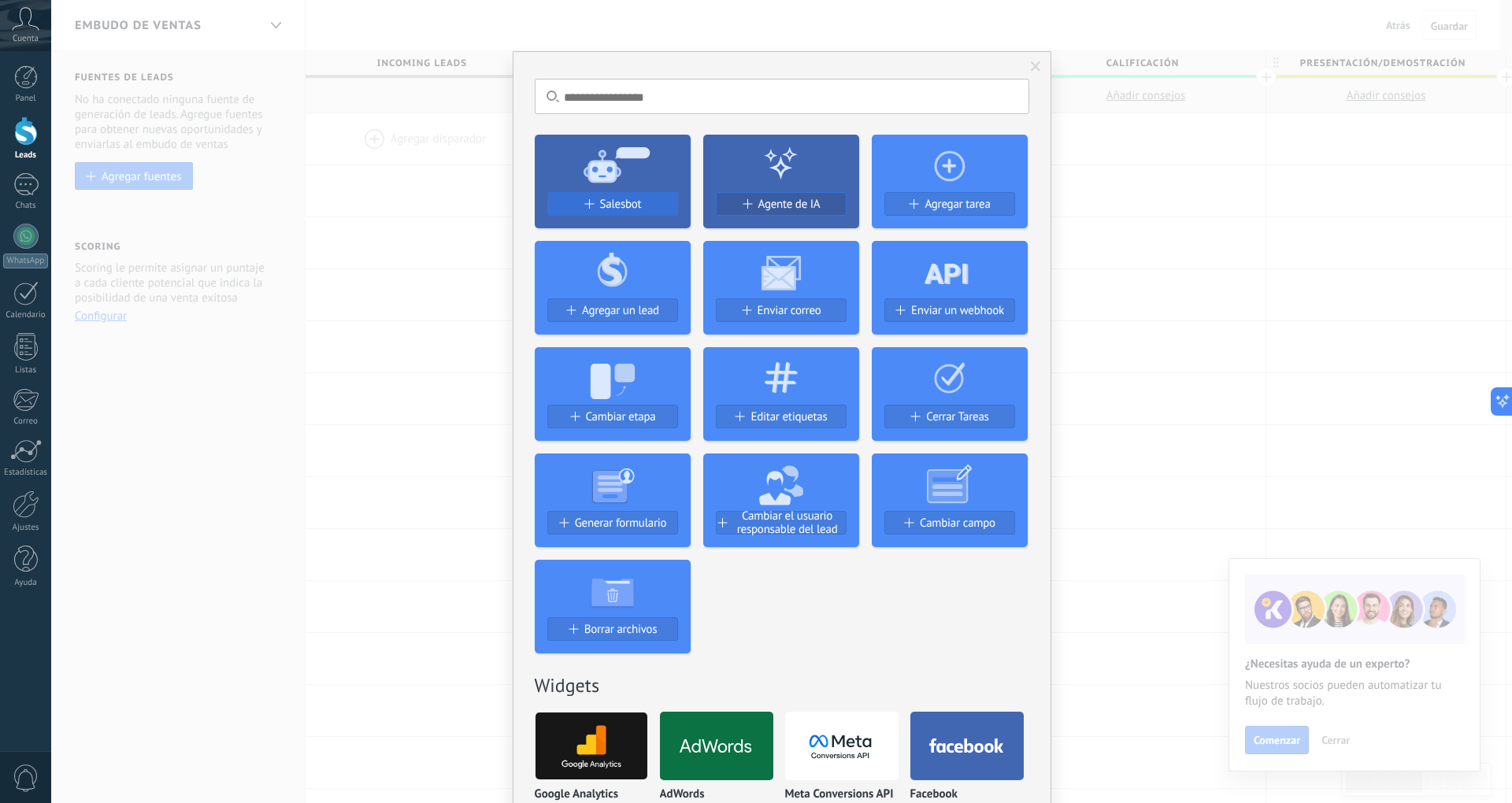 click on "Salesbot" at bounding box center (613, 204) 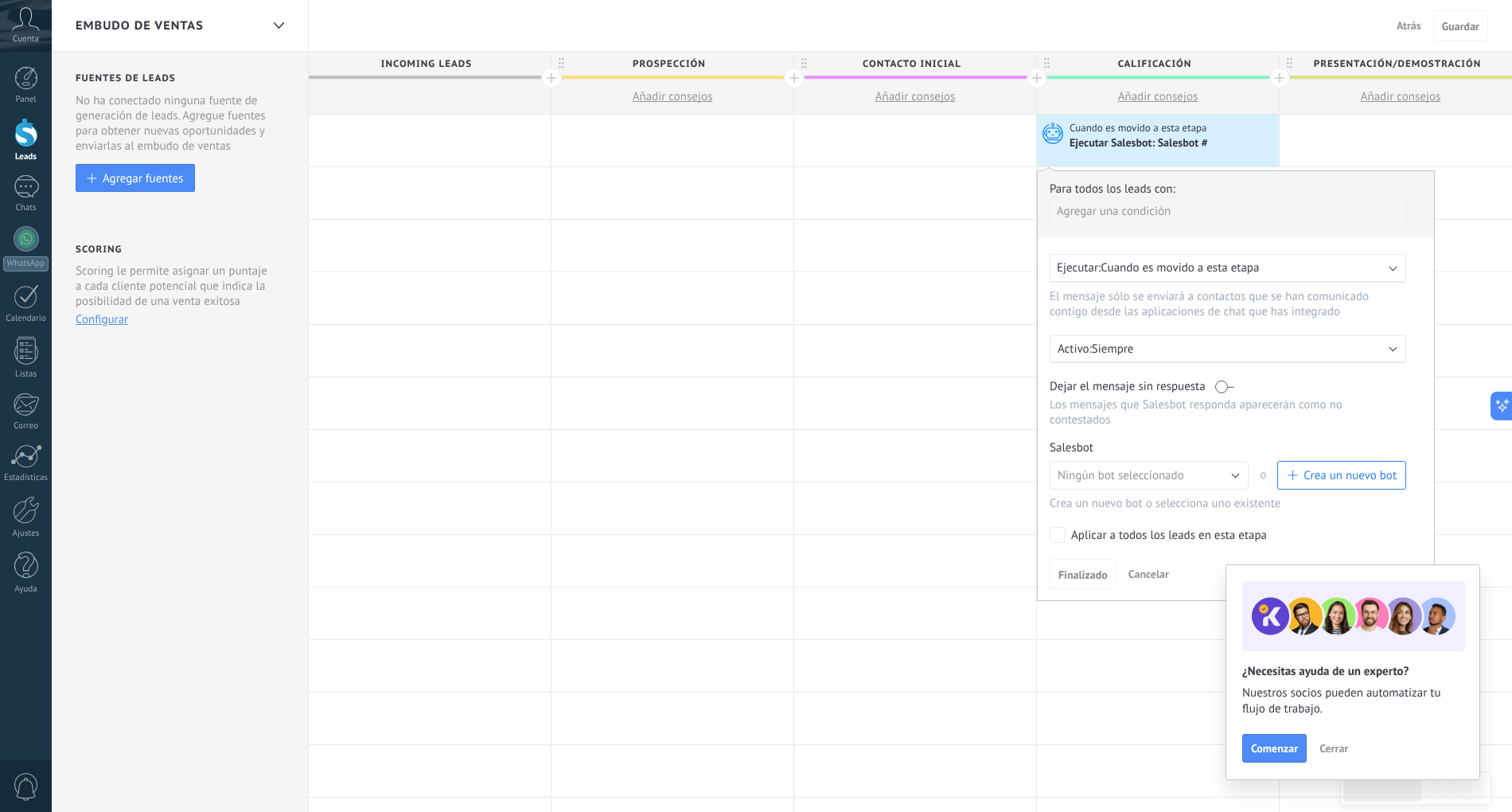 click on "Activo:  Siempre" at bounding box center [1228, 349] 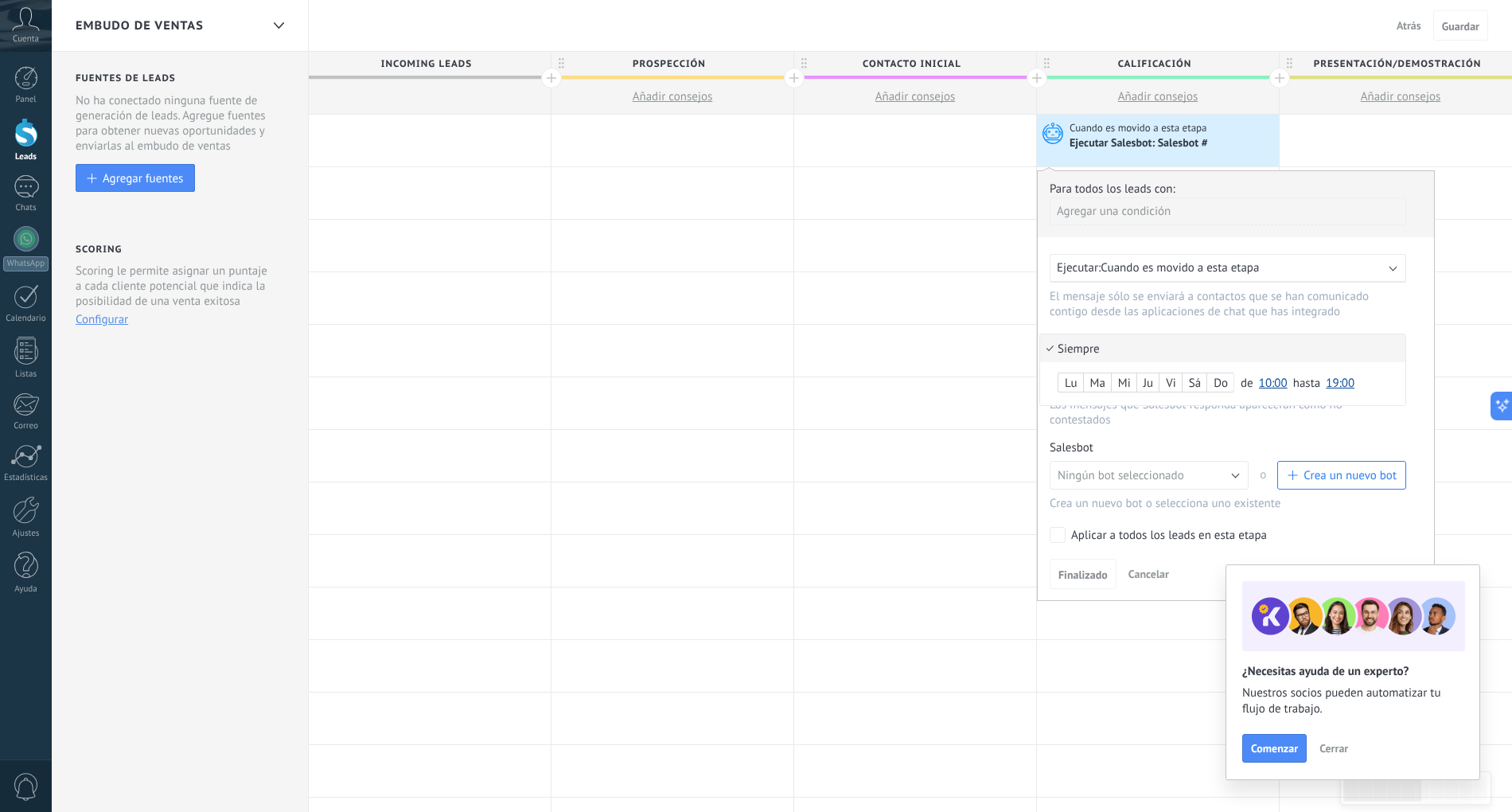 click at bounding box center [1236, 385] 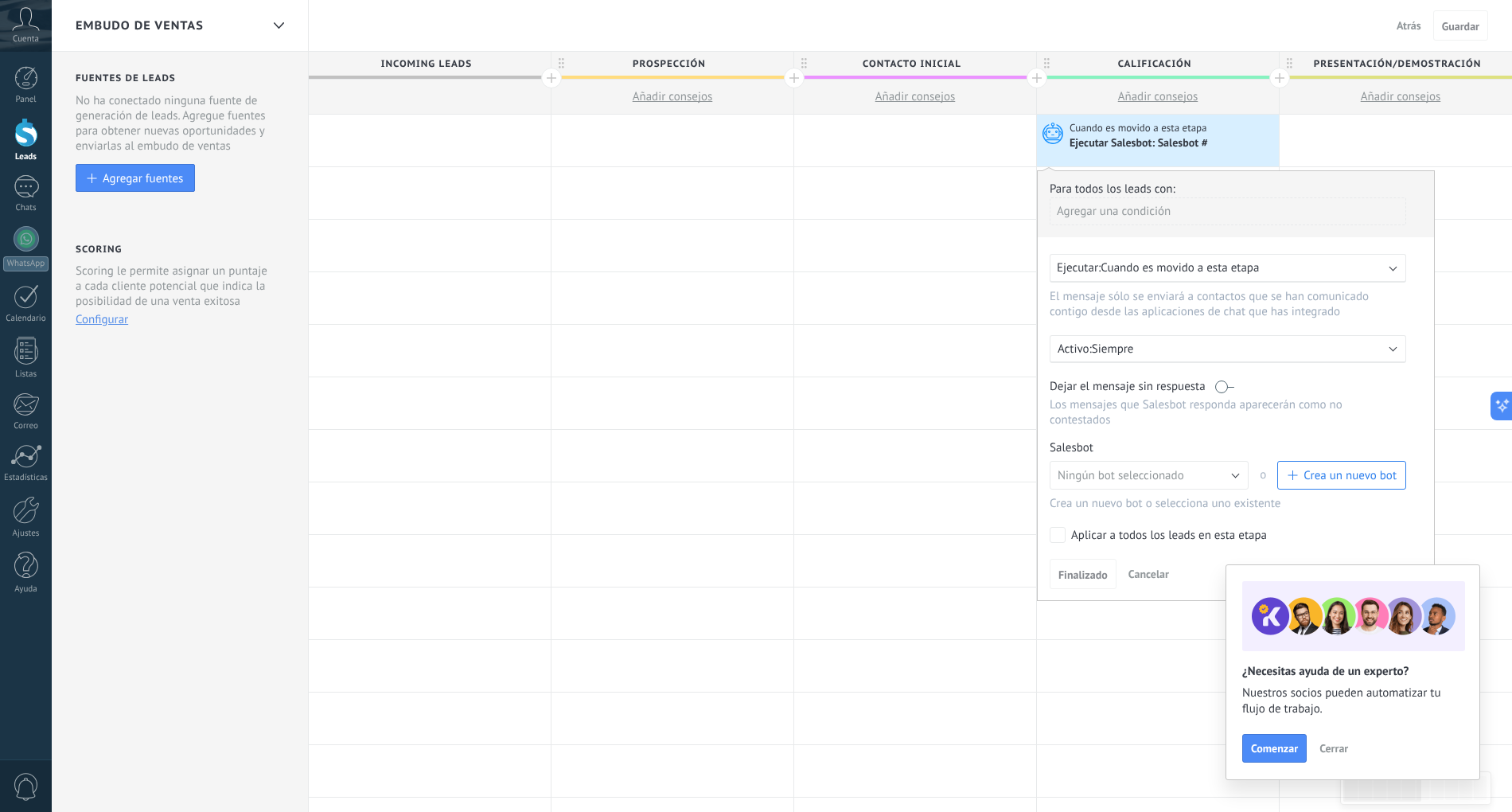 click on "Crea un nuevo bot" at bounding box center (1350, 475) 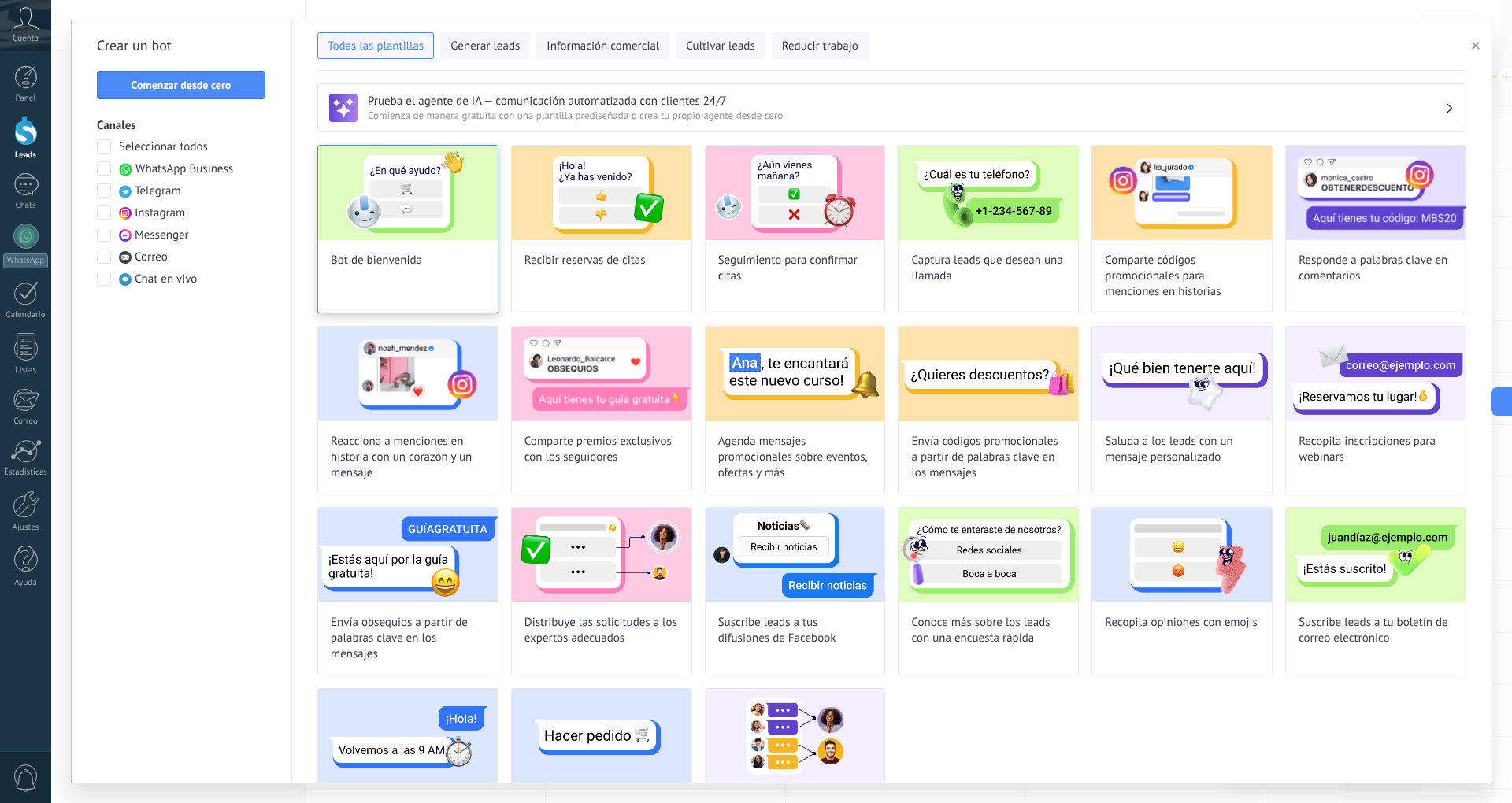 click on "Bot de bienvenida" at bounding box center [408, 229] 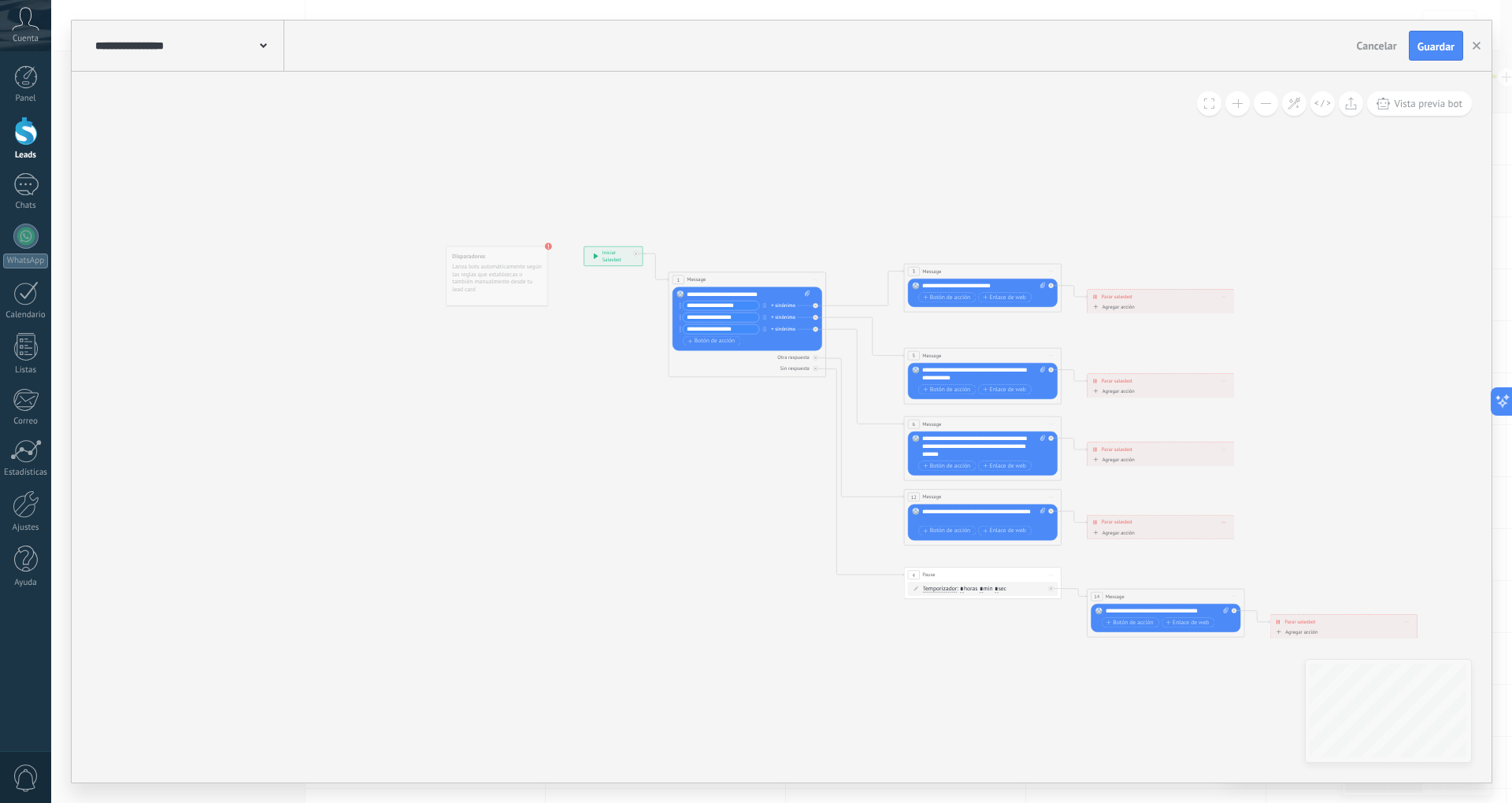 drag, startPoint x: 949, startPoint y: 483, endPoint x: 653, endPoint y: 413, distance: 304.1644 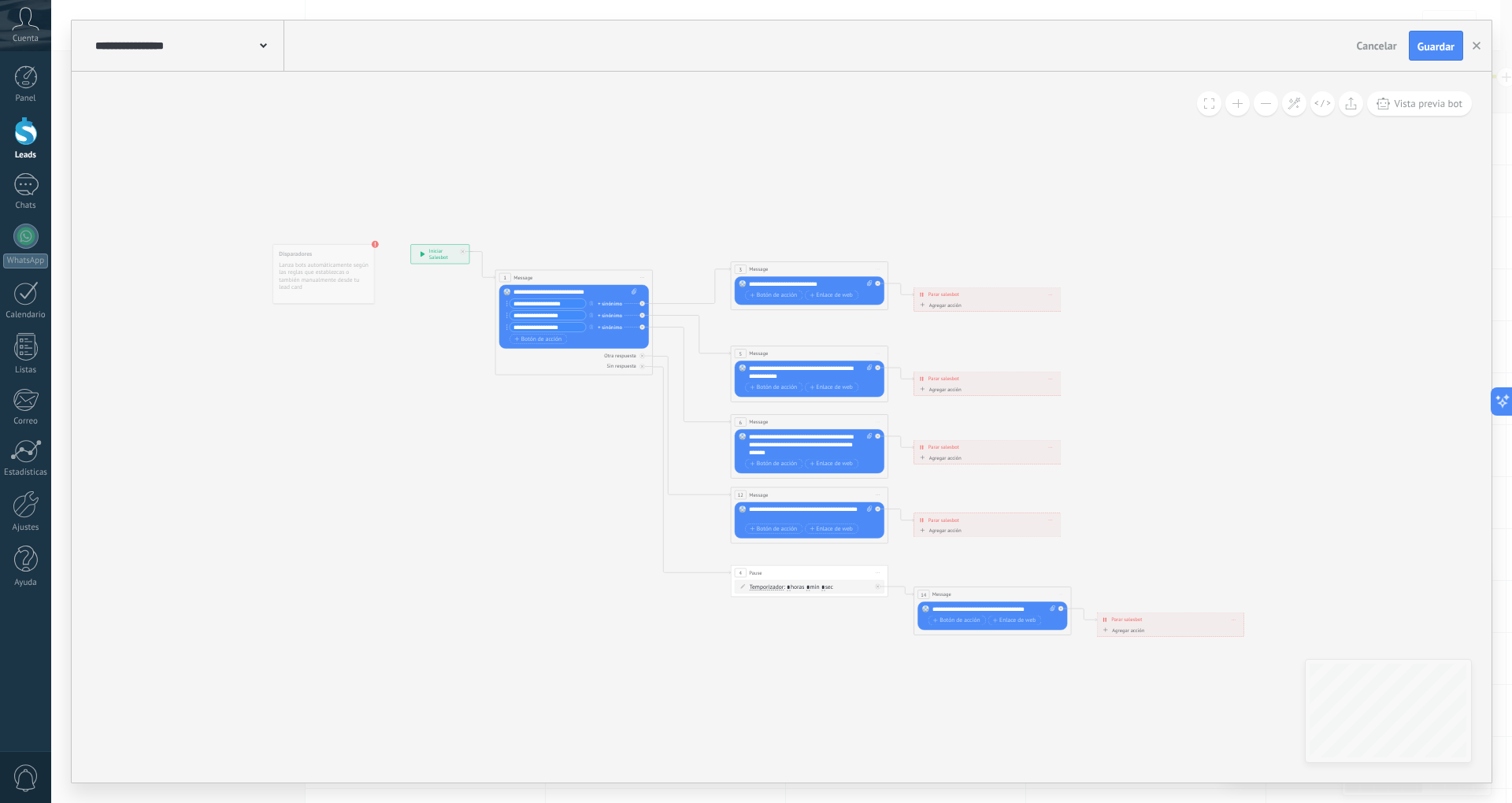 drag, startPoint x: 515, startPoint y: 398, endPoint x: 402, endPoint y: 422, distance: 115.52056 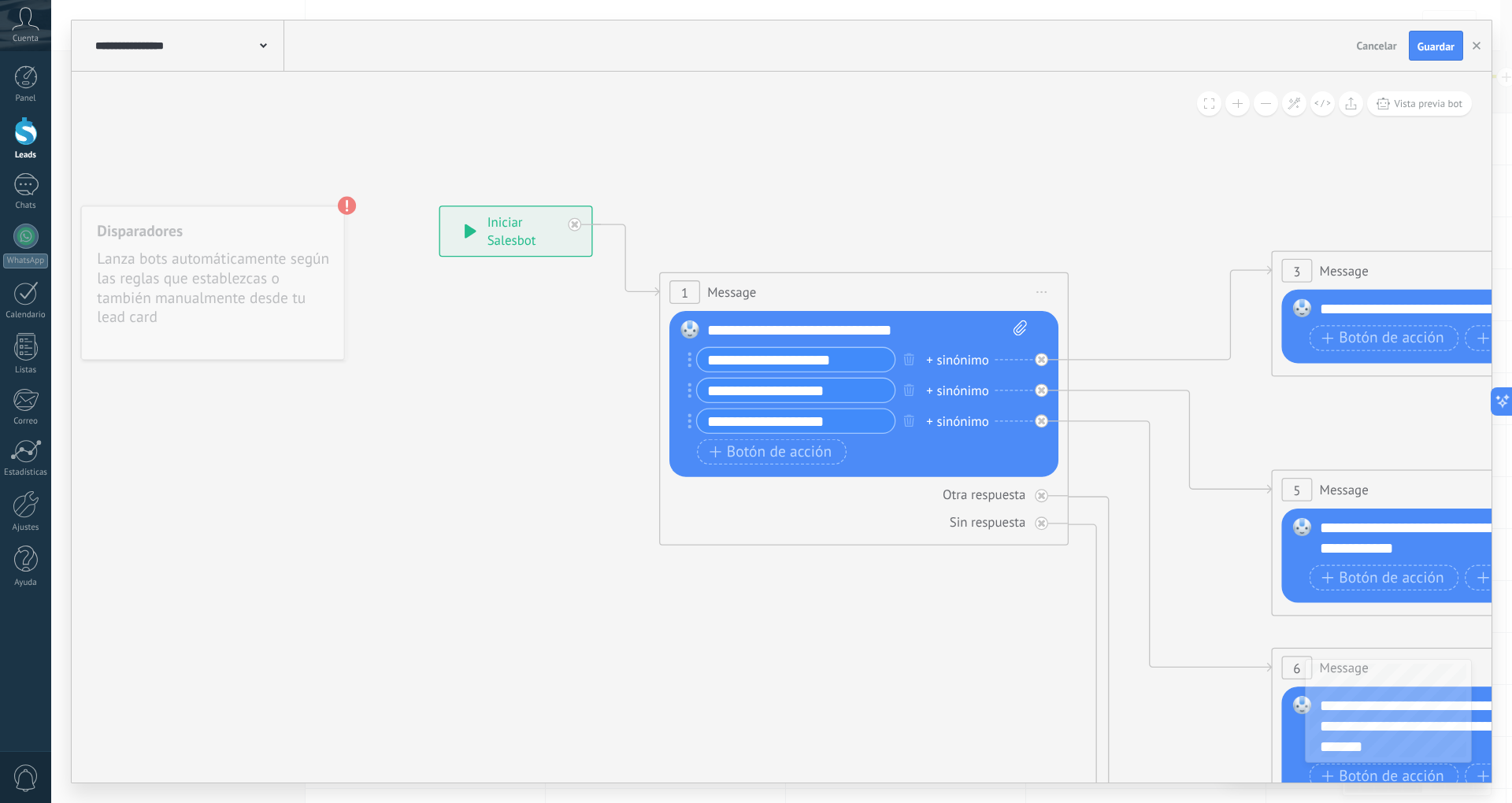 drag, startPoint x: 356, startPoint y: 237, endPoint x: 375, endPoint y: 241, distance: 19.4165 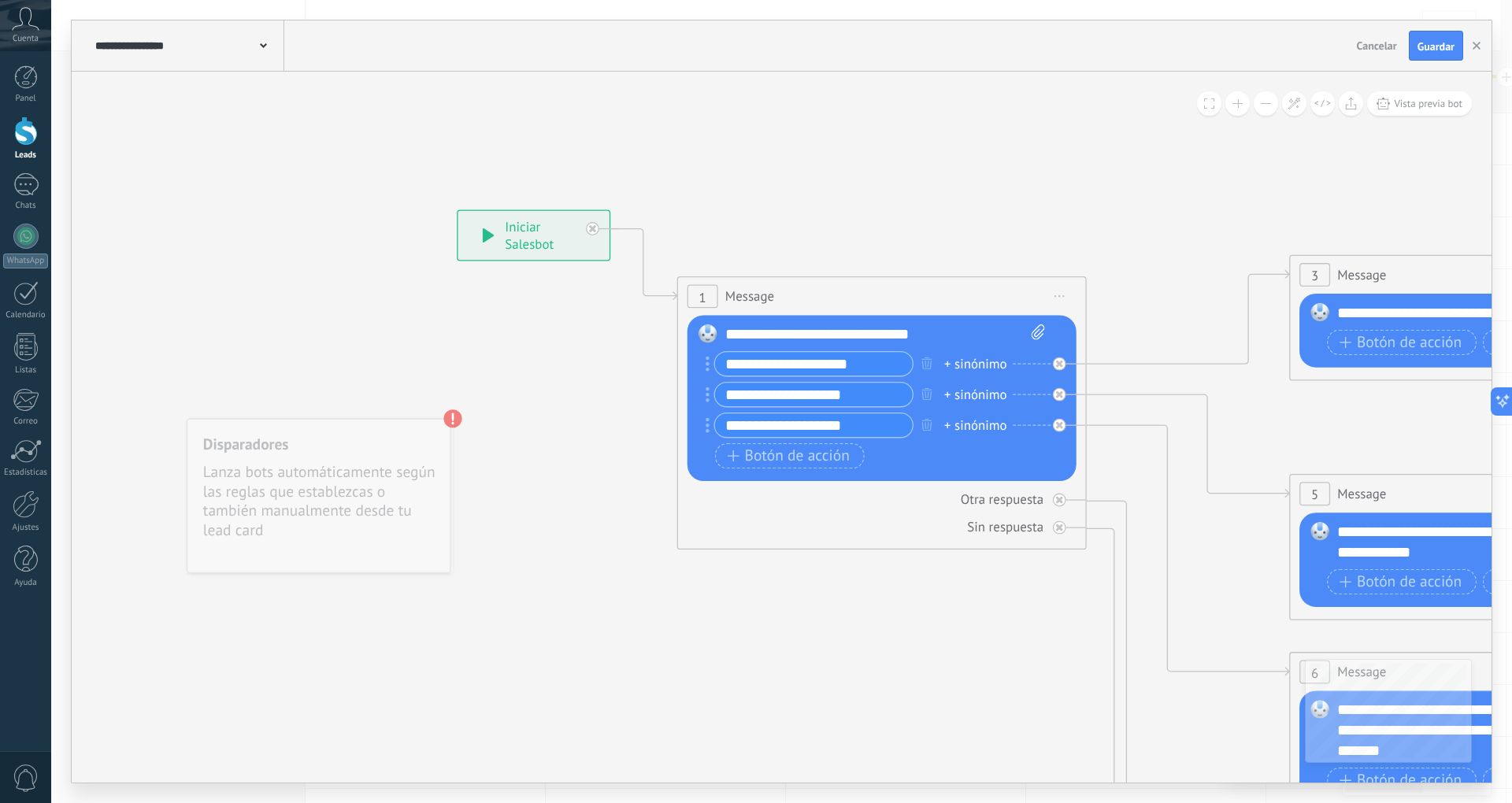 drag, startPoint x: 329, startPoint y: 239, endPoint x: 424, endPoint y: 471, distance: 250.69703 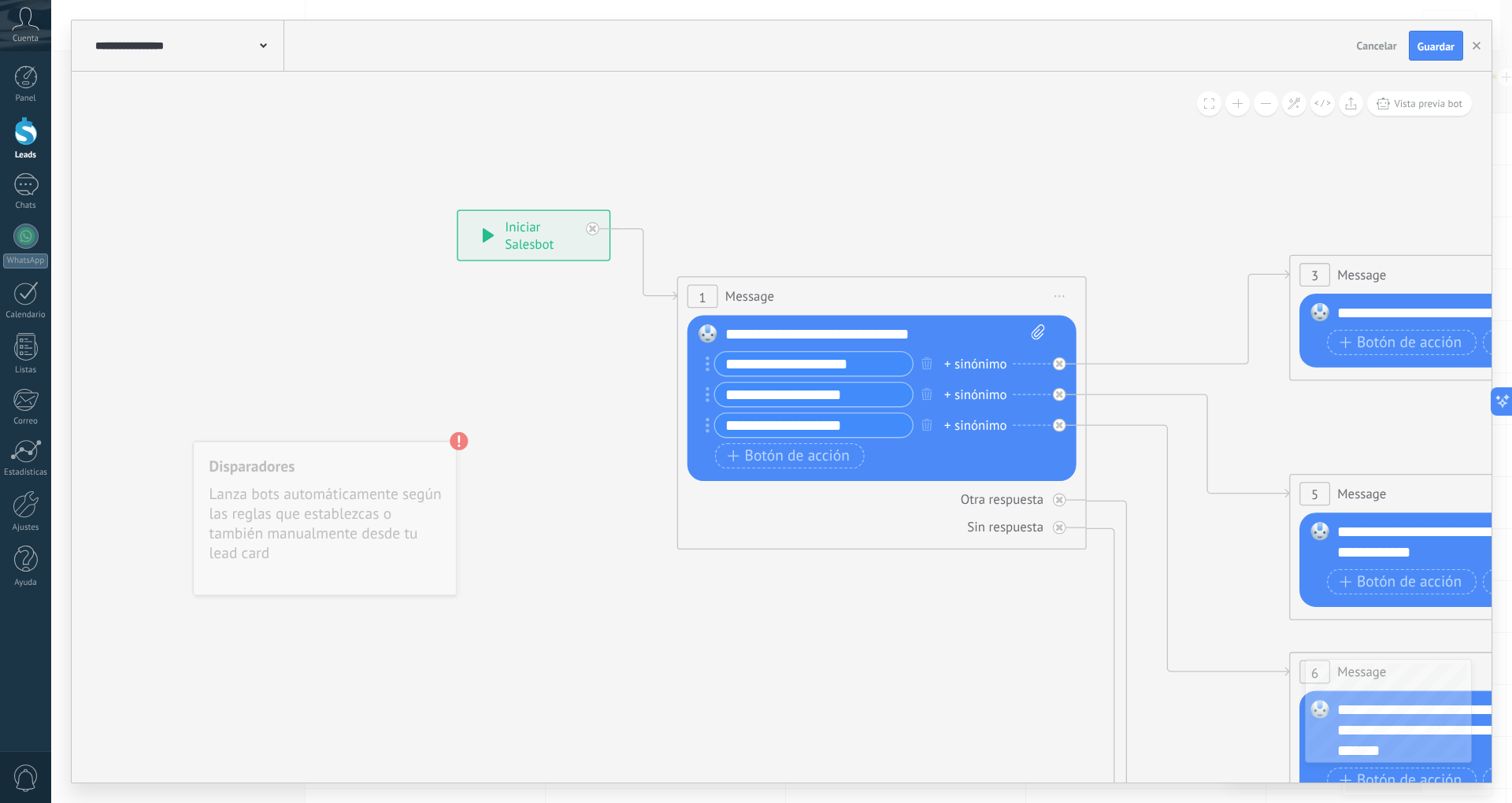 click on "Disparadores Lanza bots automáticamente según las reglas que establezcas o también manualmente desde tu lead card" at bounding box center (324, 518) 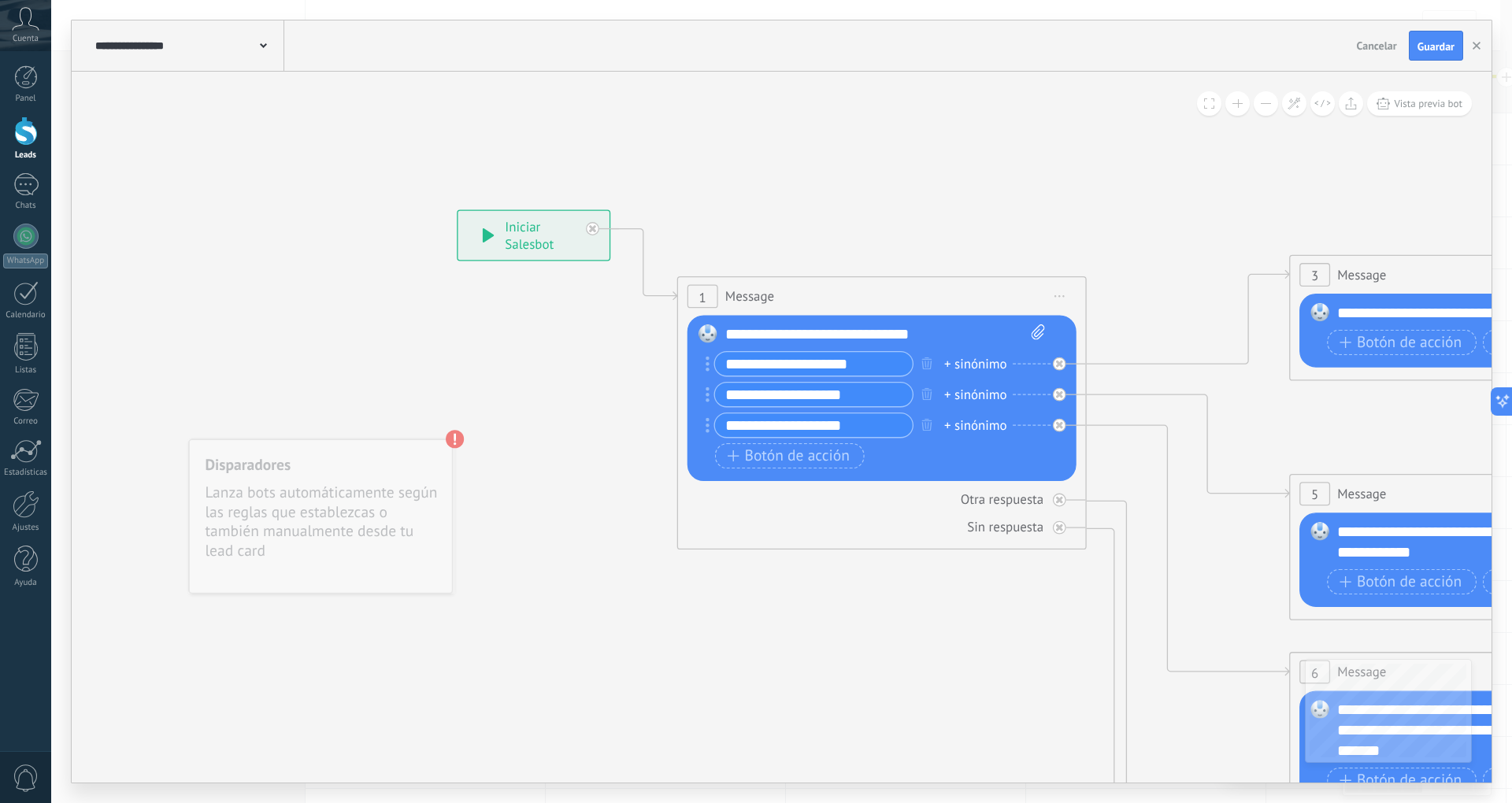 drag, startPoint x: 419, startPoint y: 471, endPoint x: 369, endPoint y: 394, distance: 91.80959 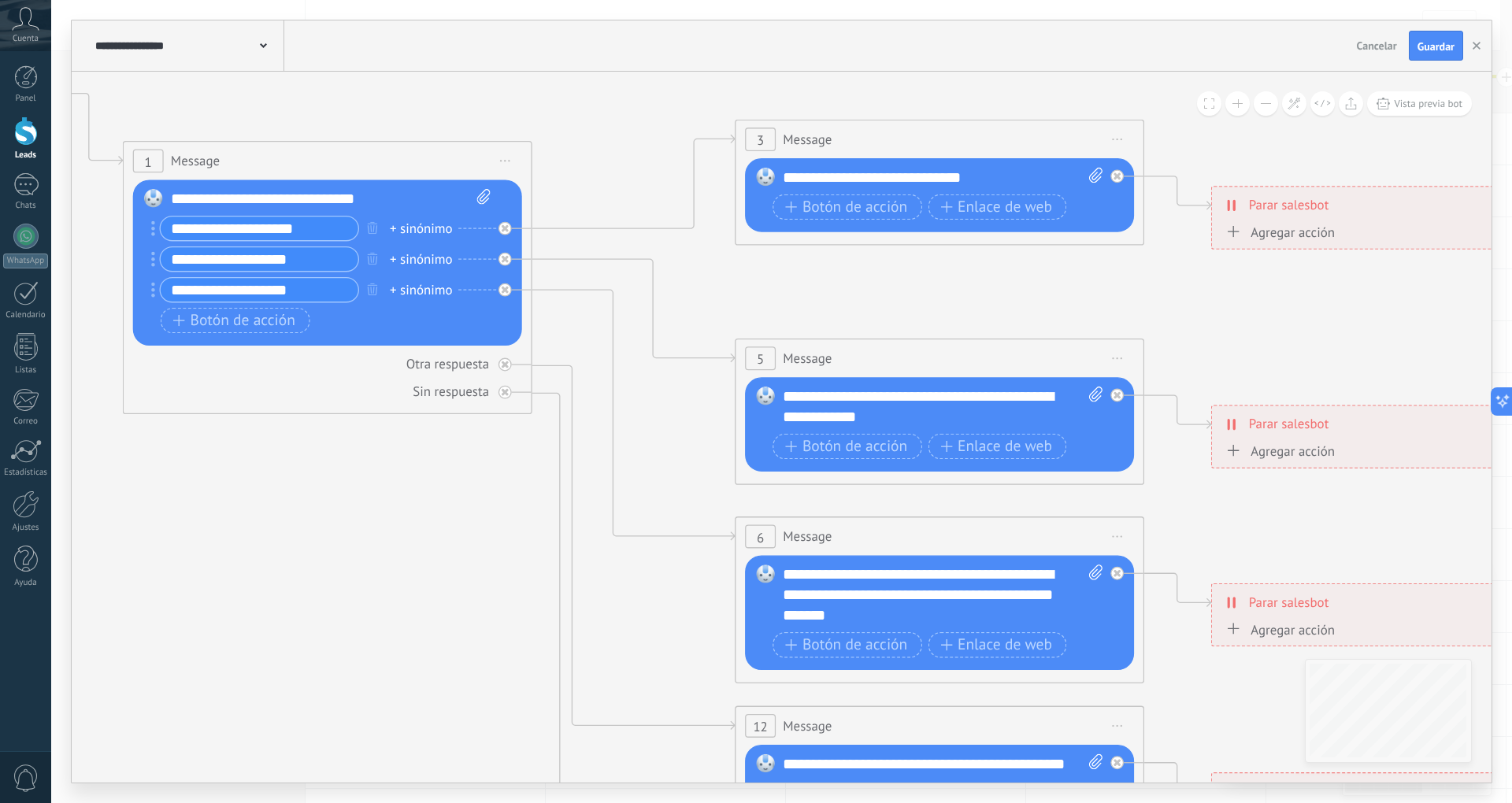 drag, startPoint x: 750, startPoint y: 468, endPoint x: 246, endPoint y: 562, distance: 512.69 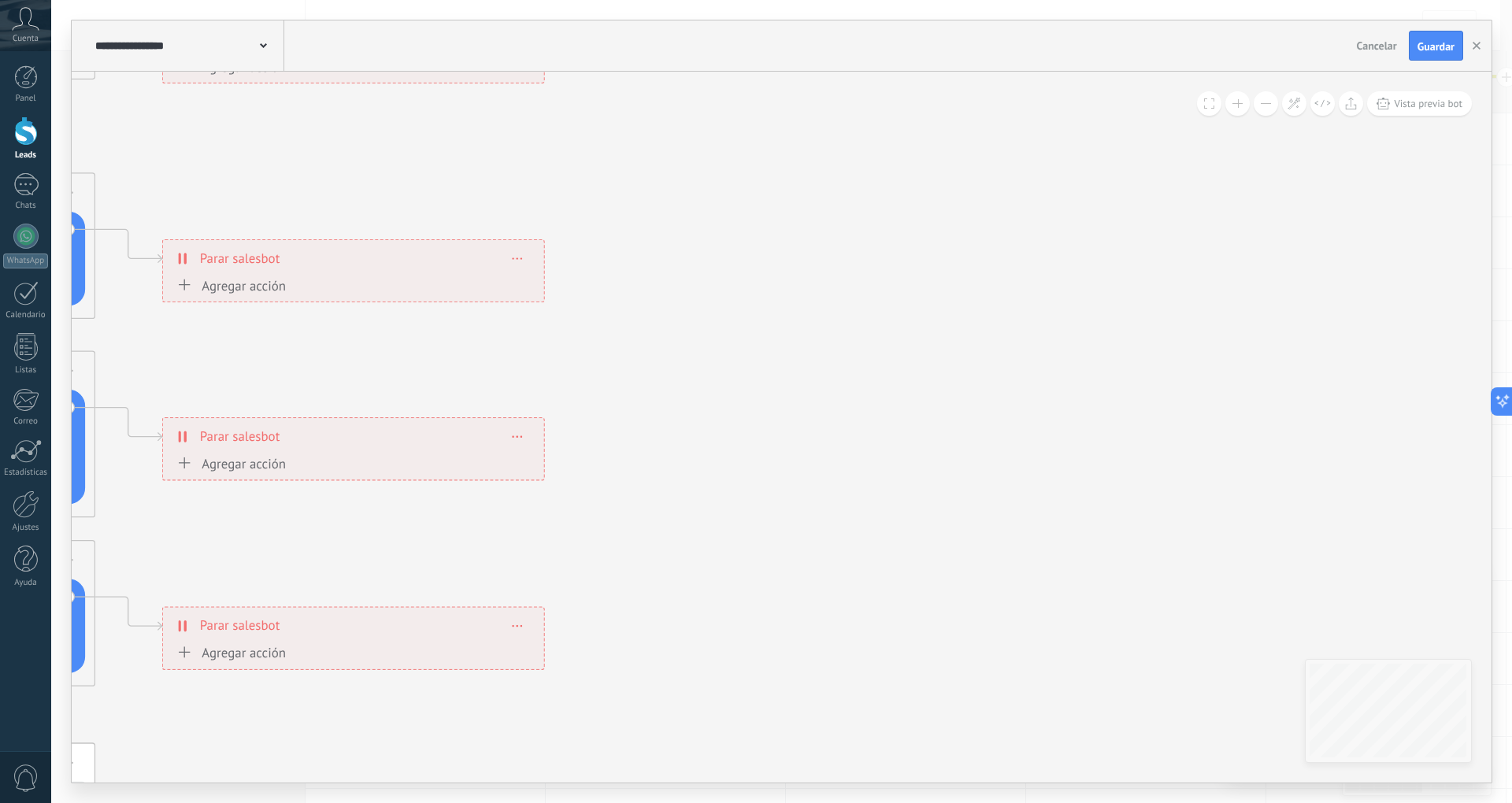 drag, startPoint x: 1038, startPoint y: 357, endPoint x: 0, endPoint y: 164, distance: 1055.7902 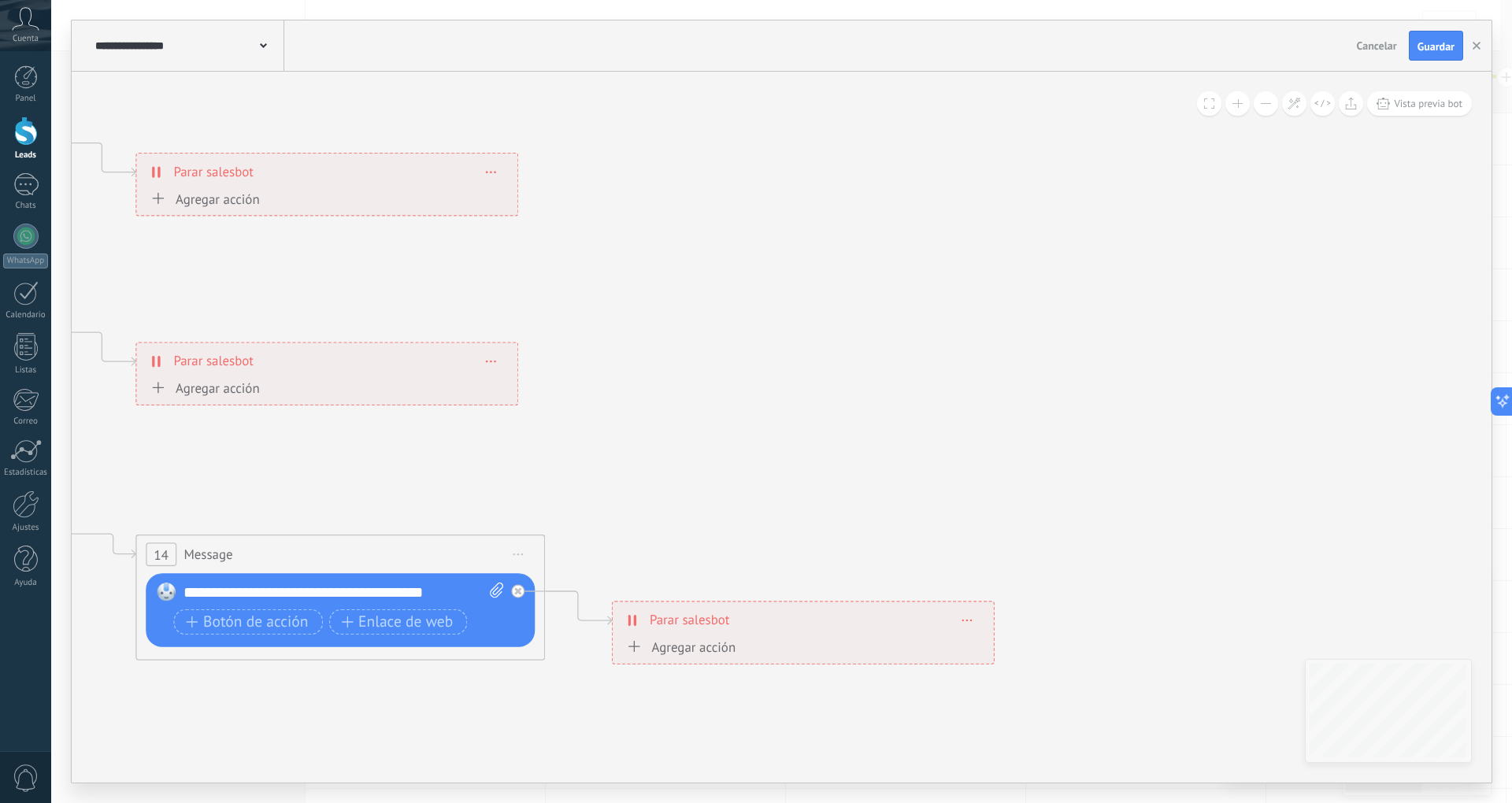drag, startPoint x: 704, startPoint y: 274, endPoint x: 1336, endPoint y: 441, distance: 653.6918 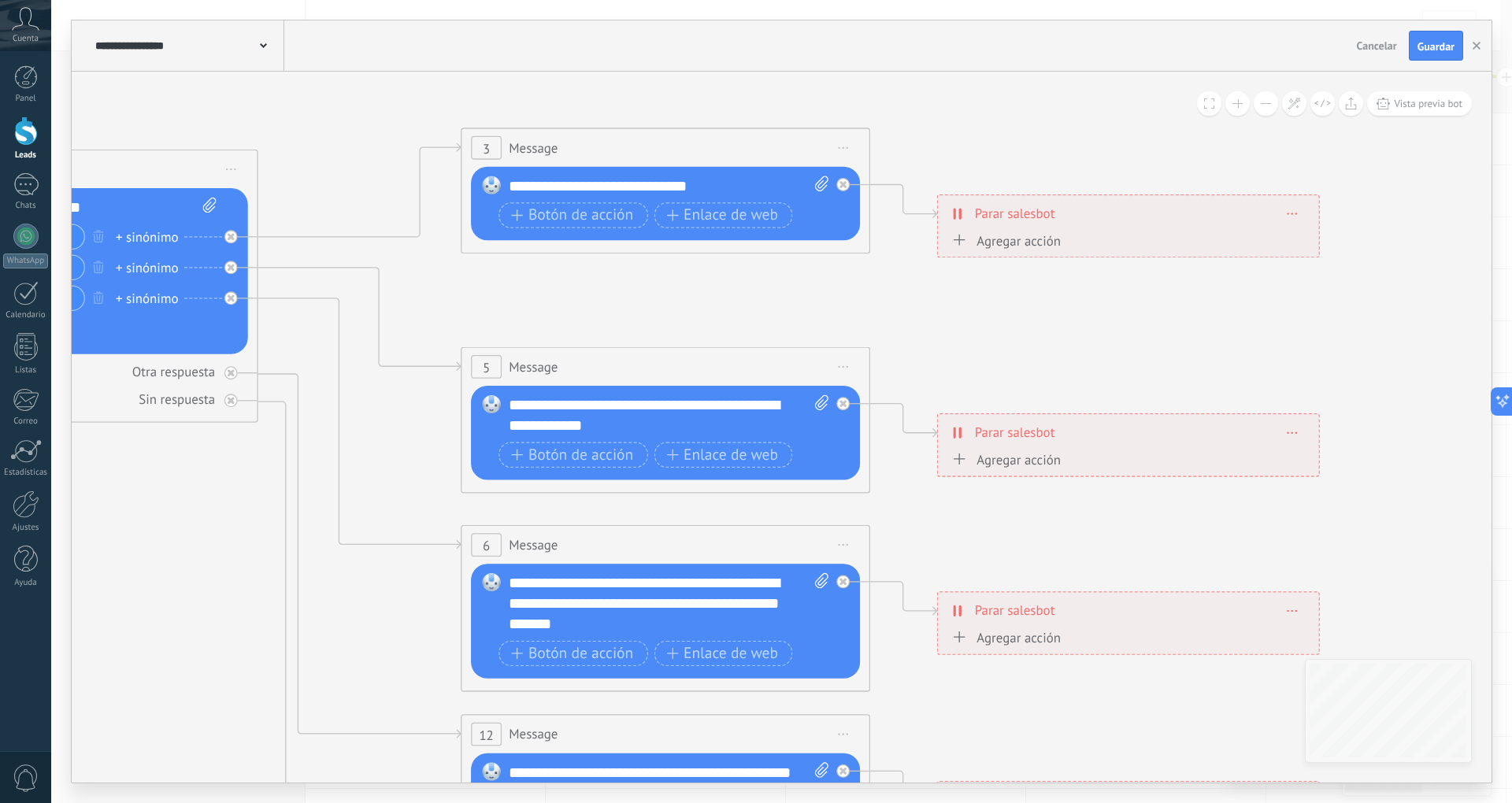 drag, startPoint x: 1046, startPoint y: 266, endPoint x: 1427, endPoint y: 552, distance: 476 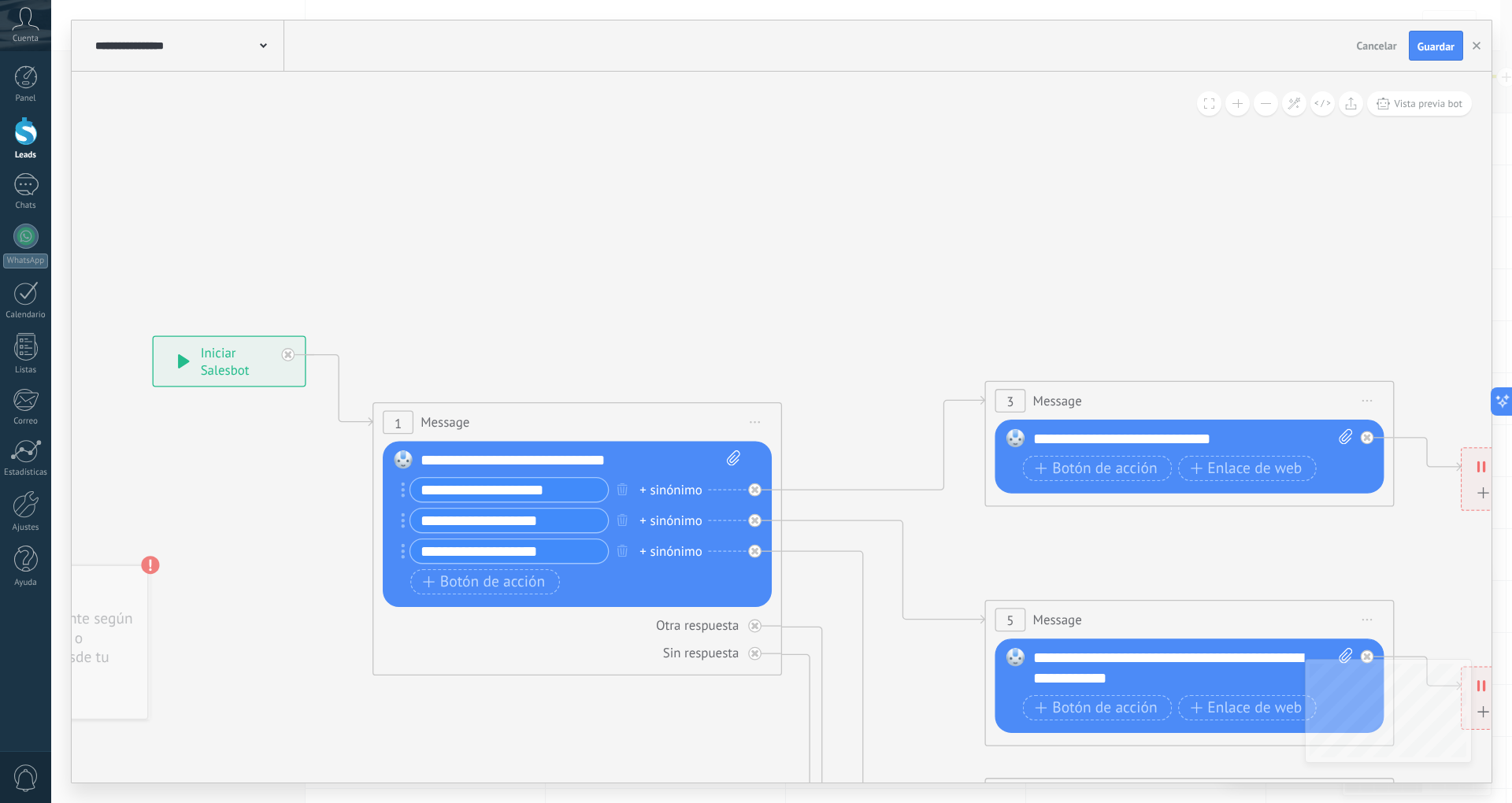 drag, startPoint x: 857, startPoint y: 327, endPoint x: 1365, endPoint y: 576, distance: 565.74287 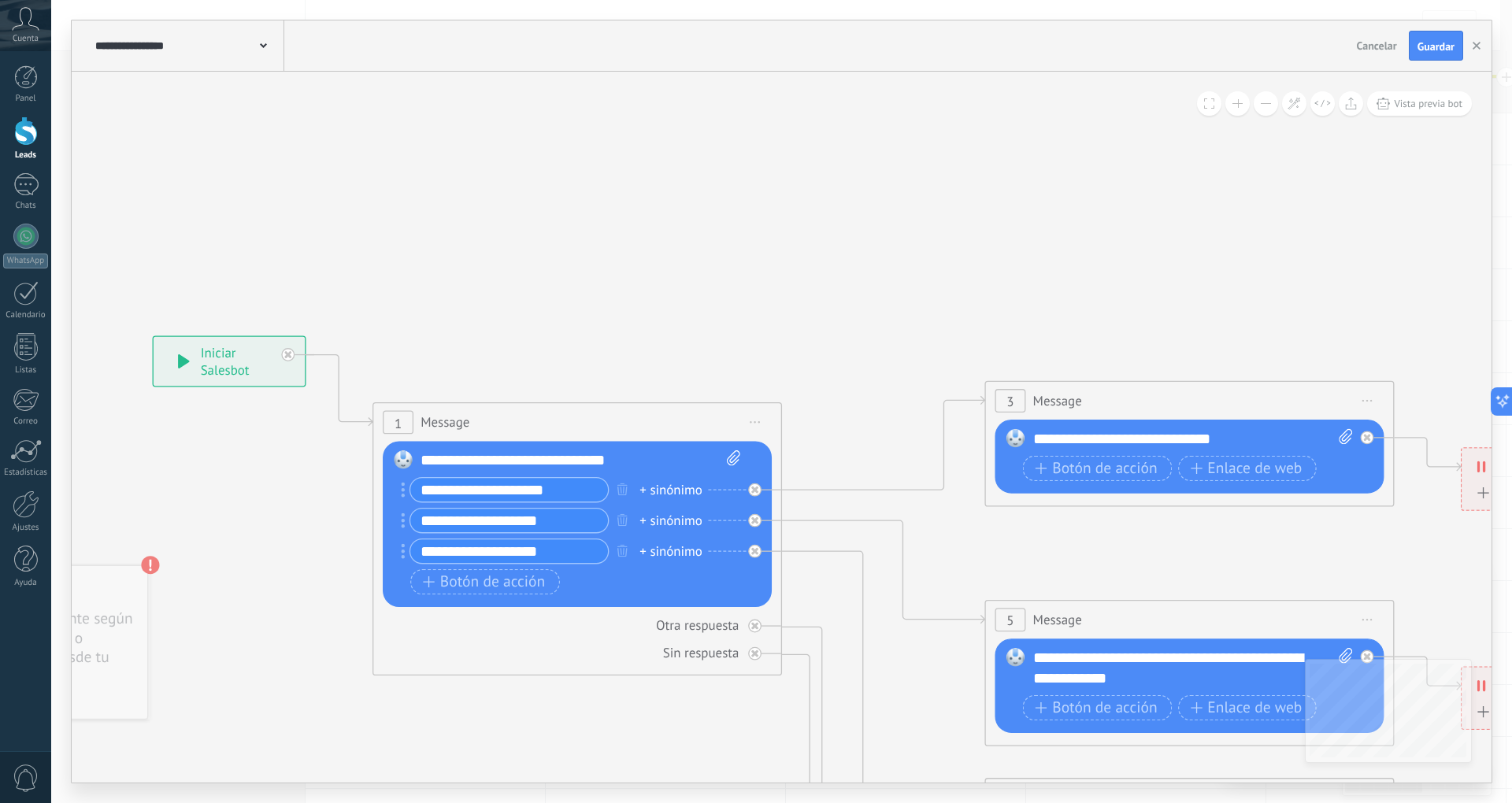 drag, startPoint x: 750, startPoint y: 488, endPoint x: 710, endPoint y: 491, distance: 40.112342 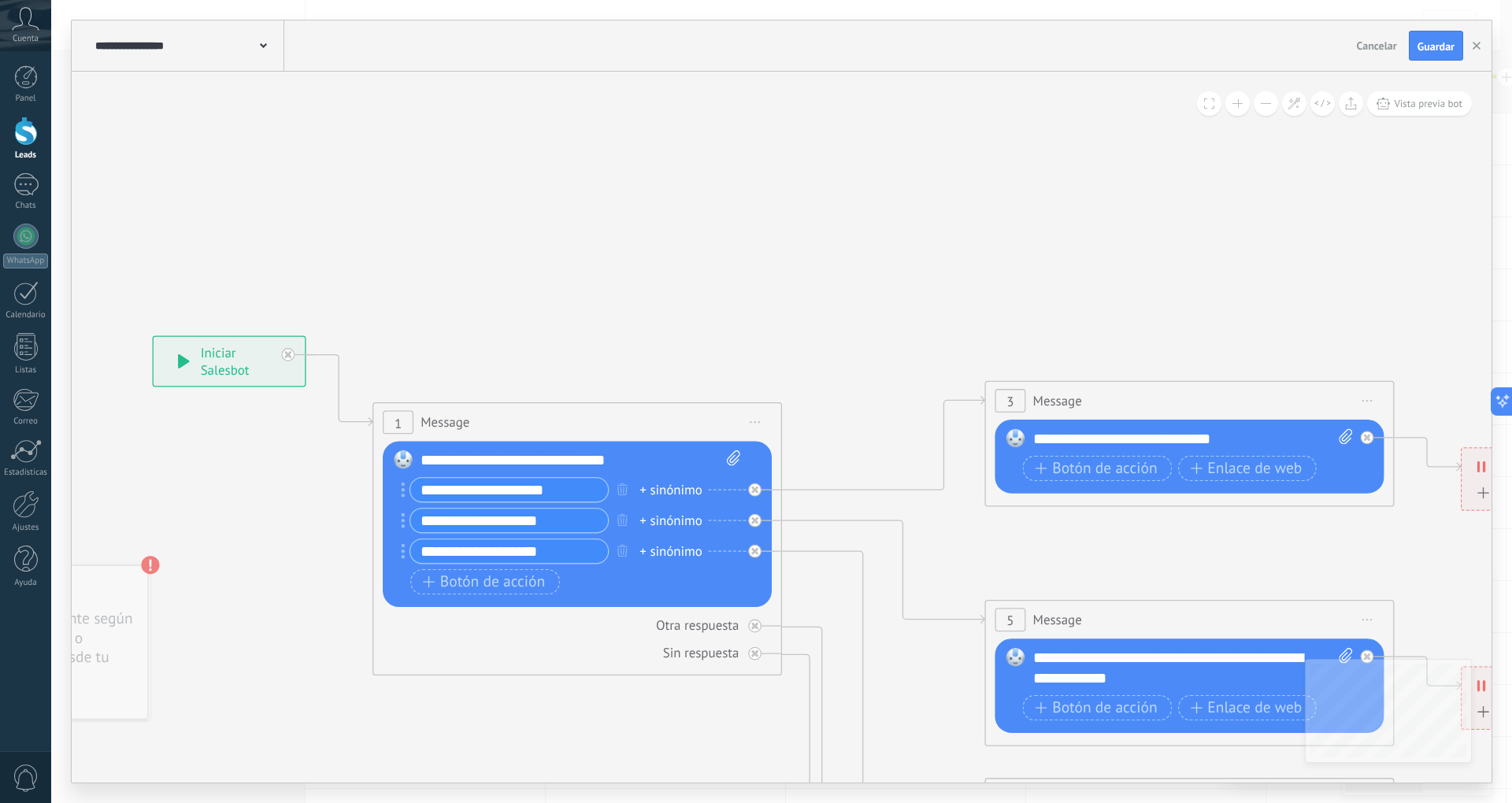 click on "**********" at bounding box center (565, 490) 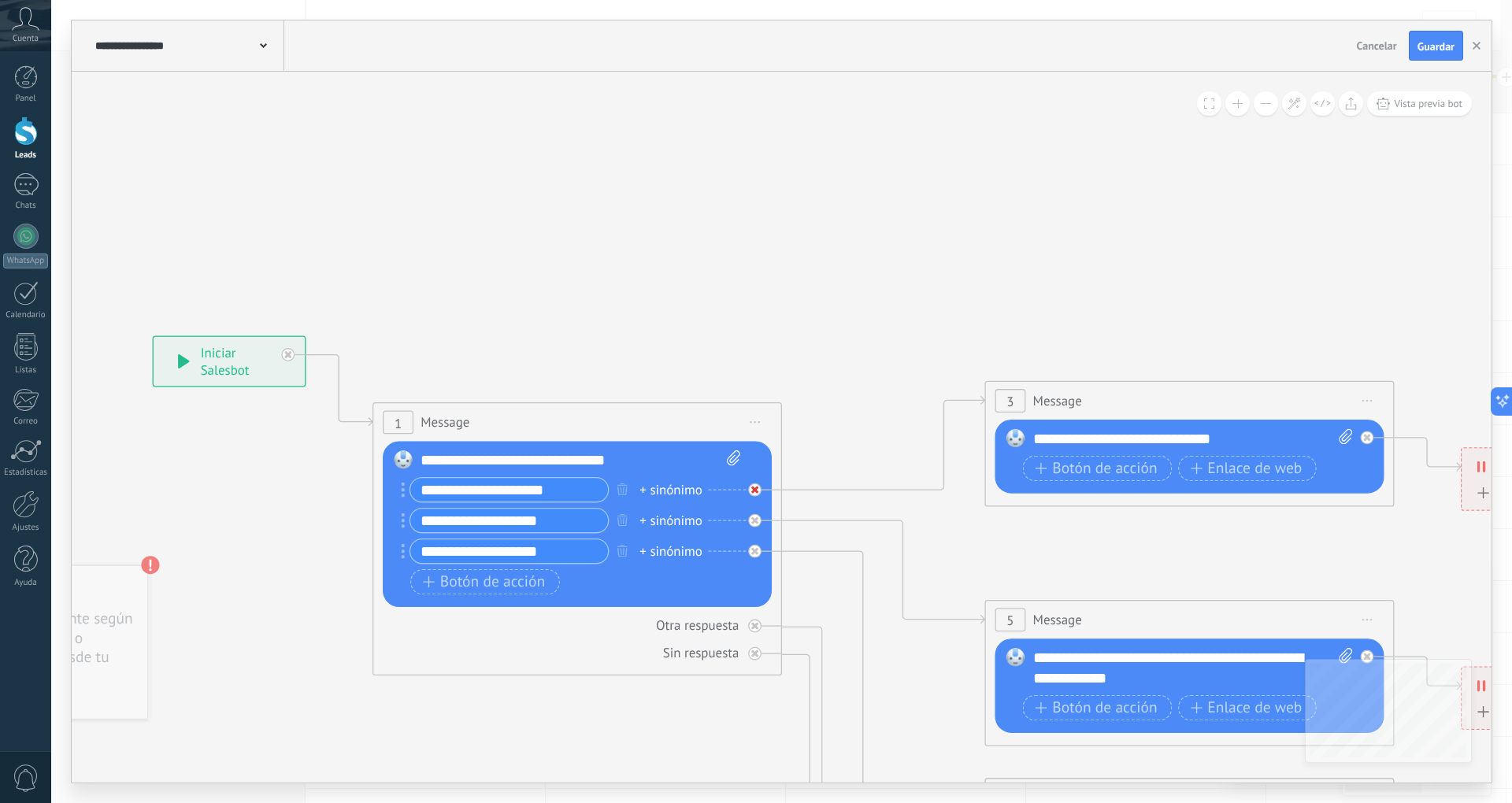 click 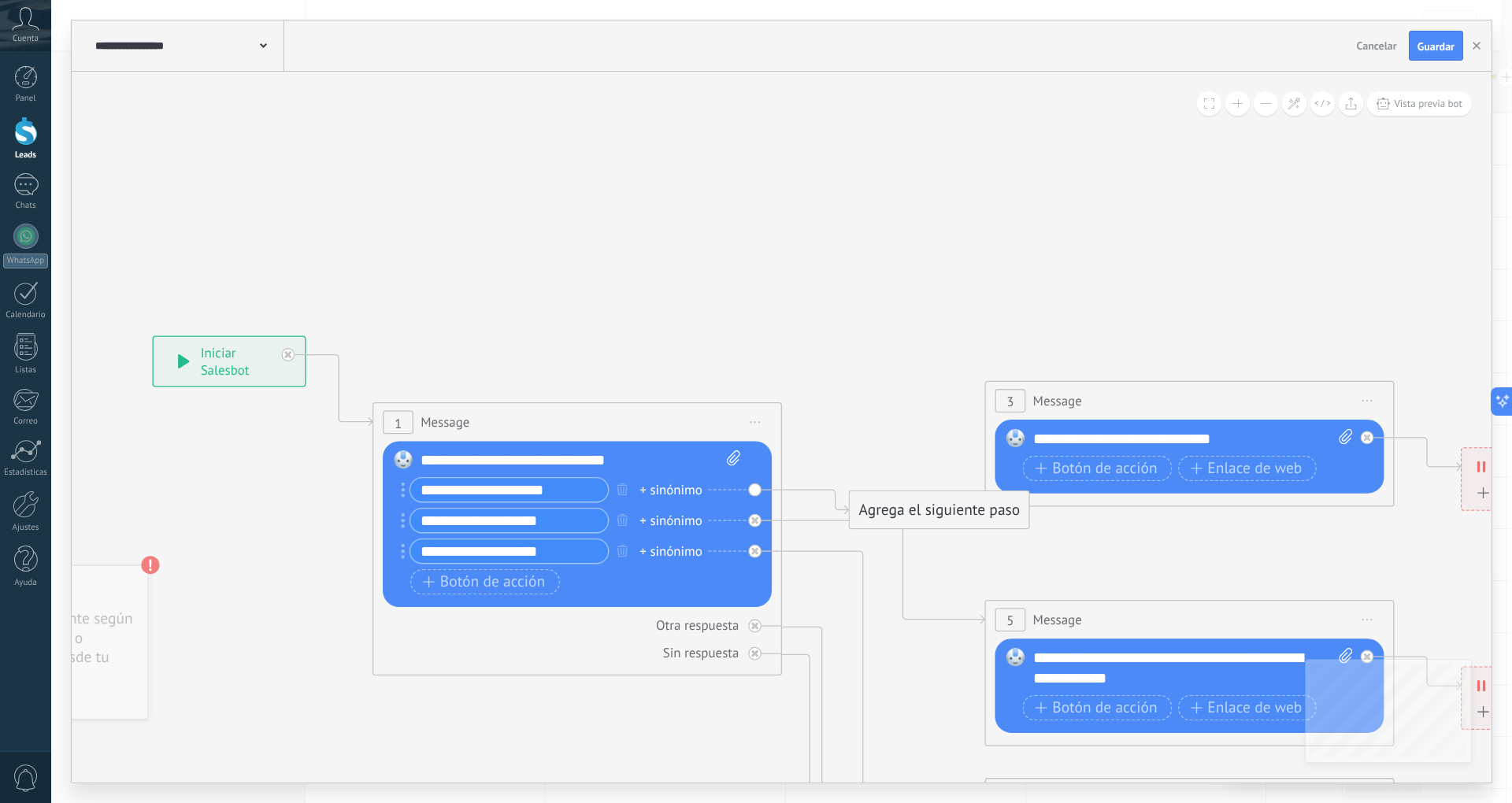 click 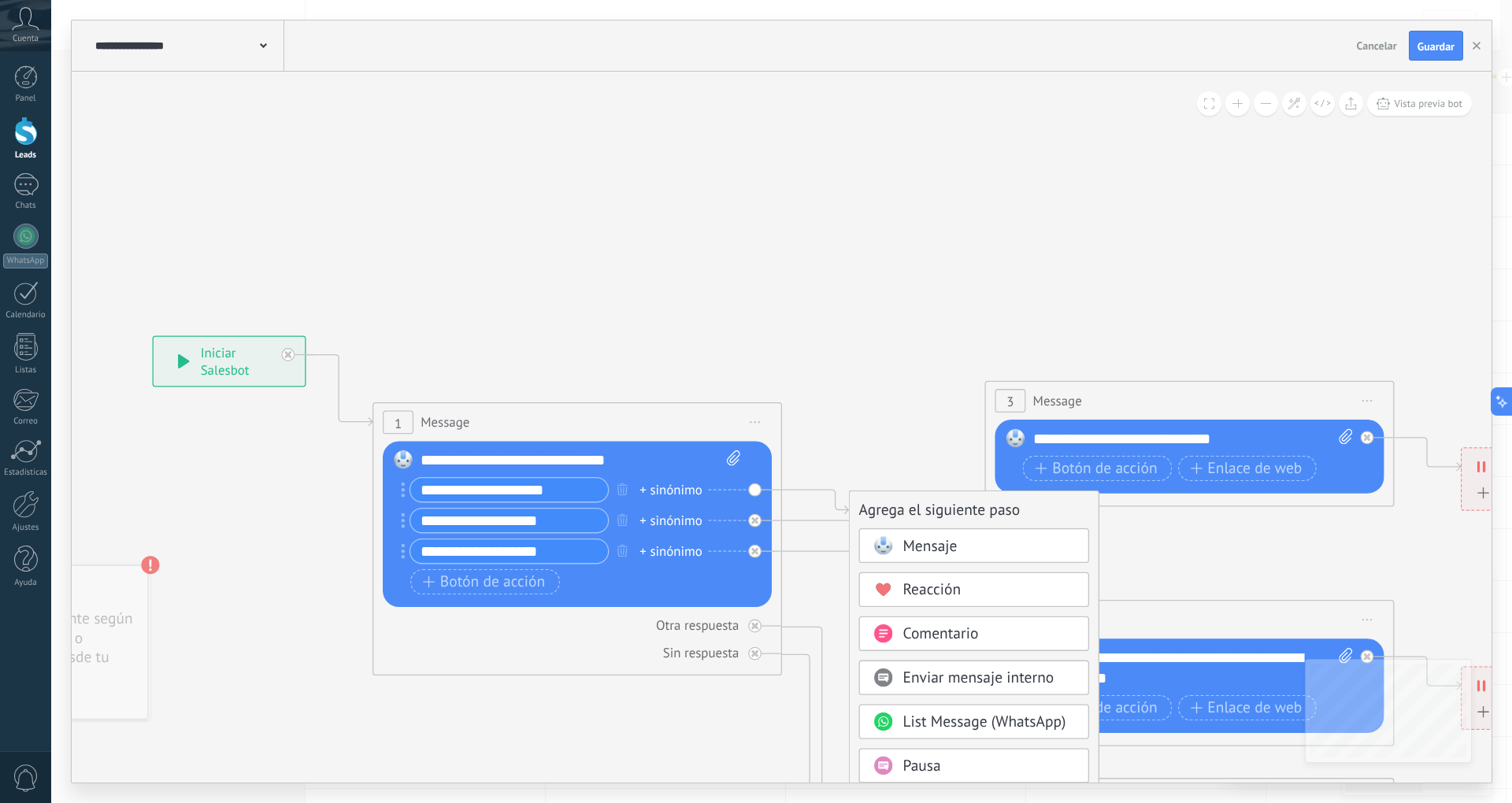 click 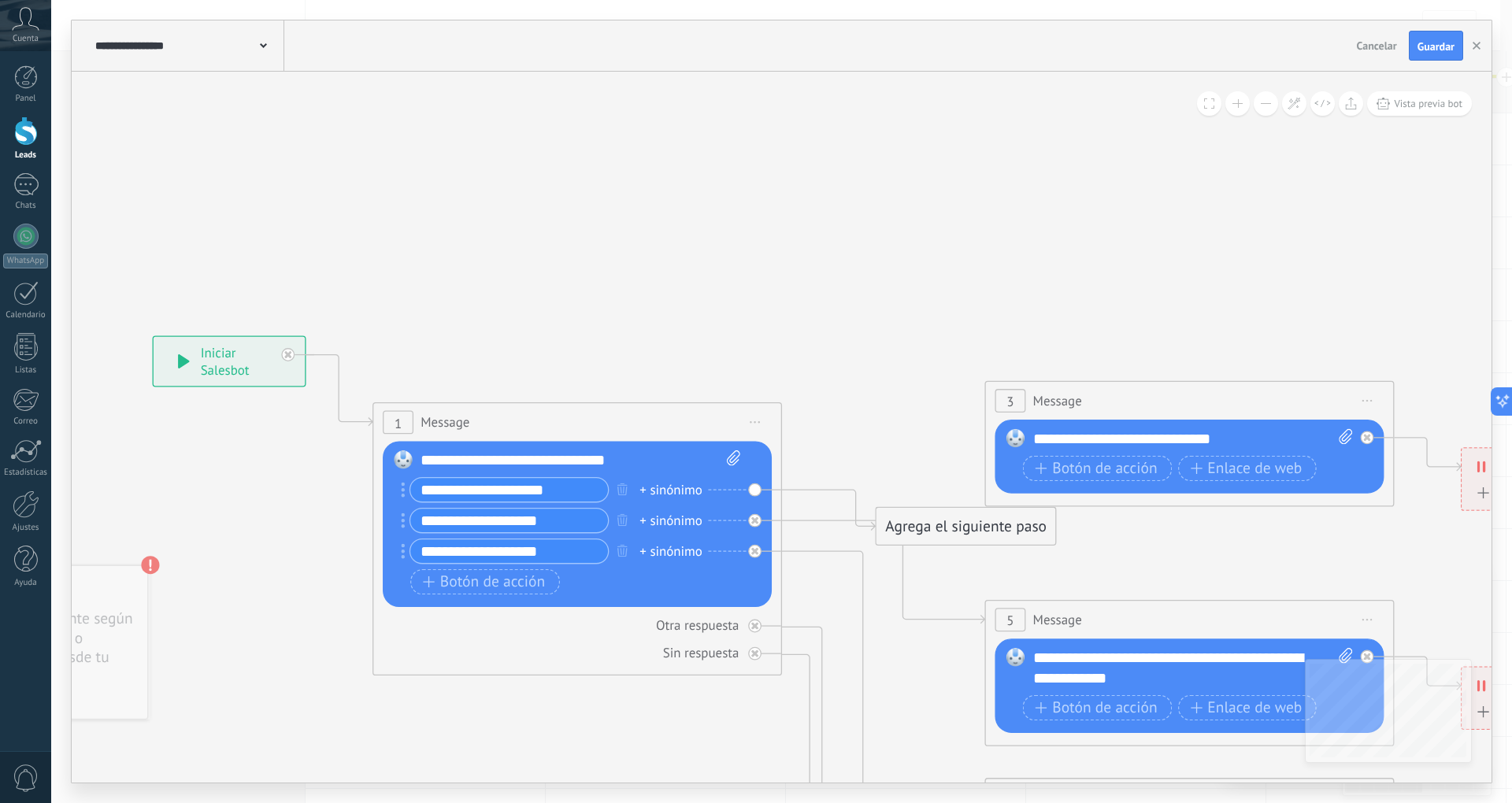 drag, startPoint x: 907, startPoint y: 505, endPoint x: 934, endPoint y: 521, distance: 31.38471 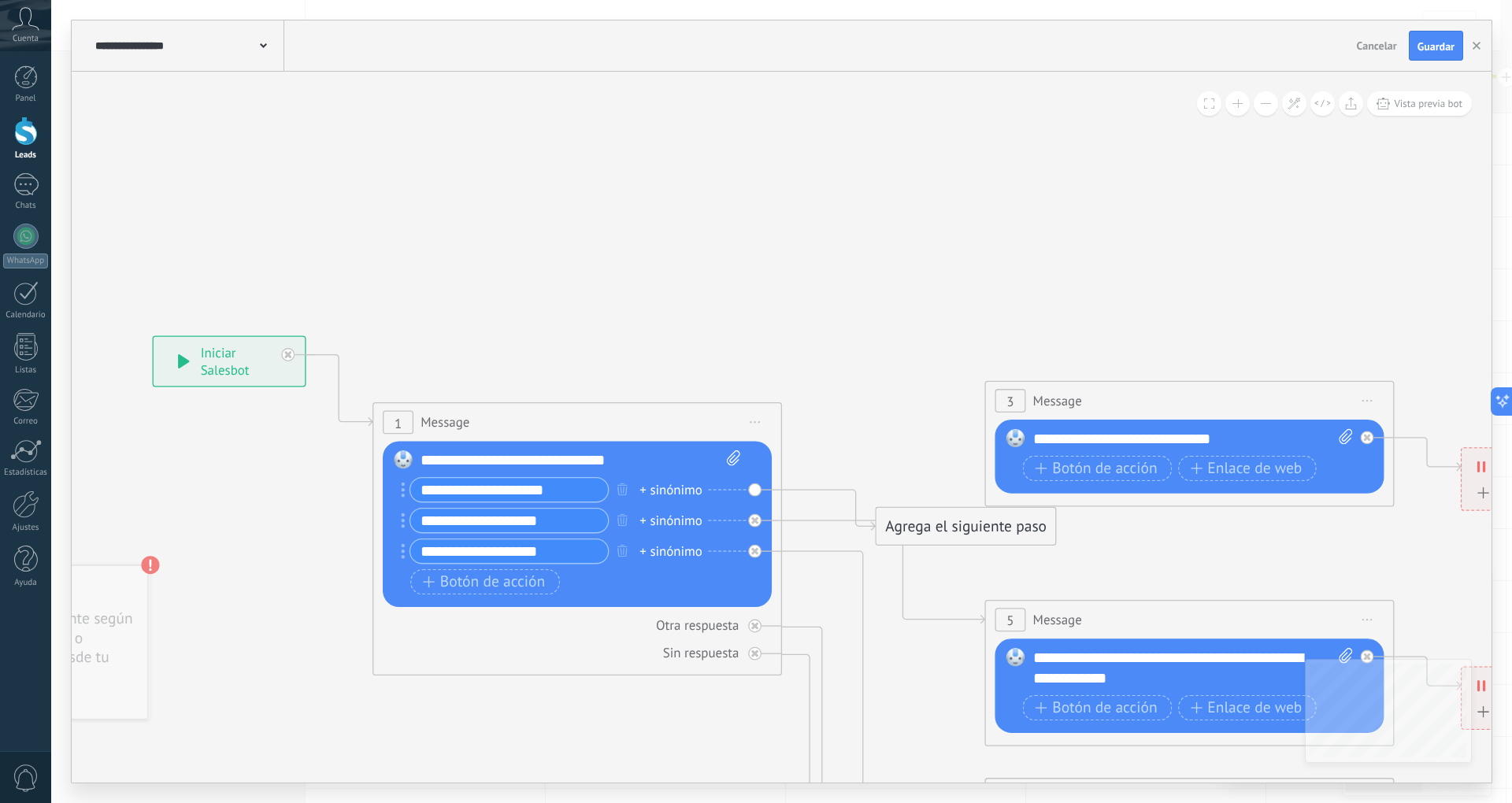 click on "Agrega el siguiente paso" at bounding box center (966, 527) 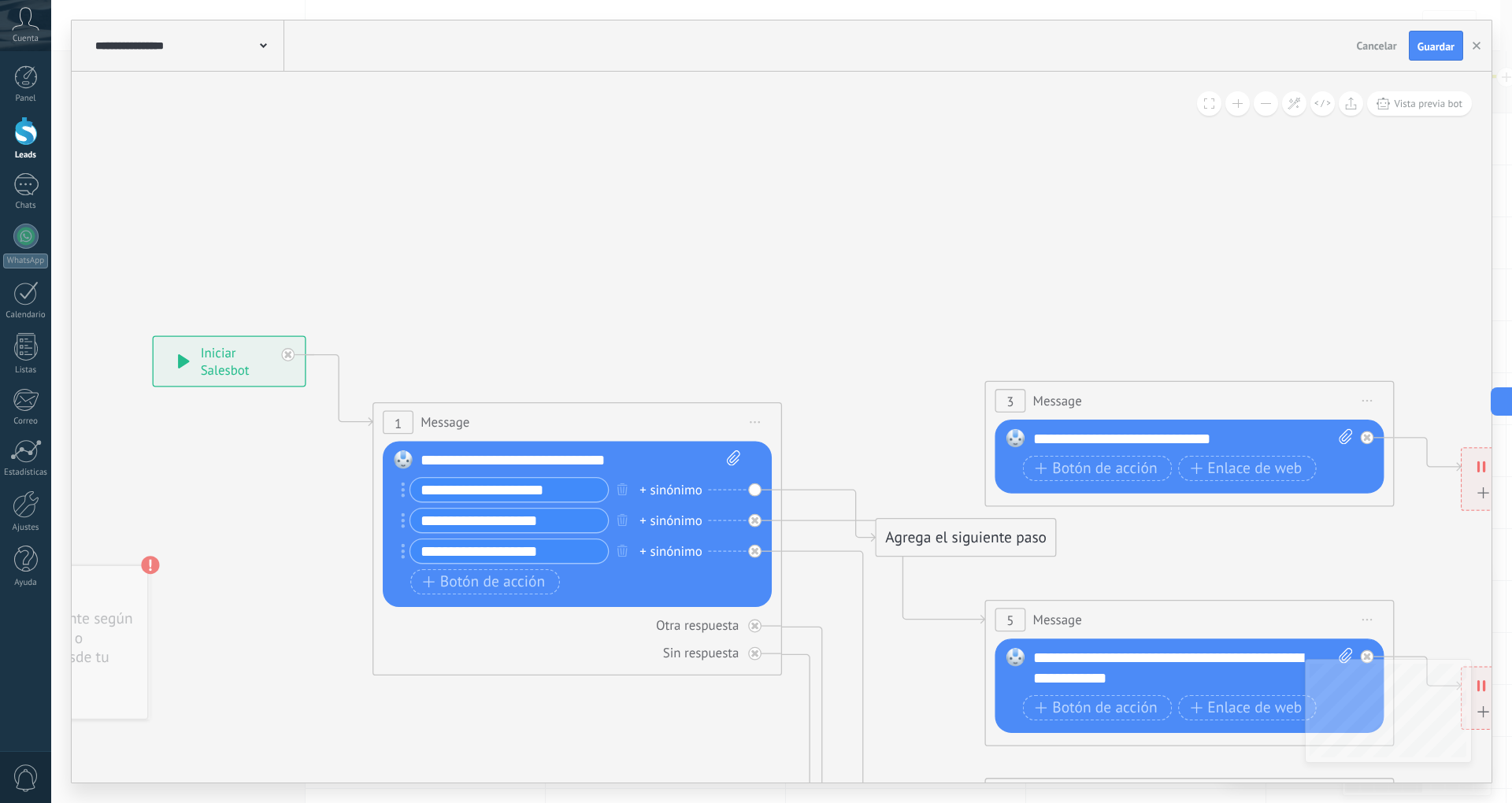 click on "Cancelar" at bounding box center (1377, 46) 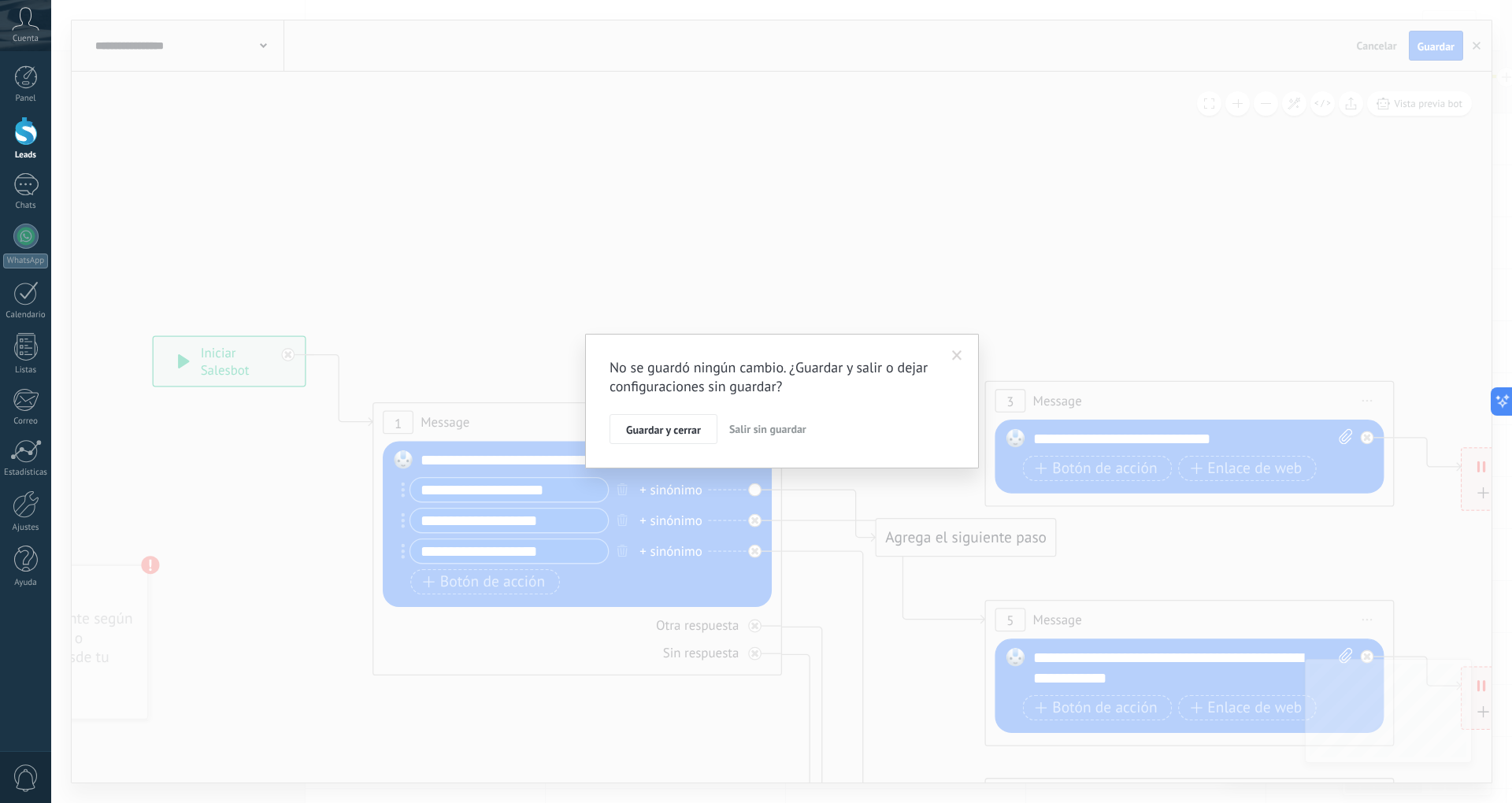 click on "Salir sin guardar" at bounding box center [768, 429] 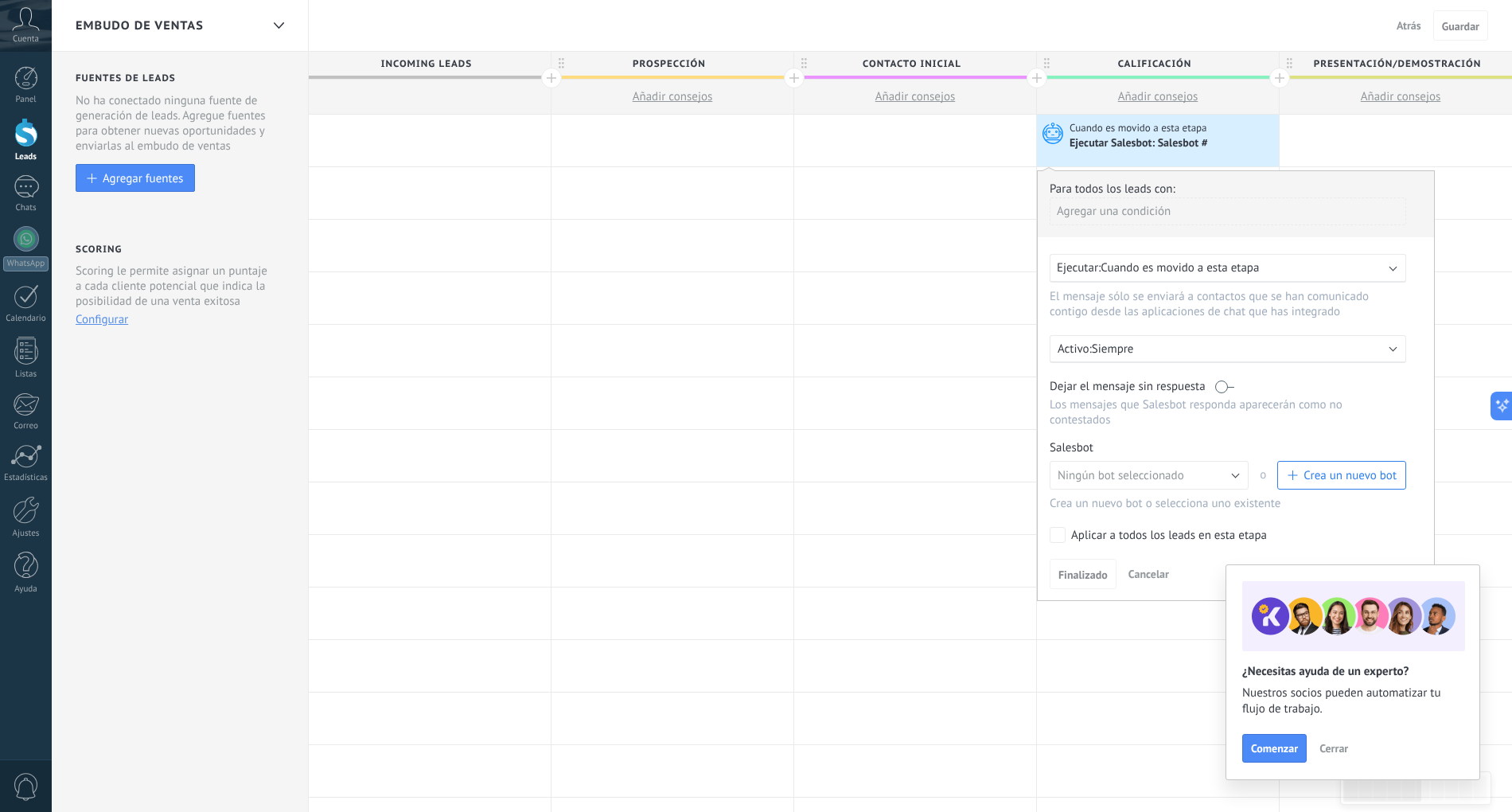 click on "Crea un nuevo bot" at bounding box center (1342, 475) 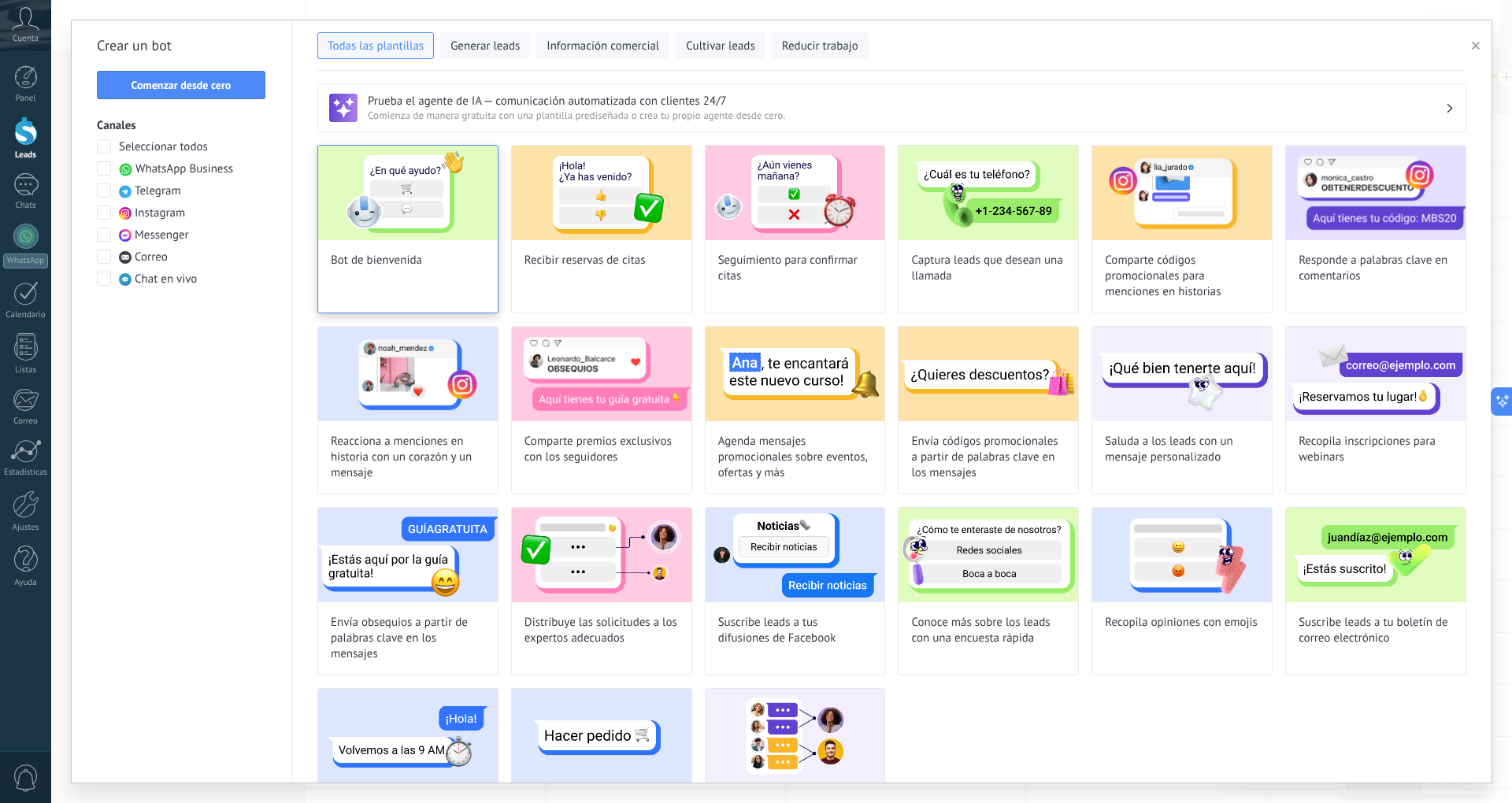 click at bounding box center [408, 193] 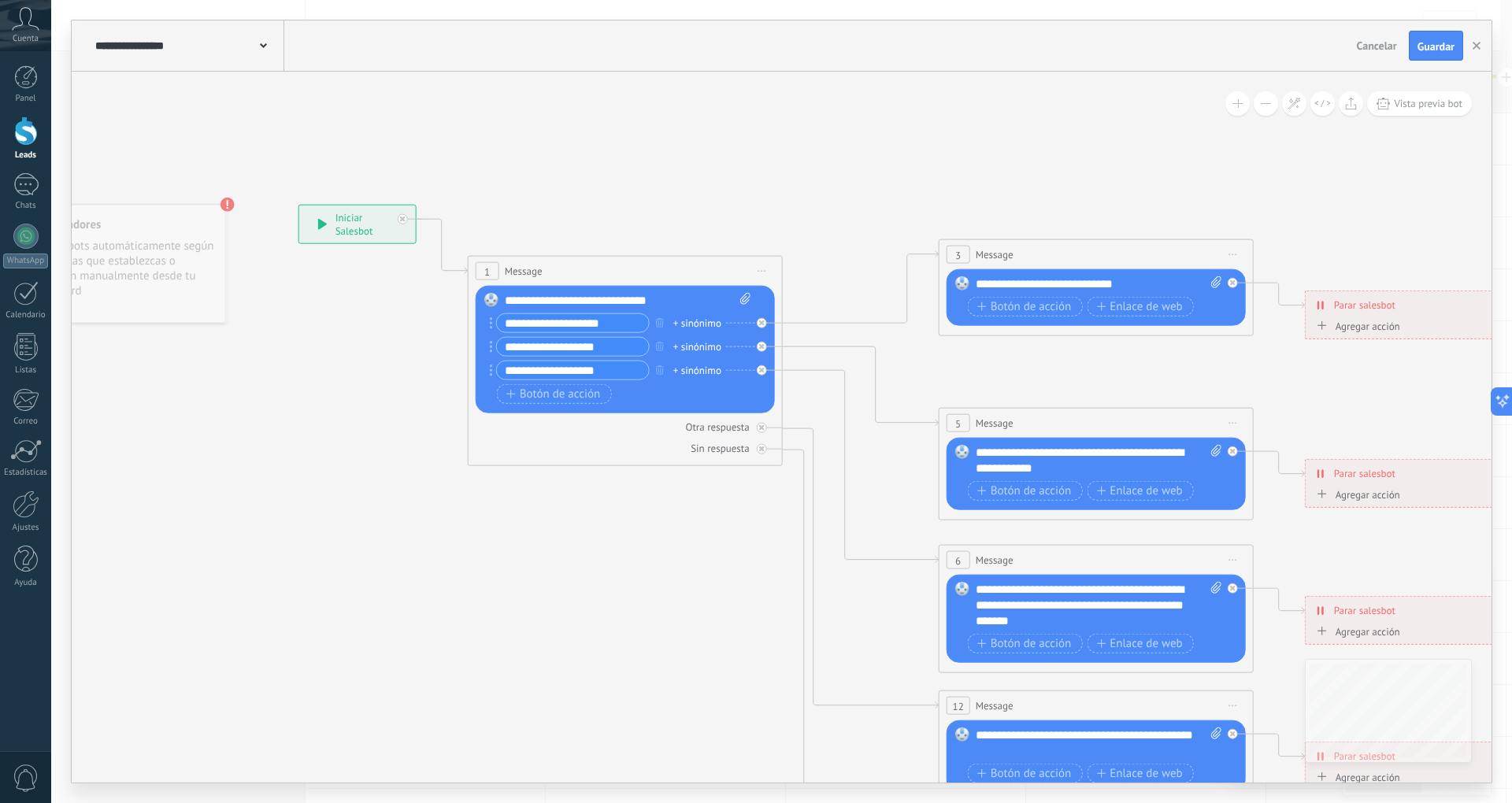 drag, startPoint x: 688, startPoint y: 515, endPoint x: 580, endPoint y: 530, distance: 109.03669 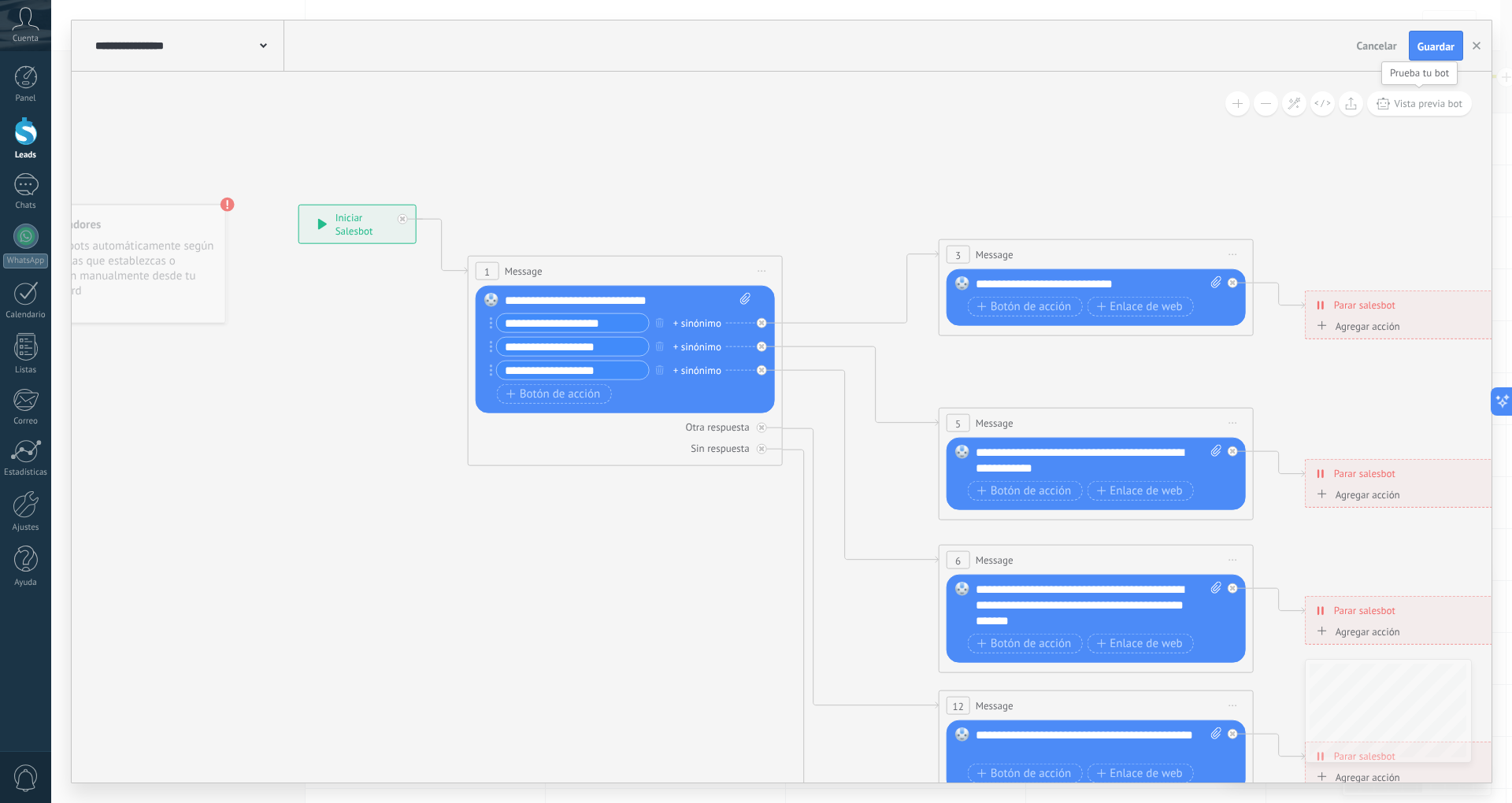 click 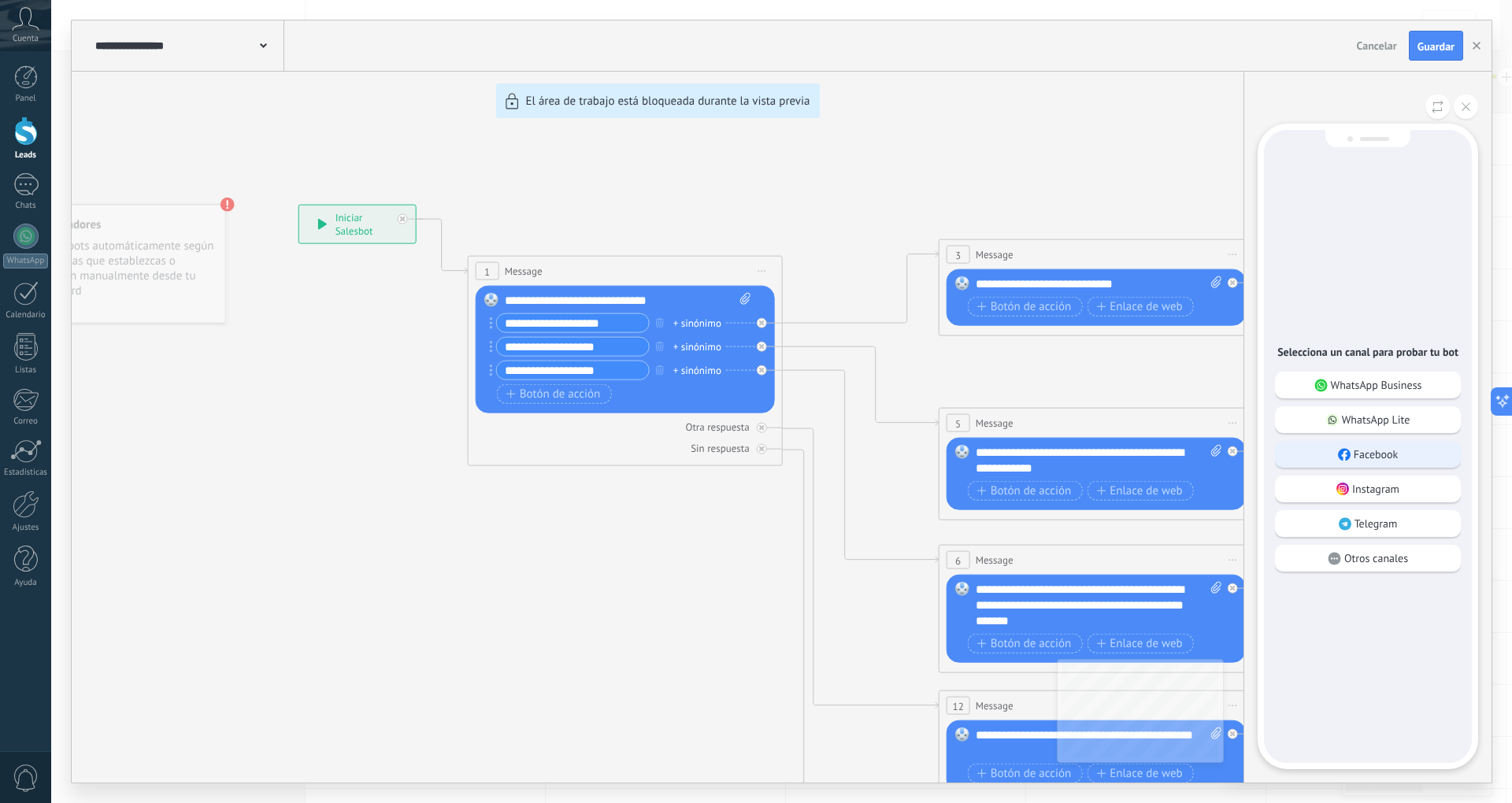 click on "Facebook" at bounding box center (1376, 454) 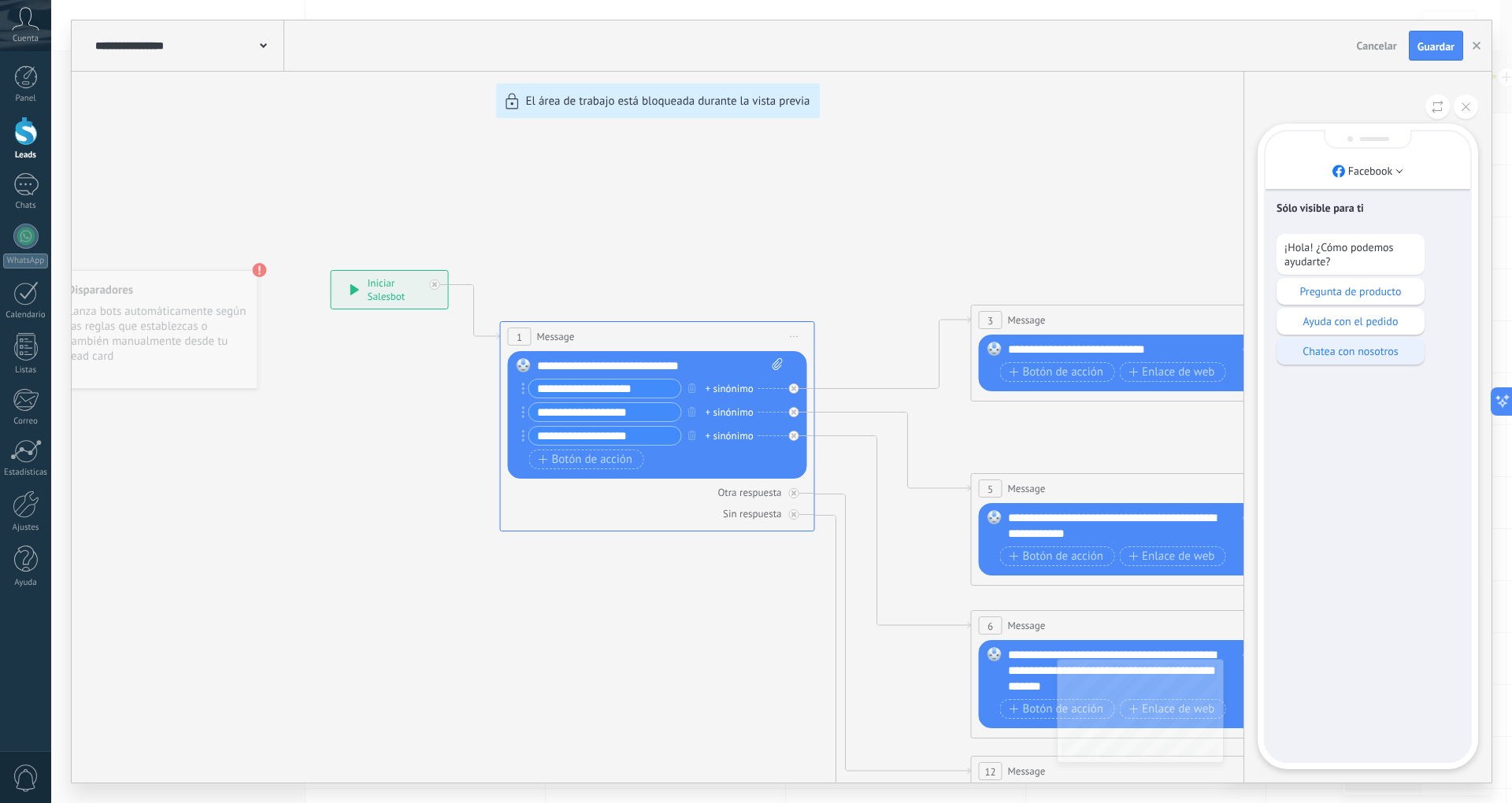 click on "Chatea con nosotros" at bounding box center (1351, 351) 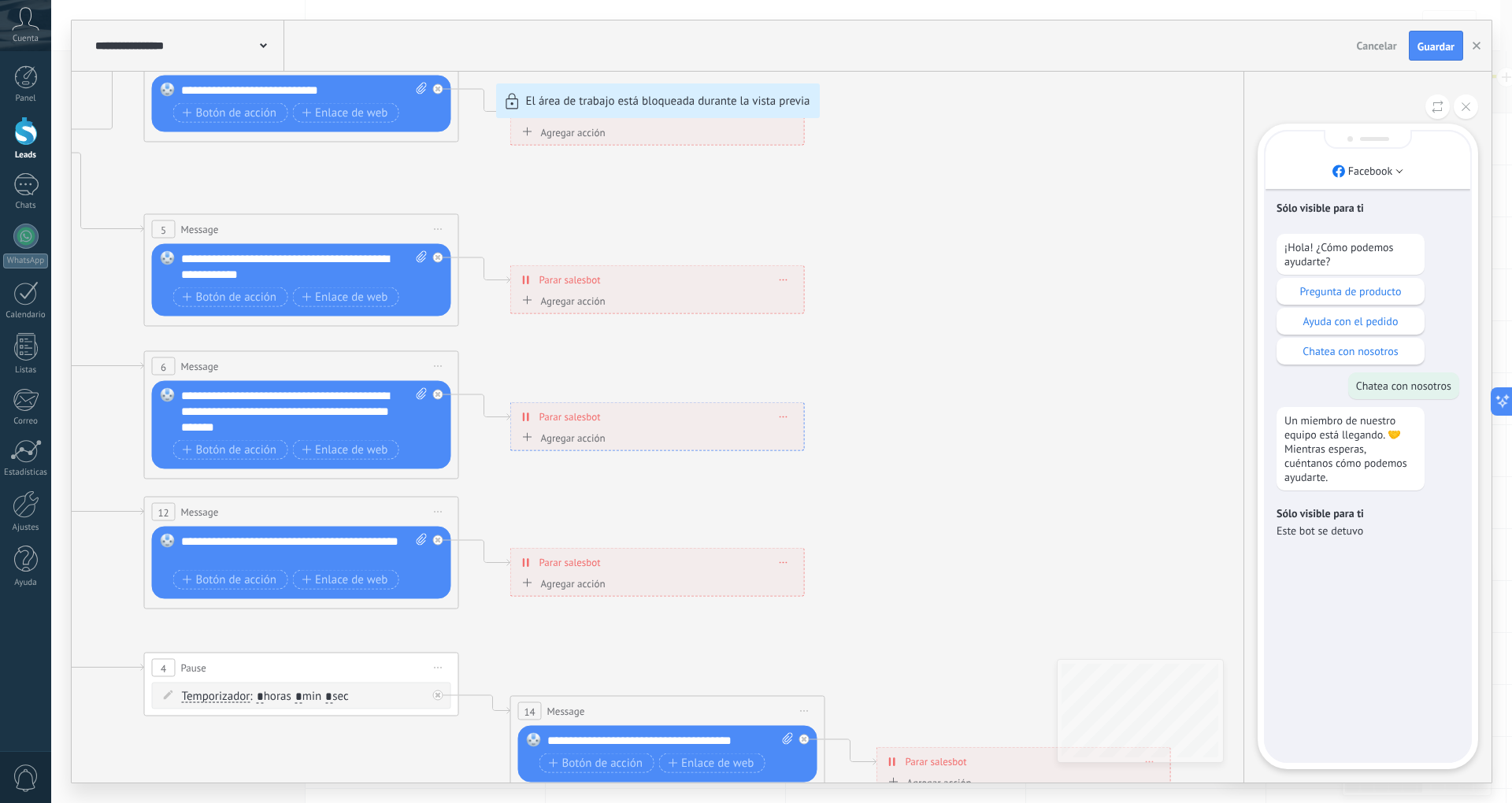 drag, startPoint x: 1082, startPoint y: 555, endPoint x: 1169, endPoint y: 558, distance: 87.05171 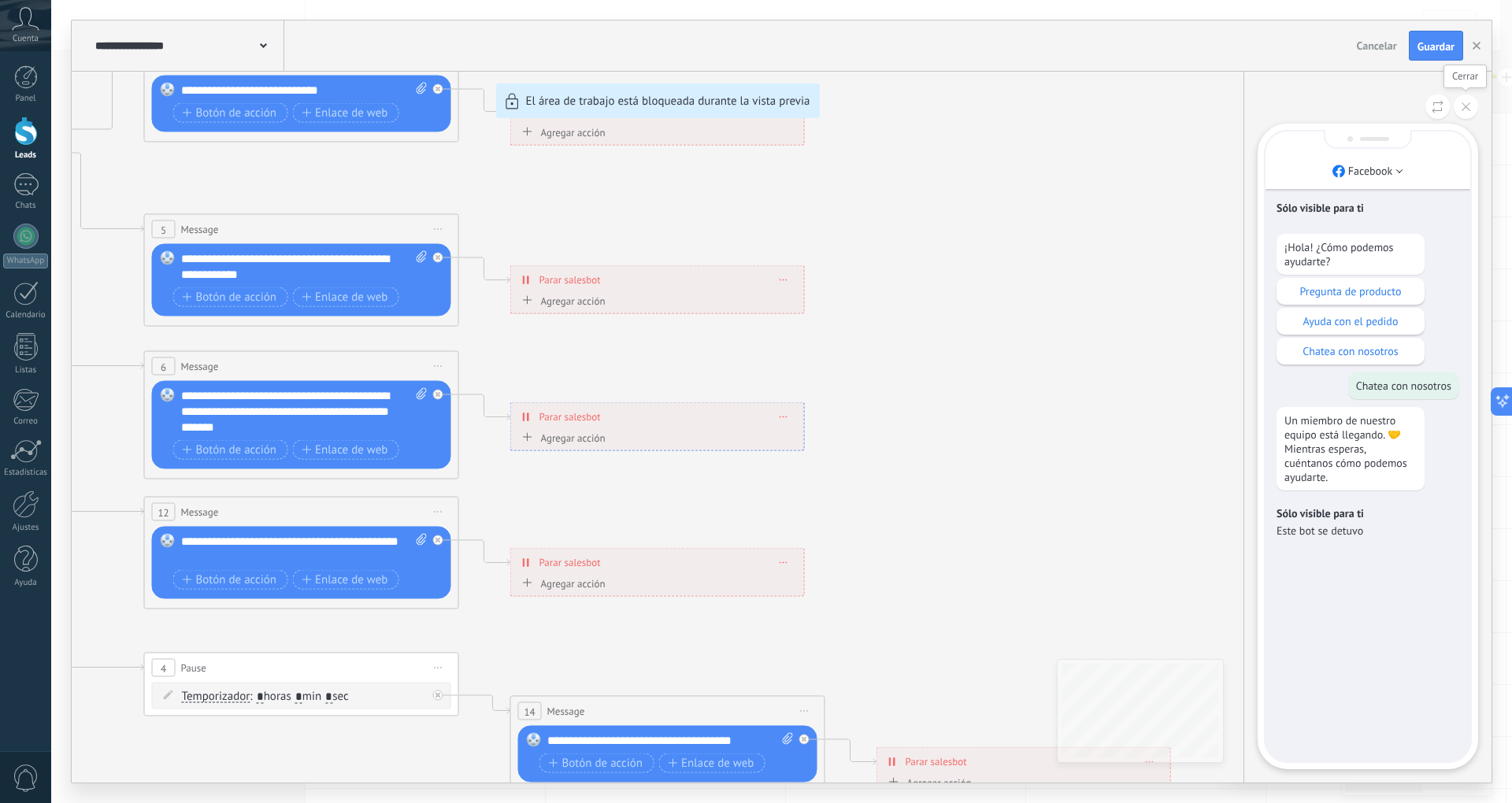 click 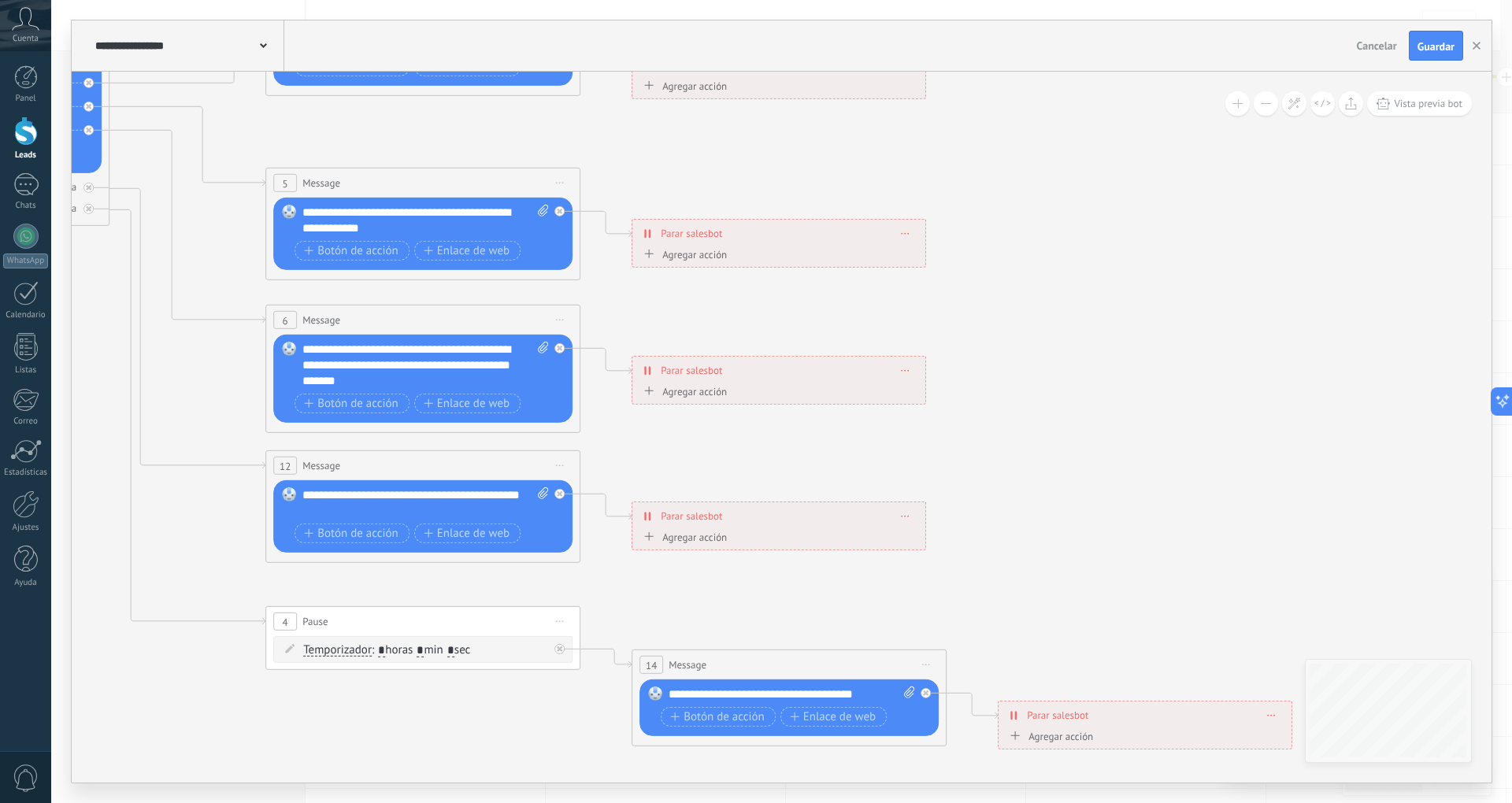 drag, startPoint x: 1006, startPoint y: 576, endPoint x: 1334, endPoint y: 449, distance: 351.7286 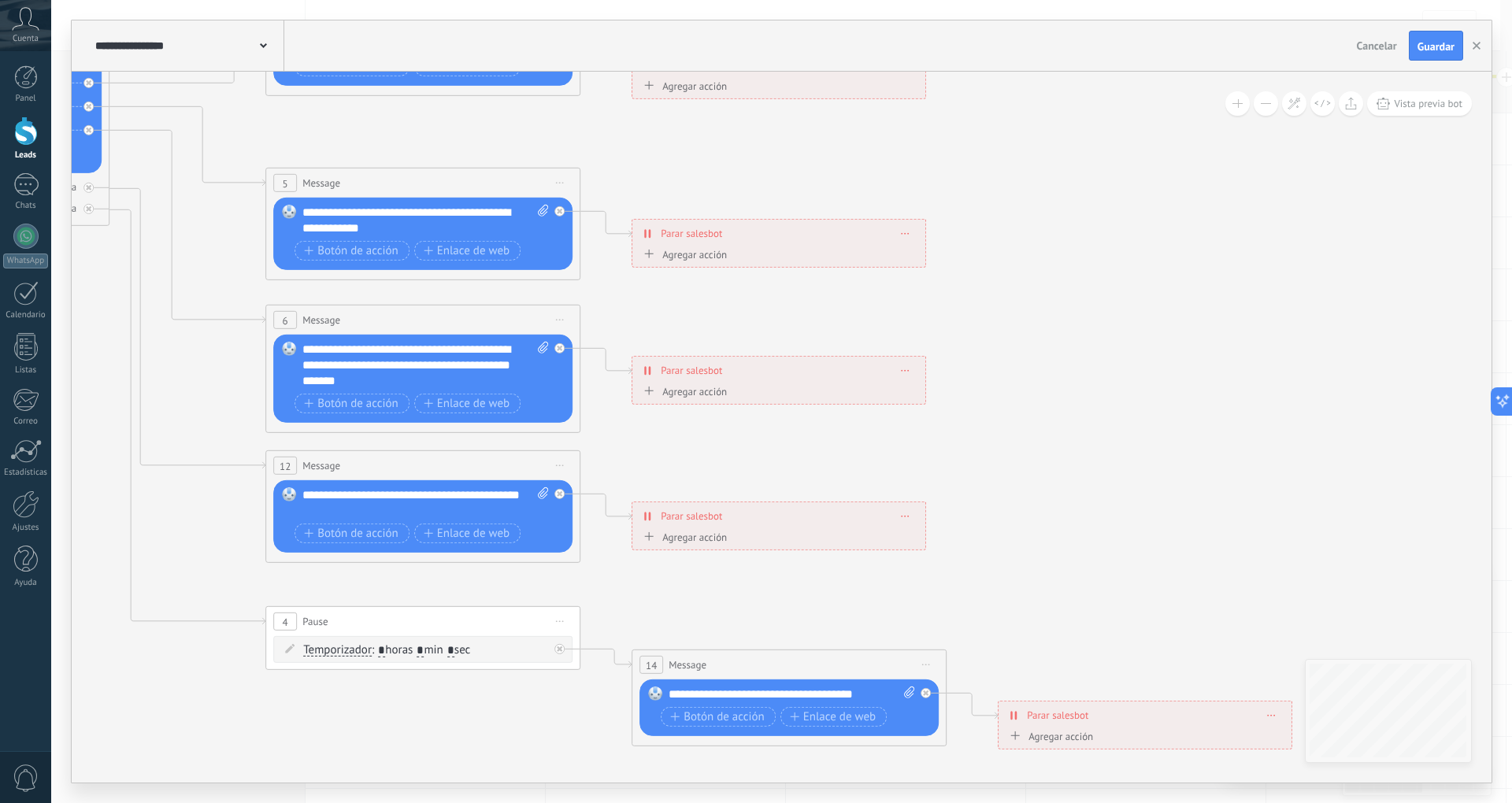 click 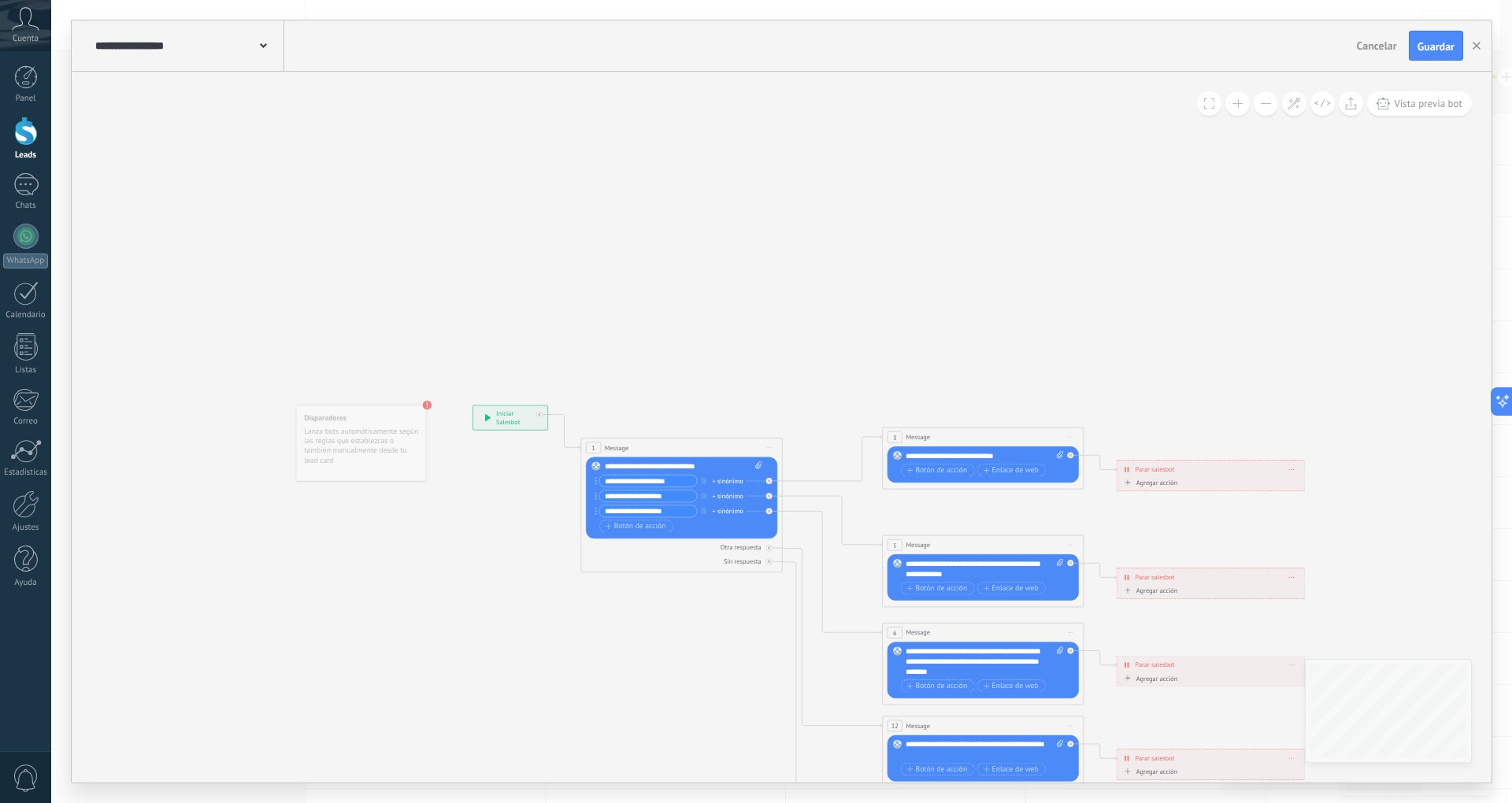 drag, startPoint x: 1245, startPoint y: 414, endPoint x: 1375, endPoint y: 657, distance: 275.58846 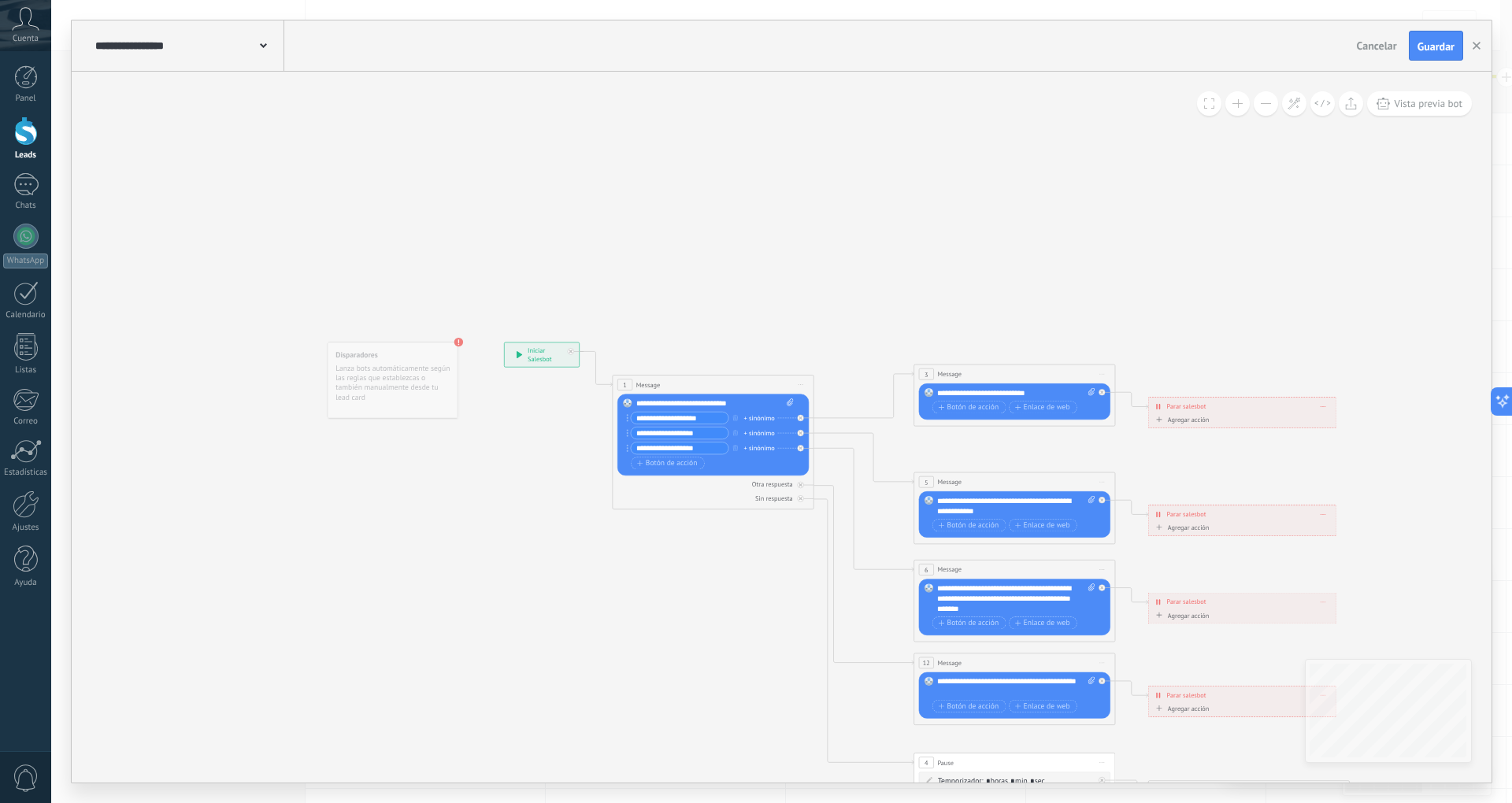 drag, startPoint x: 741, startPoint y: 702, endPoint x: 782, endPoint y: 649, distance: 67.00746 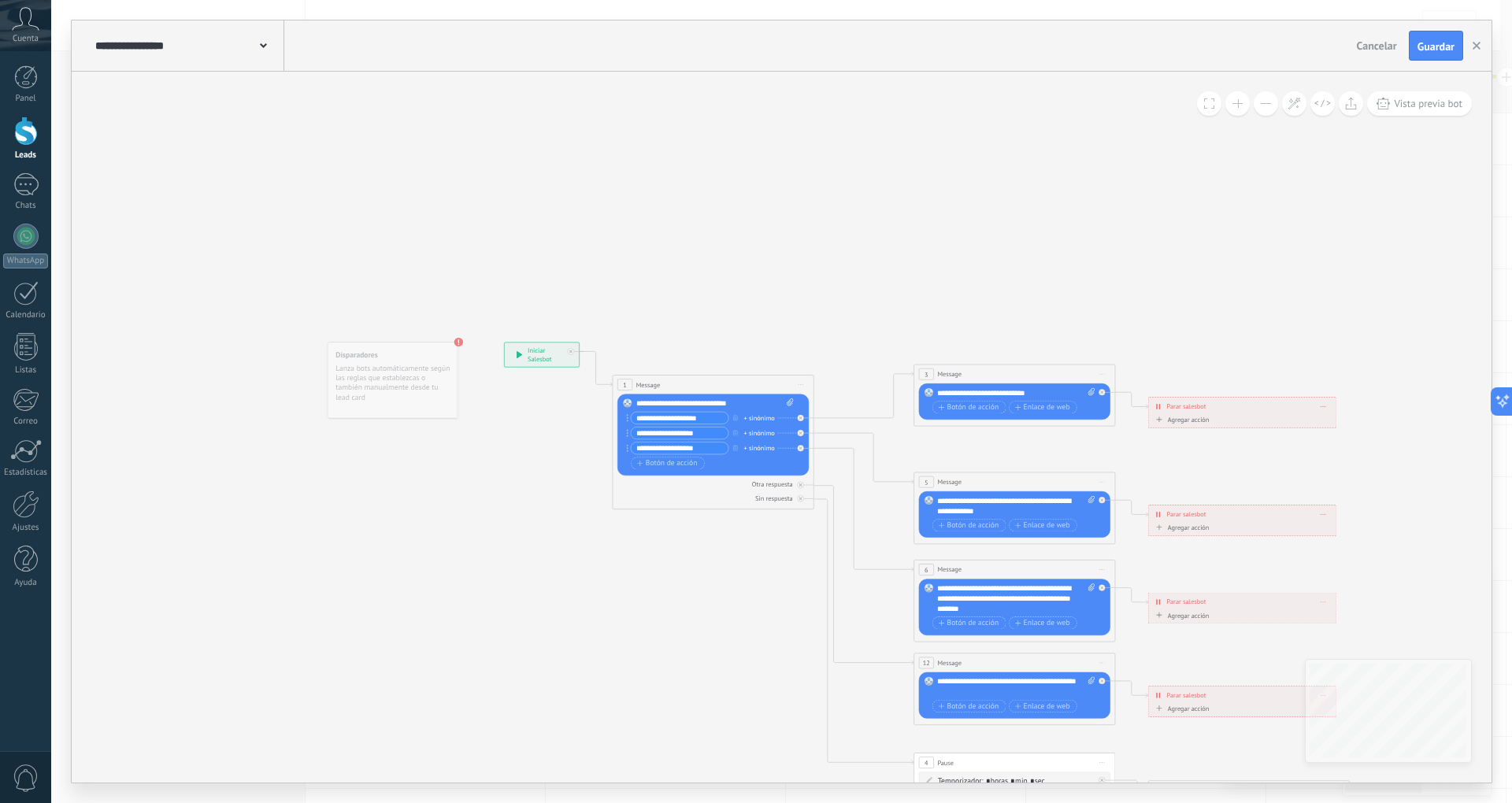 click 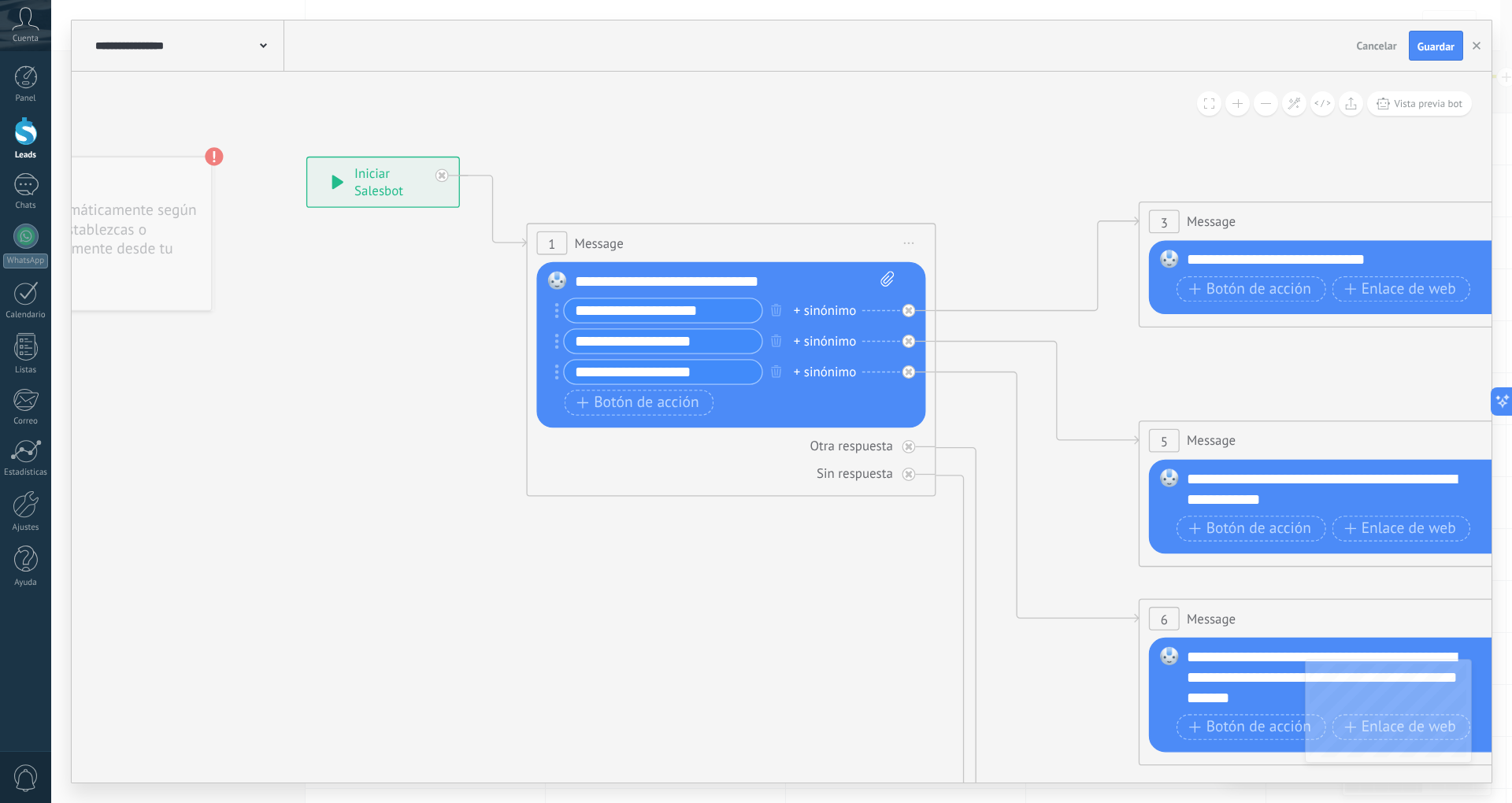 click on "**********" at bounding box center [663, 311] 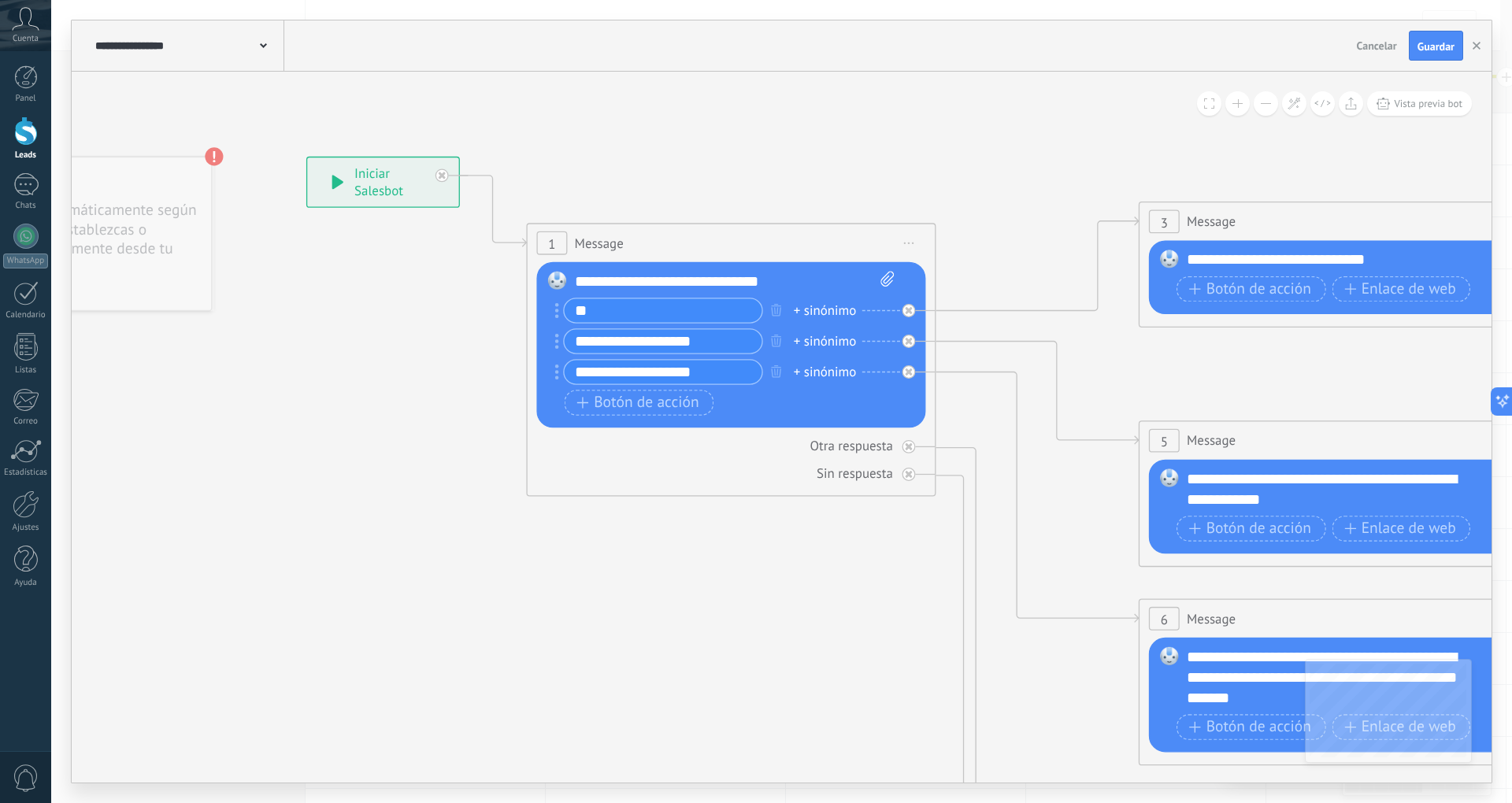 type on "*" 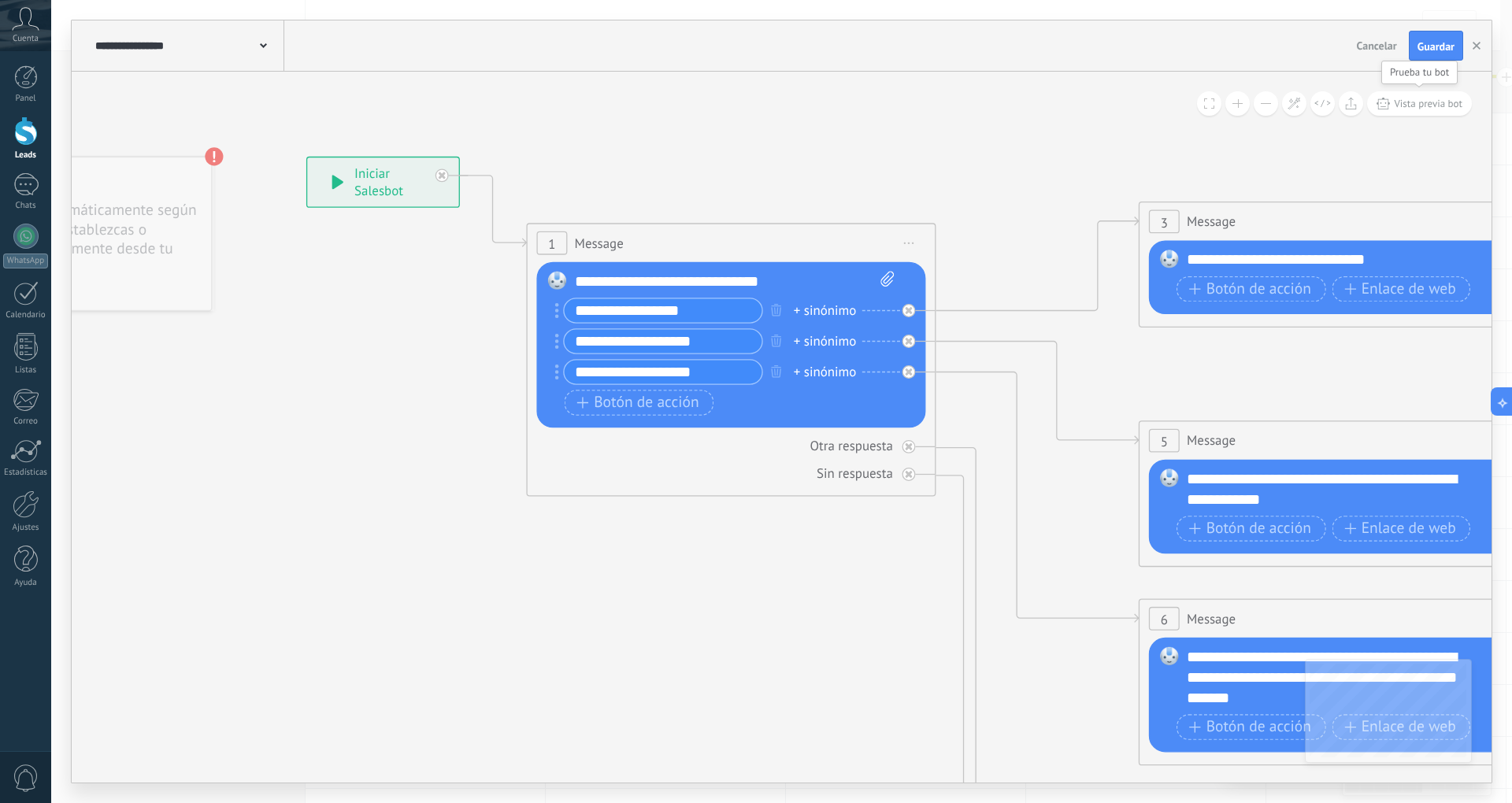 type on "**********" 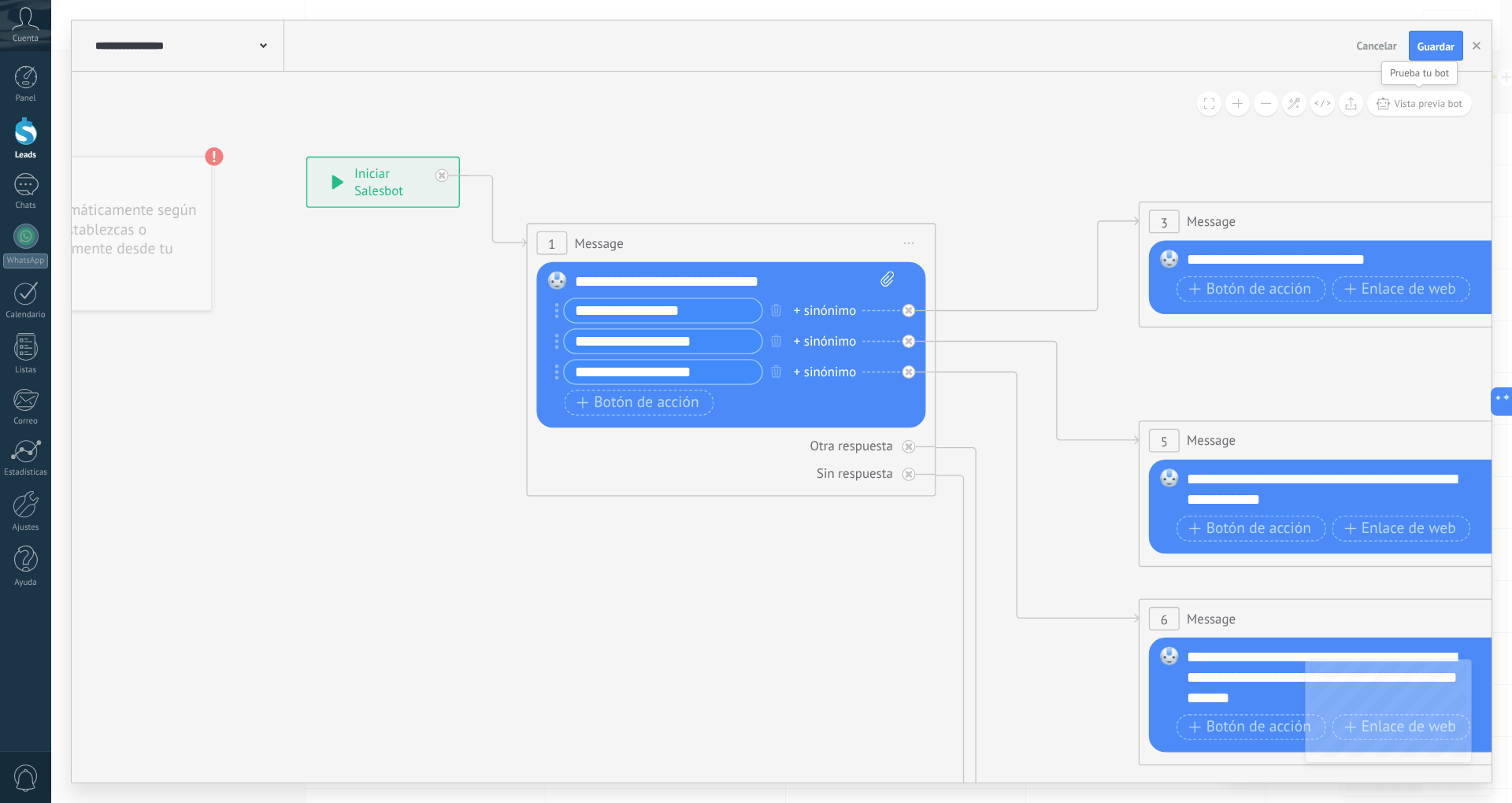 click 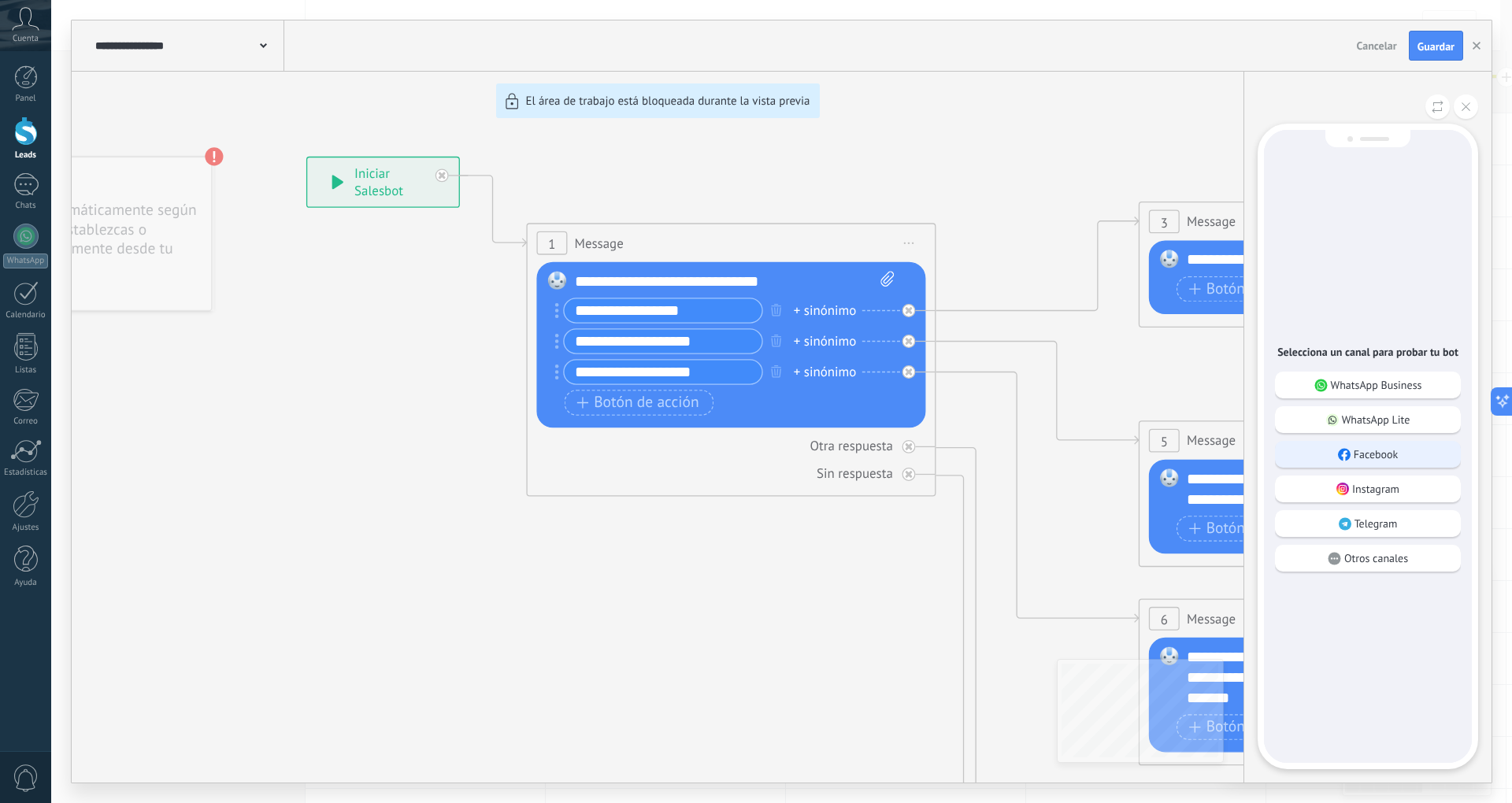 click on "Facebook" at bounding box center (1376, 454) 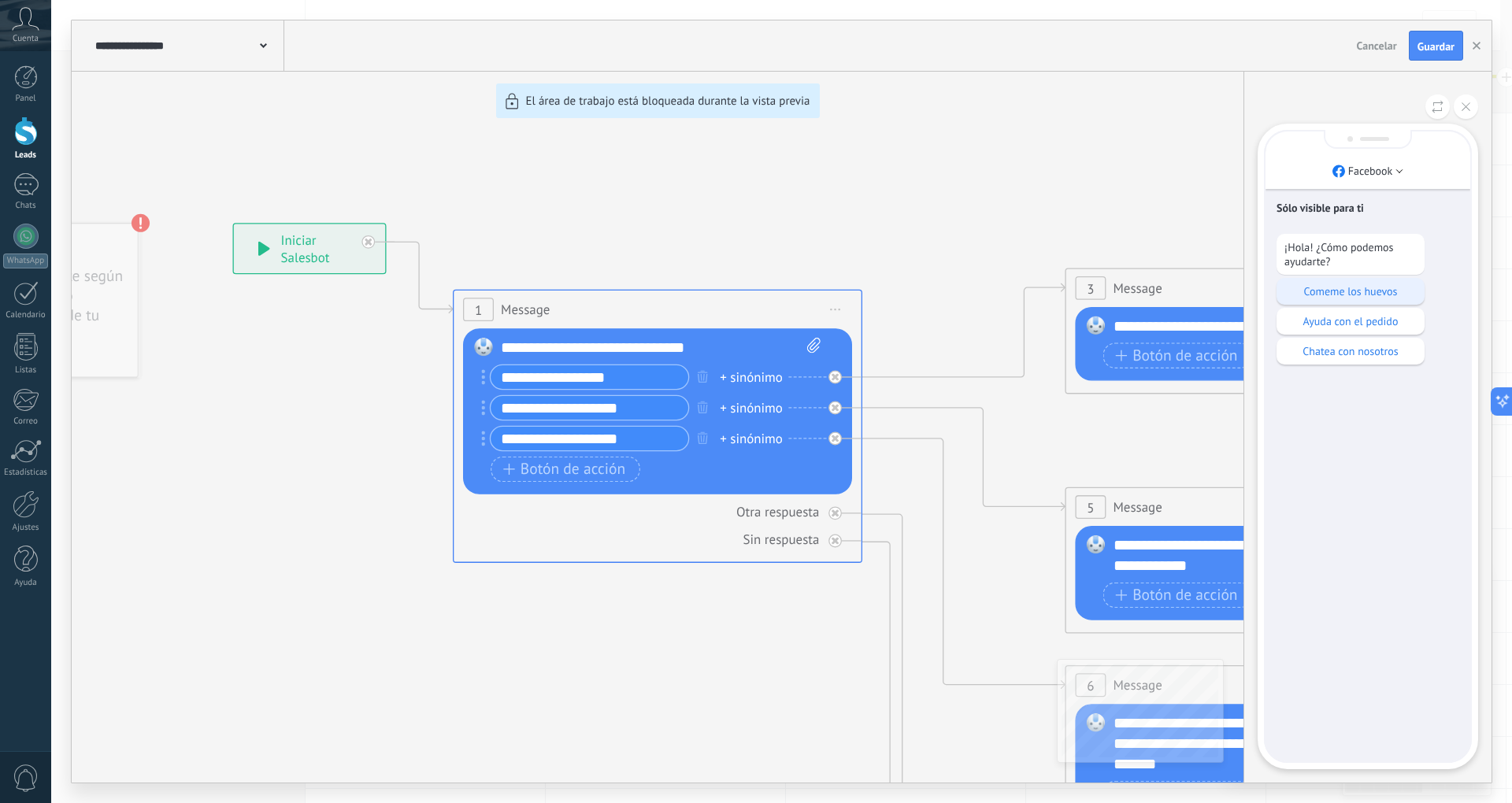 click on "Comeme los huevos" at bounding box center (1351, 291) 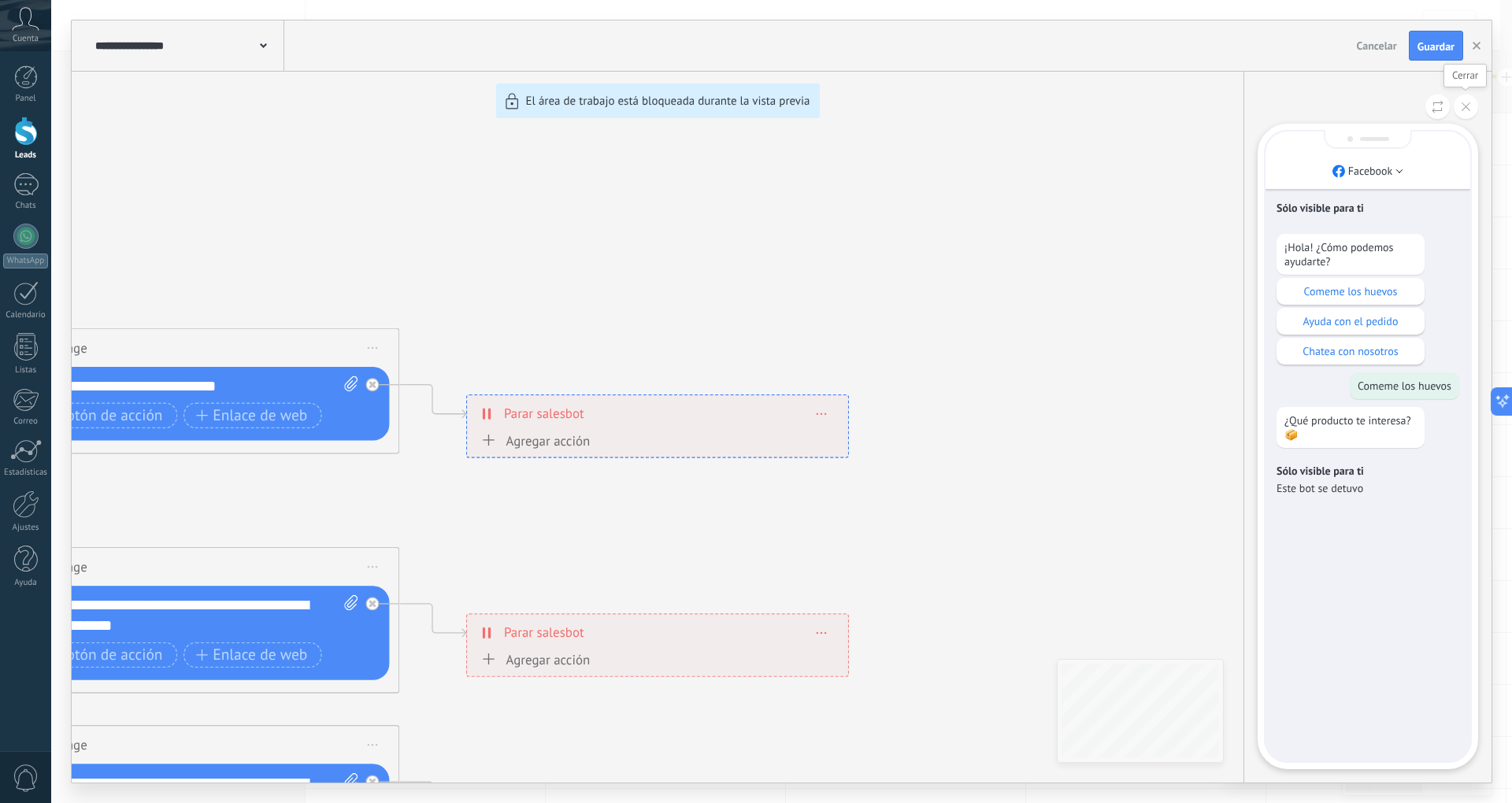 click at bounding box center (1466, 106) 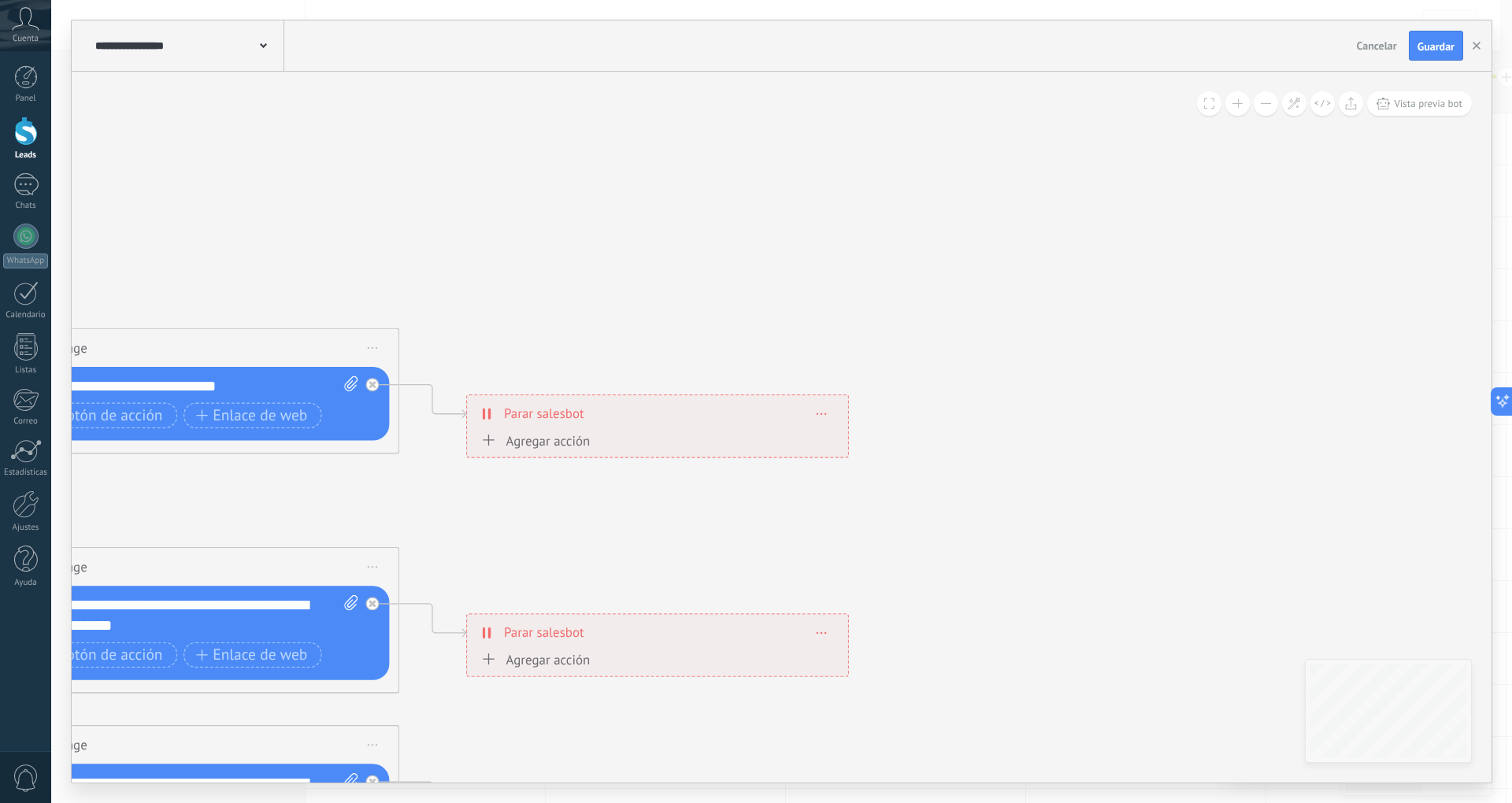 drag, startPoint x: 547, startPoint y: 291, endPoint x: 1479, endPoint y: 548, distance: 966.7849 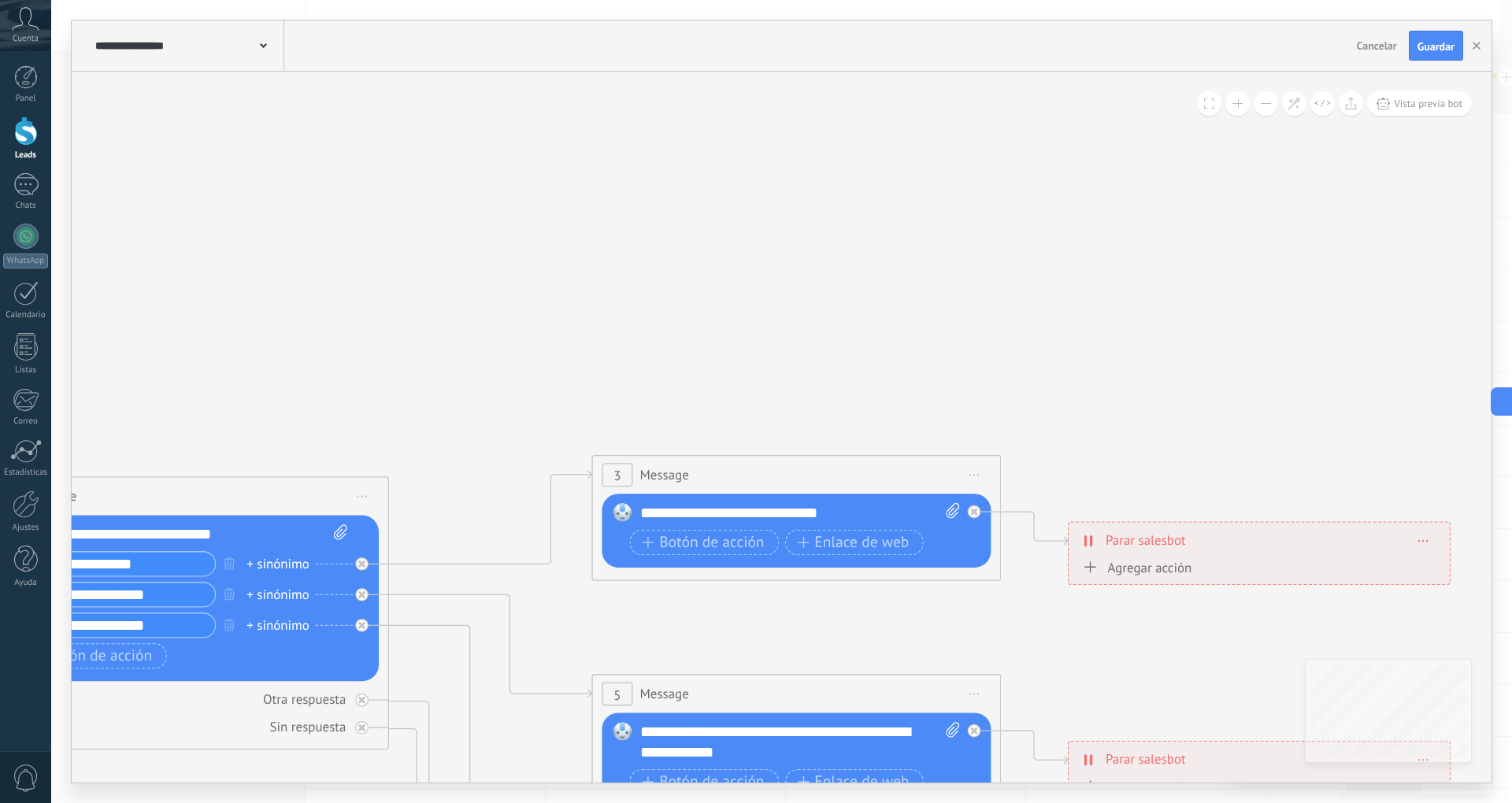 drag, startPoint x: 684, startPoint y: 215, endPoint x: 1333, endPoint y: 378, distance: 669.15619 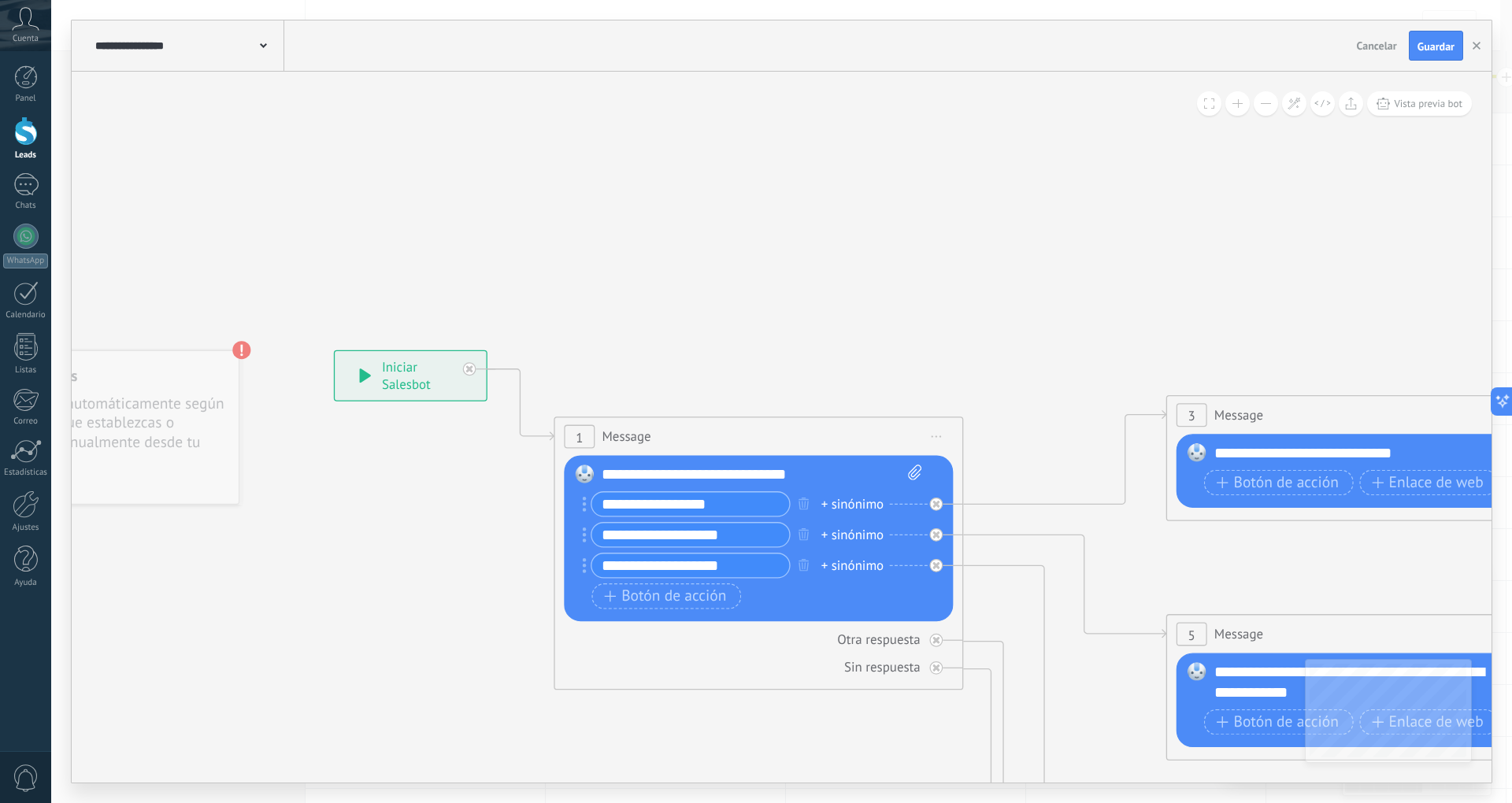 drag, startPoint x: 536, startPoint y: 279, endPoint x: 1046, endPoint y: 183, distance: 518.95665 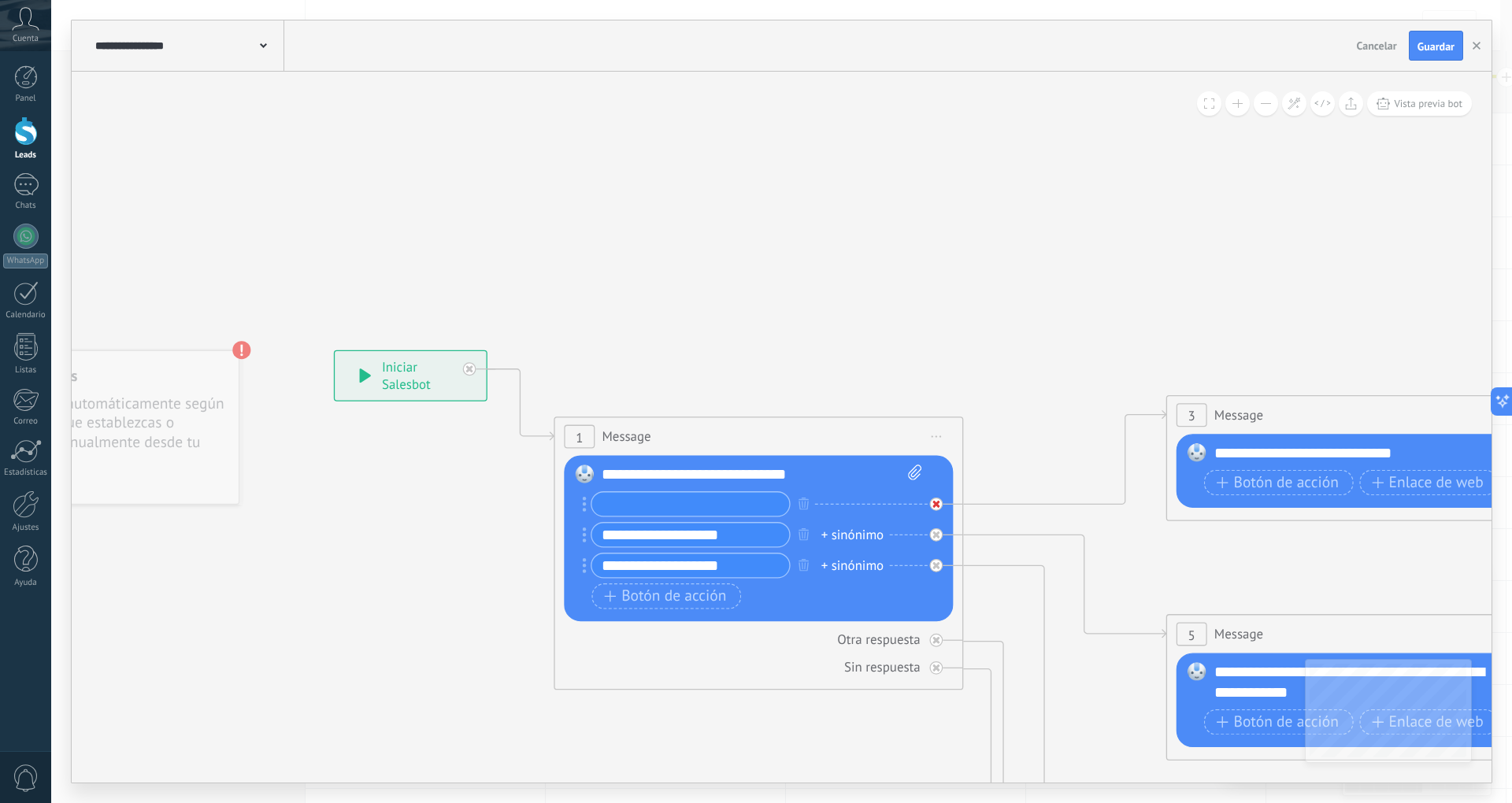 type 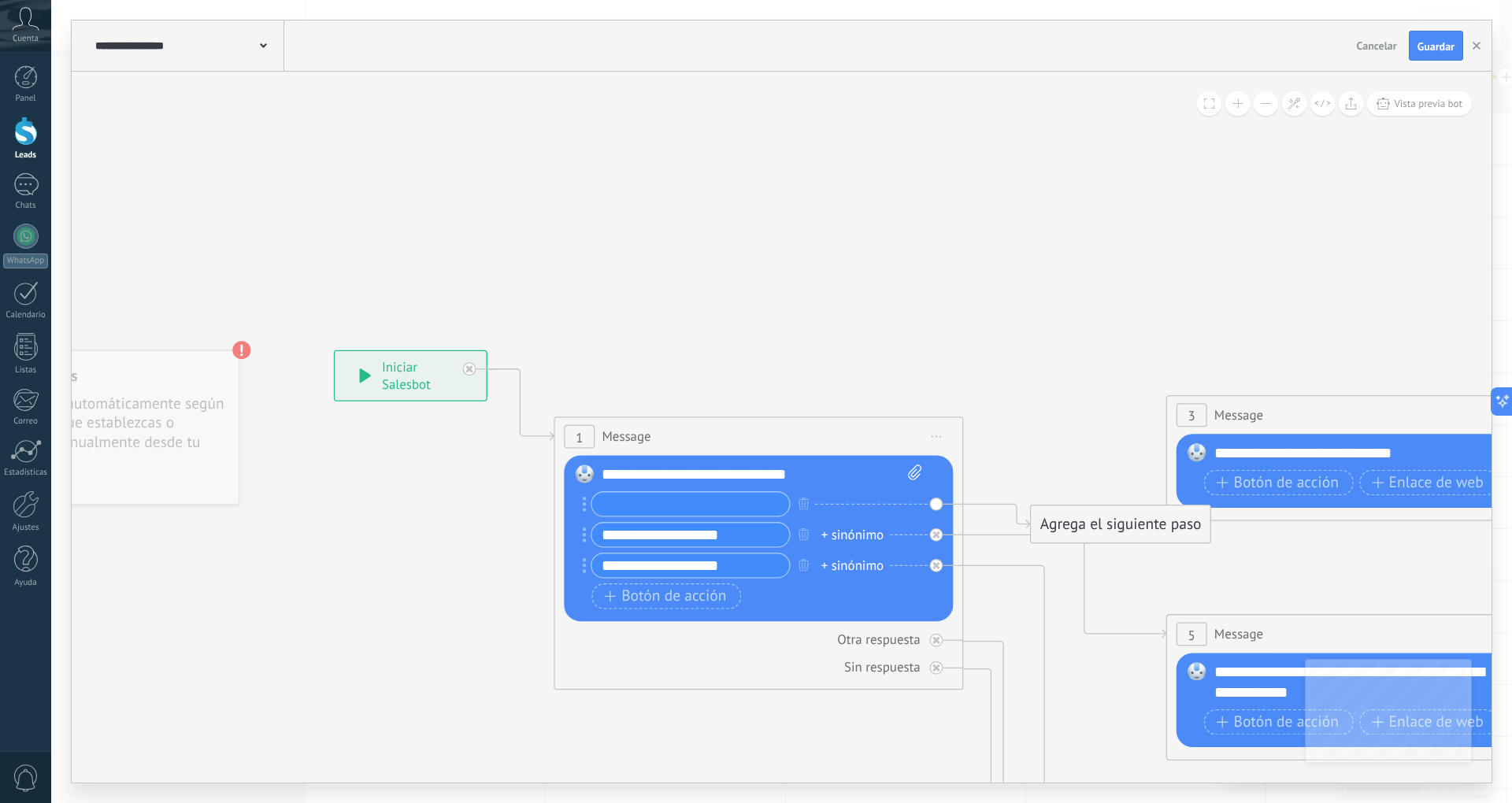 click on "Agrega el siguiente paso" at bounding box center [1121, 524] 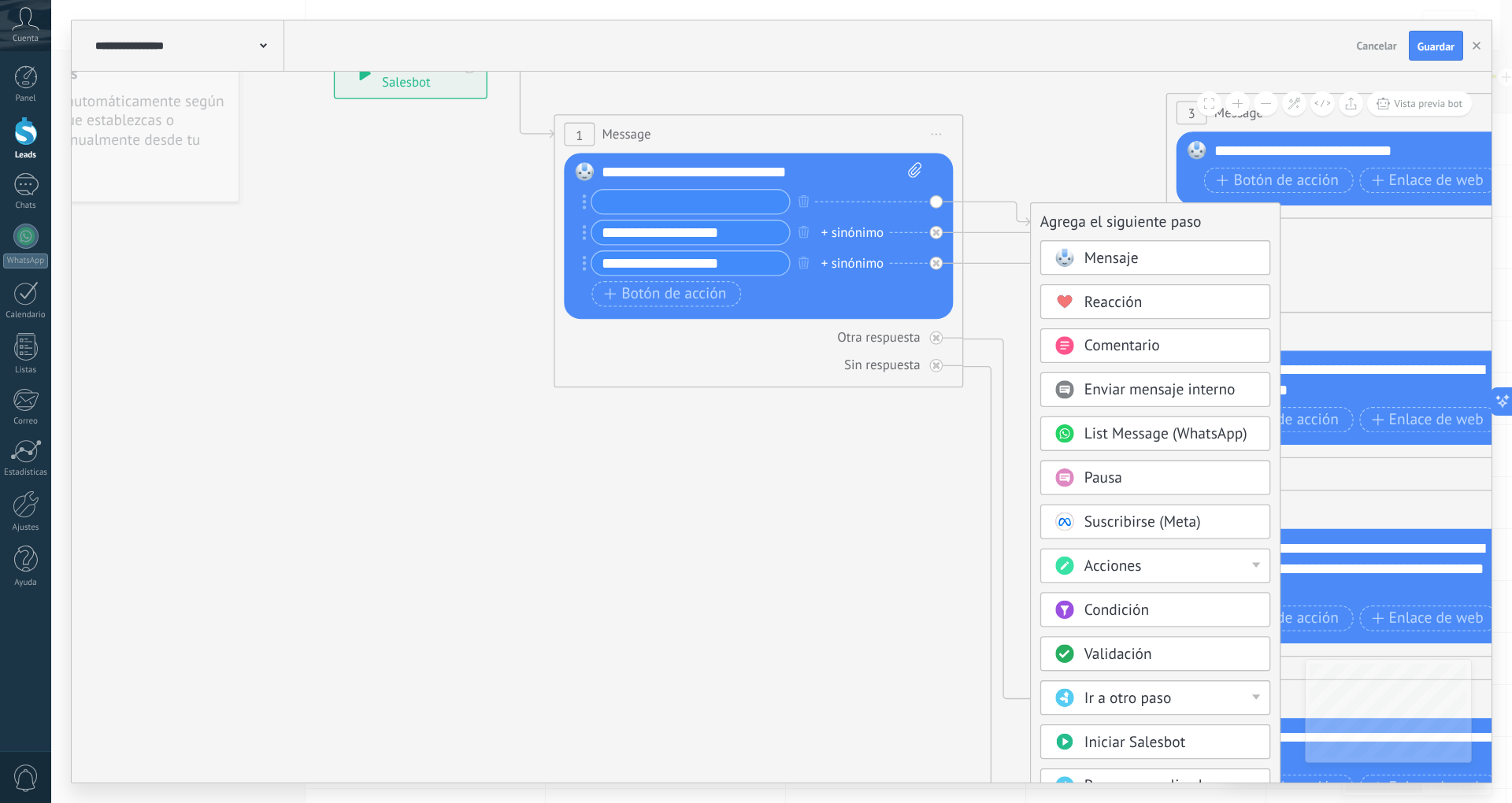 click 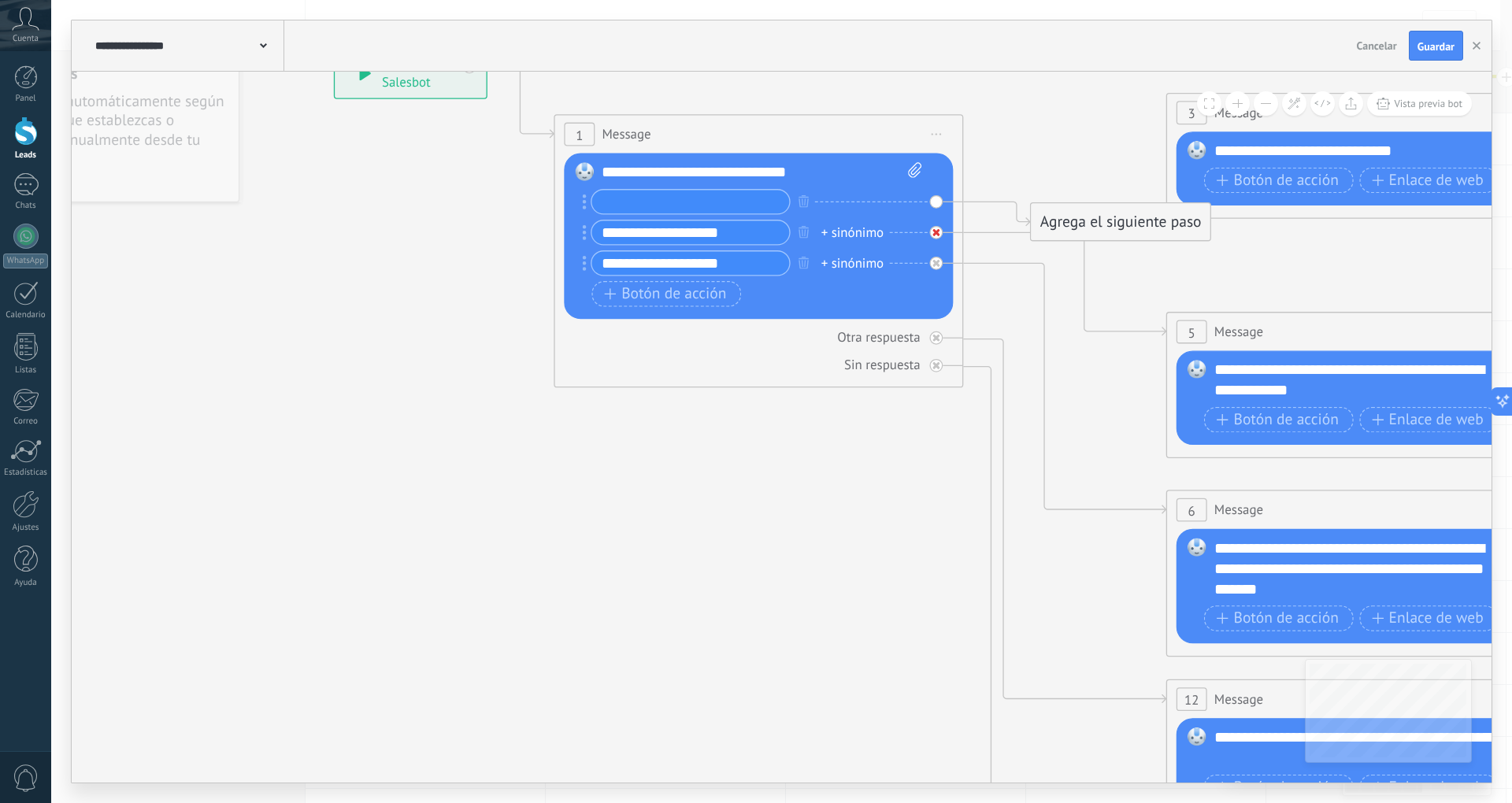 click at bounding box center (936, 232) 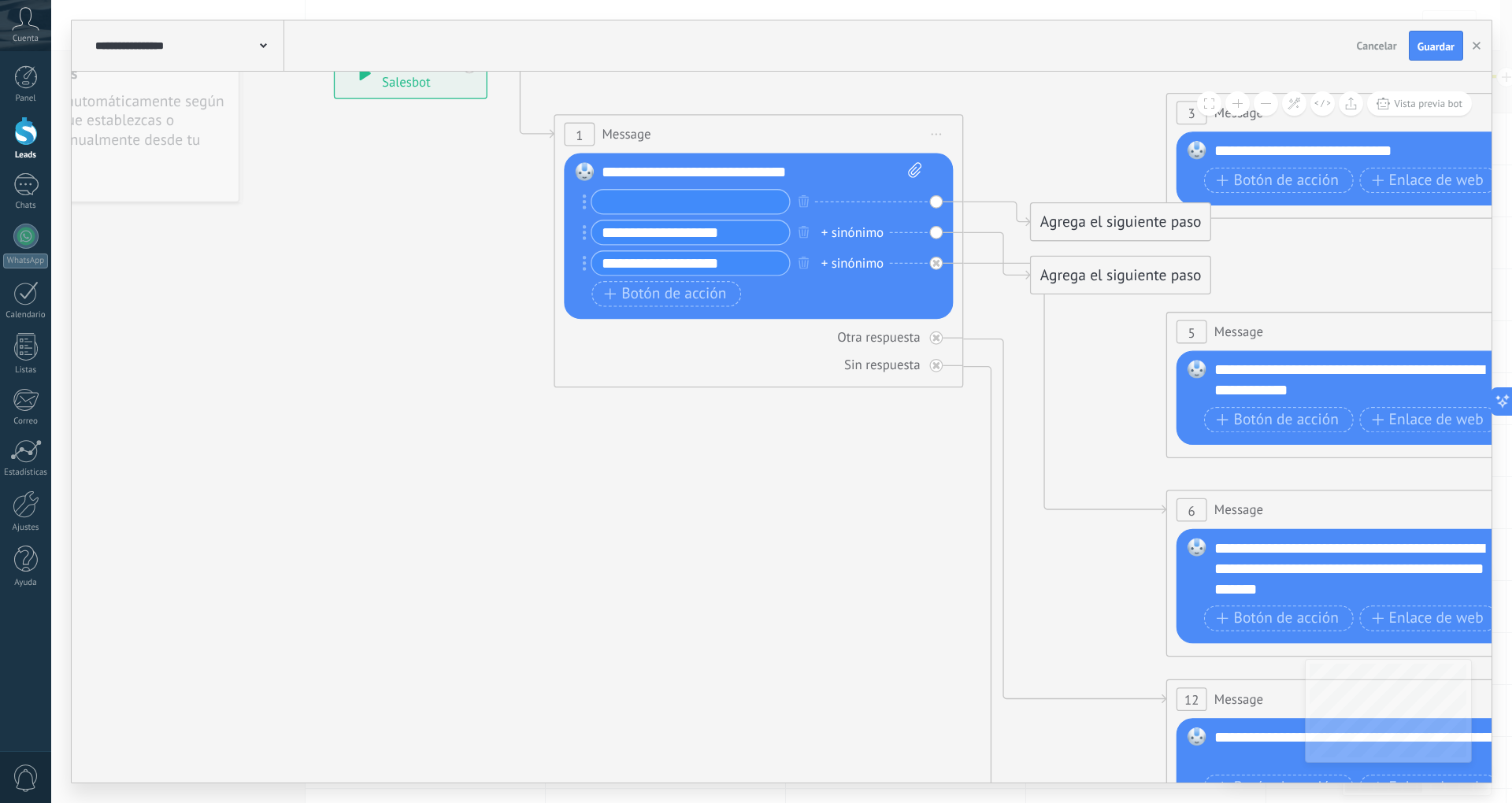 click on "Agrega el siguiente paso" at bounding box center (1121, 275) 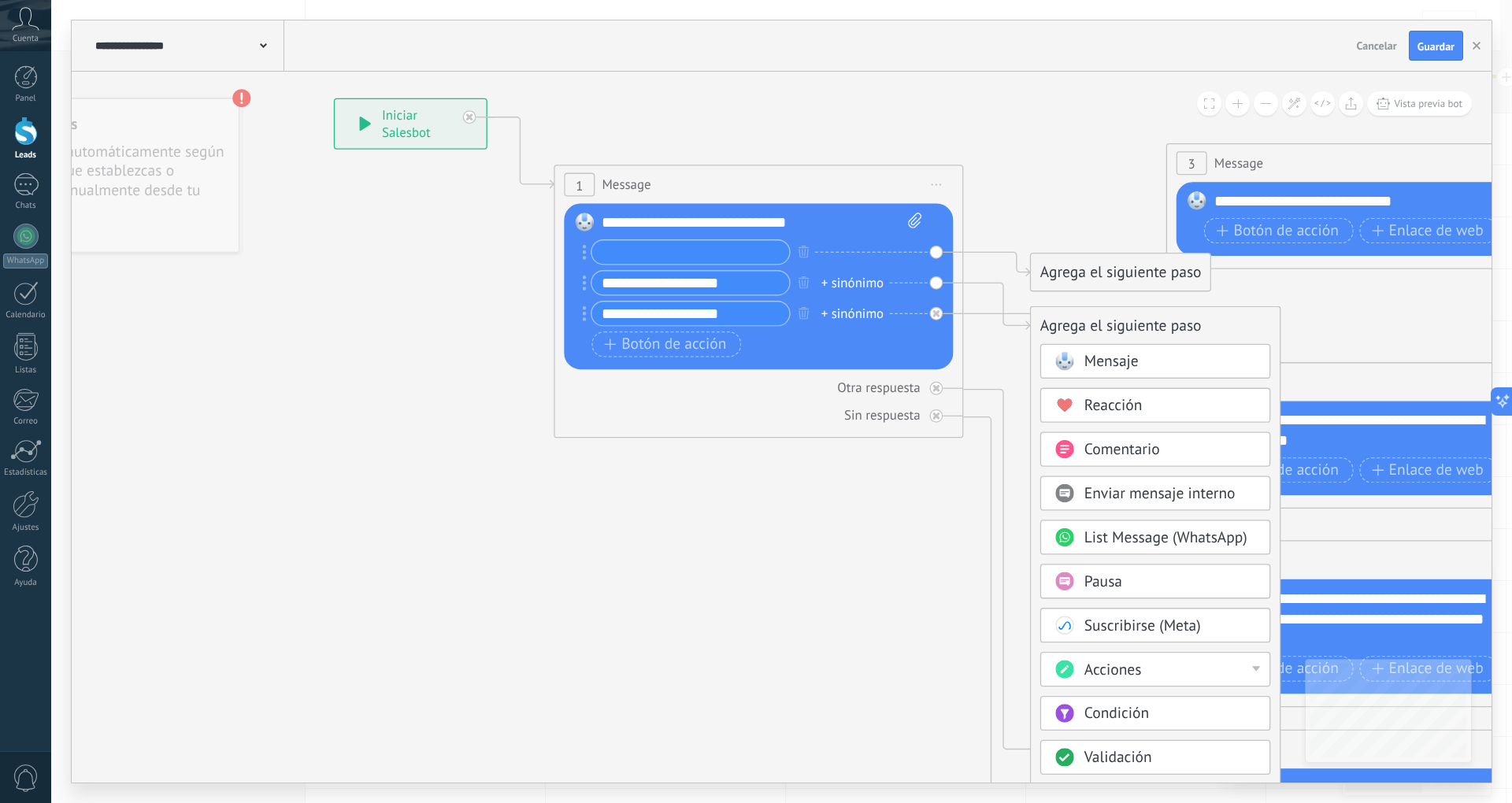click 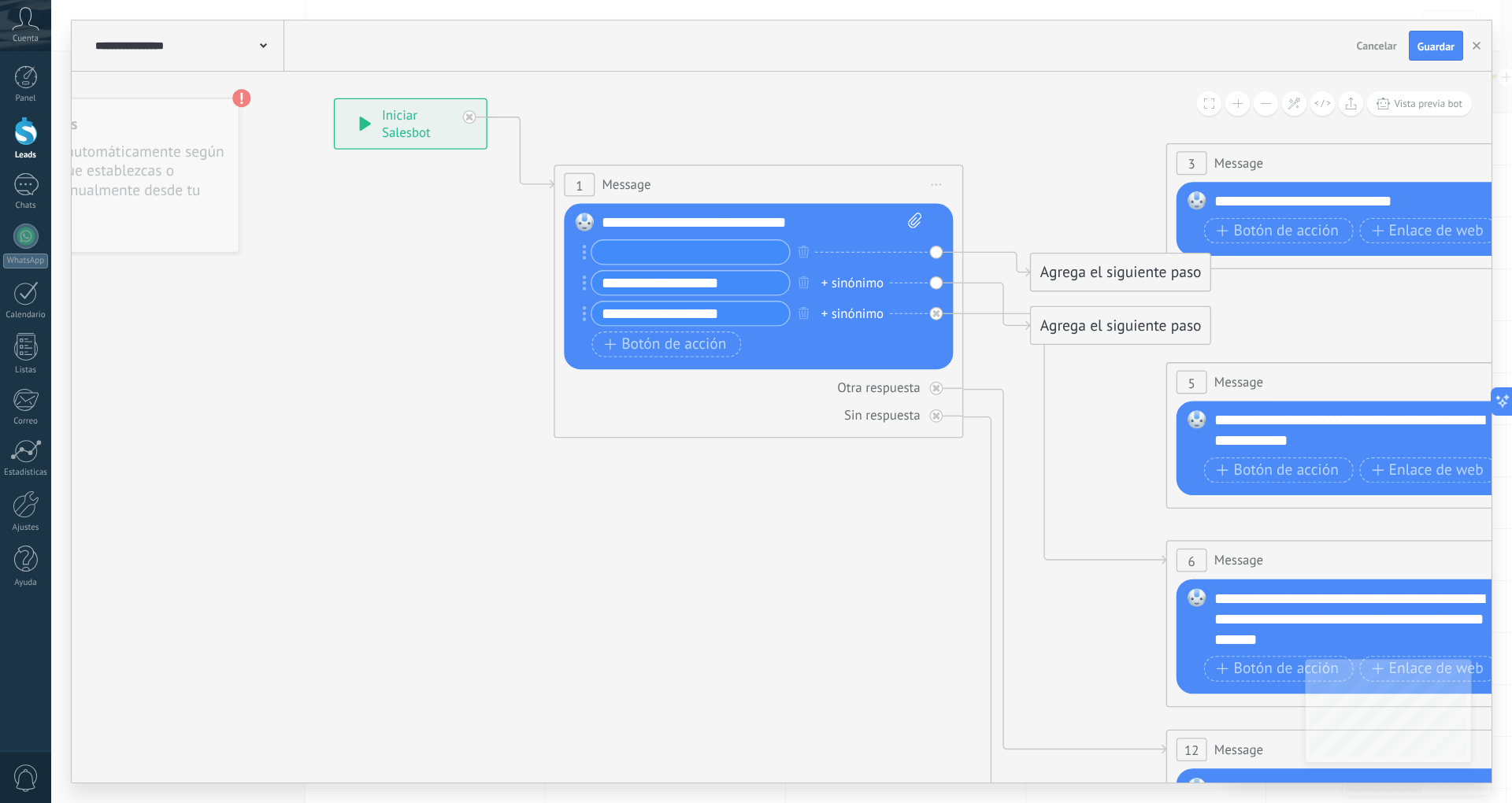 click on "Agrega el siguiente paso" at bounding box center [1121, 325] 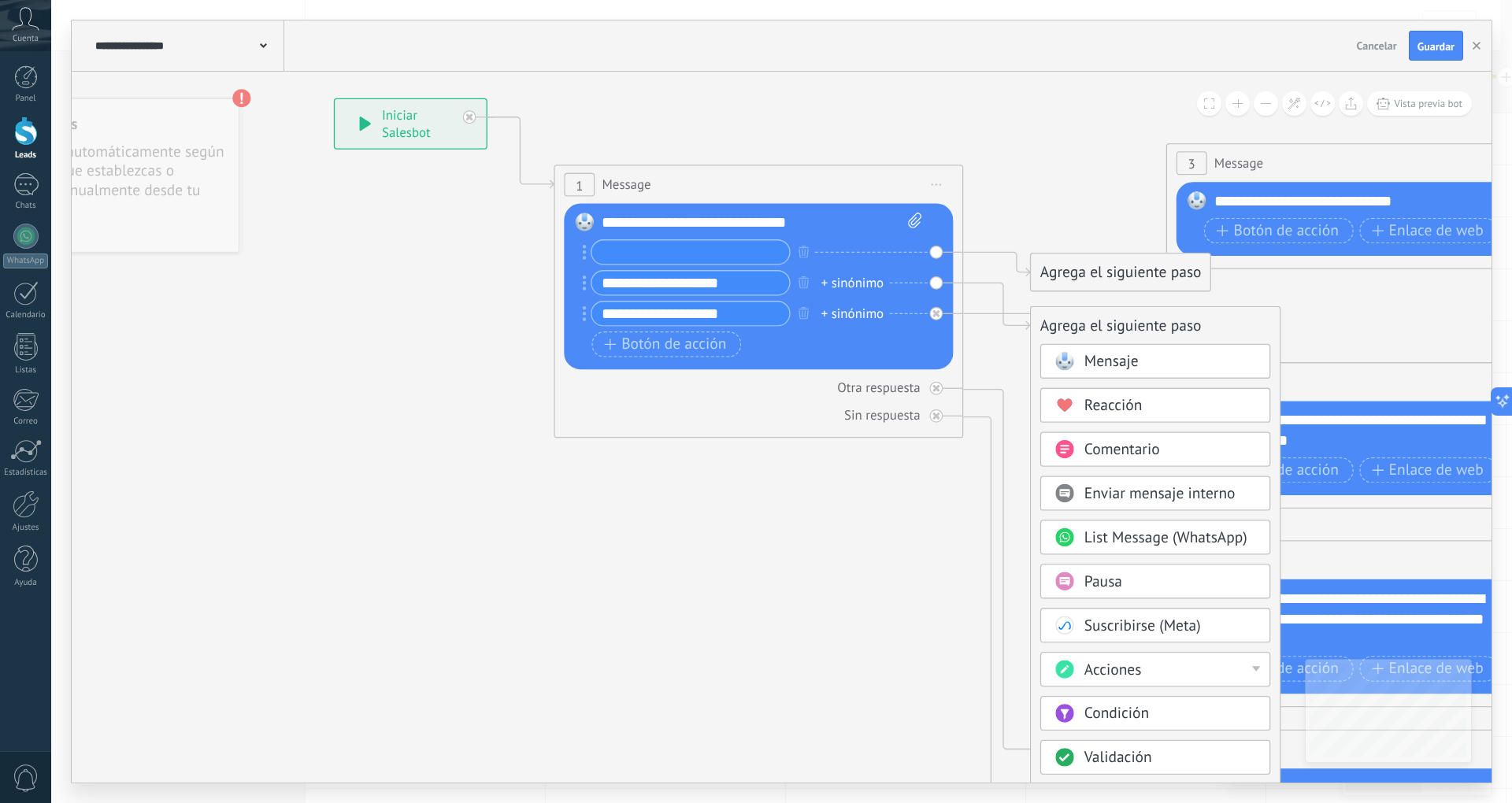 click on "Cancelar" at bounding box center [1377, 46] 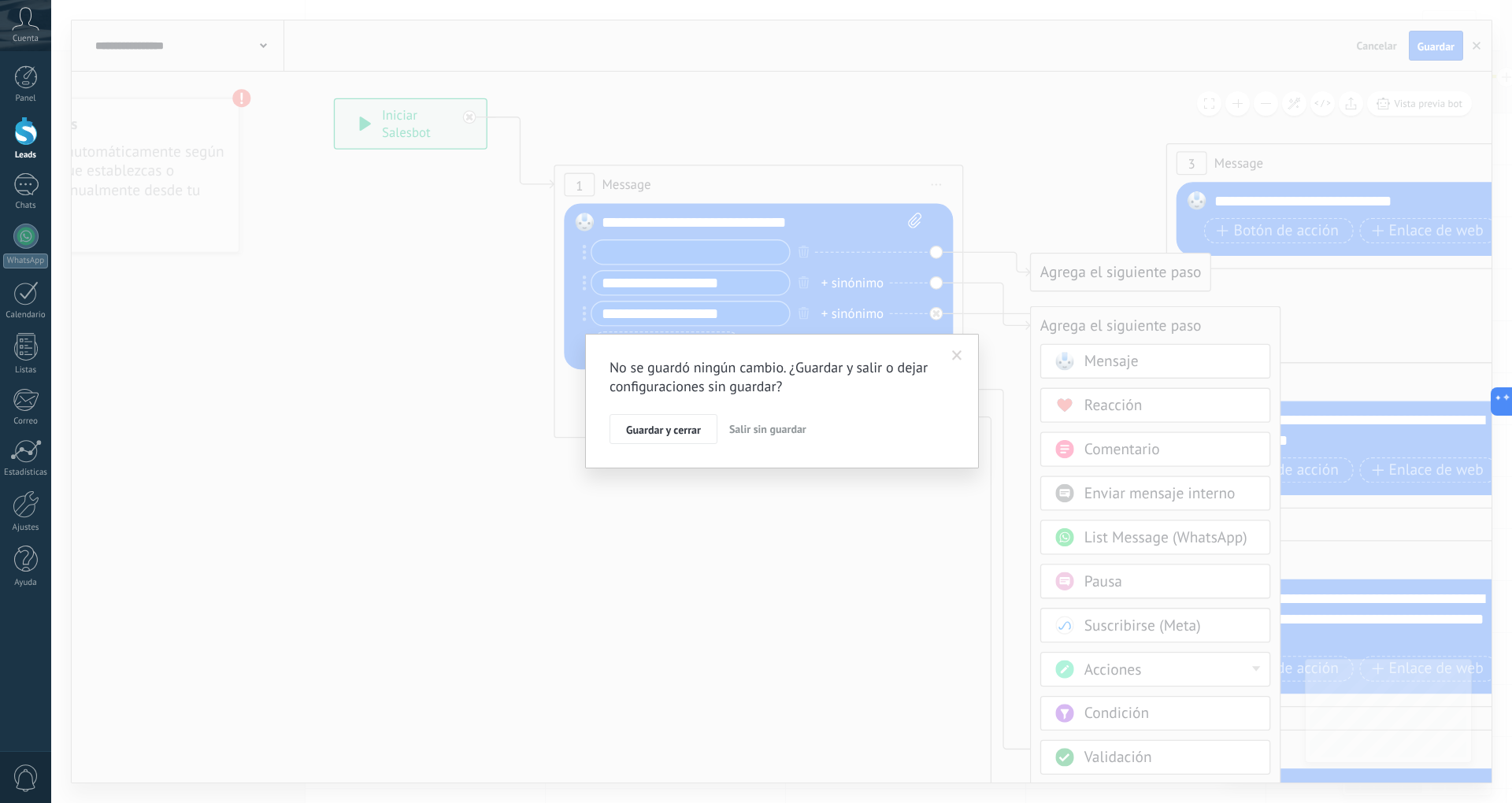 click on "Salir sin guardar" at bounding box center (768, 429) 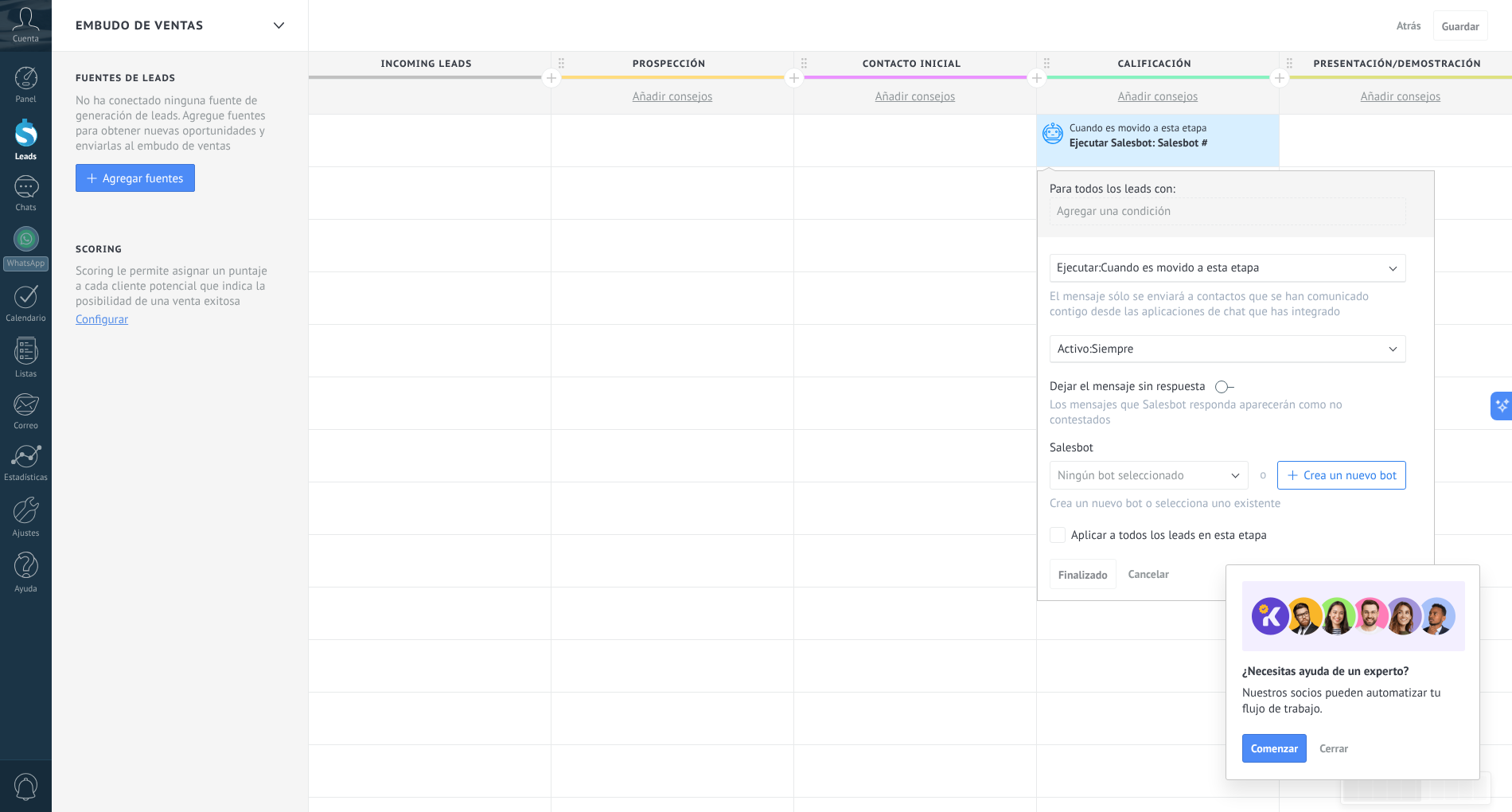 click on "Crea un nuevo bot" at bounding box center [1350, 475] 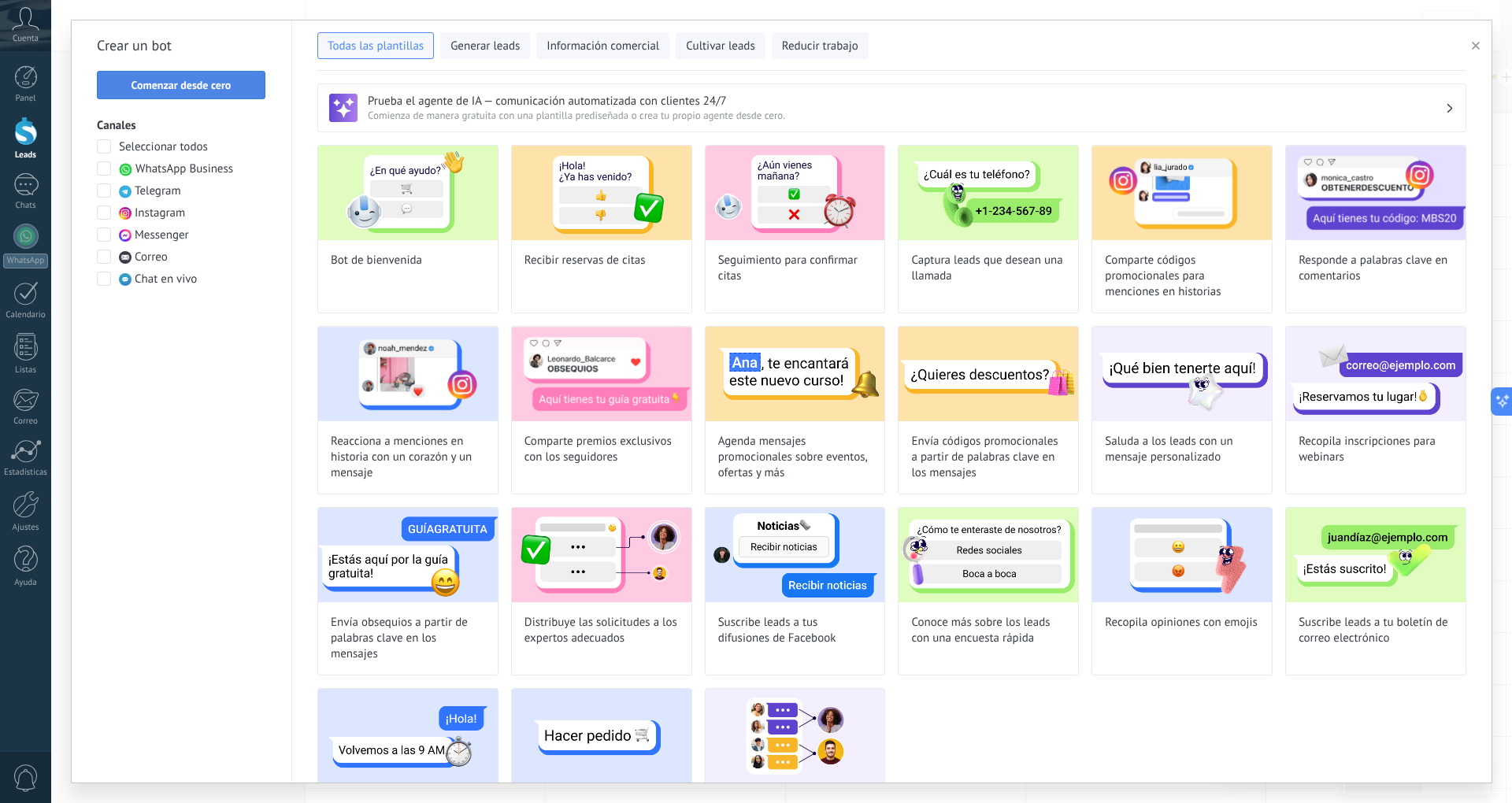 click on "Comenzar desde cero" at bounding box center [181, 85] 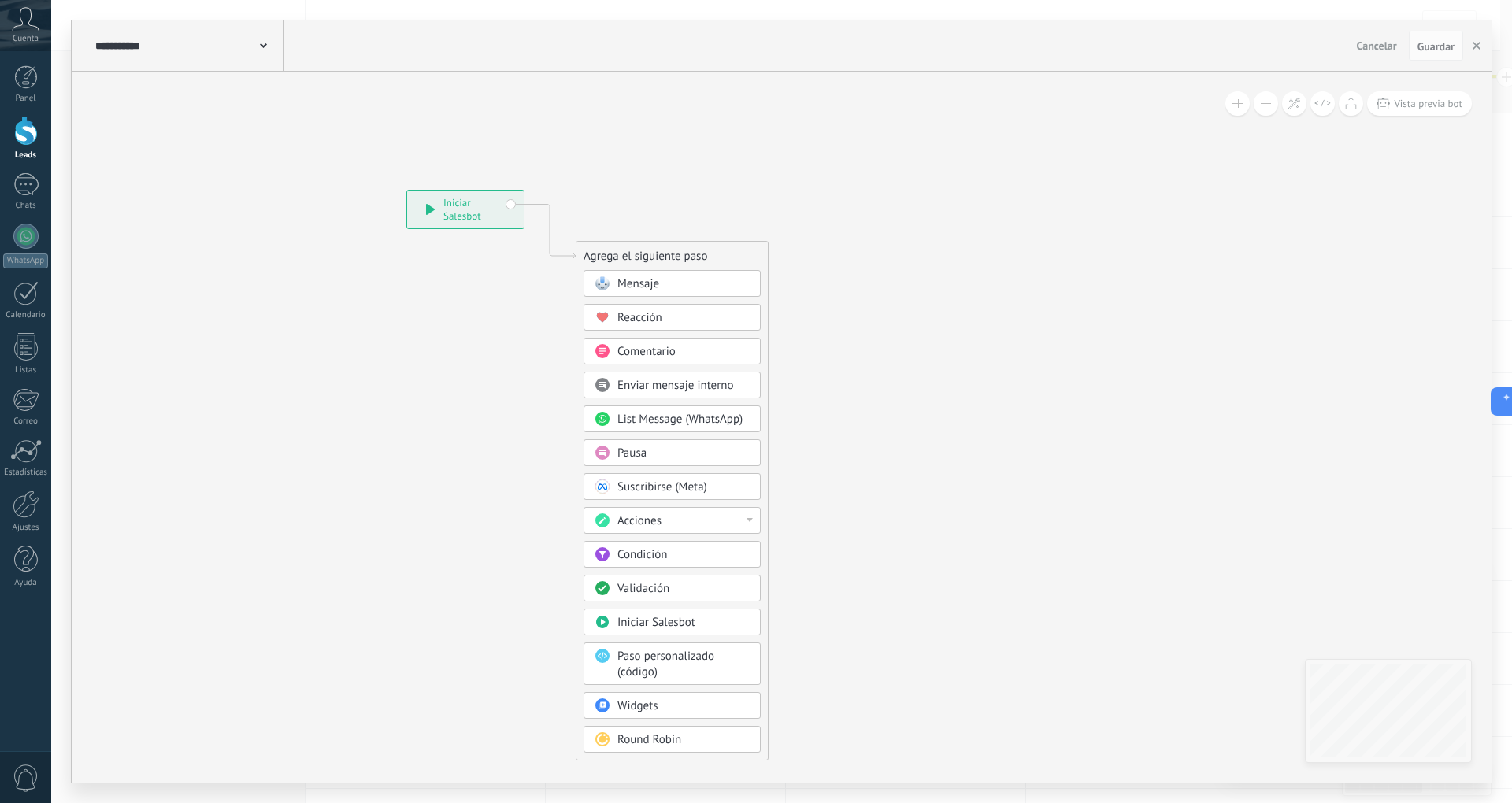click on "Mensaje" at bounding box center (638, 283) 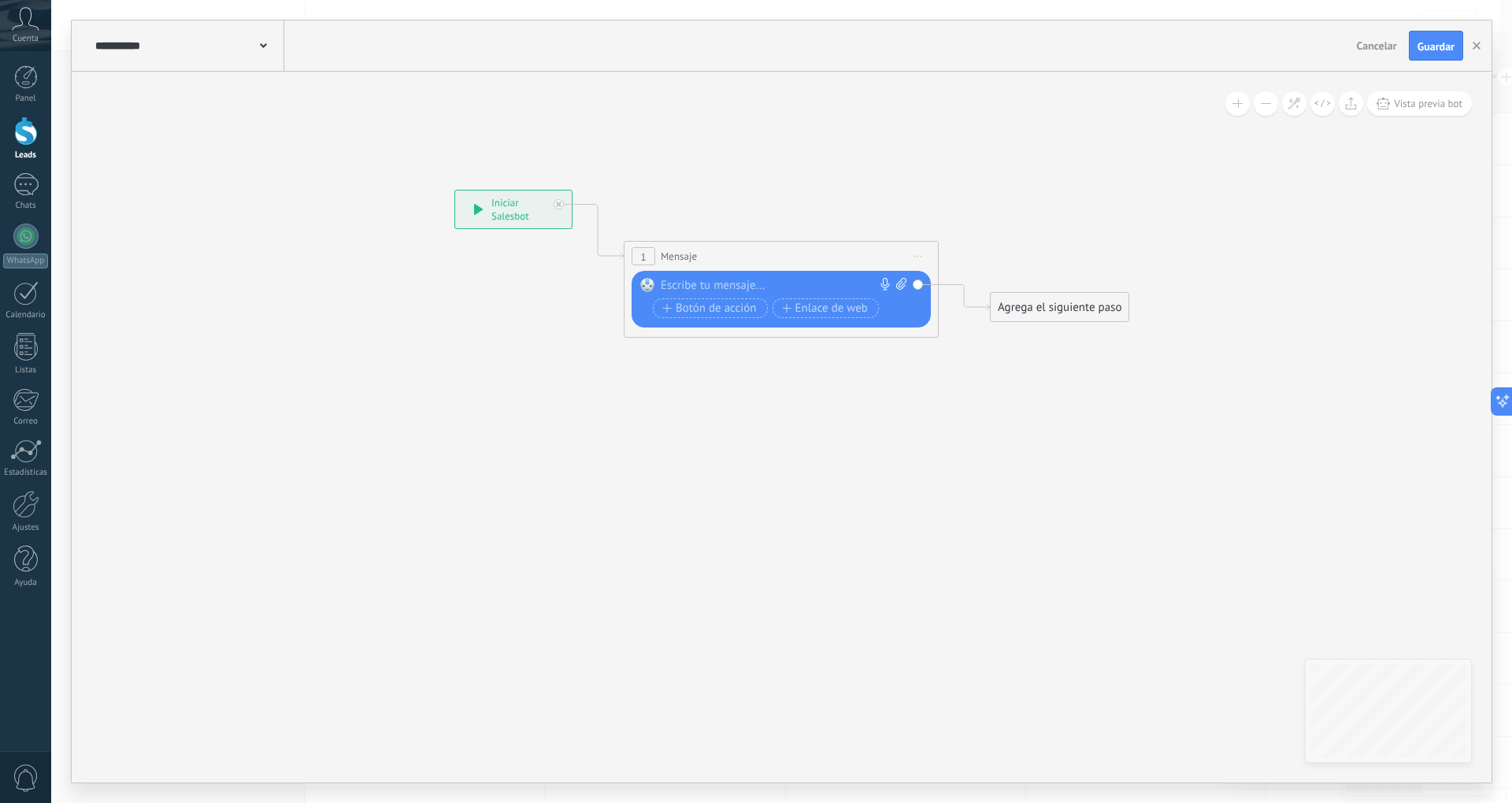 click at bounding box center [777, 286] 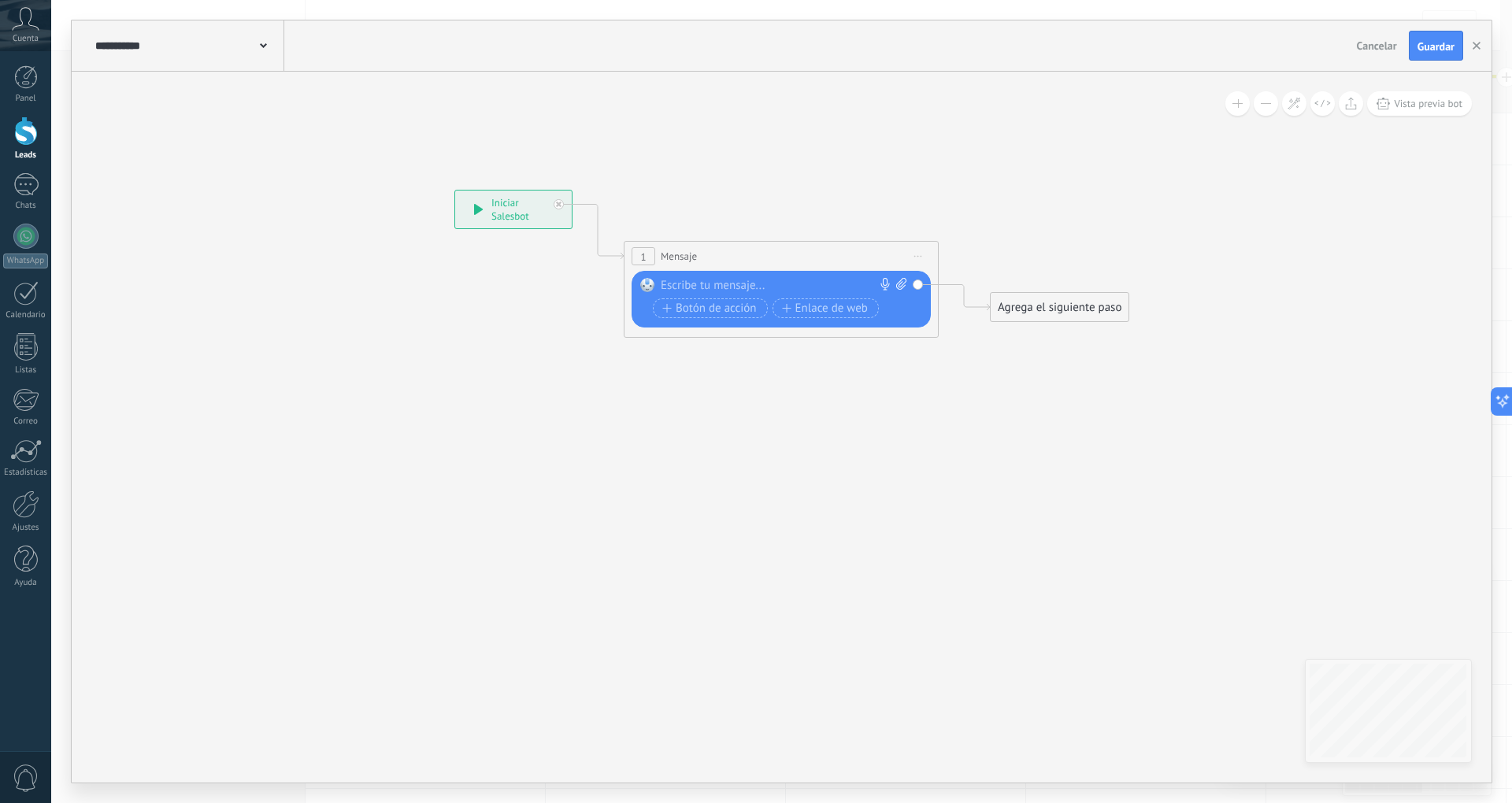 click at bounding box center (777, 286) 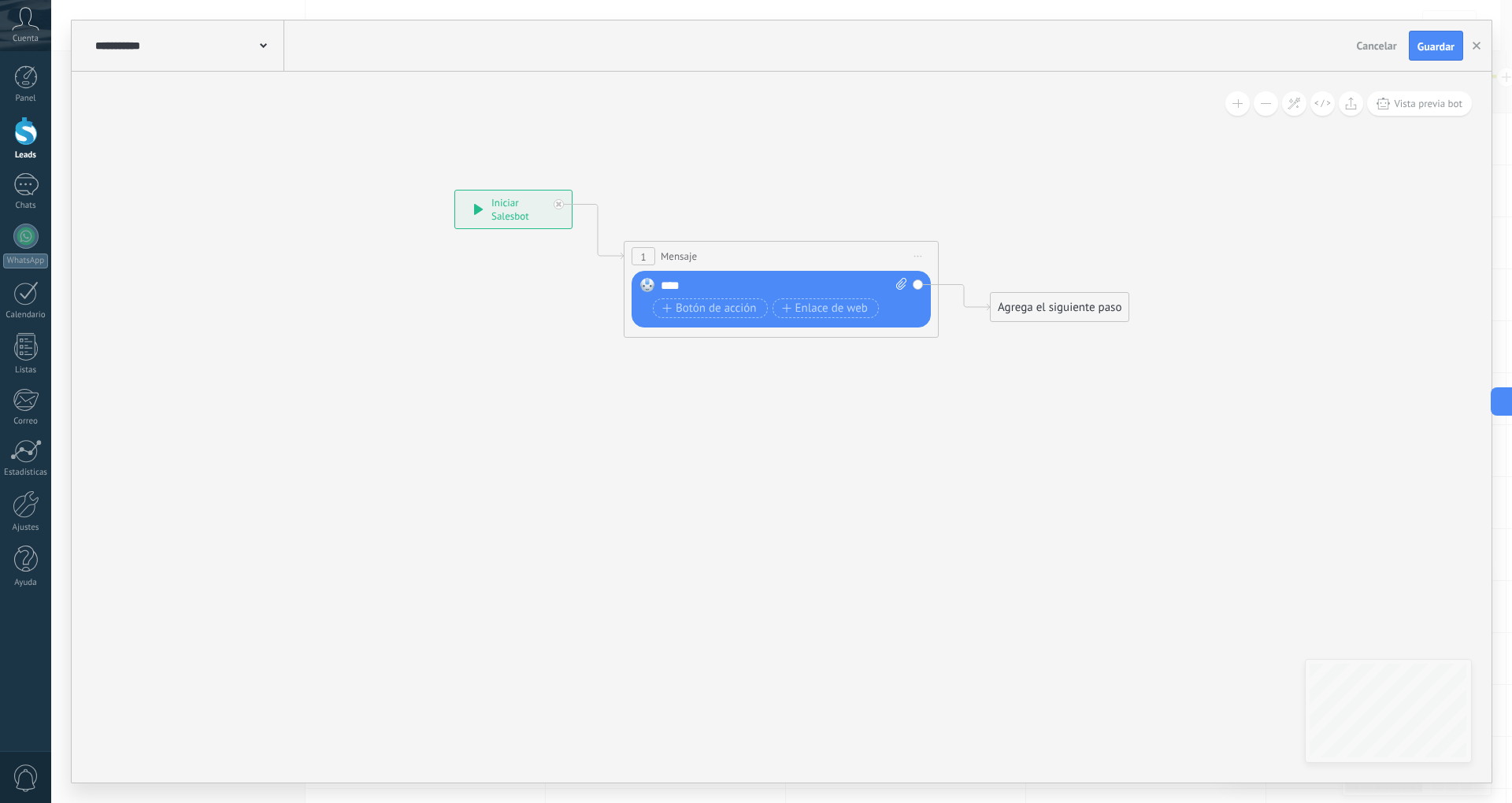 click on "****" at bounding box center [784, 286] 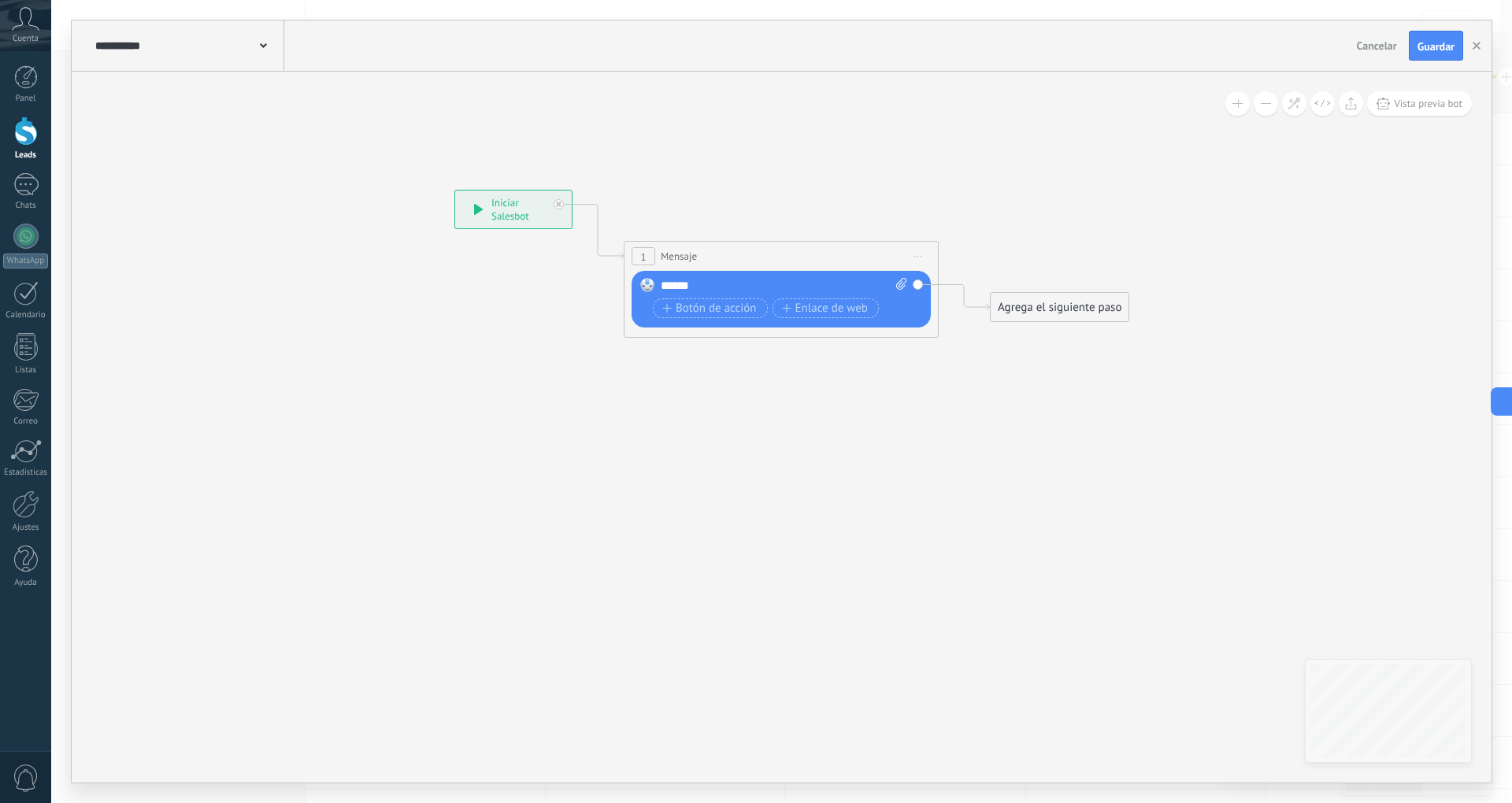 click on "******" at bounding box center (784, 286) 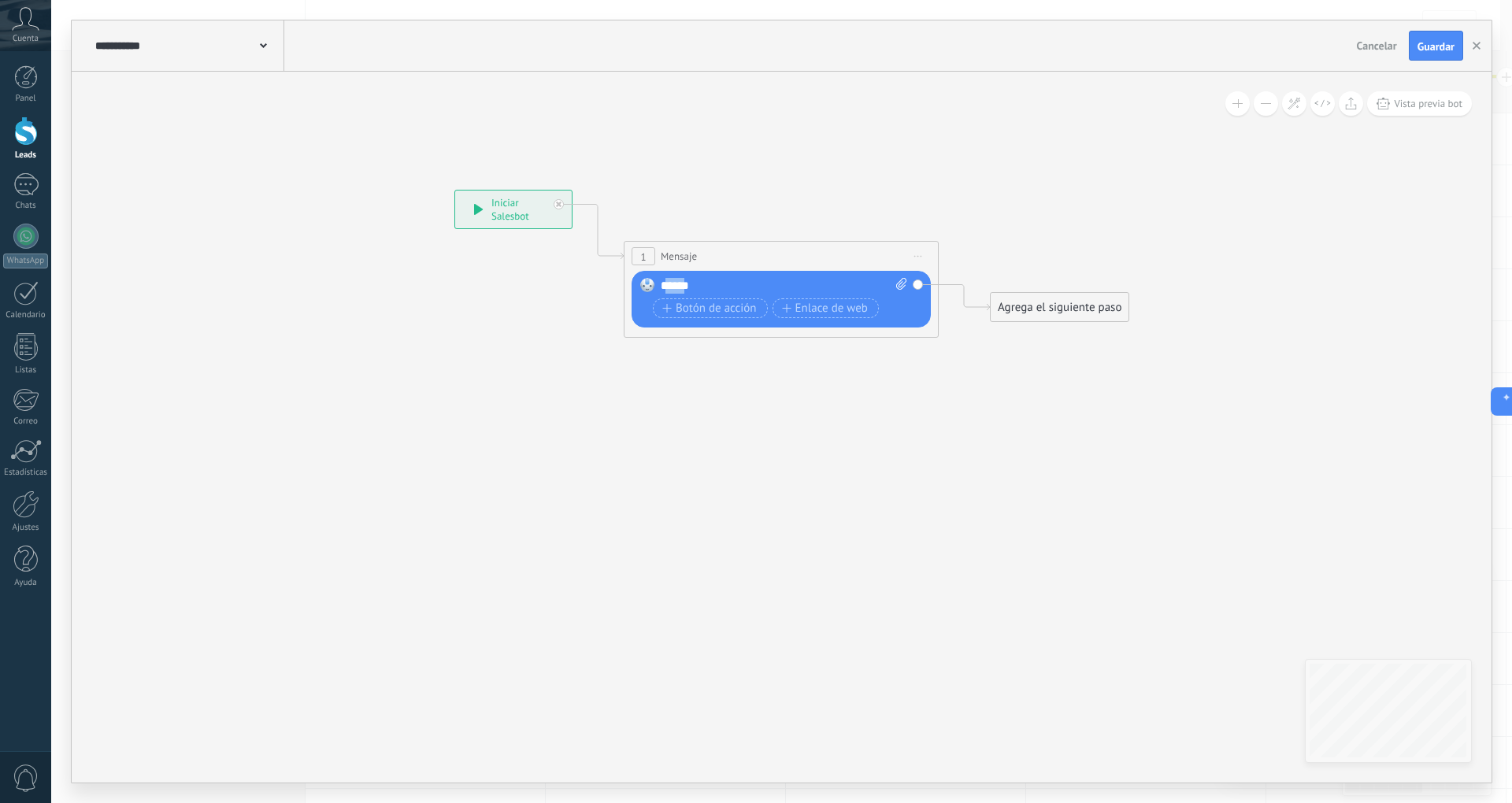 click on "******" at bounding box center [784, 286] 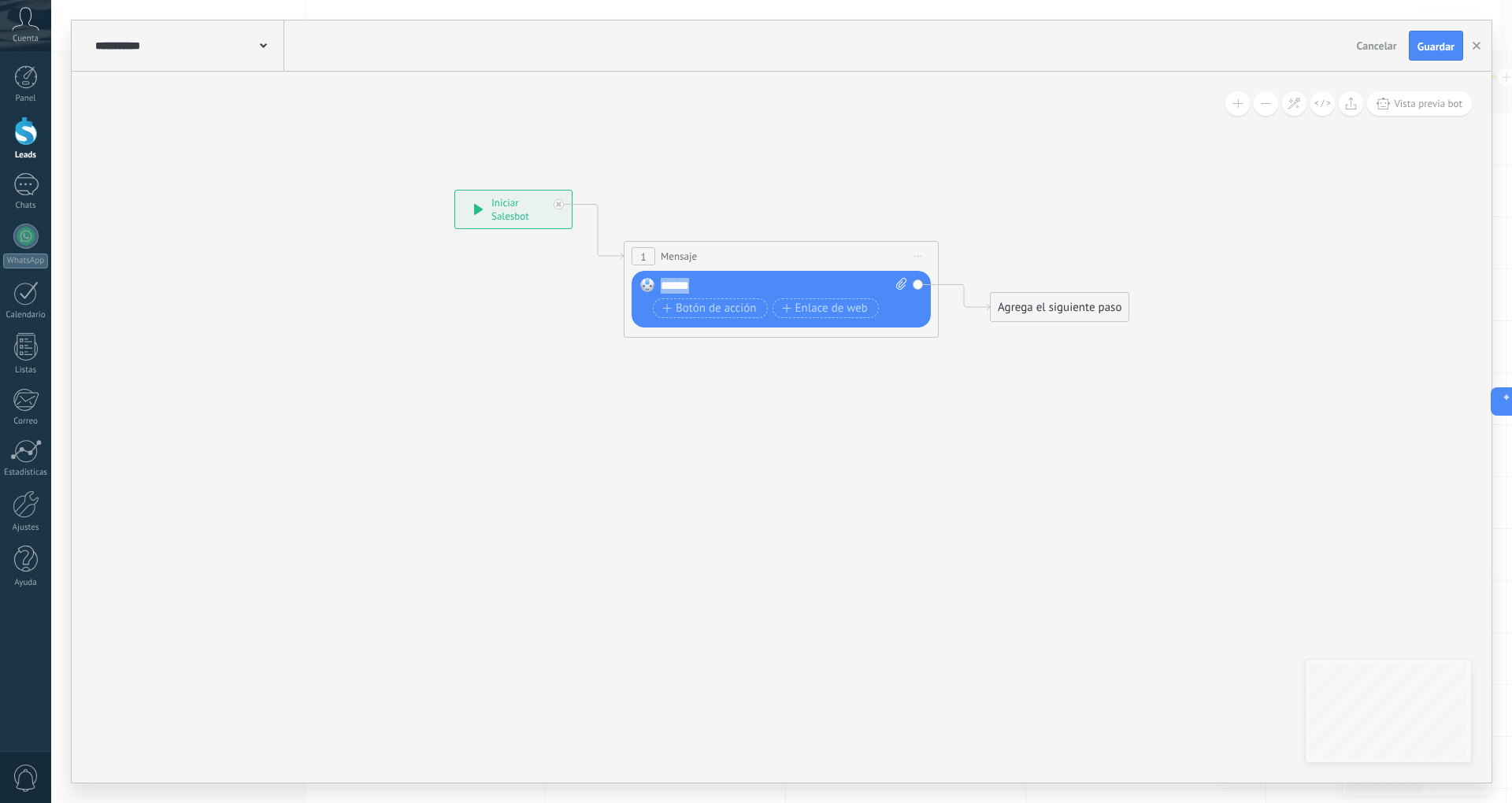 click on "******" at bounding box center [784, 286] 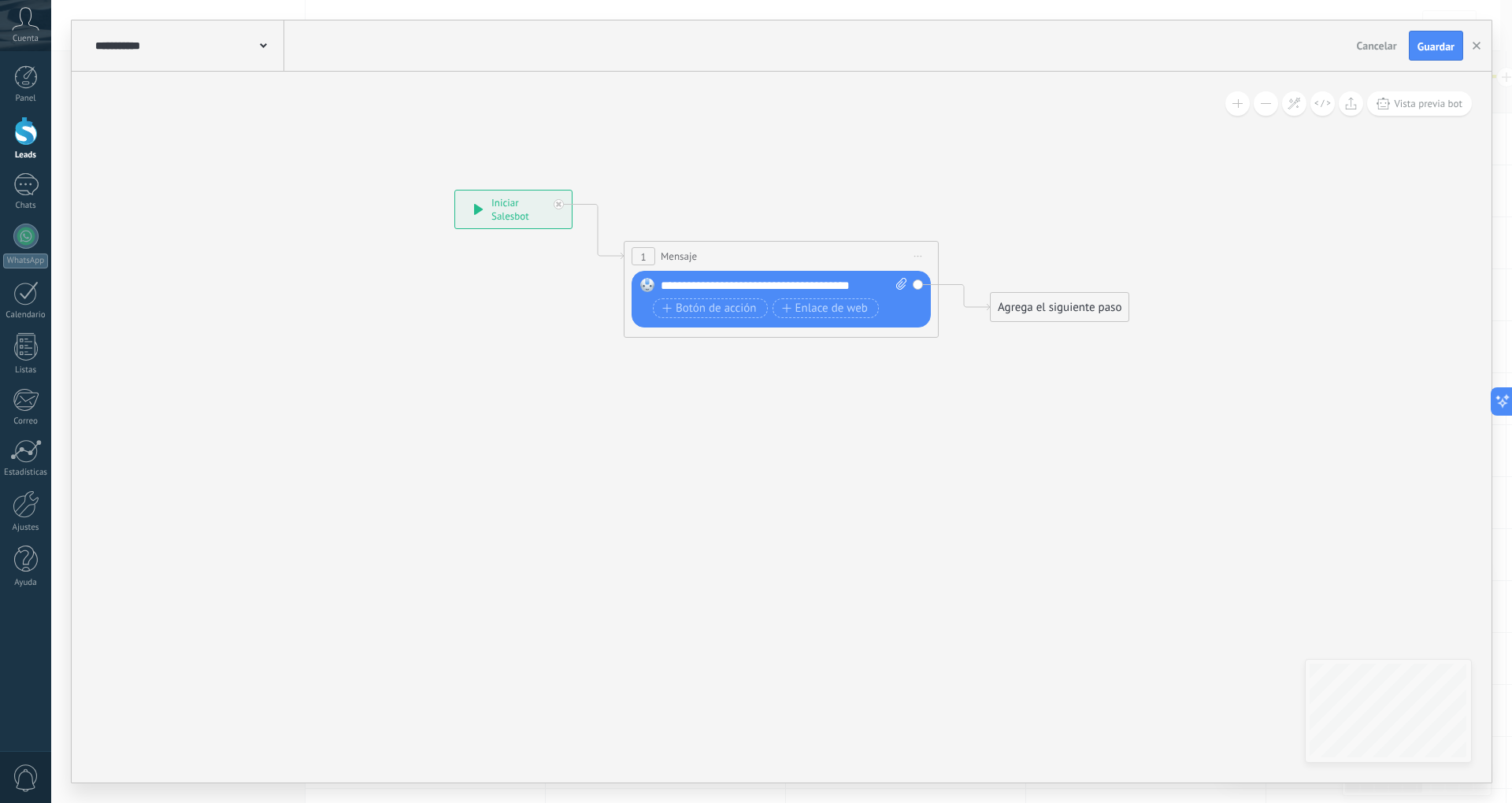 click on "Agrega el siguiente paso" at bounding box center [1059, 307] 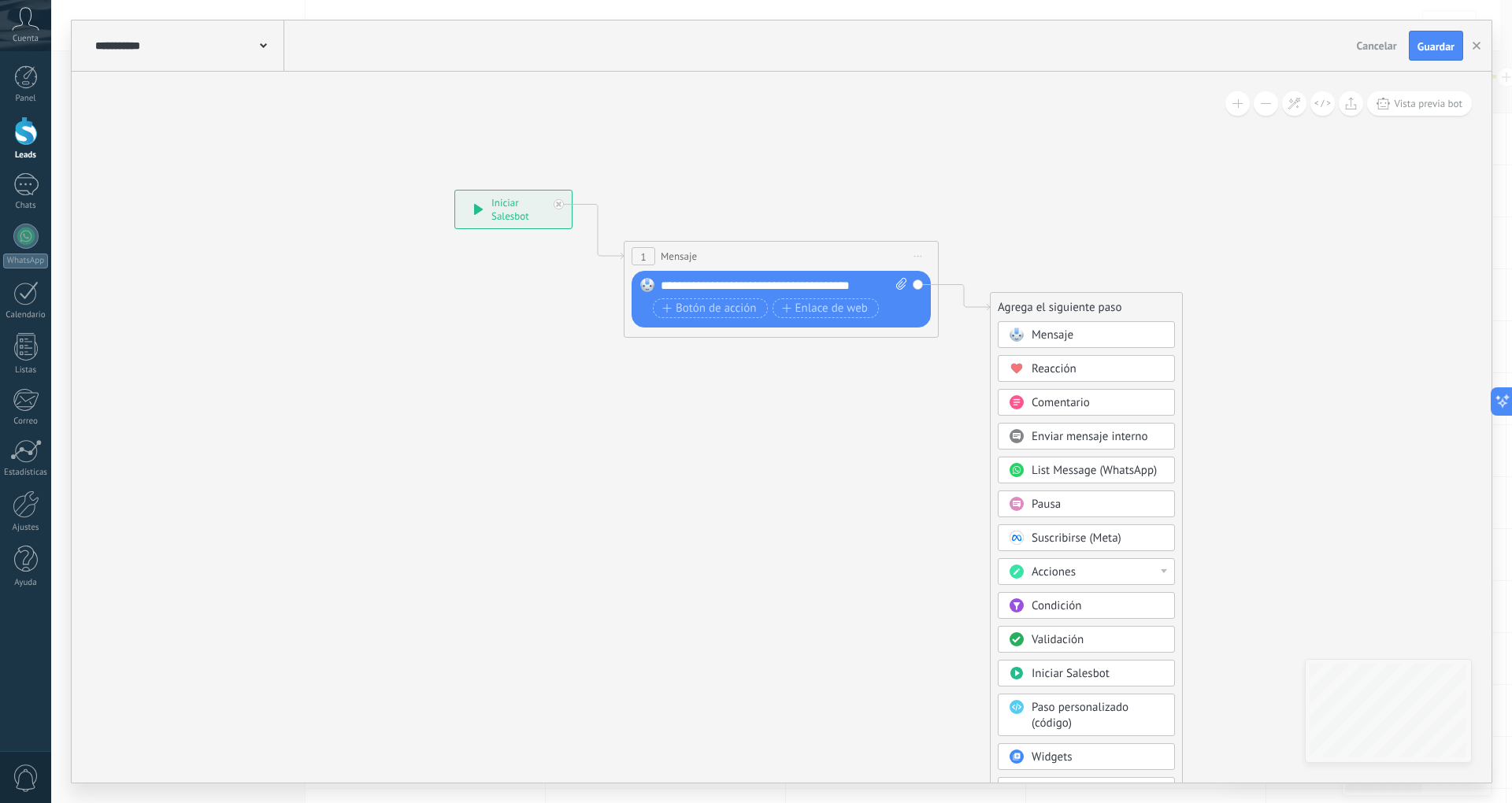 click on "Mensaje" at bounding box center (1052, 335) 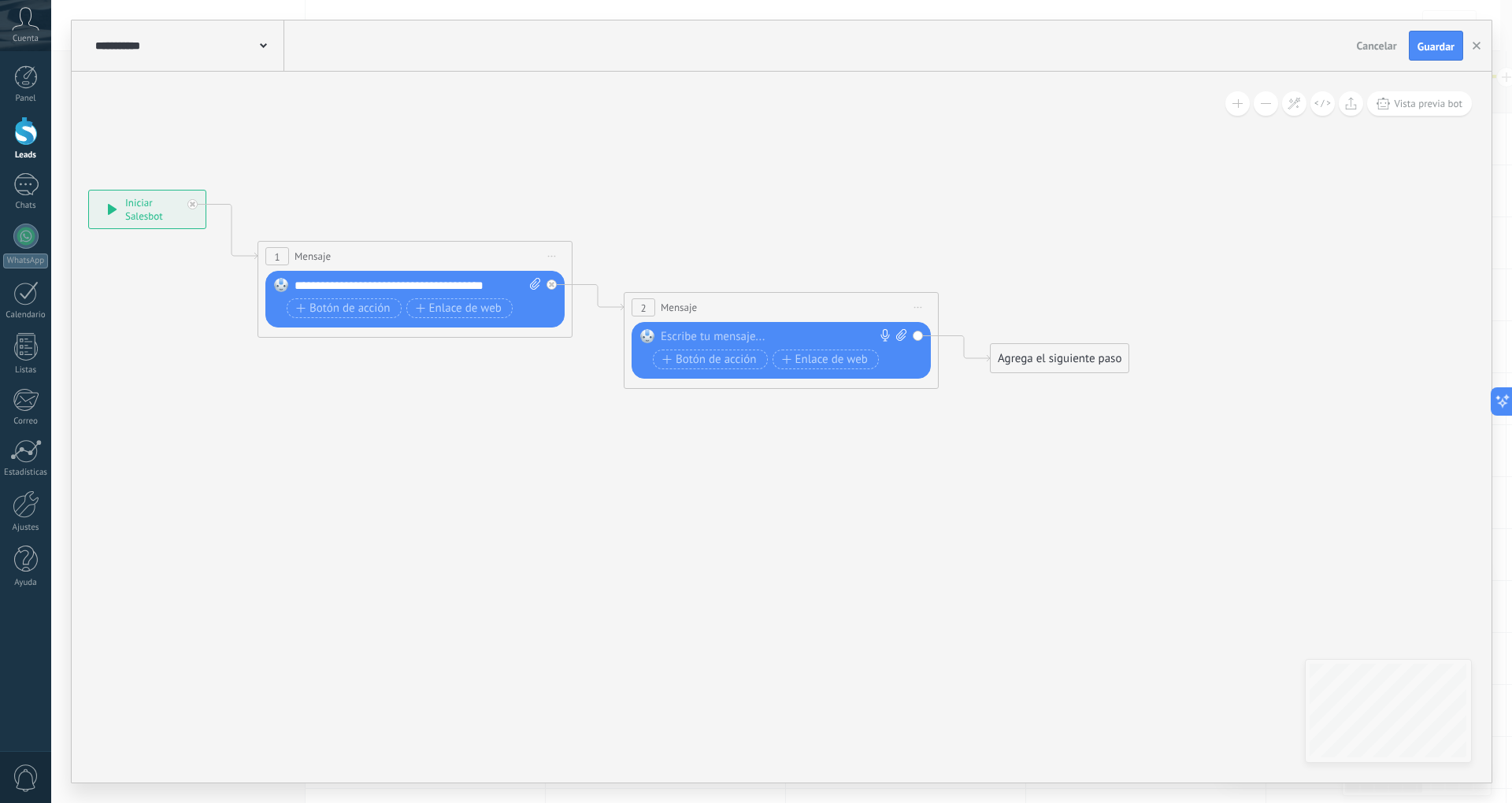 click at bounding box center [777, 337] 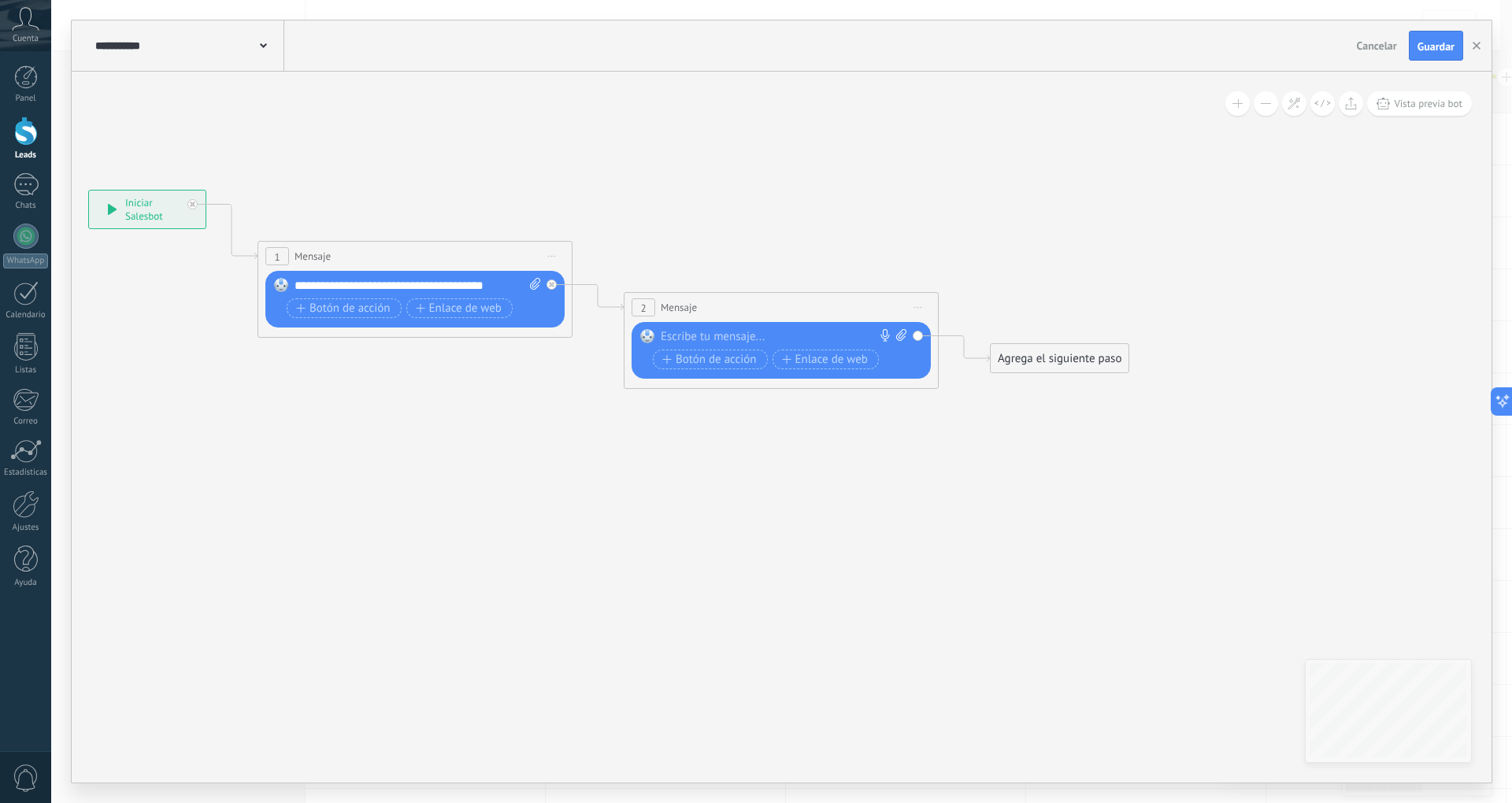 paste 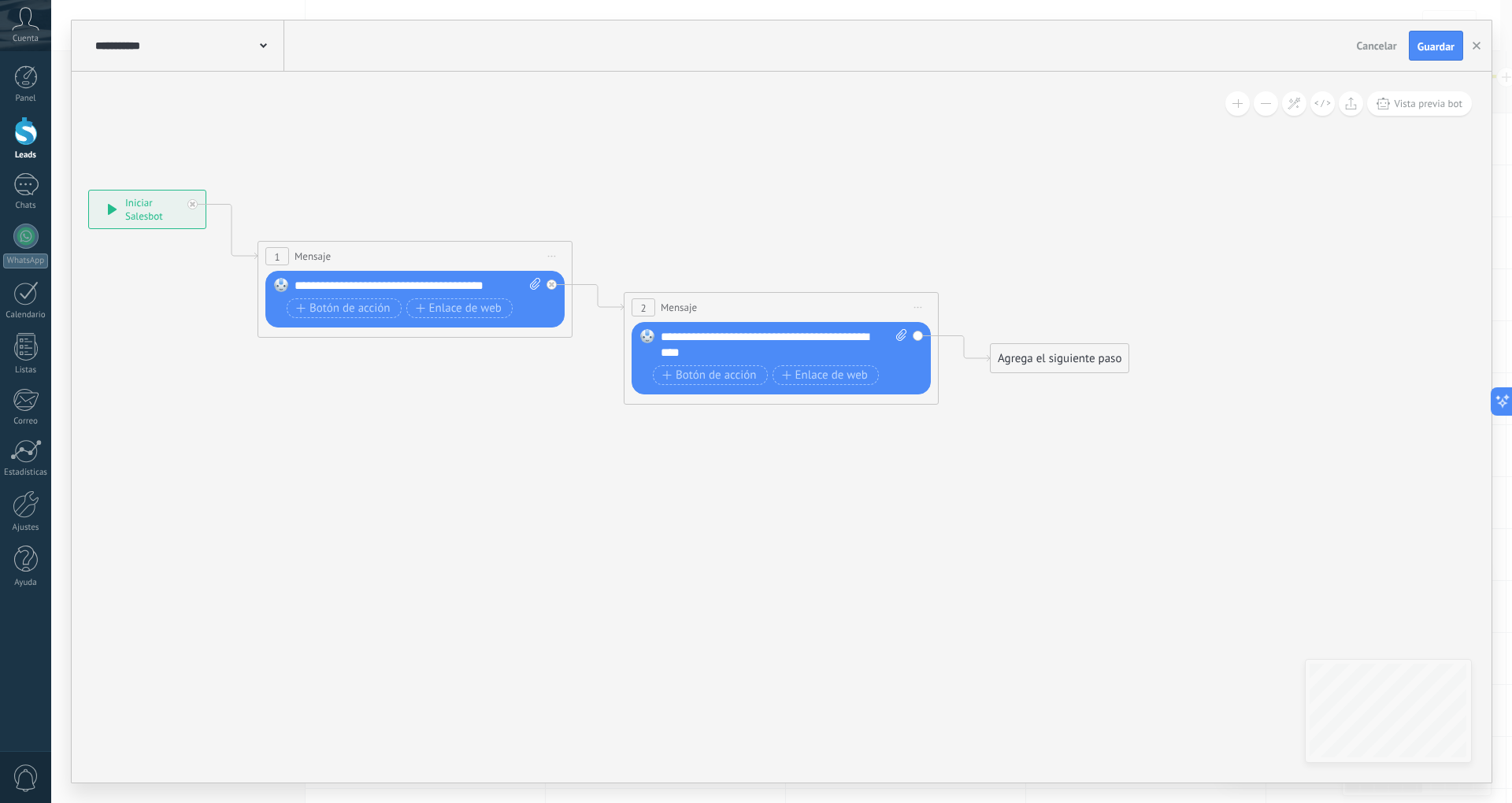 click 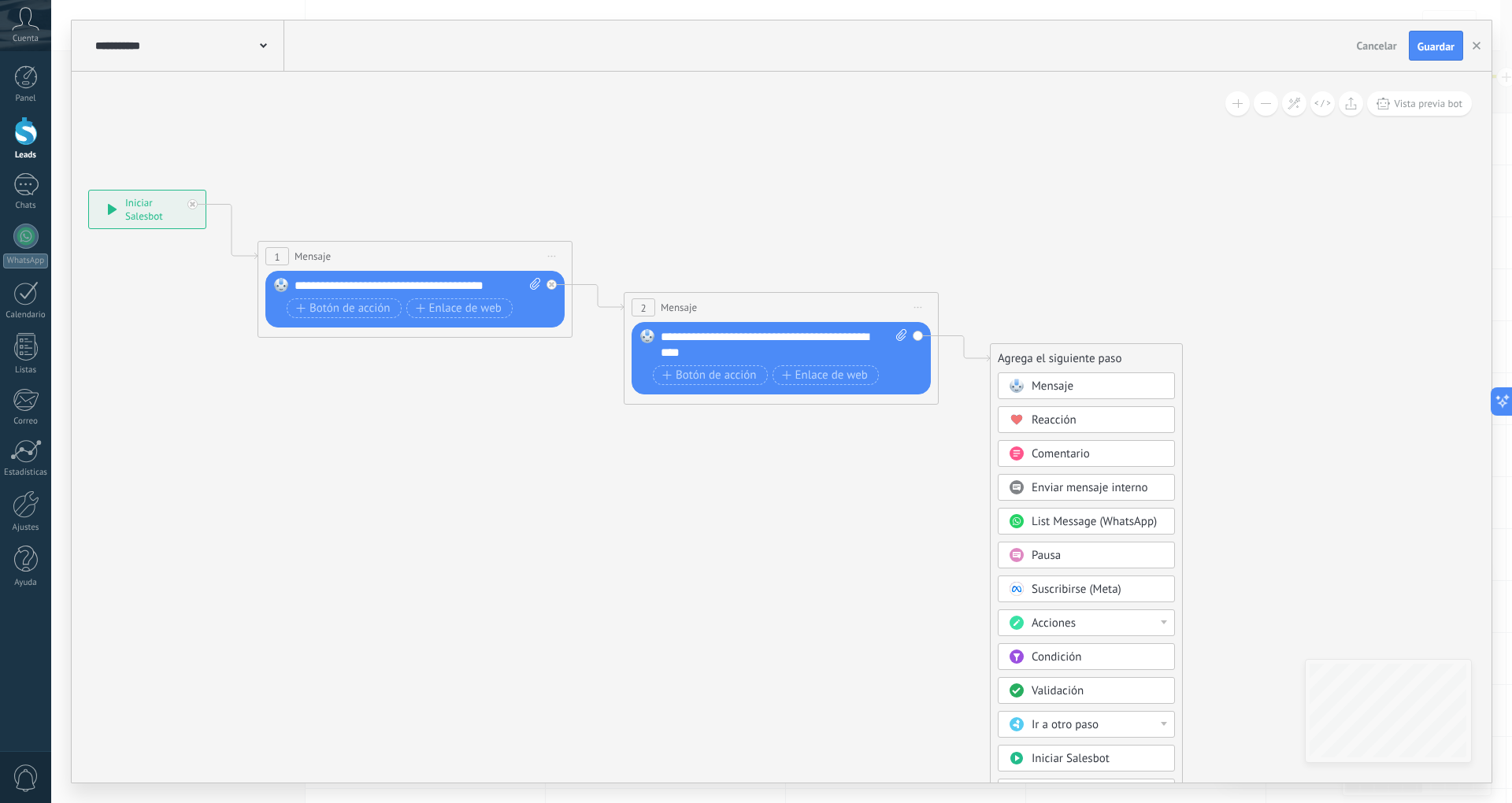 click on "Mensaje" at bounding box center (1086, 386) 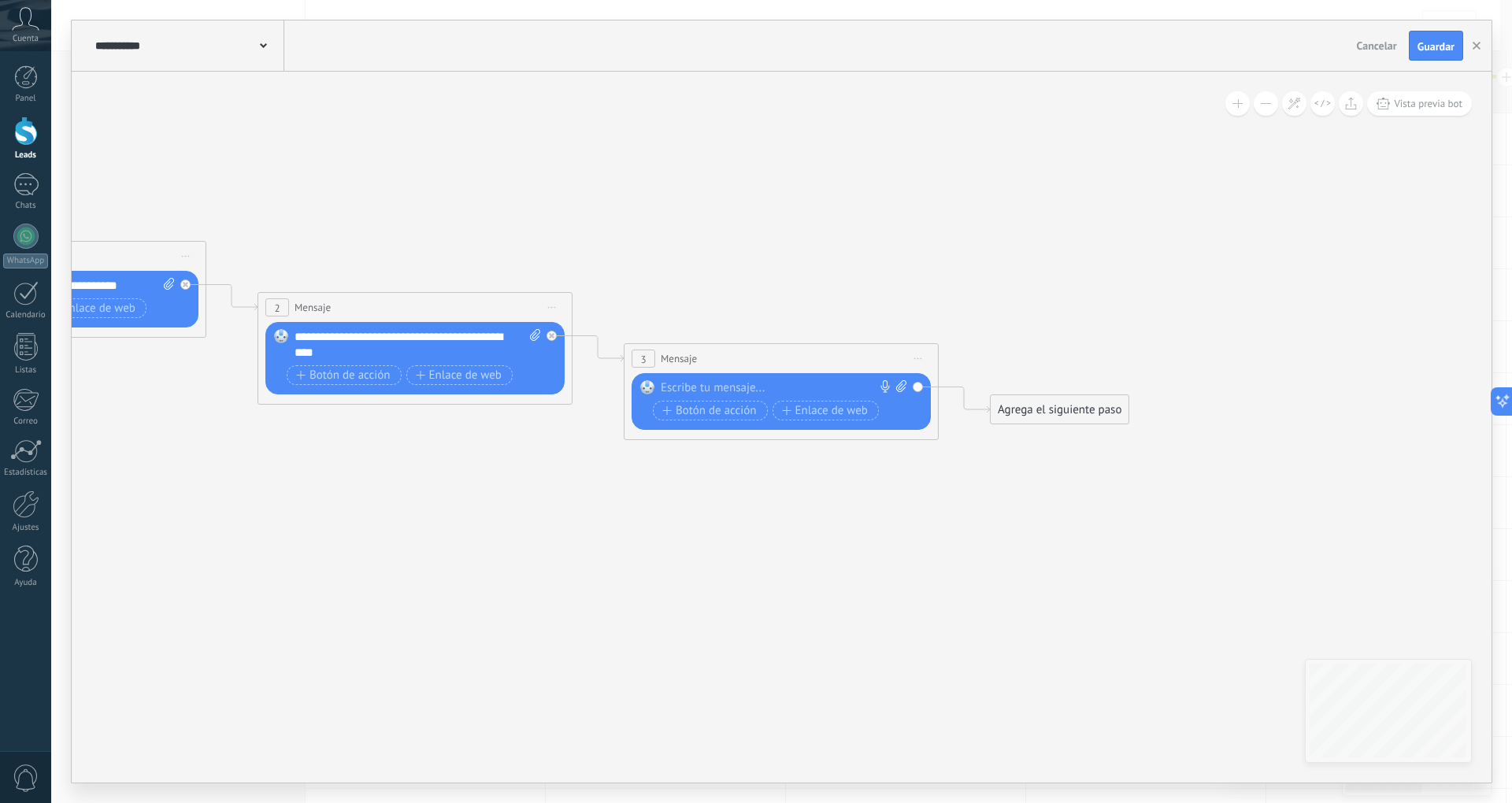 click on "Reemplazar
Quitar
Convertir a mensaje de voz
Arrastre la imagen aquí para adjuntarla.
Añadir imagen
Subir
Arrastrar y soltar
Archivo no encontrado
Escribe tu mensaje..." at bounding box center (781, 402) 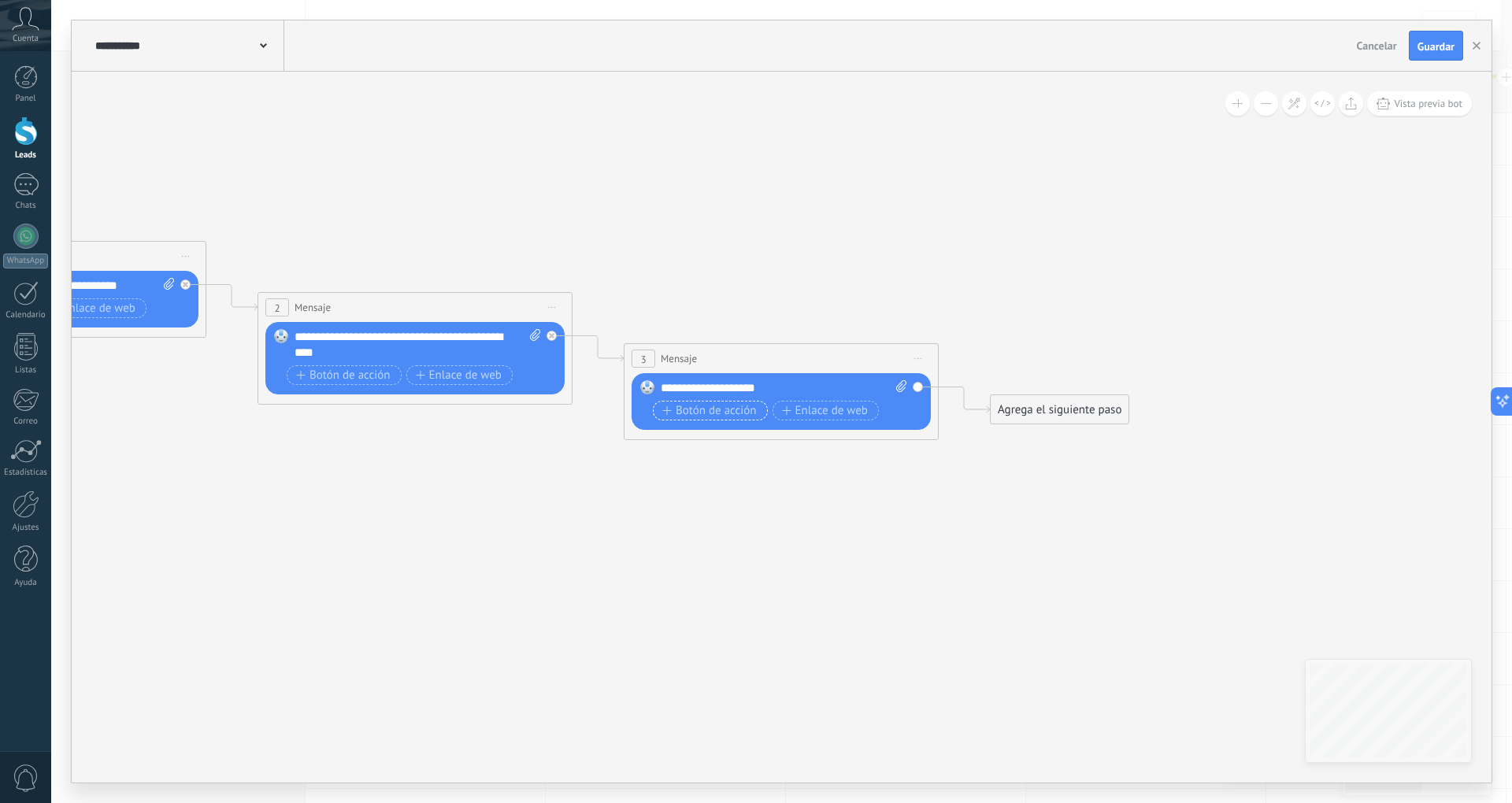 click on "Botón de acción" at bounding box center [710, 411] 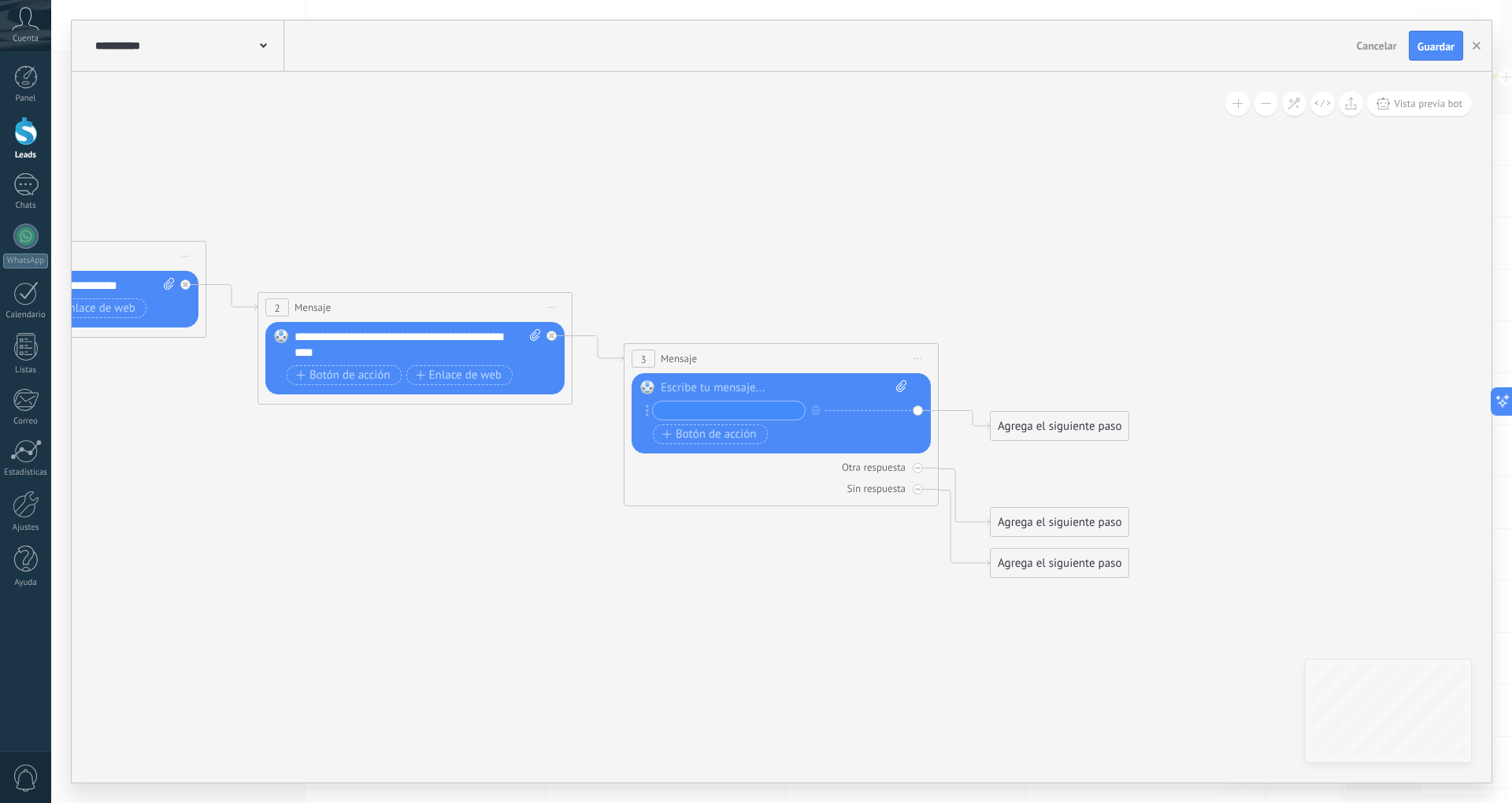 click at bounding box center [784, 388] 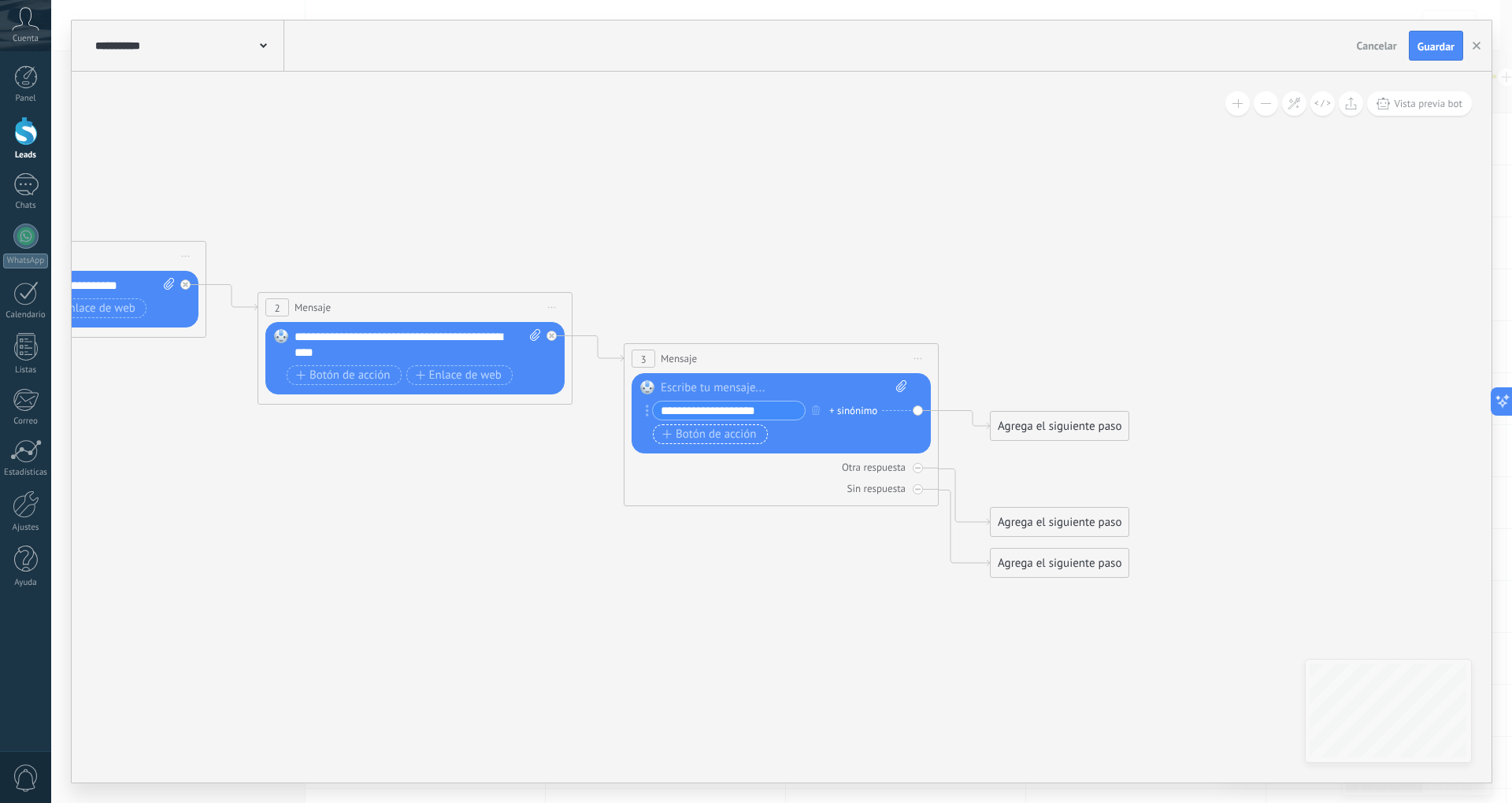 type on "**********" 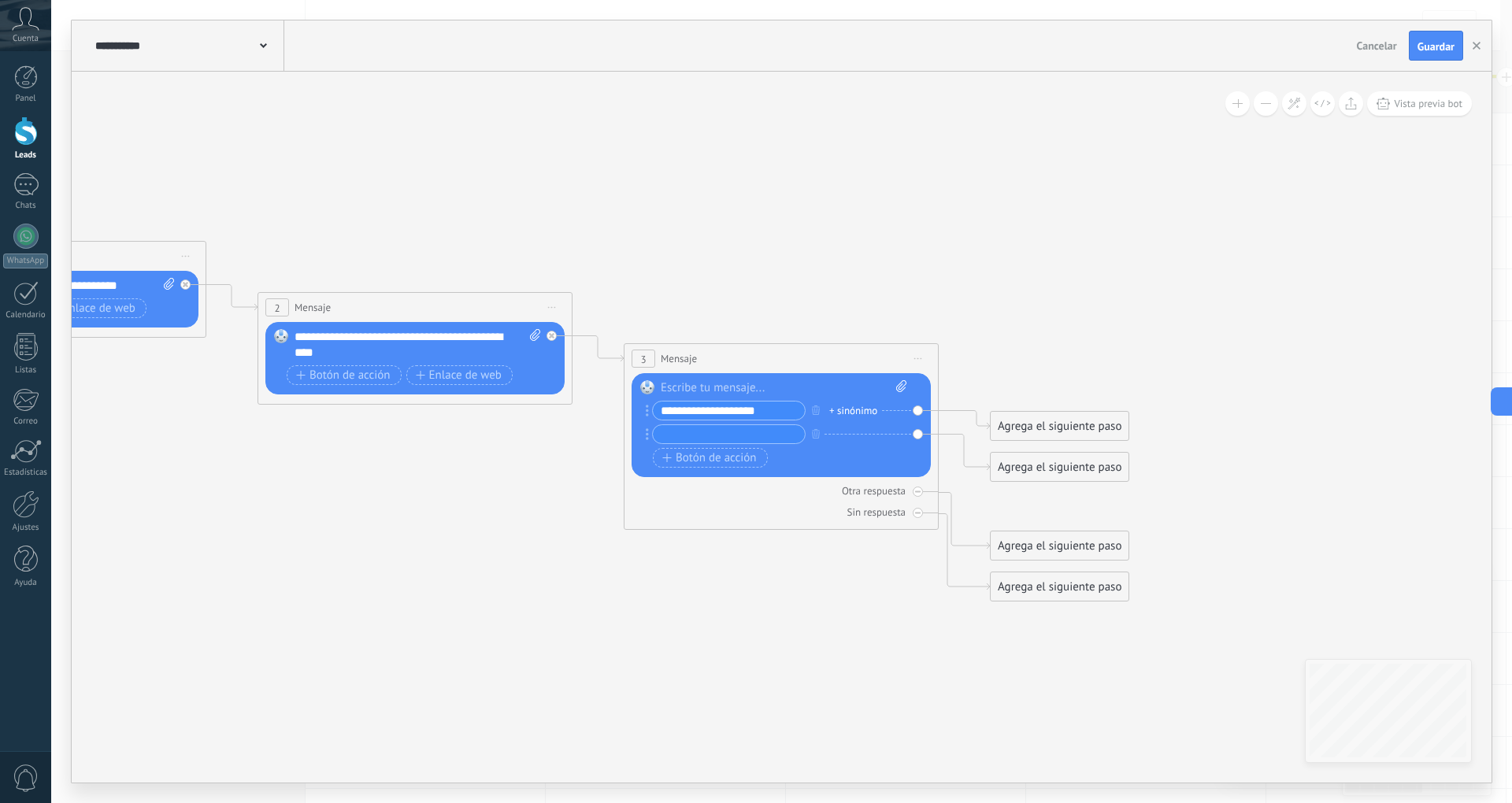 paste on "**********" 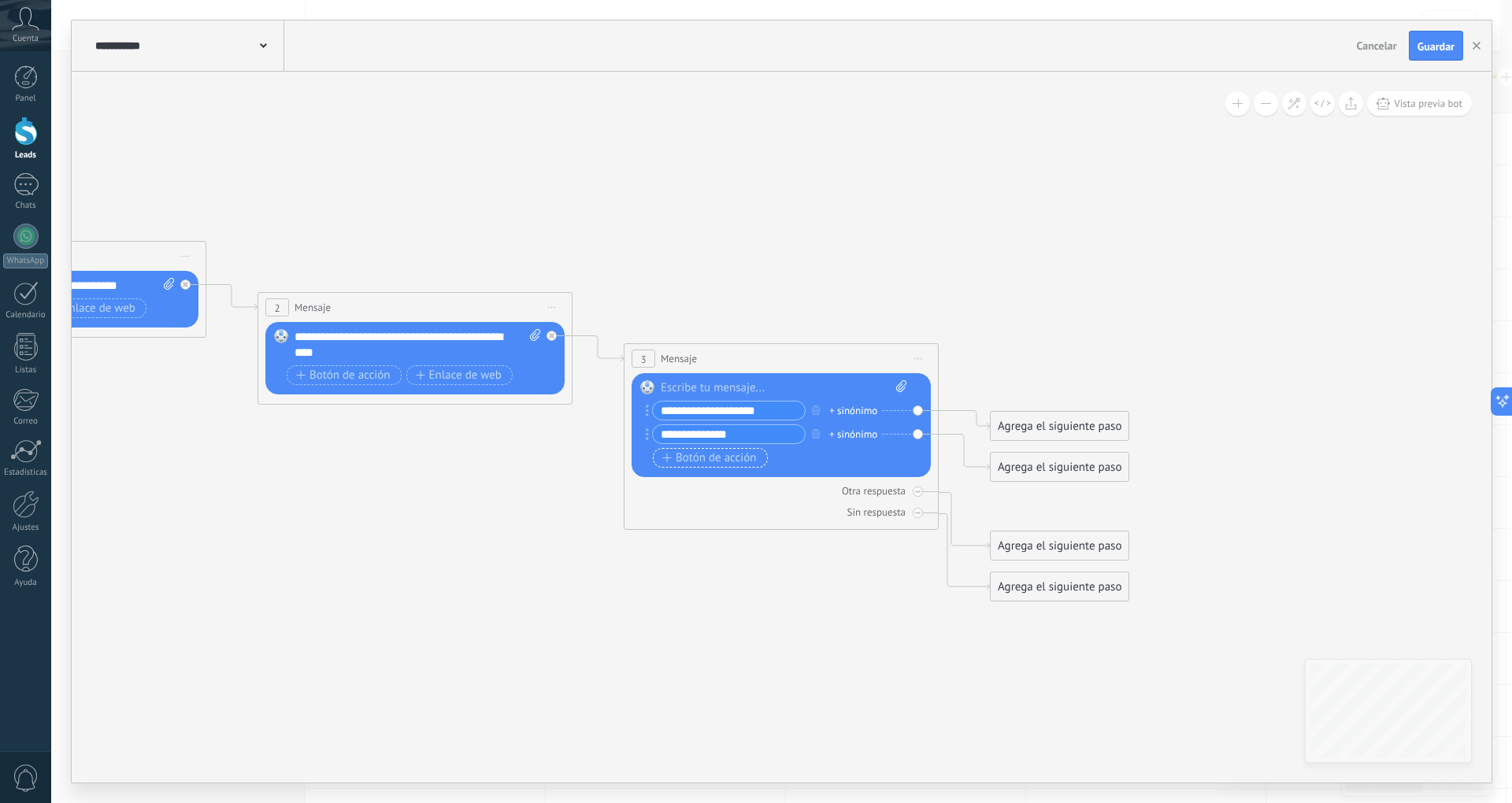 type on "**********" 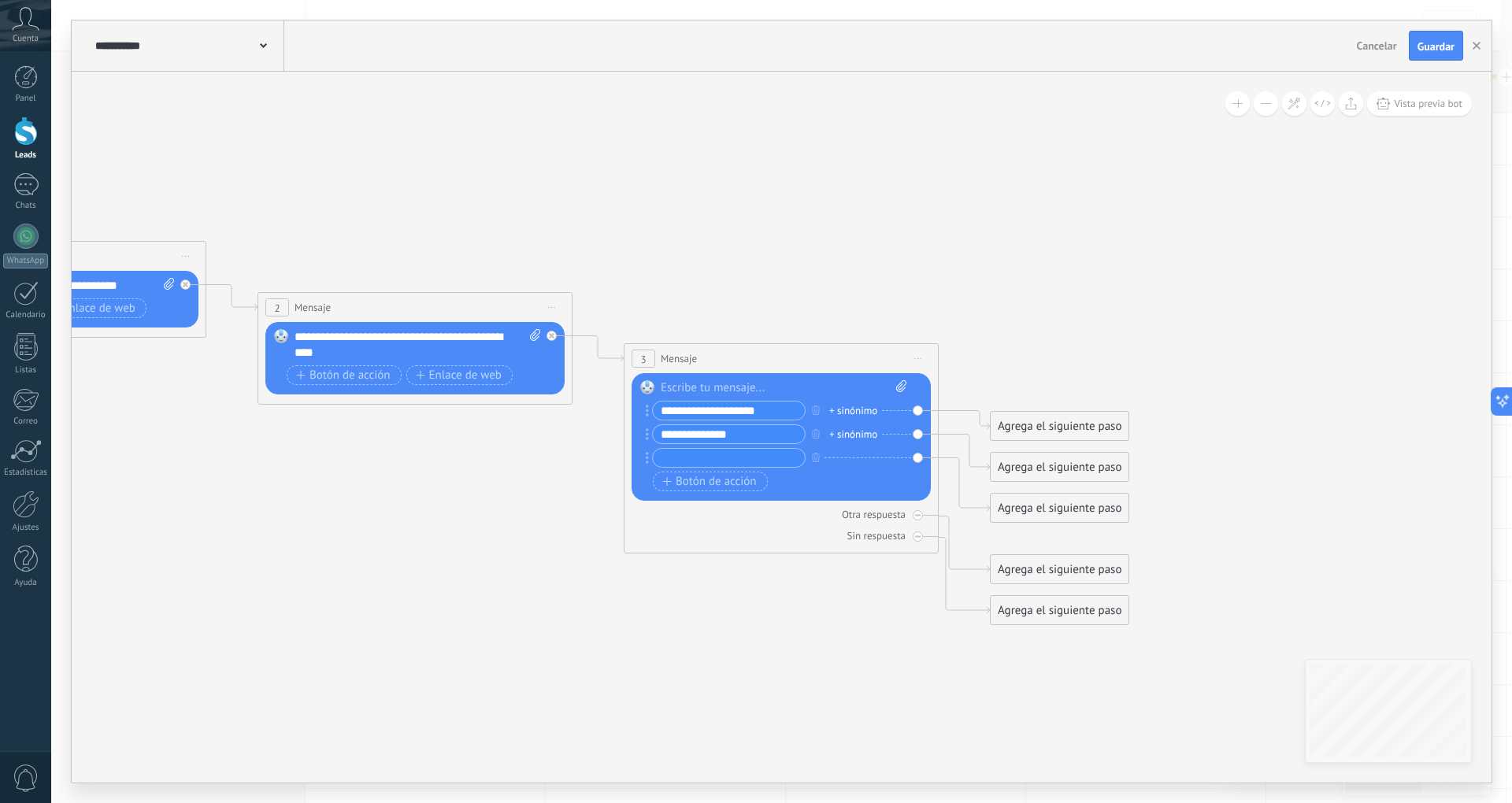 click at bounding box center (728, 457) 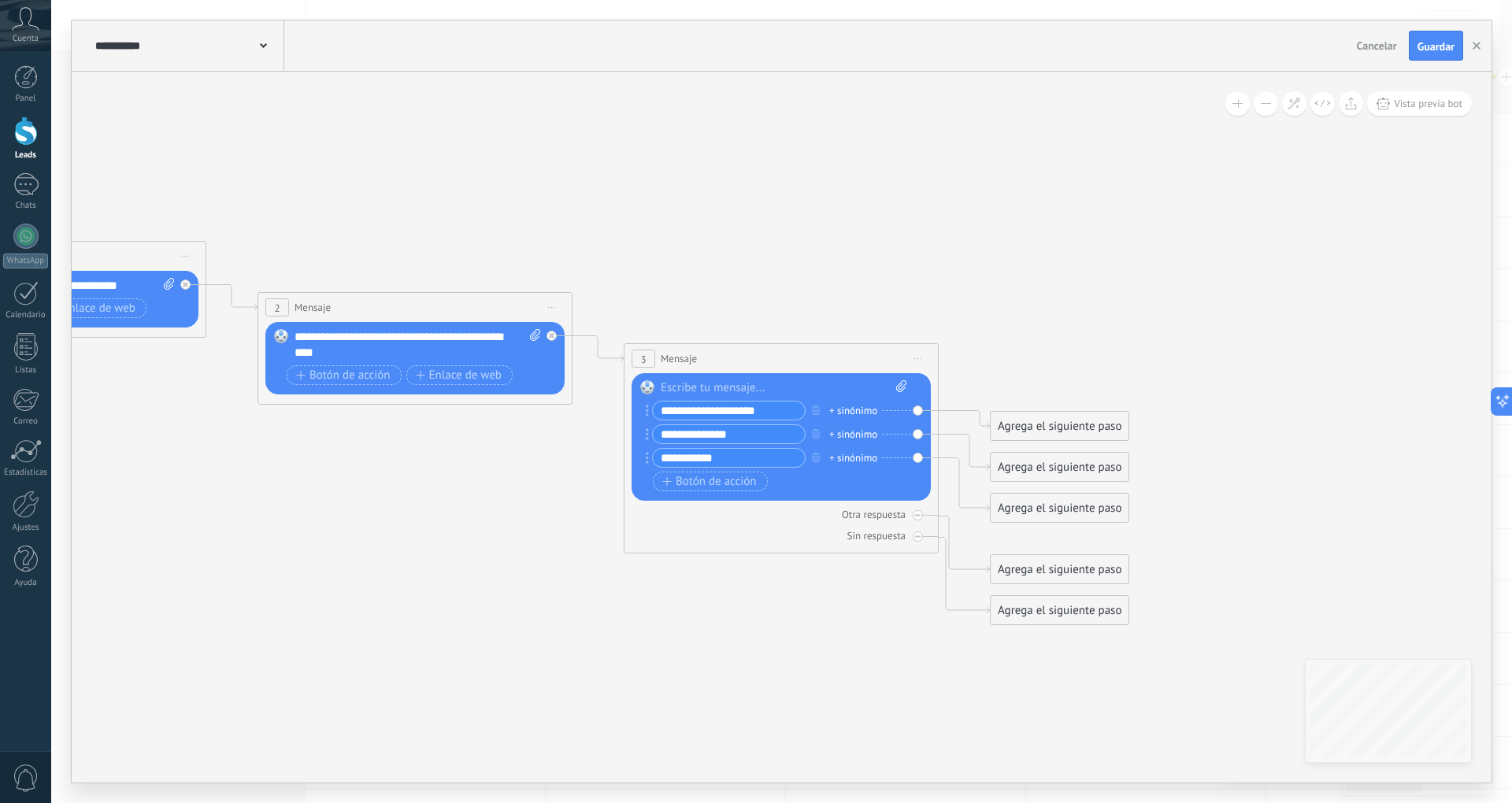 click on "**********" at bounding box center (728, 457) 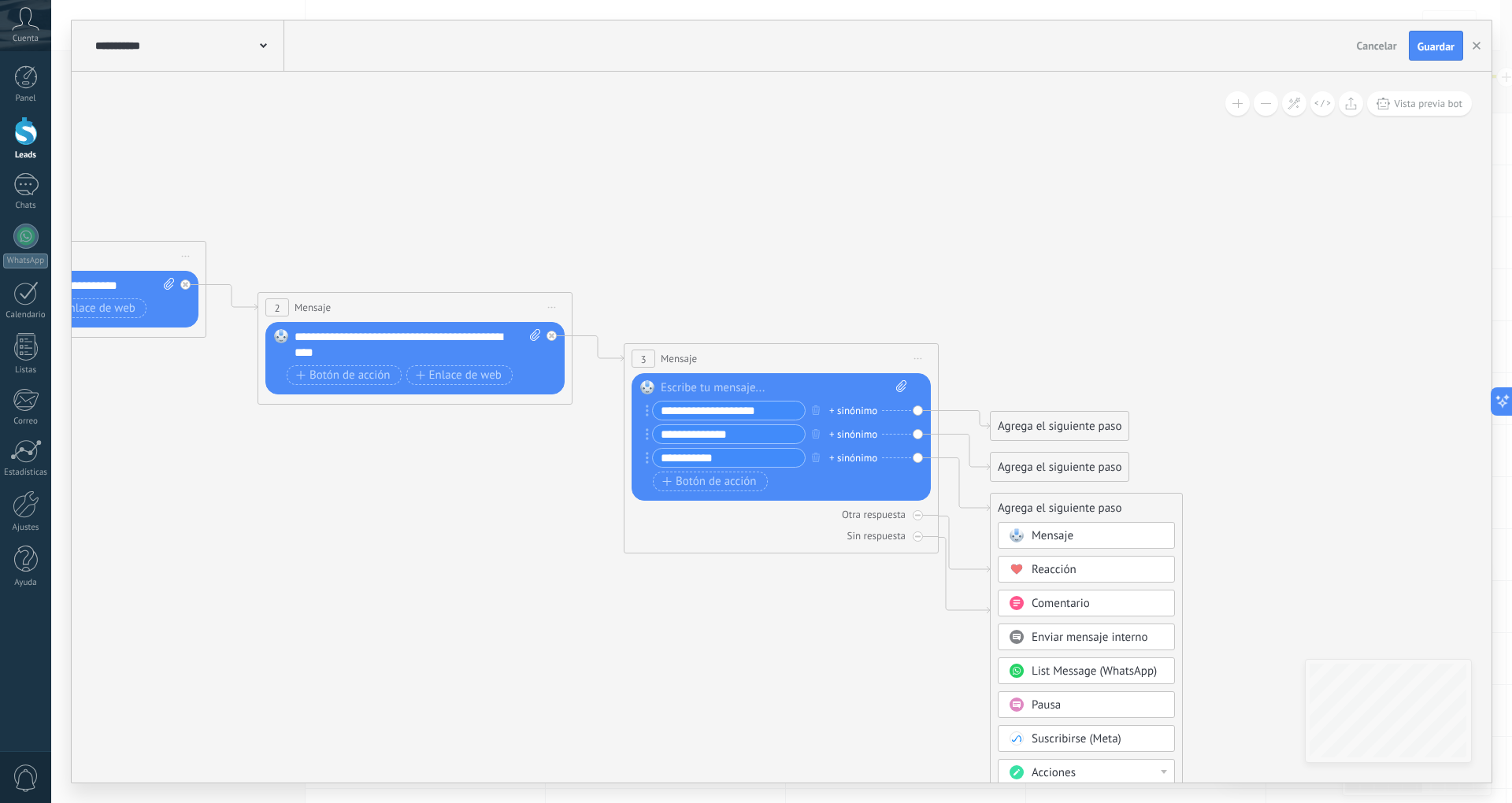 click 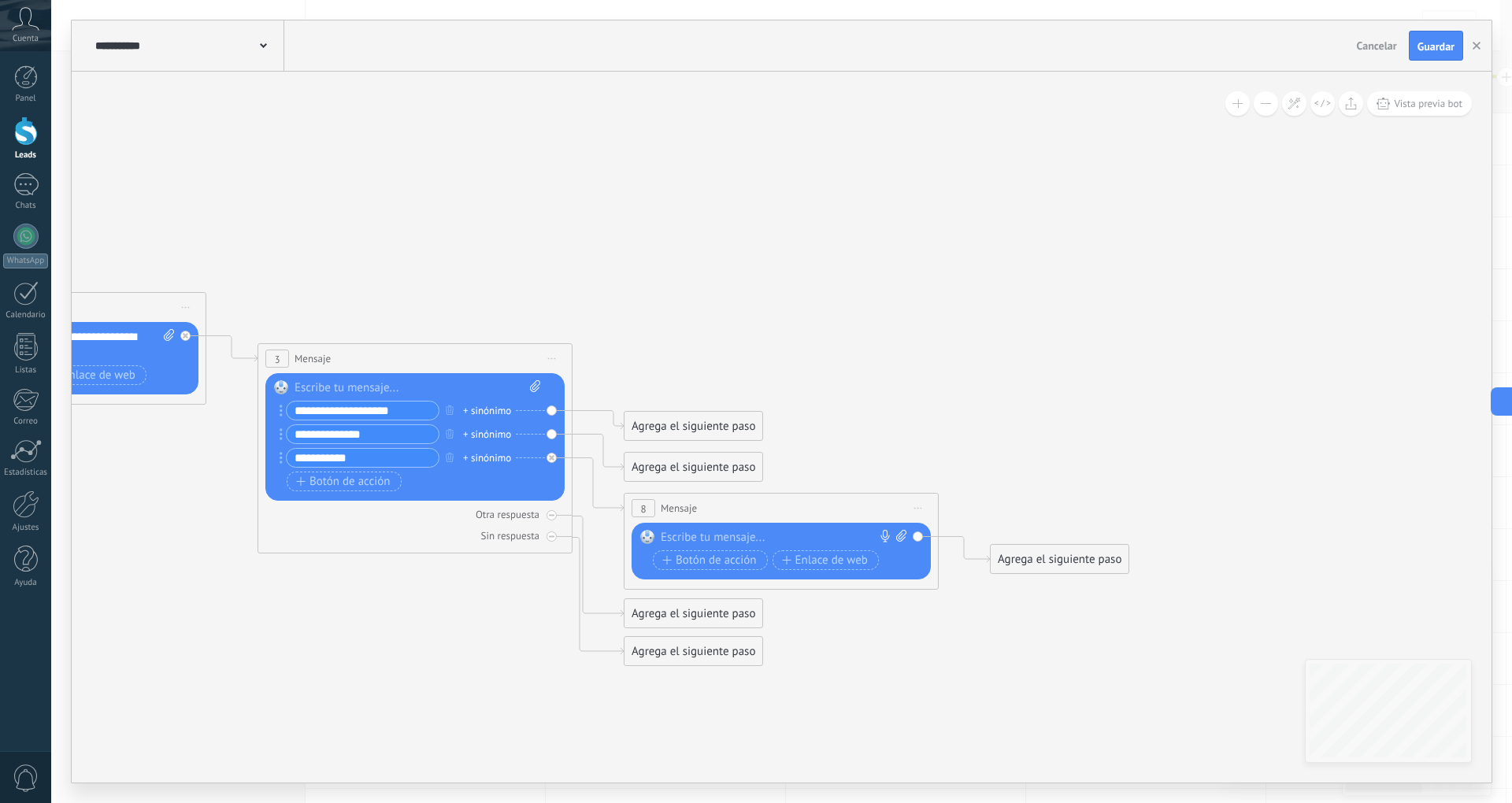 click on "Reemplazar
Quitar
Convertir a mensaje de voz
Arrastre la imagen aquí para adjuntarla.
Añadir imagen
Subir
Arrastrar y soltar
Archivo no encontrado
Escribe tu mensaje..." at bounding box center (781, 551) 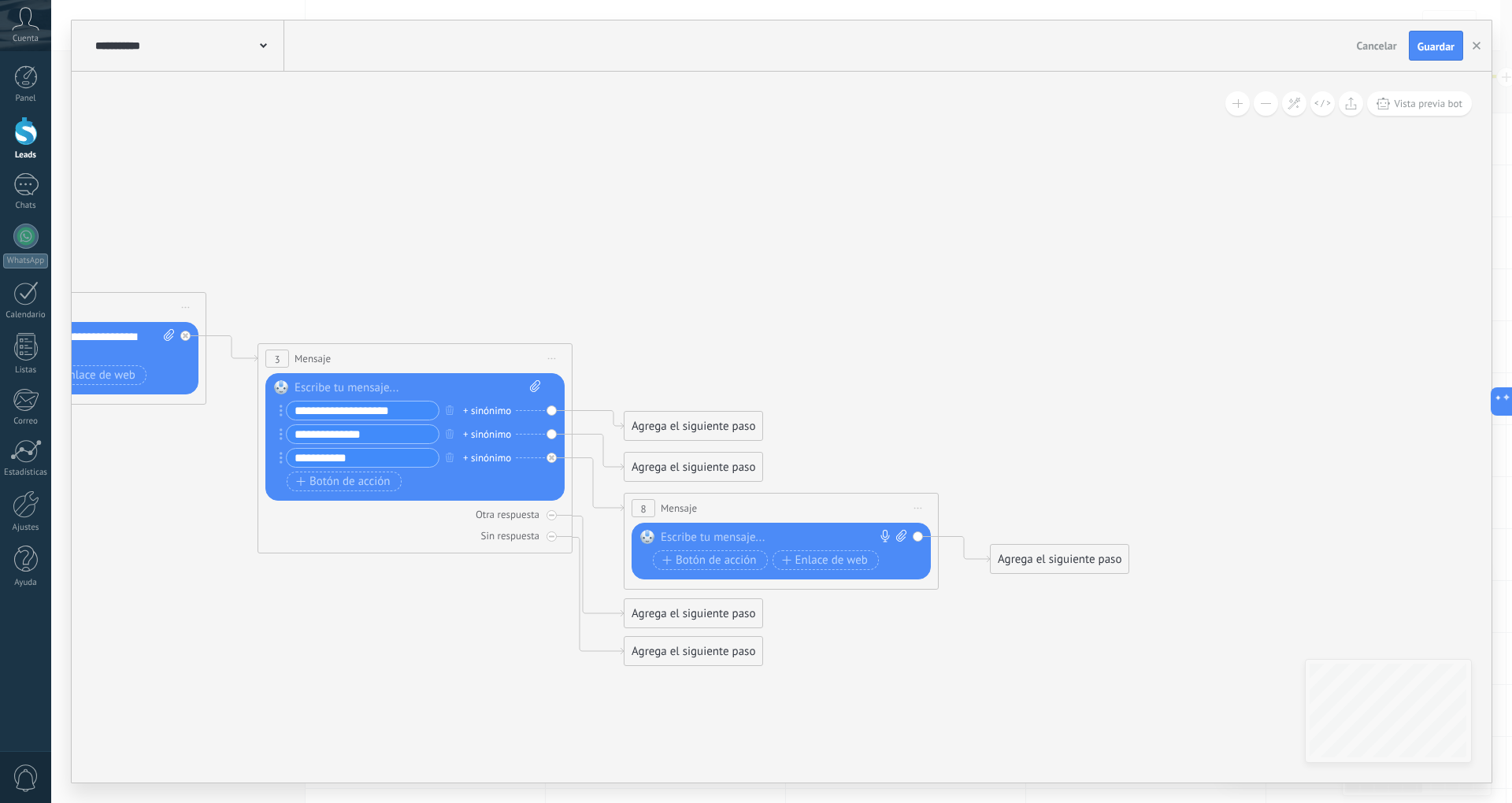 click at bounding box center [777, 538] 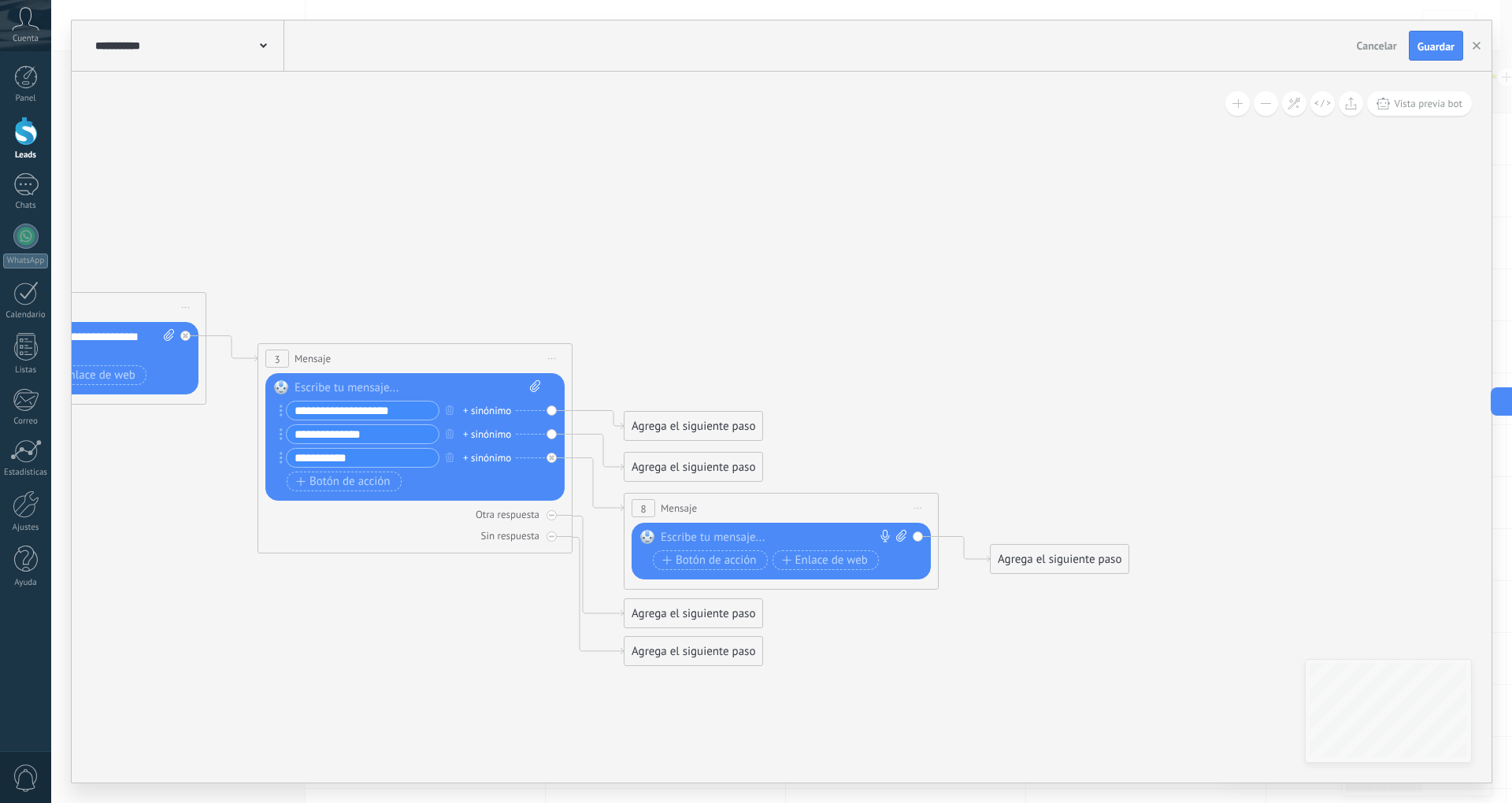 click at bounding box center (777, 538) 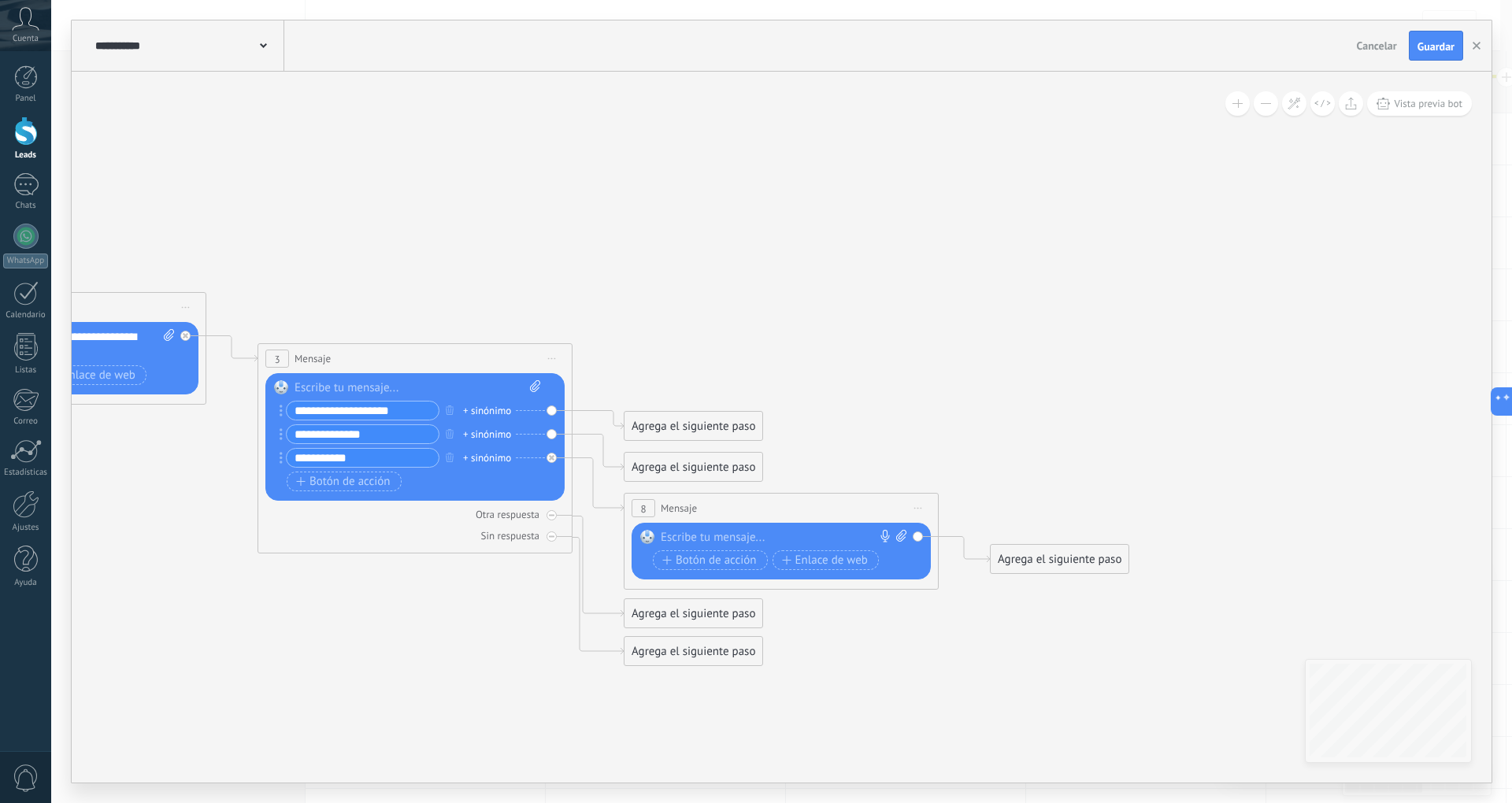 paste 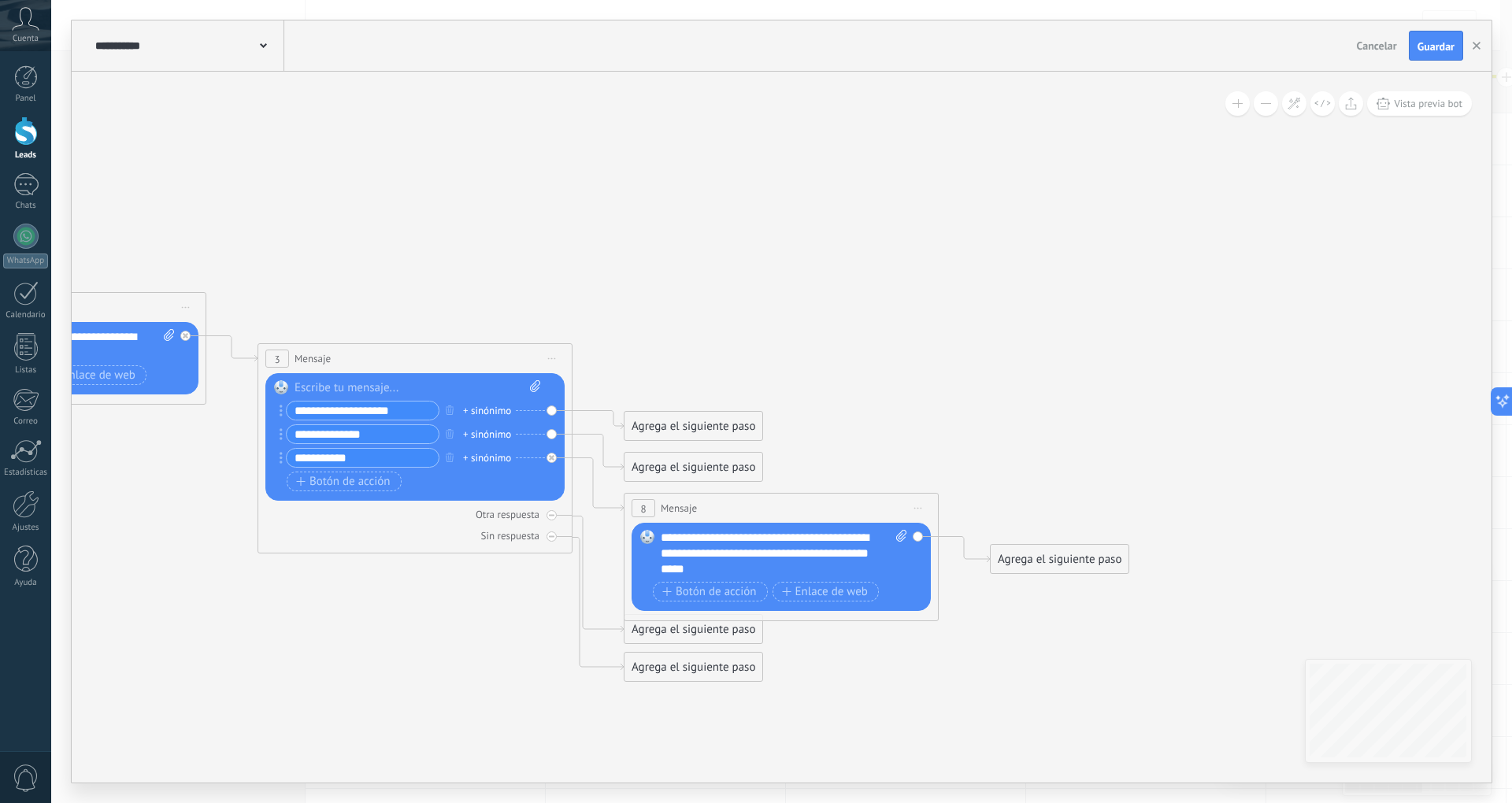 type 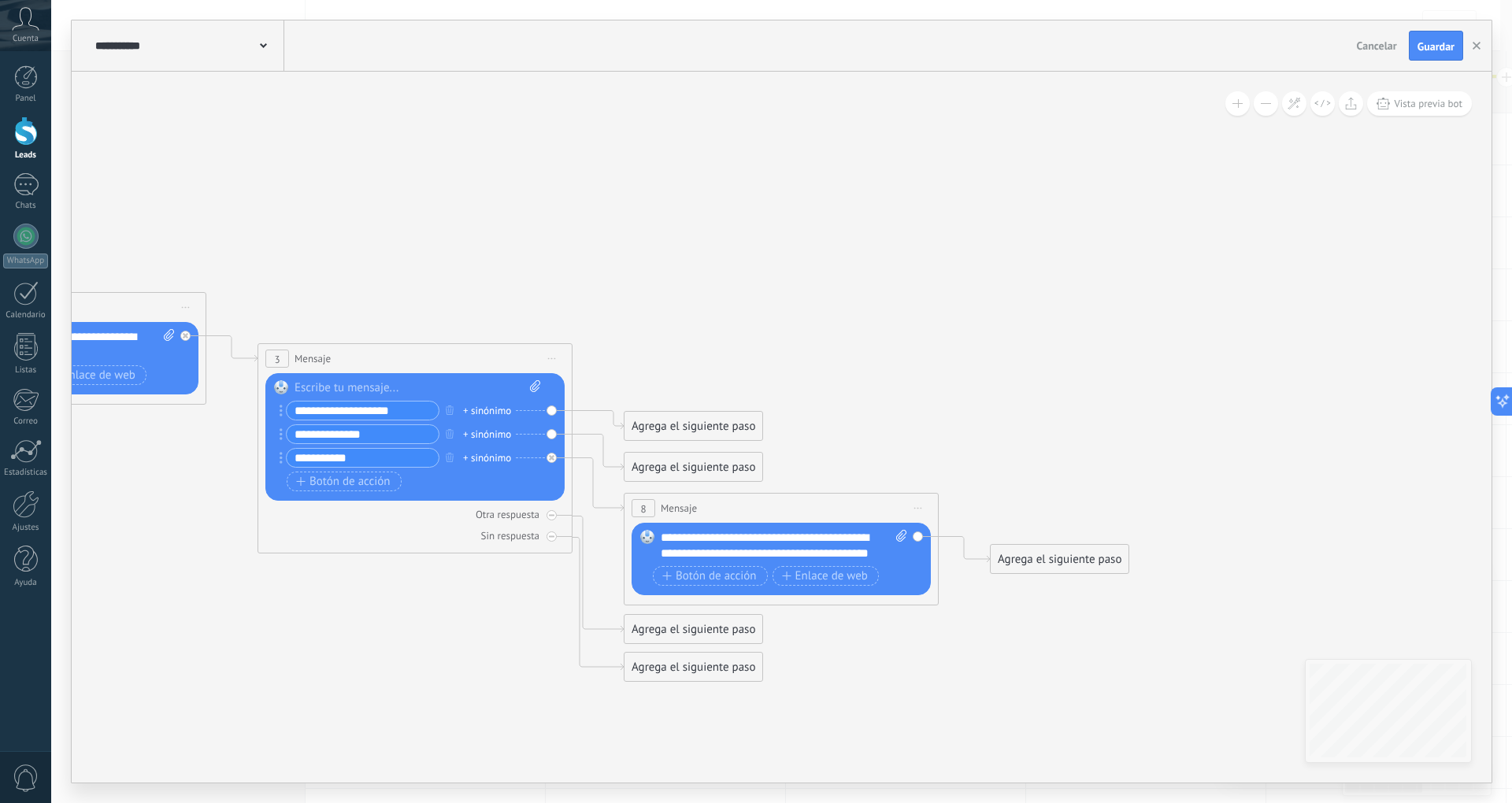 click 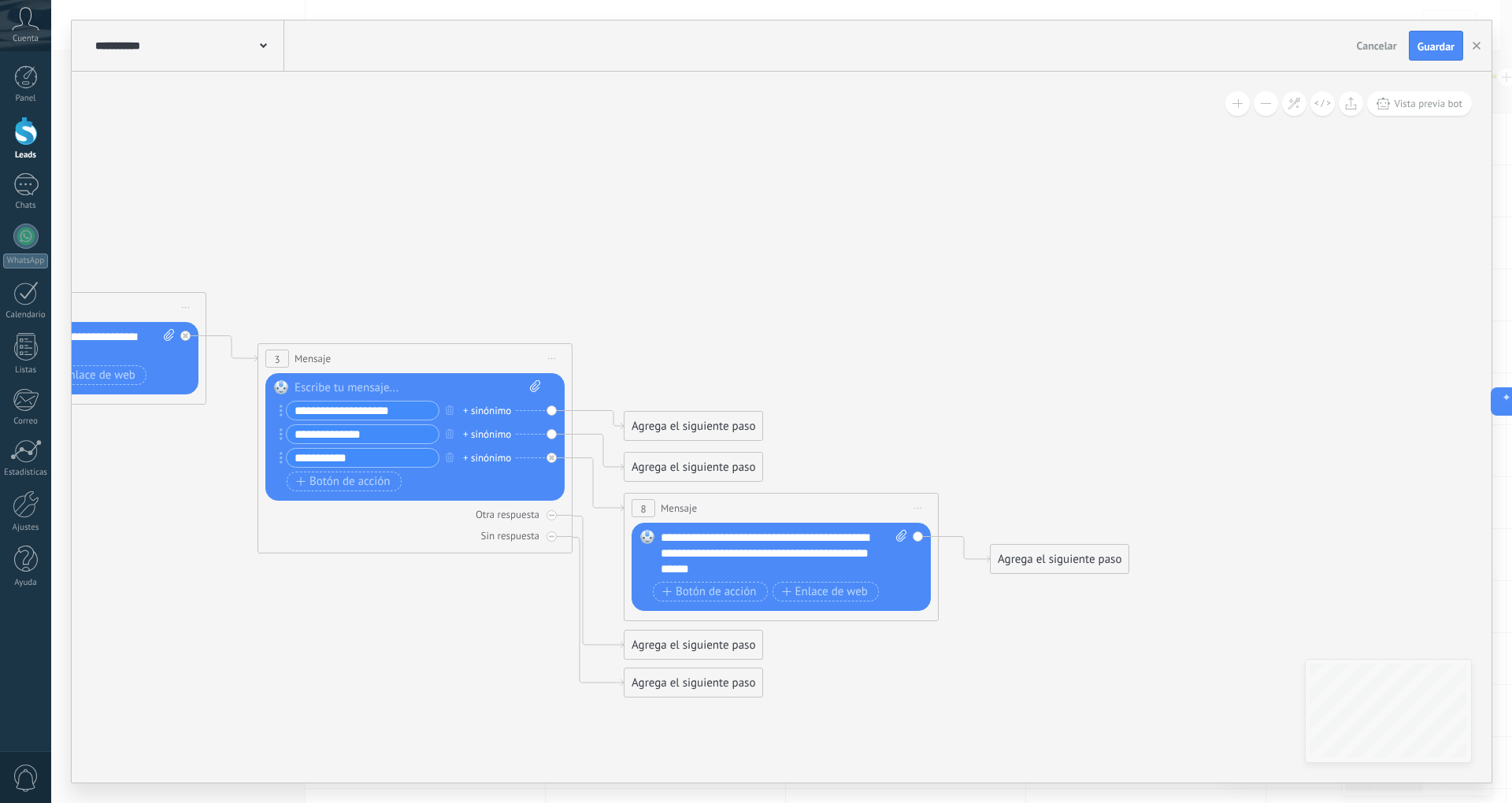click on "**********" at bounding box center [784, 553] 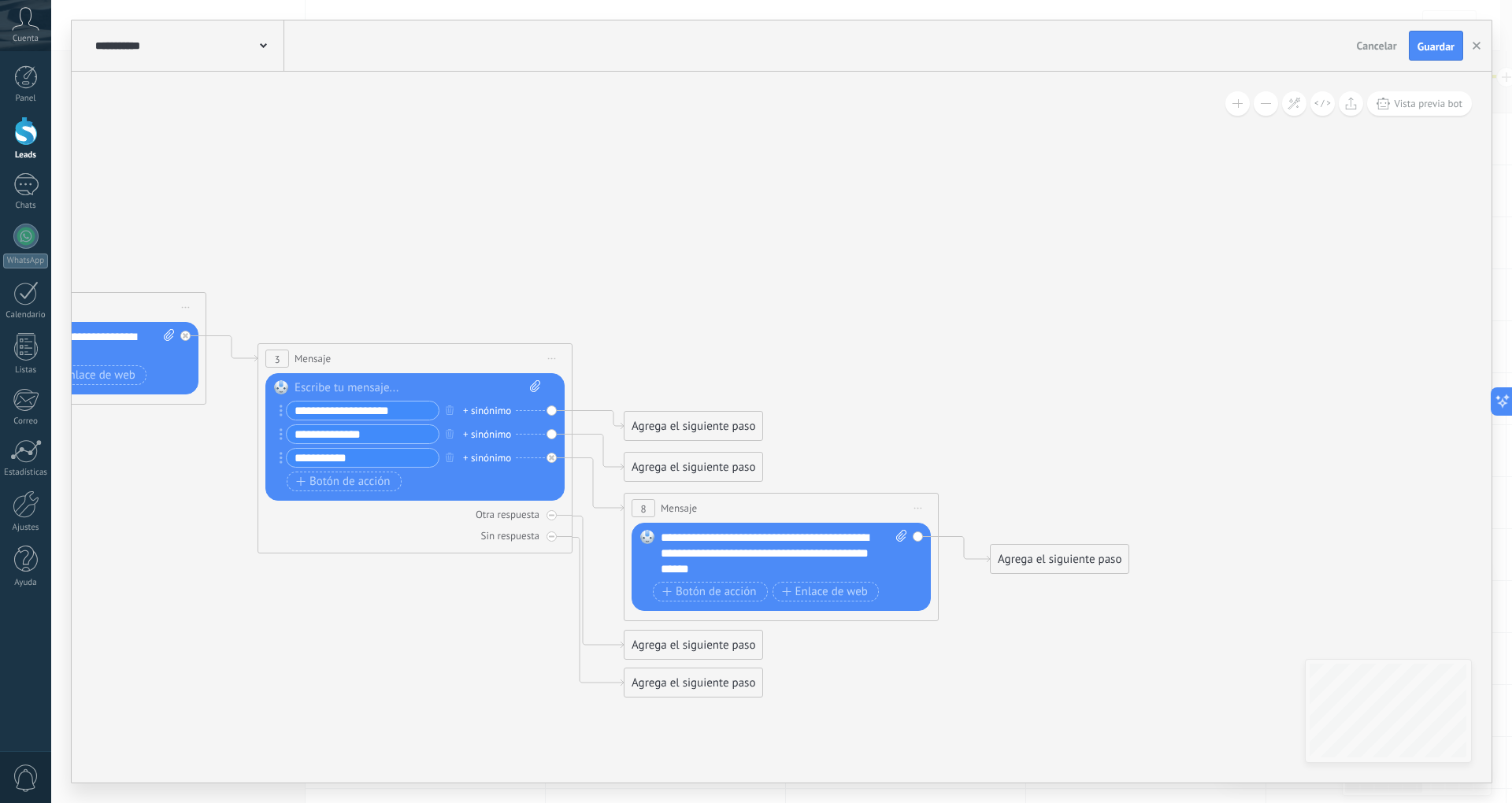 click on "**********" at bounding box center (784, 553) 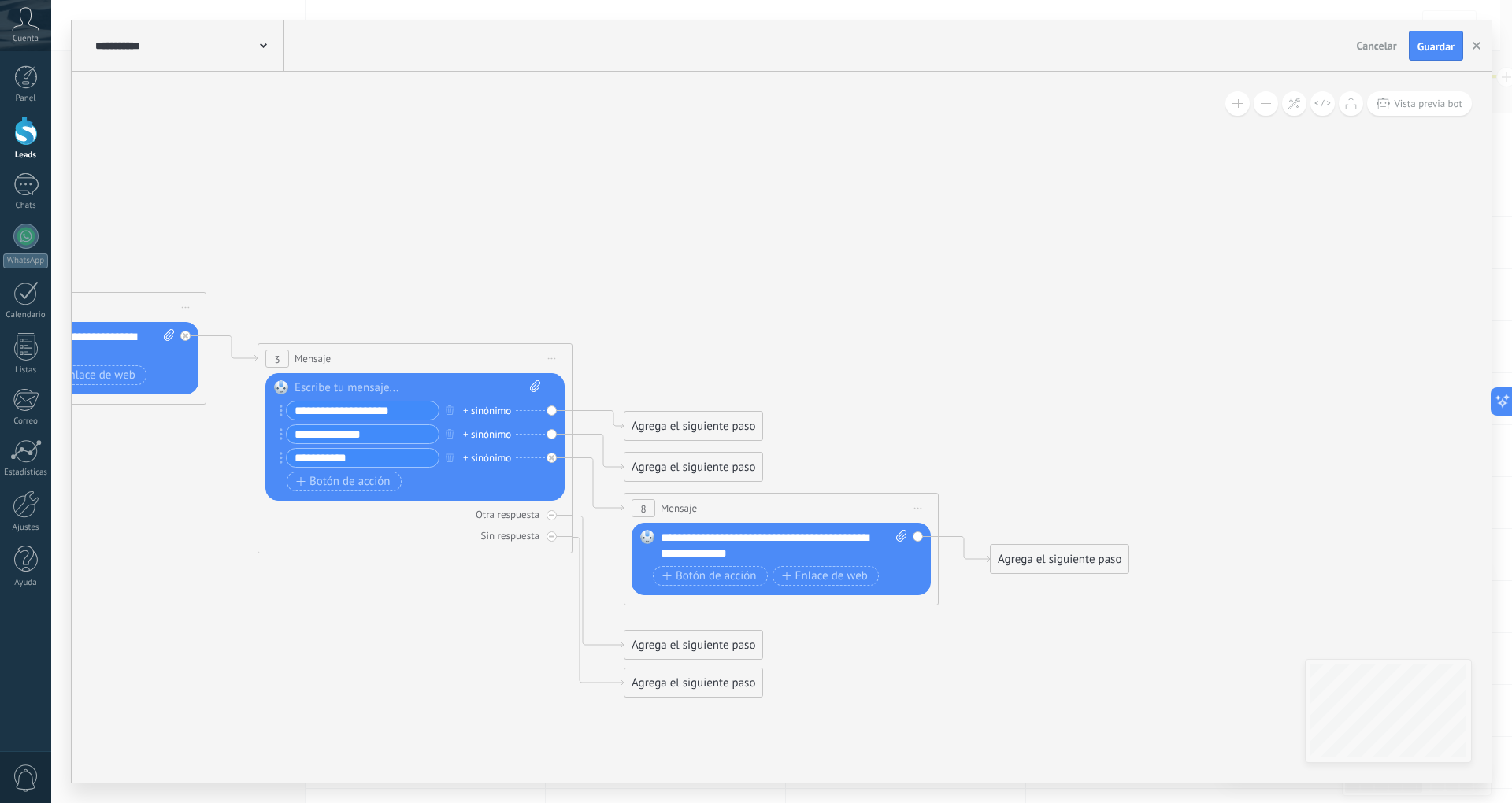 click on "Agrega el siguiente paso" at bounding box center [693, 467] 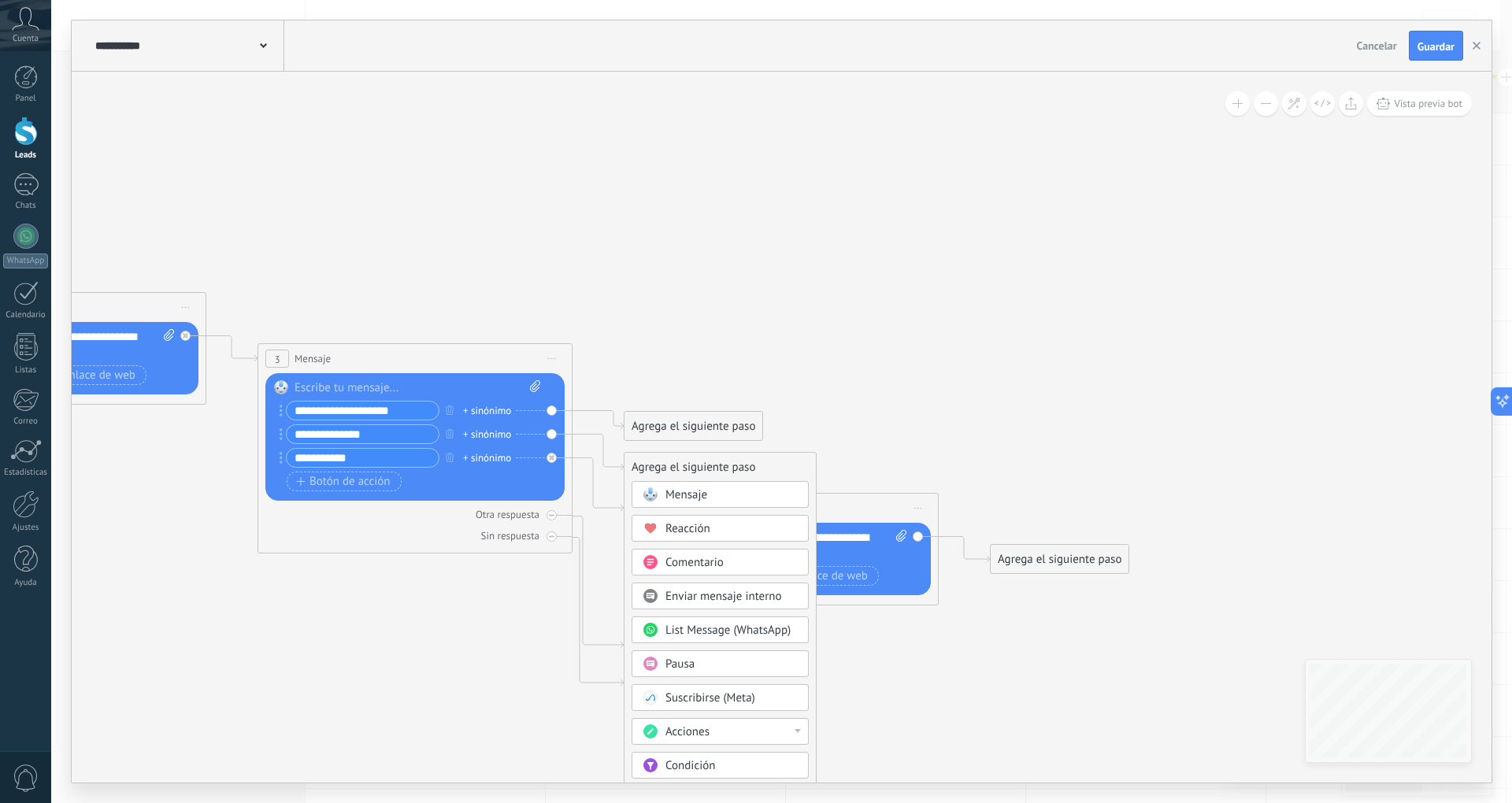 click on "Mensaje" at bounding box center [732, 495] 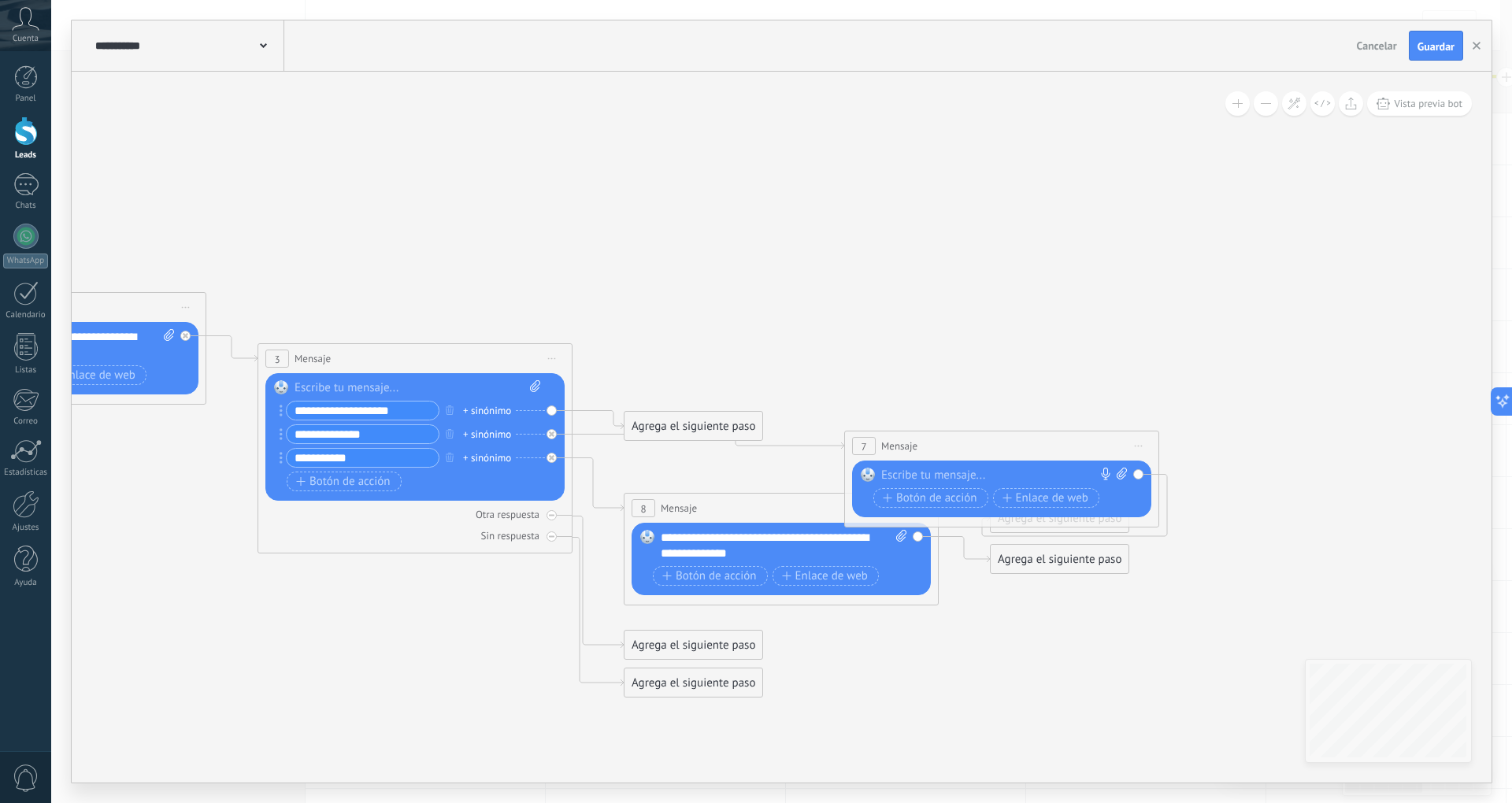 drag, startPoint x: 754, startPoint y: 464, endPoint x: 803, endPoint y: 513, distance: 69.296465 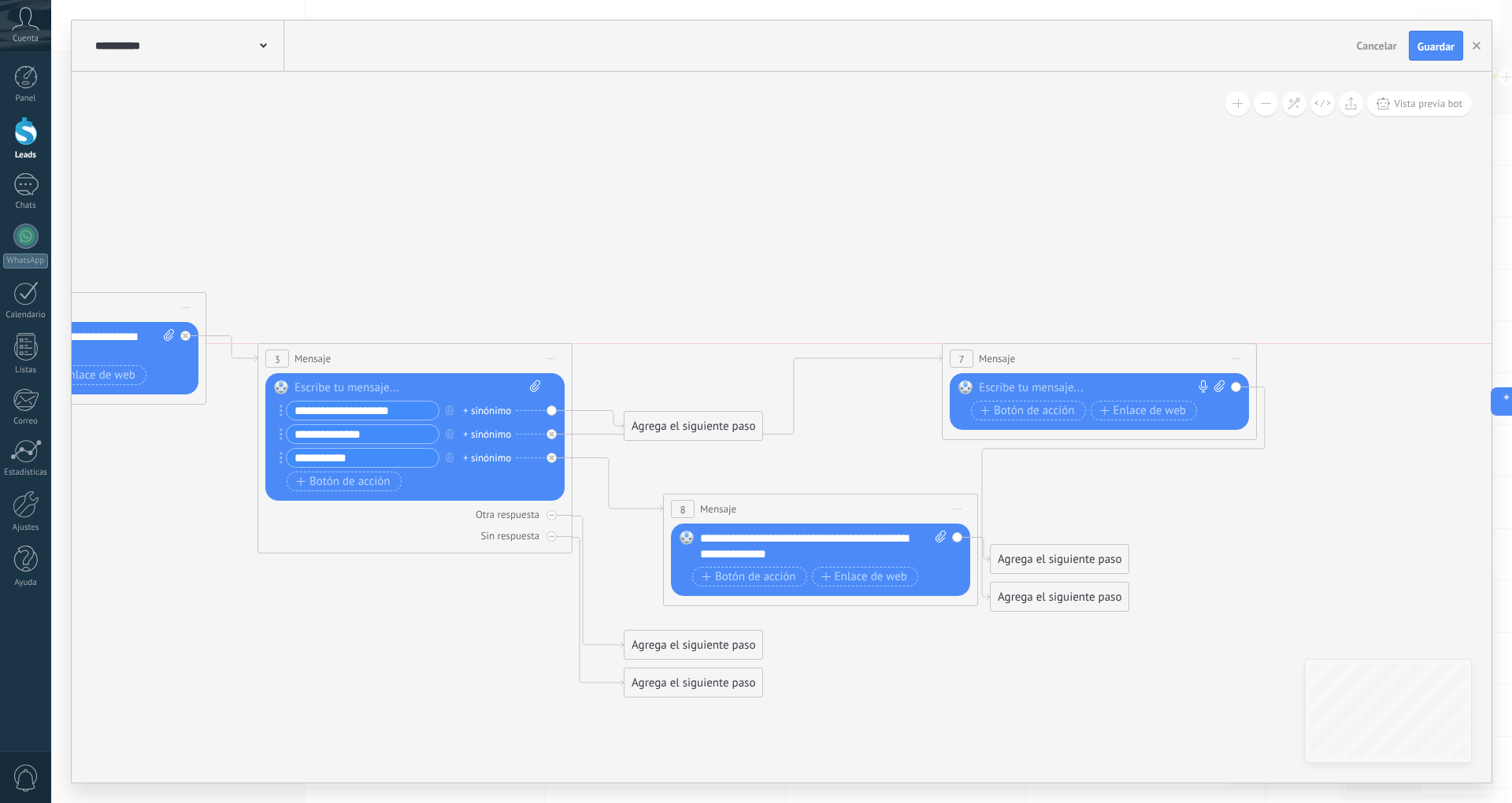 drag, startPoint x: 906, startPoint y: 463, endPoint x: 1041, endPoint y: 362, distance: 168.60012 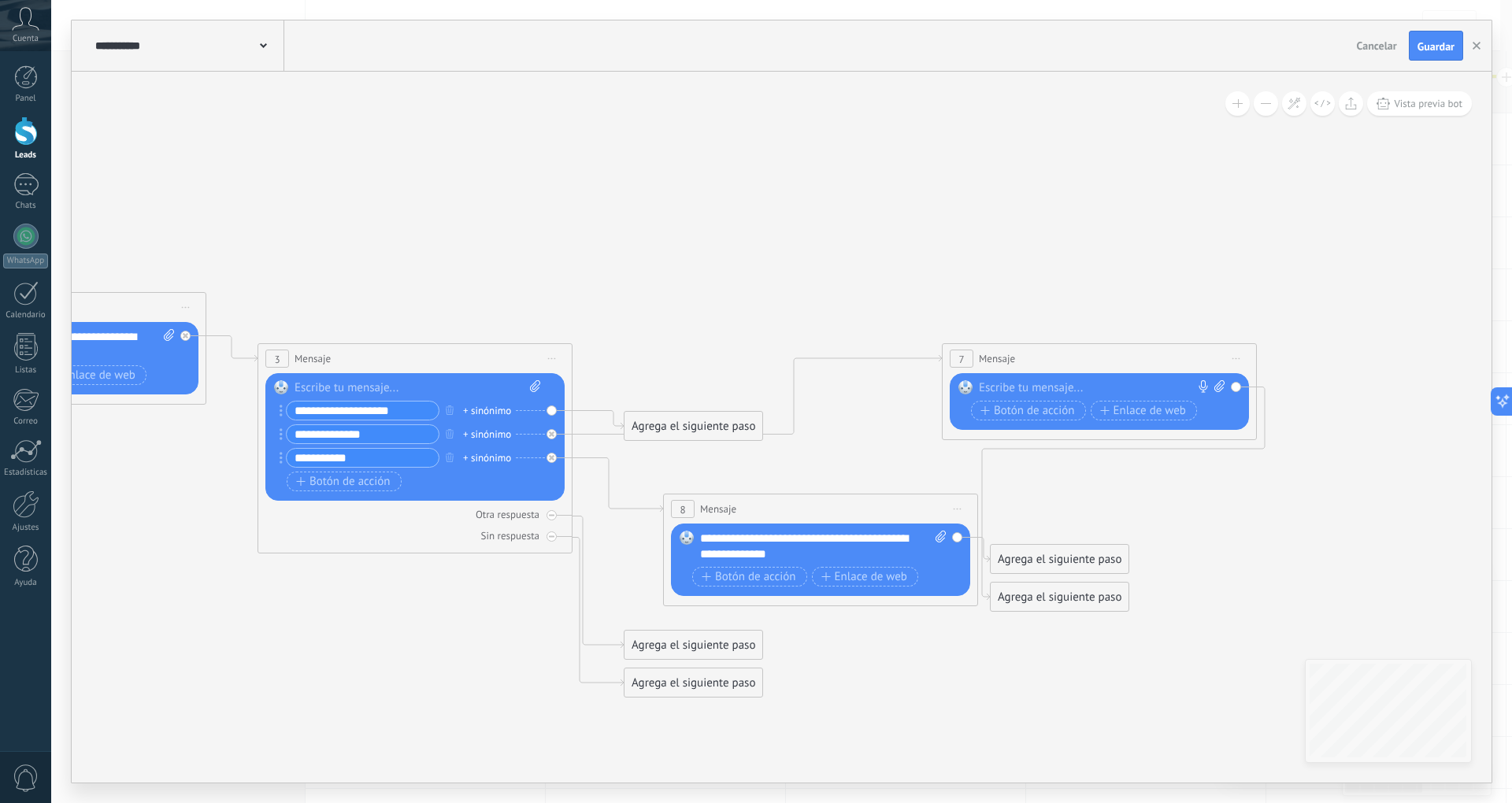 click at bounding box center (1095, 388) 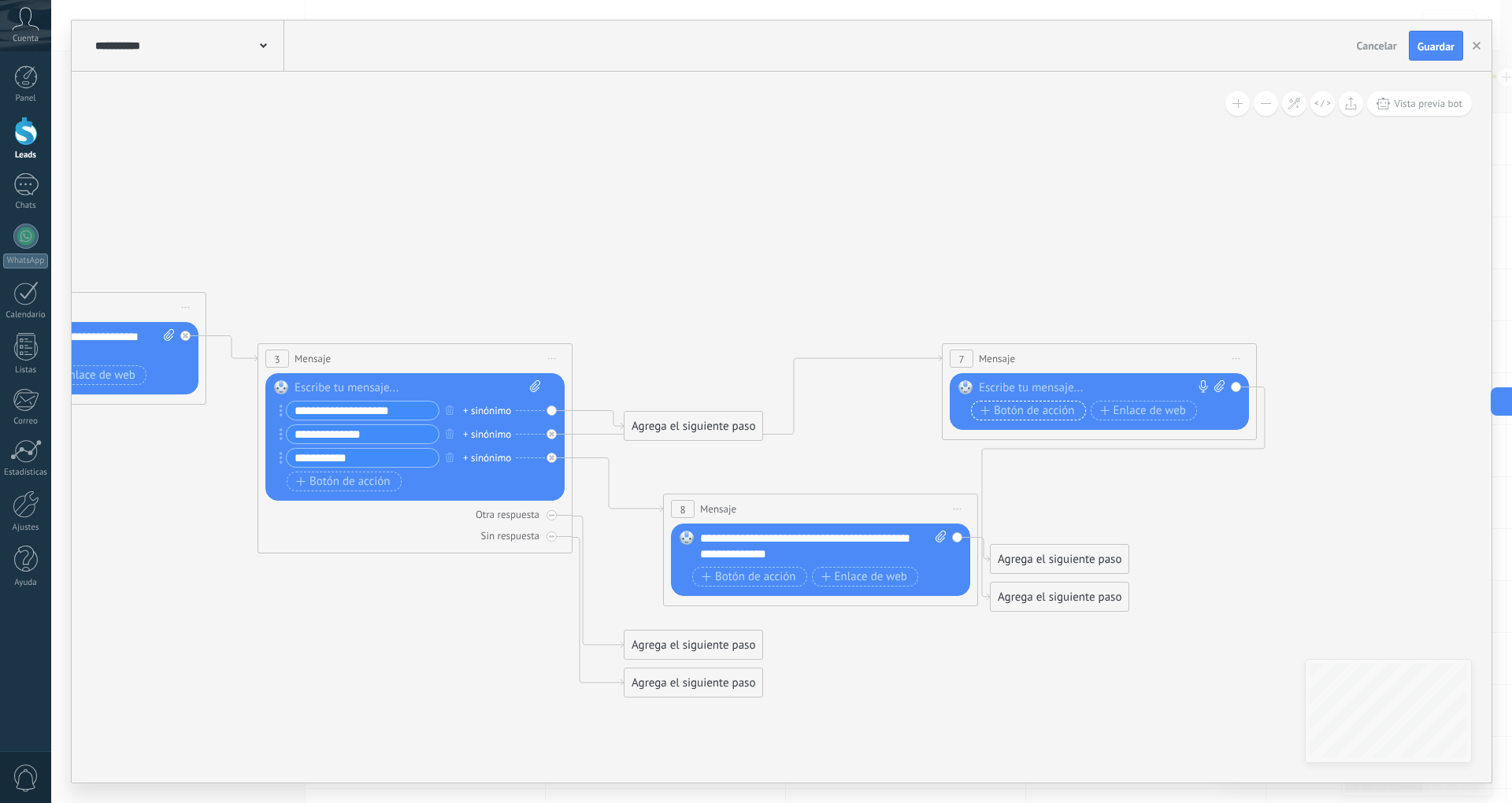 paste 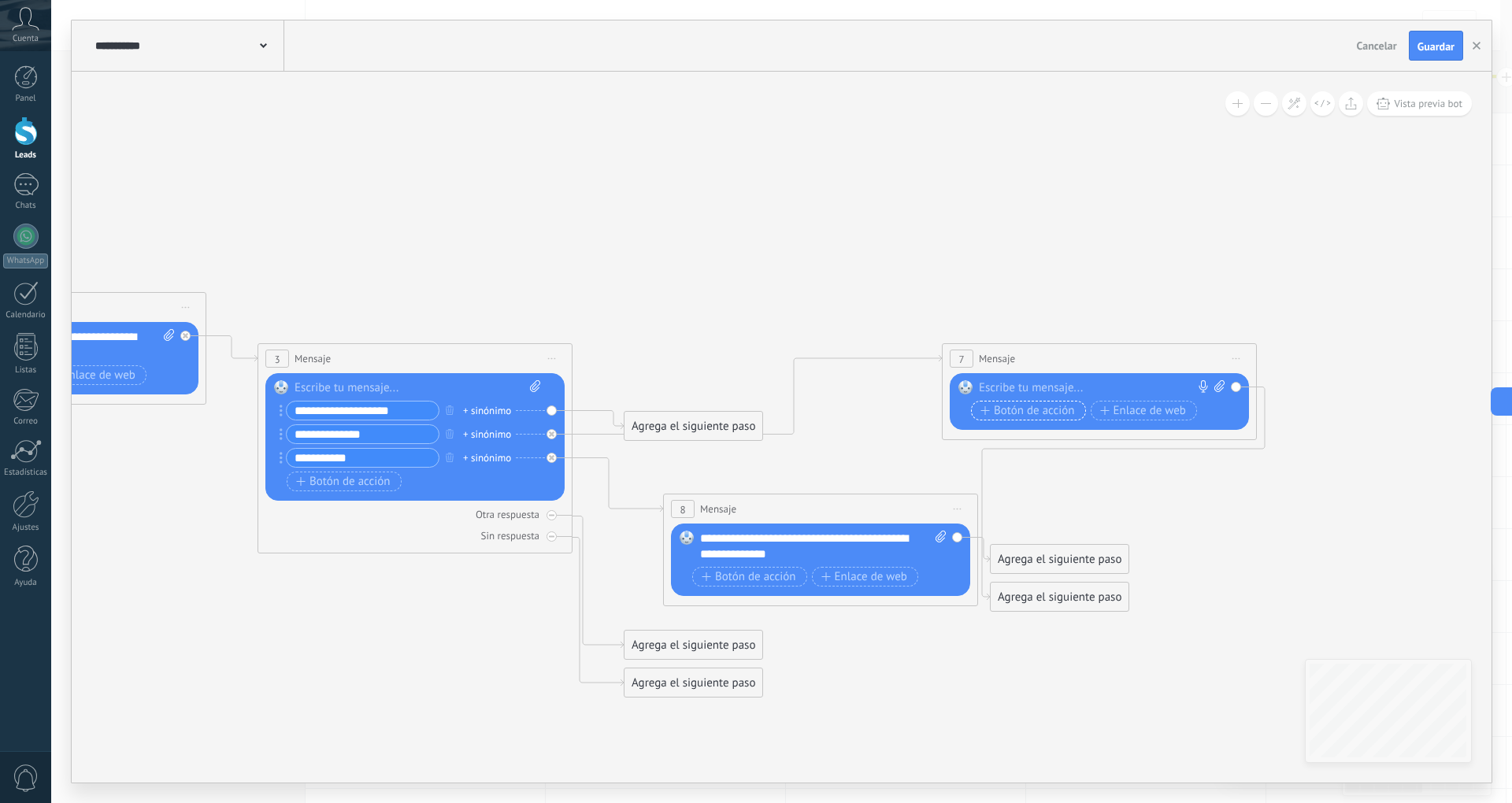 type 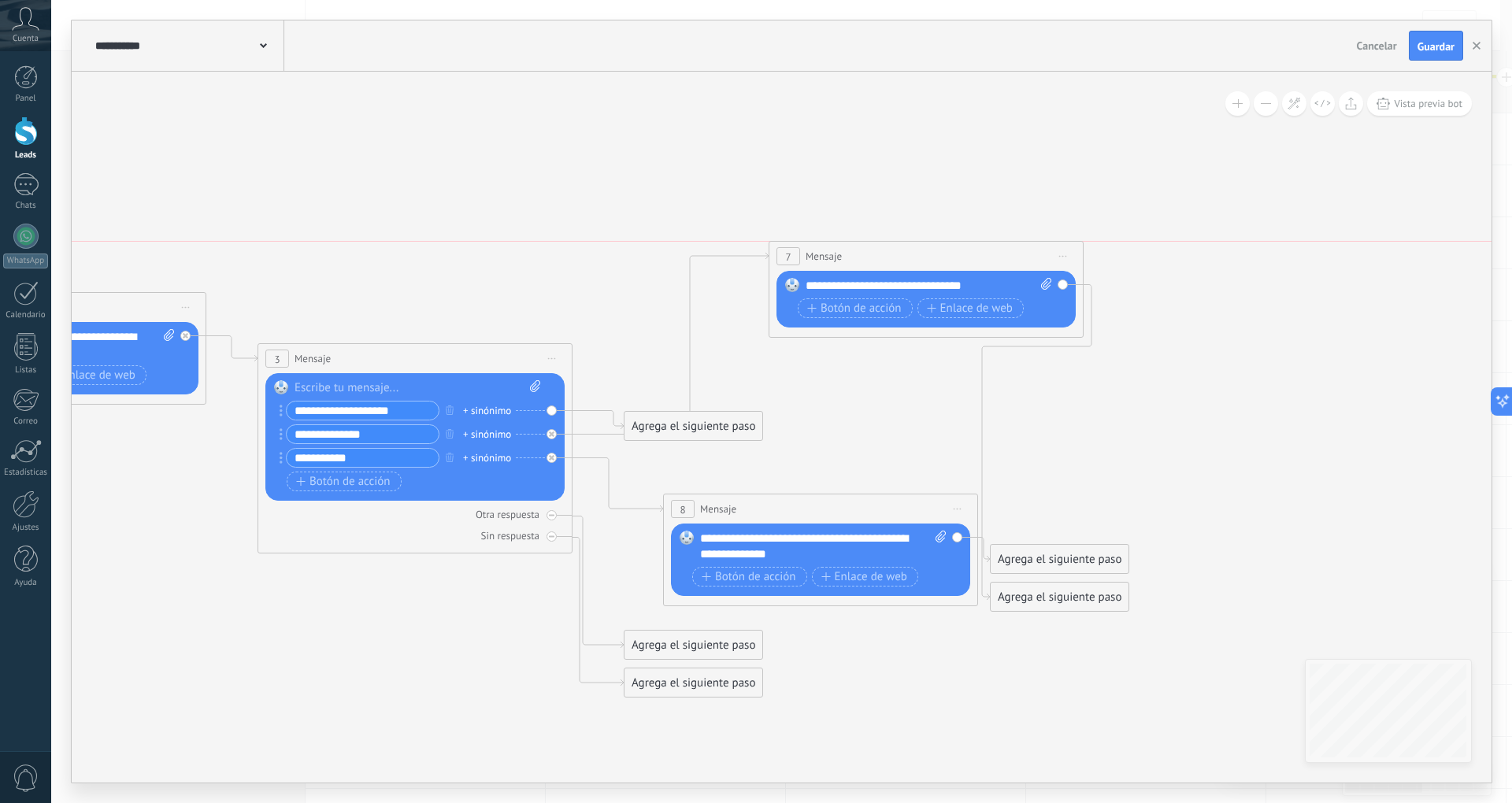 drag, startPoint x: 1065, startPoint y: 351, endPoint x: 892, endPoint y: 246, distance: 202.37095 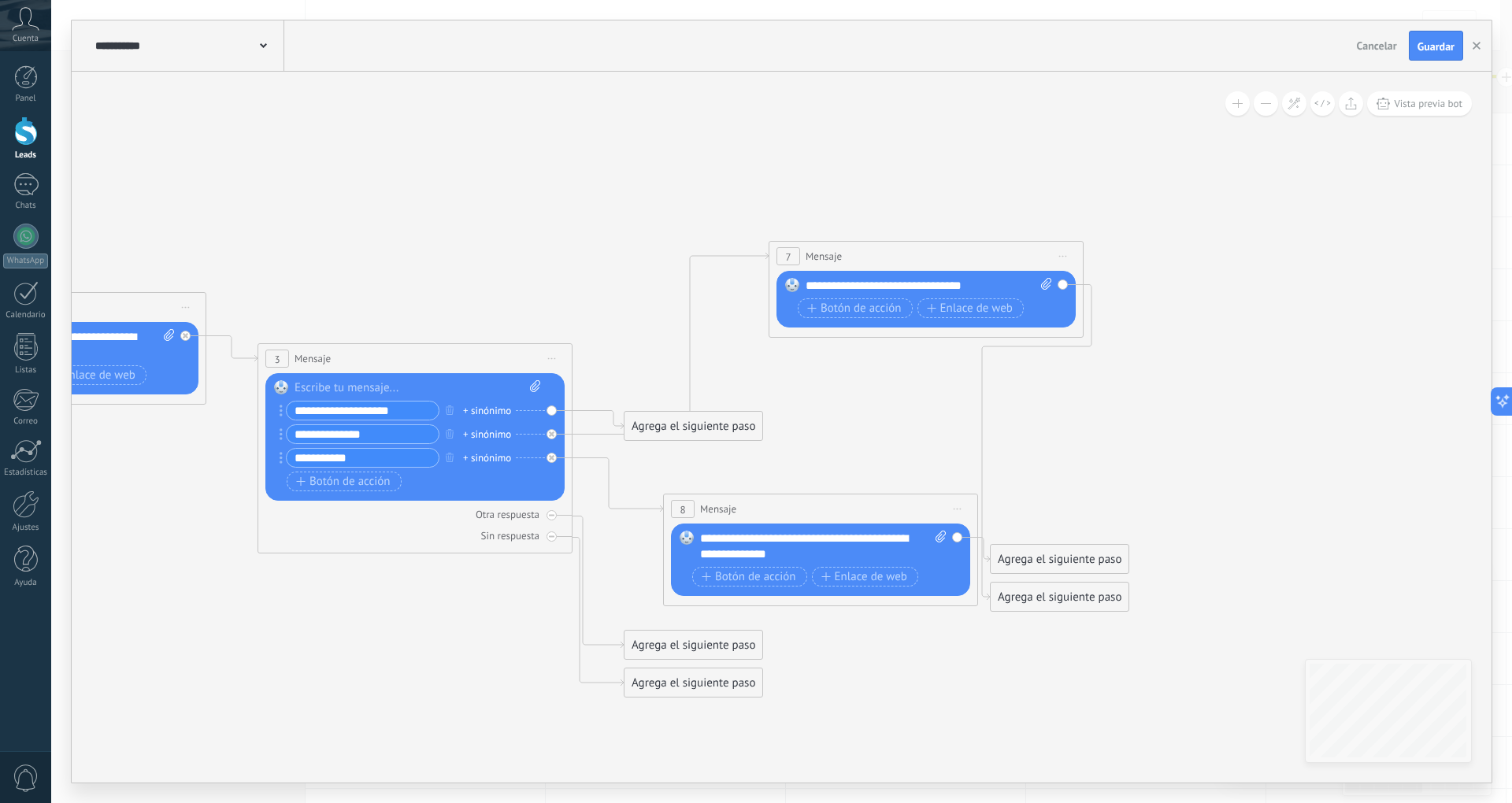 click on "Reemplazar
Quitar
Convertir a mensaje de voz
Arrastre la imagen aquí para adjuntarla.
Añadir imagen
Subir
Arrastrar y soltar
Archivo no encontrado
Escribe tu mensaje..." at bounding box center (926, 299) 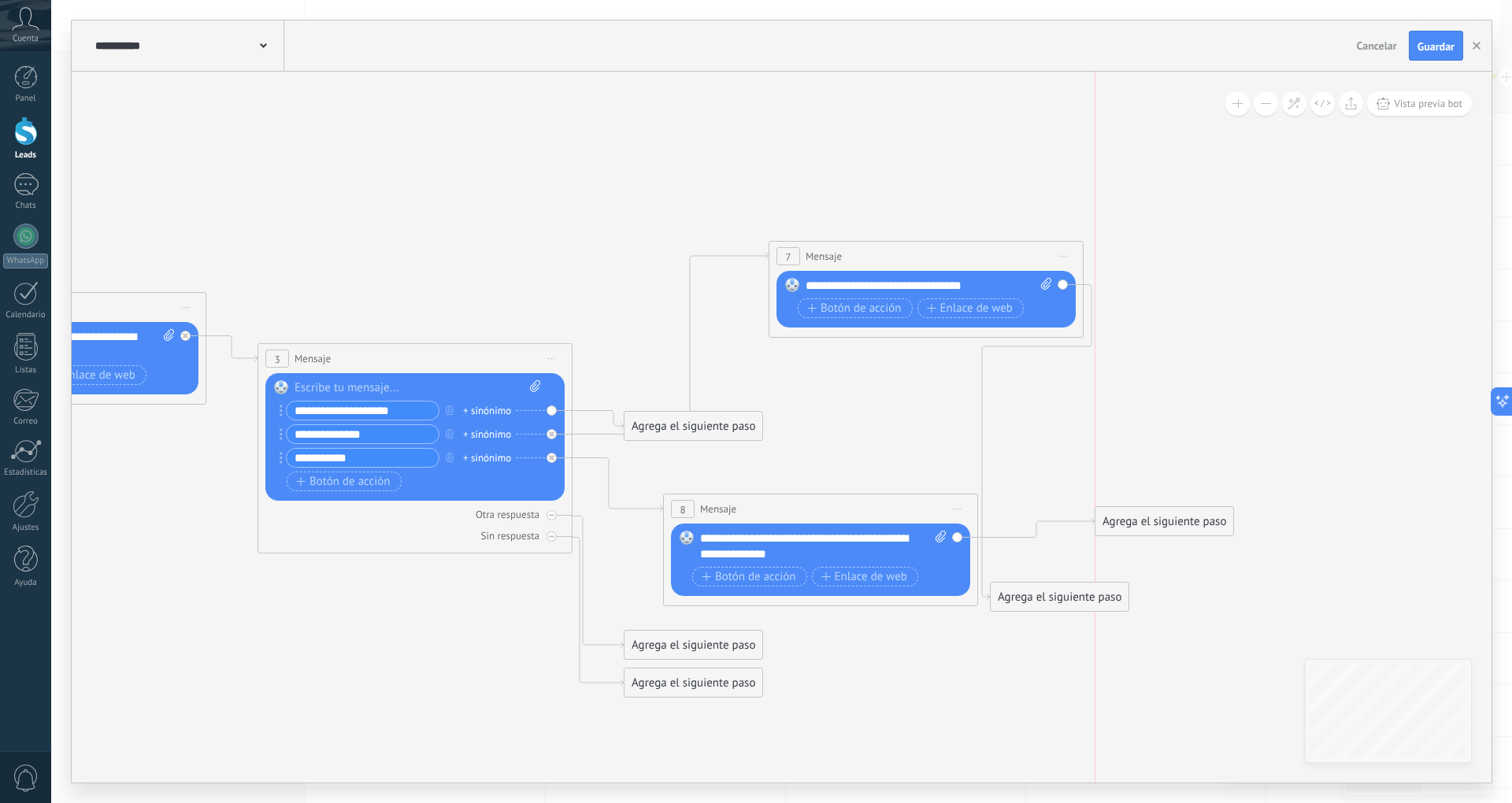 drag, startPoint x: 1018, startPoint y: 553, endPoint x: 1121, endPoint y: 515, distance: 109.78616 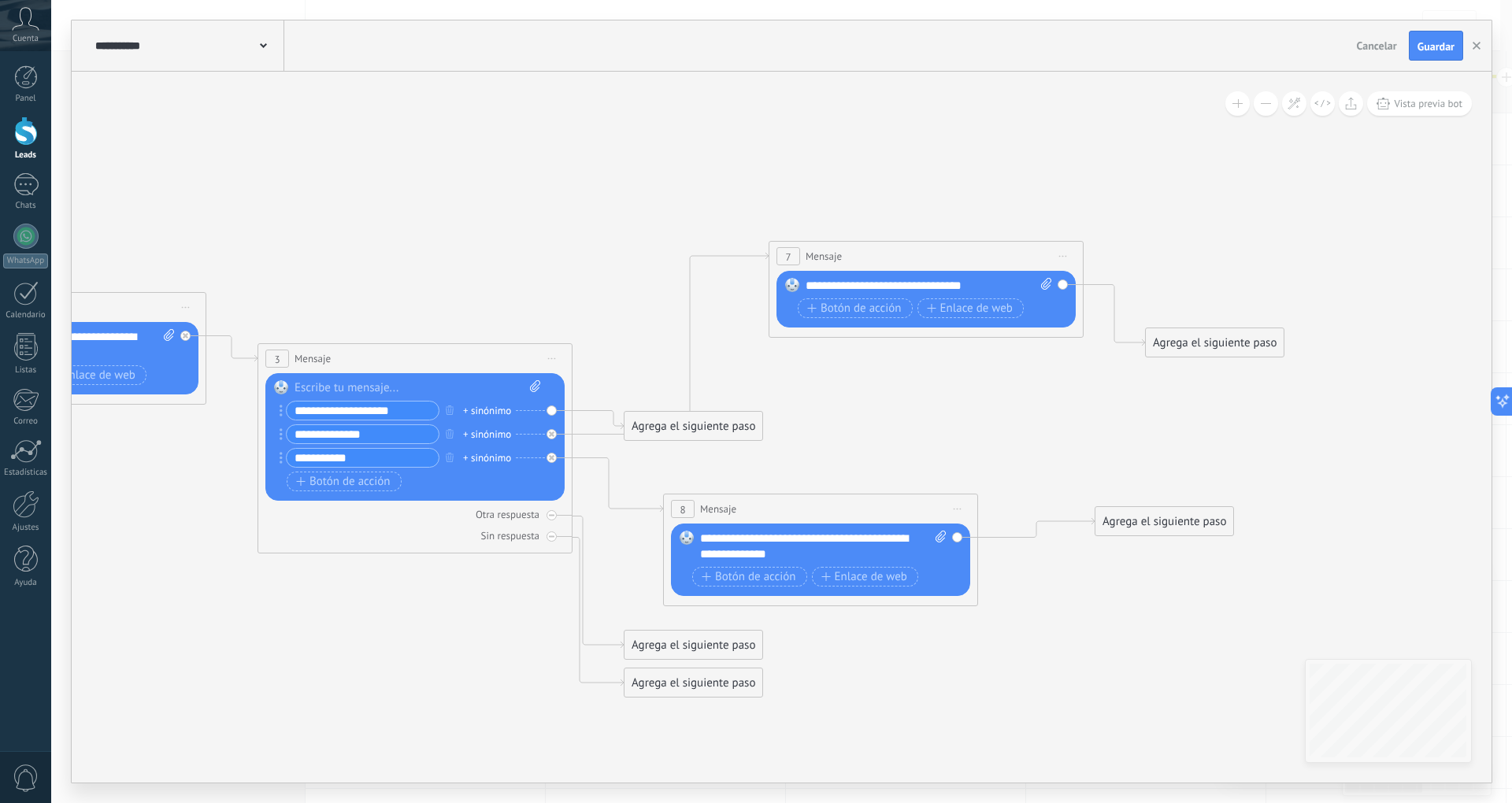drag, startPoint x: 1066, startPoint y: 598, endPoint x: 1222, endPoint y: 344, distance: 298.08053 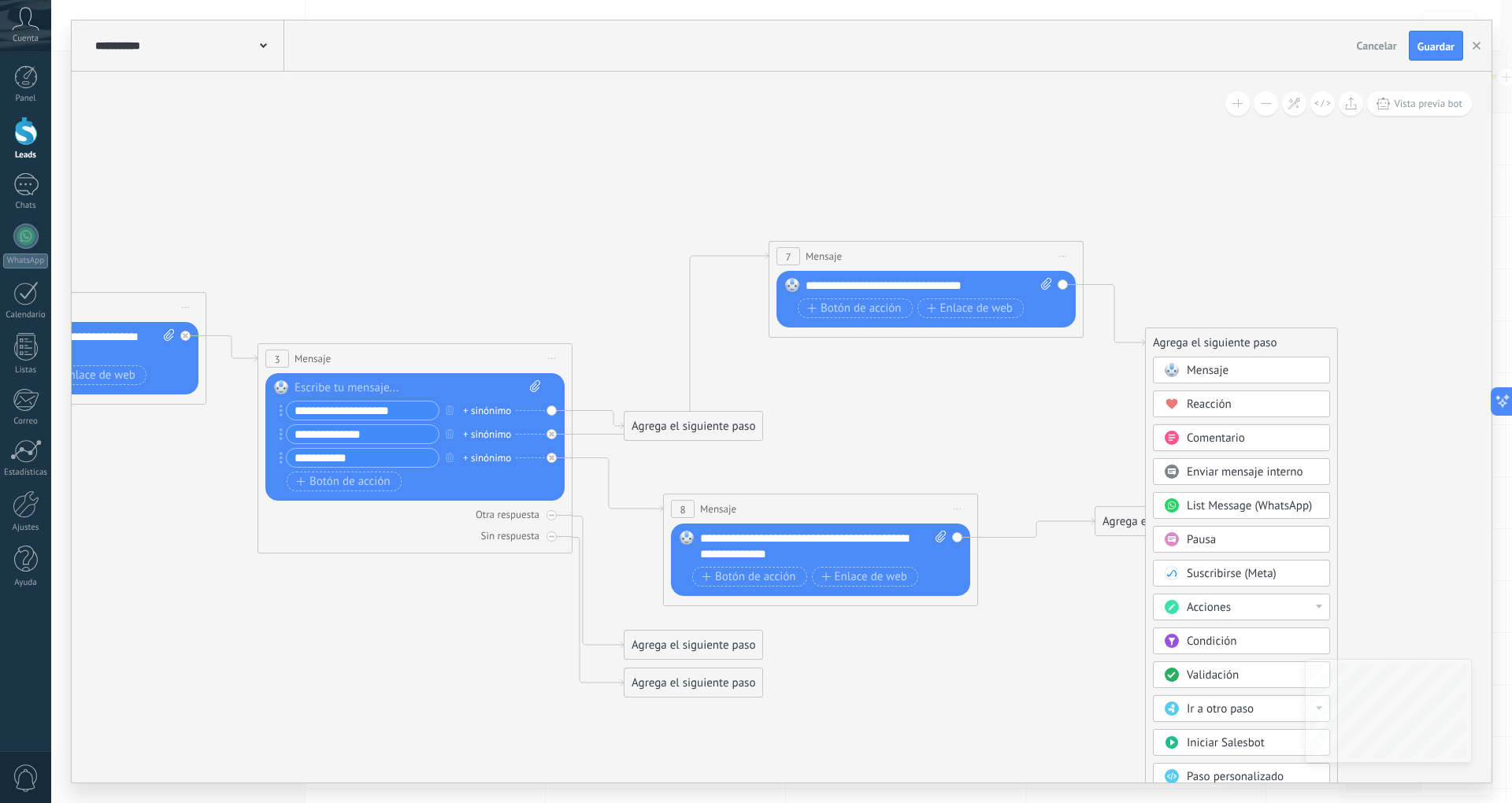 click on "Mensaje" at bounding box center [1253, 371] 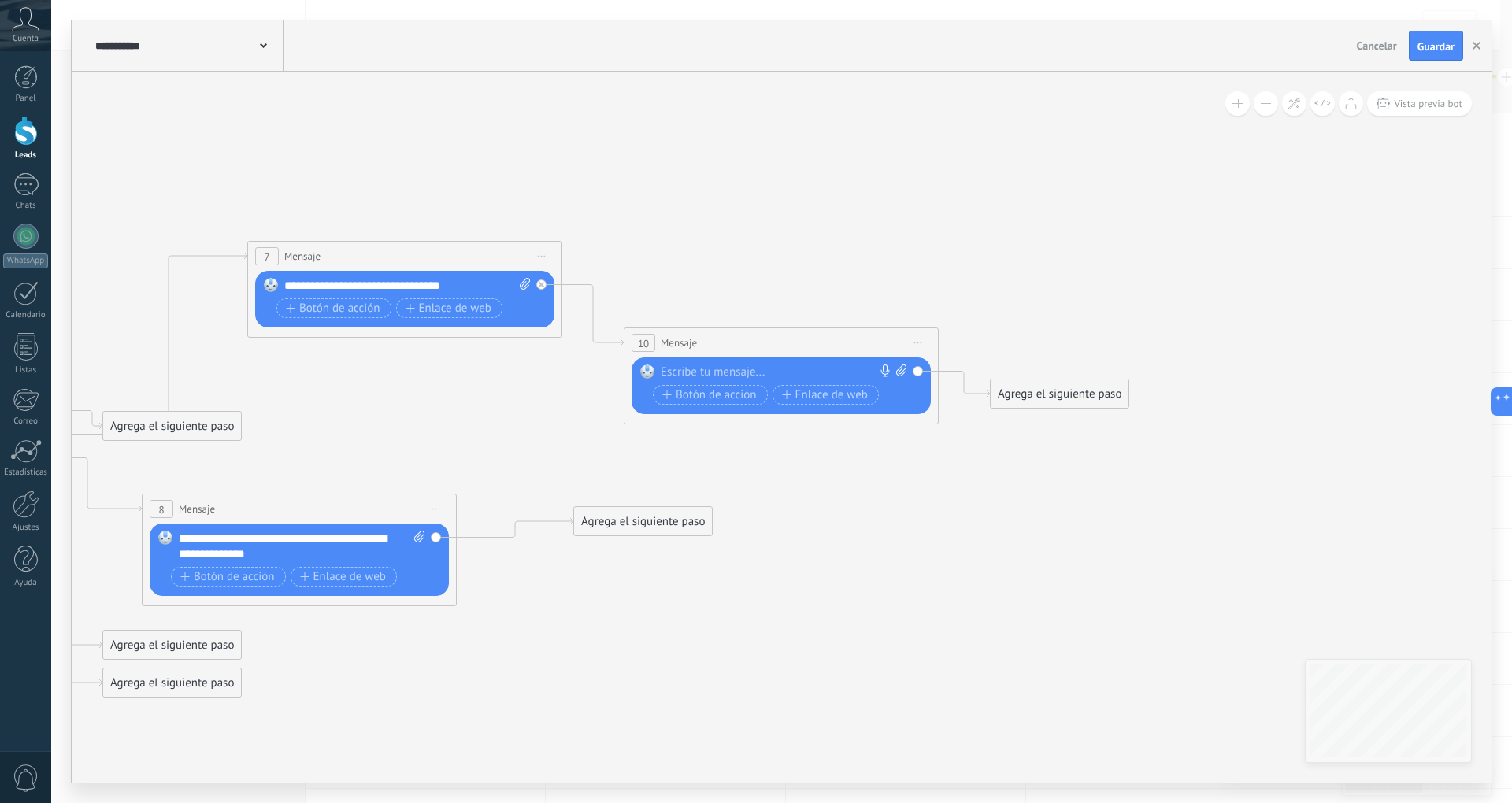 click at bounding box center [777, 372] 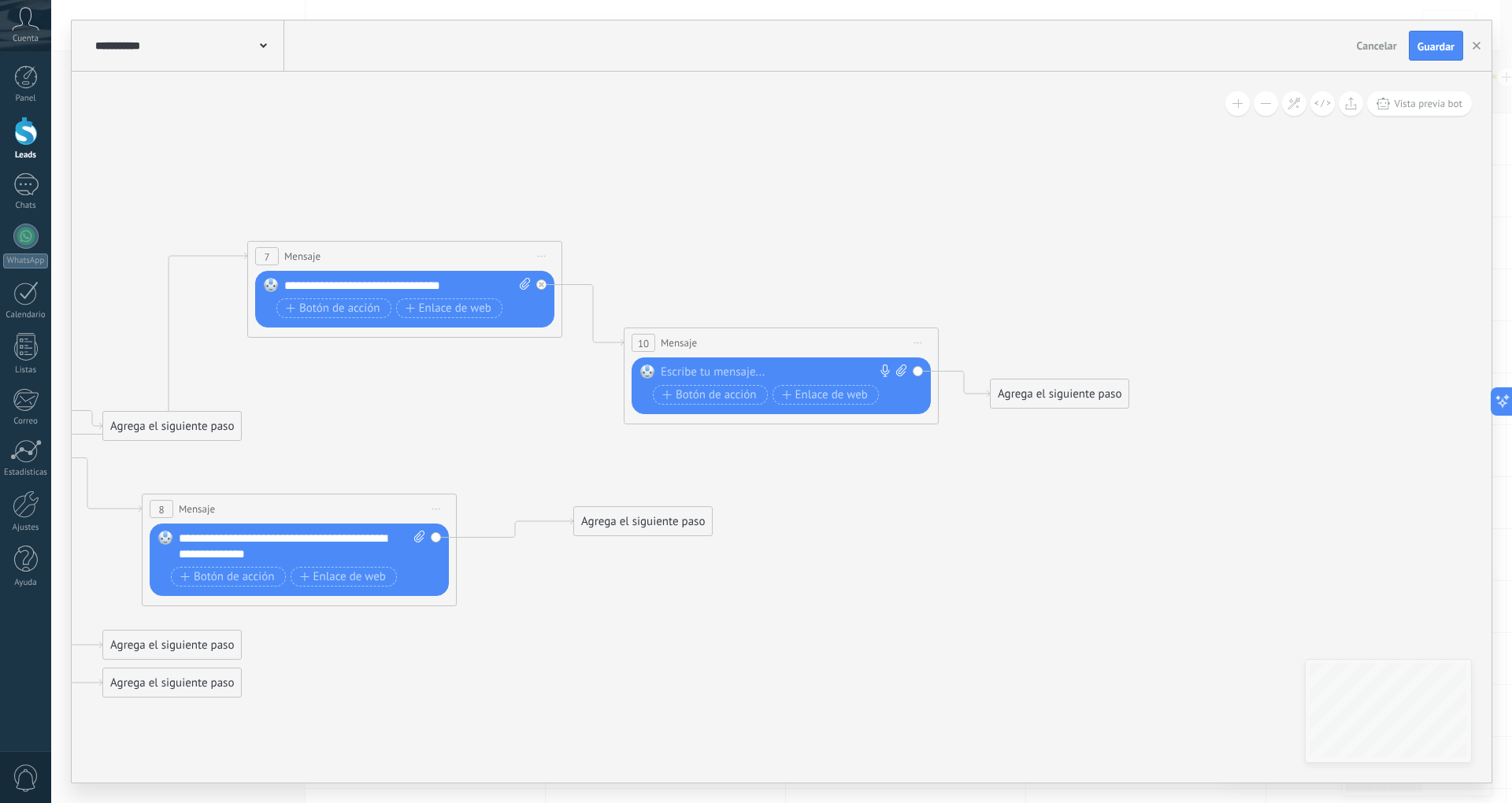 paste 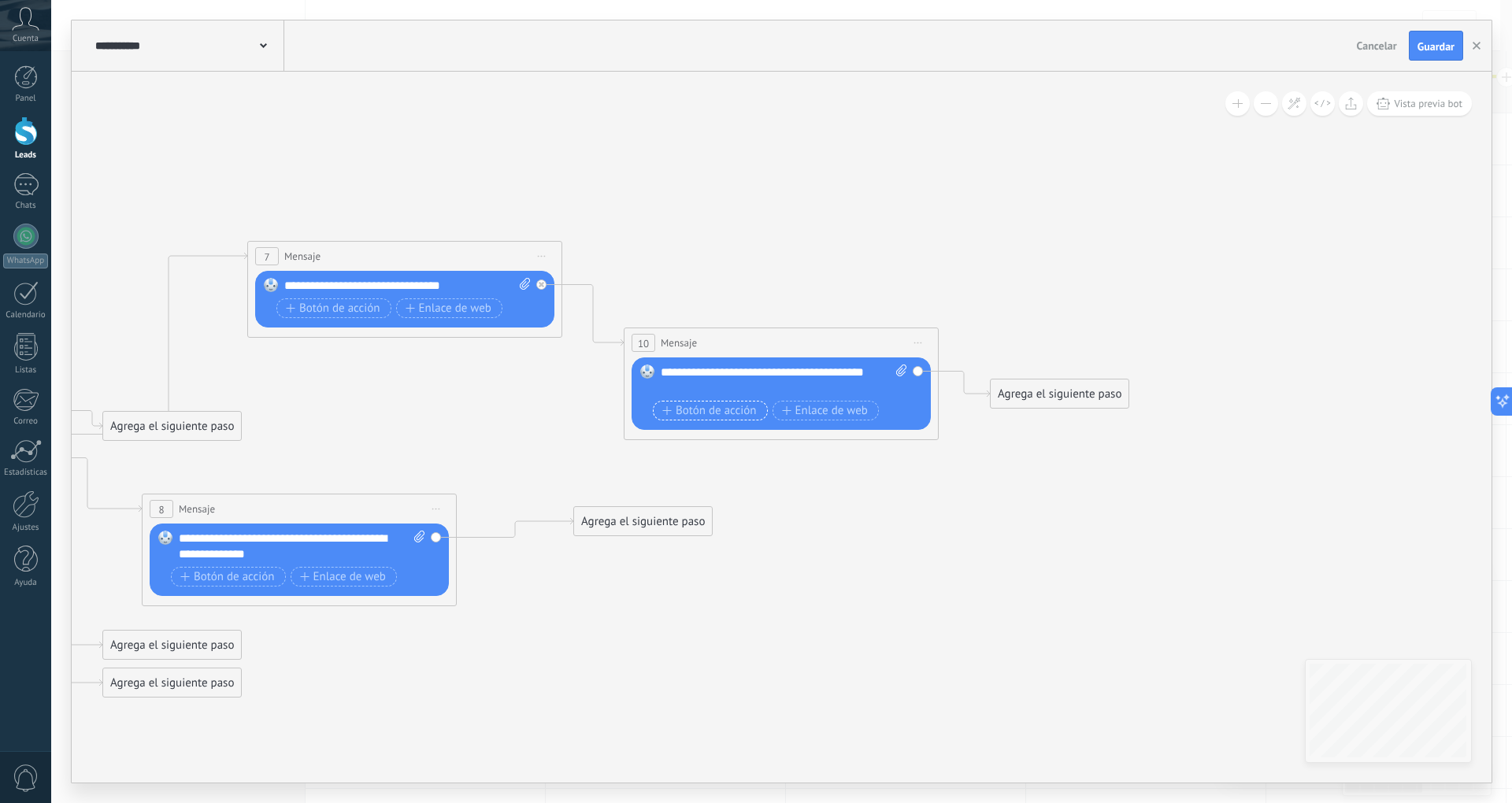 click on "Botón de acción" at bounding box center (710, 411) 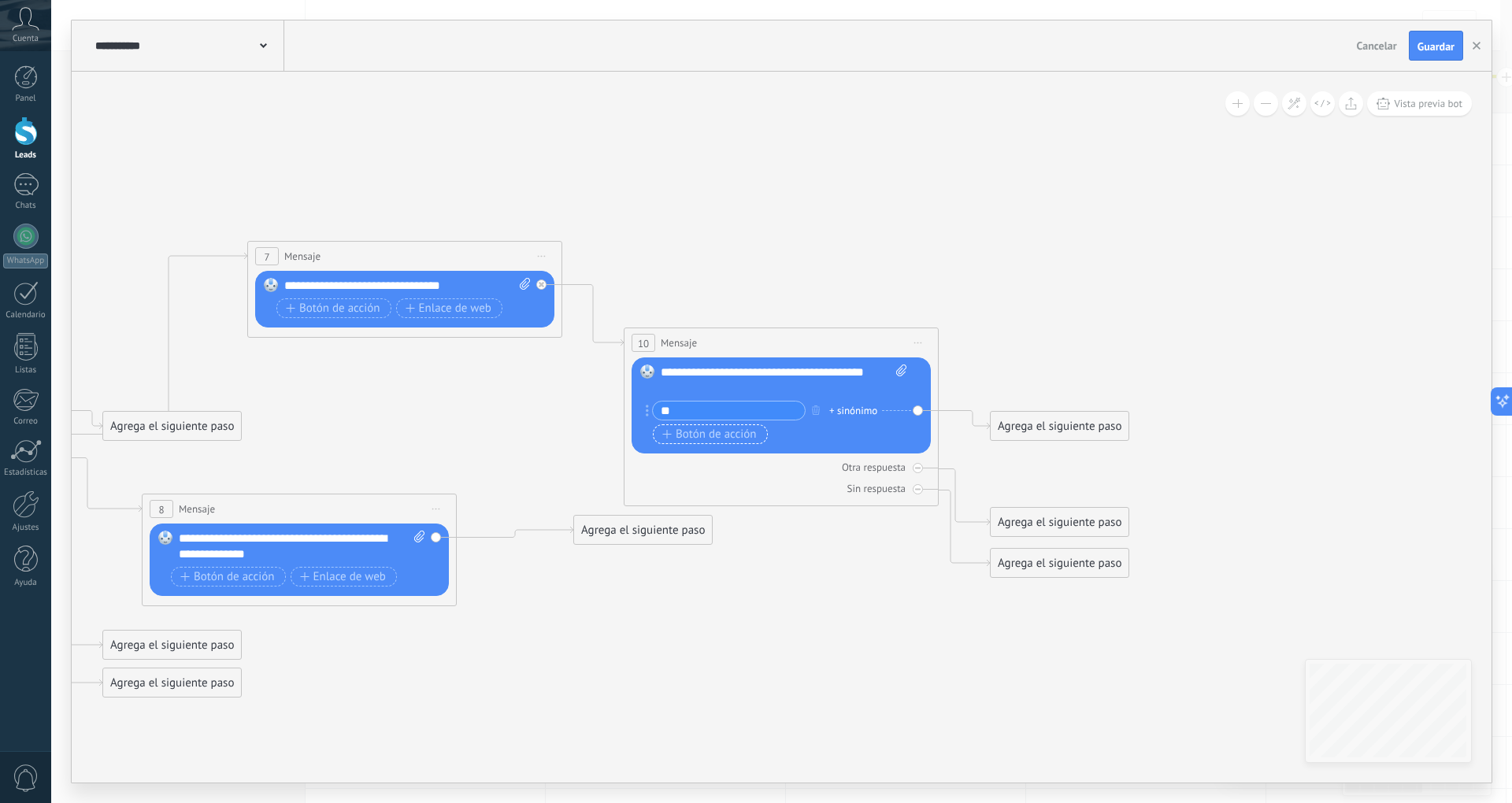 type on "**" 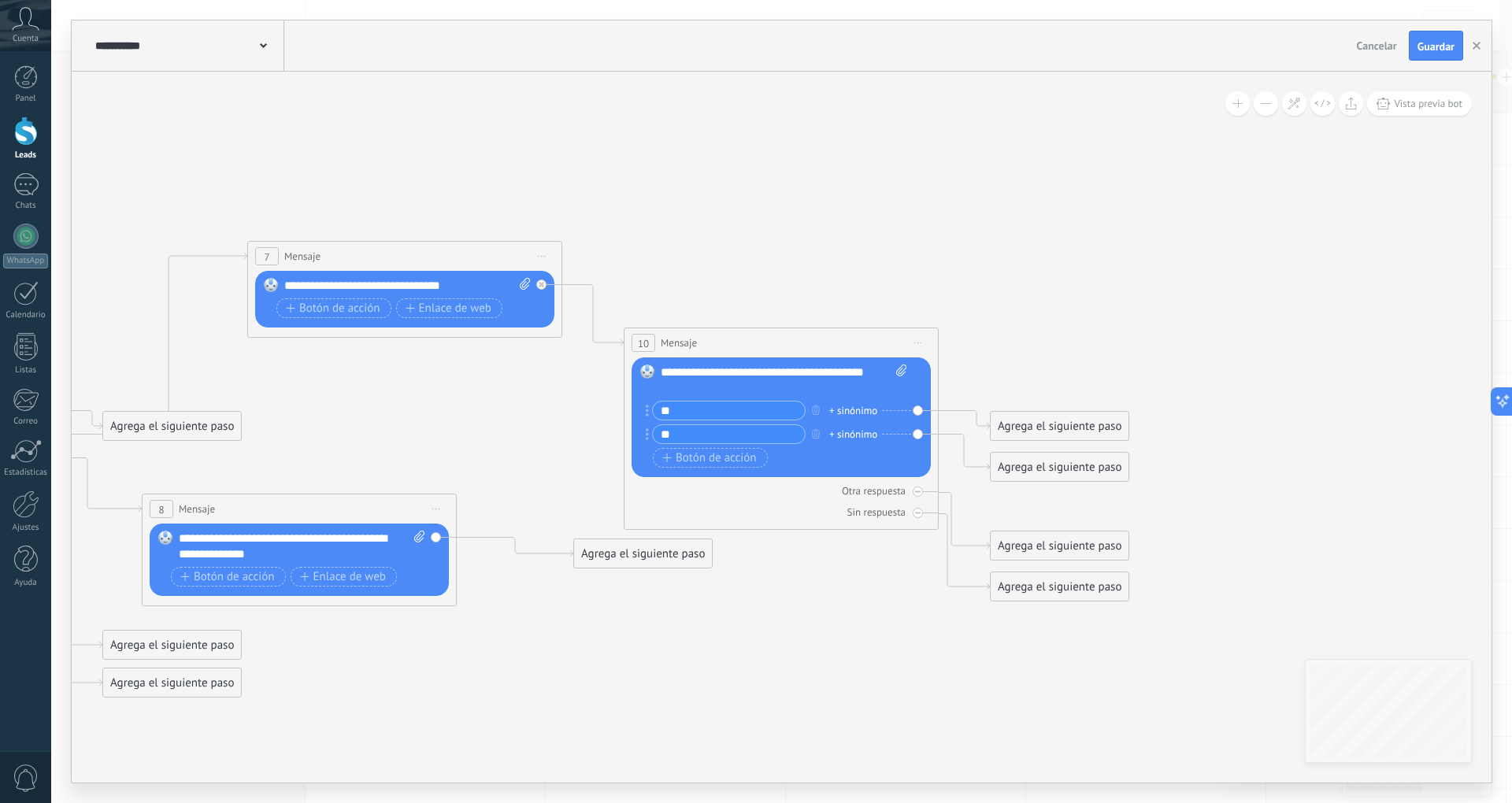 type on "**" 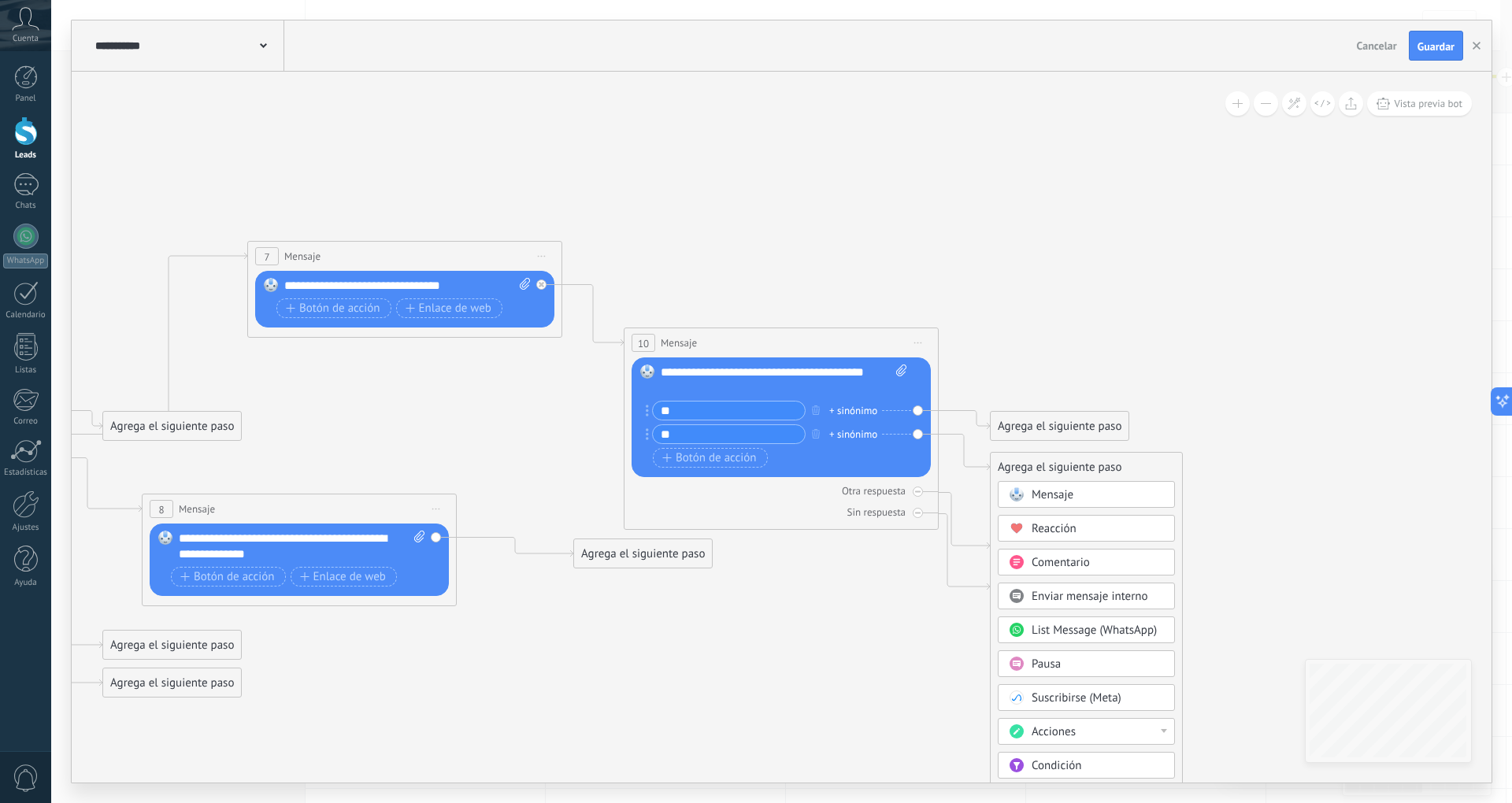 click on "Mensaje" at bounding box center (1098, 495) 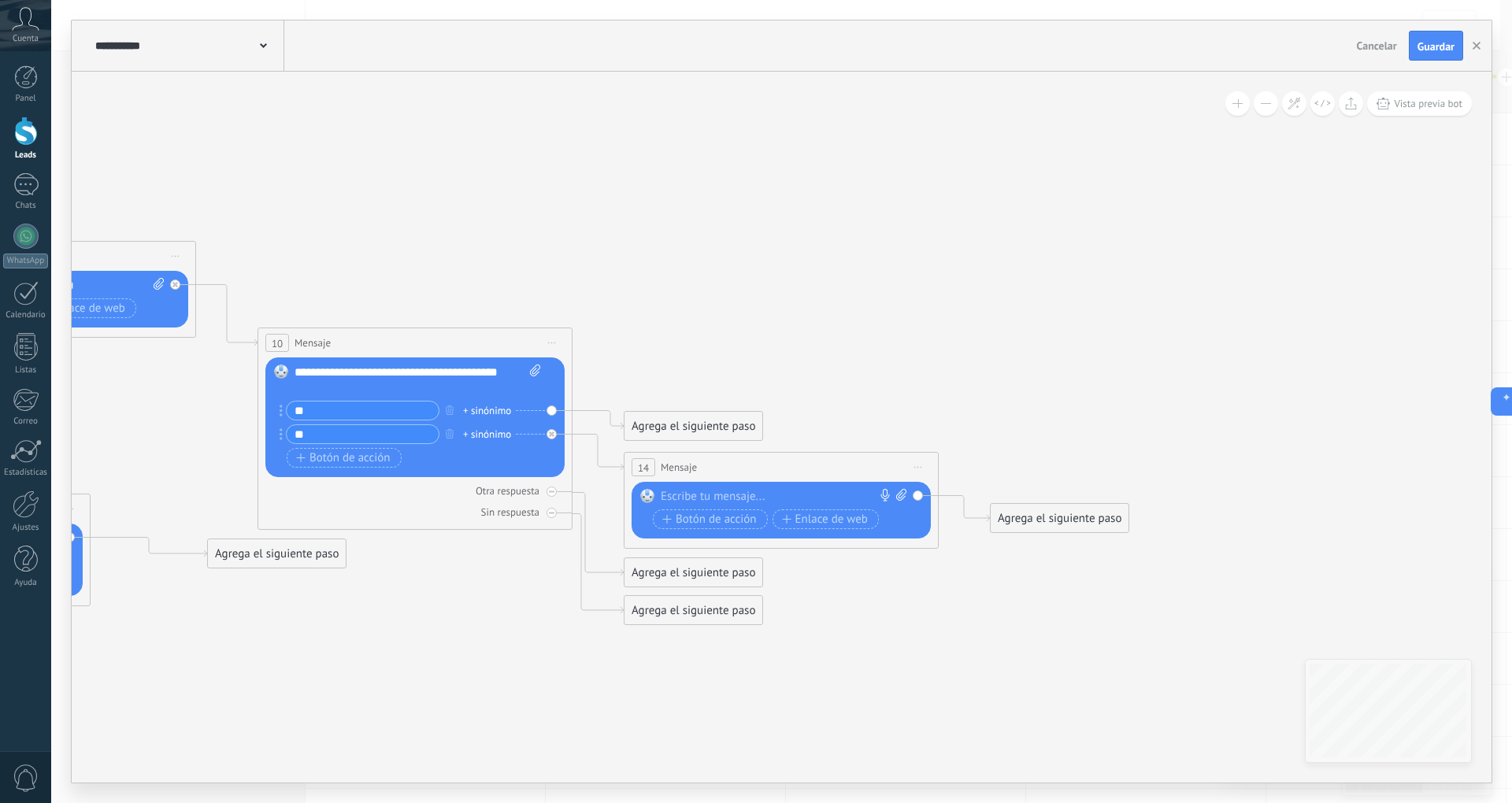 click at bounding box center (777, 497) 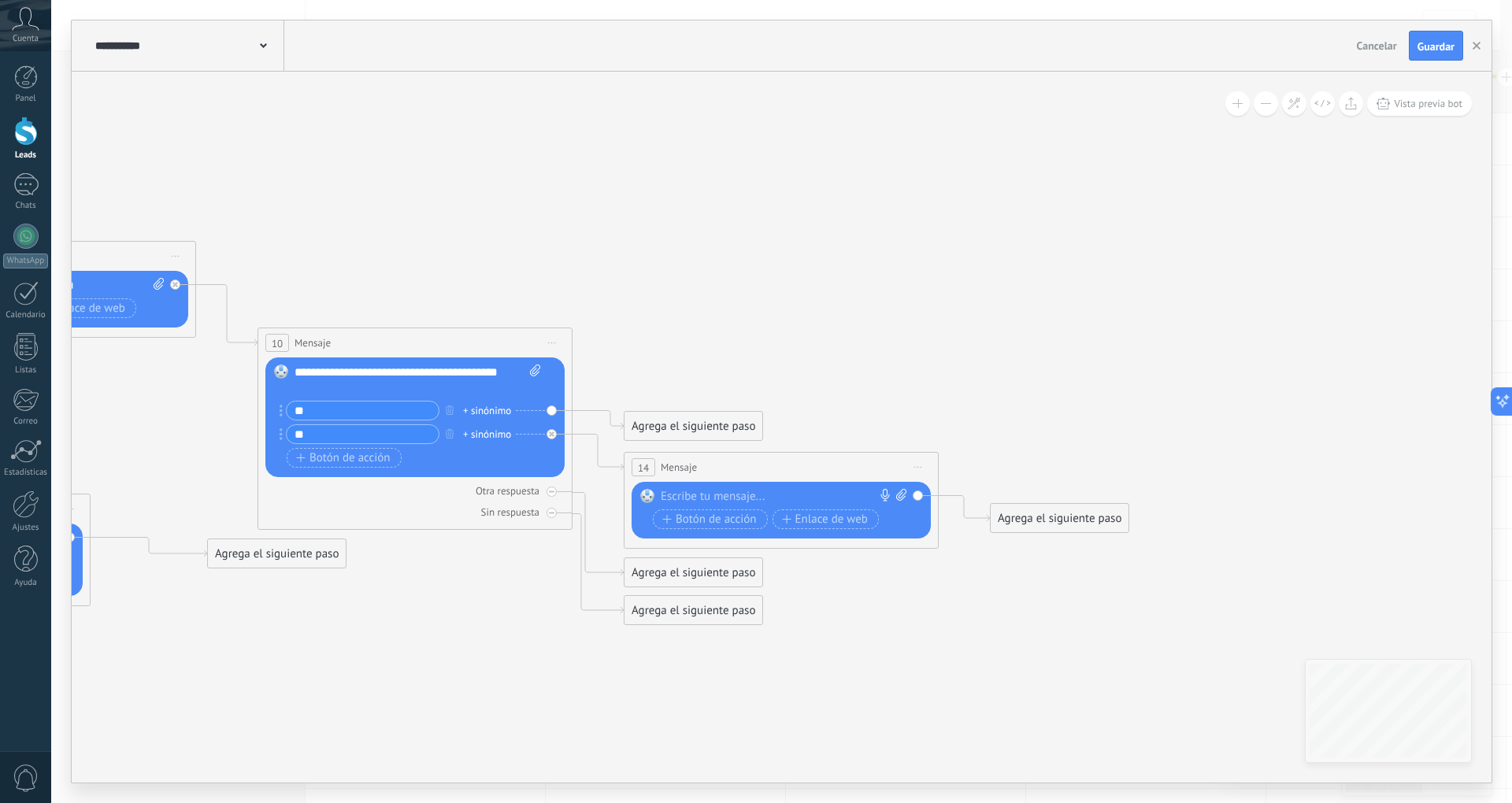 paste 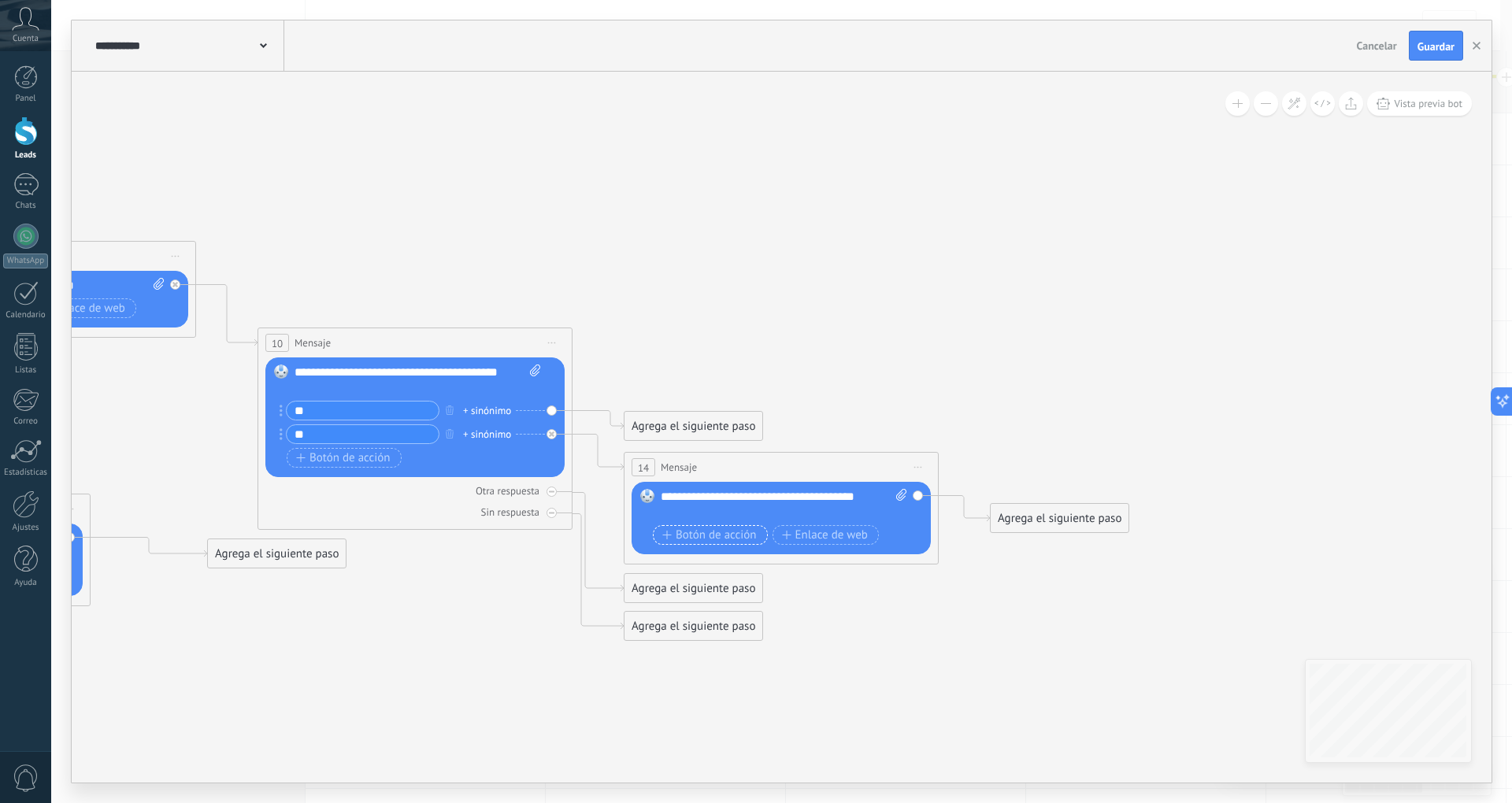 click on "Botón de acción" at bounding box center [710, 535] 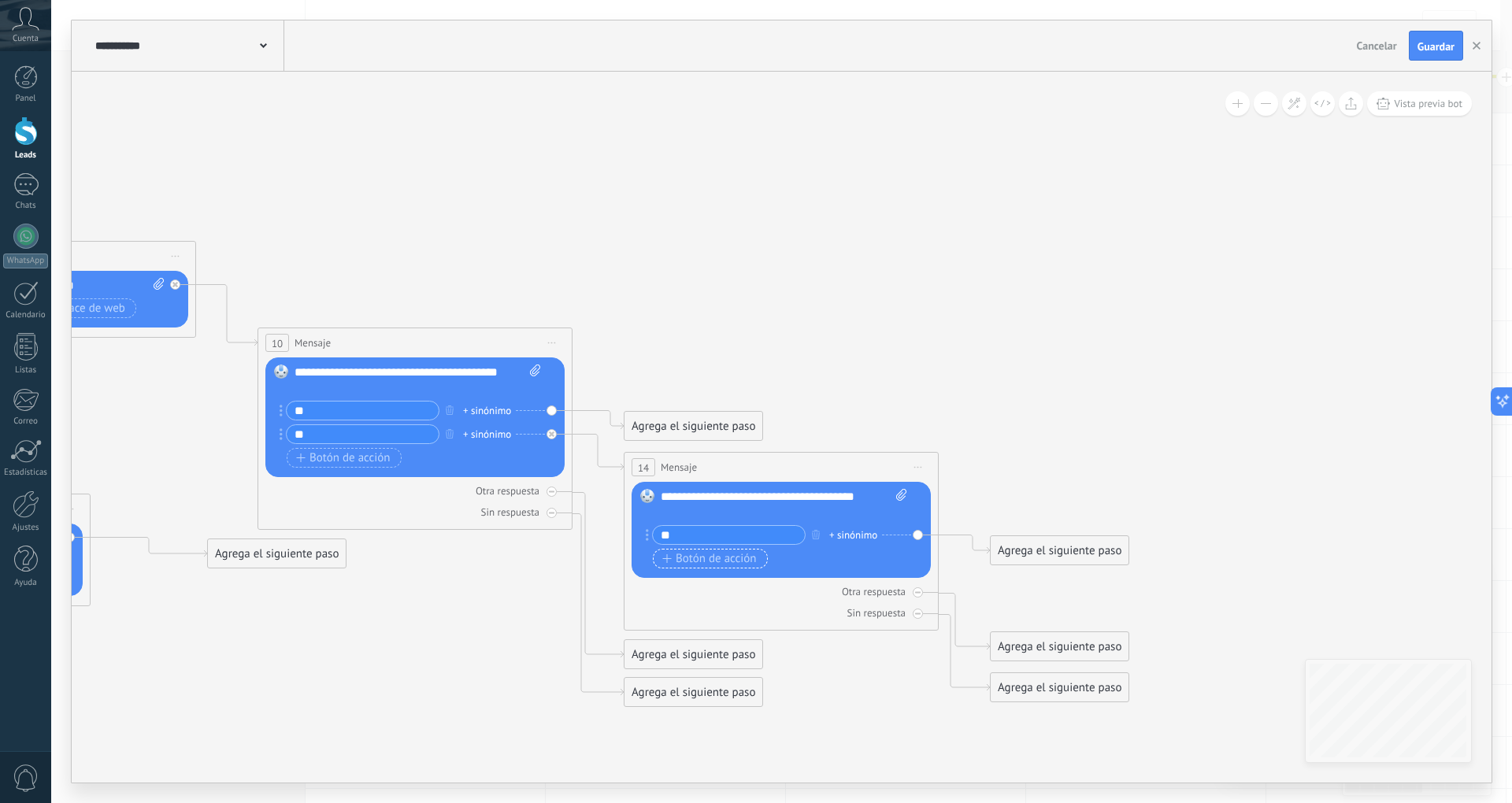 type on "**" 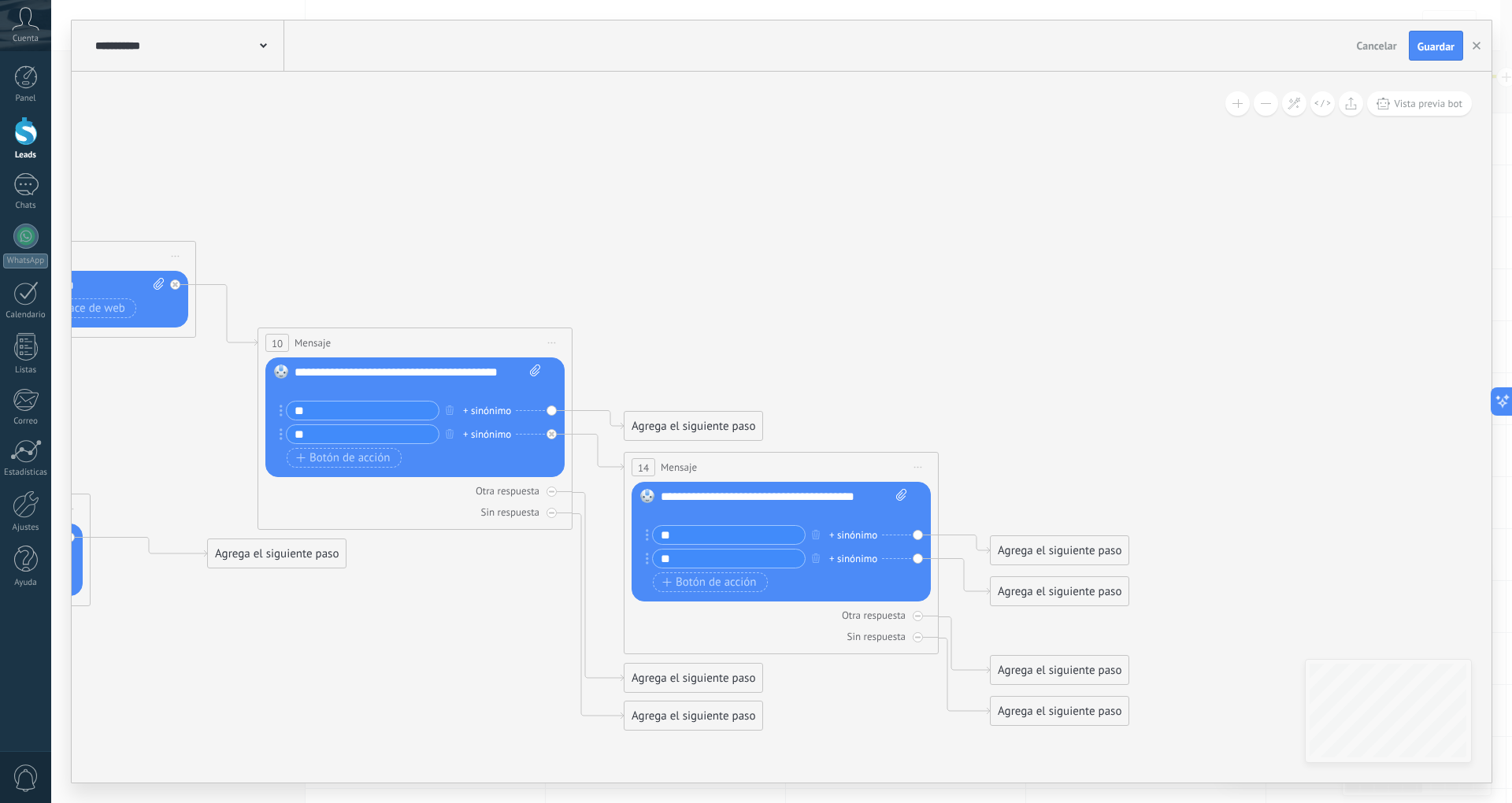 type on "**" 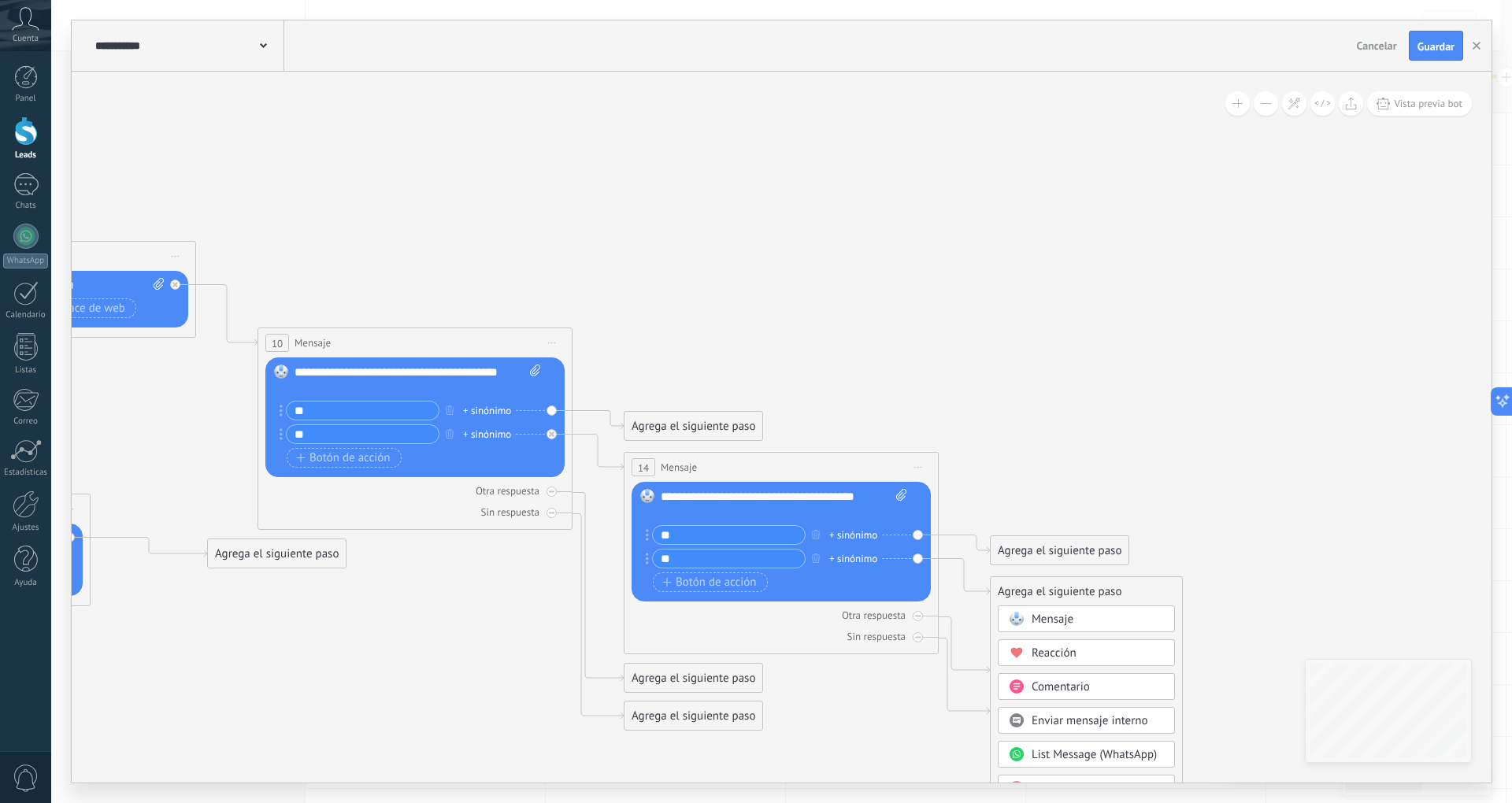 click on "Mensaje" at bounding box center [1098, 620] 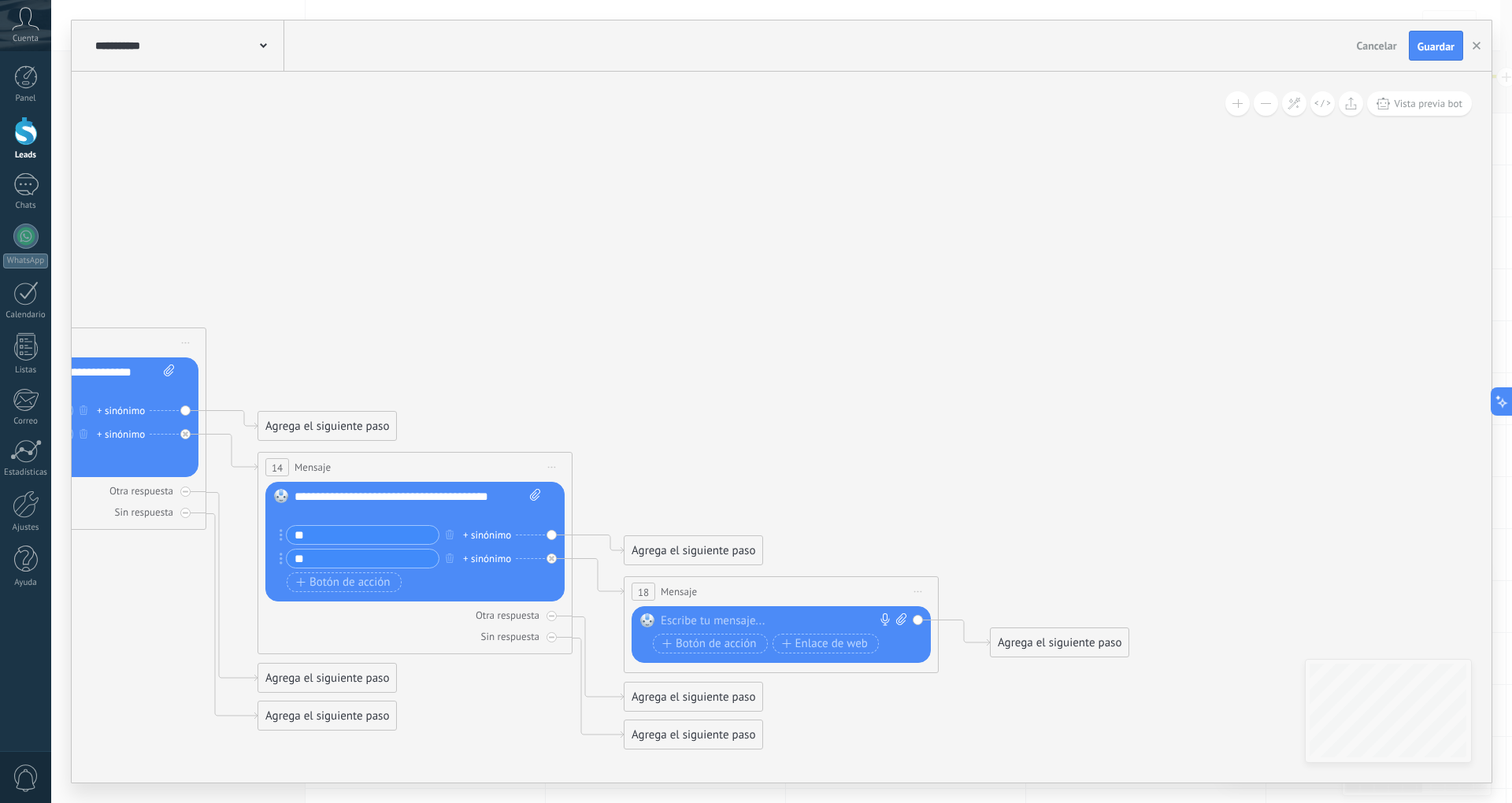 click at bounding box center [777, 621] 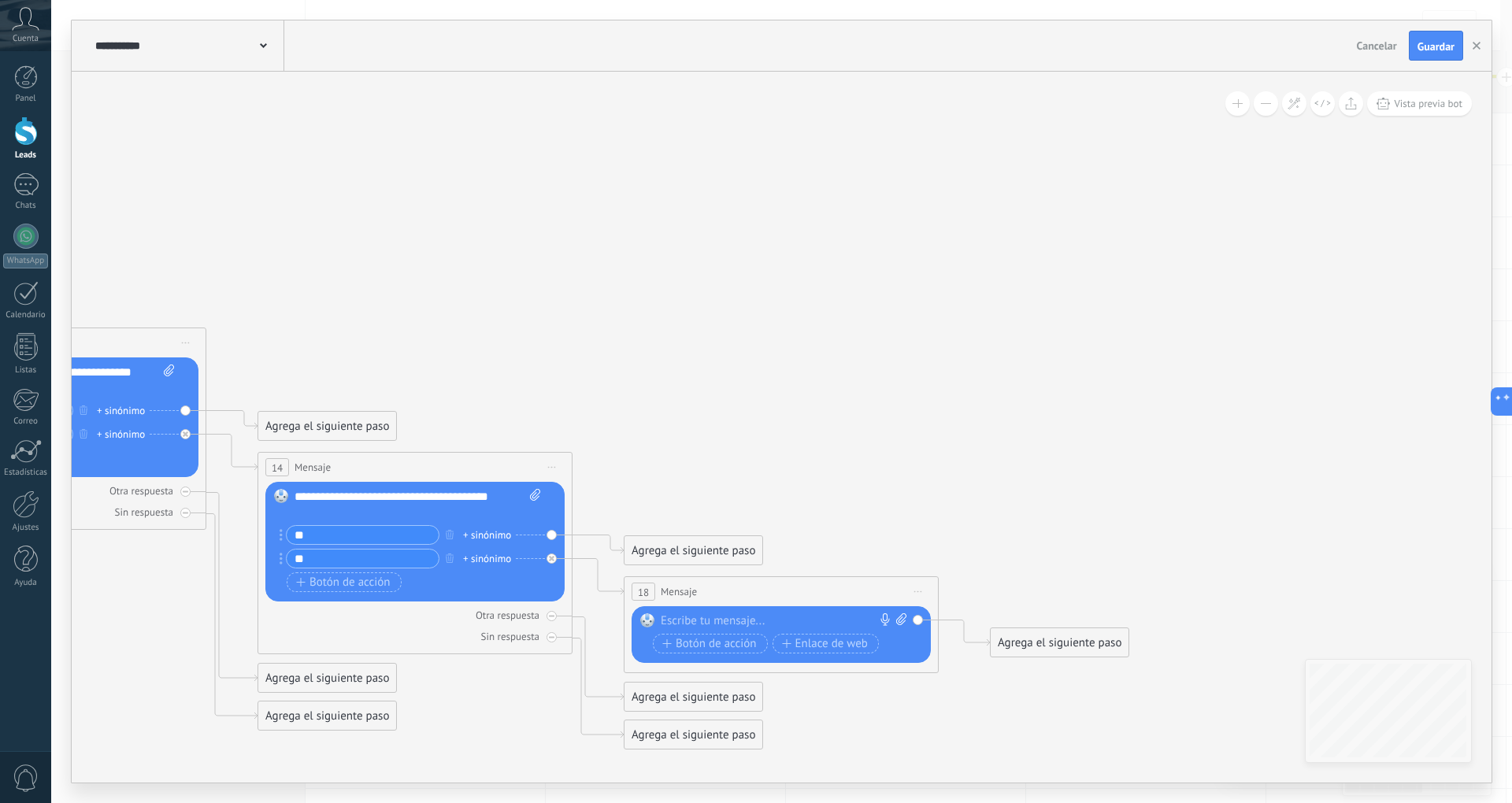 paste 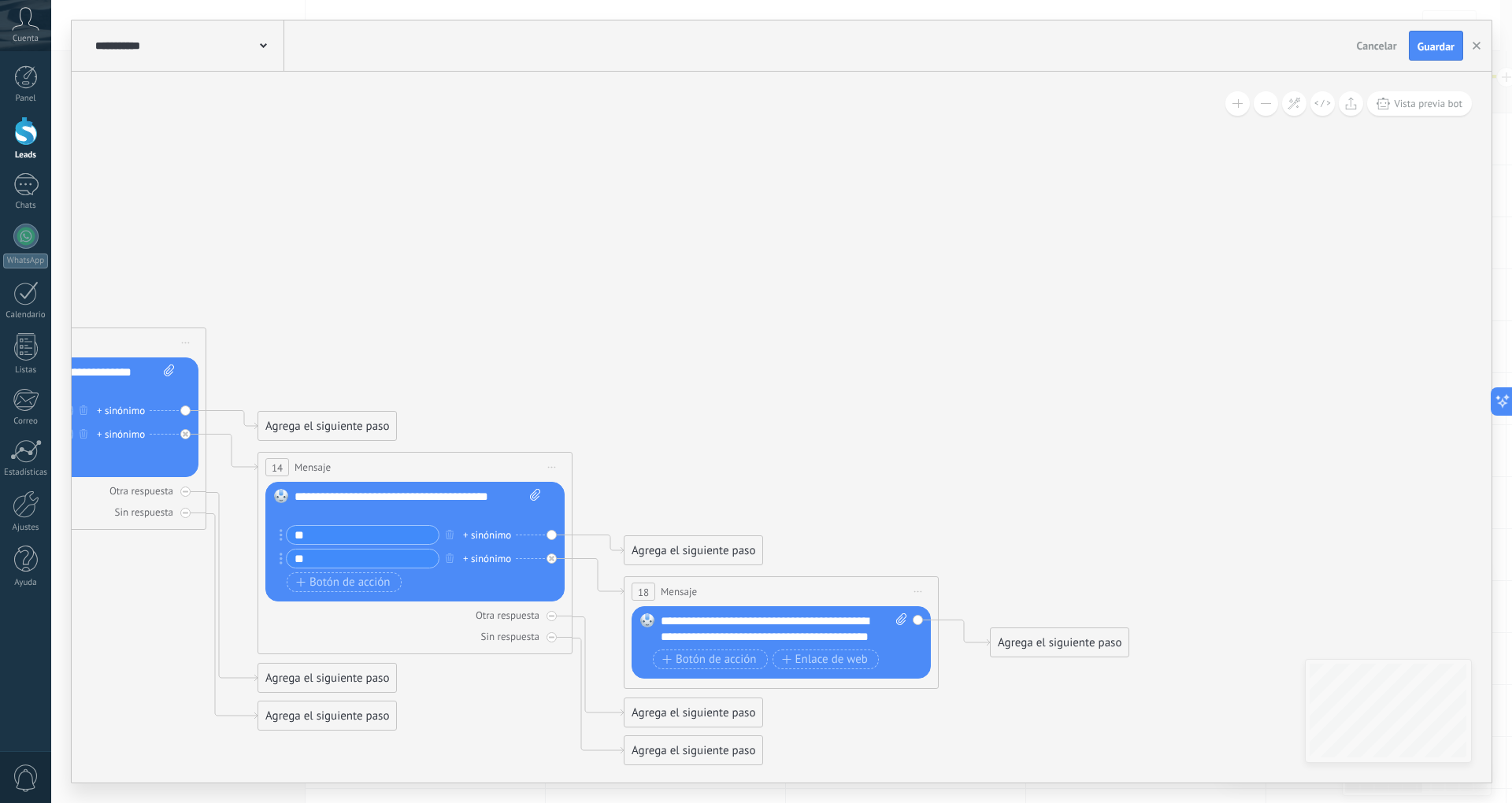 click 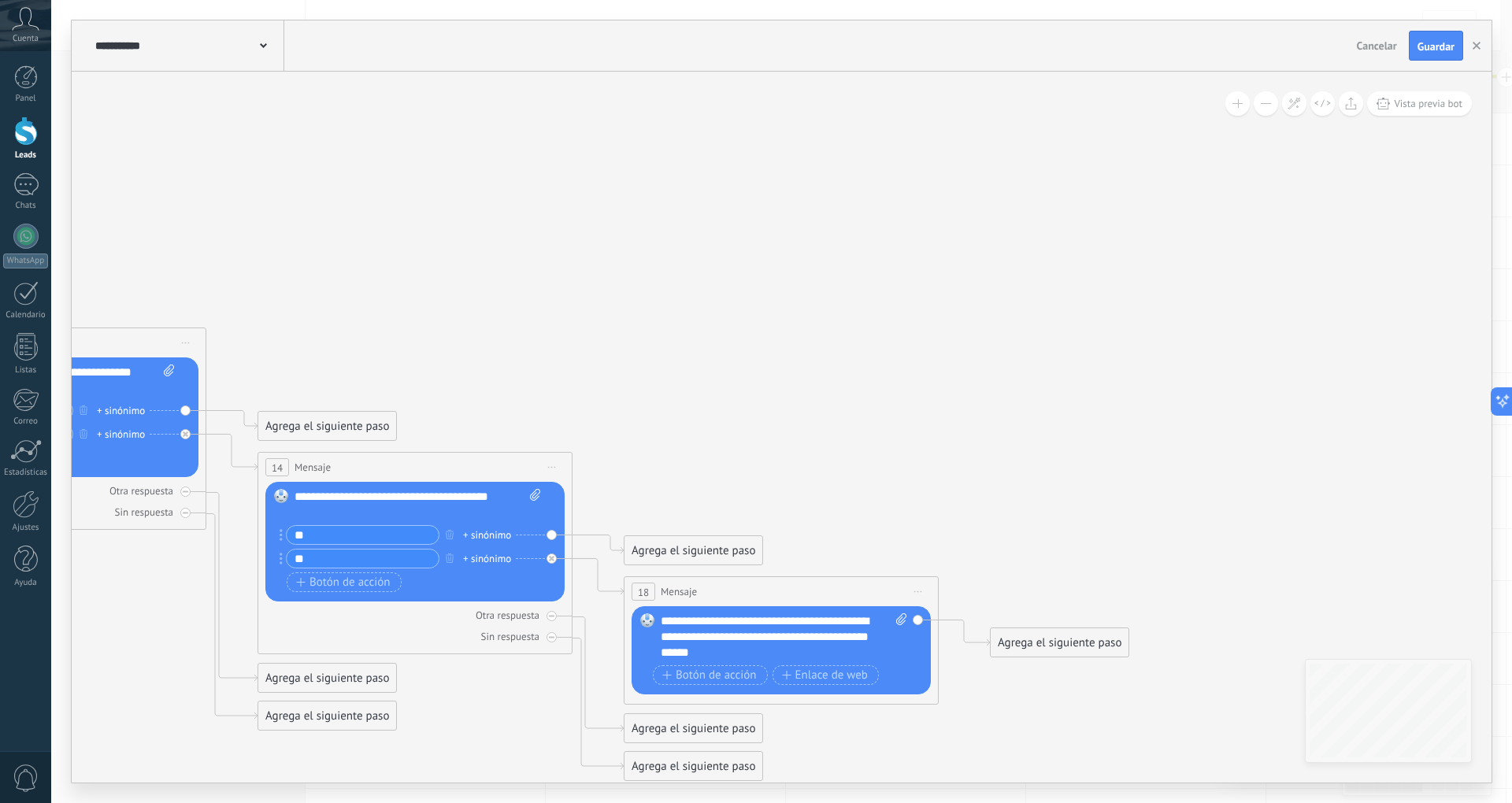 click on "**********" at bounding box center (784, 637) 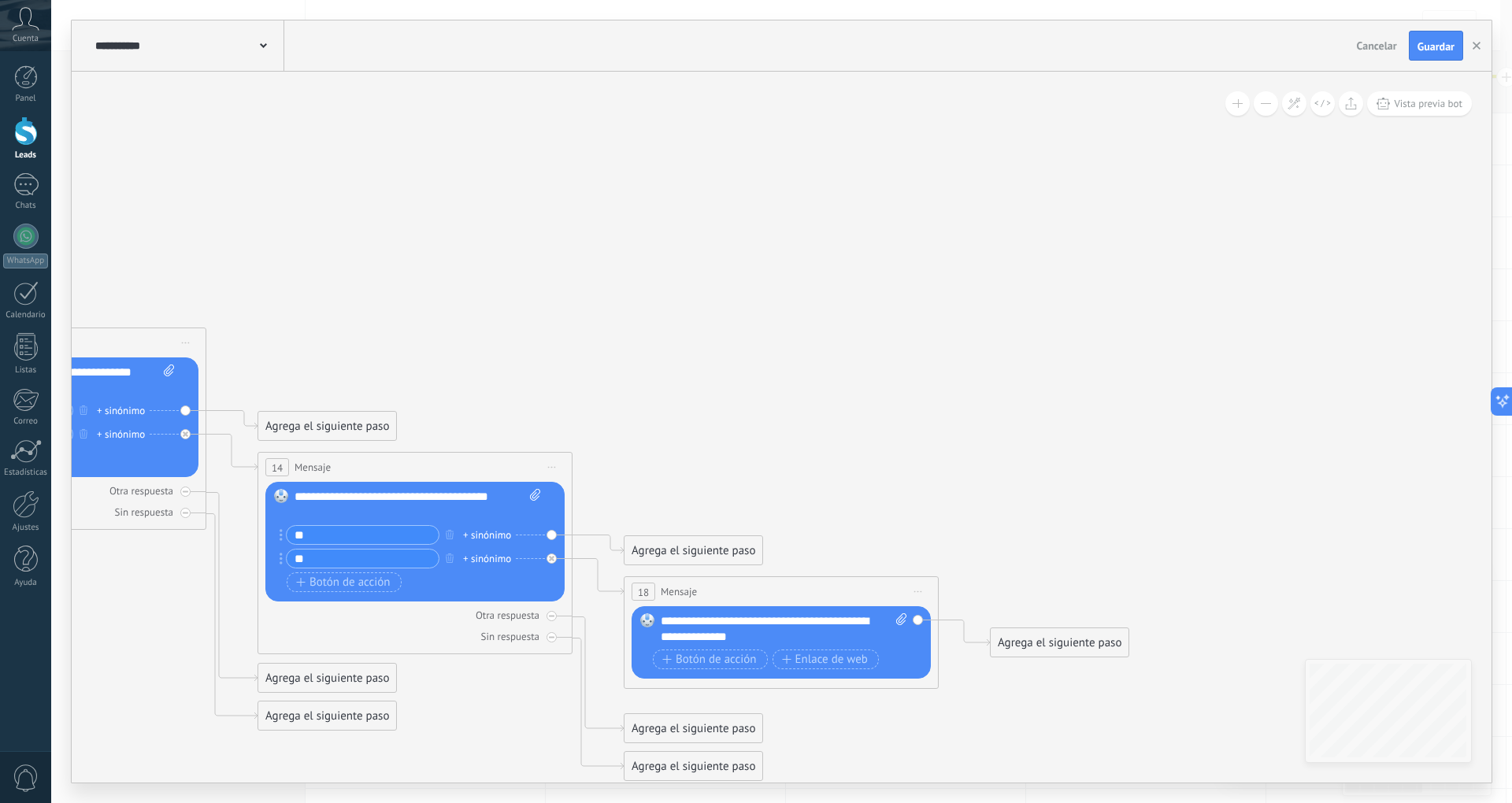 click on "**********" at bounding box center (784, 629) 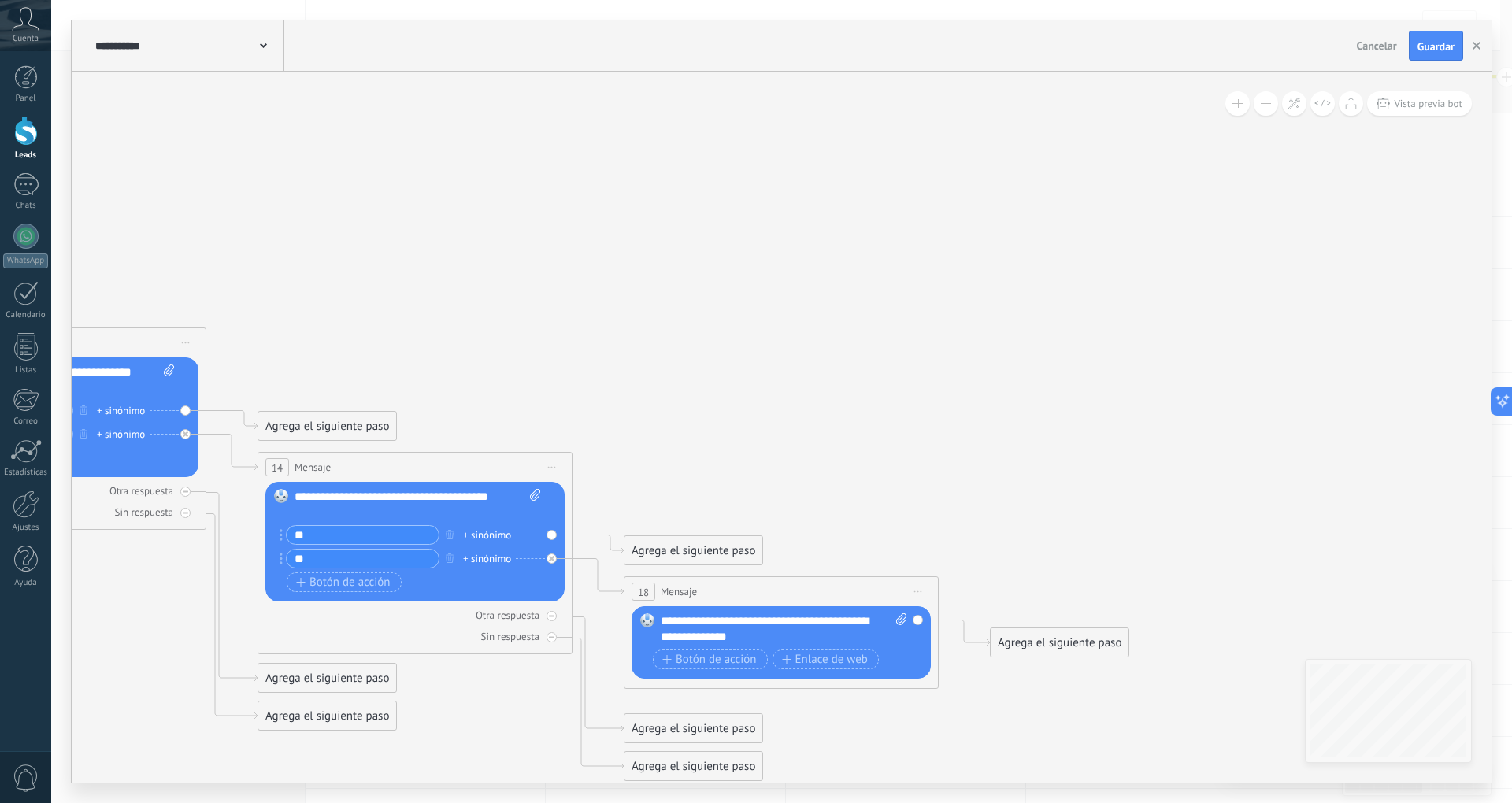 click on "**********" at bounding box center [784, 629] 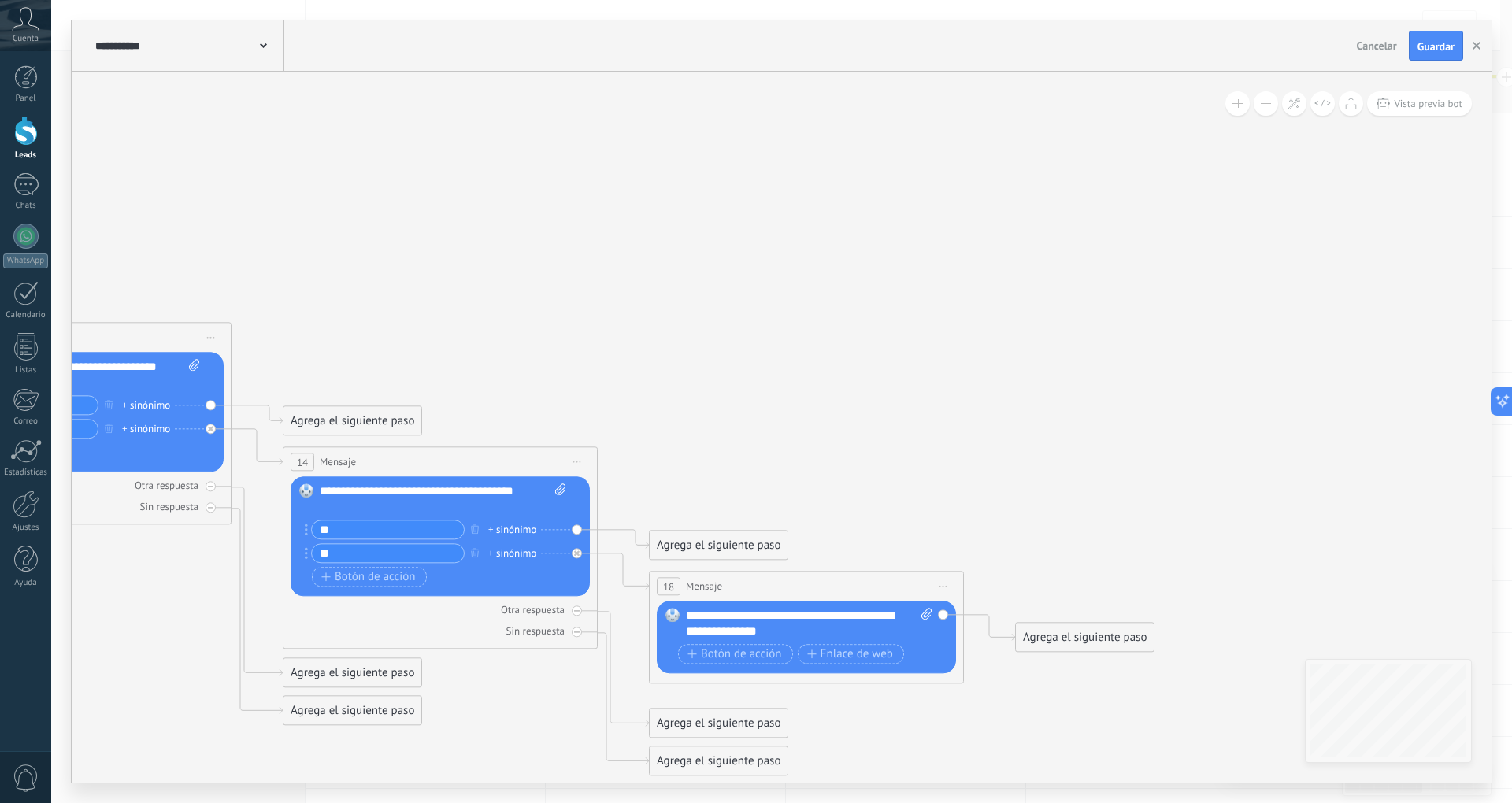 drag, startPoint x: 539, startPoint y: 319, endPoint x: 1123, endPoint y: 482, distance: 606.3209 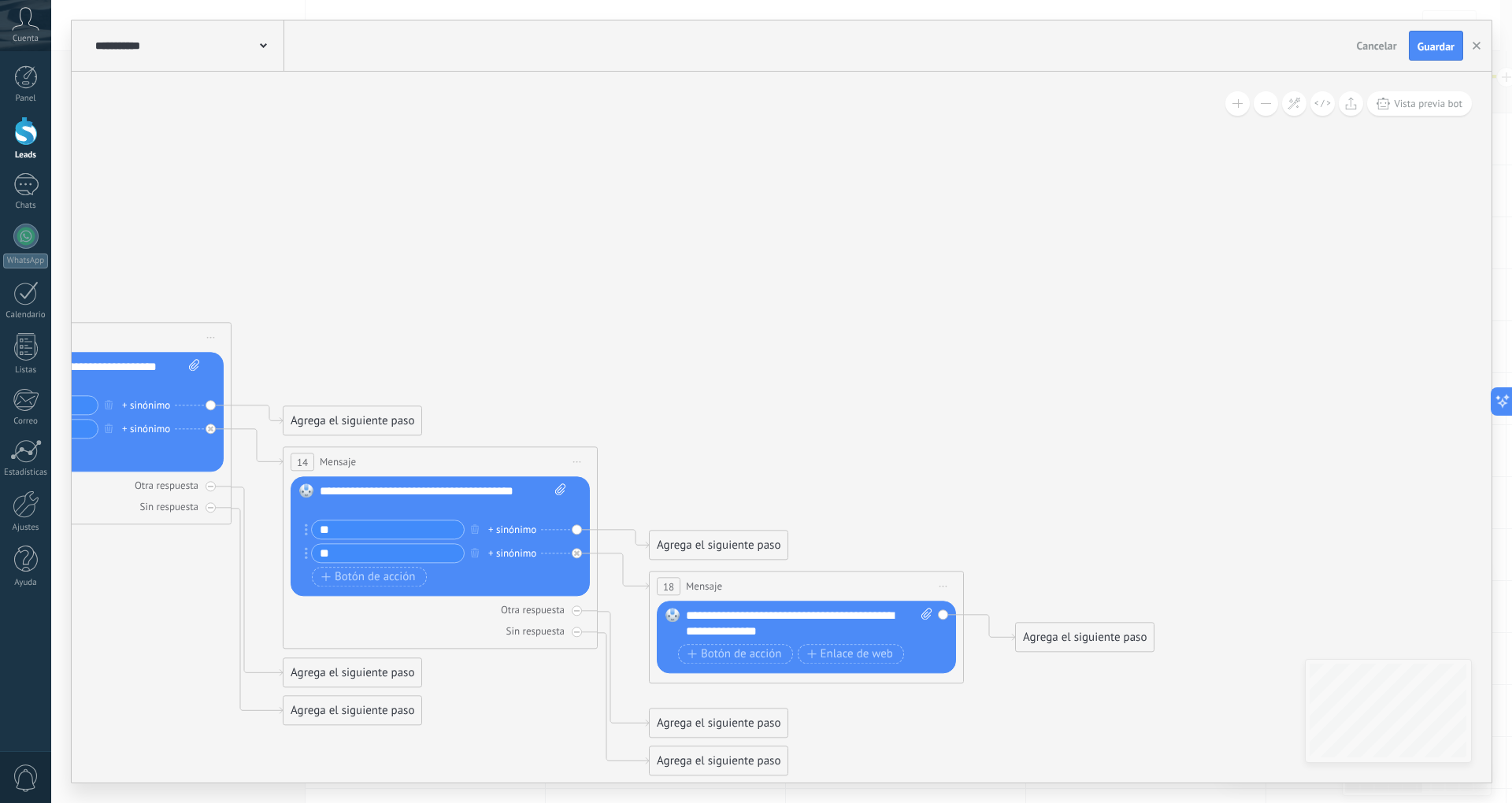 click 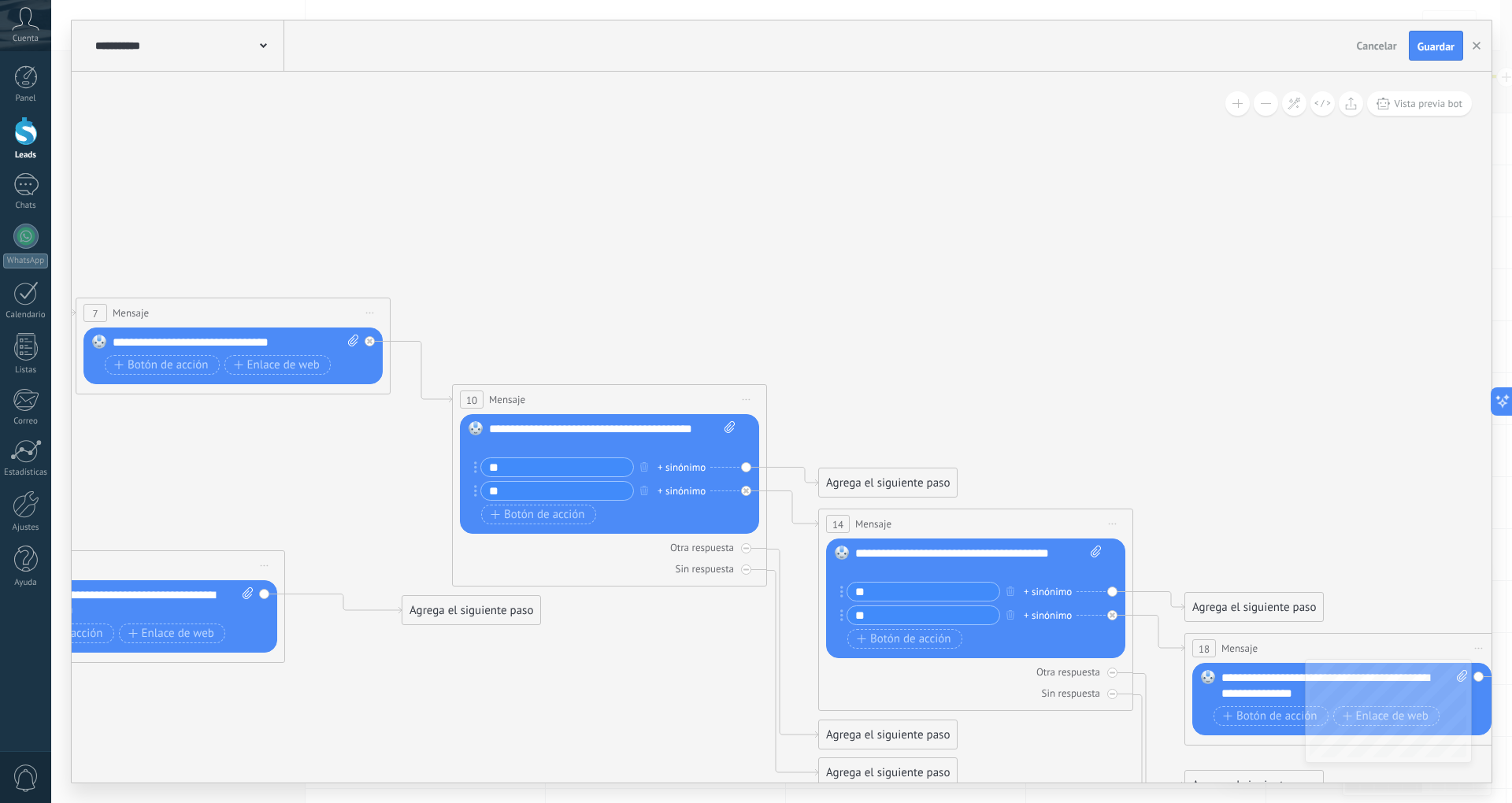 drag, startPoint x: 791, startPoint y: 287, endPoint x: 1021, endPoint y: 351, distance: 238.73835 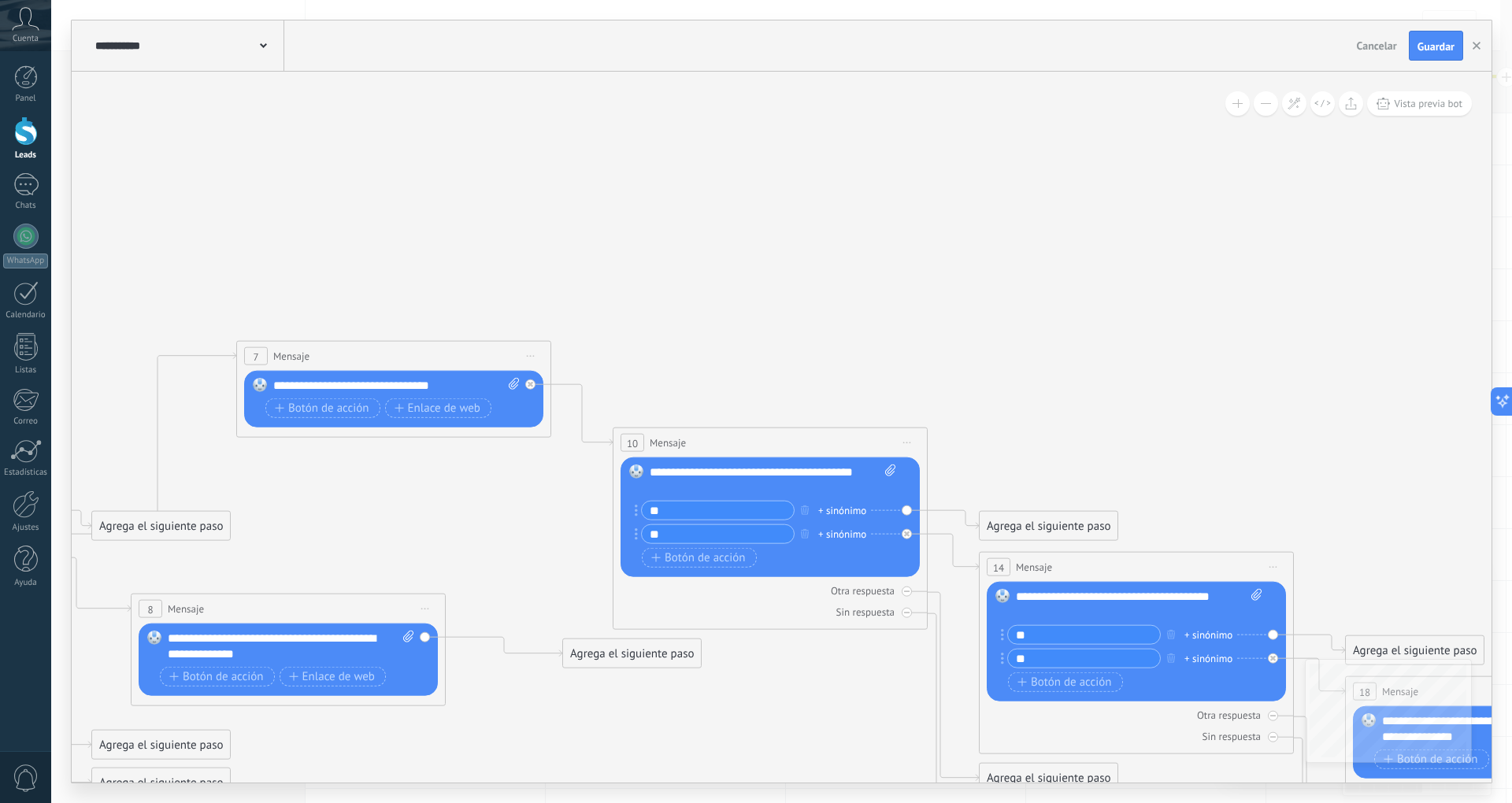 drag, startPoint x: 757, startPoint y: 297, endPoint x: 999, endPoint y: 313, distance: 242.5283 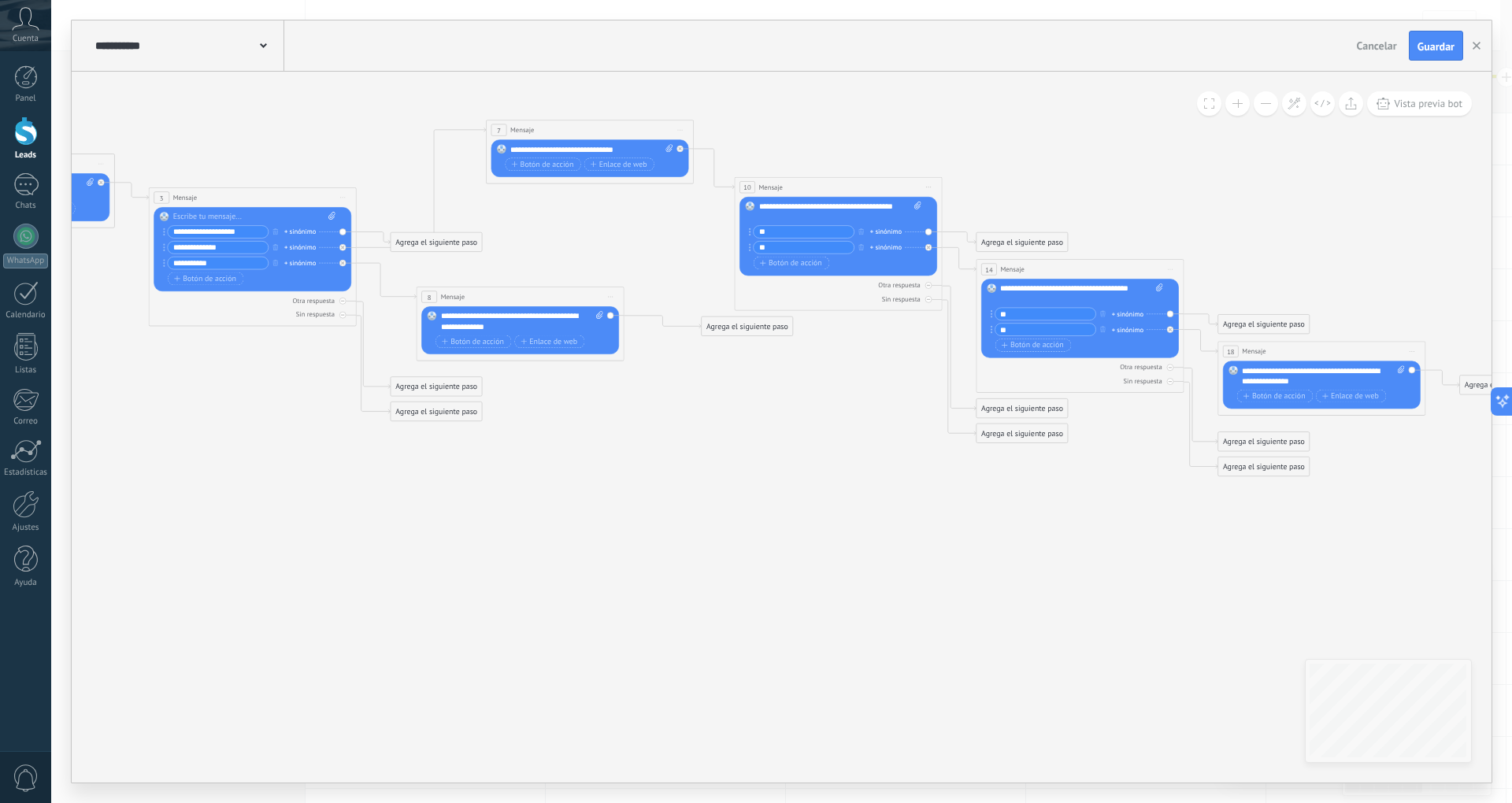 drag, startPoint x: 731, startPoint y: 592, endPoint x: 684, endPoint y: 378, distance: 219.10043 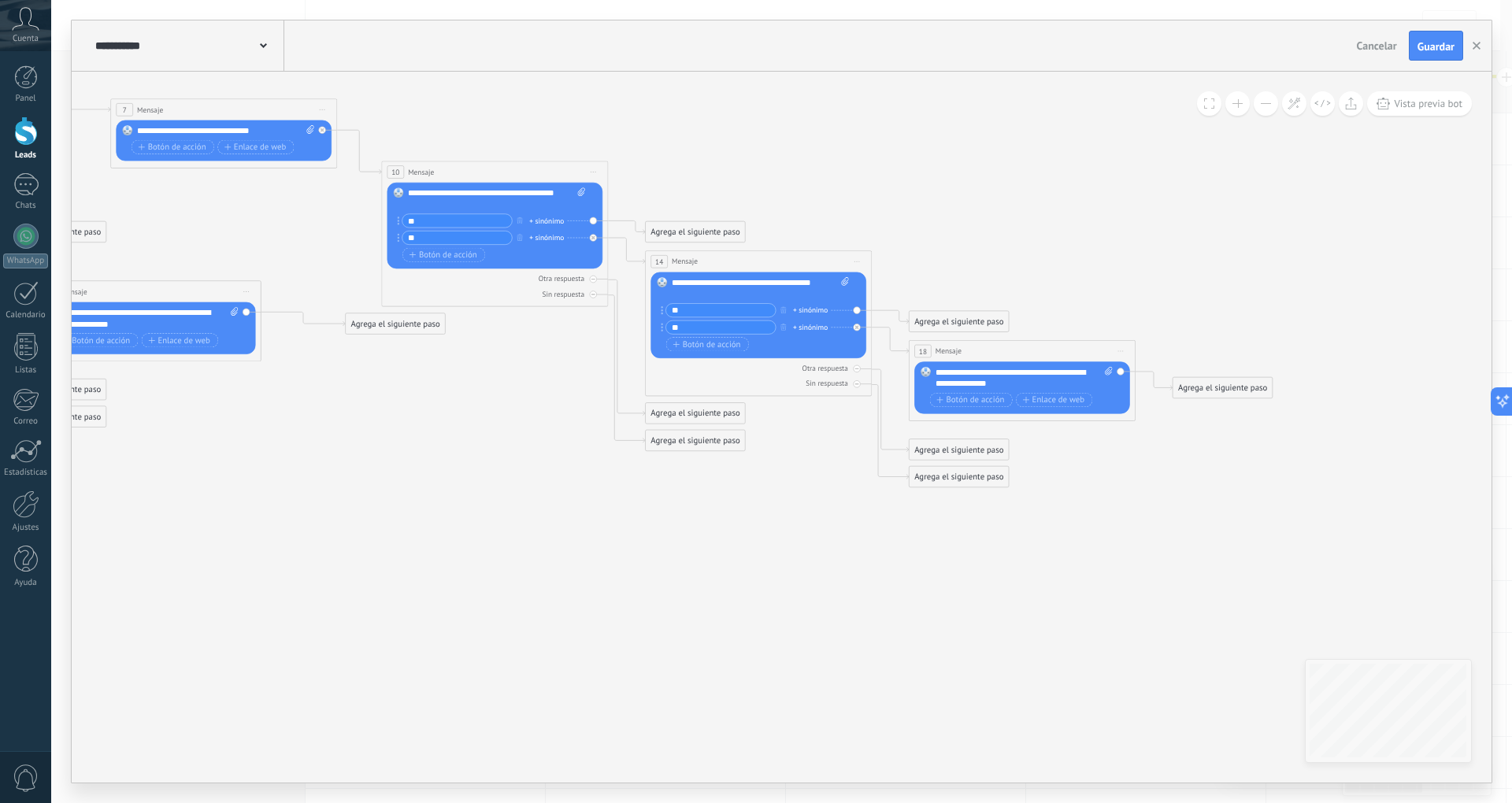 drag, startPoint x: 1066, startPoint y: 488, endPoint x: 792, endPoint y: 464, distance: 275.0491 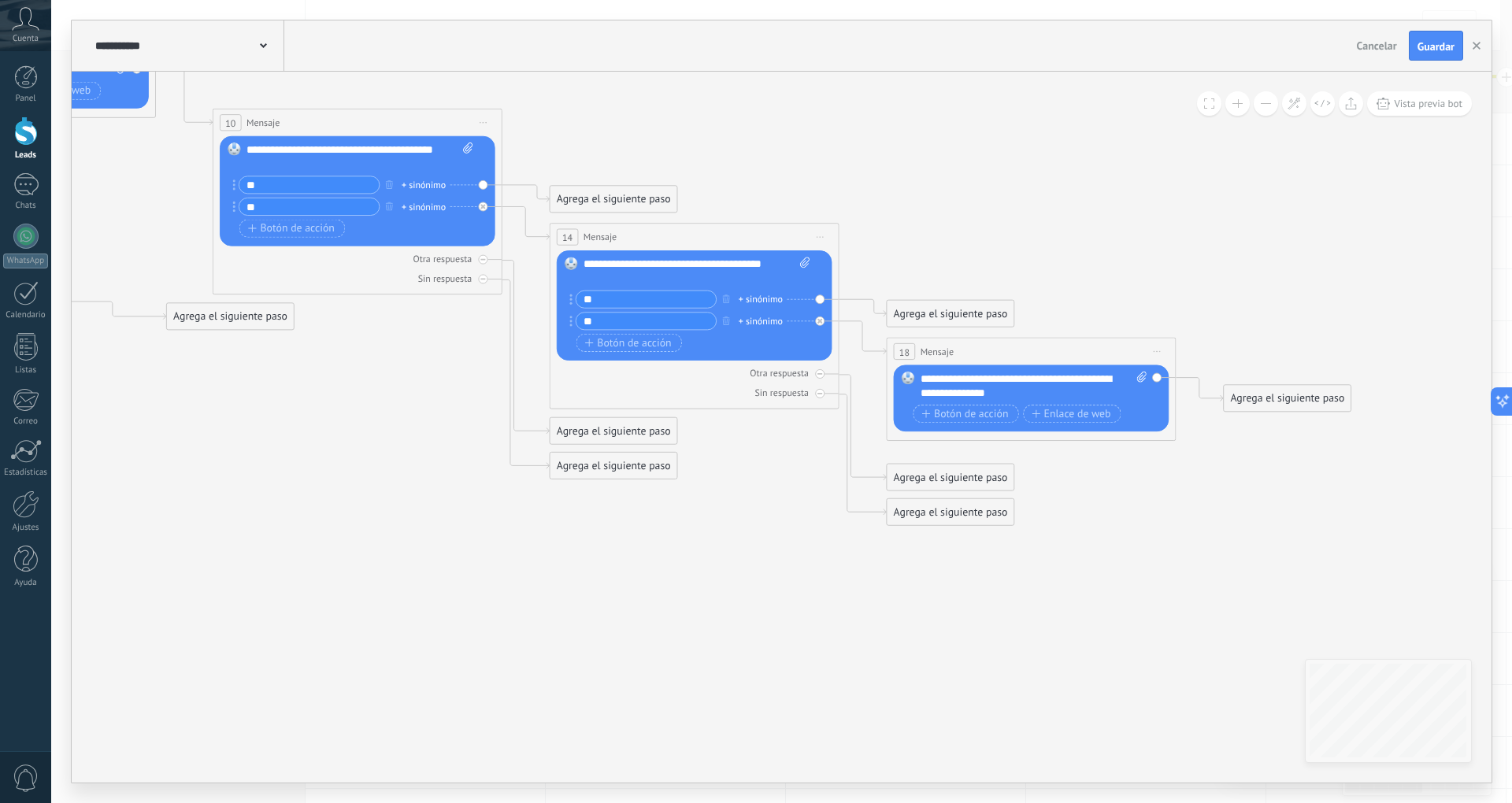 click on "Agrega el siguiente paso" at bounding box center (950, 313) 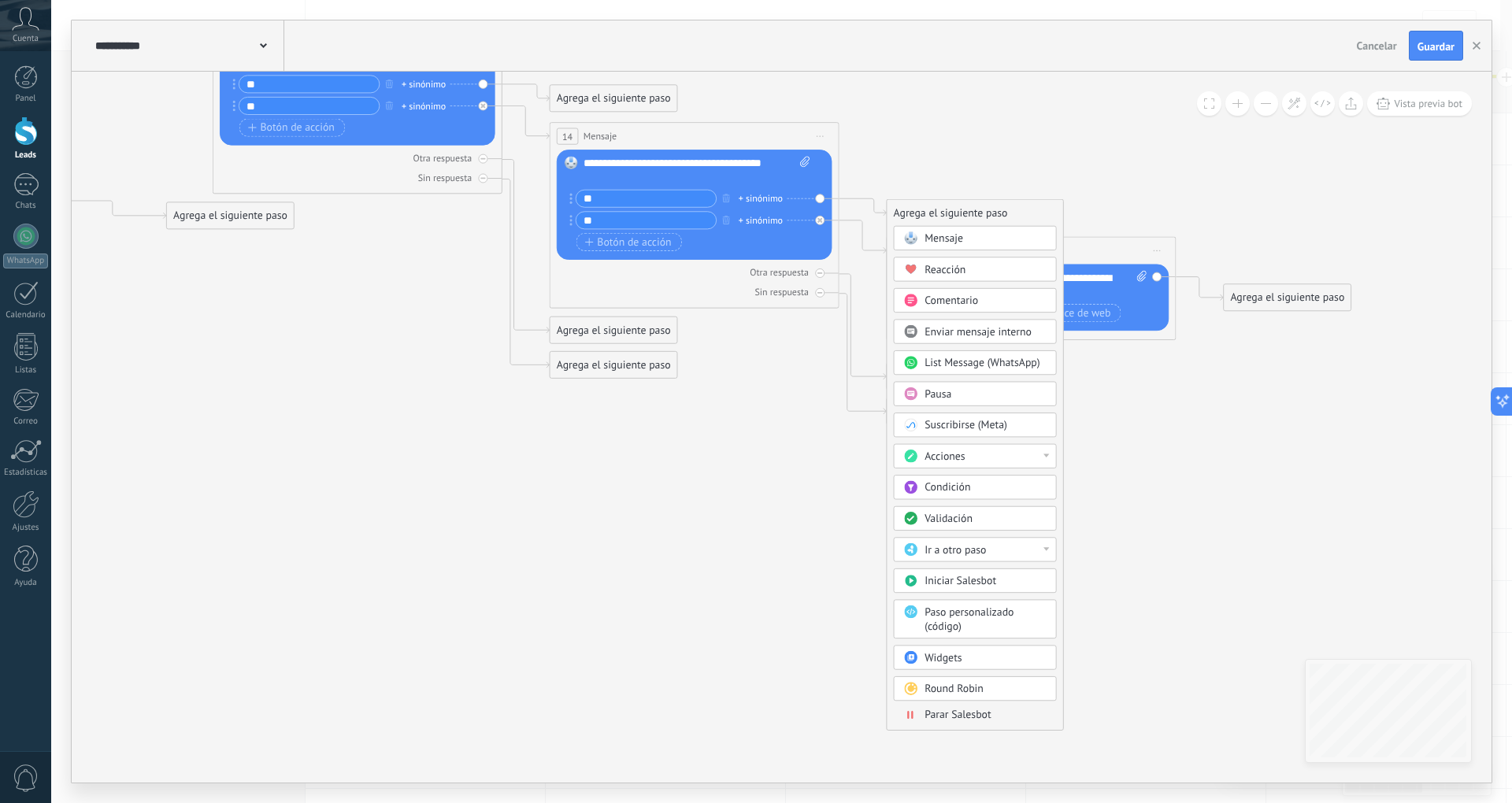 click on "Mensaje" at bounding box center [985, 239] 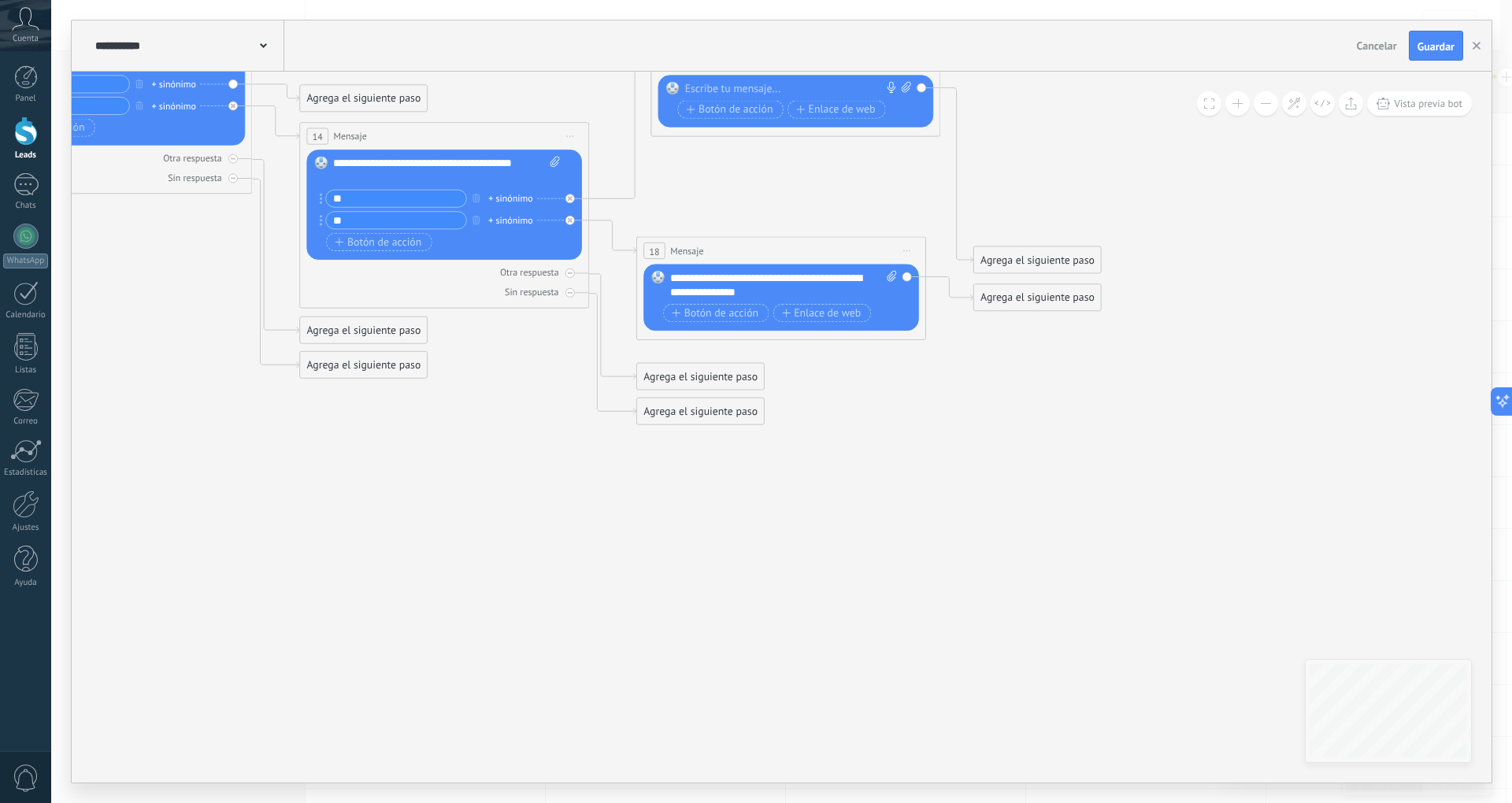 drag, startPoint x: 783, startPoint y: 209, endPoint x: 795, endPoint y: 76, distance: 133.54026 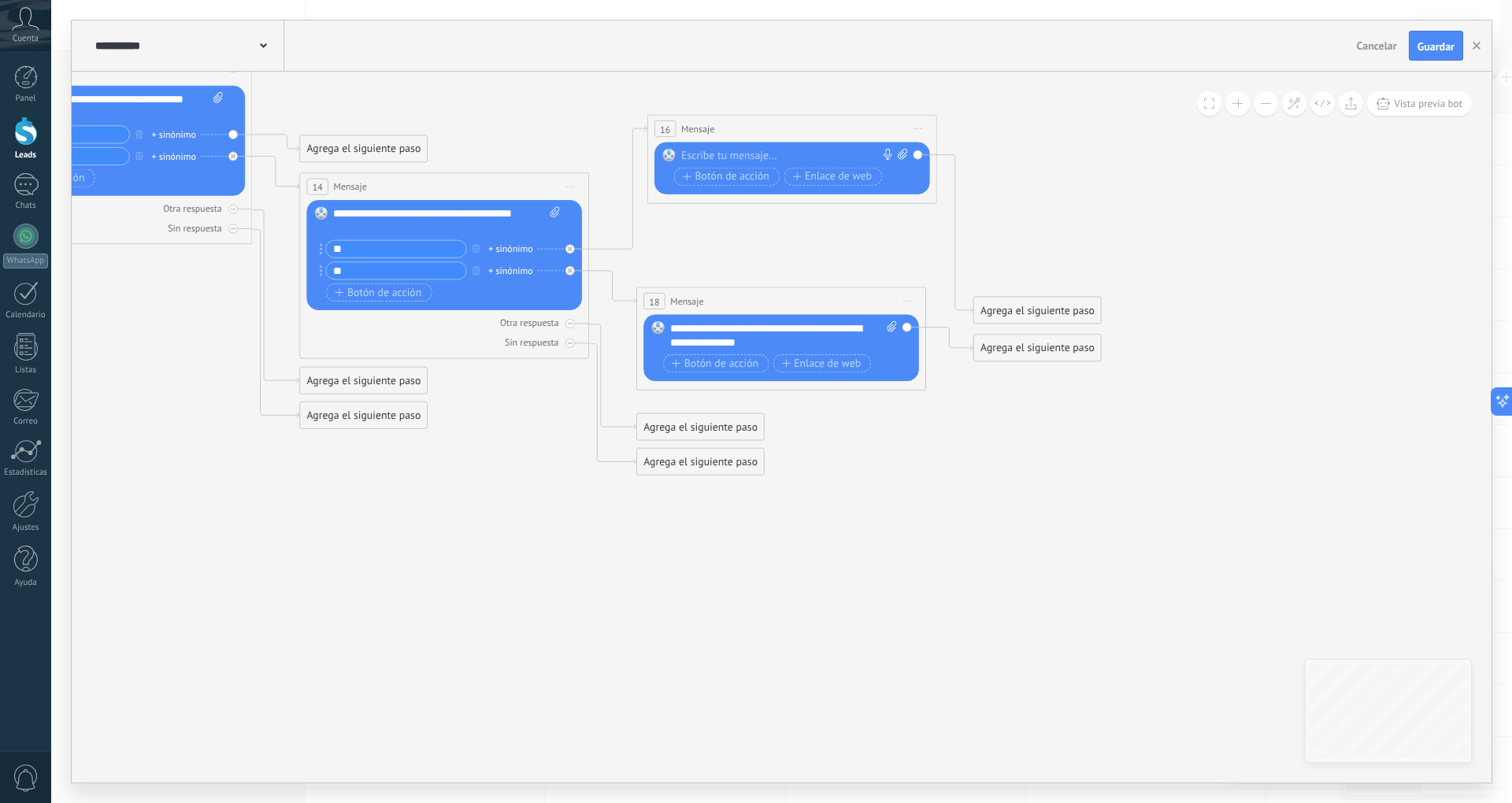 click 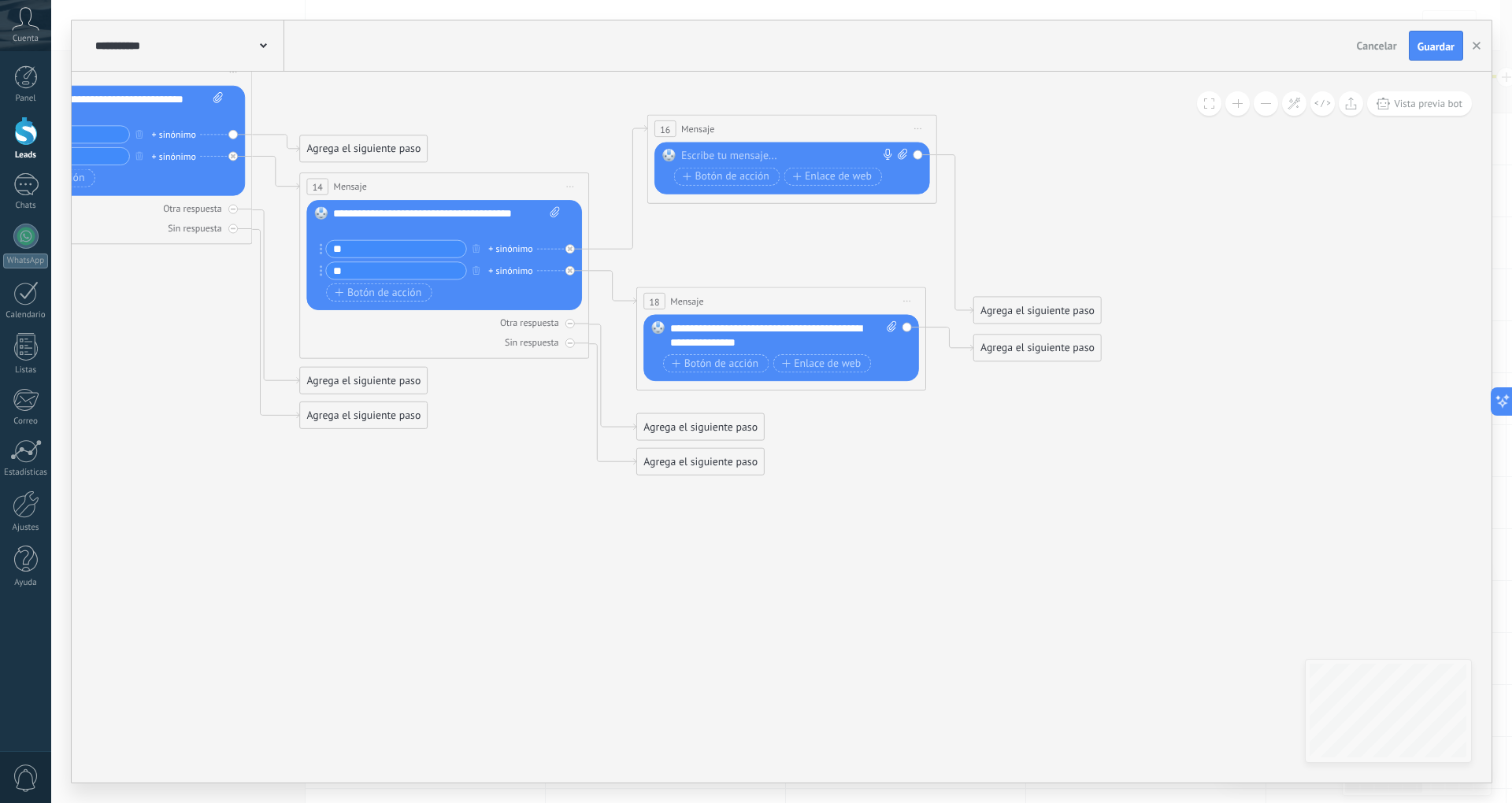 click 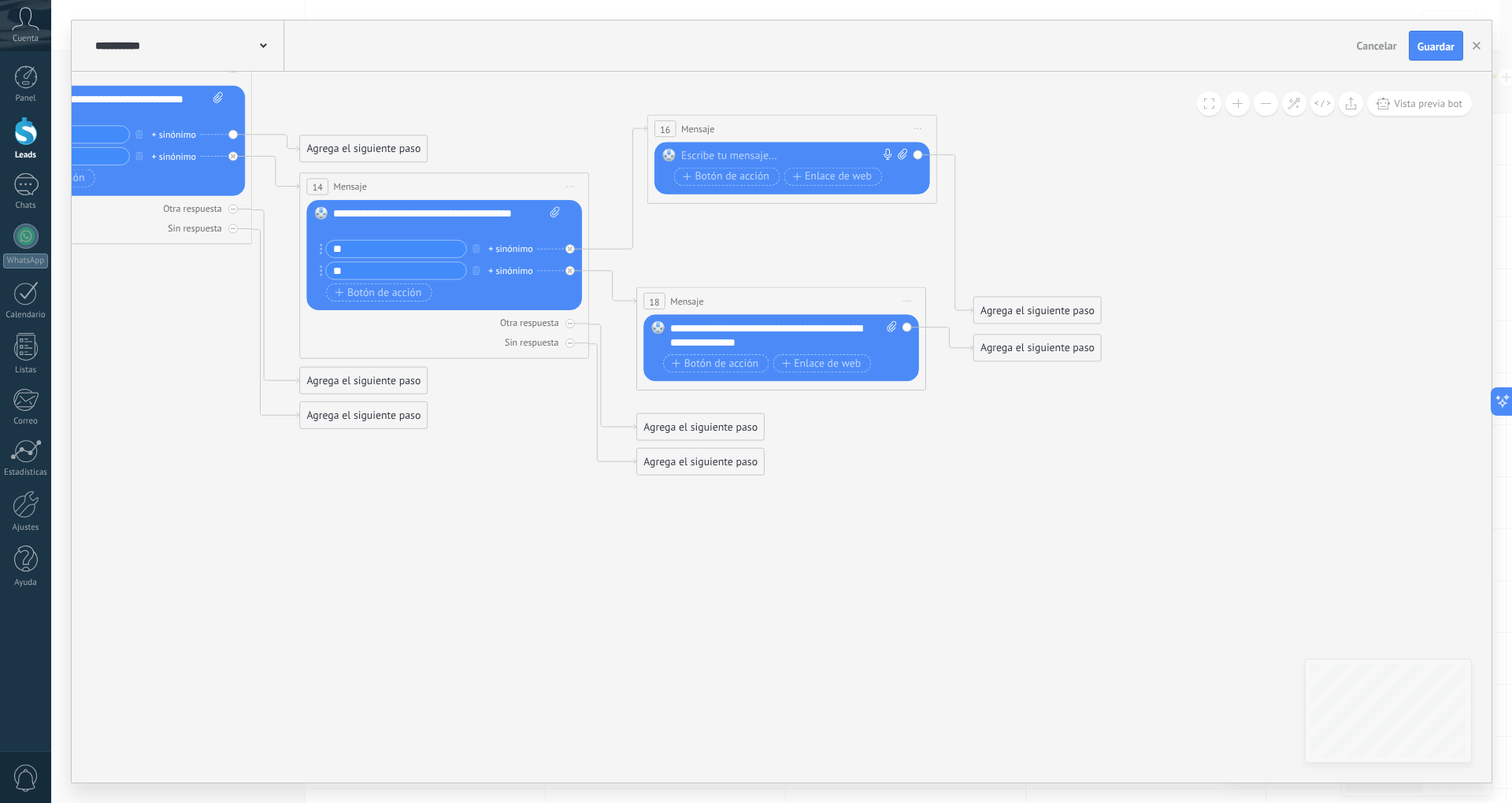 drag, startPoint x: 668, startPoint y: 126, endPoint x: 658, endPoint y: 131, distance: 11.18034 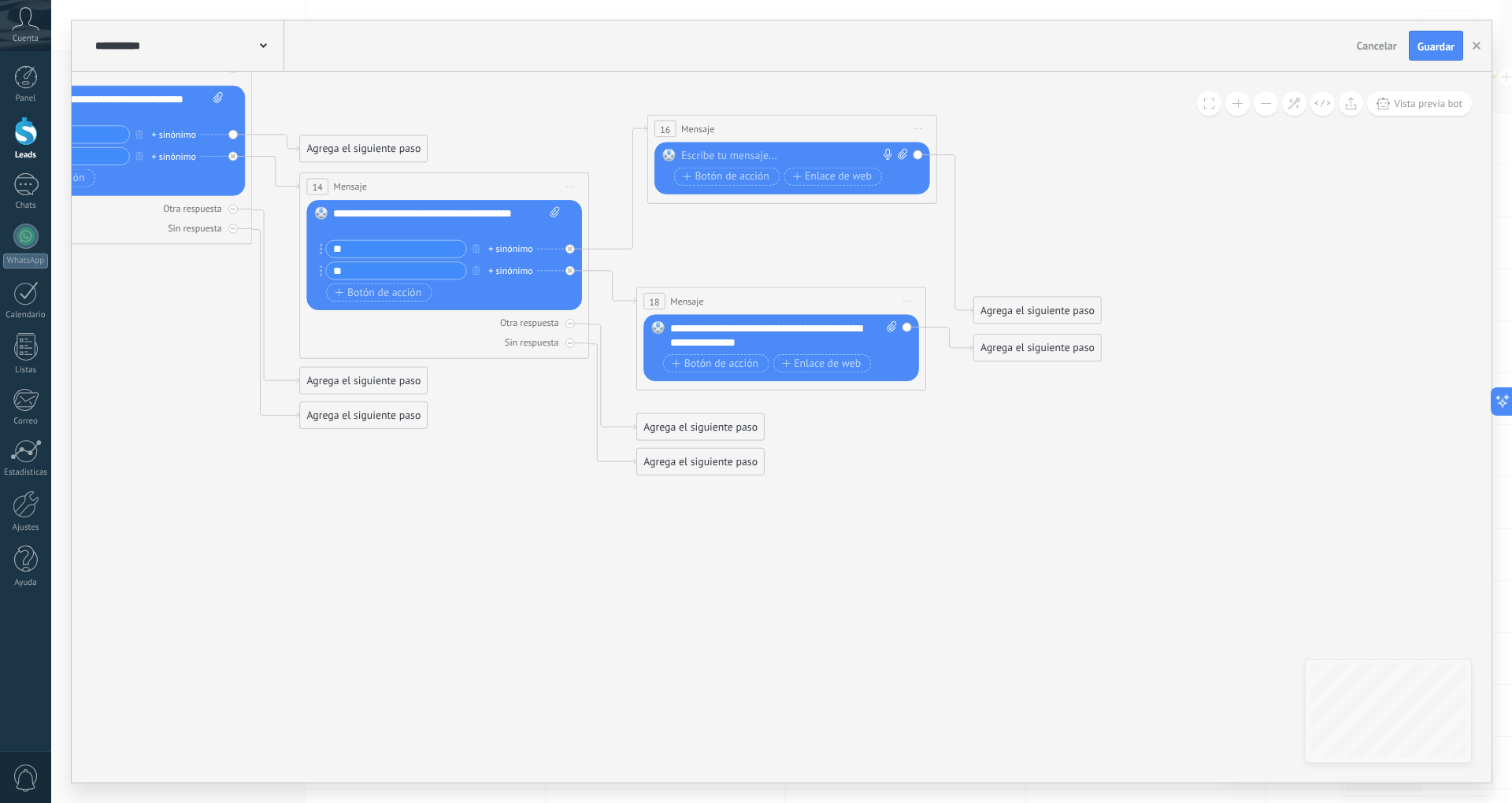 click on "16" at bounding box center (665, 128) 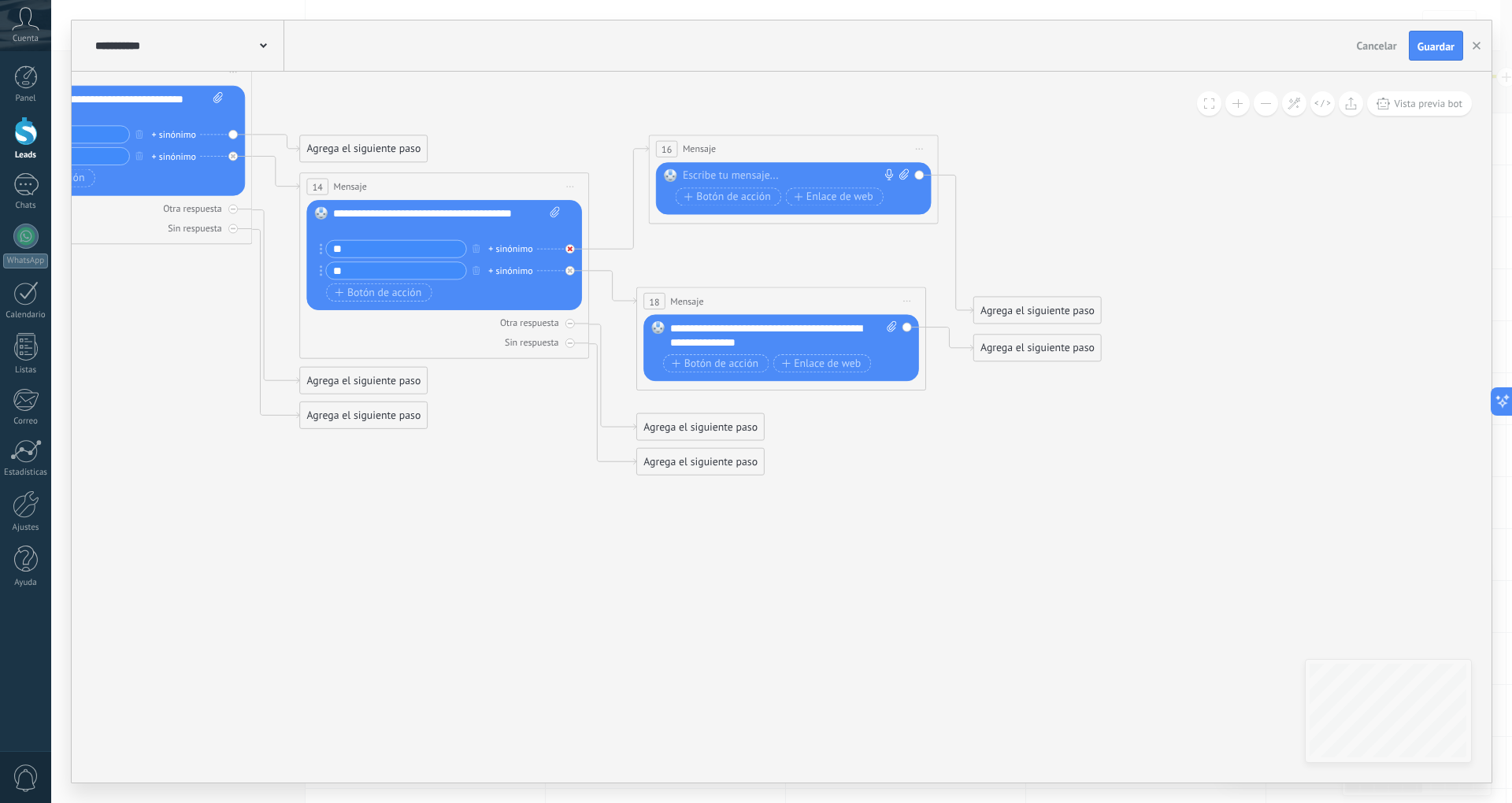 click 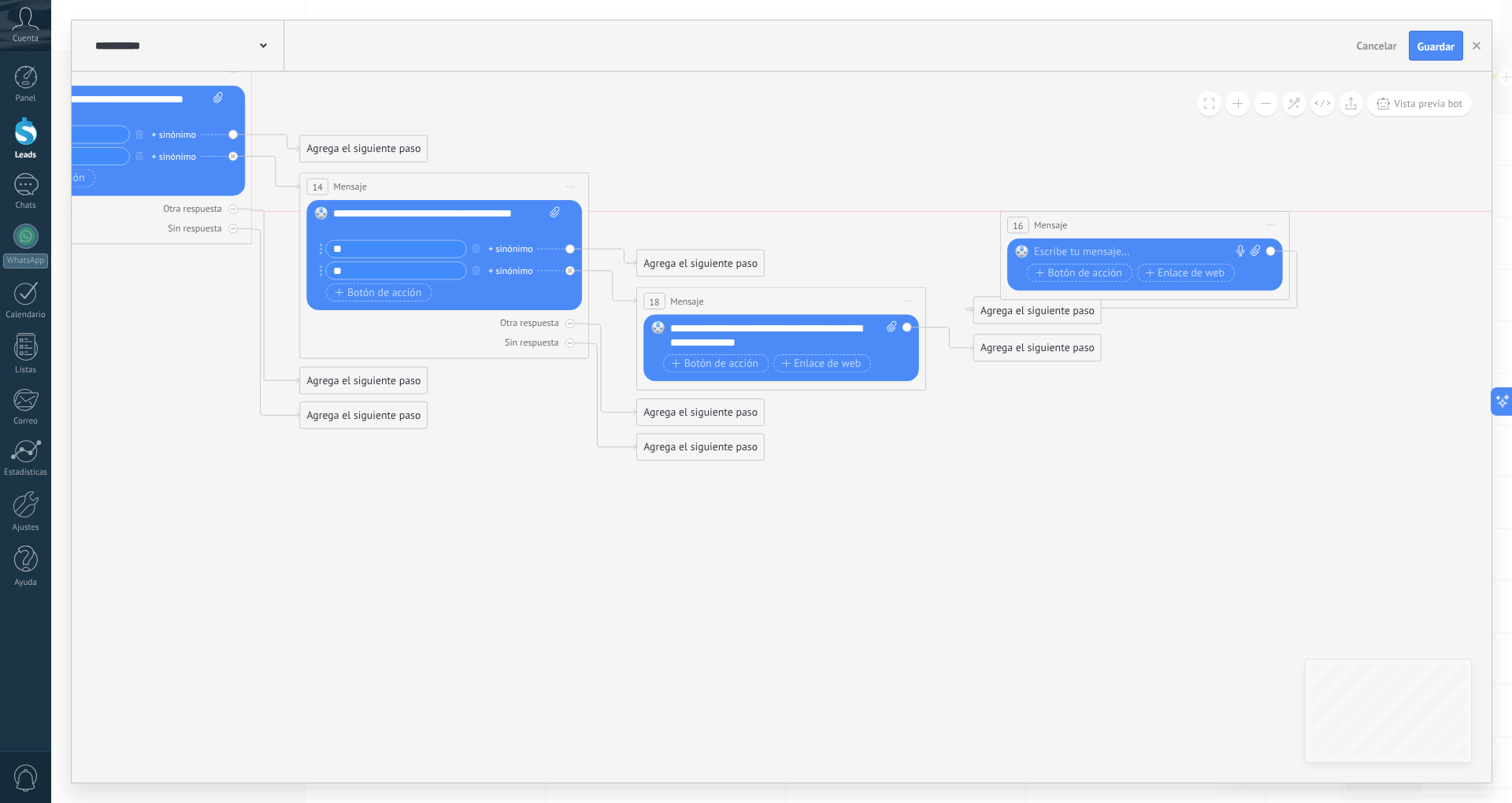 drag, startPoint x: 706, startPoint y: 136, endPoint x: 1066, endPoint y: 209, distance: 367.32683 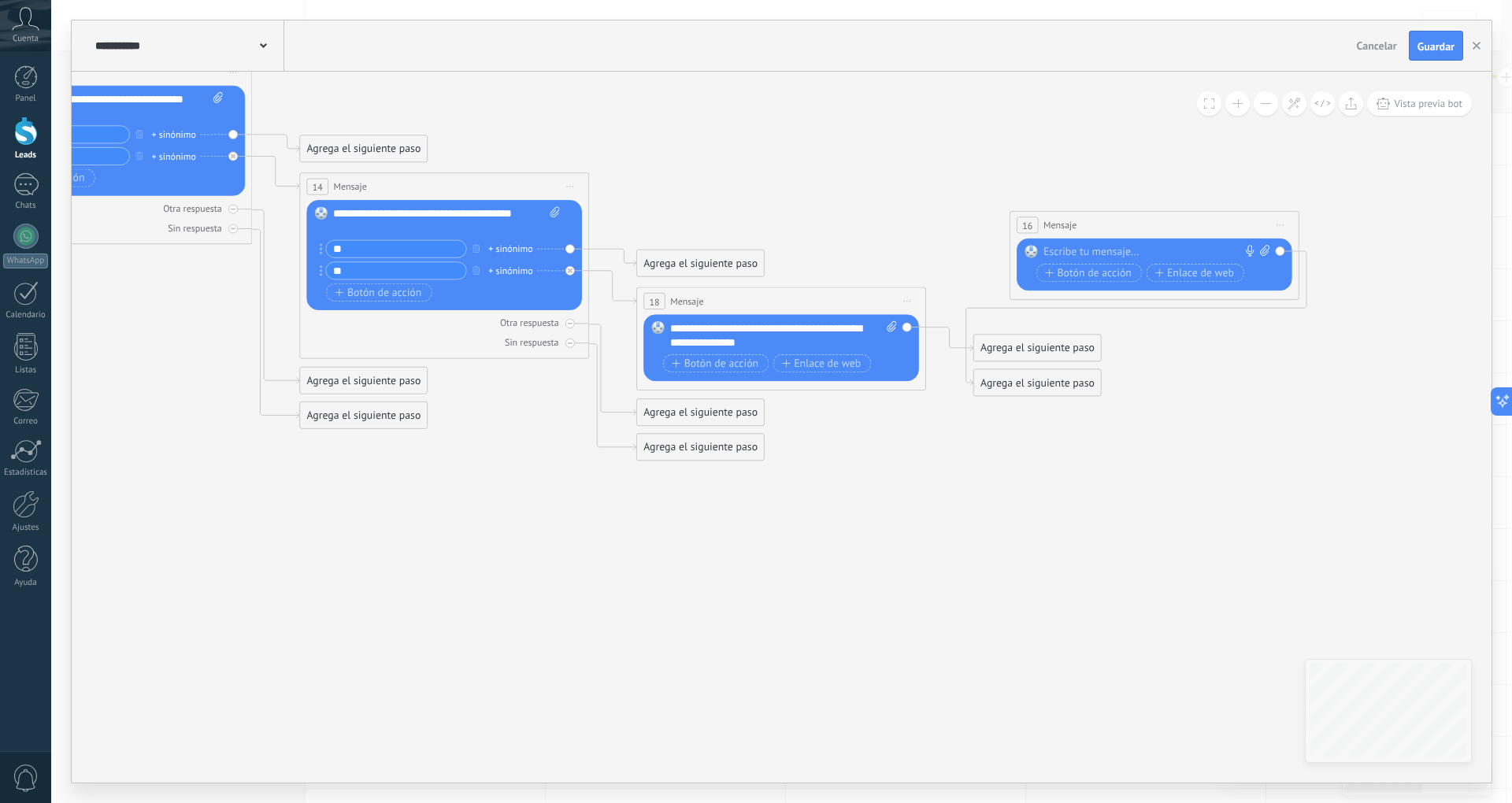 click on "Reemplazar
Quitar
Convertir a mensaje de voz
Arrastre la imagen aquí para adjuntarla.
Añadir imagen
Subir
Arrastrar y soltar
Archivo no encontrado
Escribe tu mensaje..." at bounding box center [1154, 265] 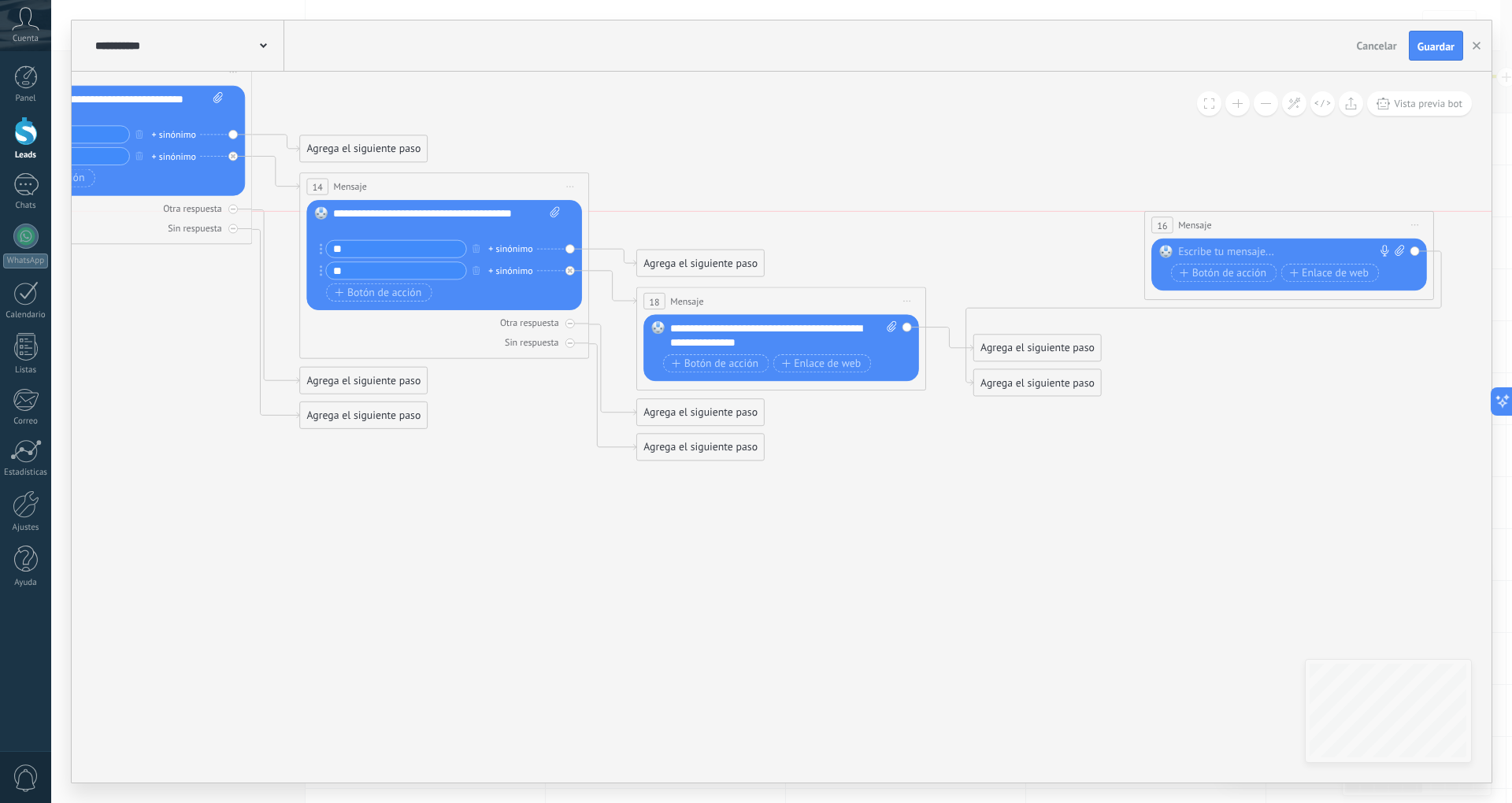 drag, startPoint x: 1169, startPoint y: 227, endPoint x: 1336, endPoint y: 236, distance: 167.24234 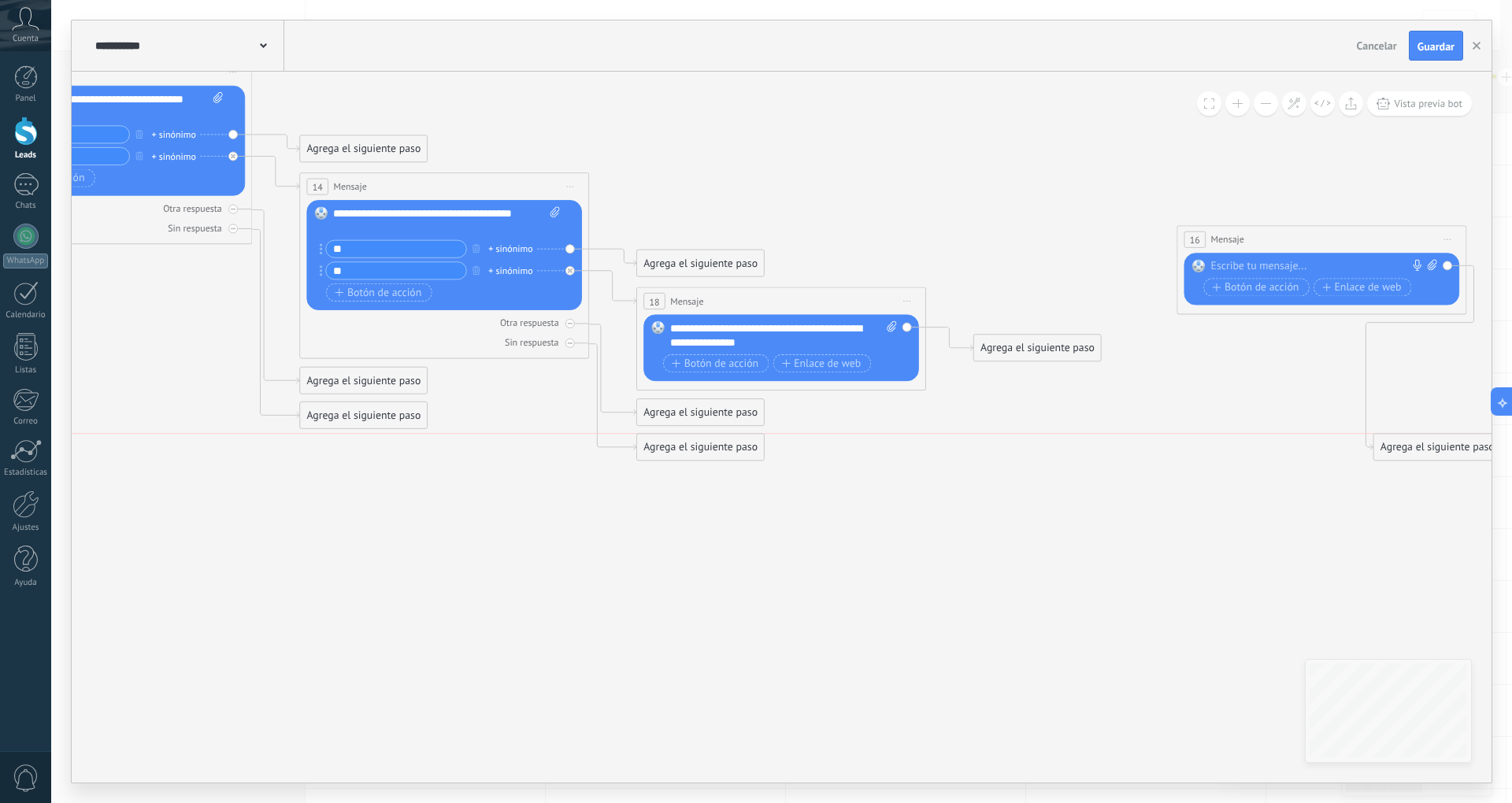drag, startPoint x: 999, startPoint y: 382, endPoint x: 1328, endPoint y: 419, distance: 331.07401 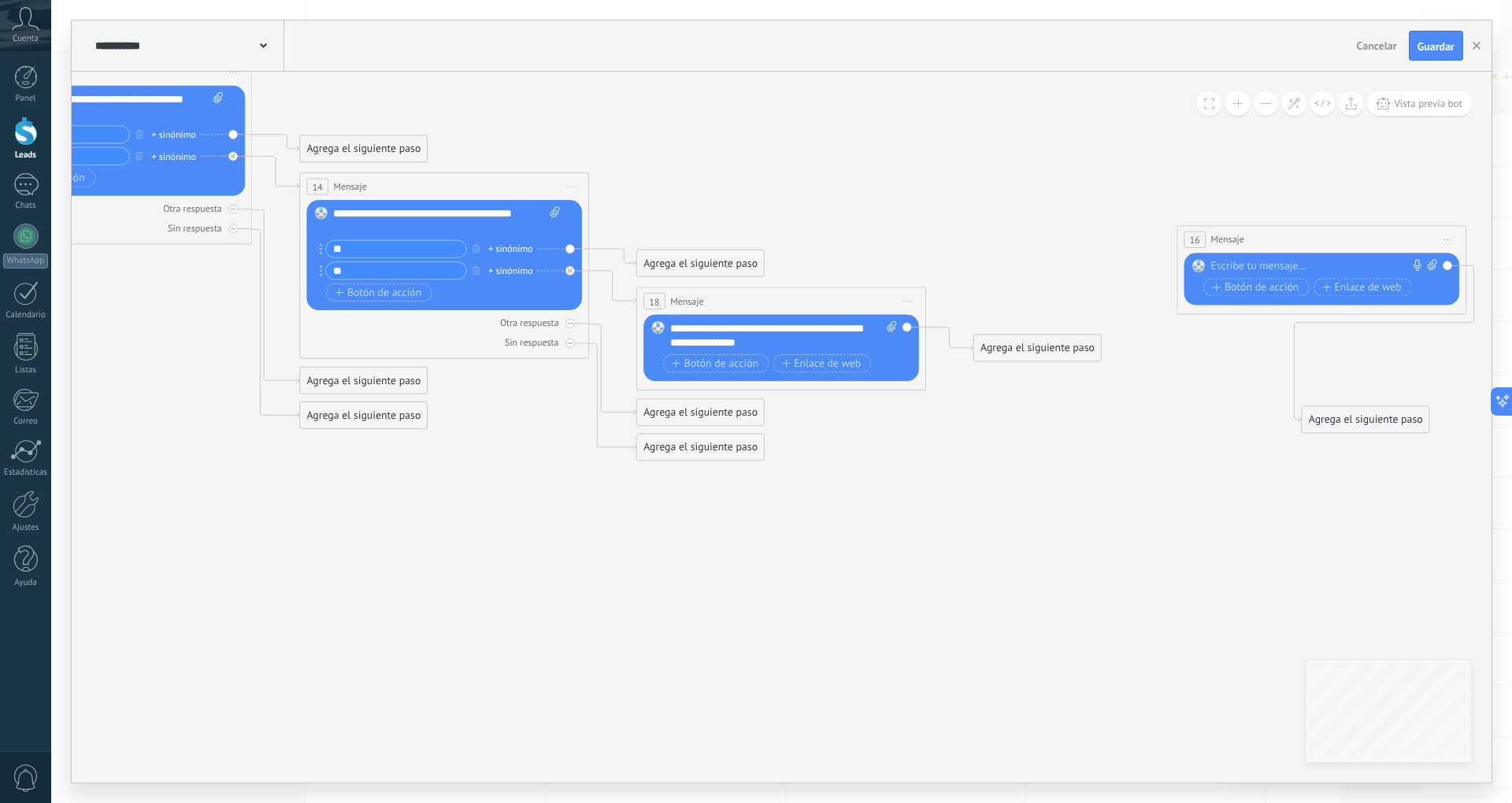 click on "16" at bounding box center (1195, 240) 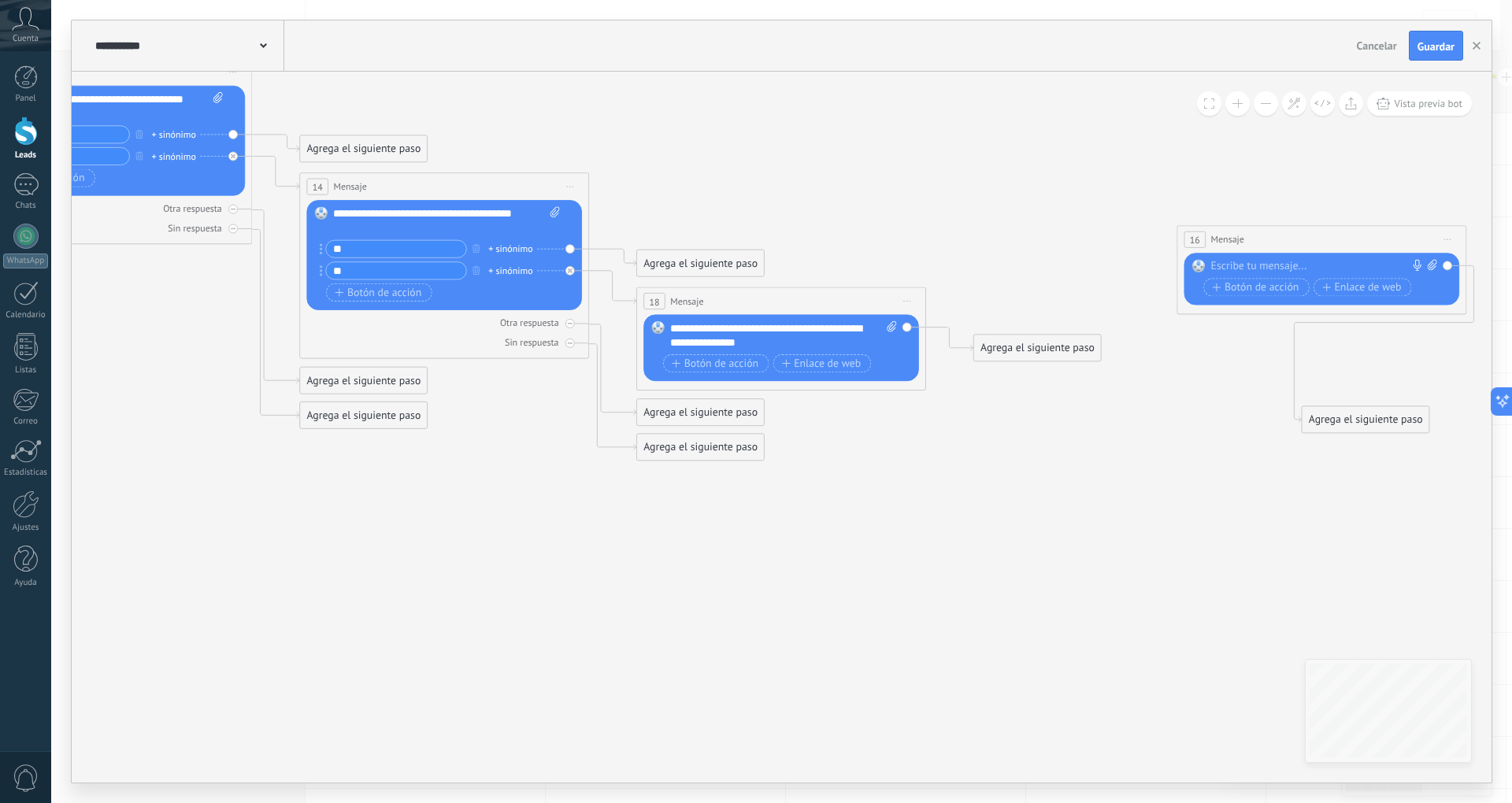 click on "Agrega el siguiente paso" at bounding box center (700, 263) 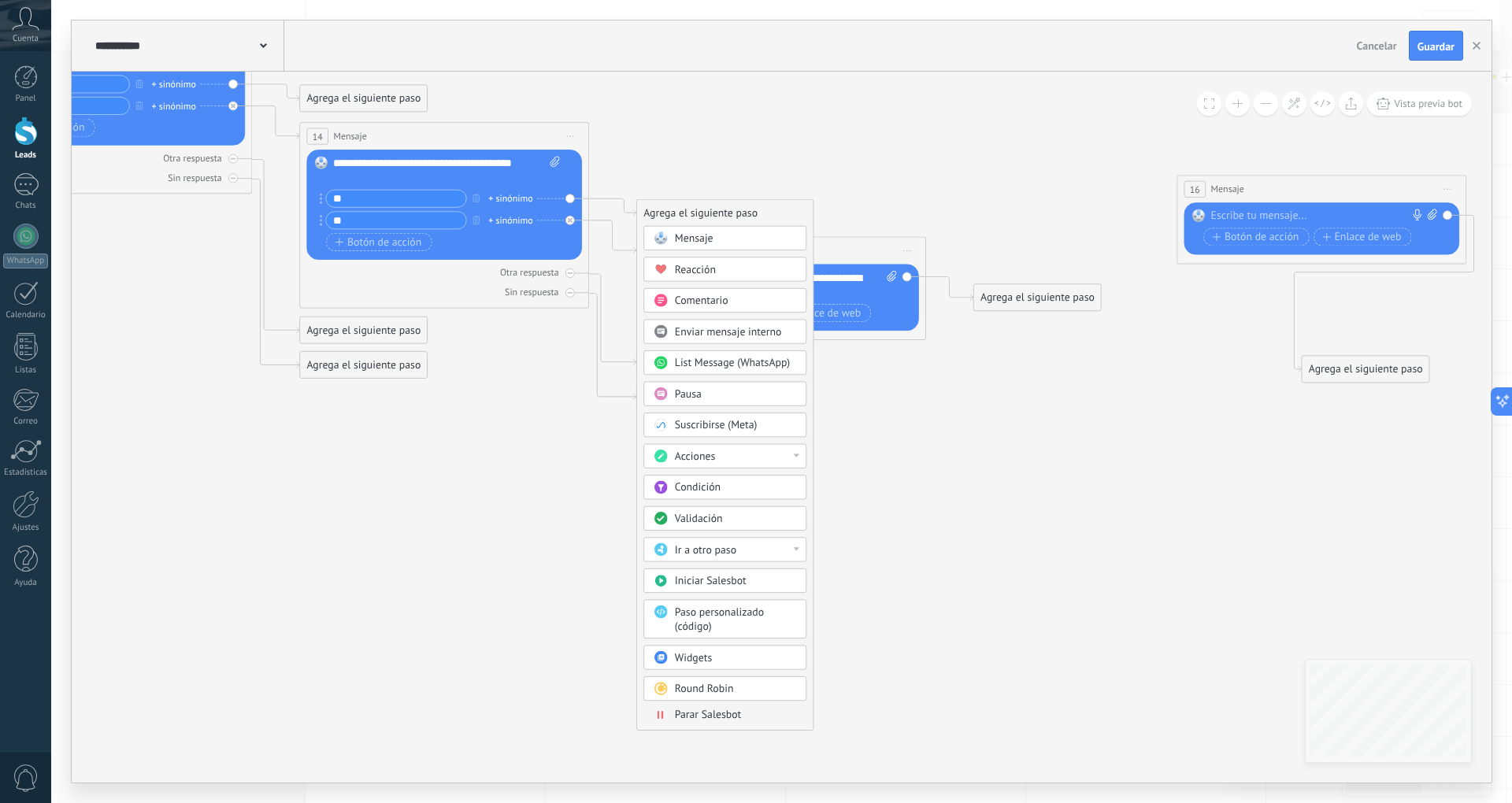 click on "Acciones" at bounding box center [724, 456] 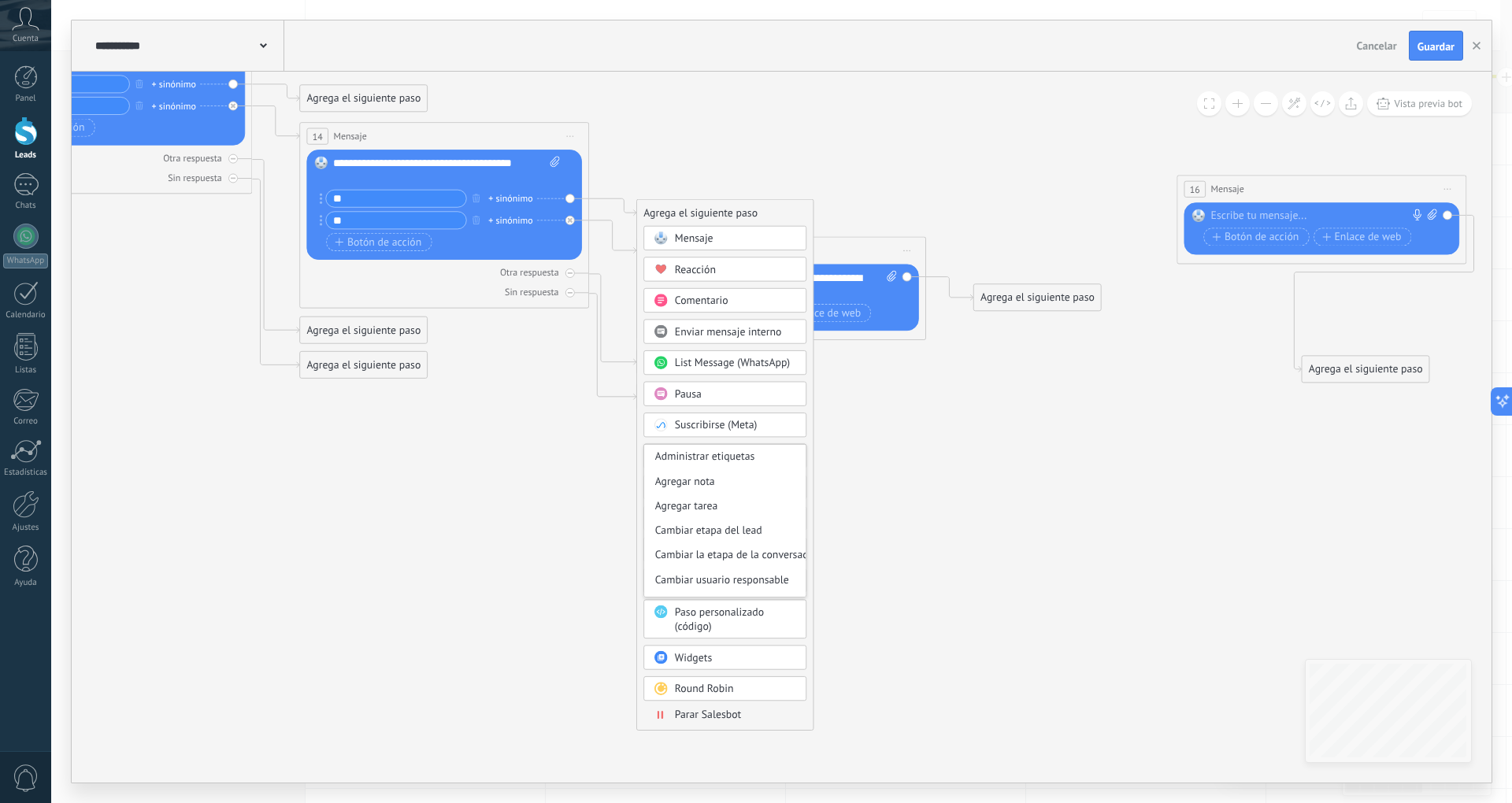 click 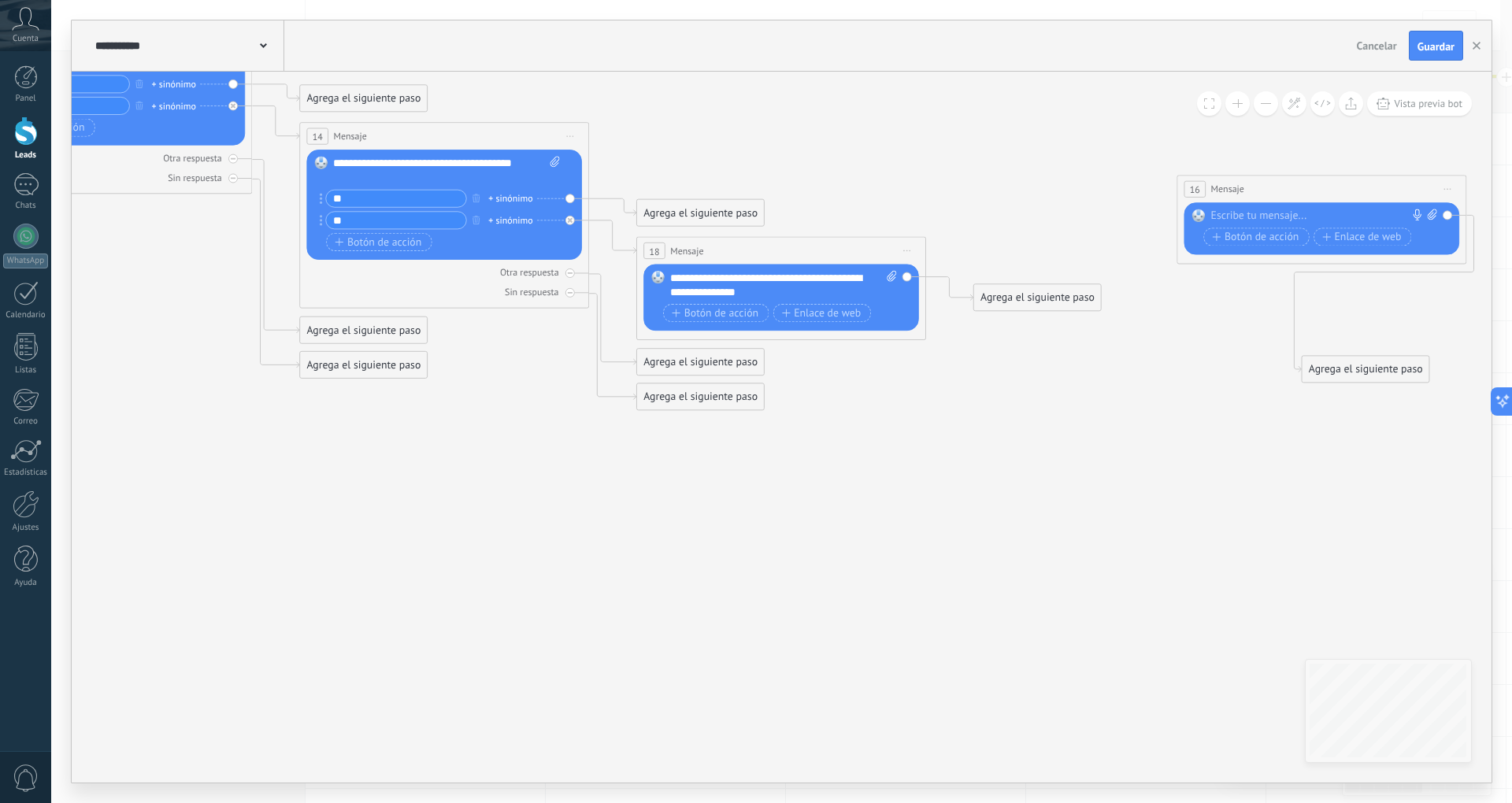 click on "Agrega el siguiente paso" at bounding box center (700, 213) 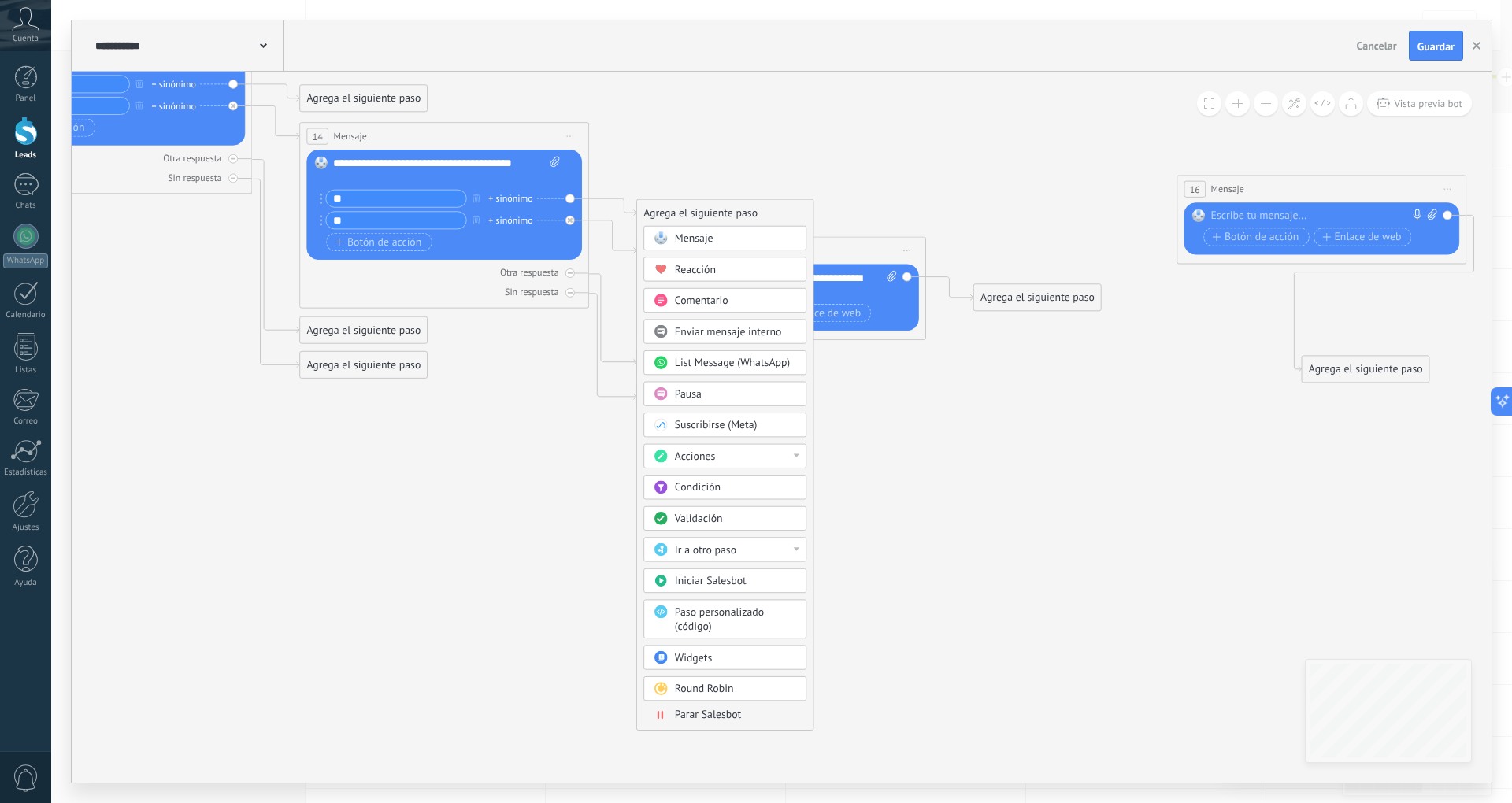 click on "Mensaje" at bounding box center (736, 239) 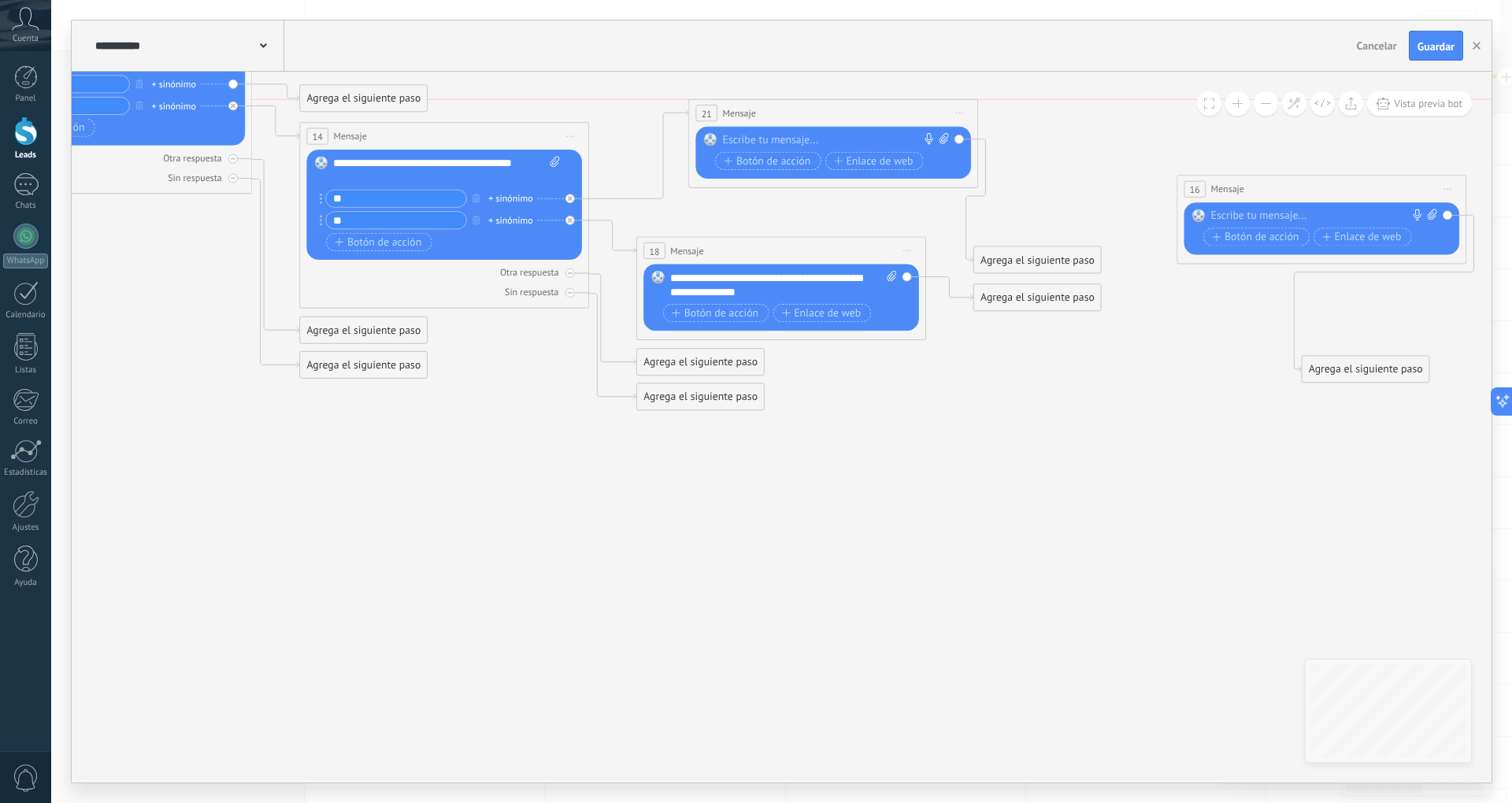 drag, startPoint x: 767, startPoint y: 209, endPoint x: 820, endPoint y: 105, distance: 116.7262 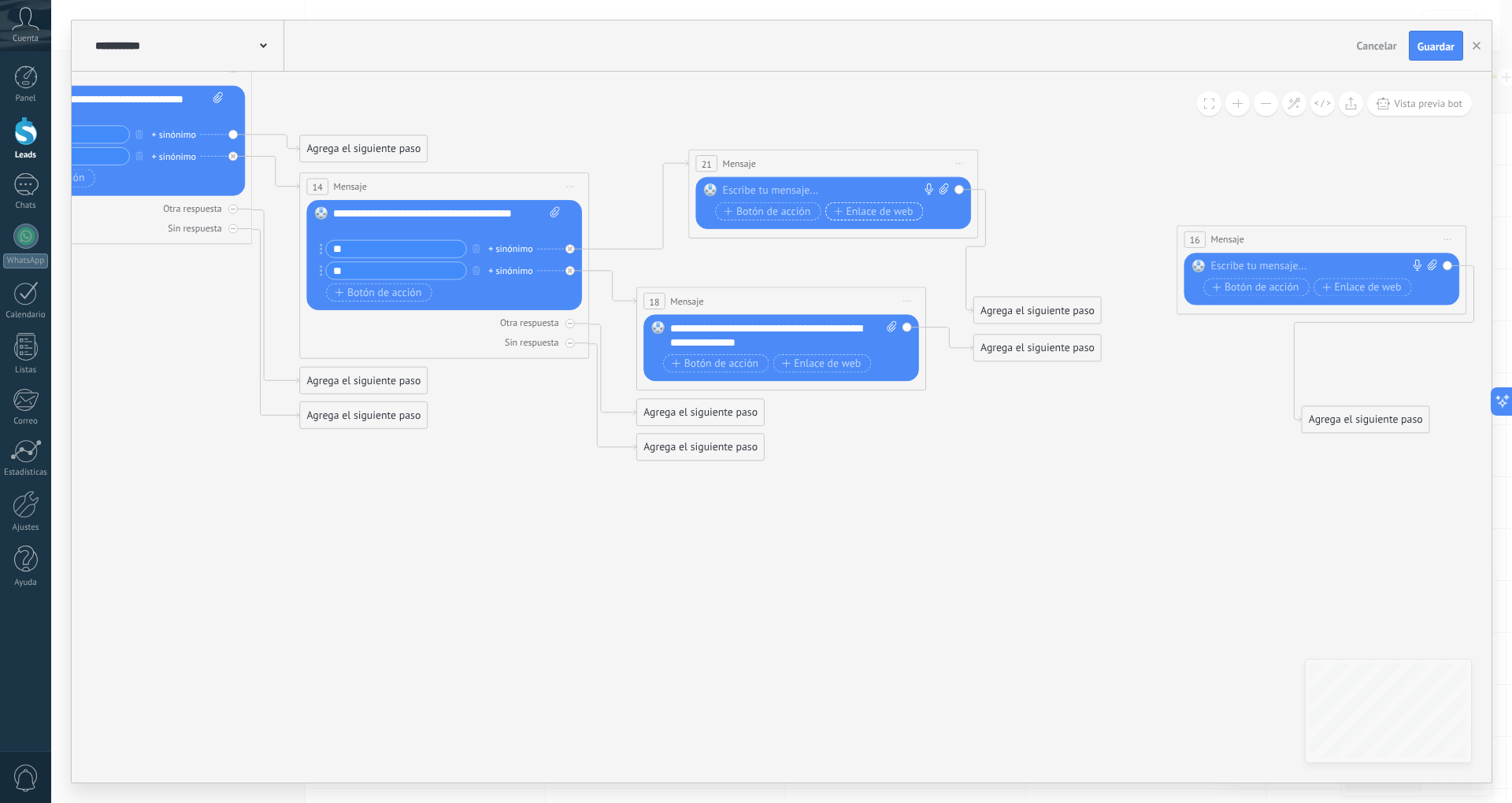 click on "Enlace de web" at bounding box center [873, 211] 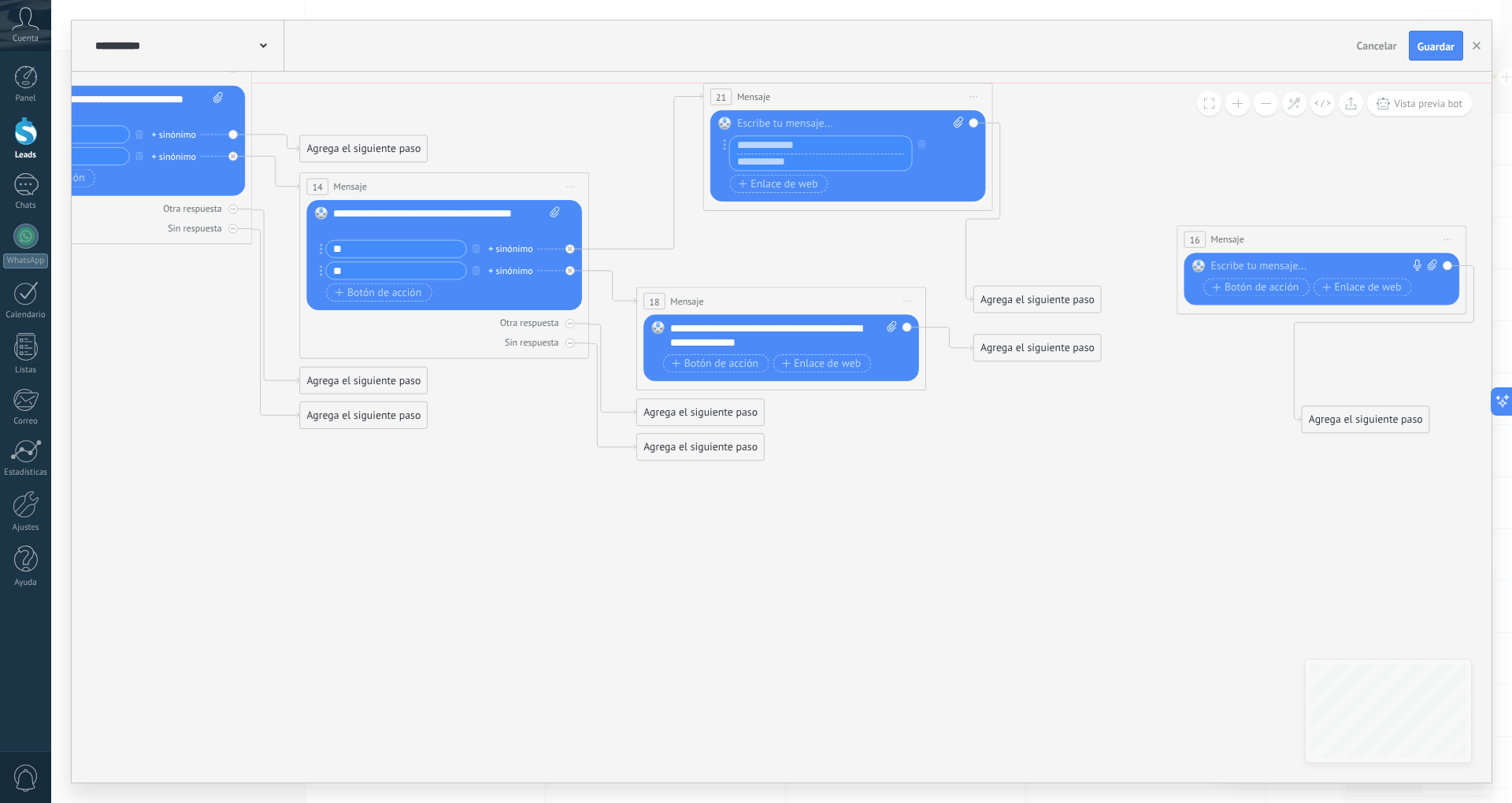 drag, startPoint x: 841, startPoint y: 167, endPoint x: 858, endPoint y: 107, distance: 62.36185 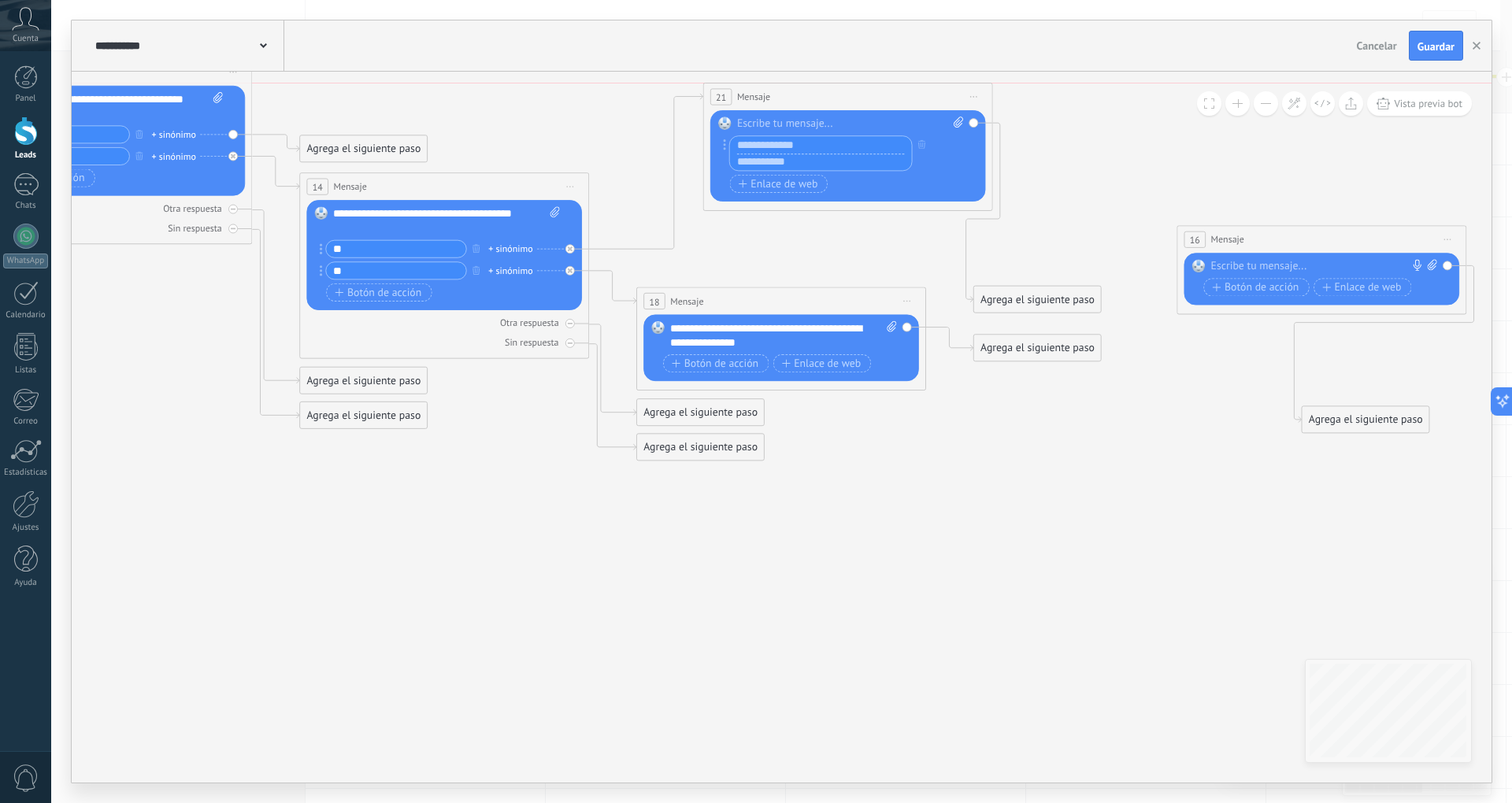 click on "21
Mensaje
*******
(a):
Todos los contactos - canales seleccionados
Todos los contactos - canales seleccionados
Todos los contactos - canal primario
Contacto principal - canales seleccionados
Contacto principal - canal primario
Todos los contactos - canales seleccionados
Todos los contactos - canales seleccionados
Todos los contactos - canal primario
Contacto principal - canales seleccionados" at bounding box center (848, 97) 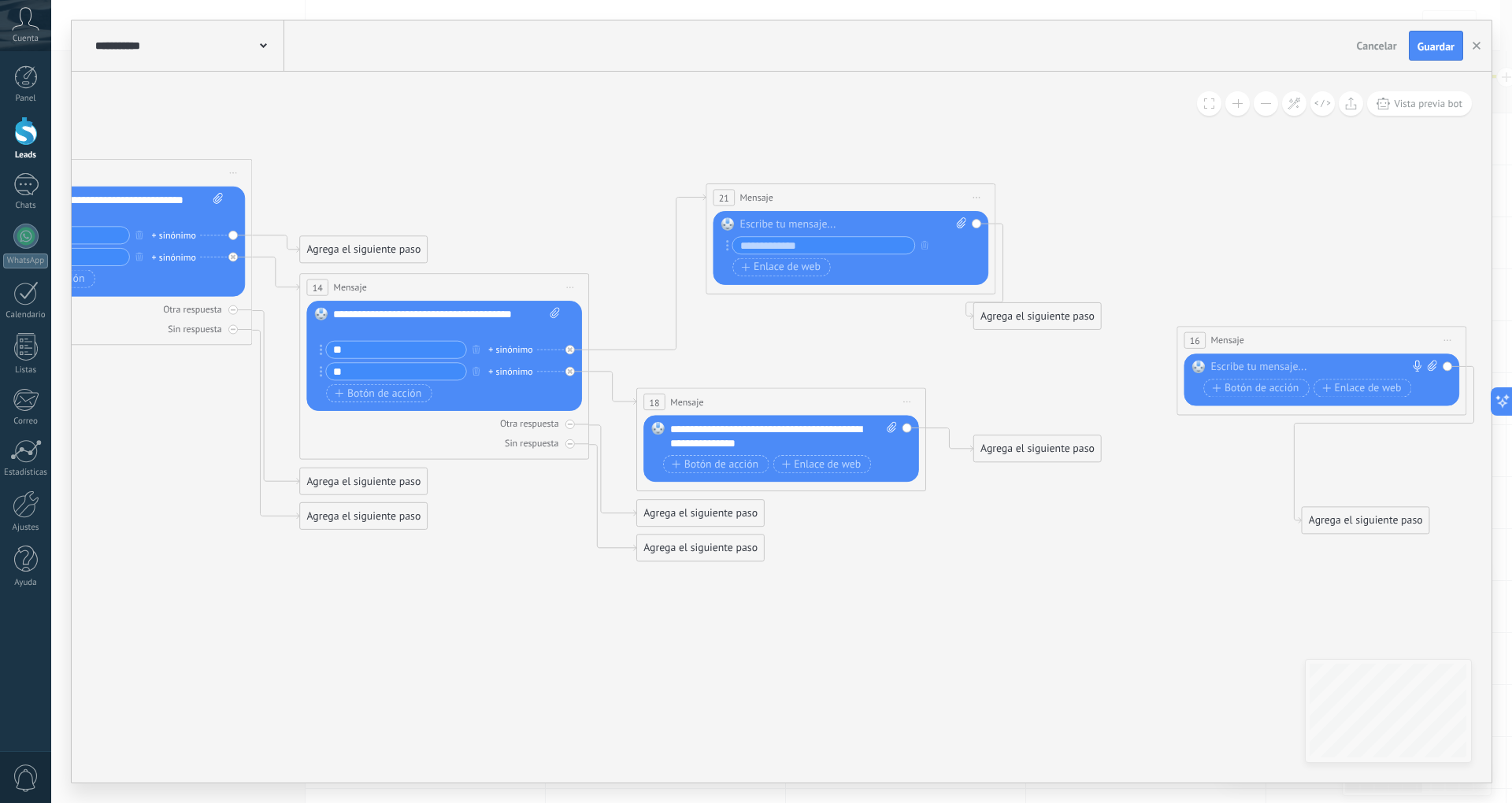 click on "Agrega el siguiente paso" at bounding box center (363, 250) 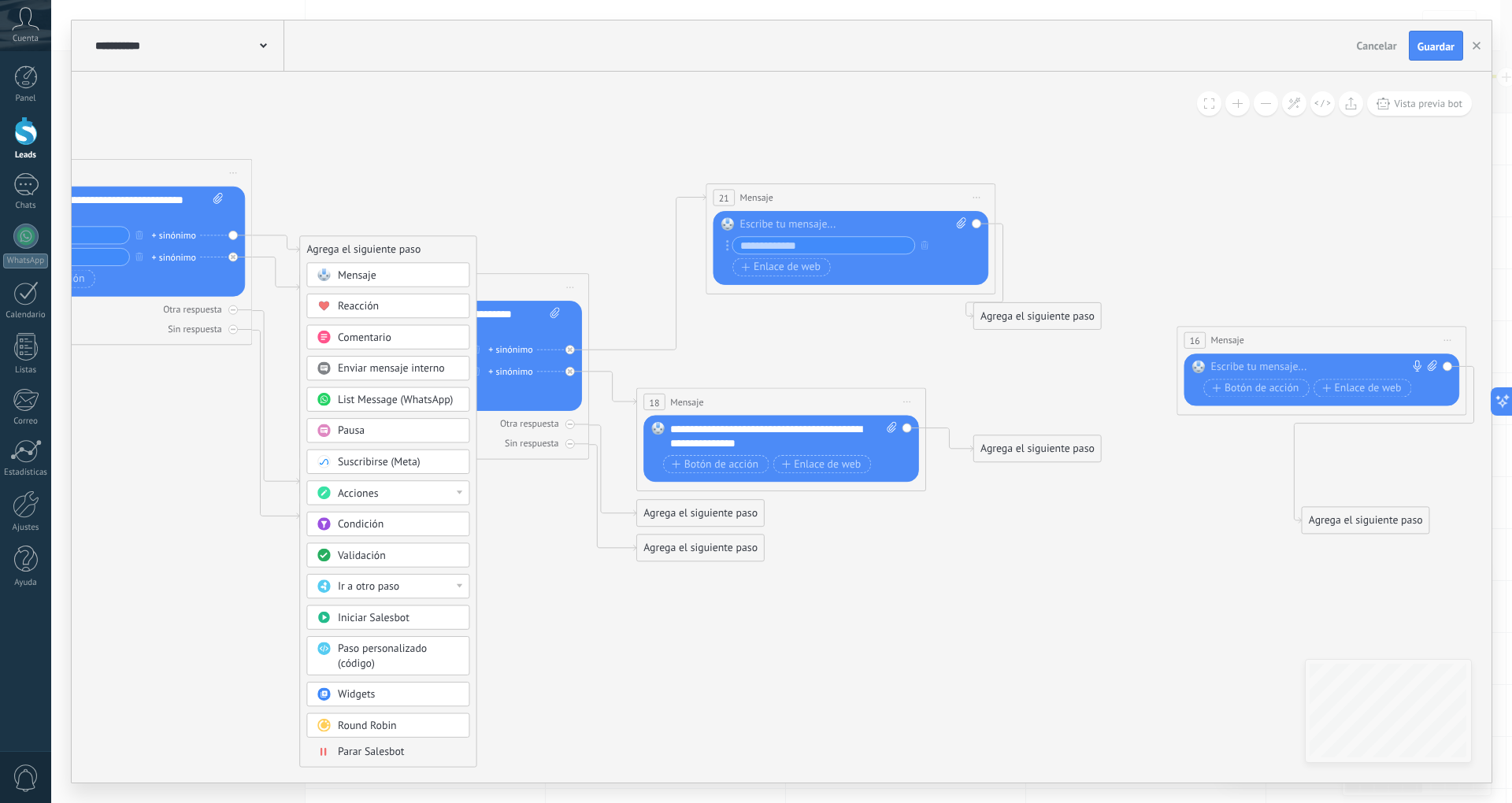 click on "Mensaje" at bounding box center (398, 276) 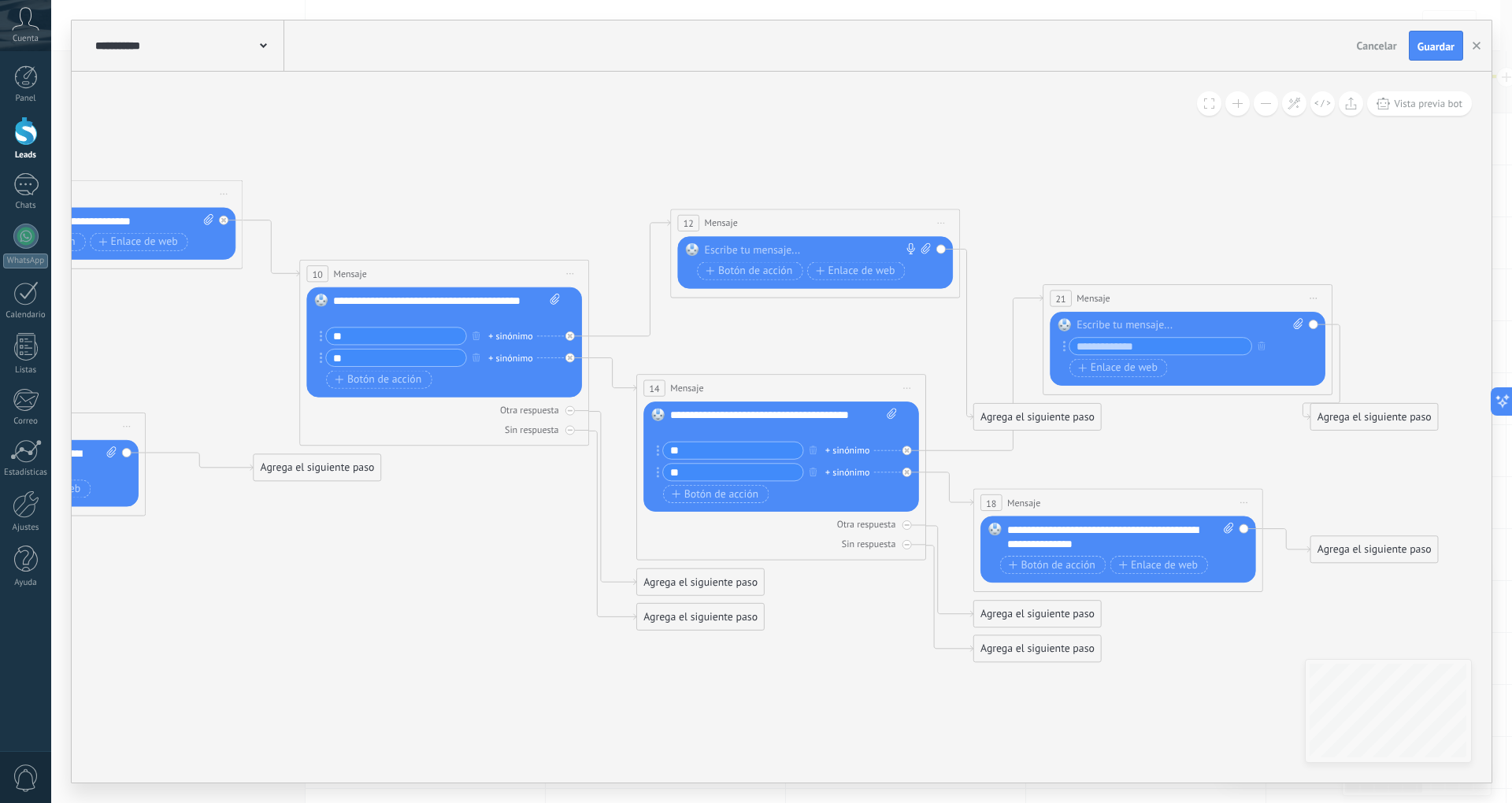drag, startPoint x: 832, startPoint y: 346, endPoint x: 866, endPoint y: 219, distance: 131.47243 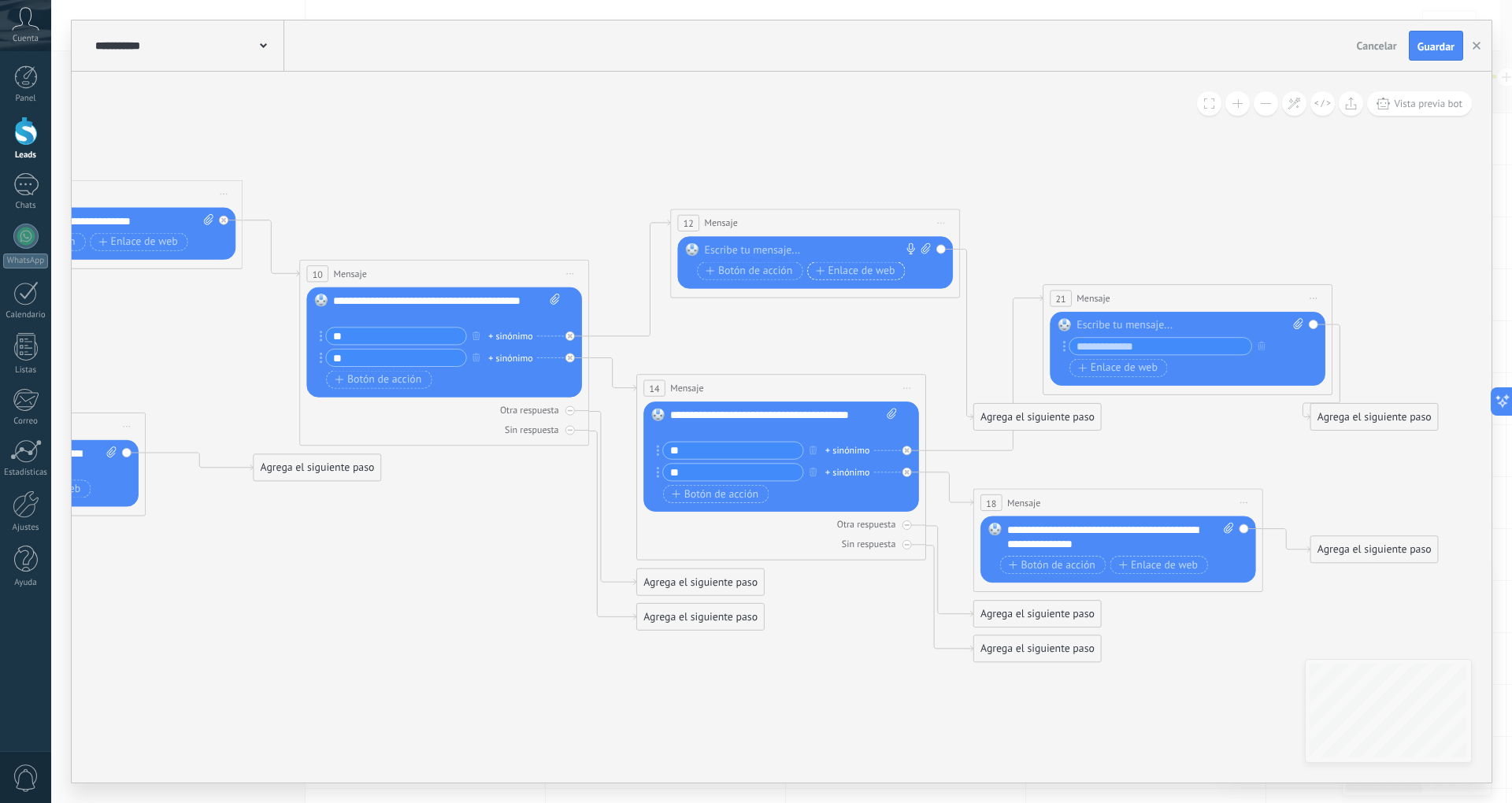click on "Enlace de web" at bounding box center [855, 271] 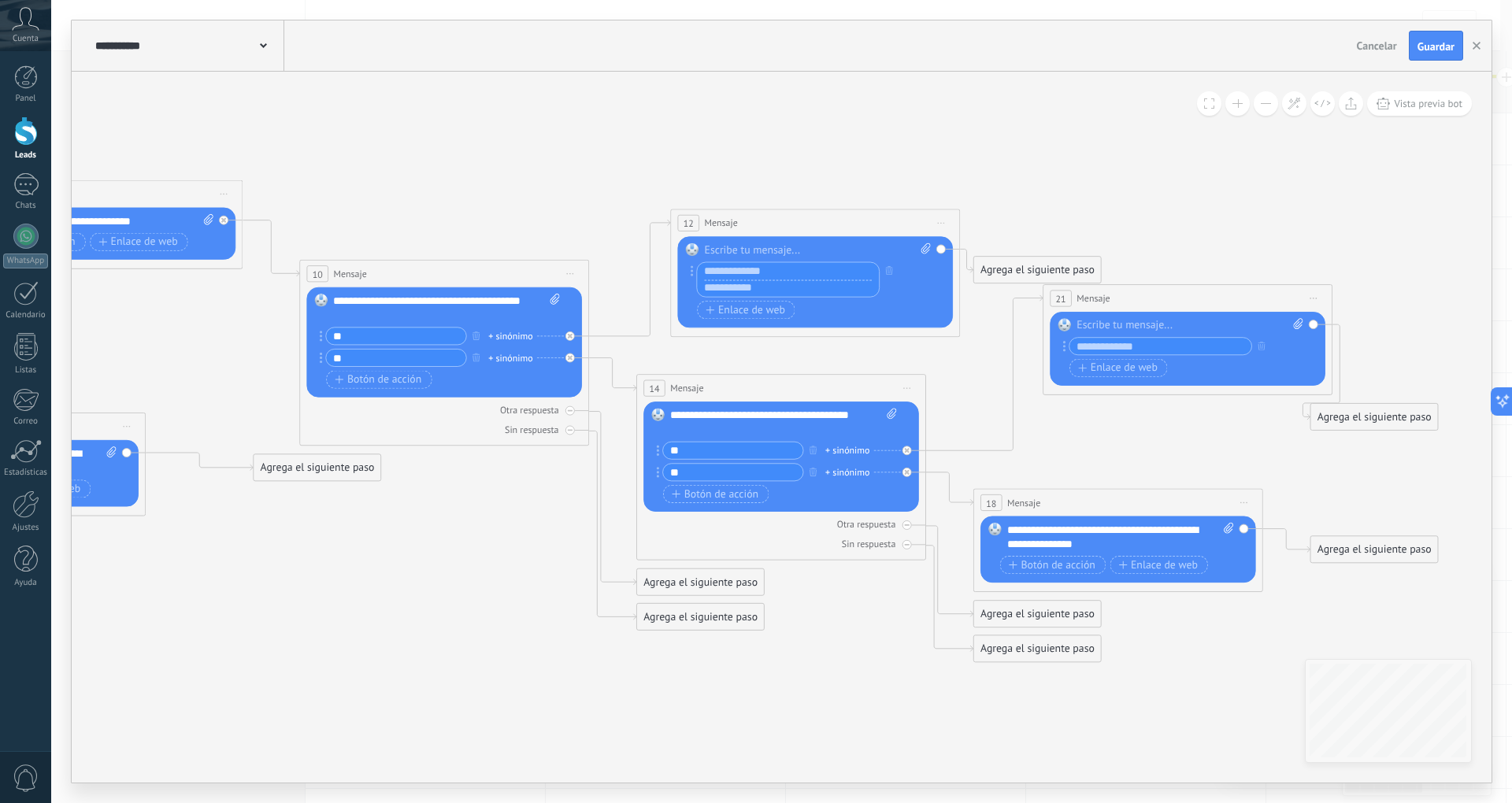 click at bounding box center [788, 271] 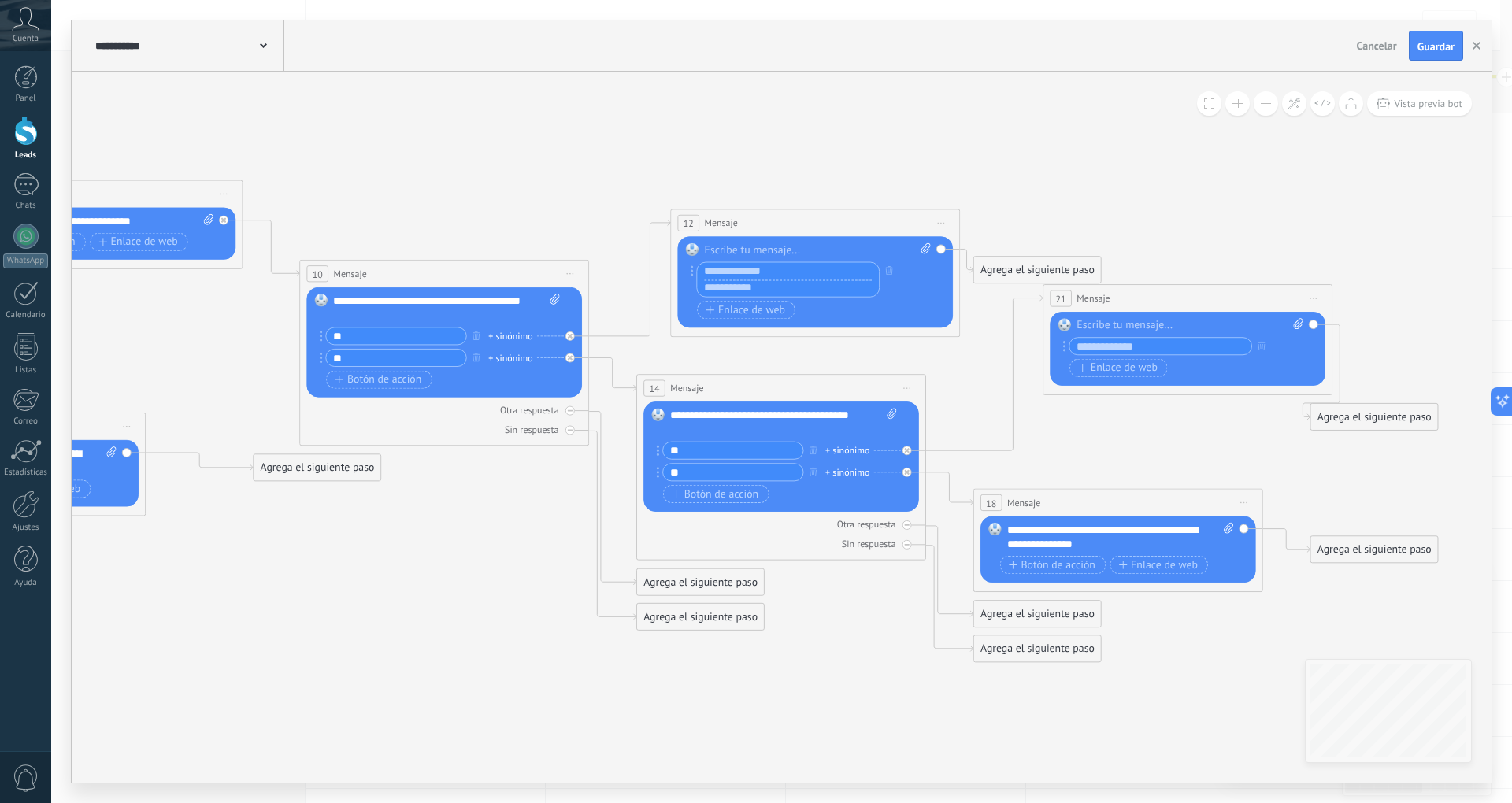 paste on "**********" 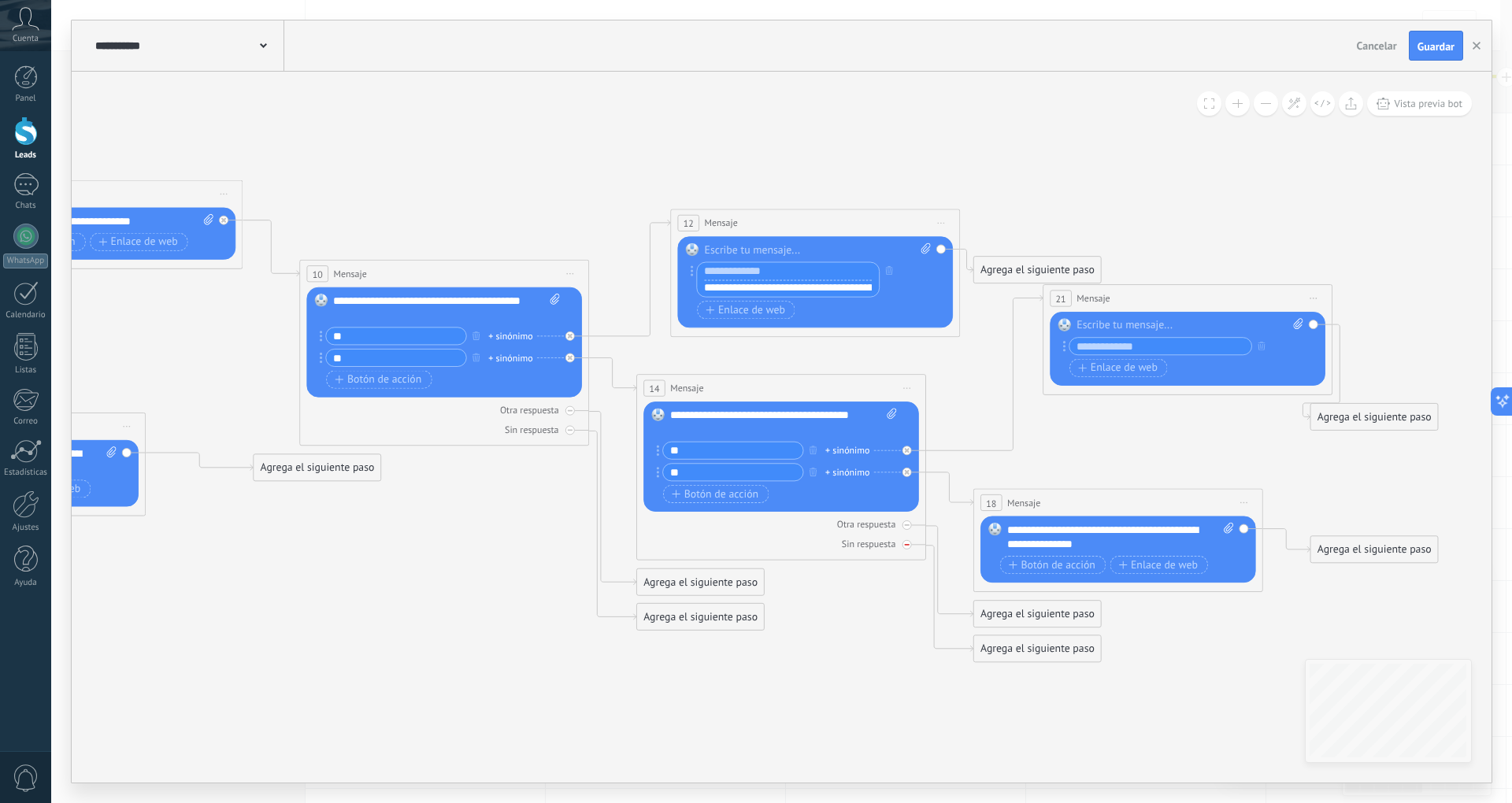 scroll, scrollTop: 0, scrollLeft: 98, axis: horizontal 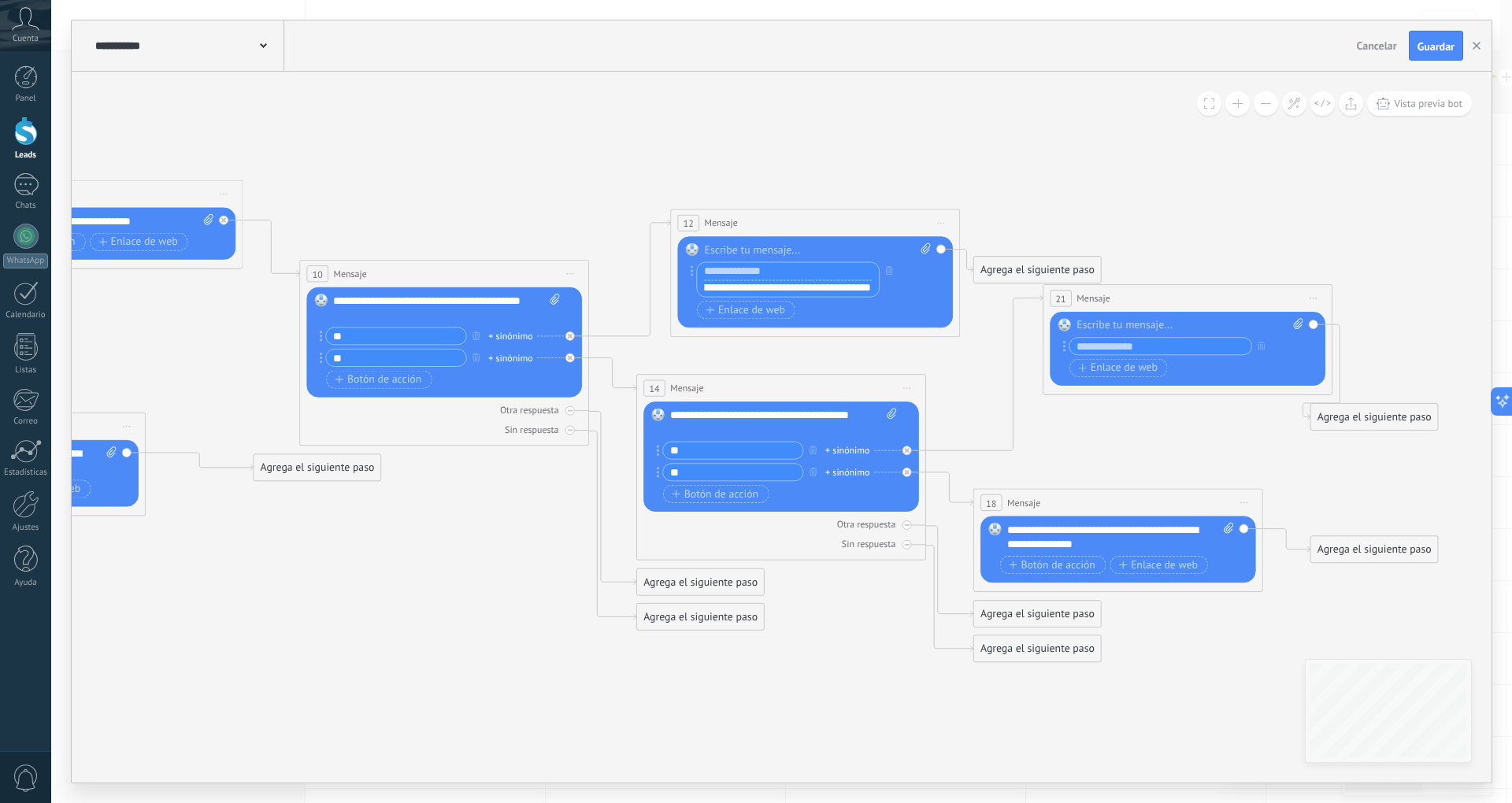 type on "**********" 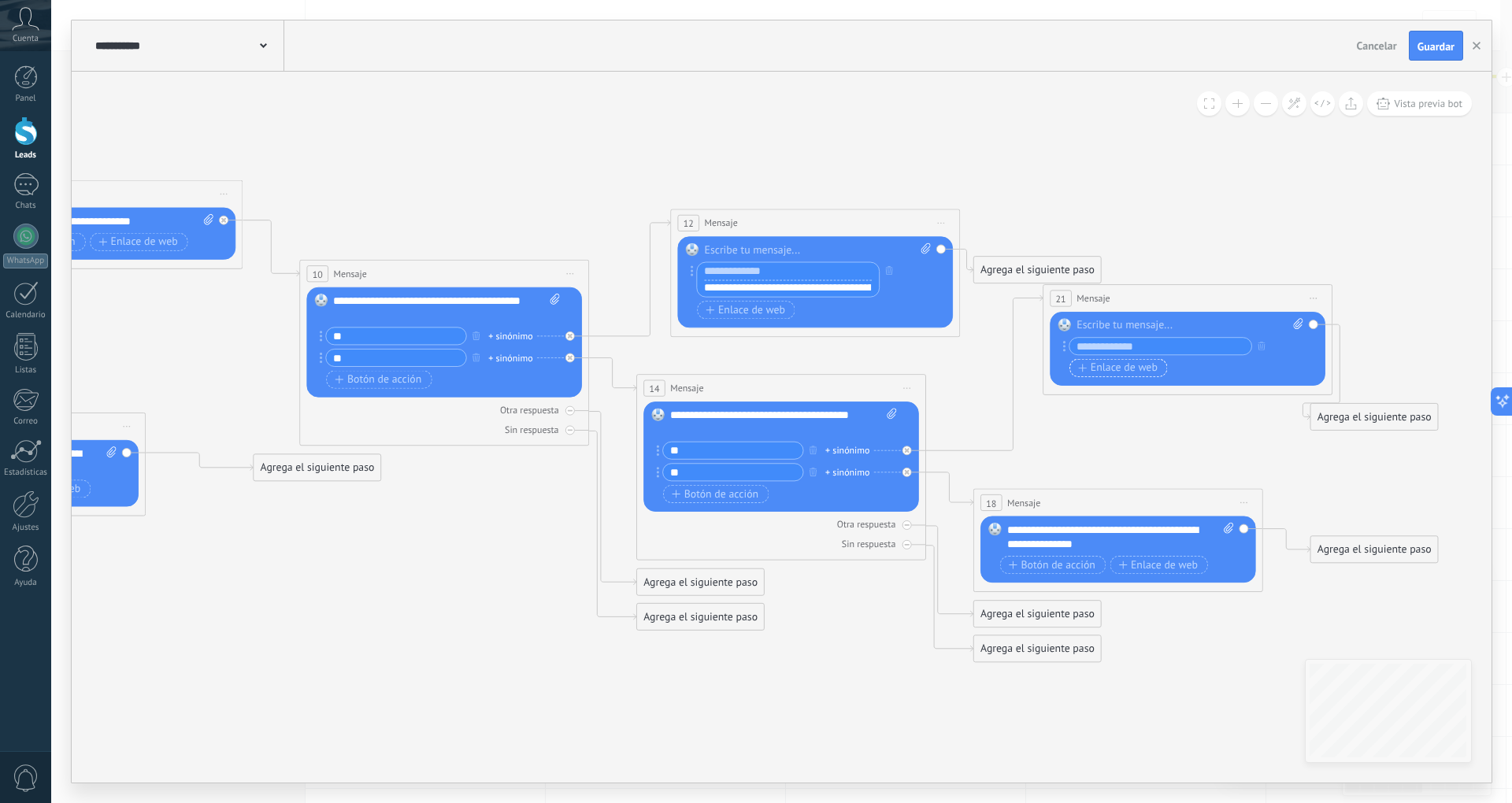 click on "Enlace de web" at bounding box center [1117, 368] 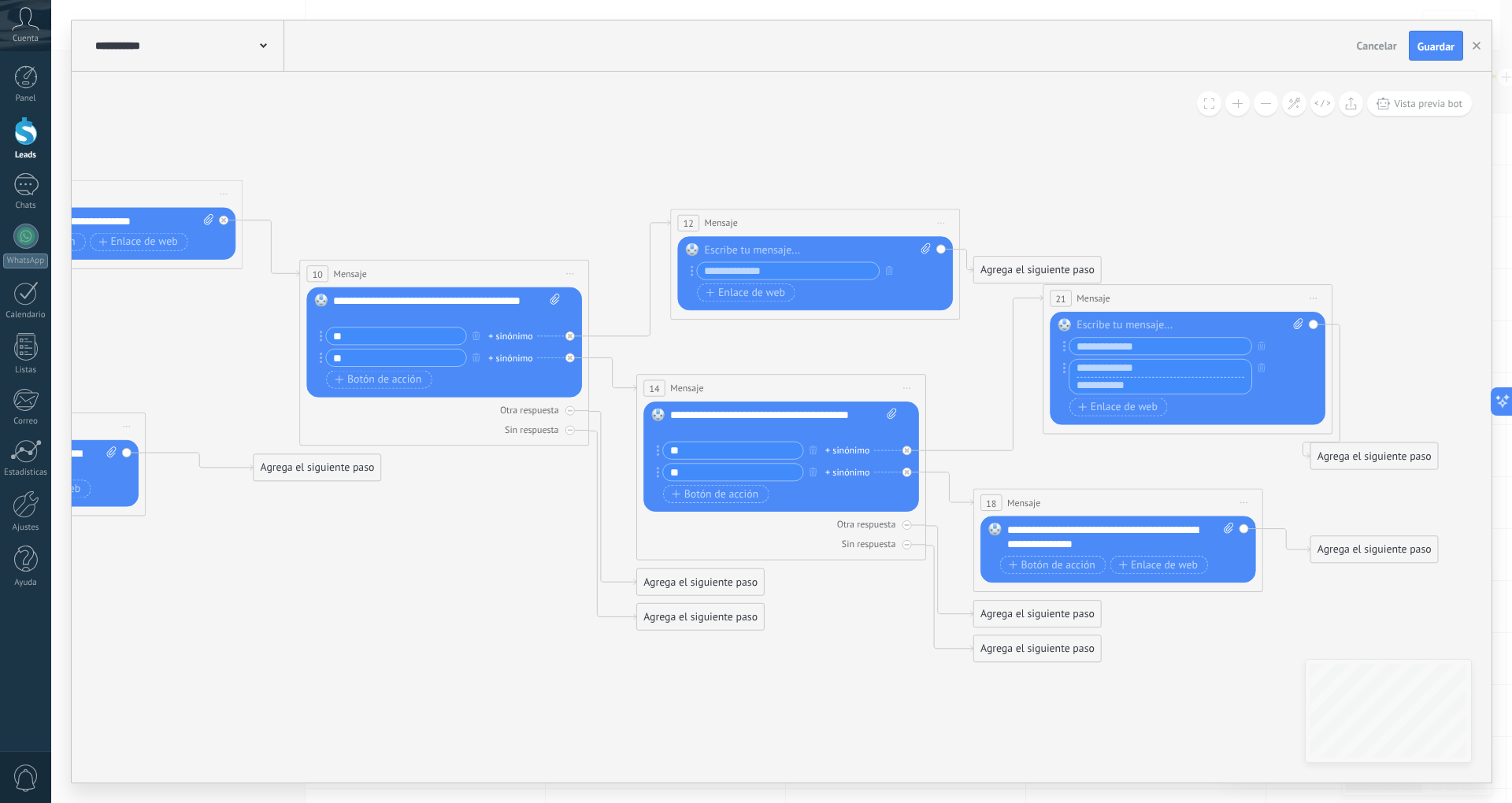 click at bounding box center (1160, 385) 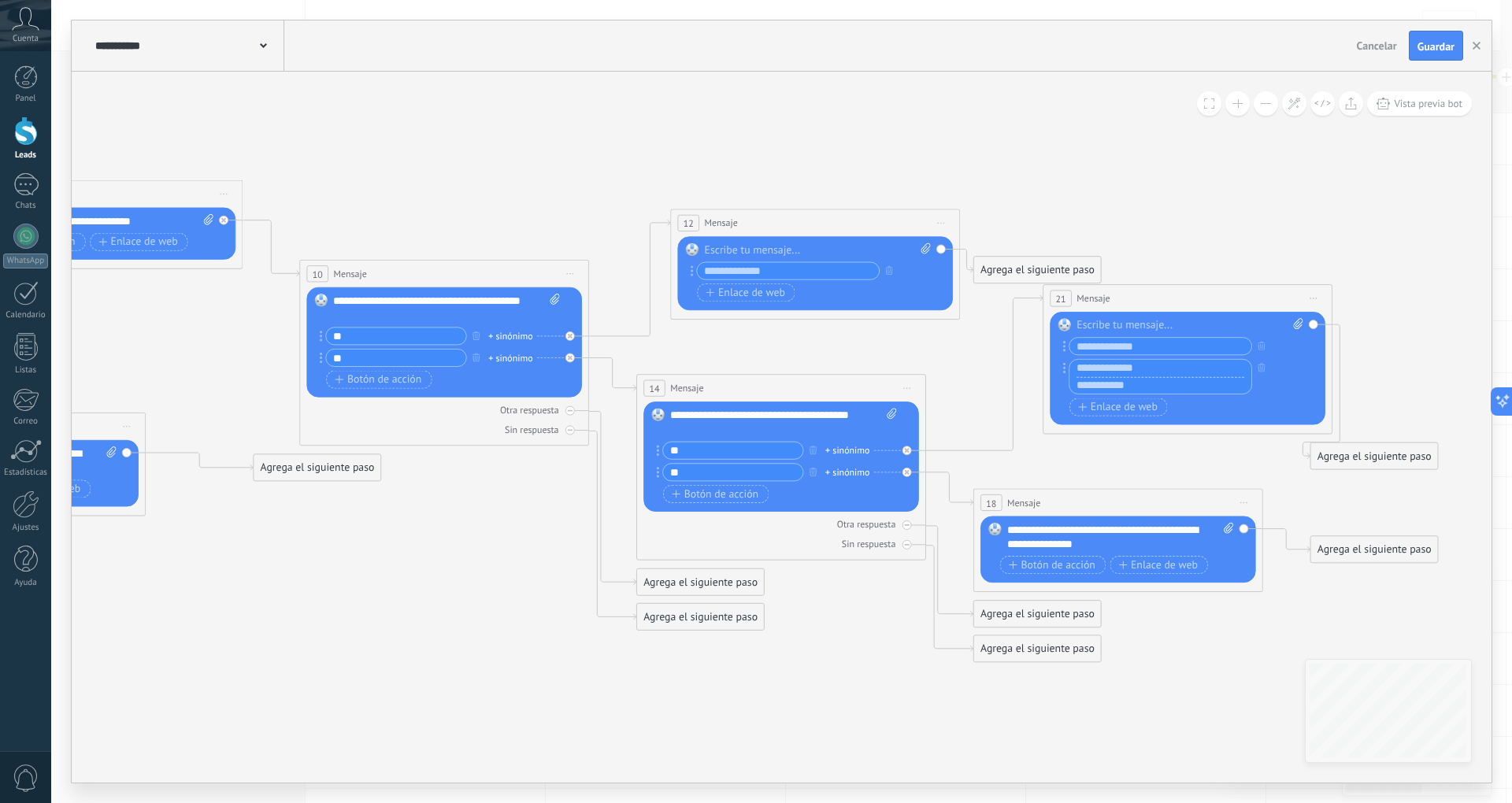 paste on "**********" 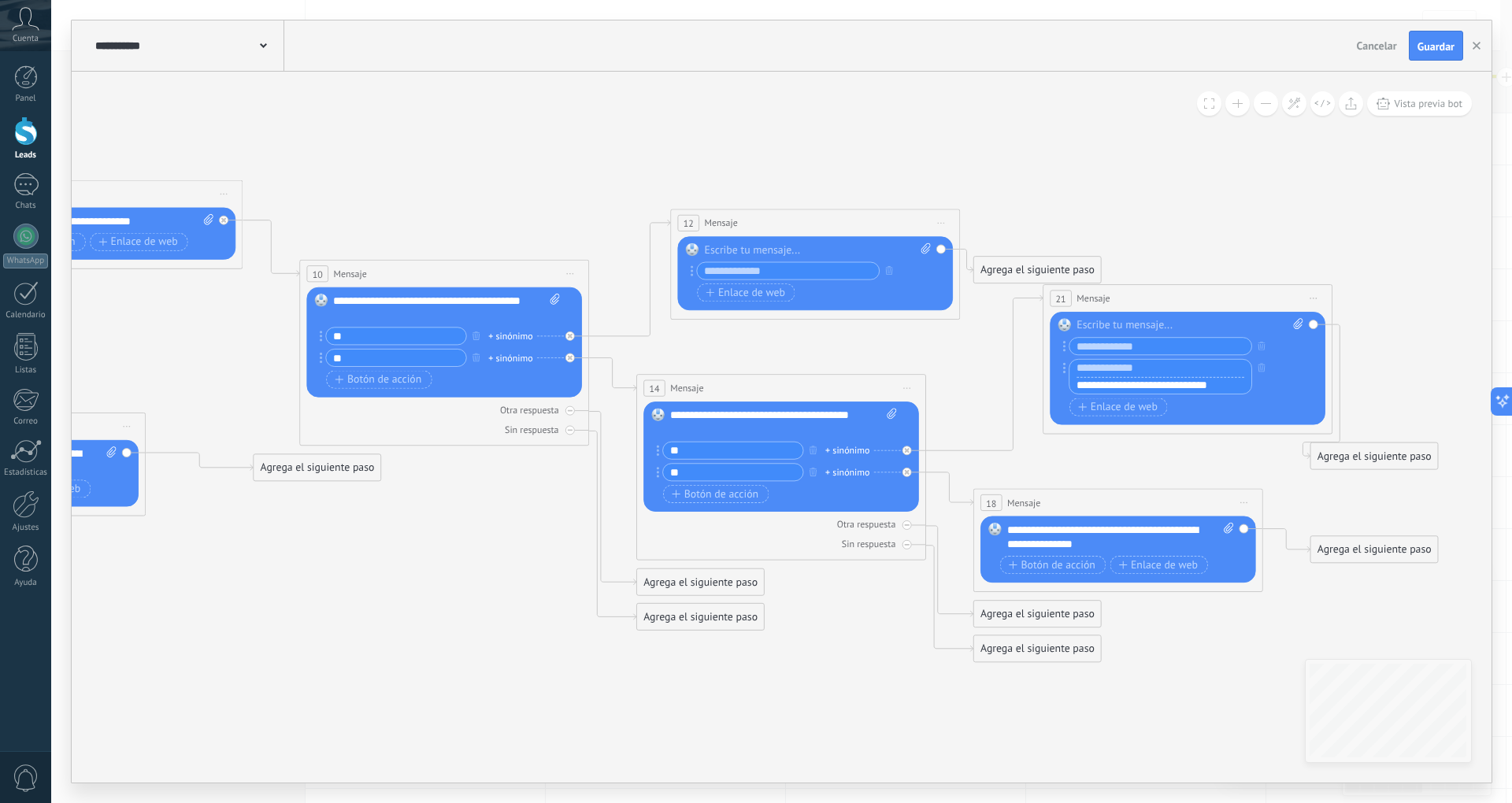 type on "**********" 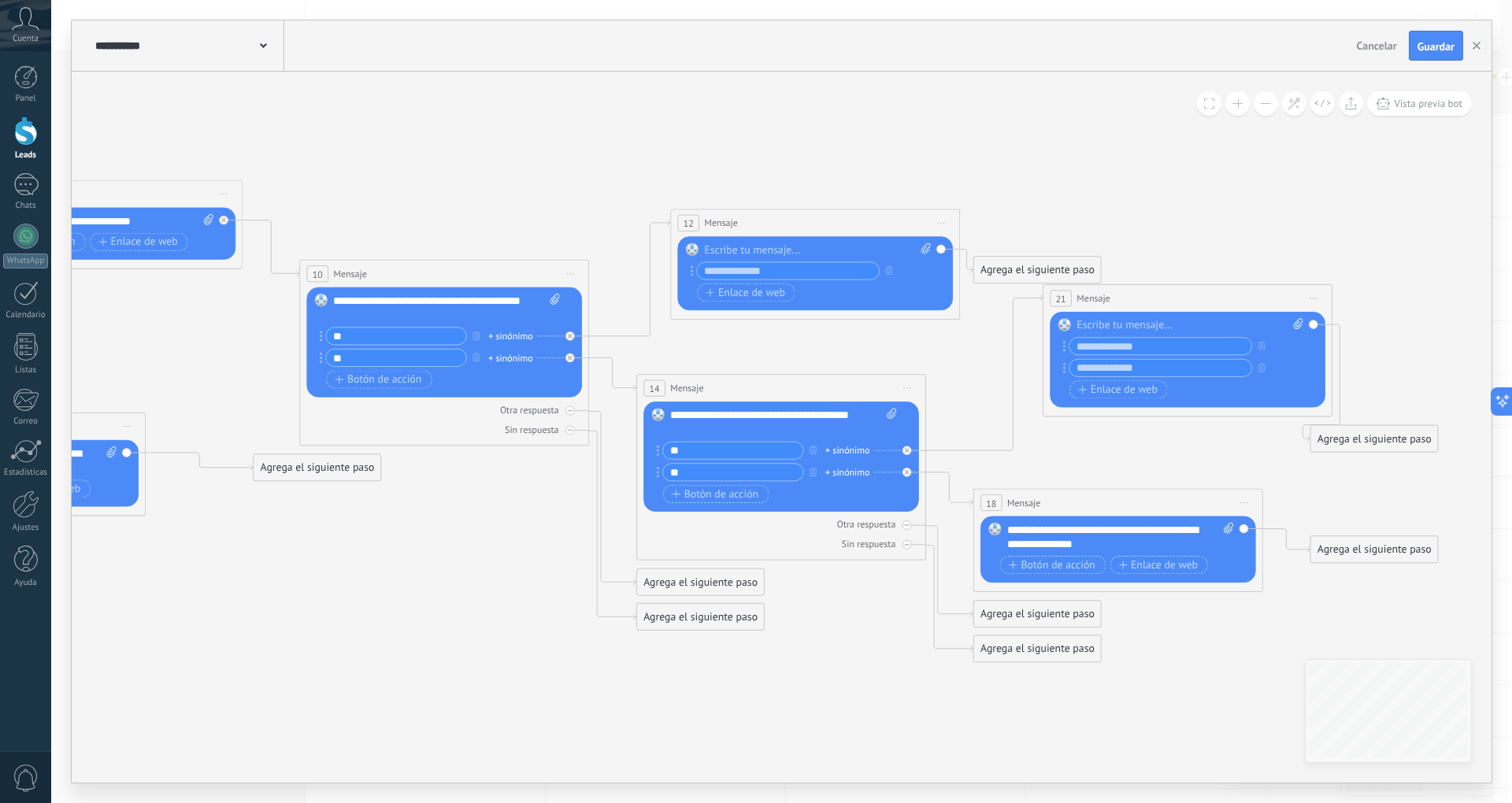 click at bounding box center [1160, 368] 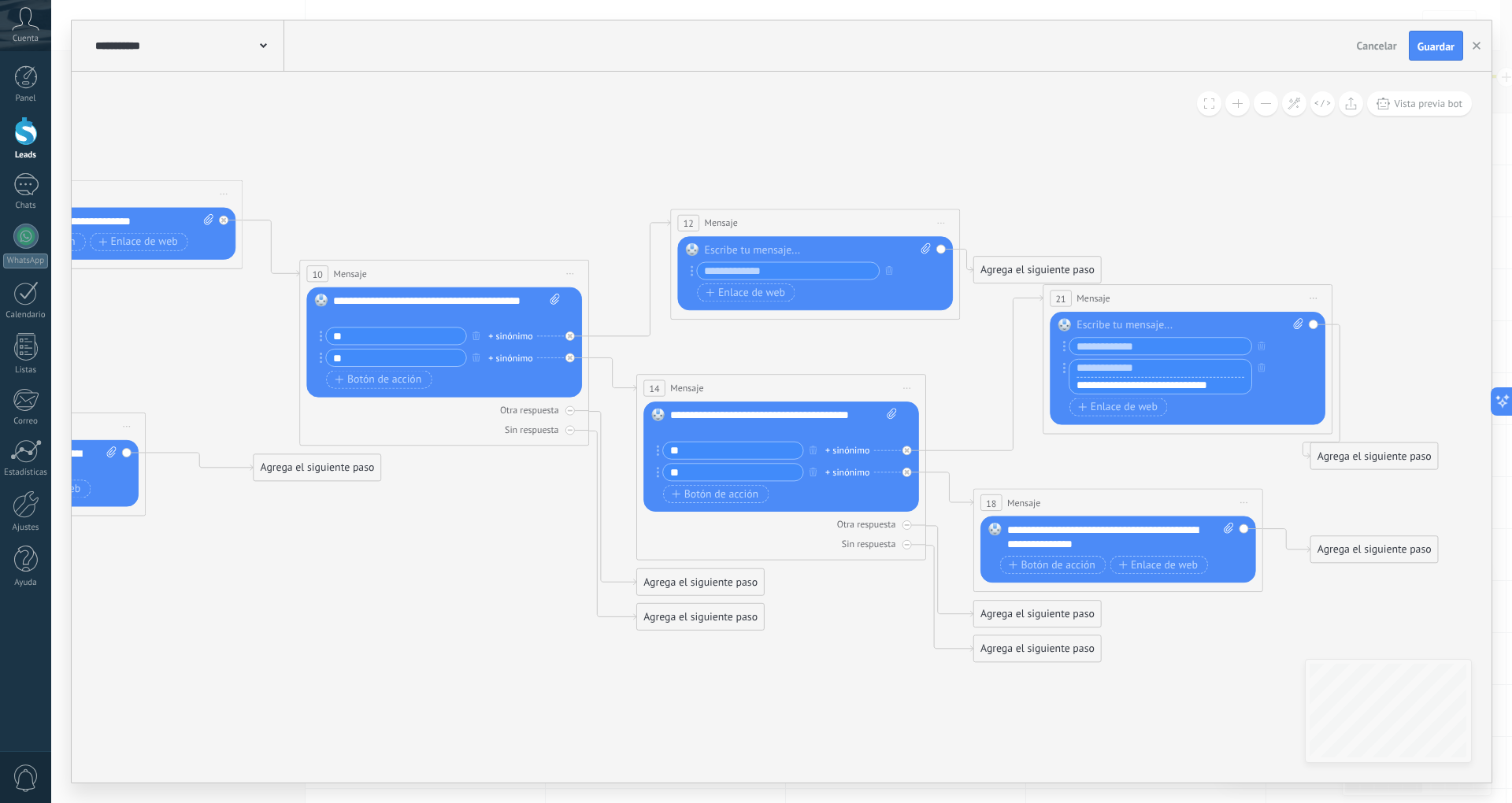 click on "21
Mensaje
*******
(a):
Todos los contactos - canales seleccionados
Todos los contactos - canales seleccionados
Todos los contactos - canal primario
Contacto principal - canales seleccionados
Contacto principal - canal primario
Todos los contactos - canales seleccionados
Todos los contactos - canales seleccionados
Todos los contactos - canal primario
Contacto principal - canales seleccionados" at bounding box center [1188, 298] 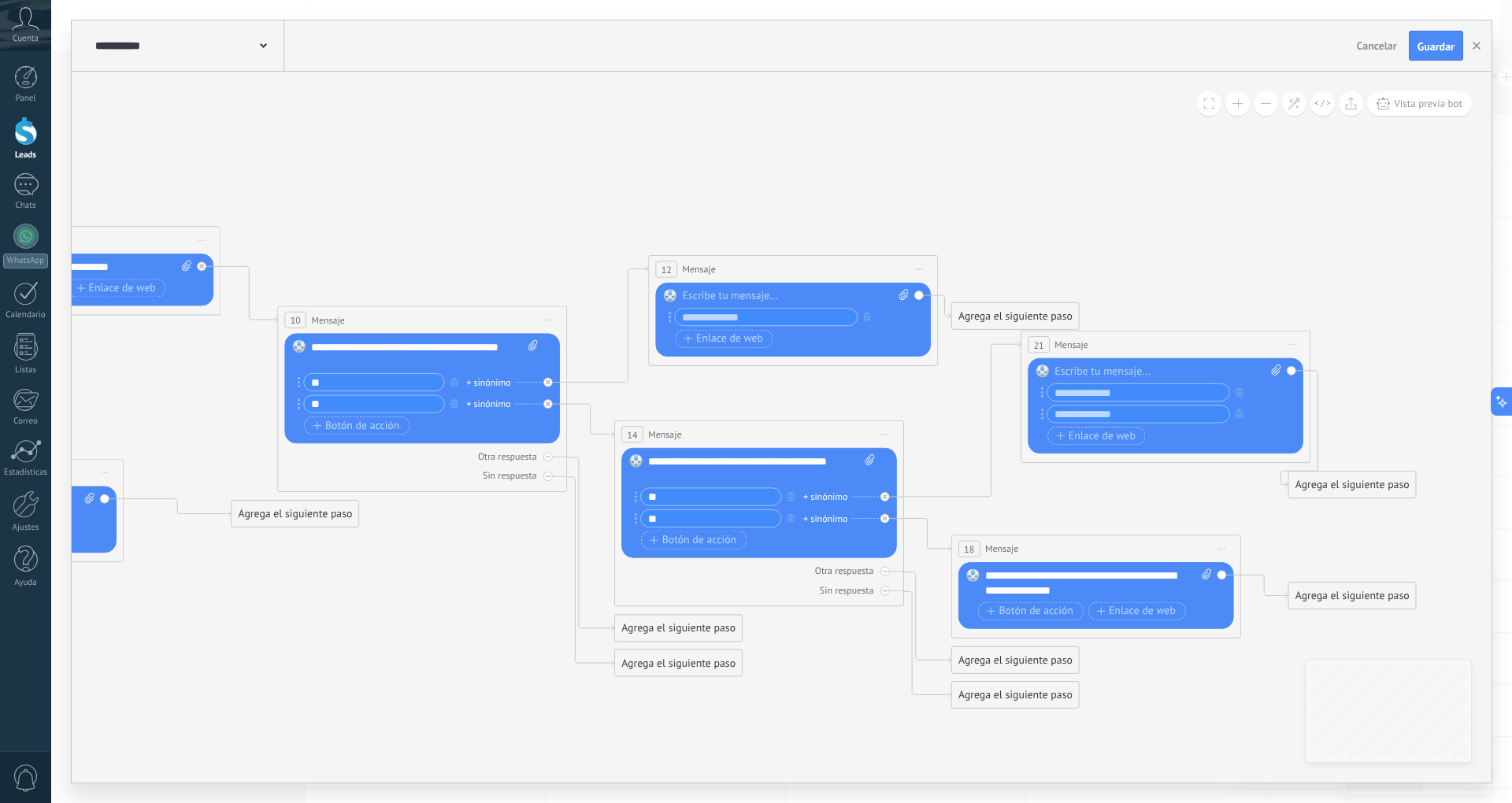 drag, startPoint x: 1112, startPoint y: 241, endPoint x: 1090, endPoint y: 287, distance: 50.9902 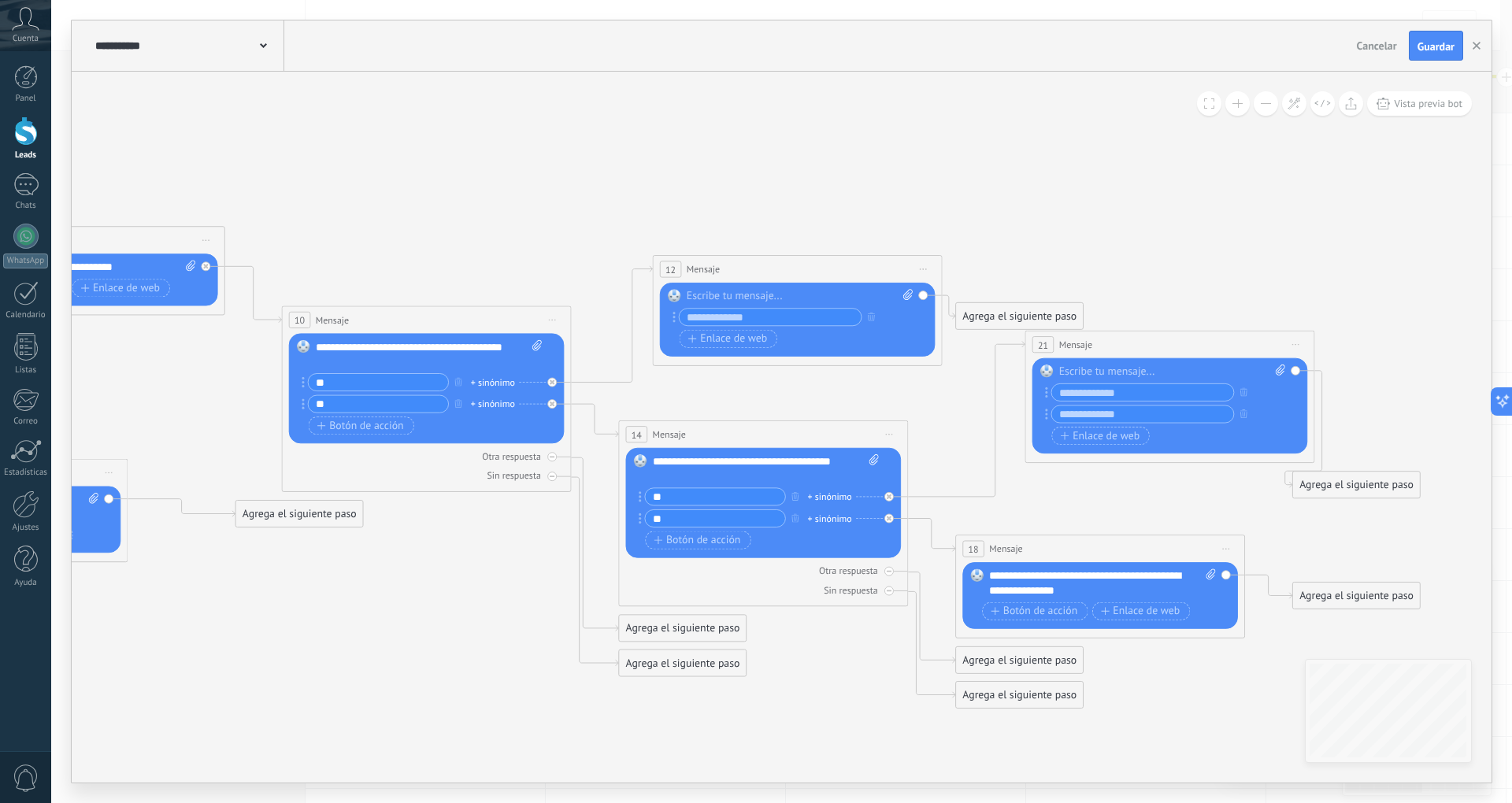 drag, startPoint x: 1008, startPoint y: 275, endPoint x: 1277, endPoint y: 324, distance: 273.4264 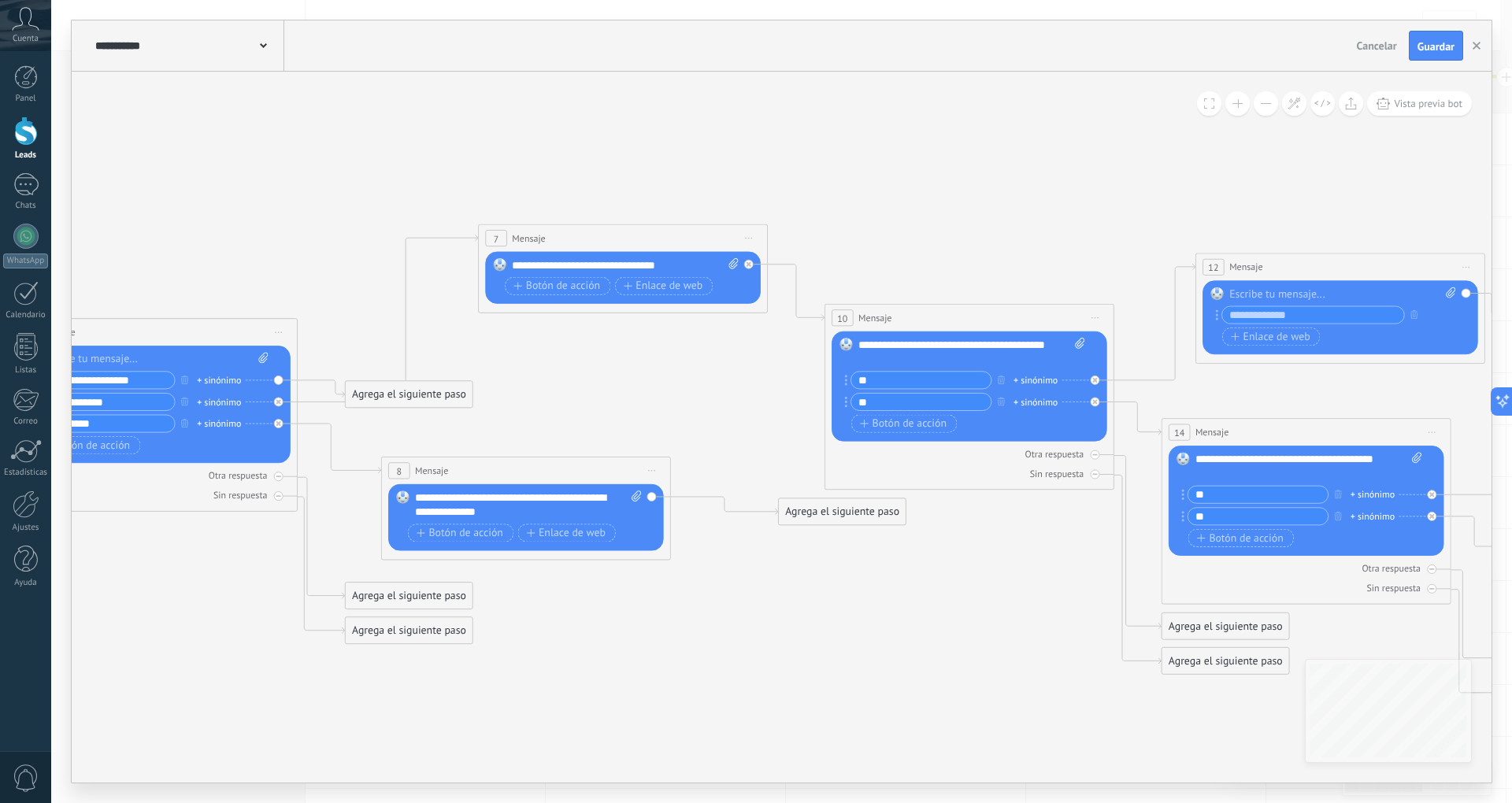 drag, startPoint x: 776, startPoint y: 253, endPoint x: 1059, endPoint y: 202, distance: 287.55869 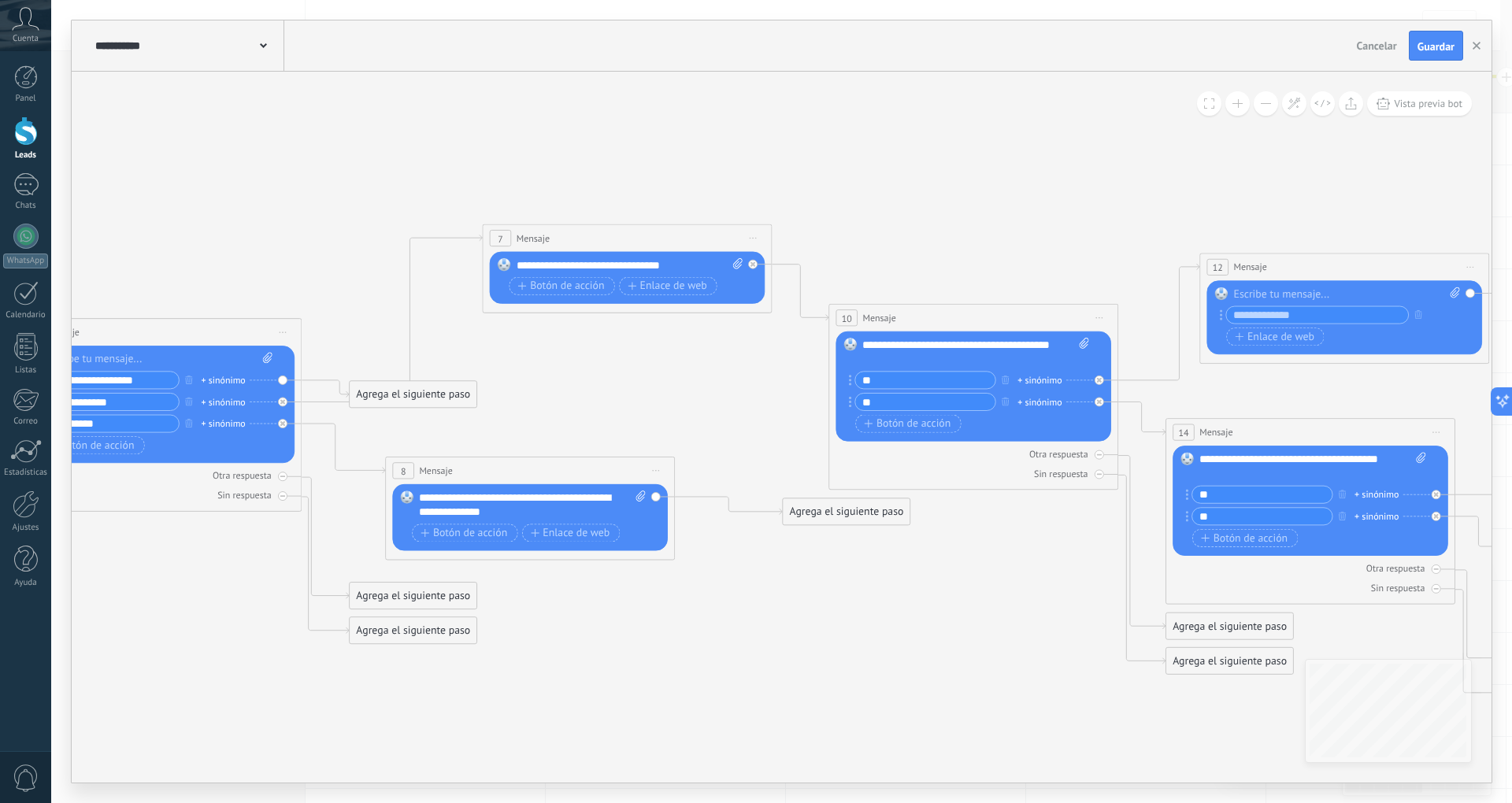 click on "**********" at bounding box center (975, 352) 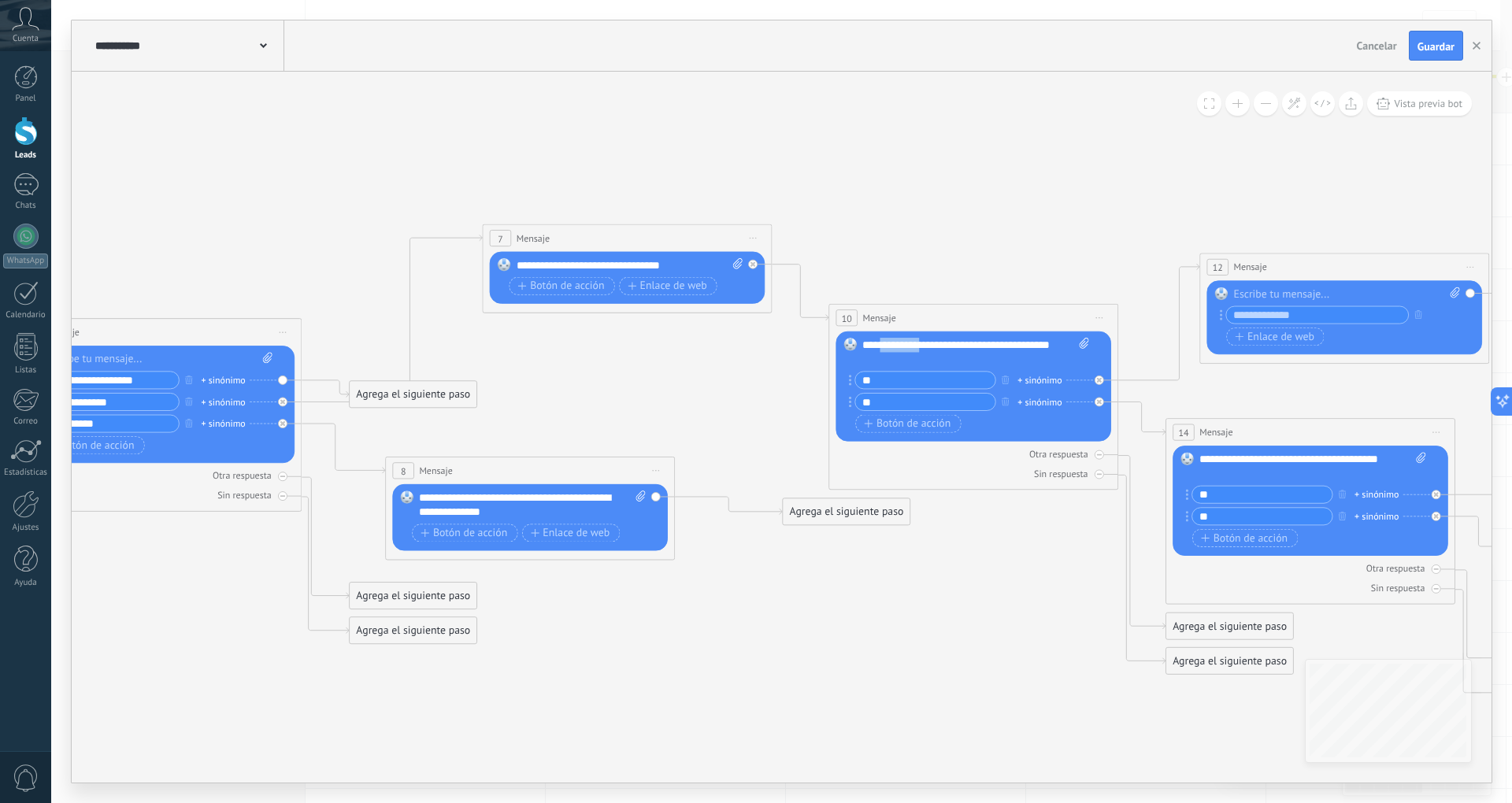 click on "**********" at bounding box center [975, 352] 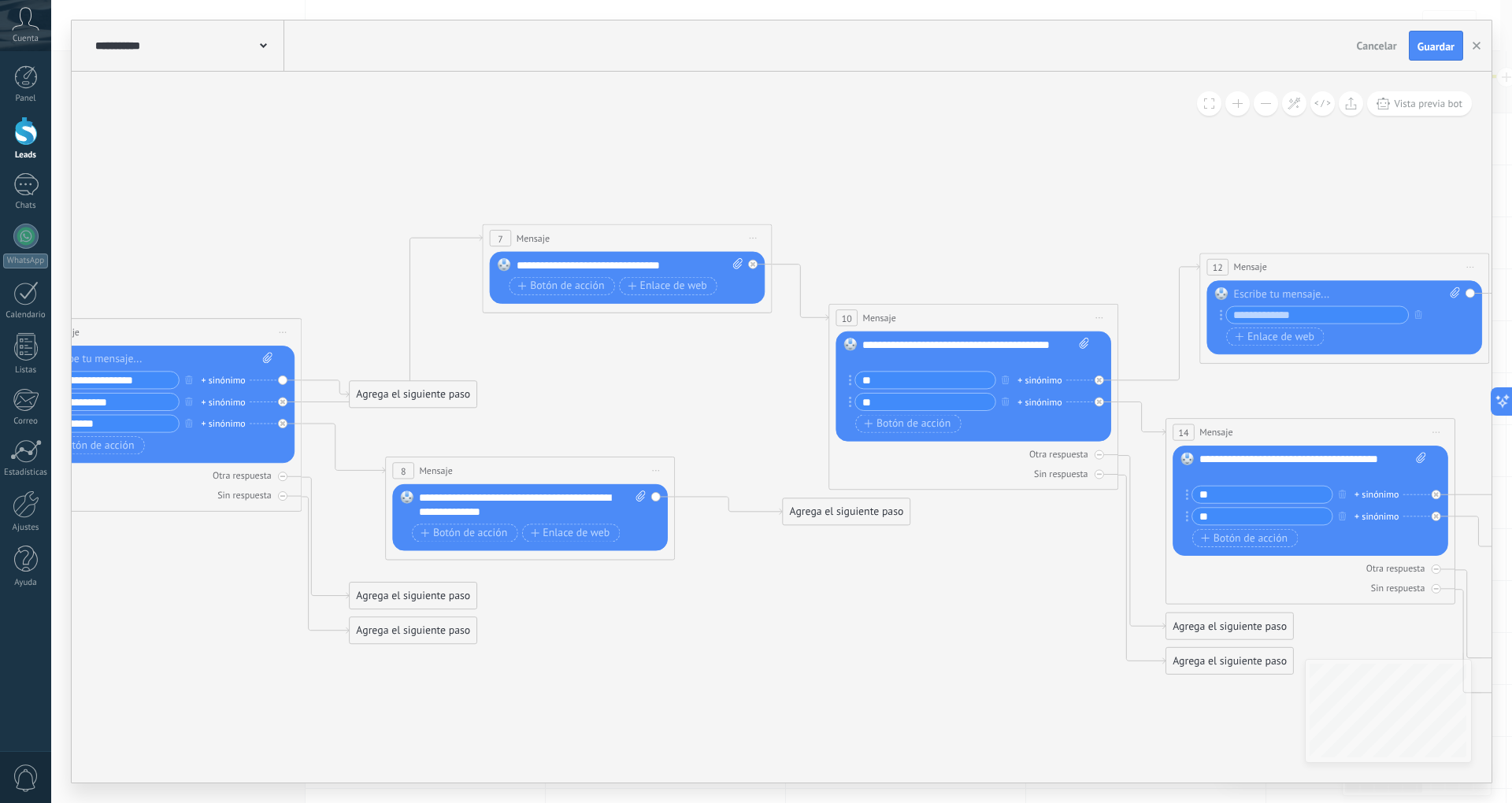 click 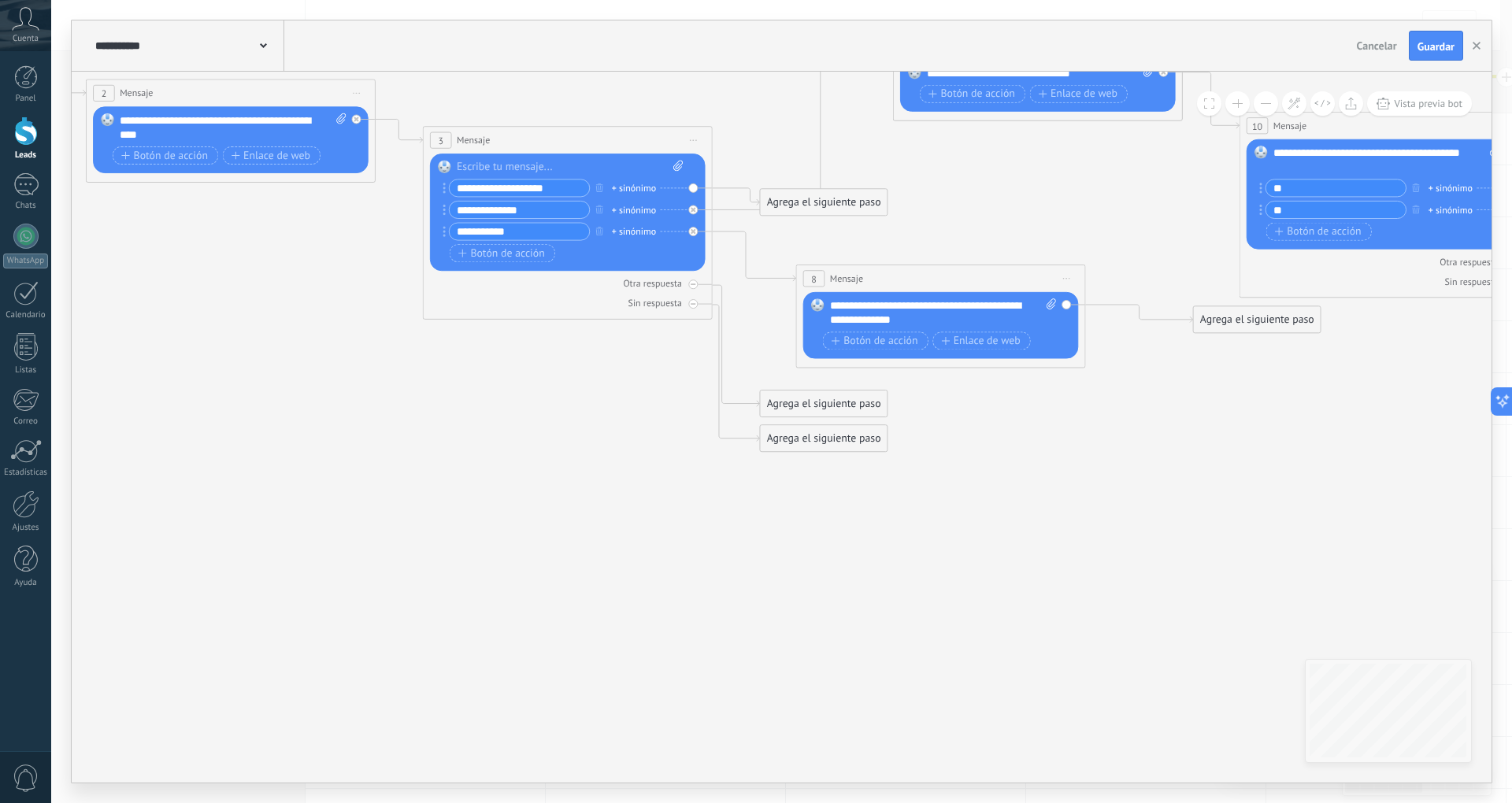drag, startPoint x: 800, startPoint y: 618, endPoint x: 1210, endPoint y: 426, distance: 452.729 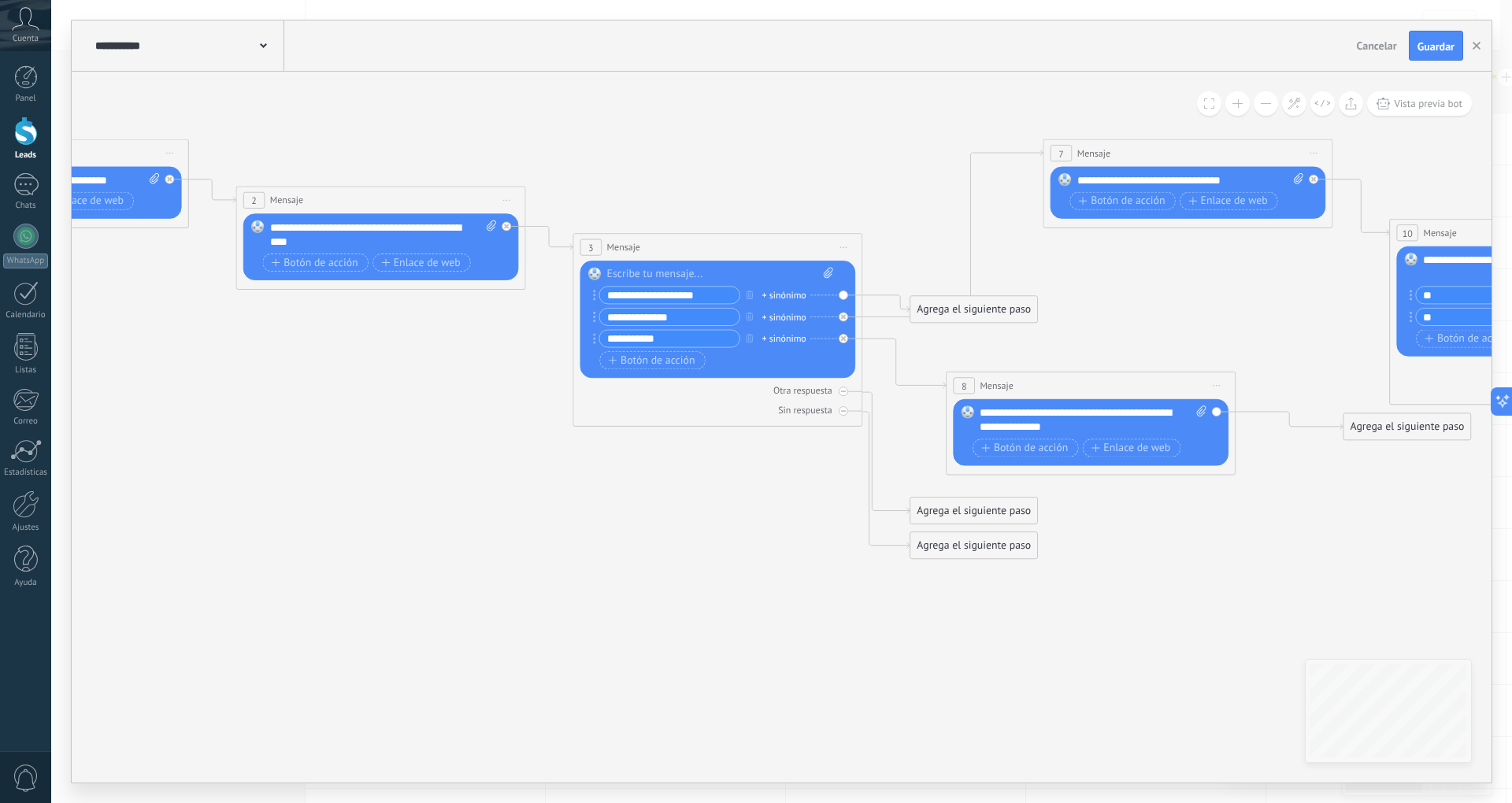 drag, startPoint x: 926, startPoint y: 572, endPoint x: 1047, endPoint y: 685, distance: 165.55966 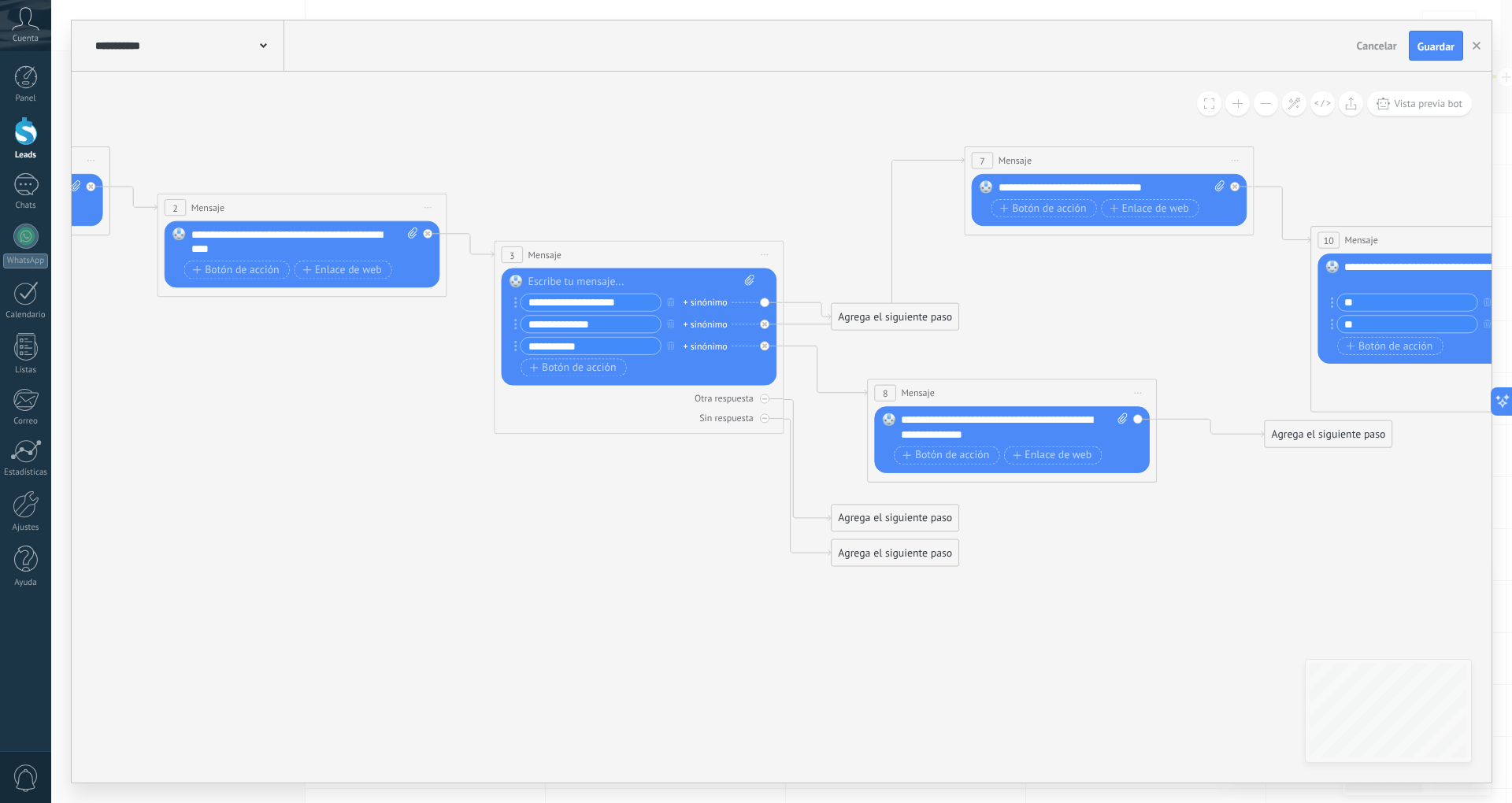 drag, startPoint x: 448, startPoint y: 530, endPoint x: 398, endPoint y: 531, distance: 50.009999 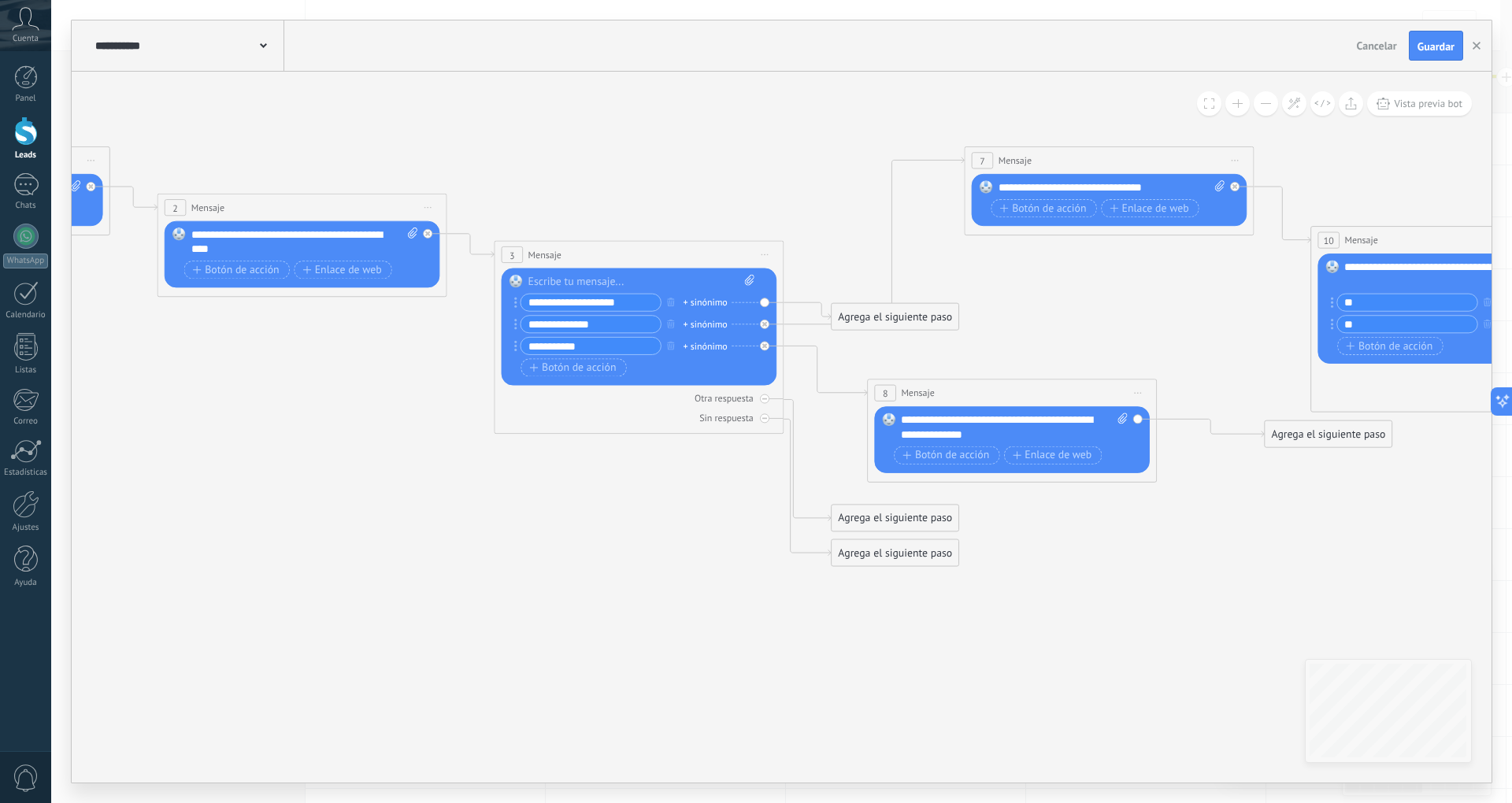 click 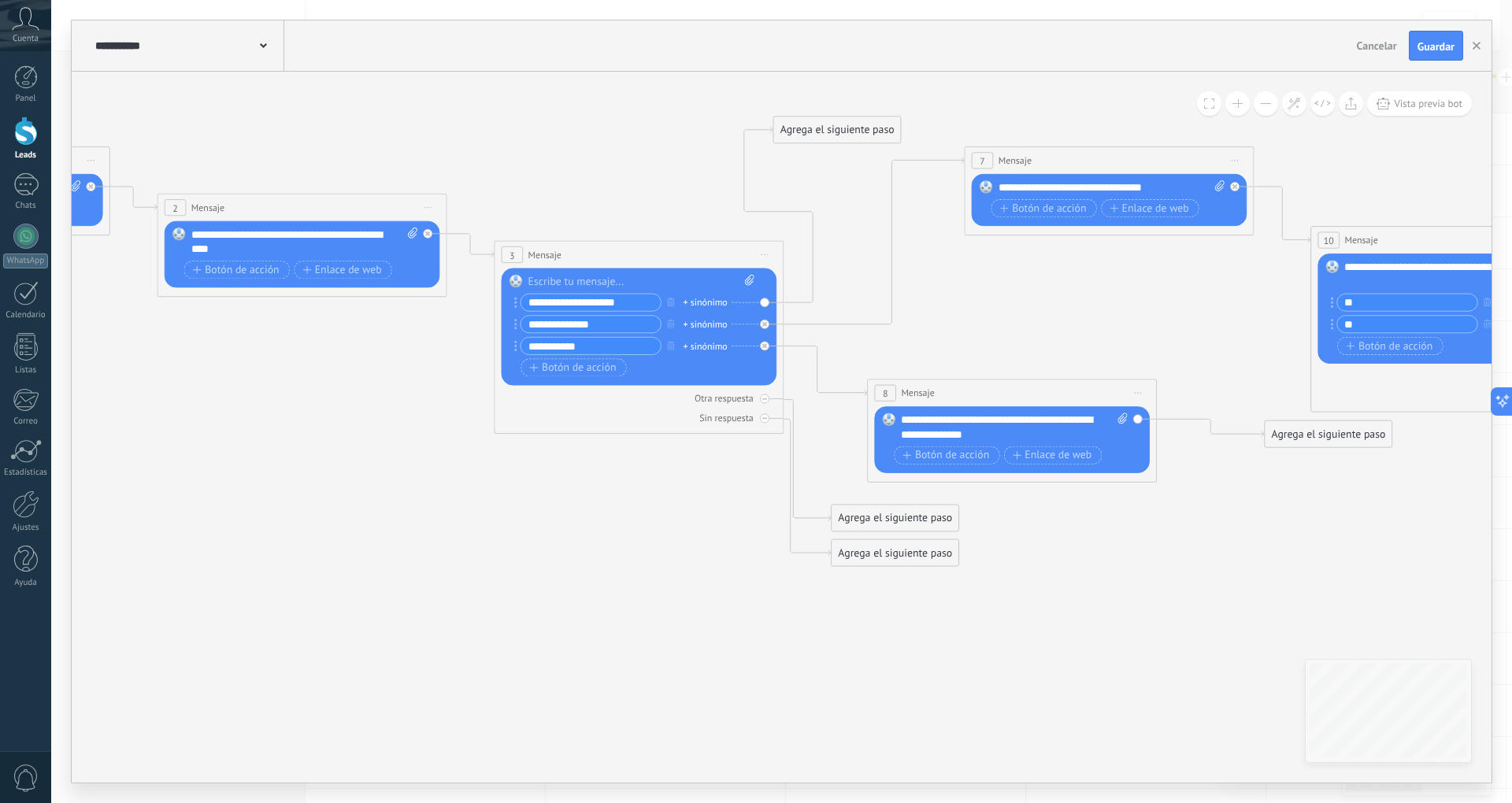 drag, startPoint x: 879, startPoint y: 325, endPoint x: 821, endPoint y: 139, distance: 194.83326 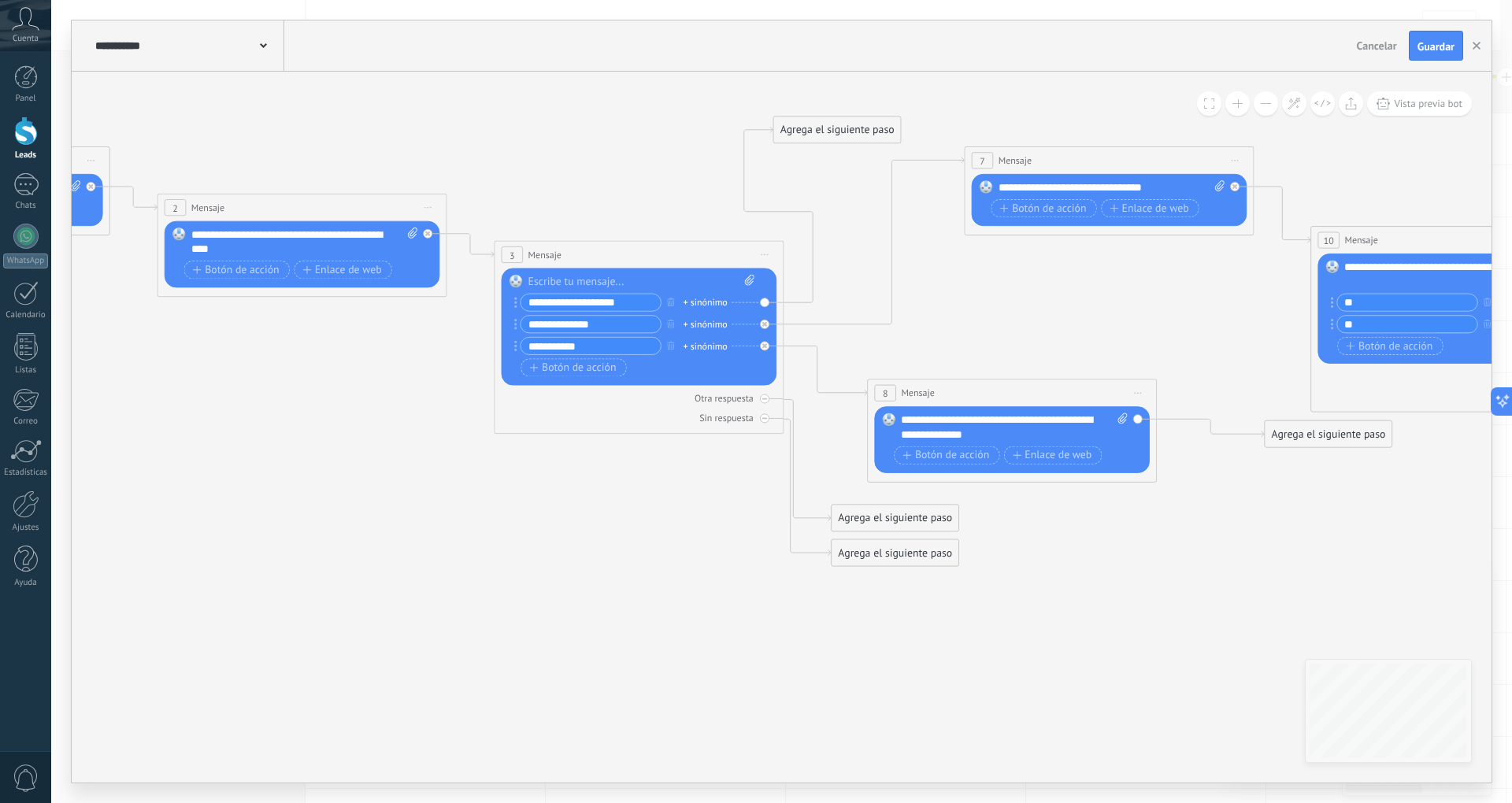 click on "Agrega el siguiente paso" at bounding box center (836, 130) 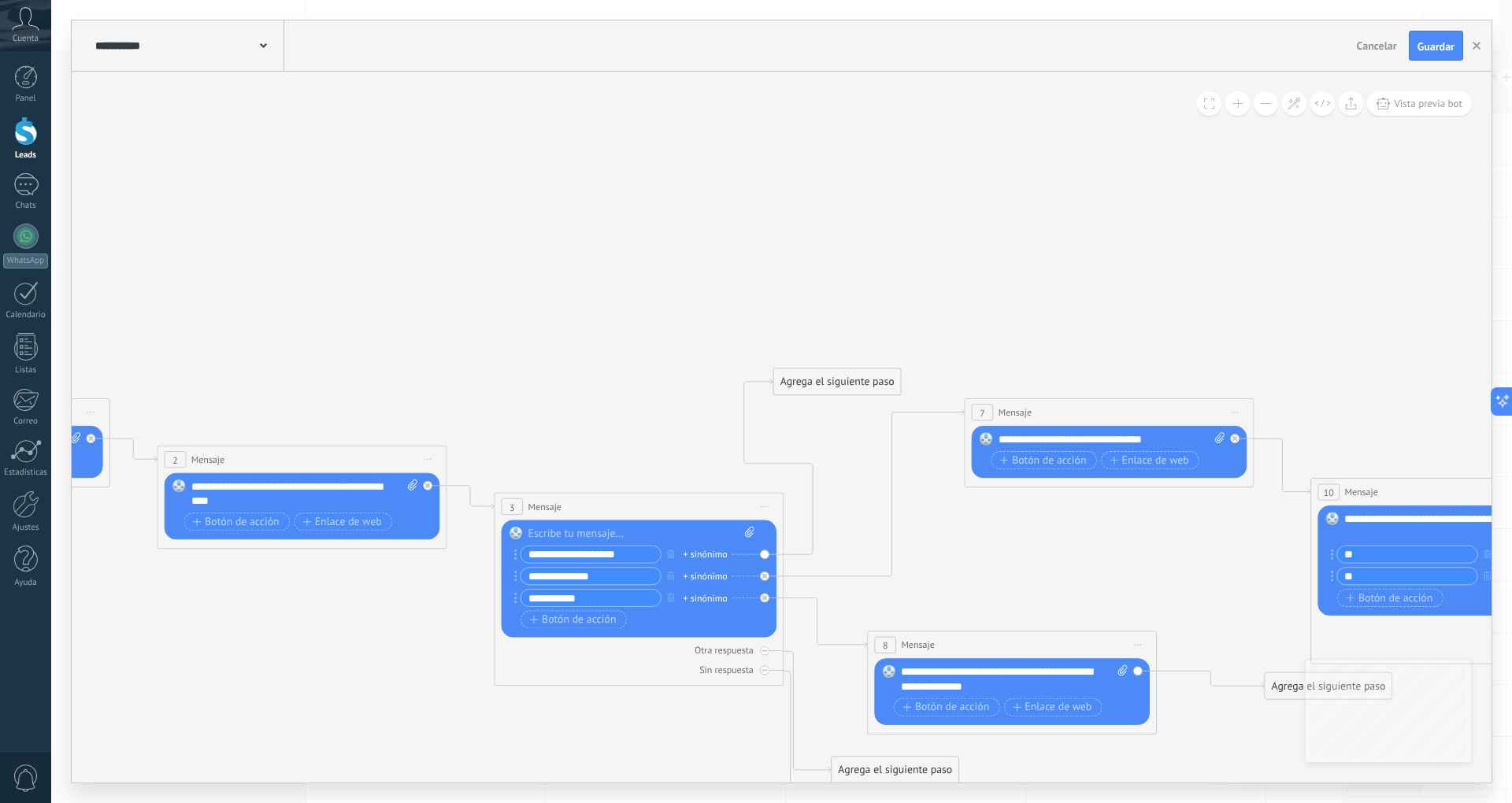 drag, startPoint x: 870, startPoint y: 386, endPoint x: 819, endPoint y: 299, distance: 100.846418 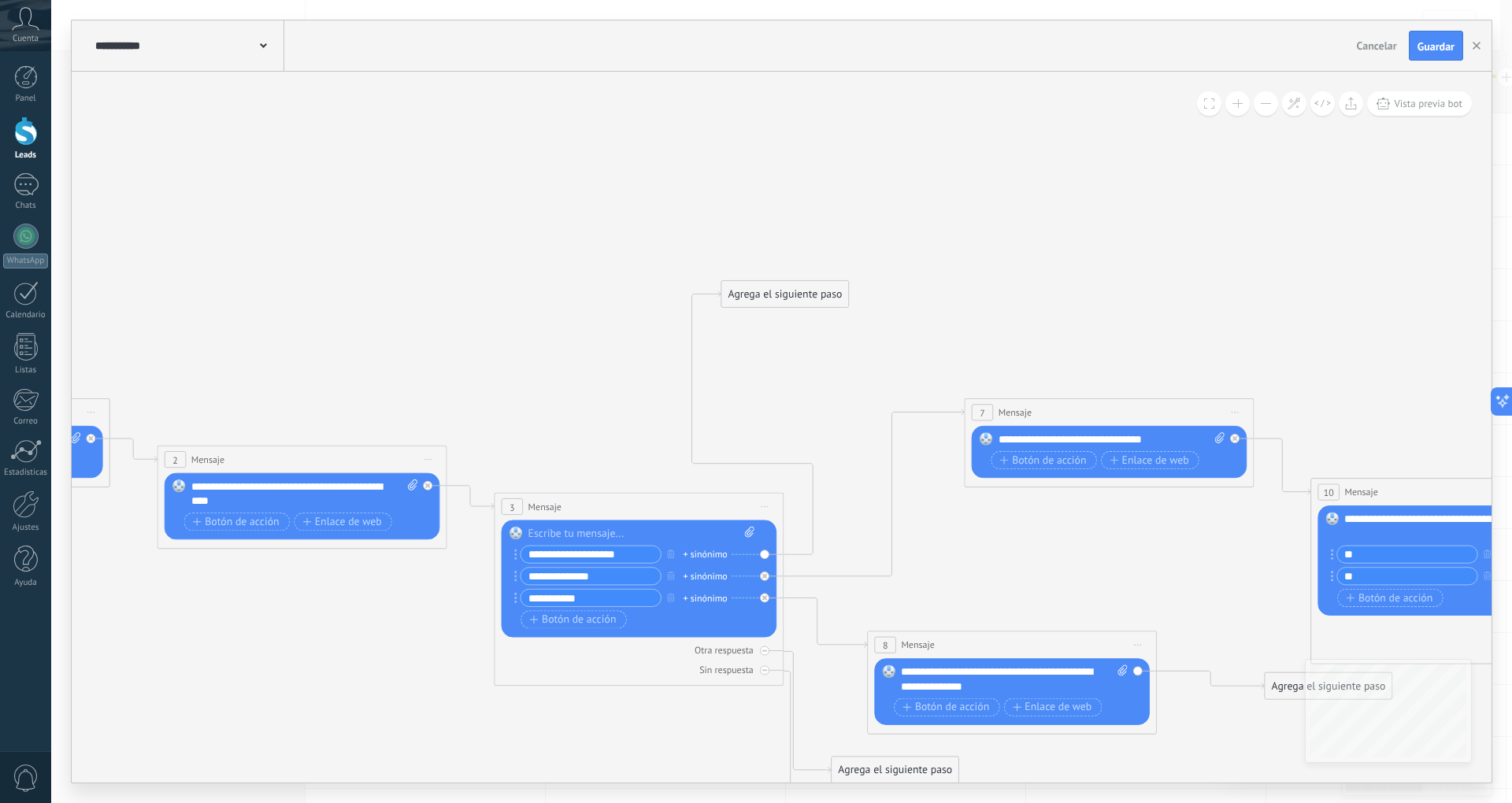 click on "Agrega el siguiente paso" at bounding box center [784, 294] 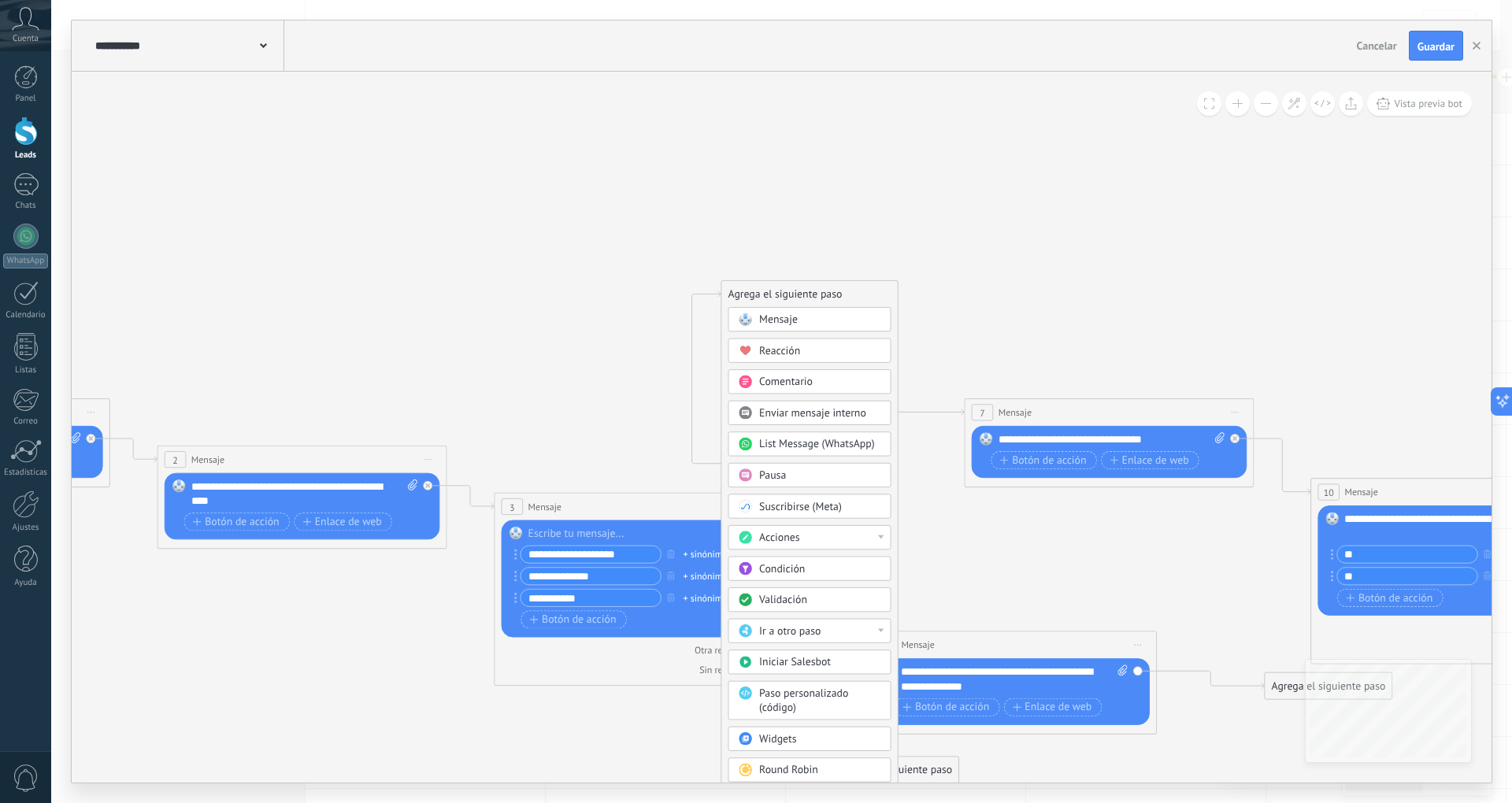 click on "Mensaje" at bounding box center [820, 320] 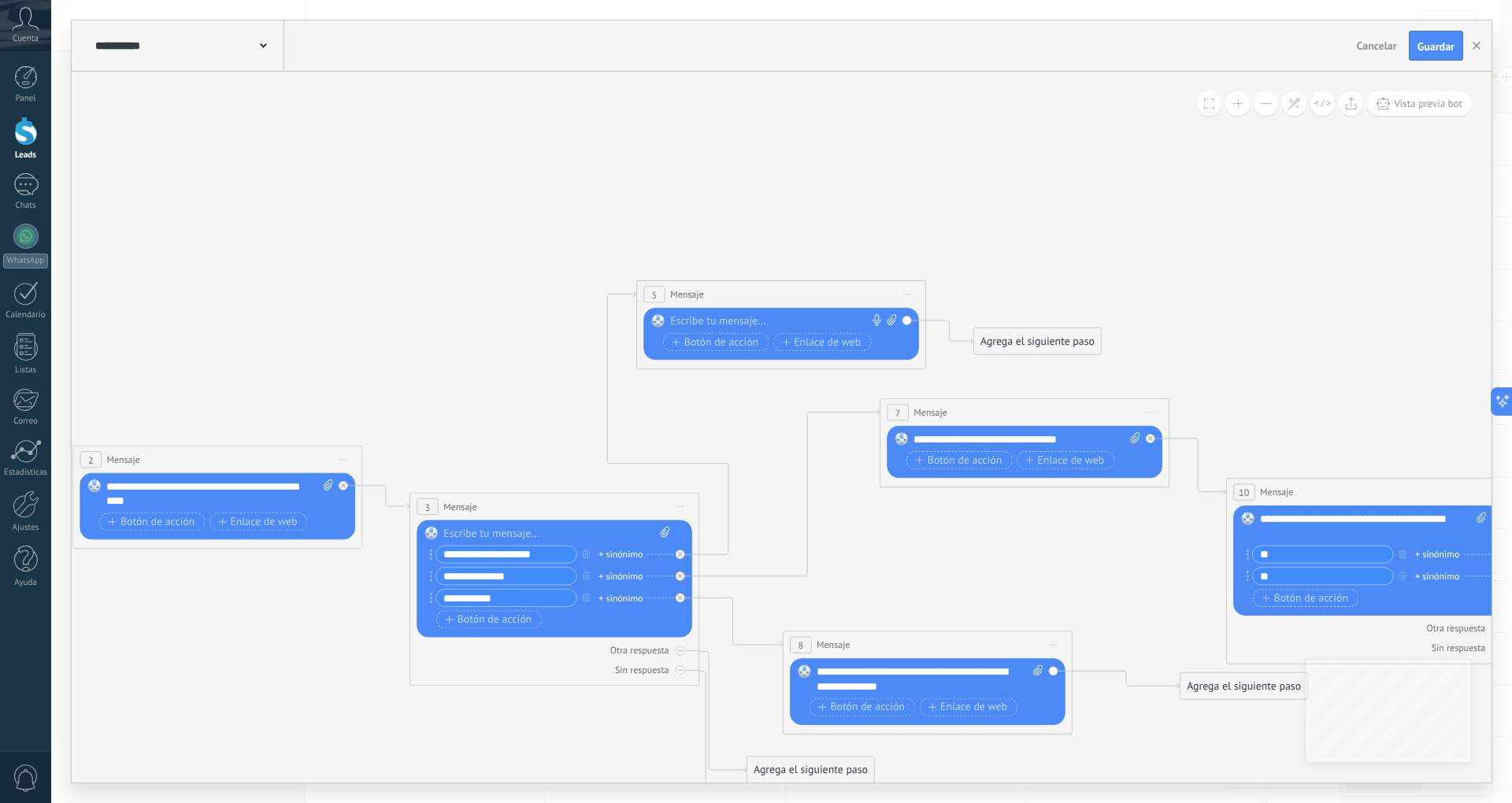 click at bounding box center (777, 321) 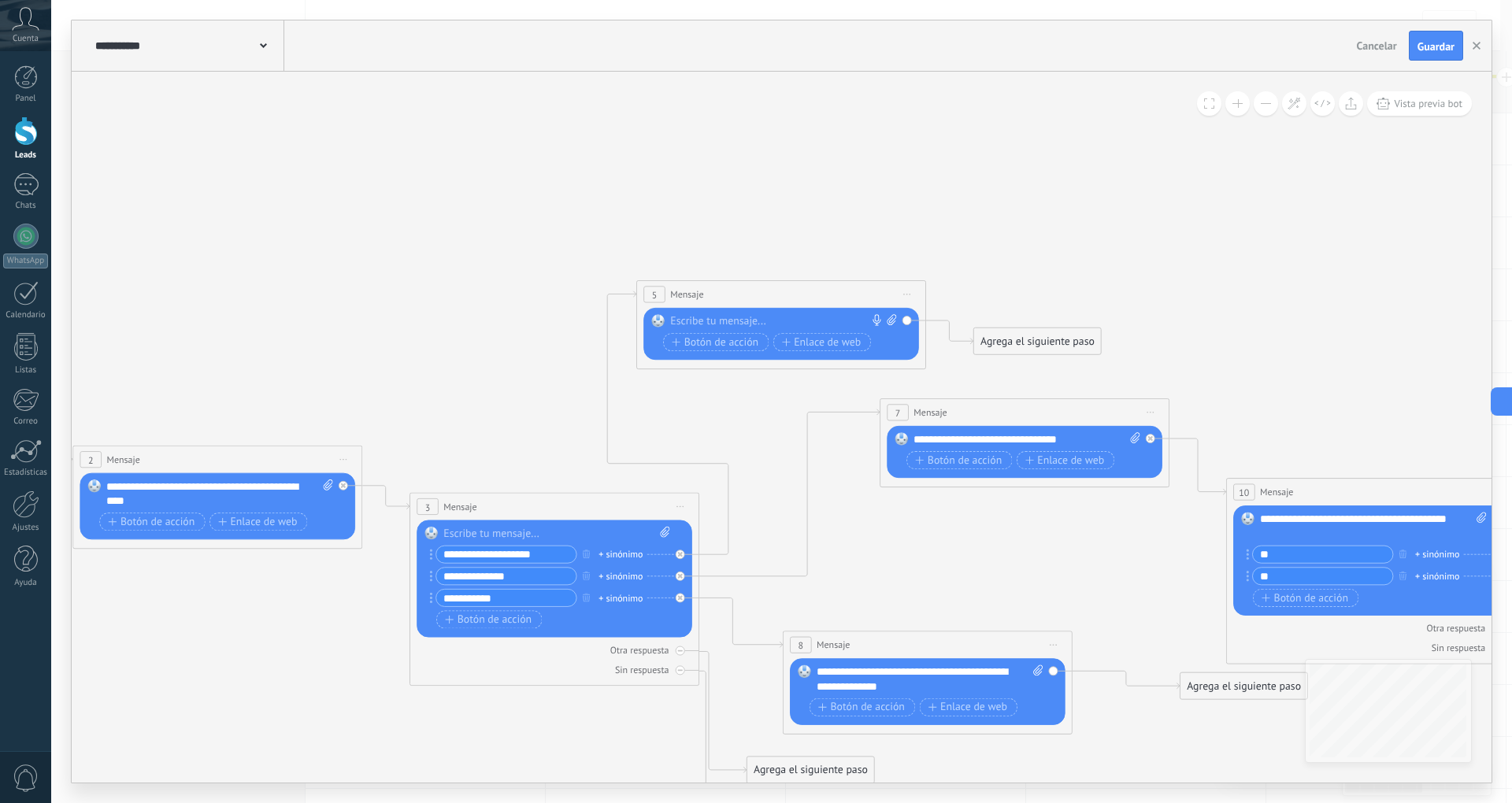 paste 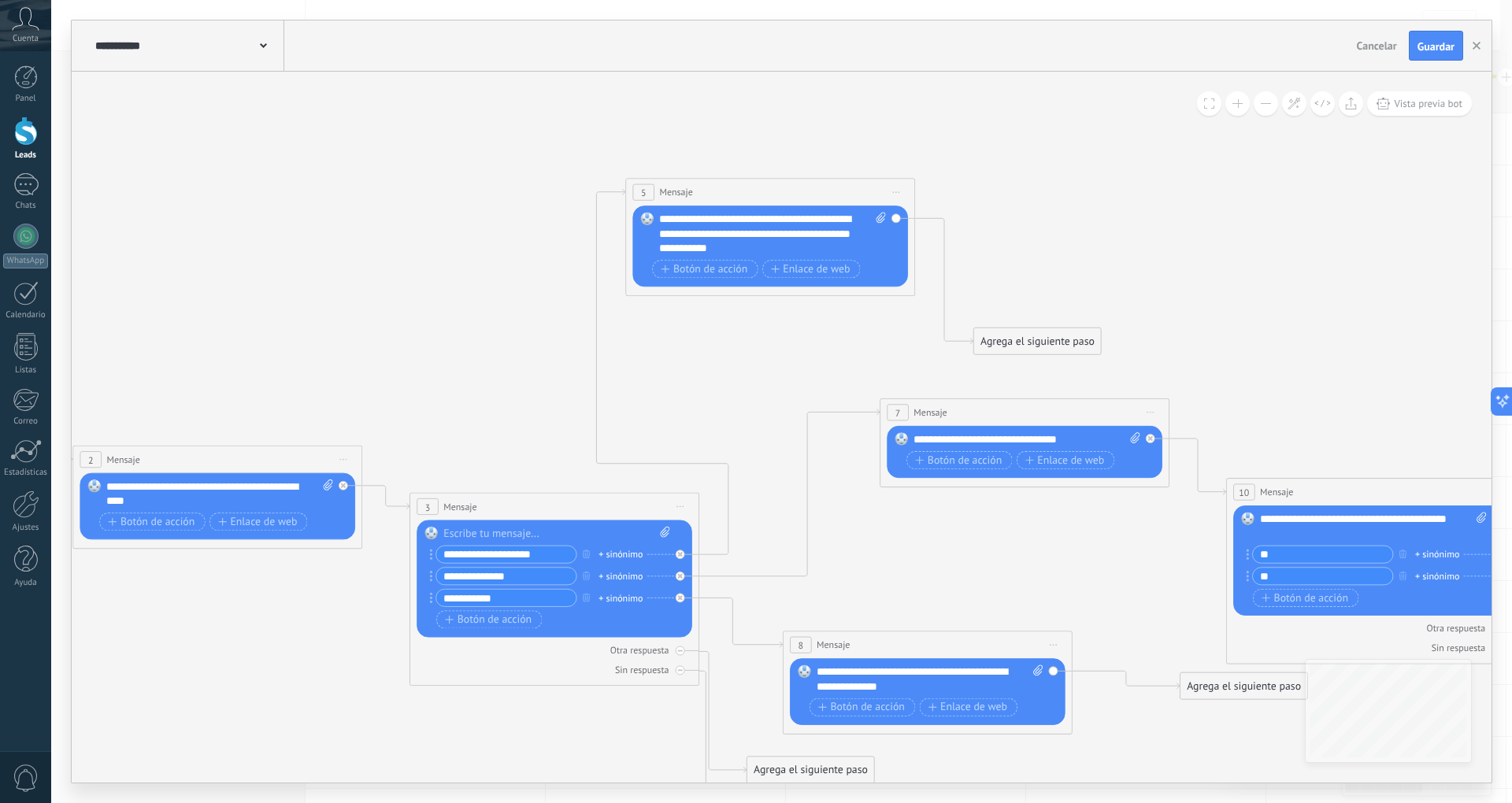 drag, startPoint x: 863, startPoint y: 293, endPoint x: 851, endPoint y: 184, distance: 109.65856 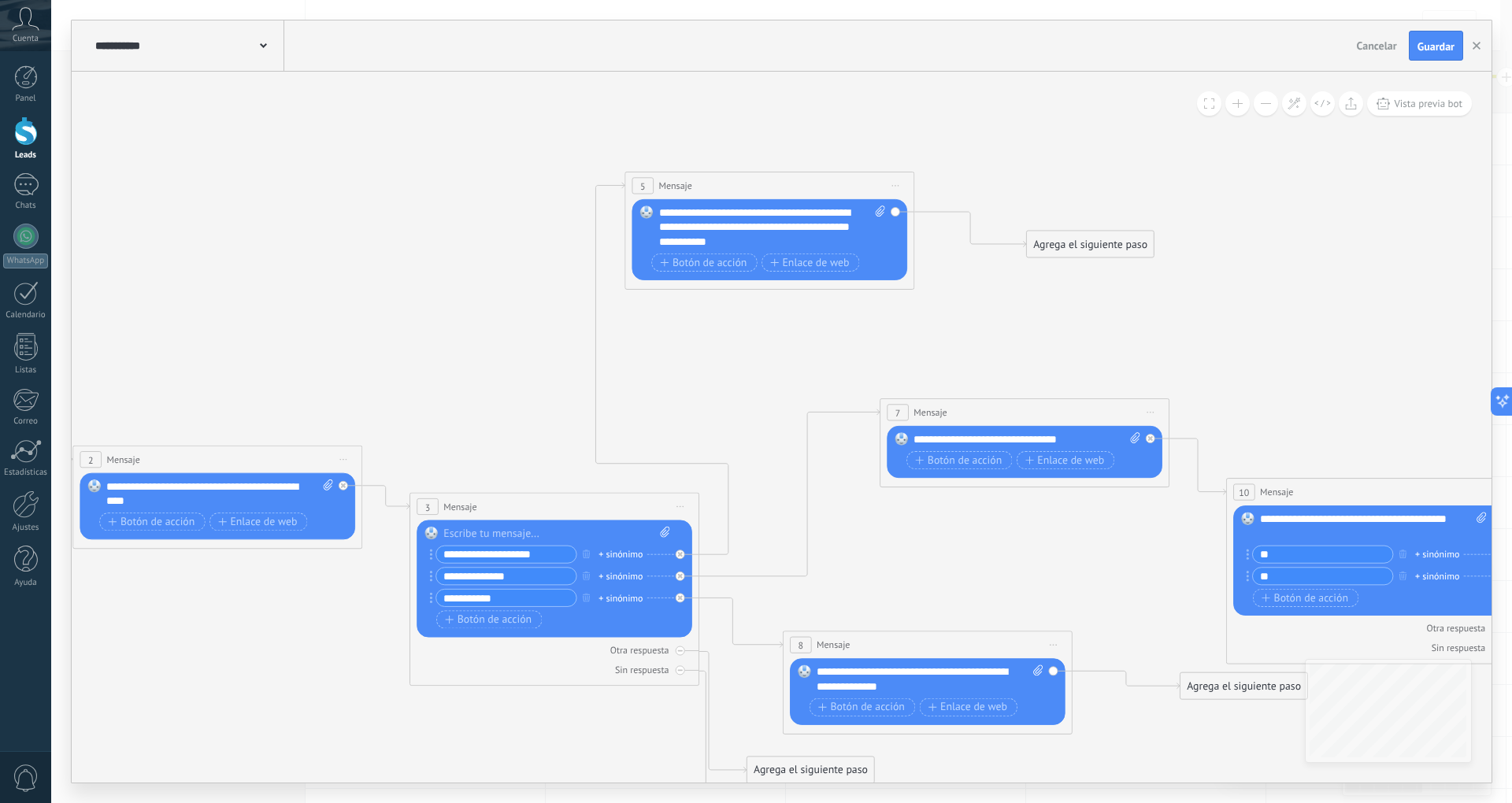 drag, startPoint x: 1036, startPoint y: 337, endPoint x: 1091, endPoint y: 239, distance: 112.37882 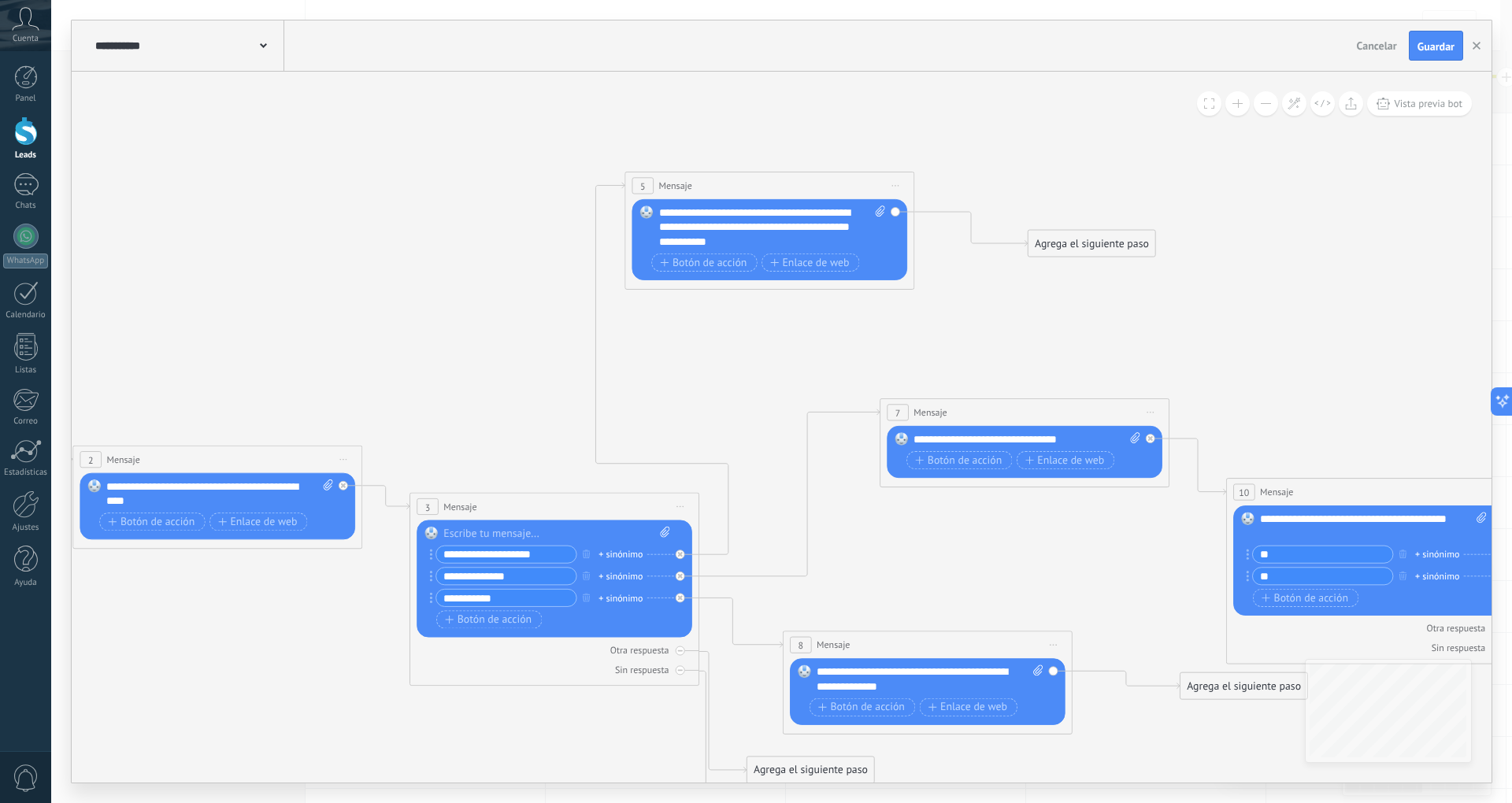 click on "Agrega el siguiente paso" at bounding box center (1091, 243) 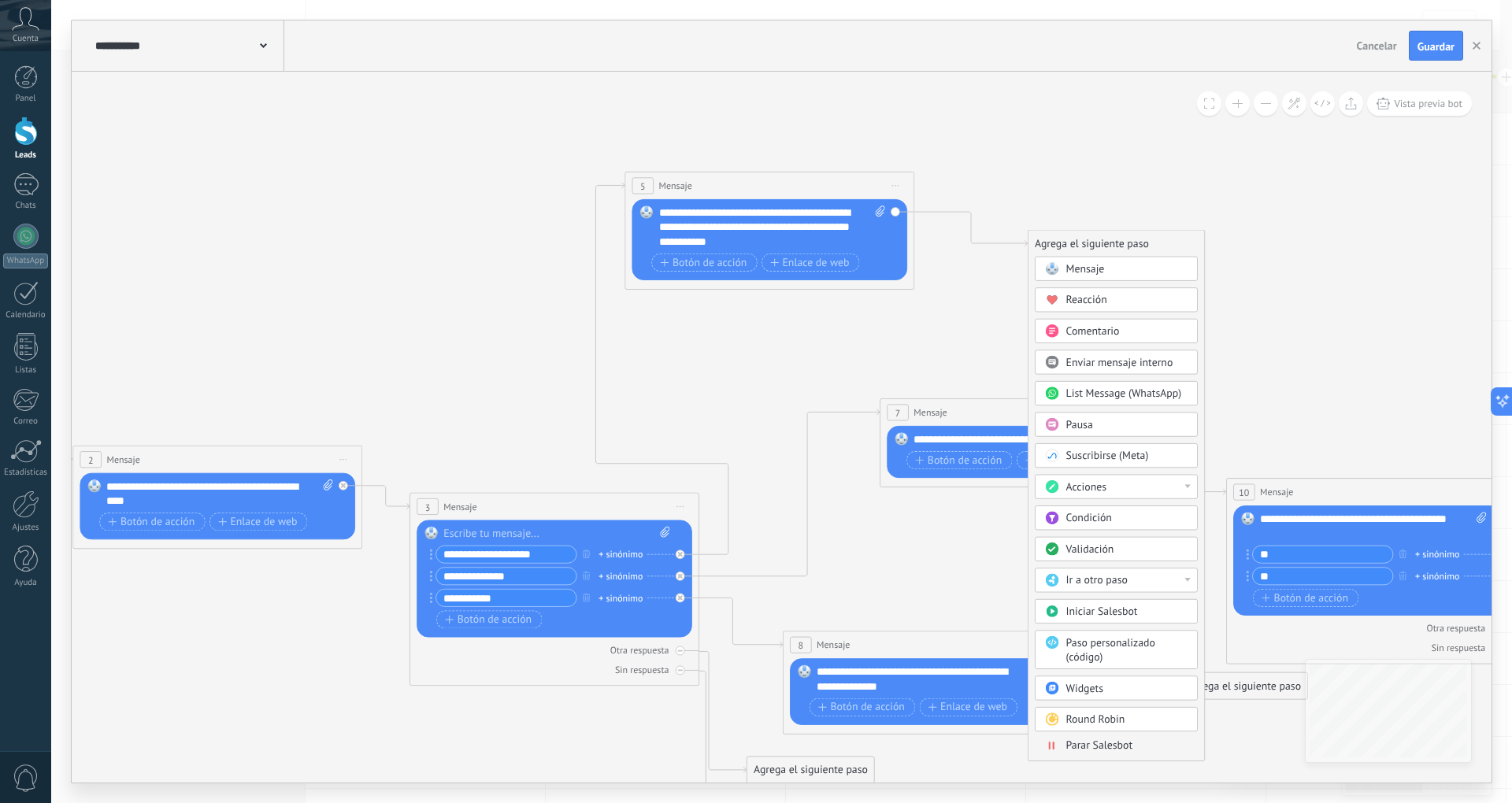 click on "Mensaje" at bounding box center [1127, 269] 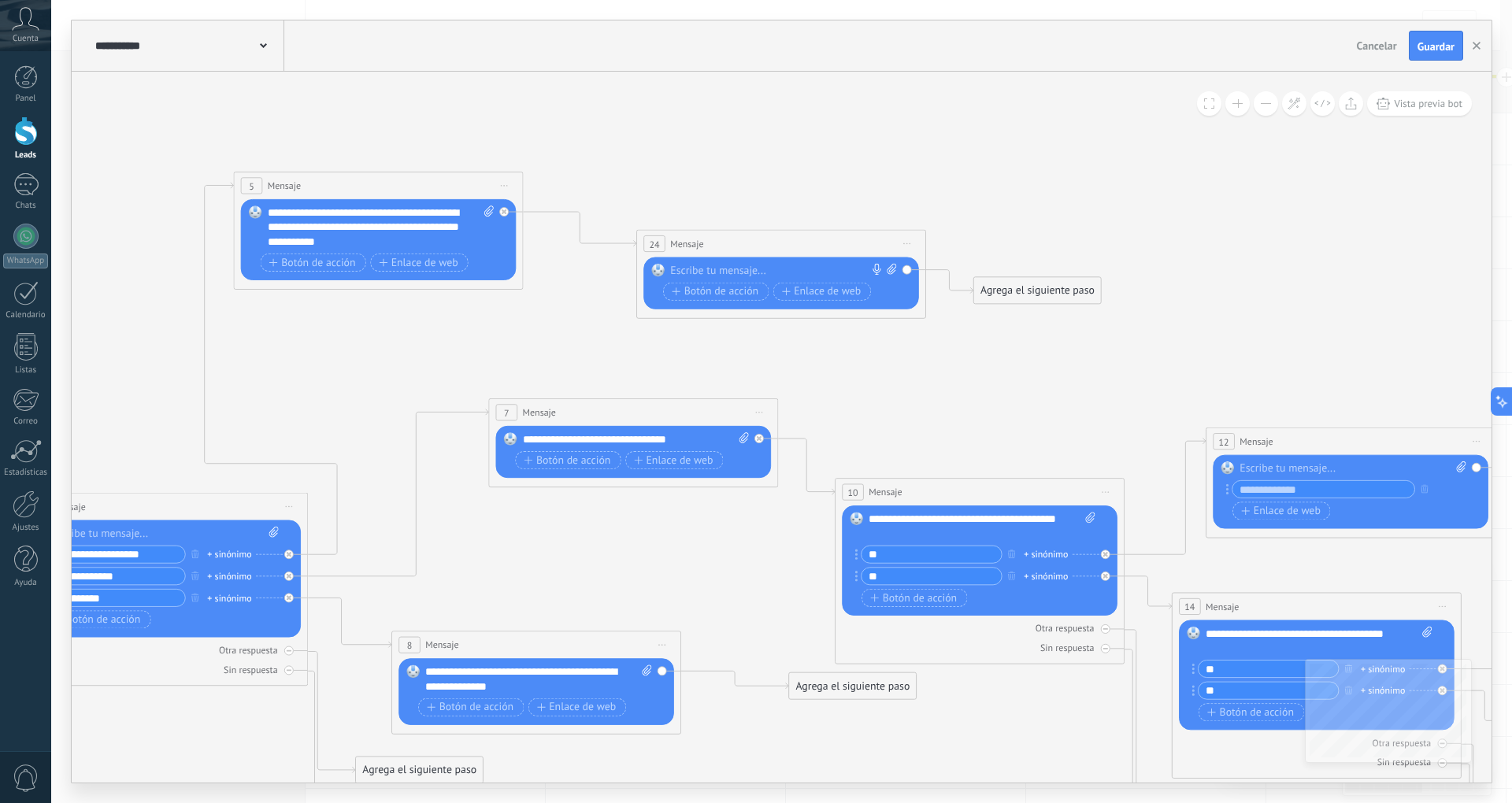 click at bounding box center (777, 271) 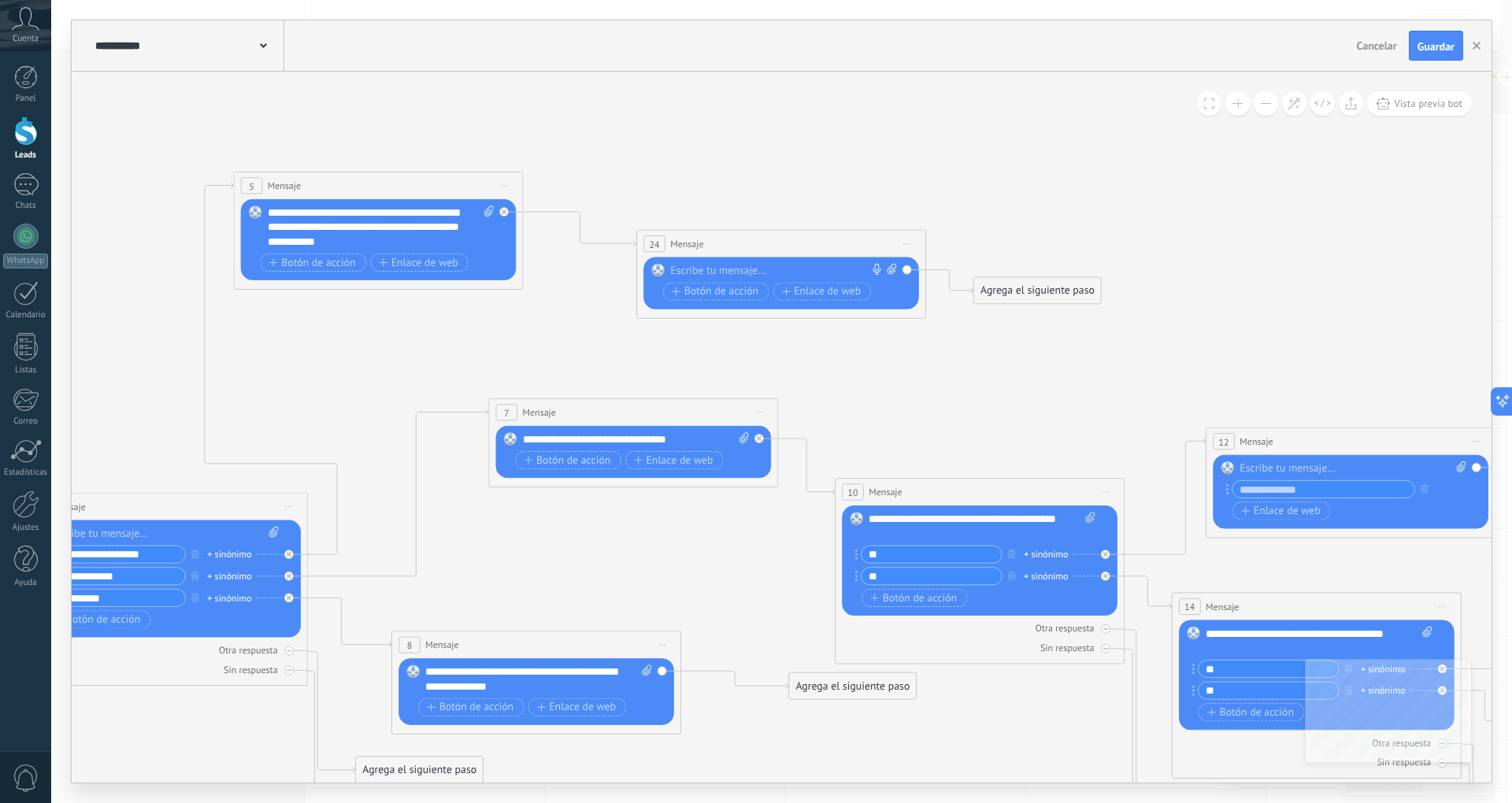 paste 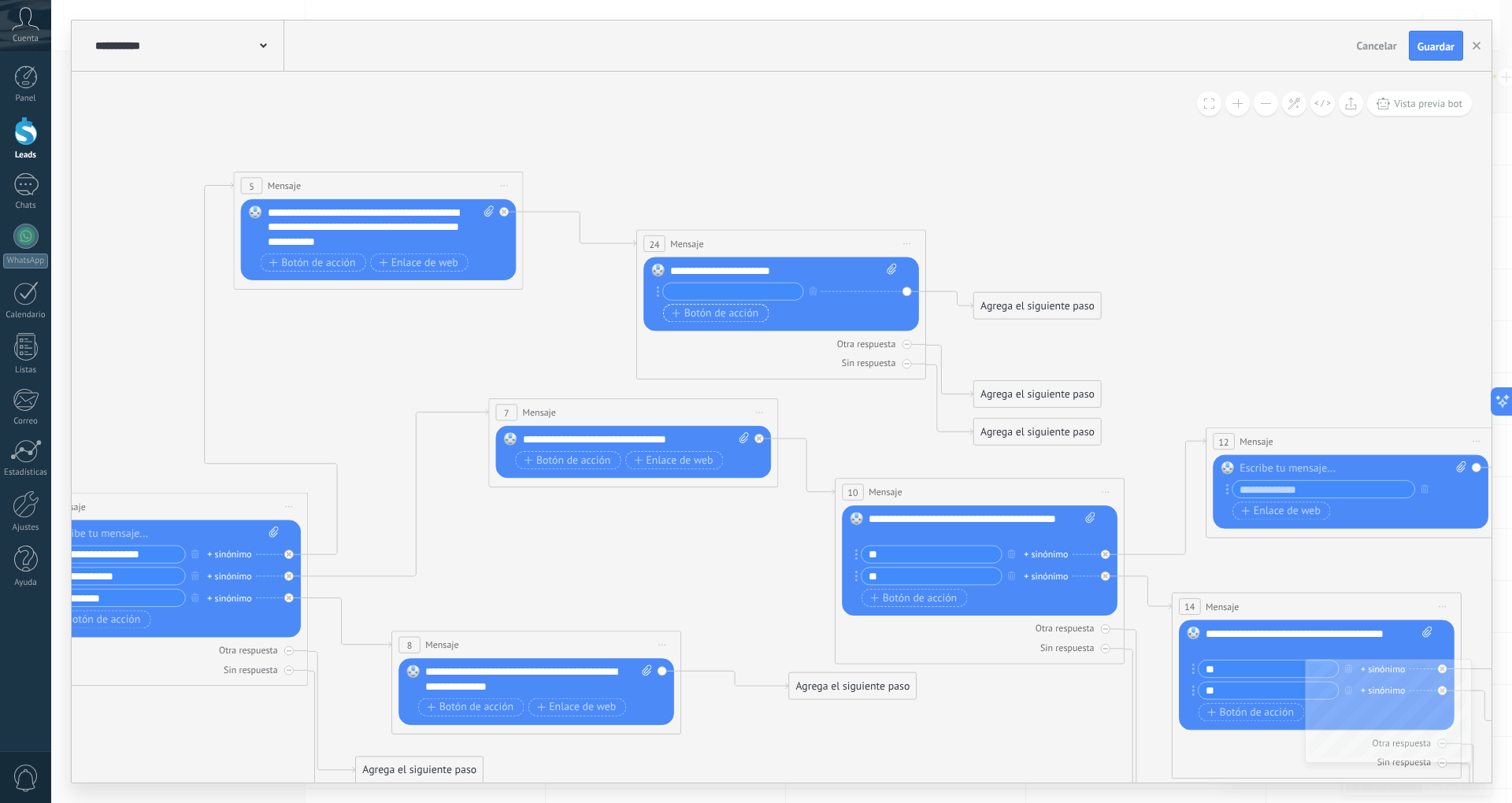 scroll, scrollTop: 0, scrollLeft: 0, axis: both 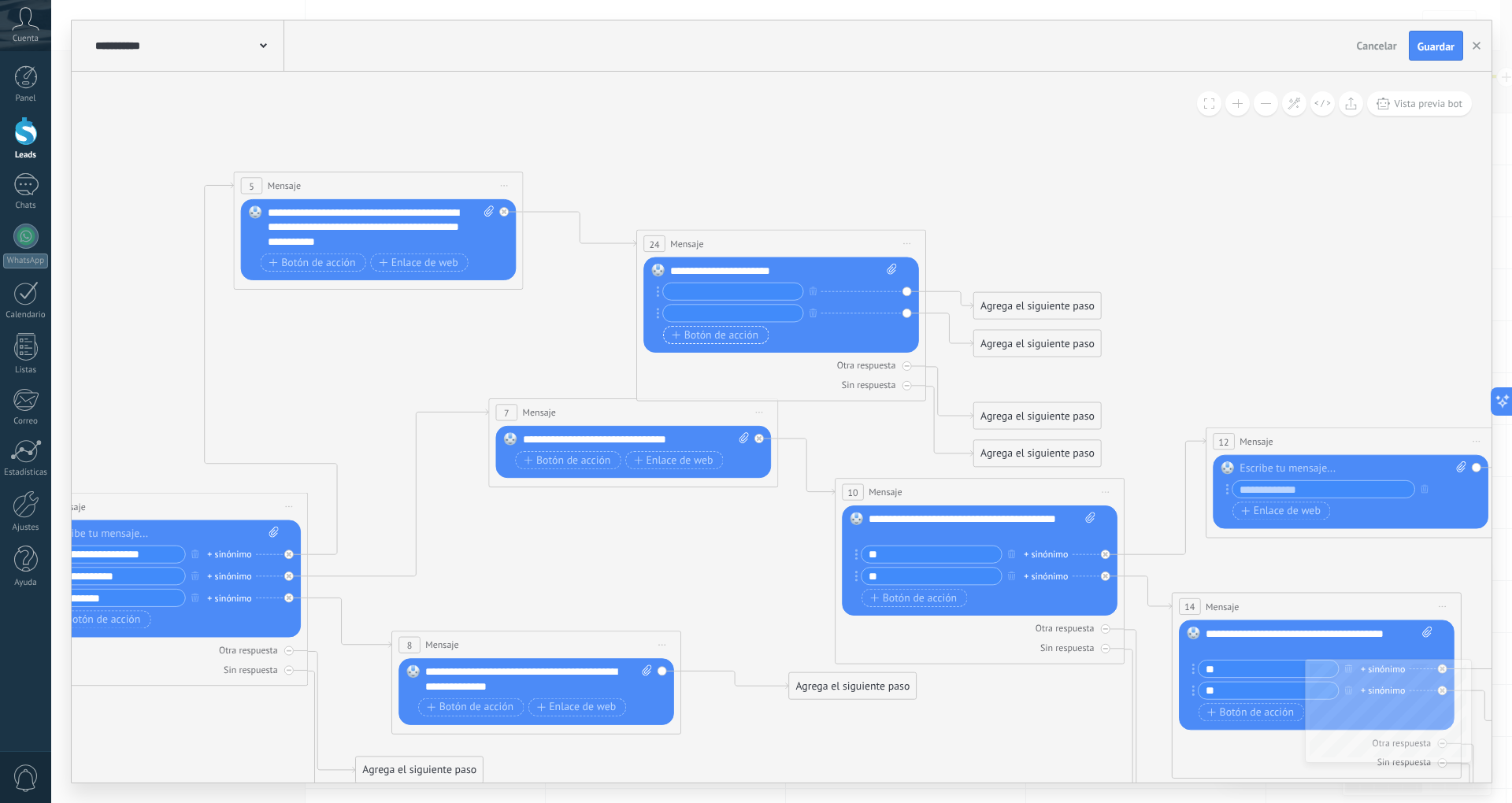 click on "Botón de acción" at bounding box center (715, 335) 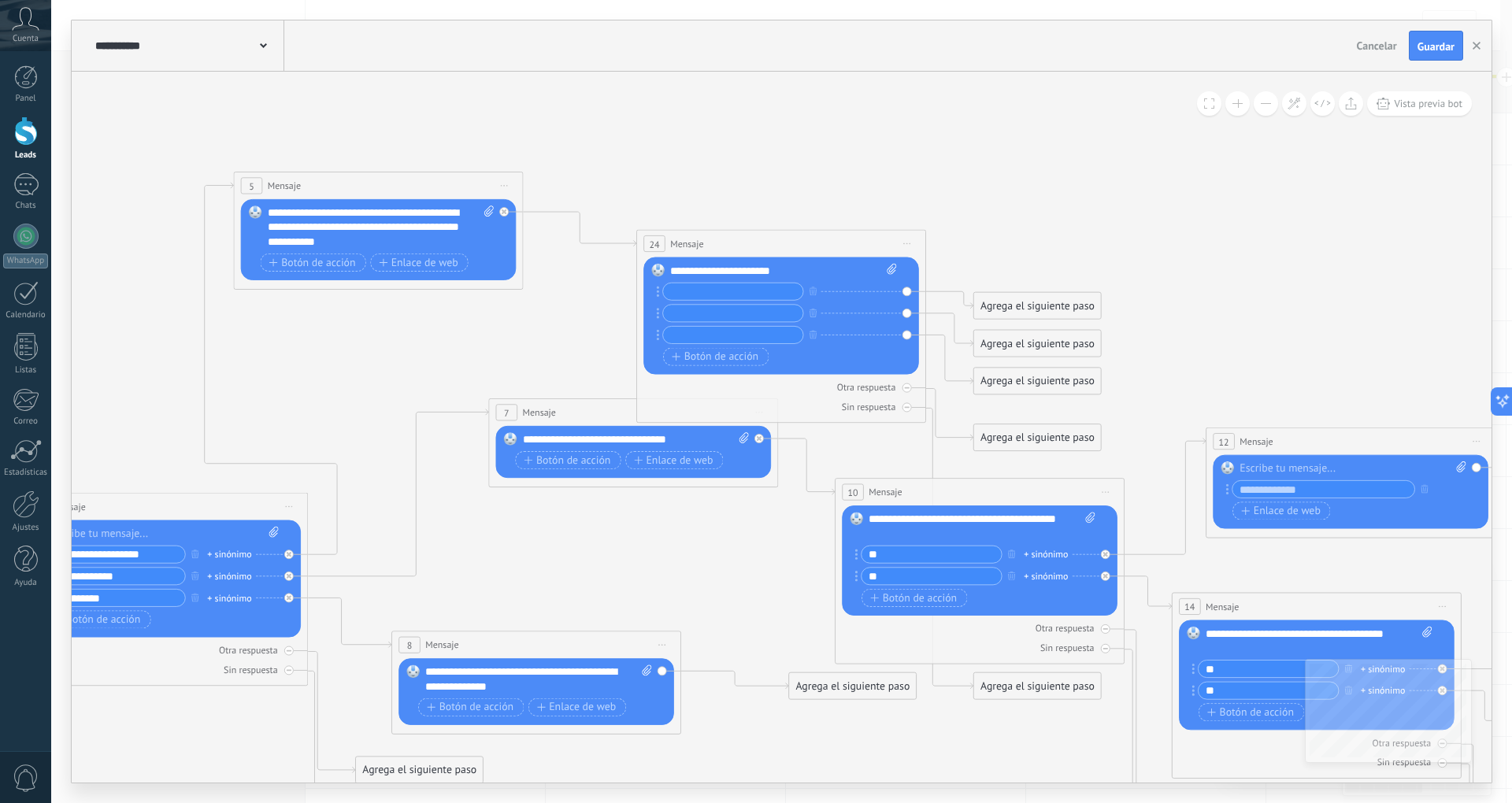 click at bounding box center (733, 291) 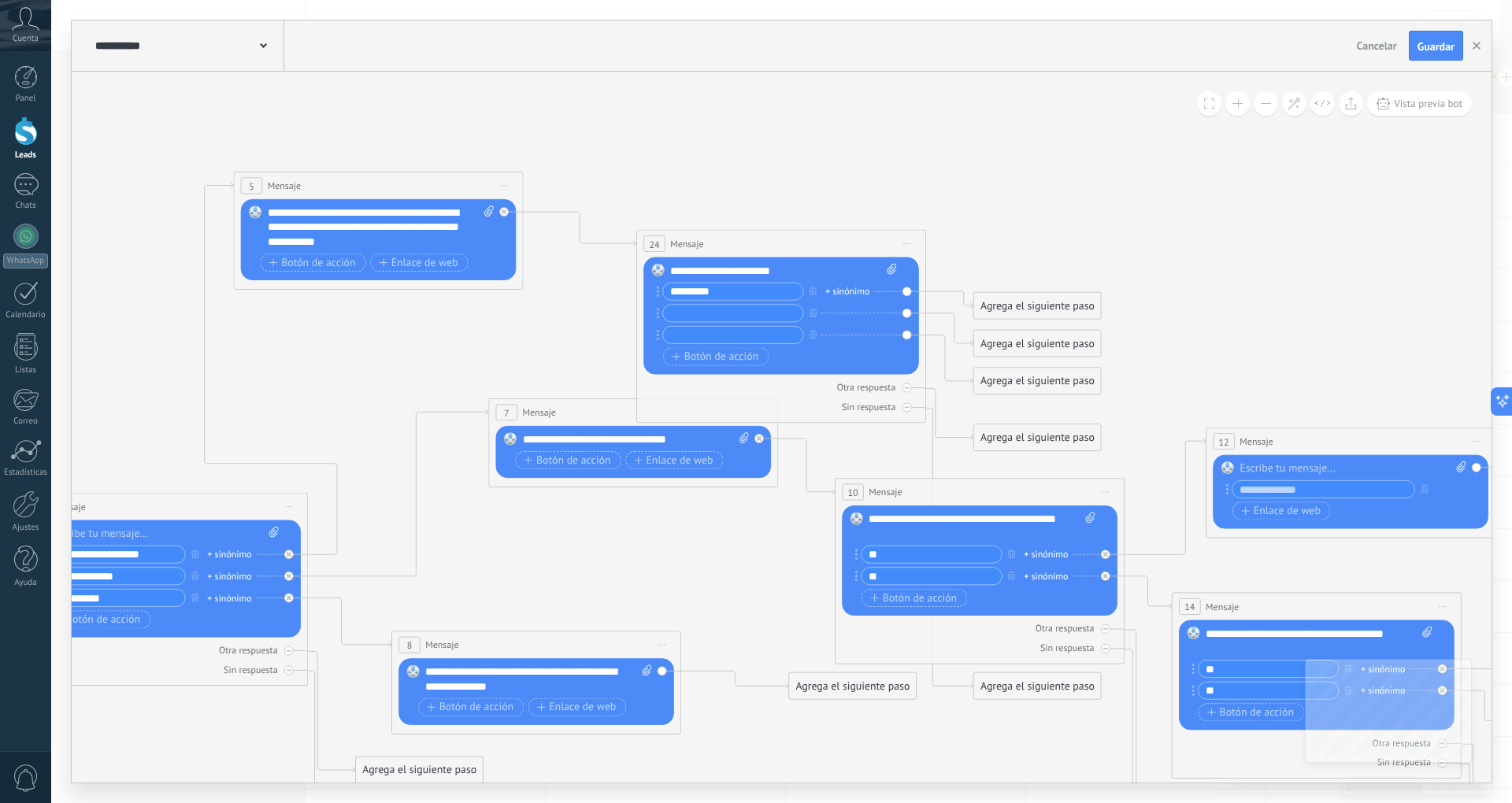 type on "*********" 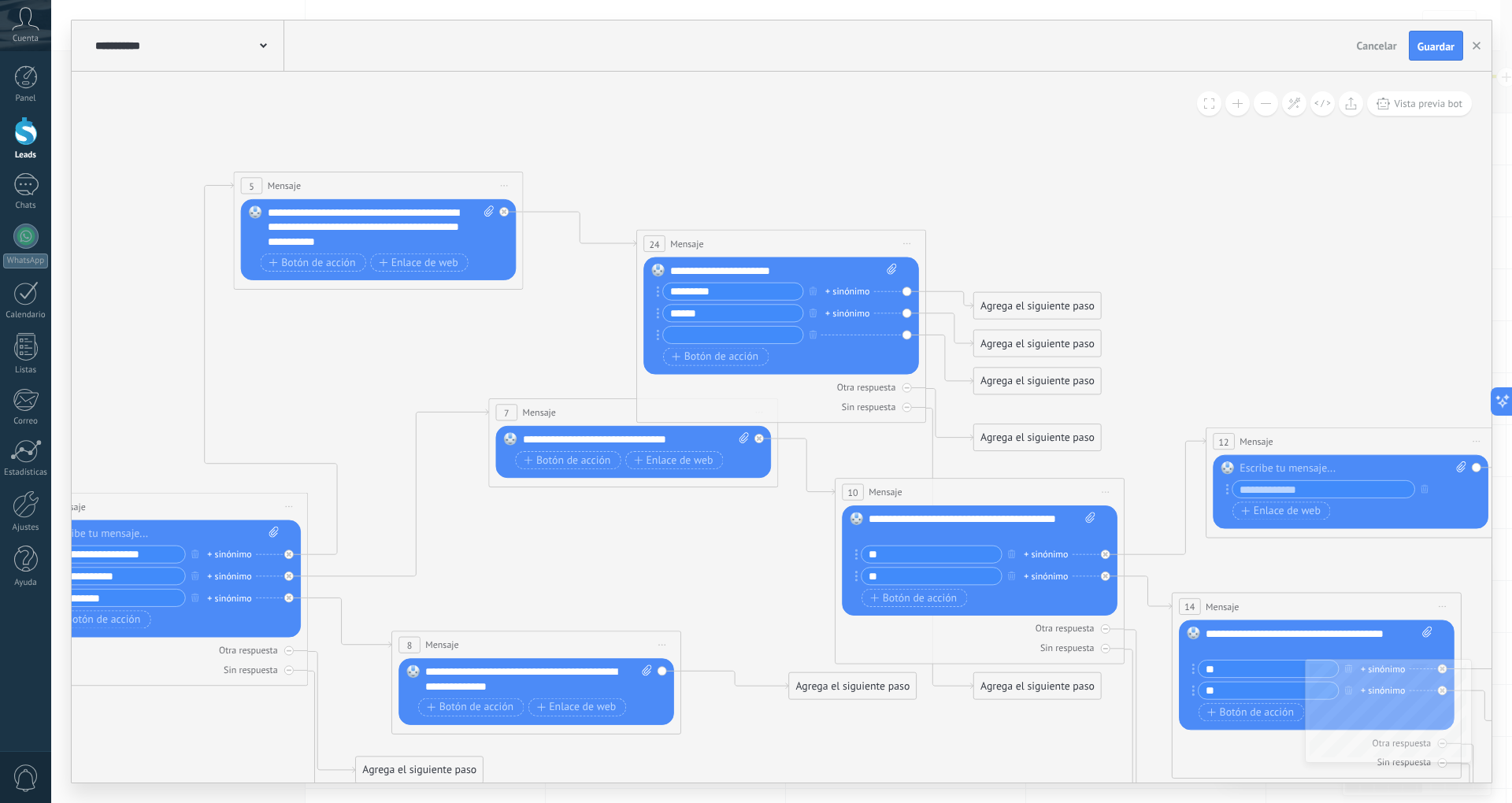 type on "******" 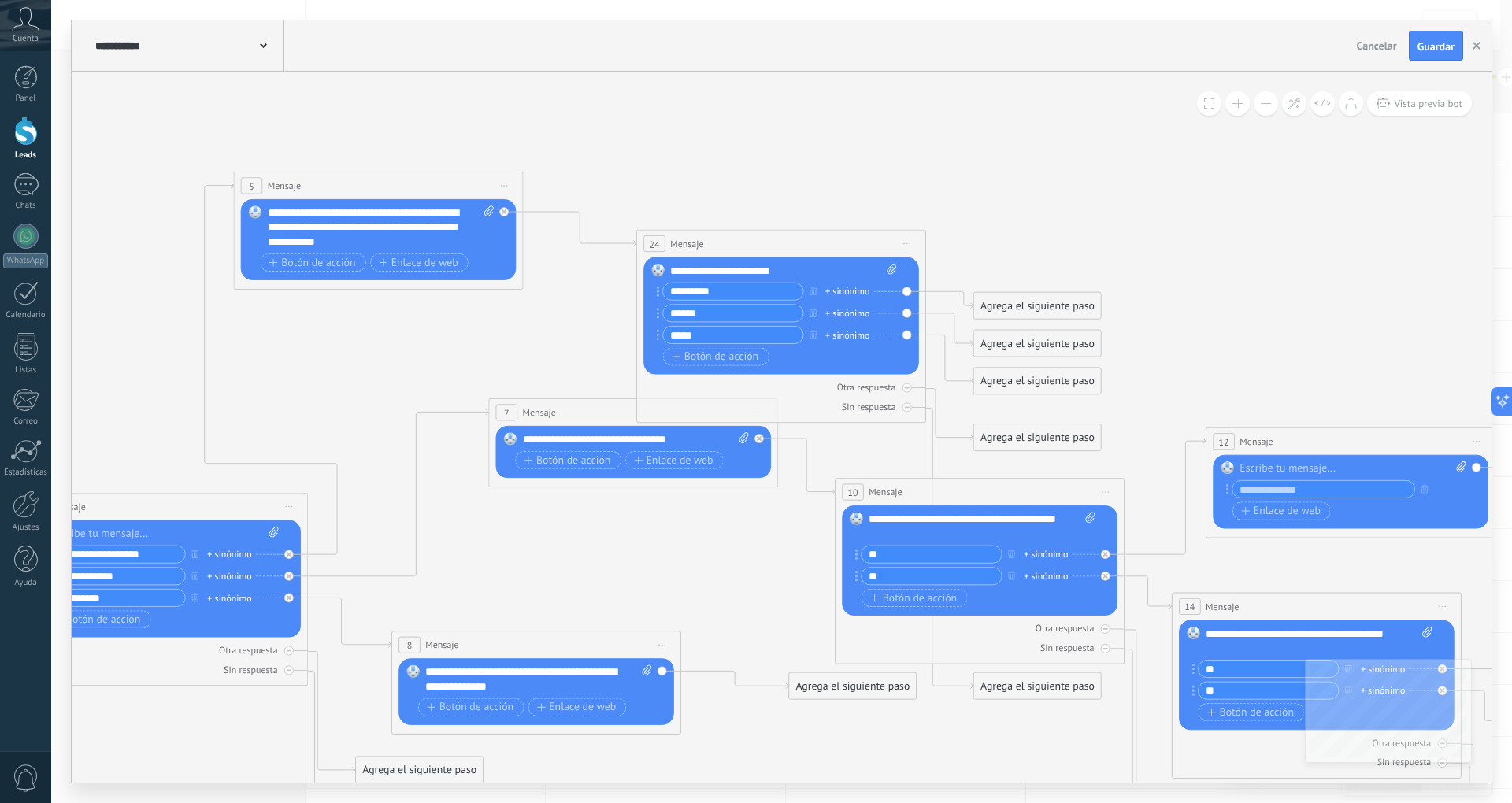 type on "*****" 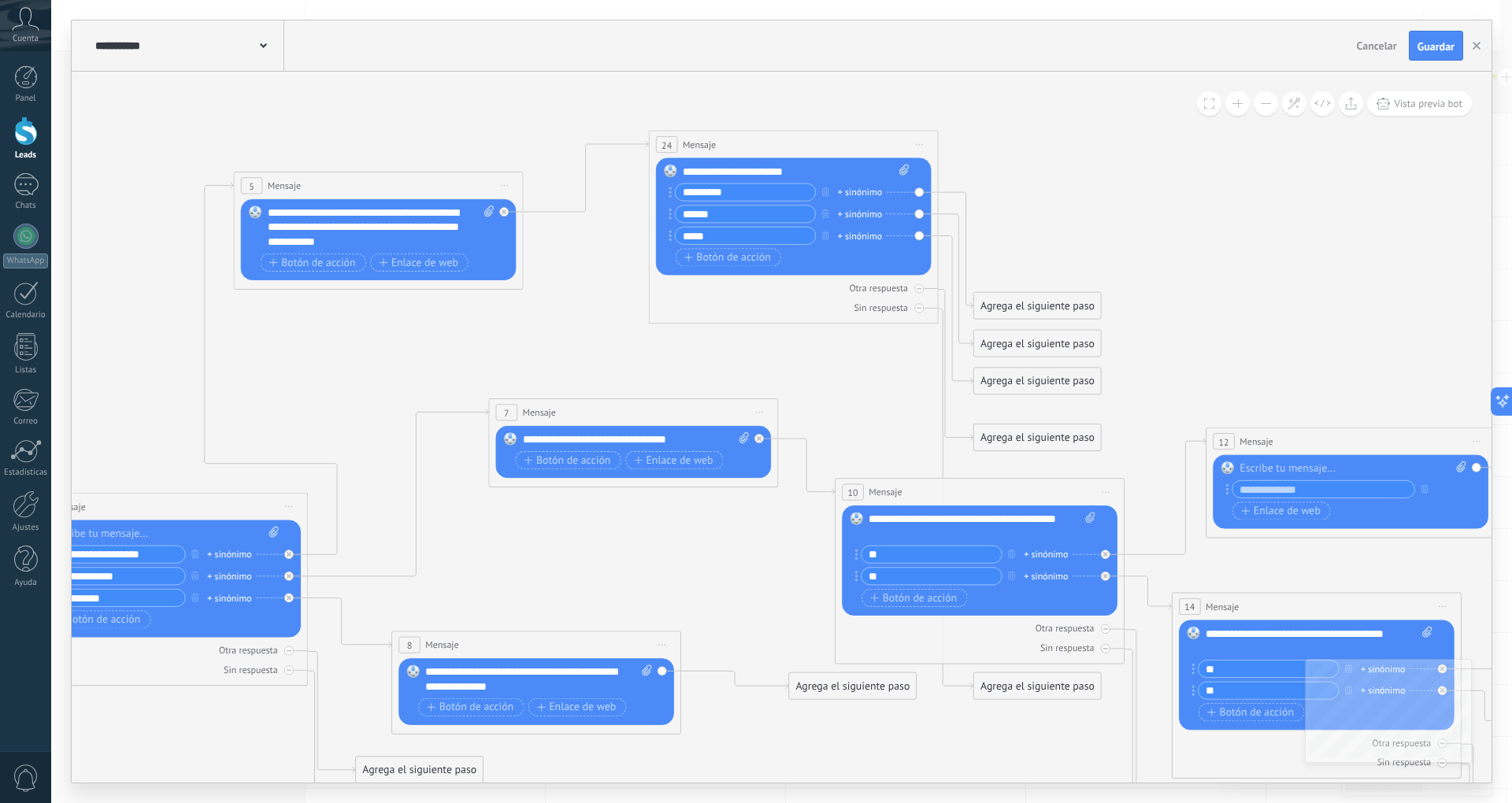 drag, startPoint x: 863, startPoint y: 250, endPoint x: 876, endPoint y: 152, distance: 98.85848 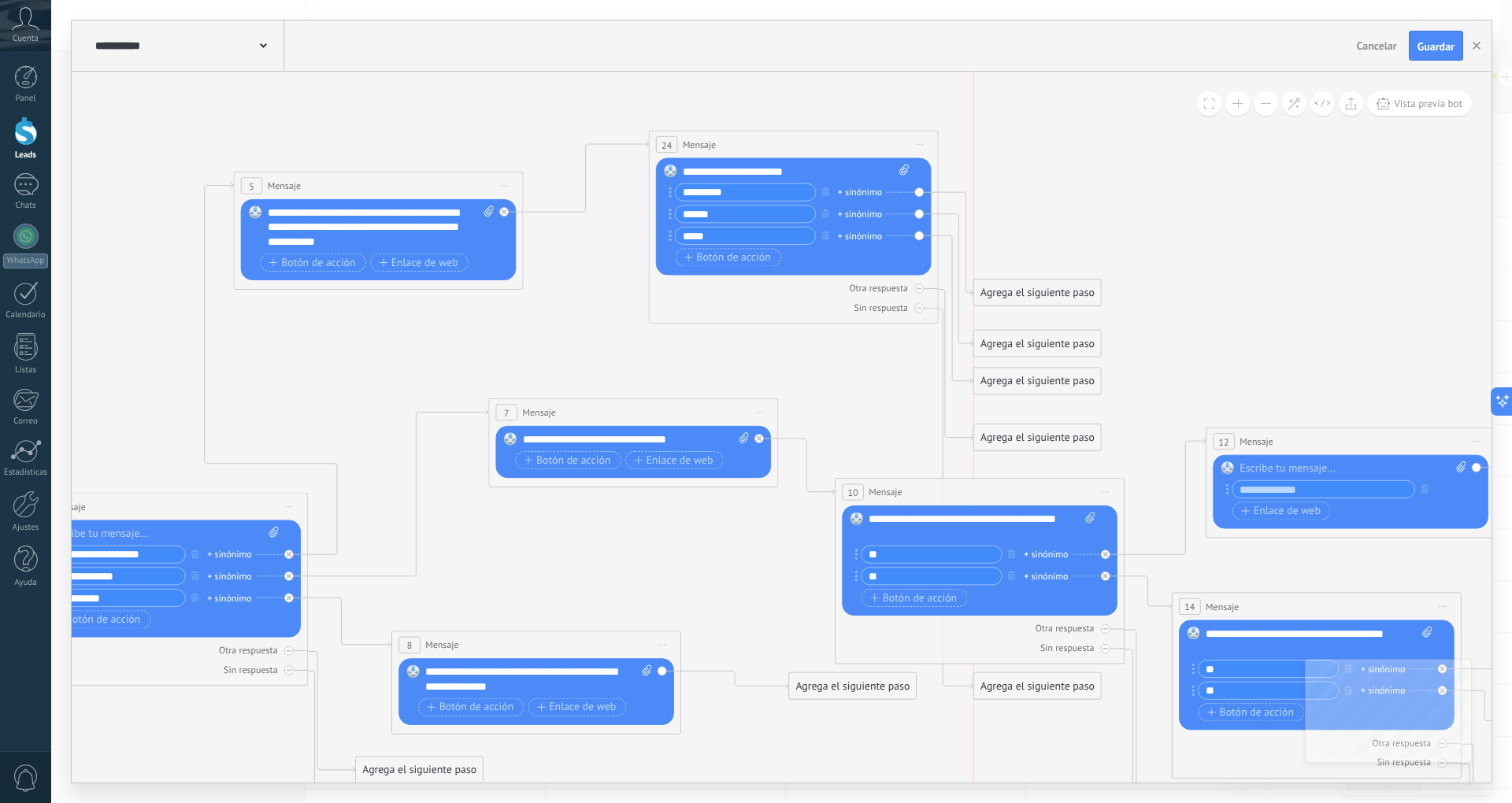 drag, startPoint x: 1084, startPoint y: 309, endPoint x: 1123, endPoint y: 196, distance: 119.54079 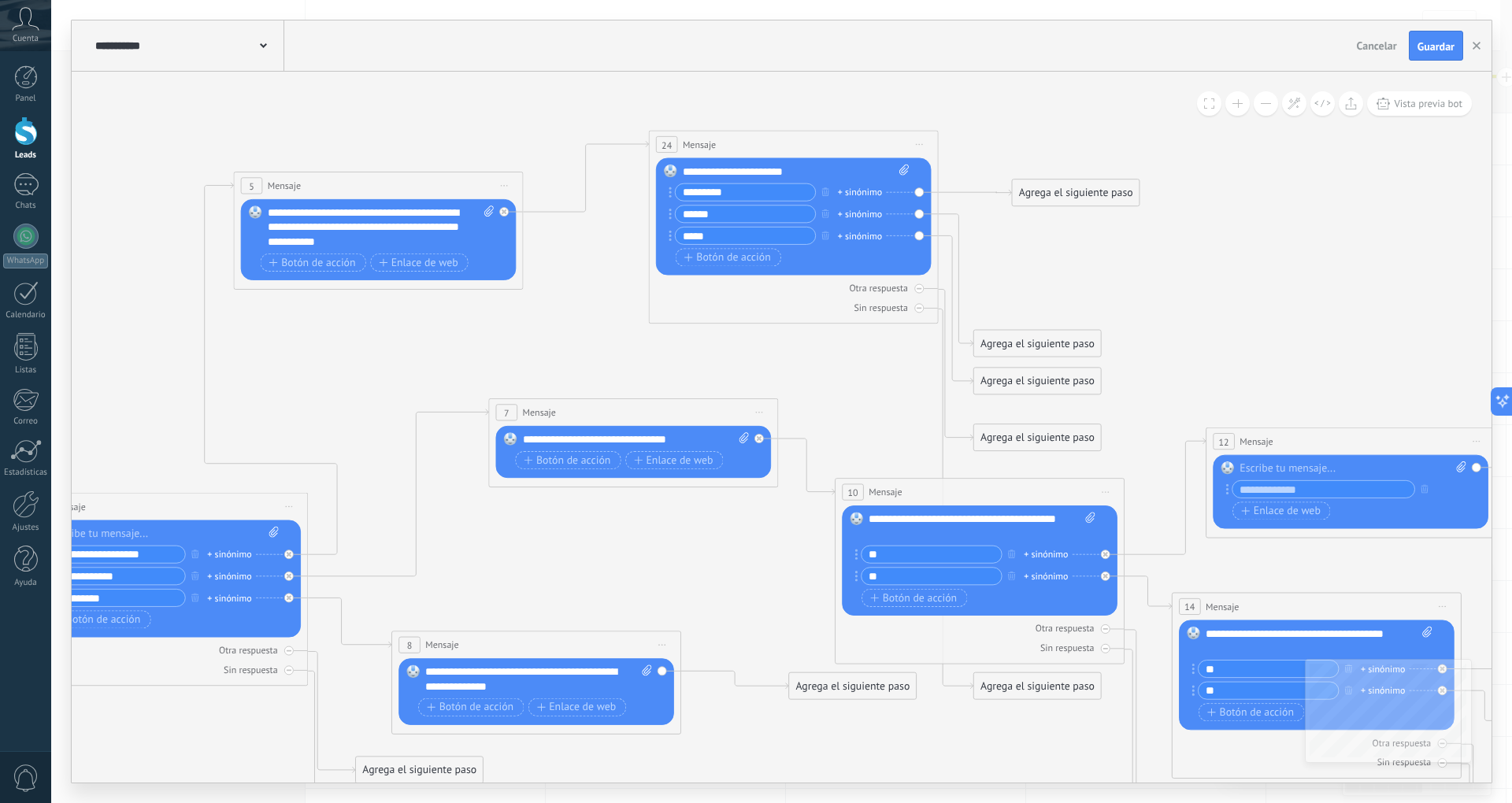 drag, startPoint x: 1095, startPoint y: 337, endPoint x: 1126, endPoint y: 243, distance: 98.9798 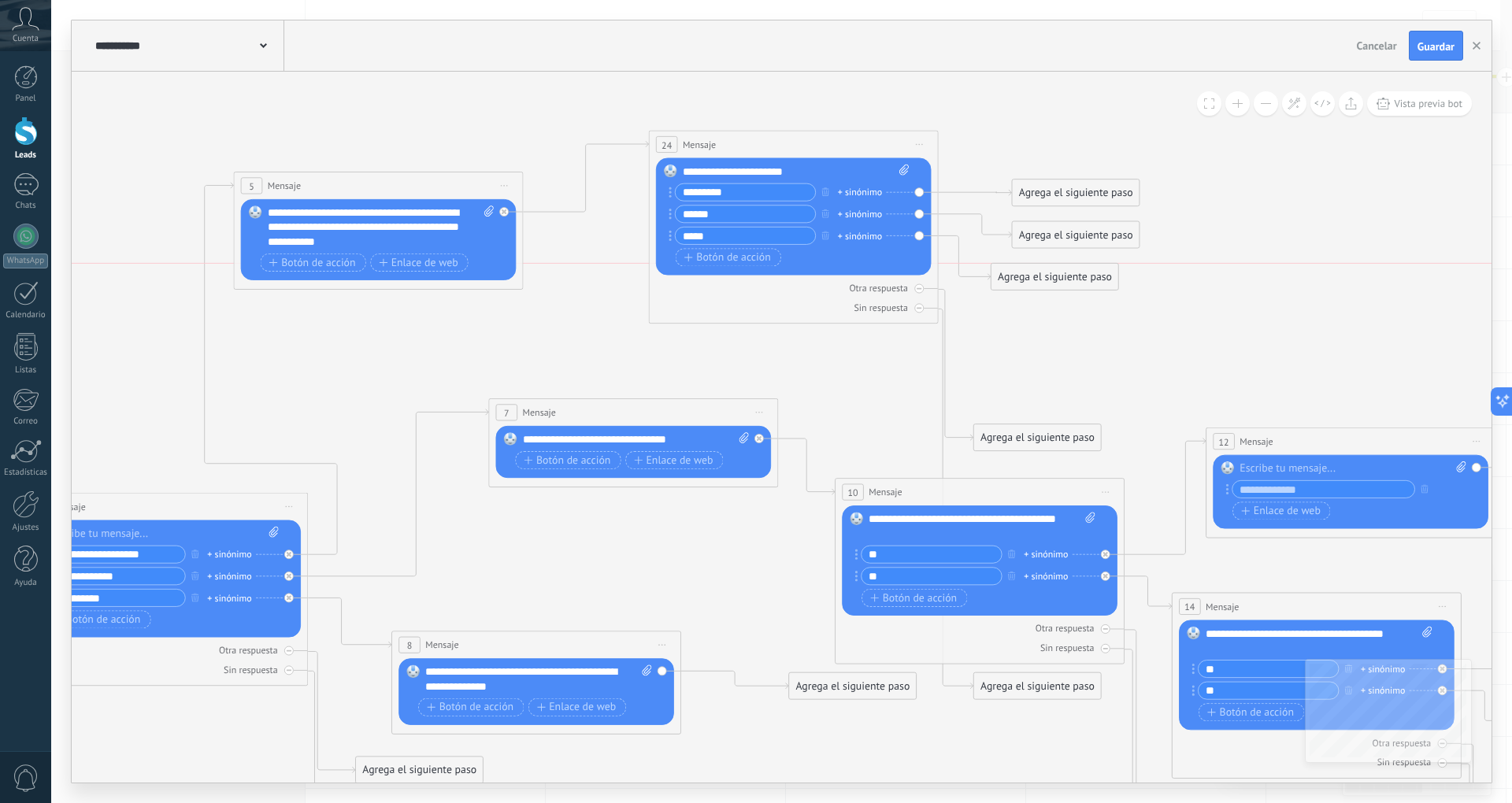 drag, startPoint x: 1058, startPoint y: 372, endPoint x: 1093, endPoint y: 260, distance: 117.34138 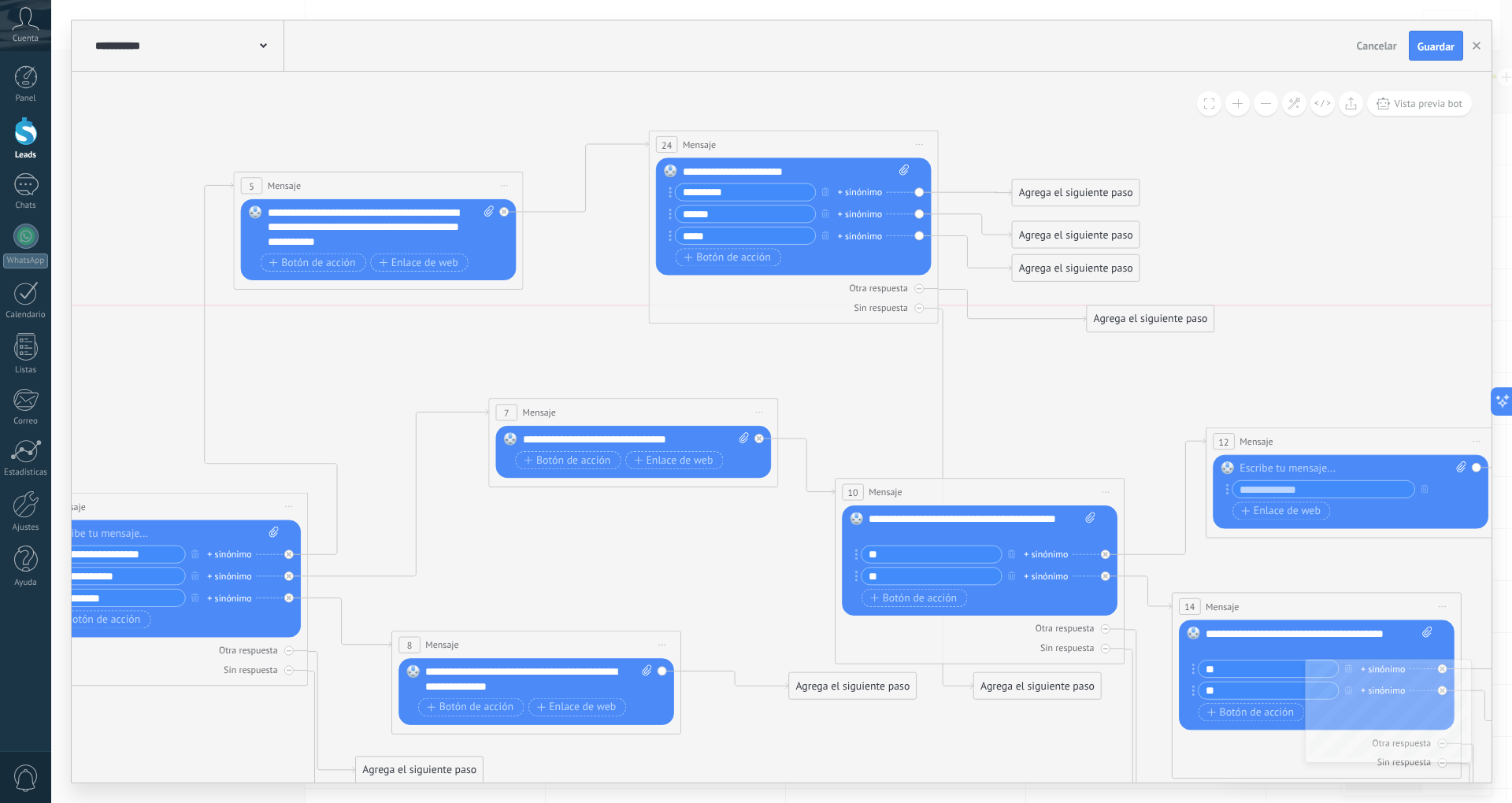 drag, startPoint x: 1014, startPoint y: 427, endPoint x: 1128, endPoint y: 309, distance: 164.07315 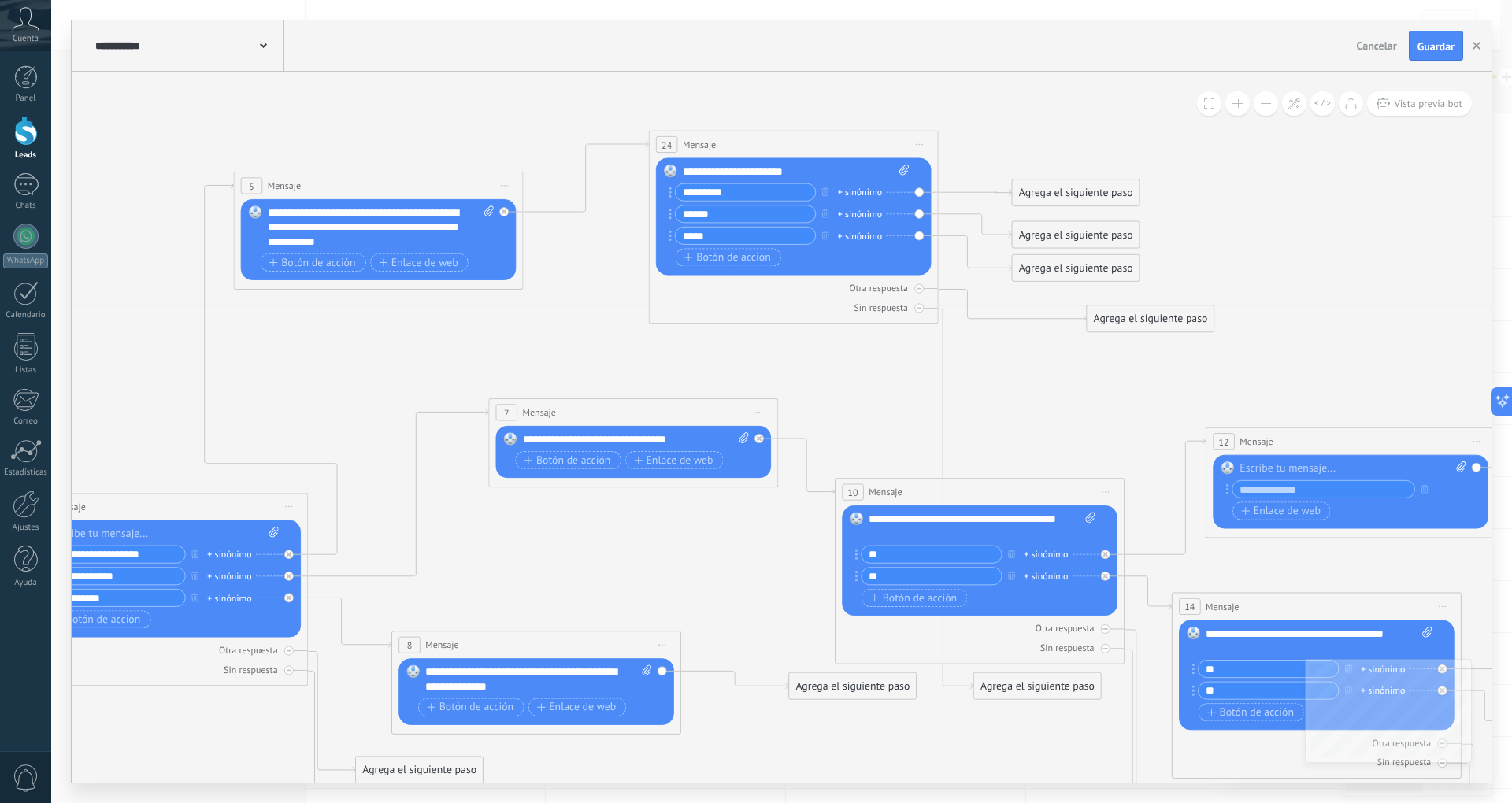 click on "Agrega el siguiente paso" at bounding box center [1150, 319] 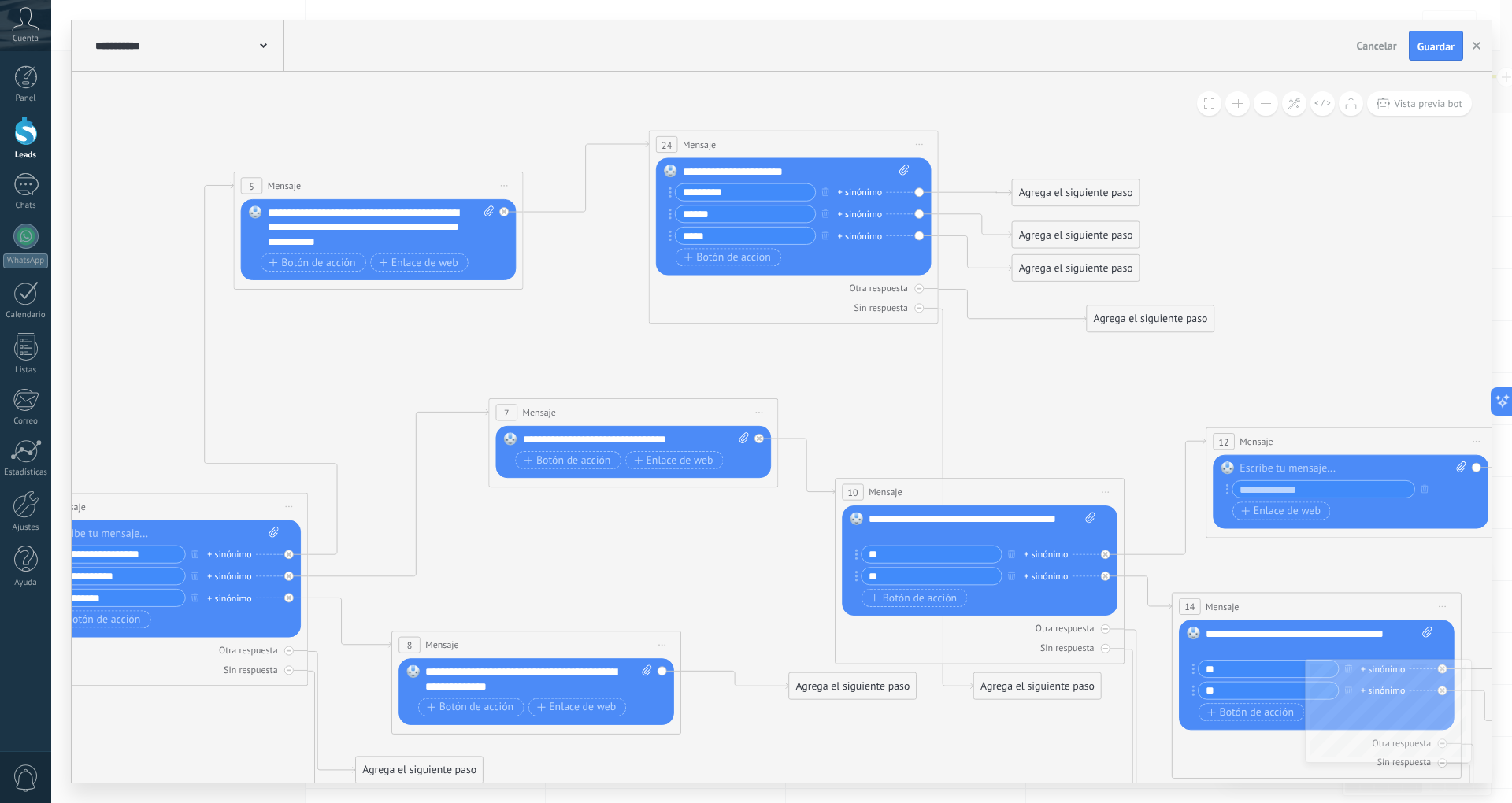 click on "Agrega el siguiente paso" at bounding box center (1150, 319) 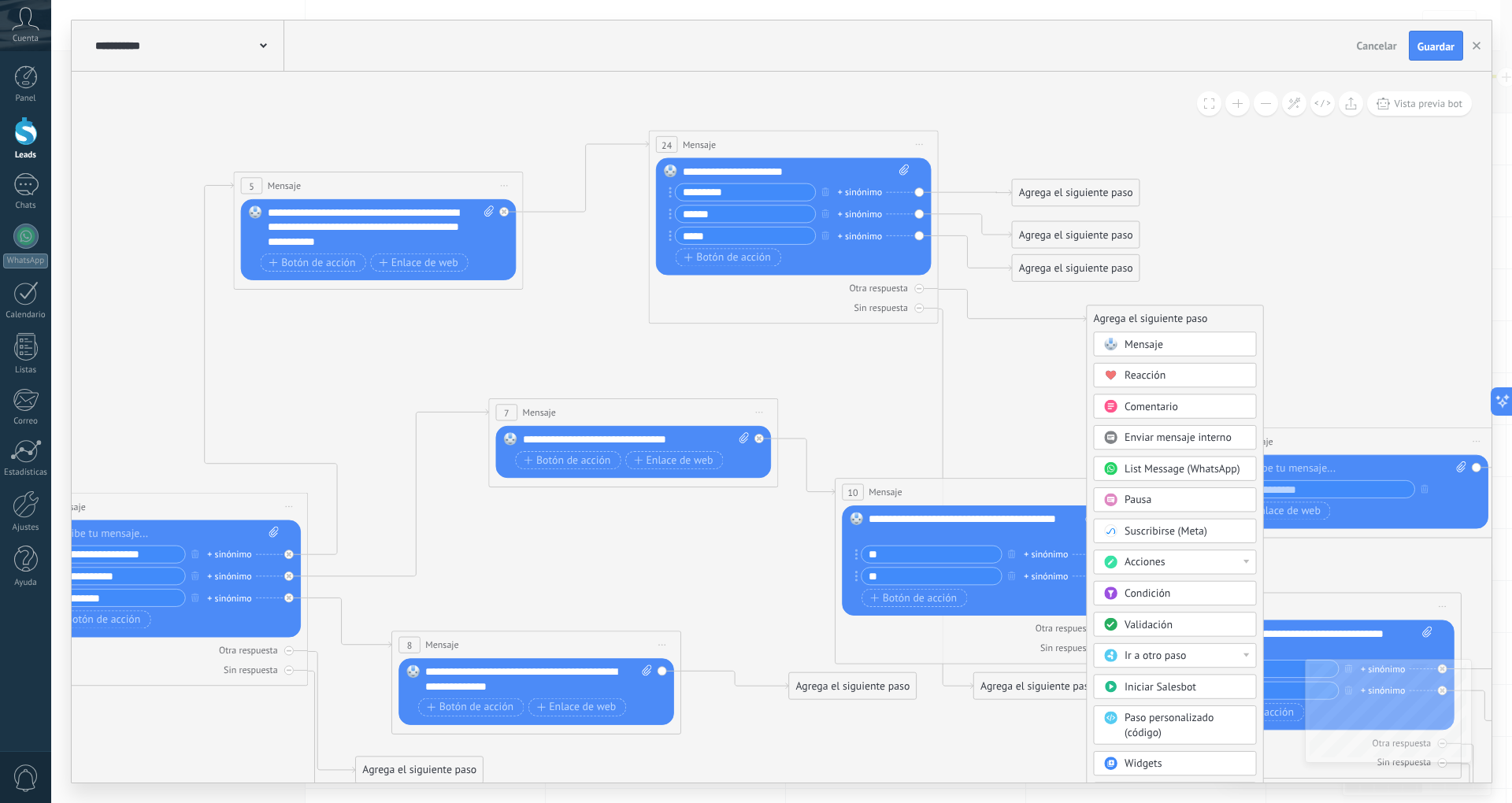 click on "Mensaje" at bounding box center (1143, 344) 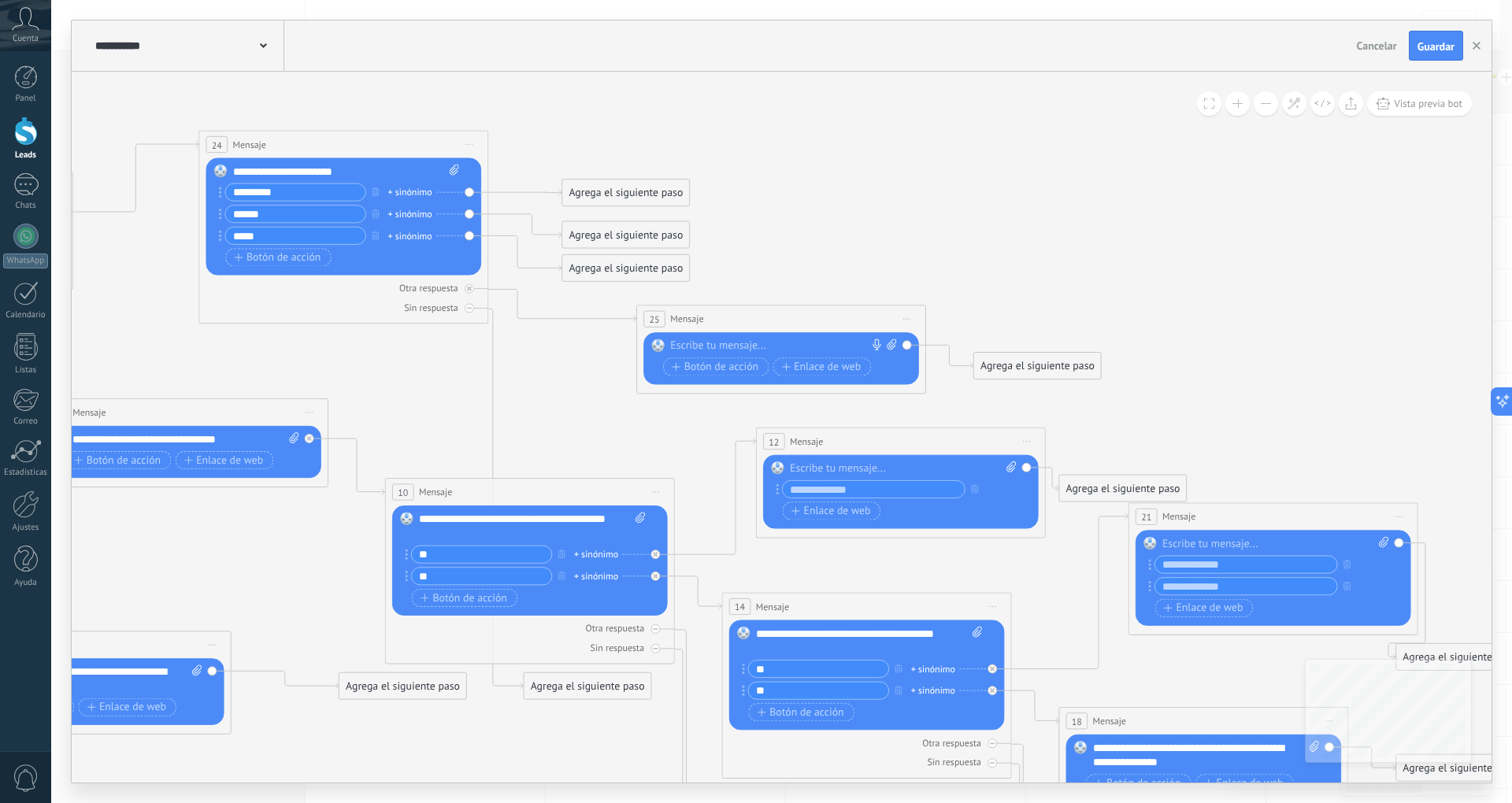 click at bounding box center (777, 346) 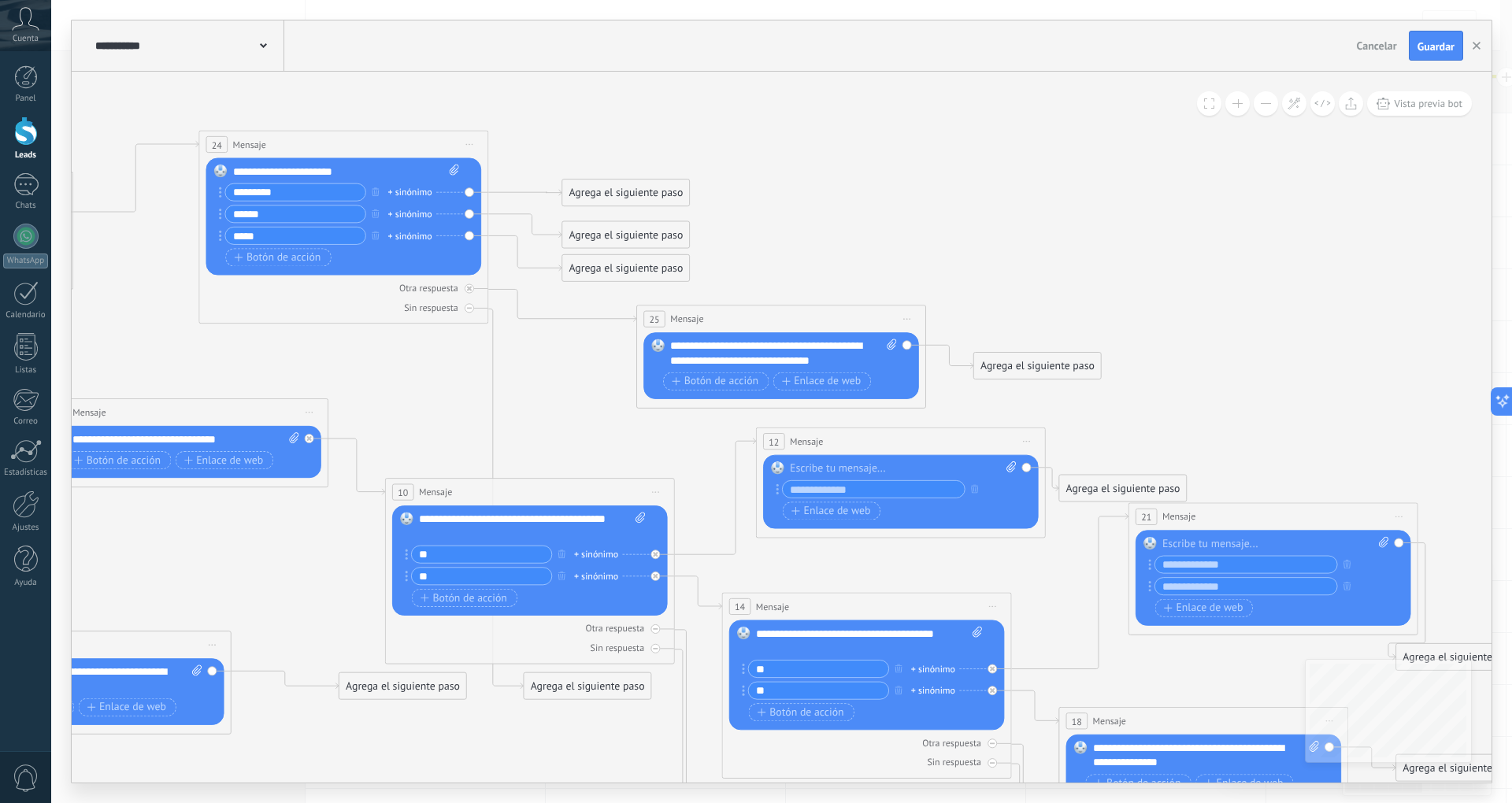 click on "Agrega el siguiente paso" at bounding box center [1037, 366] 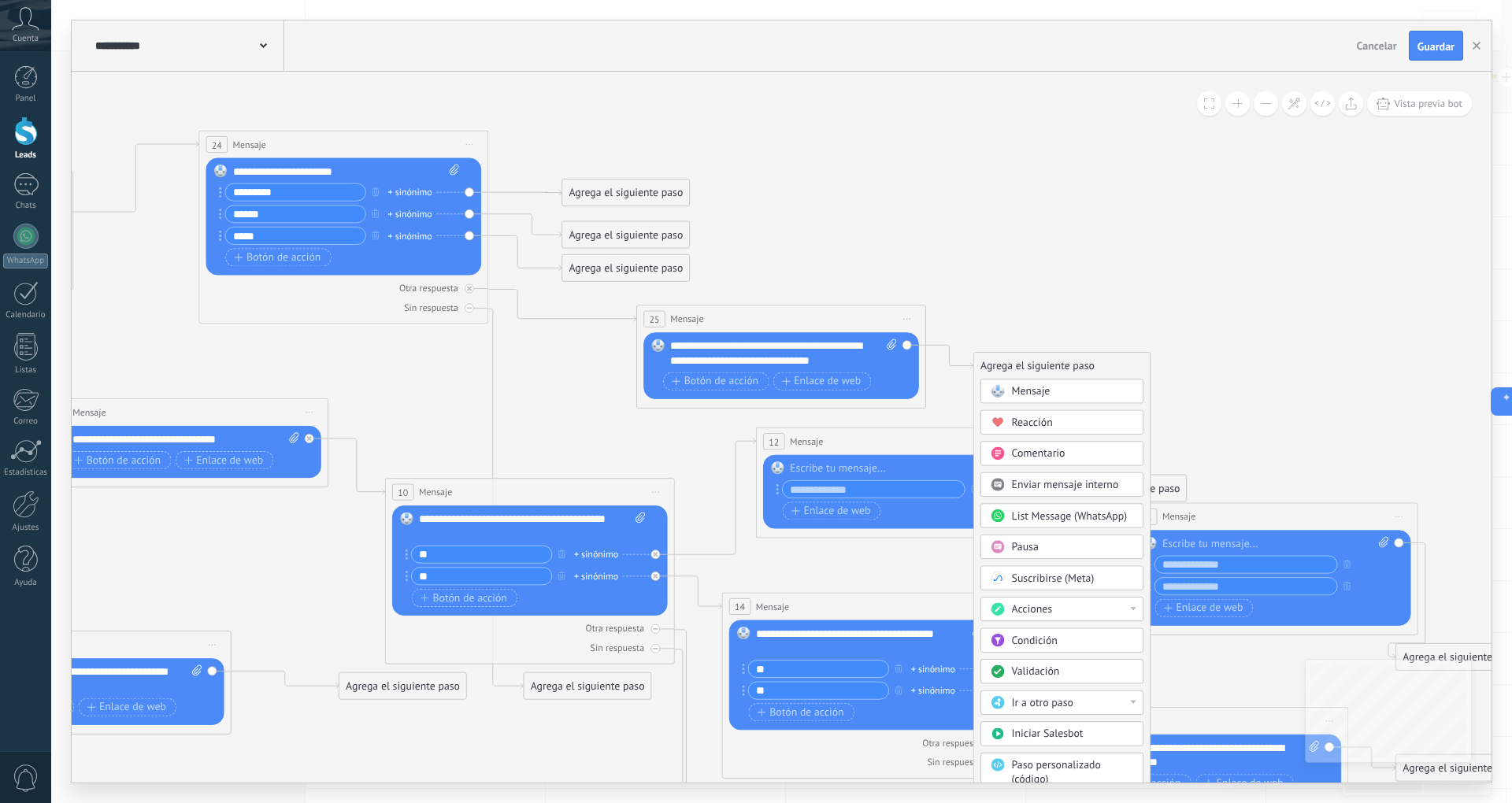 click on "Mensaje" at bounding box center [1062, 390] 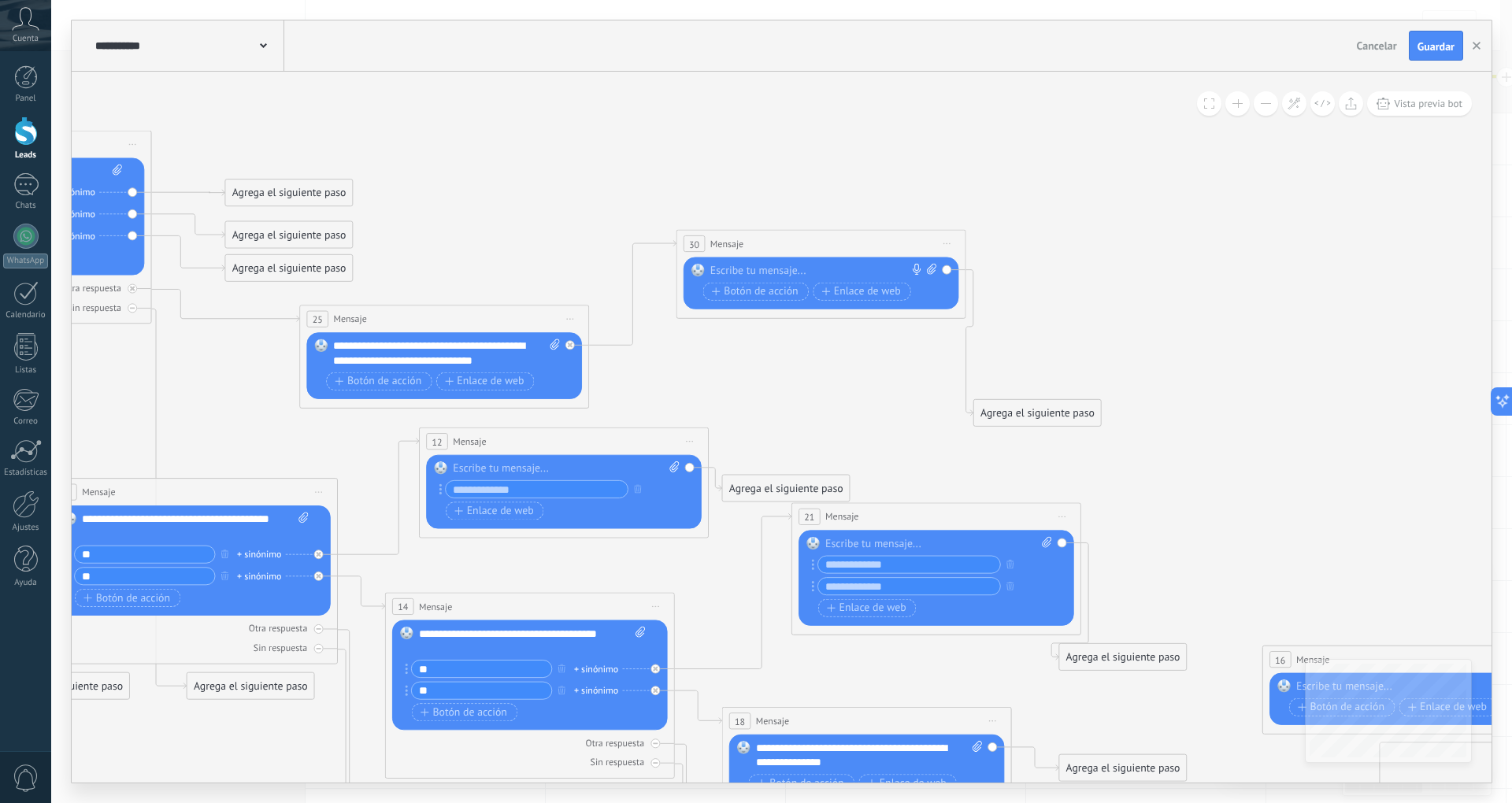 drag, startPoint x: 839, startPoint y: 365, endPoint x: 879, endPoint y: 243, distance: 128.39003 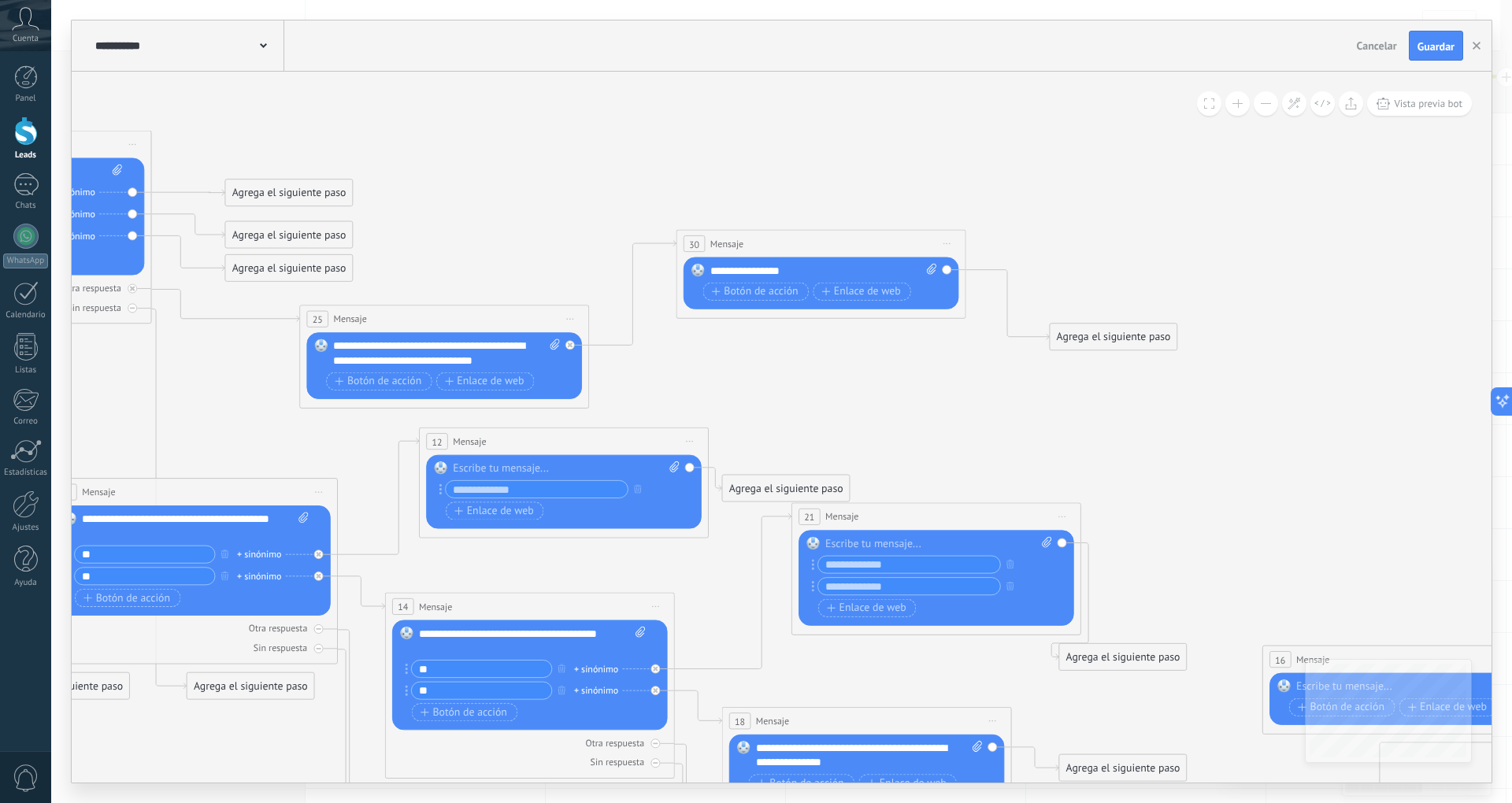 drag, startPoint x: 1036, startPoint y: 403, endPoint x: 1113, endPoint y: 327, distance: 108.18965 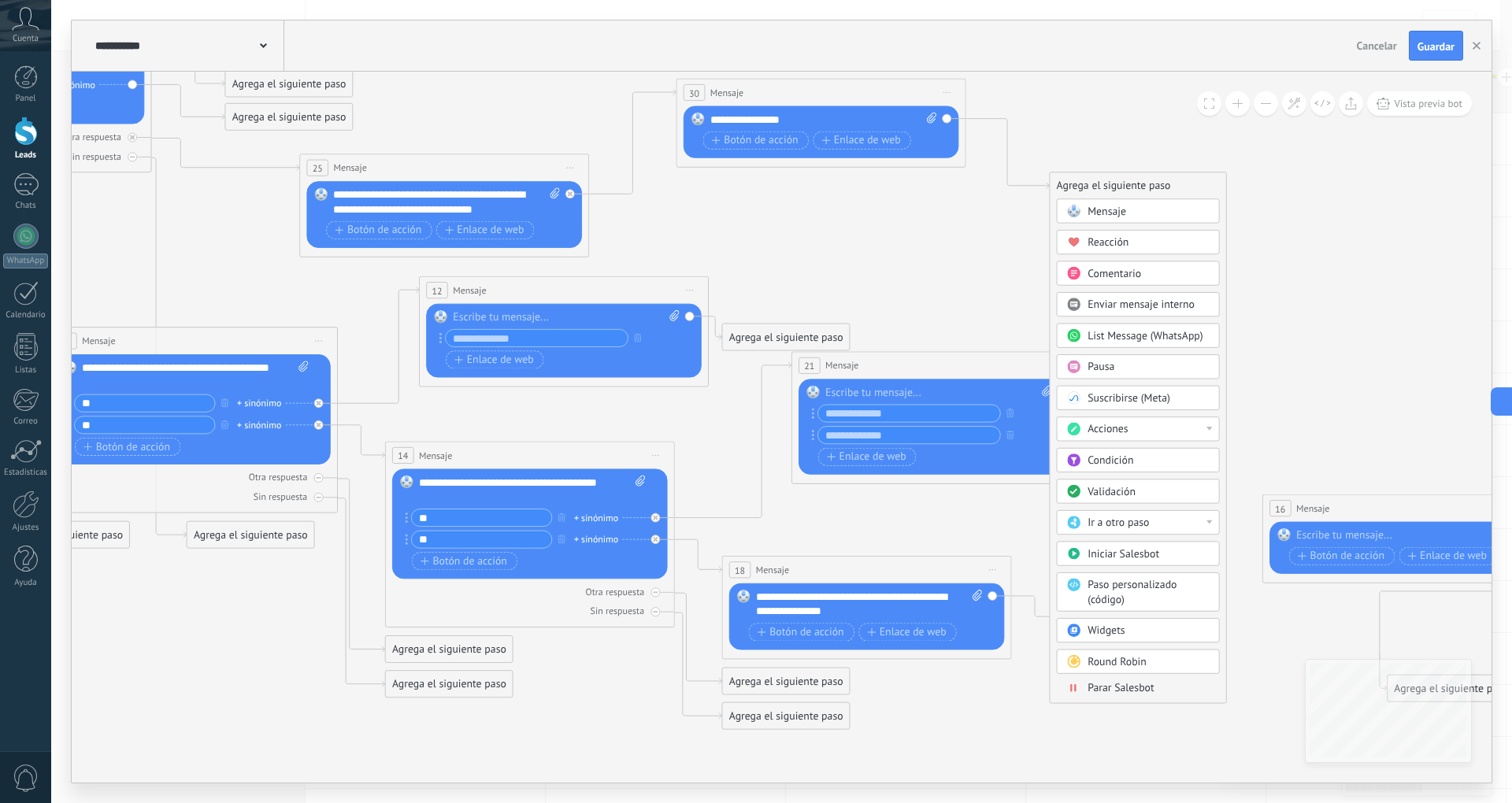 click on "Validación" at bounding box center (1148, 492) 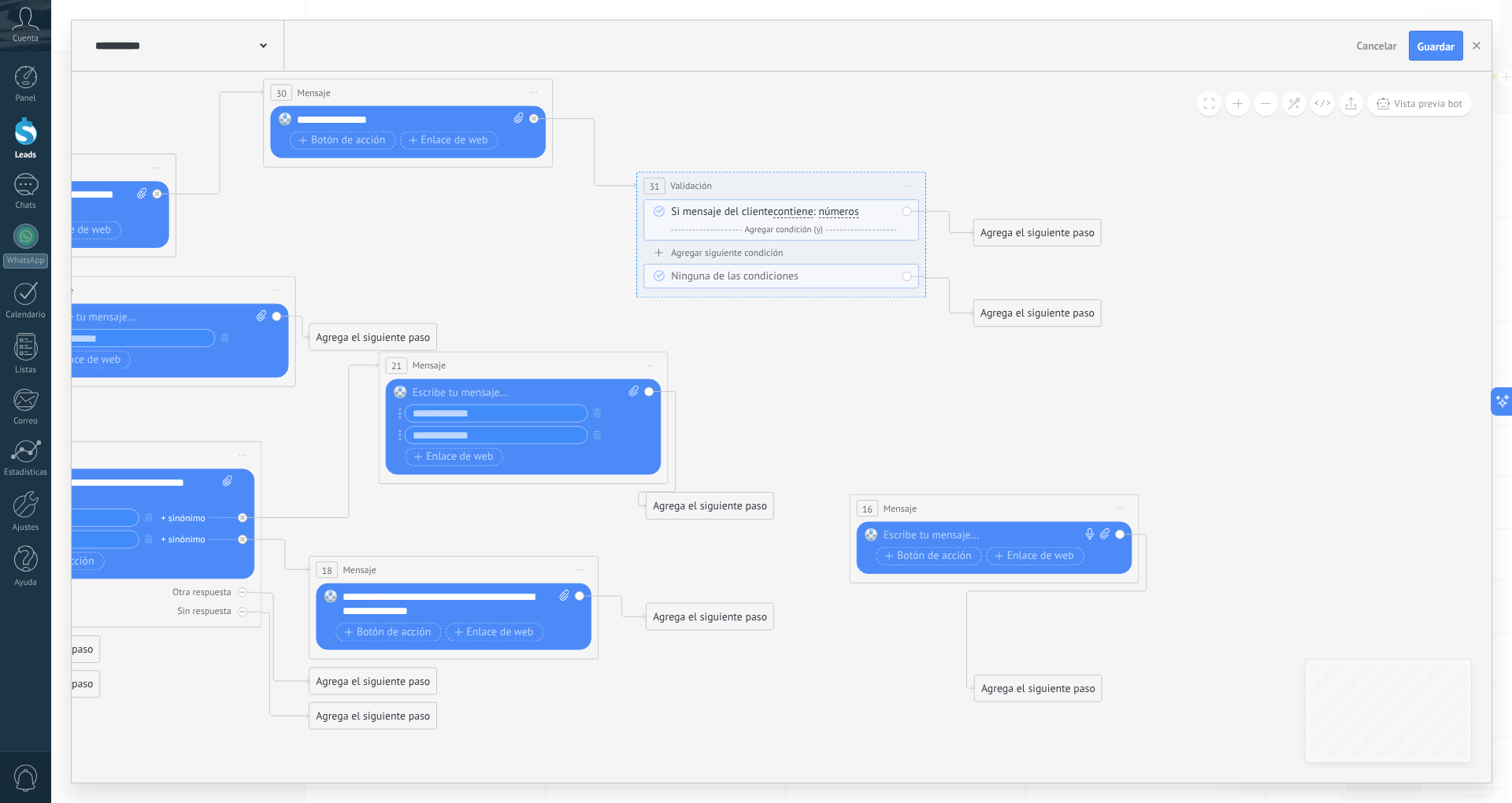 click on "contiene" at bounding box center (793, 212) 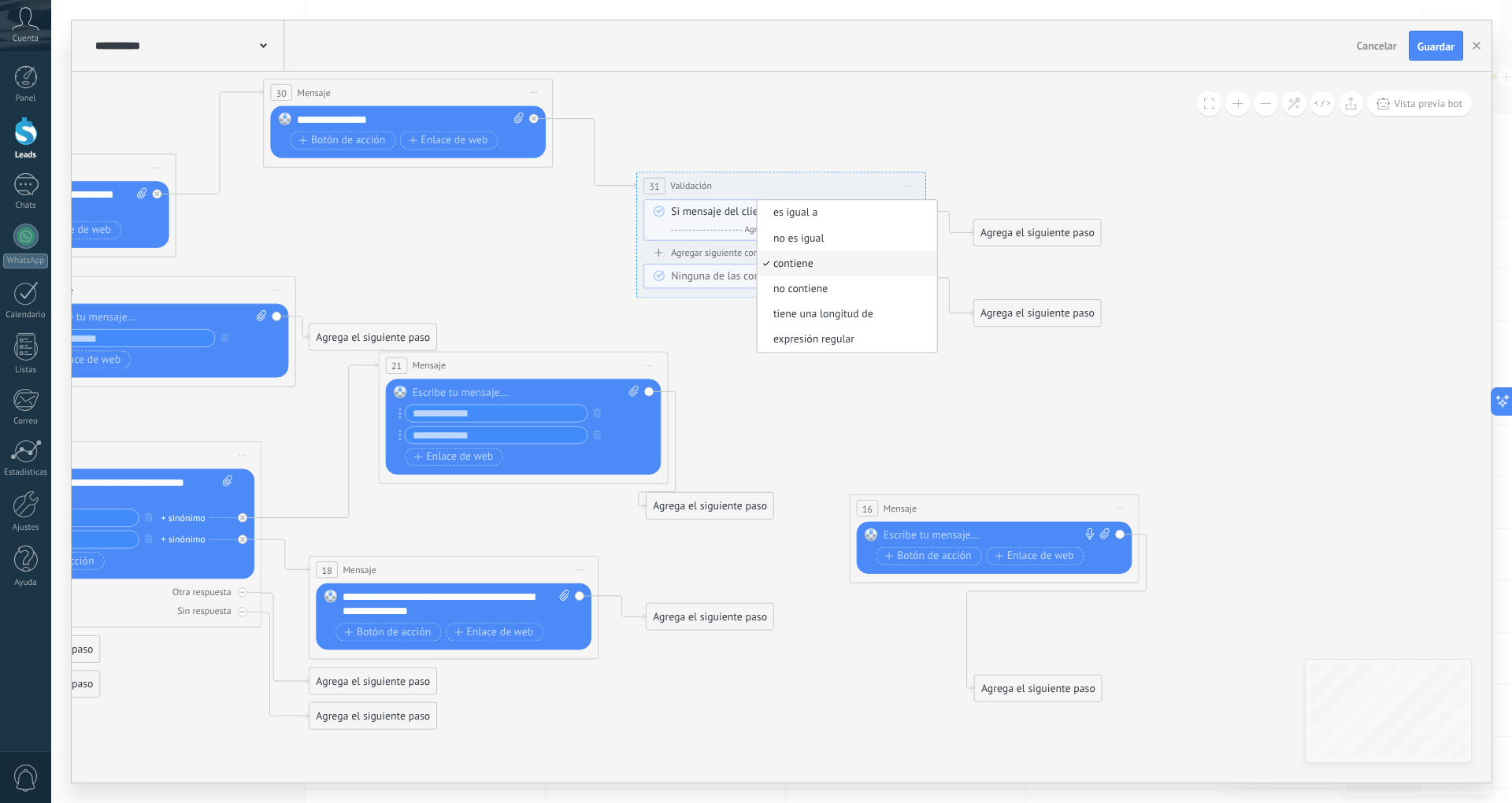 click 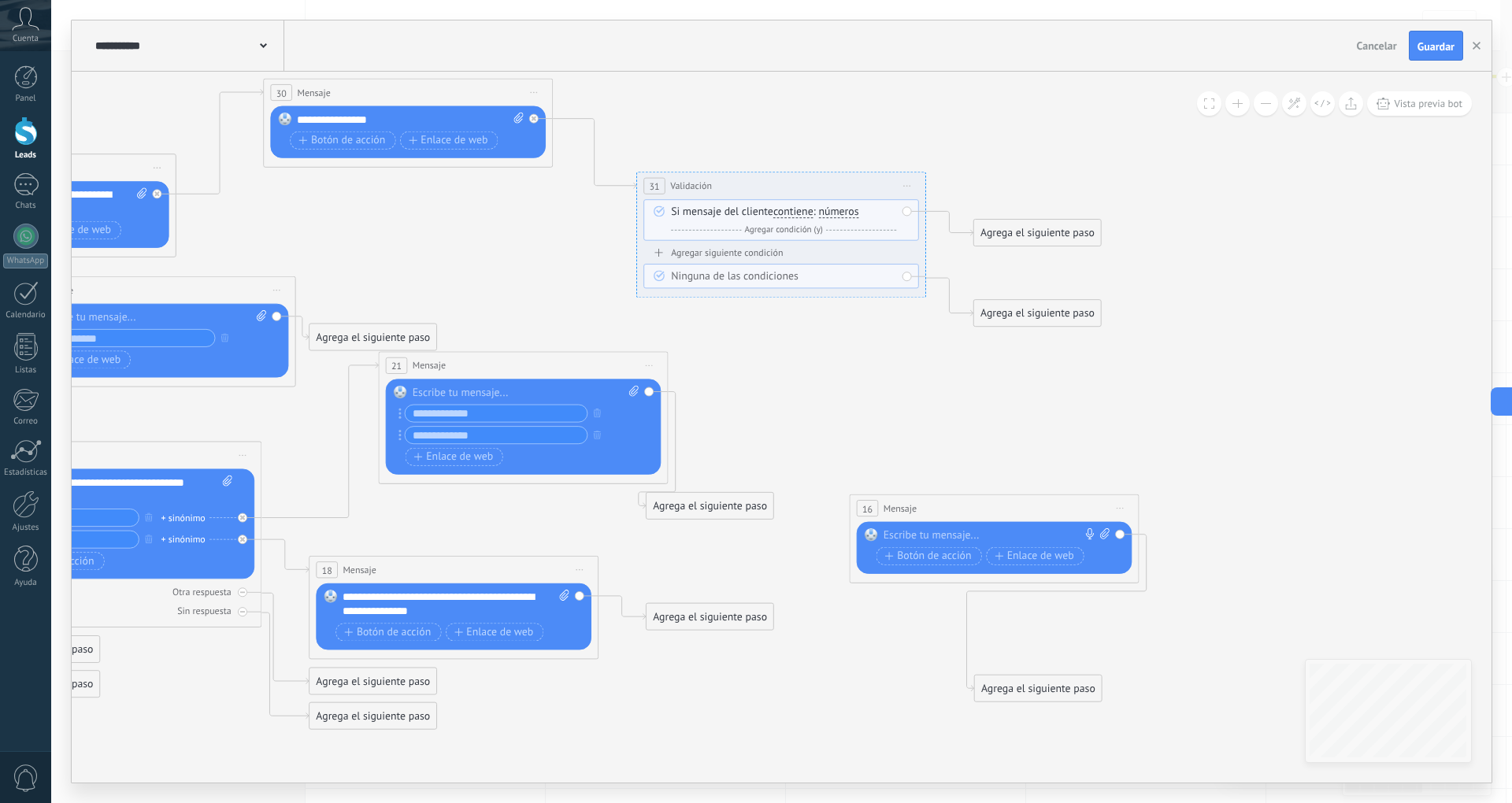 click on "Agrega el siguiente paso" at bounding box center (1037, 233) 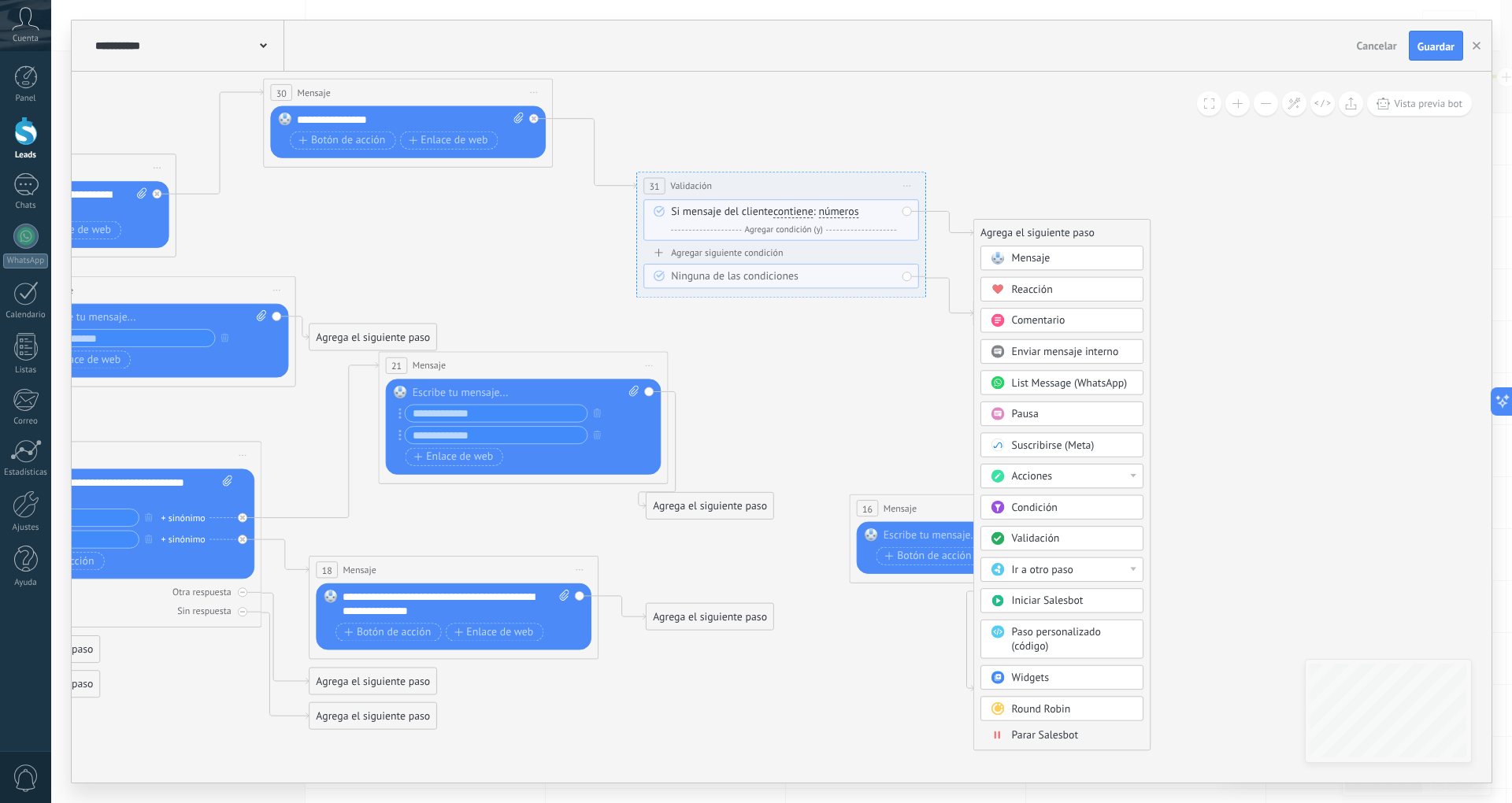 click on "Mensaje" at bounding box center [1073, 258] 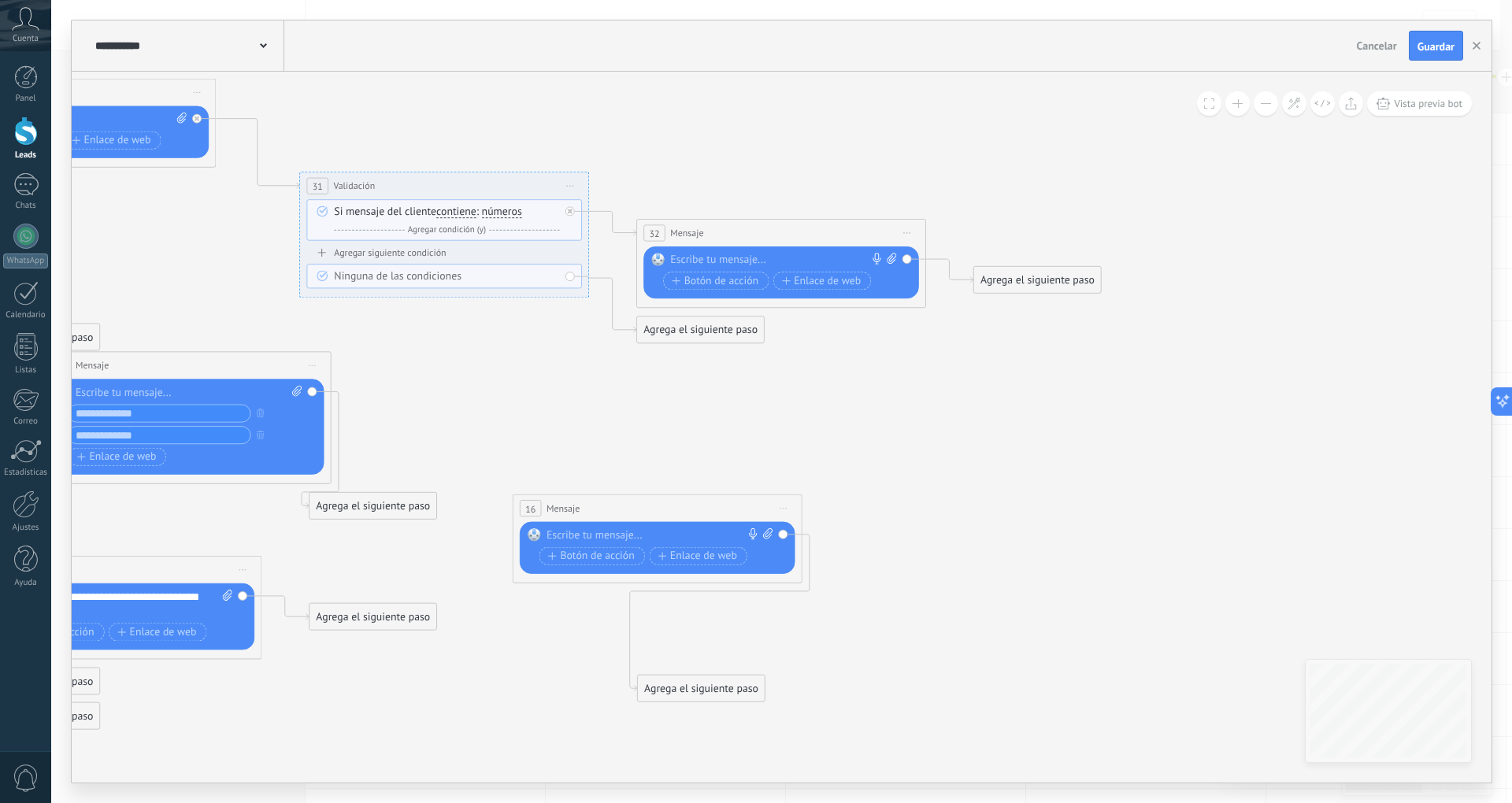 click on "Reemplazar
Quitar
Convertir a mensaje de voz
Arrastre la imagen aquí para adjuntarla.
Añadir imagen
Subir
Arrastrar y soltar
Archivo no encontrado
Escribe tu mensaje..." at bounding box center (781, 272) 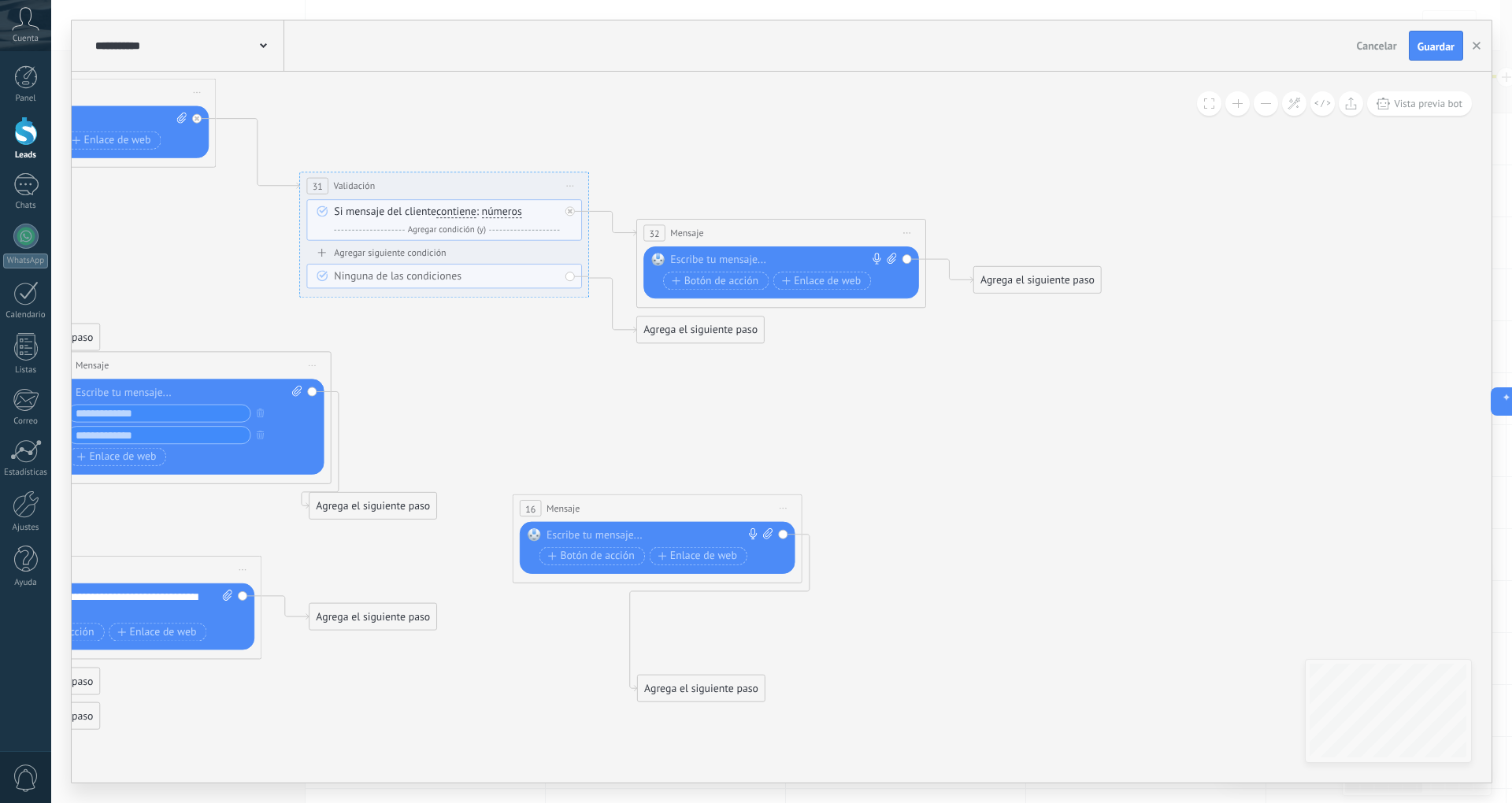 click at bounding box center [777, 260] 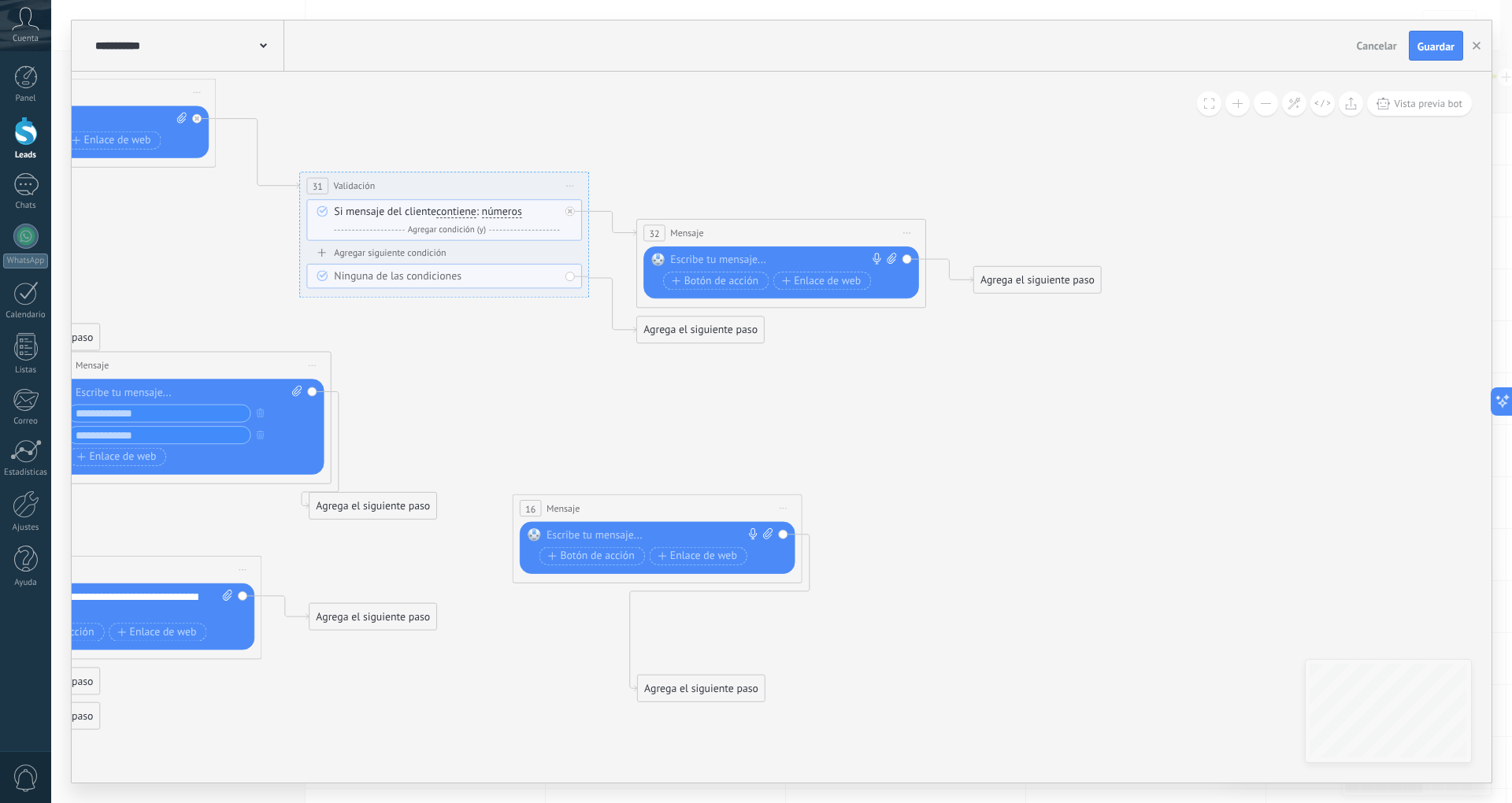 paste 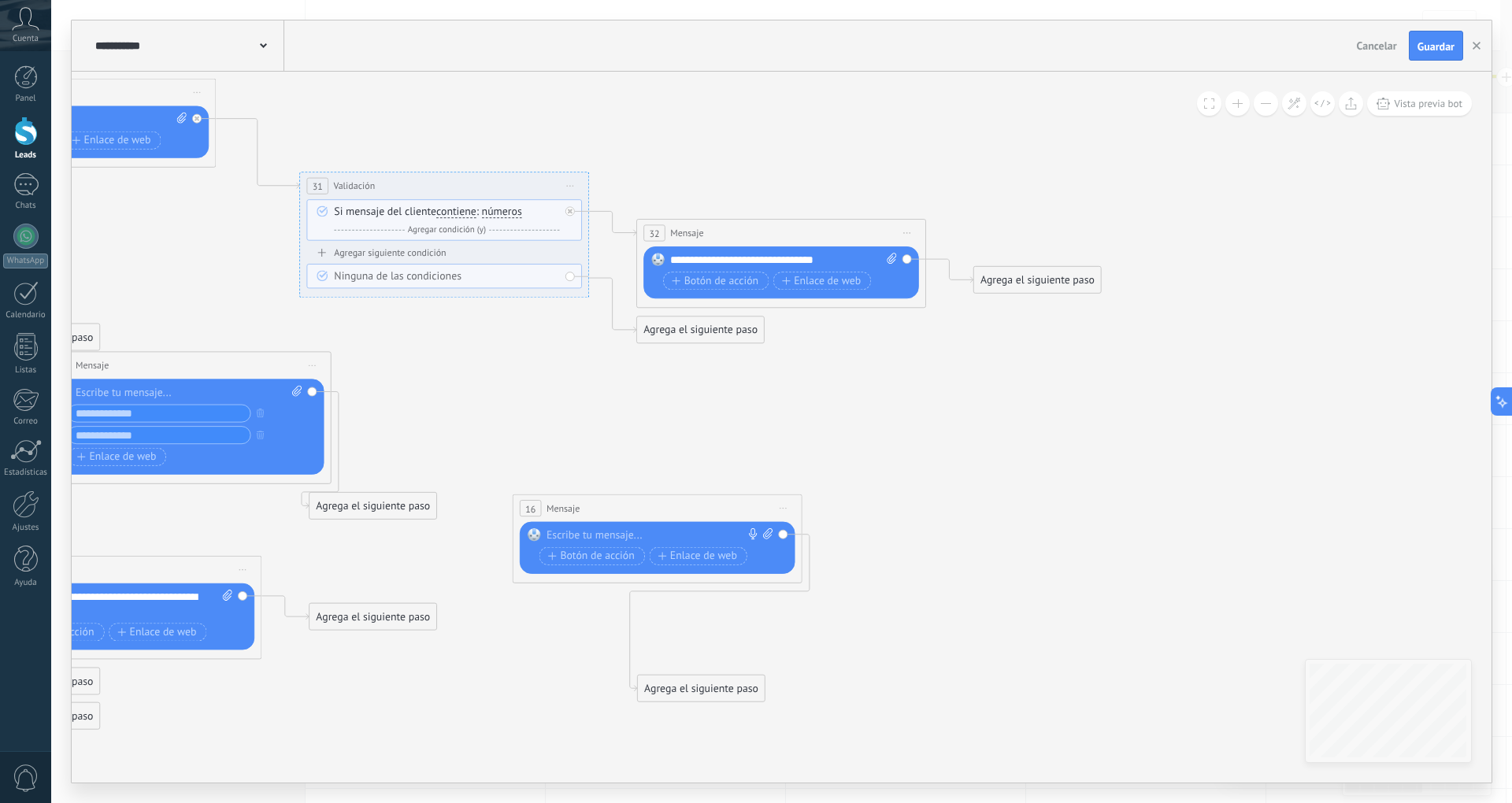 click on "Agrega el siguiente paso" at bounding box center (1037, 280) 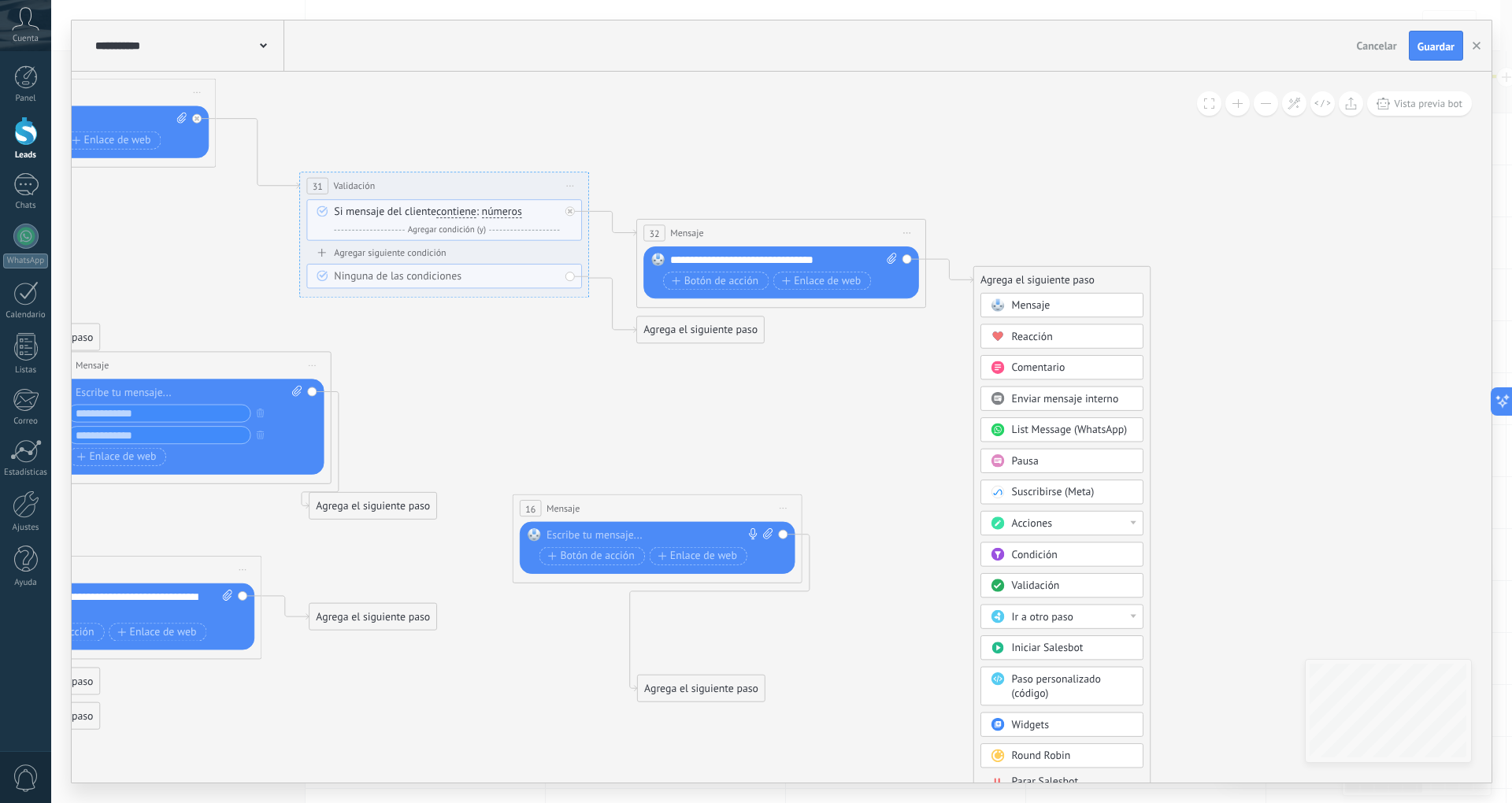 click on "Mensaje" at bounding box center [1062, 305] 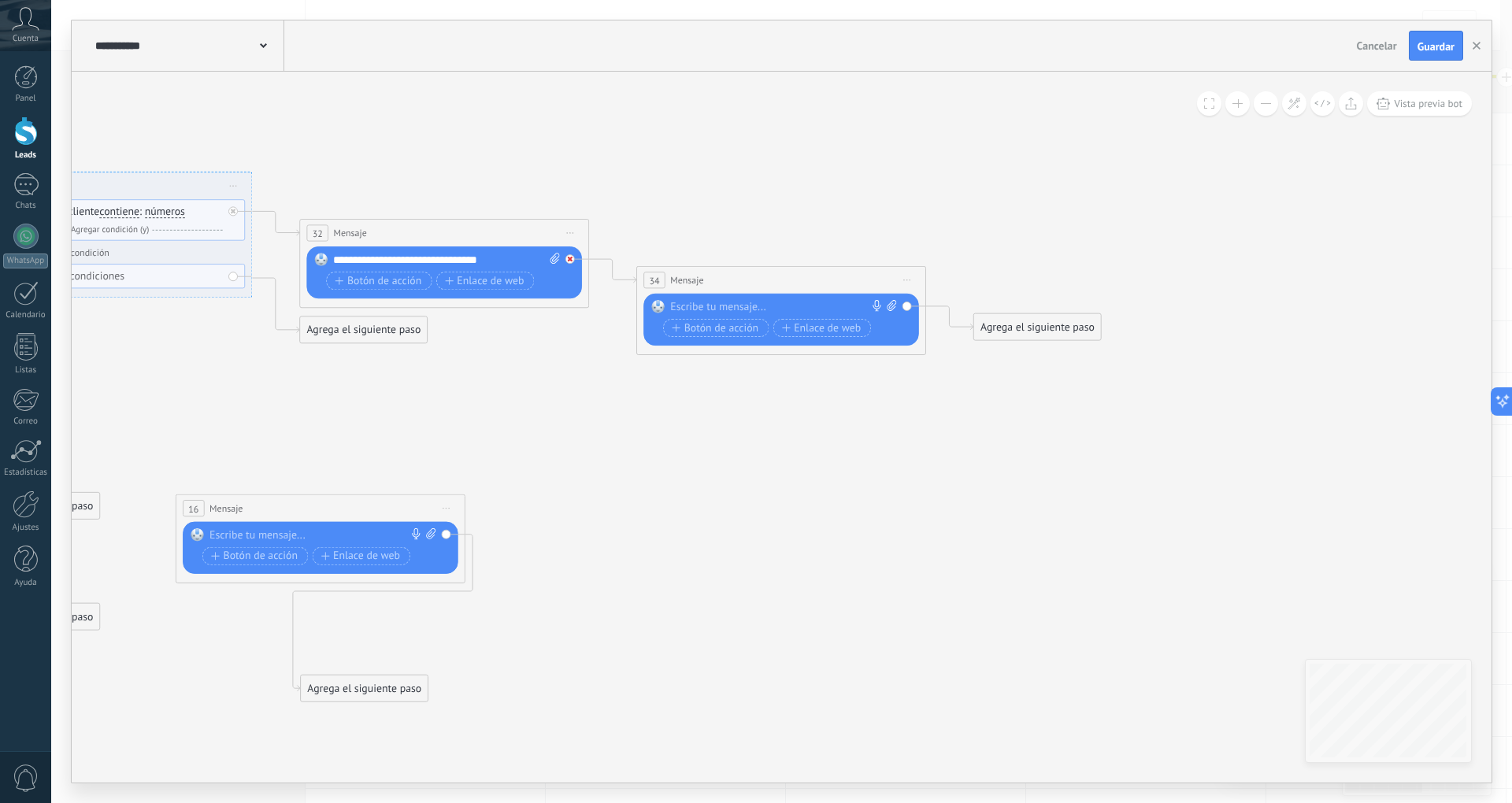 click 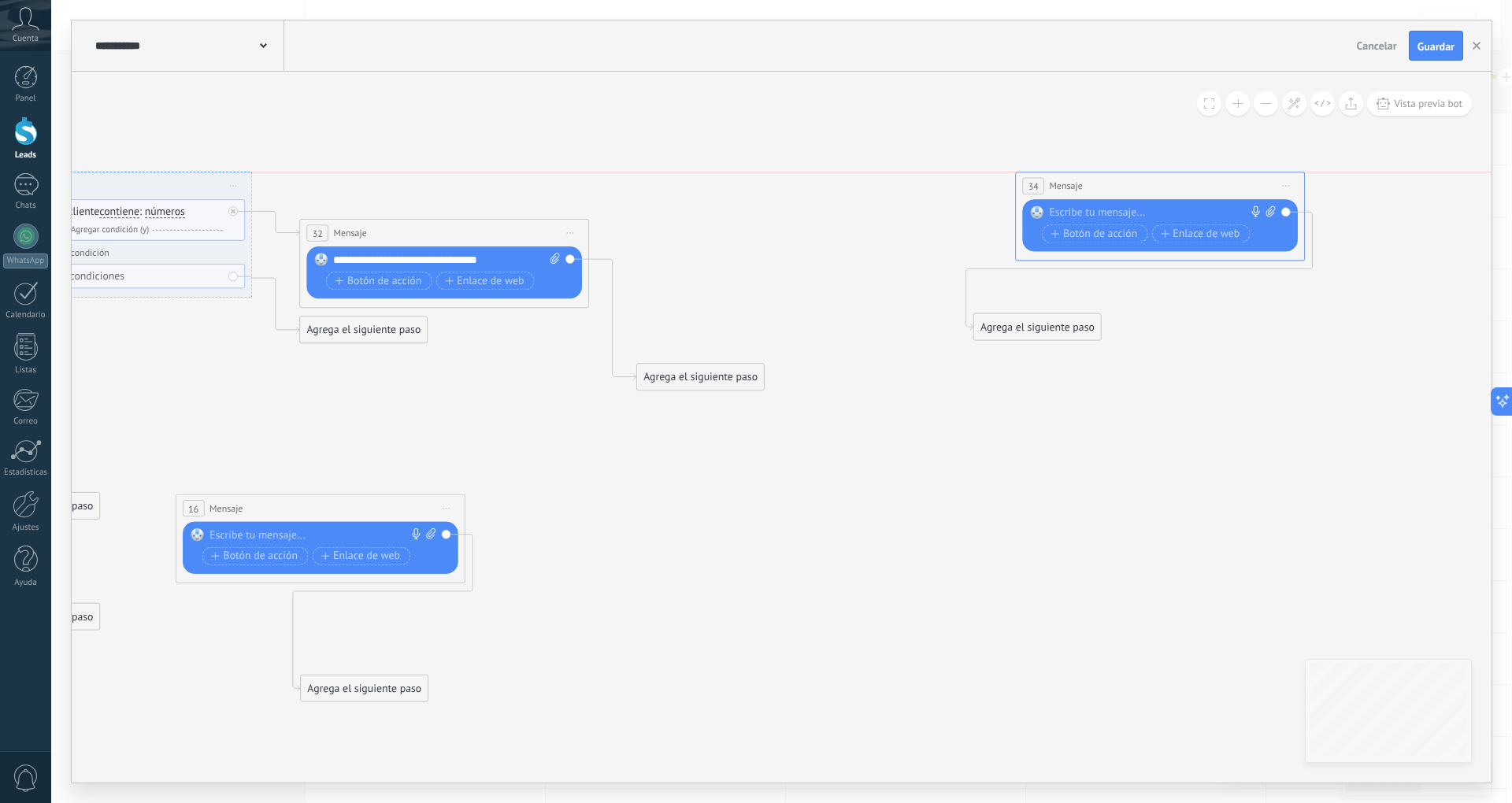 drag, startPoint x: 693, startPoint y: 280, endPoint x: 1114, endPoint y: 162, distance: 437.2242 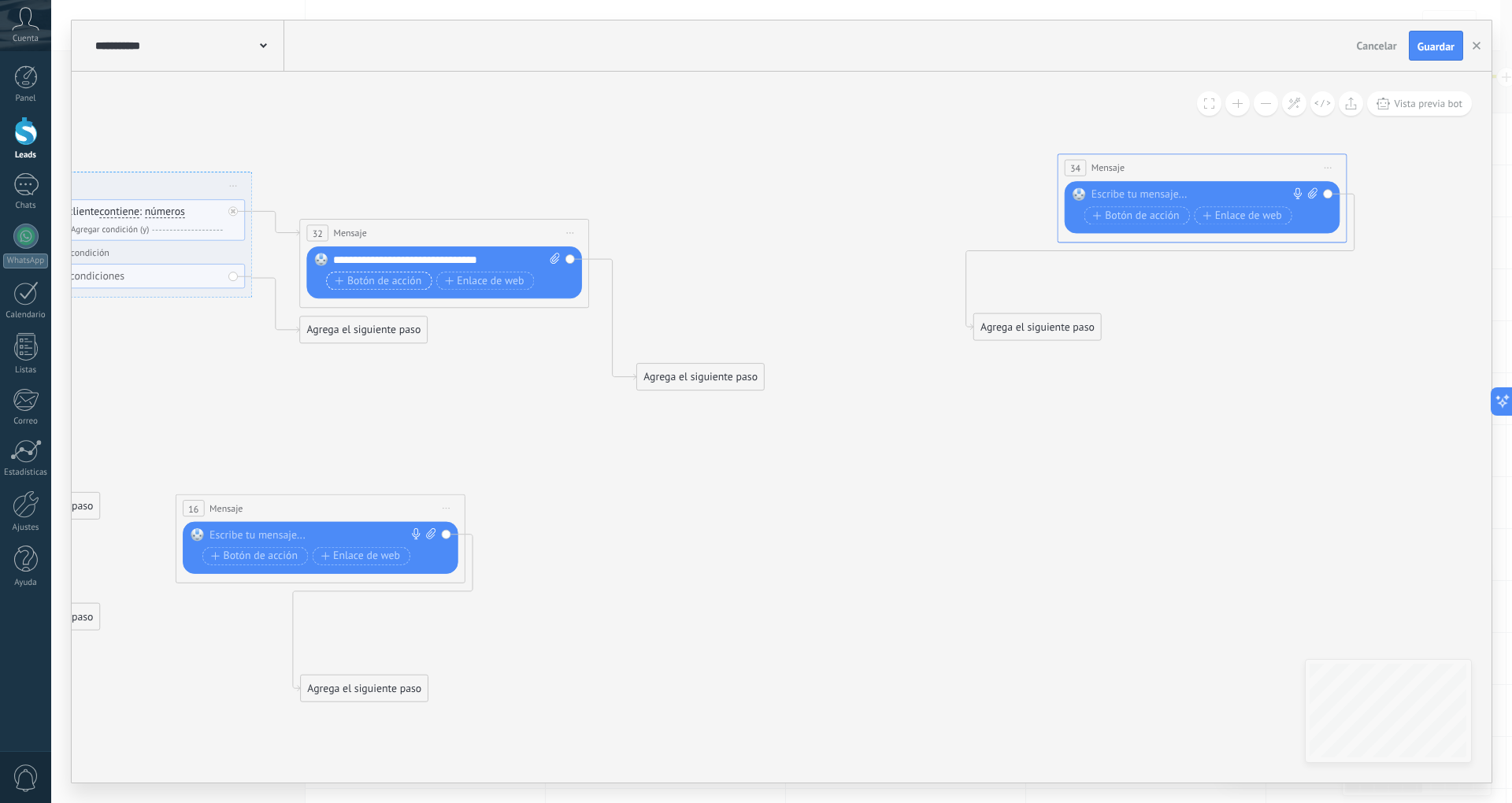 click on "Botón de acción" at bounding box center (379, 280) 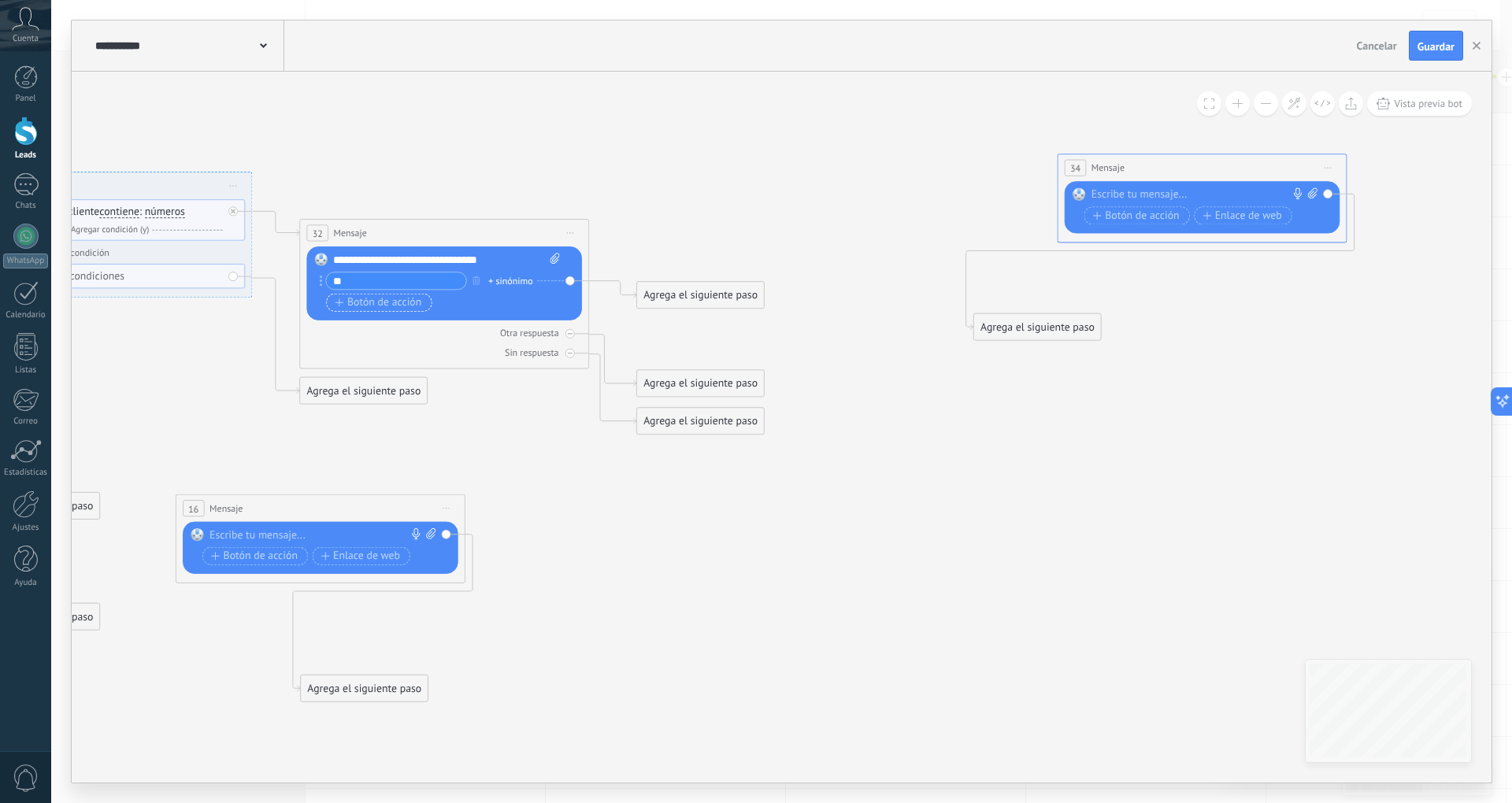 type on "**" 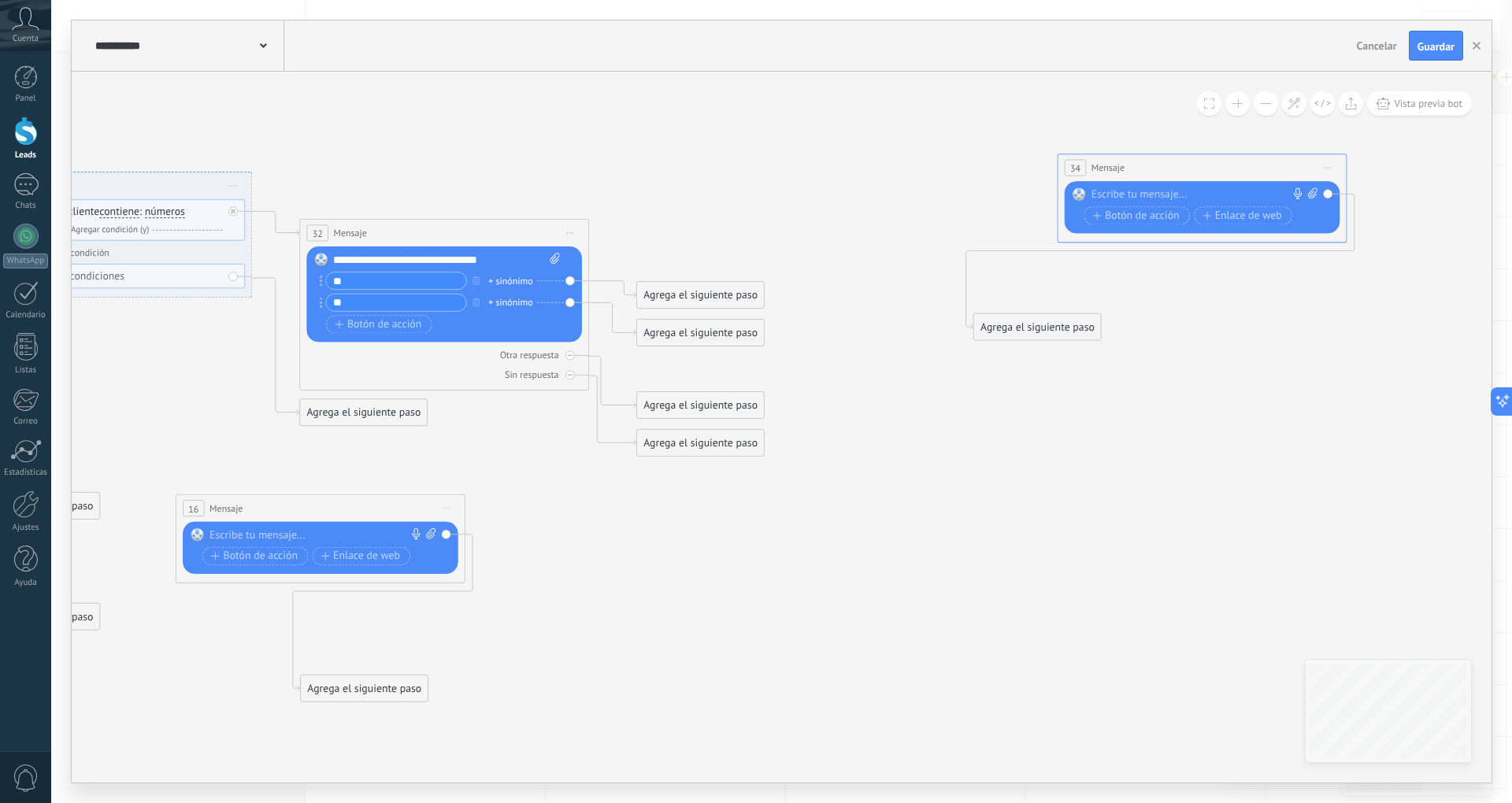 type on "**" 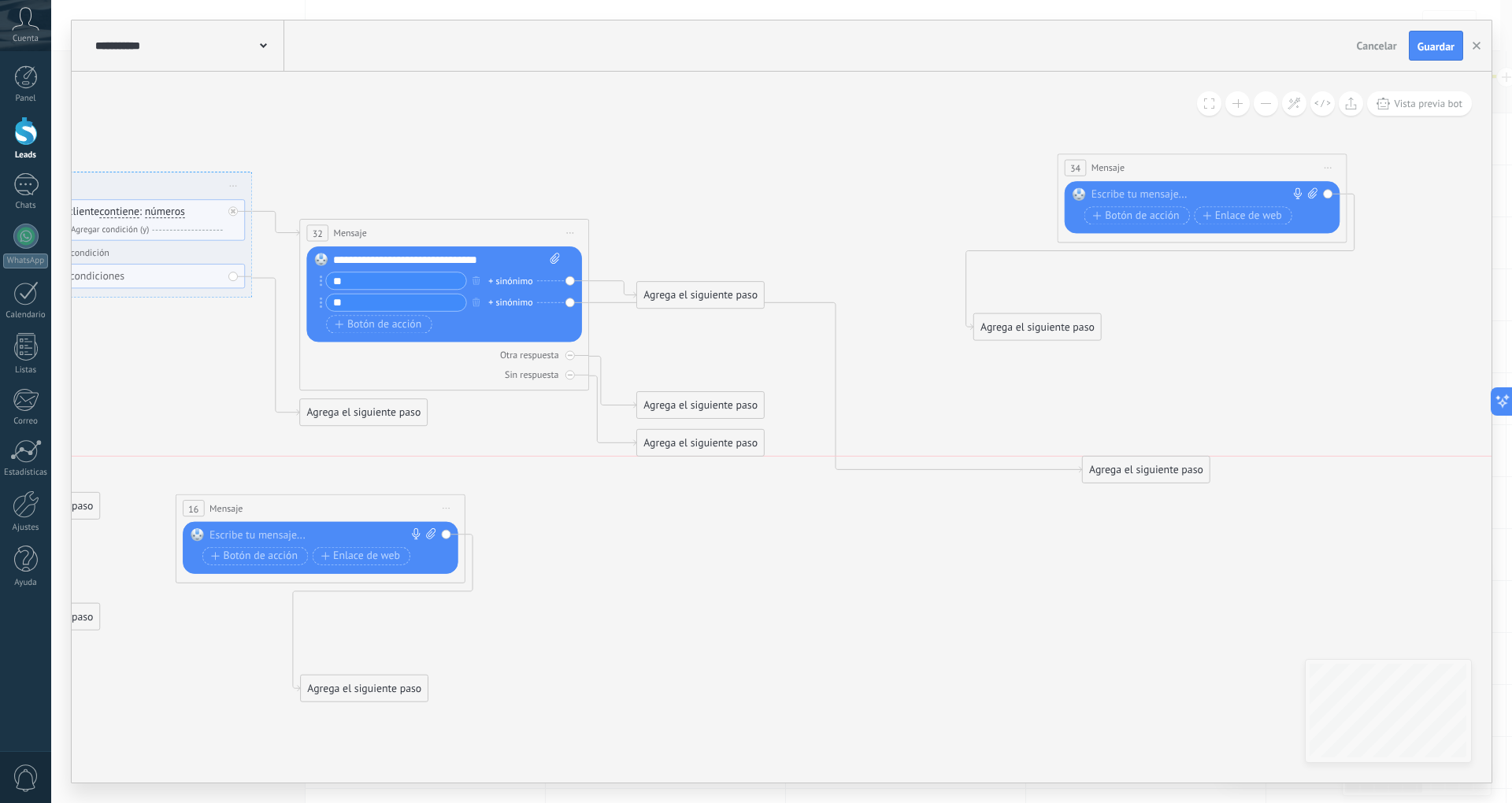 drag, startPoint x: 713, startPoint y: 341, endPoint x: 1159, endPoint y: 473, distance: 465.12364 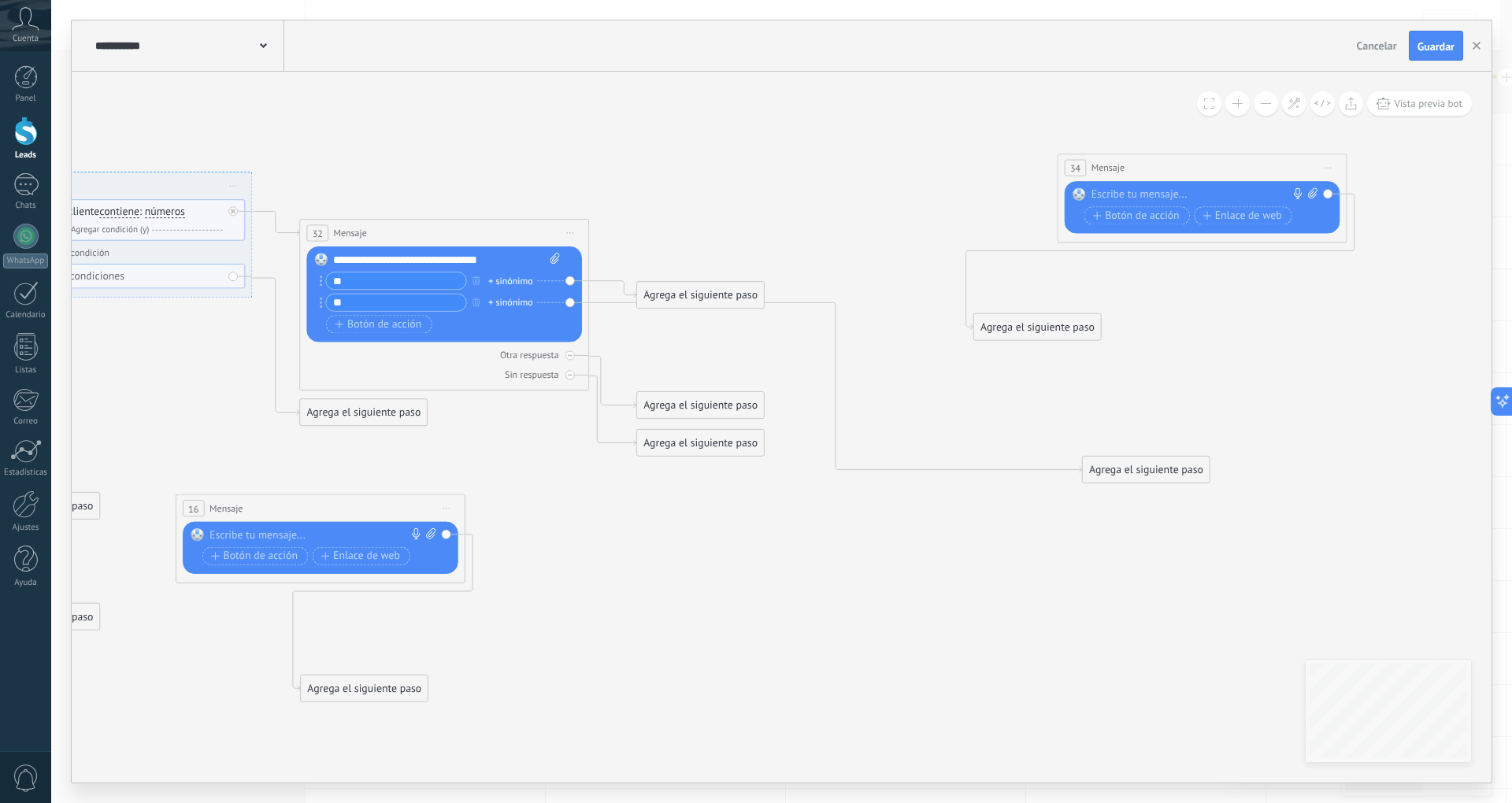 click on "Agrega el siguiente paso" at bounding box center [1146, 470] 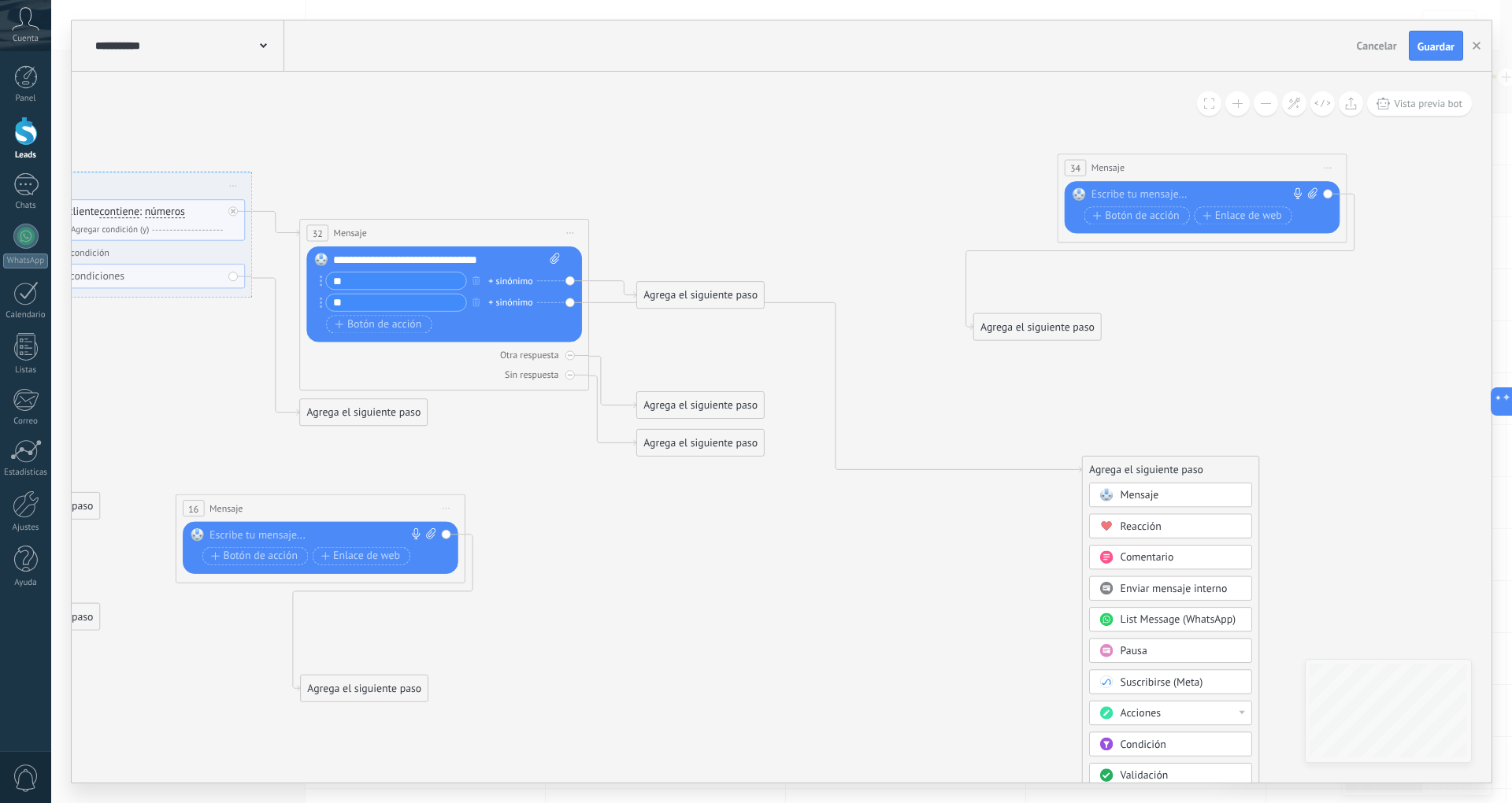 click on "Mensaje" at bounding box center [1140, 494] 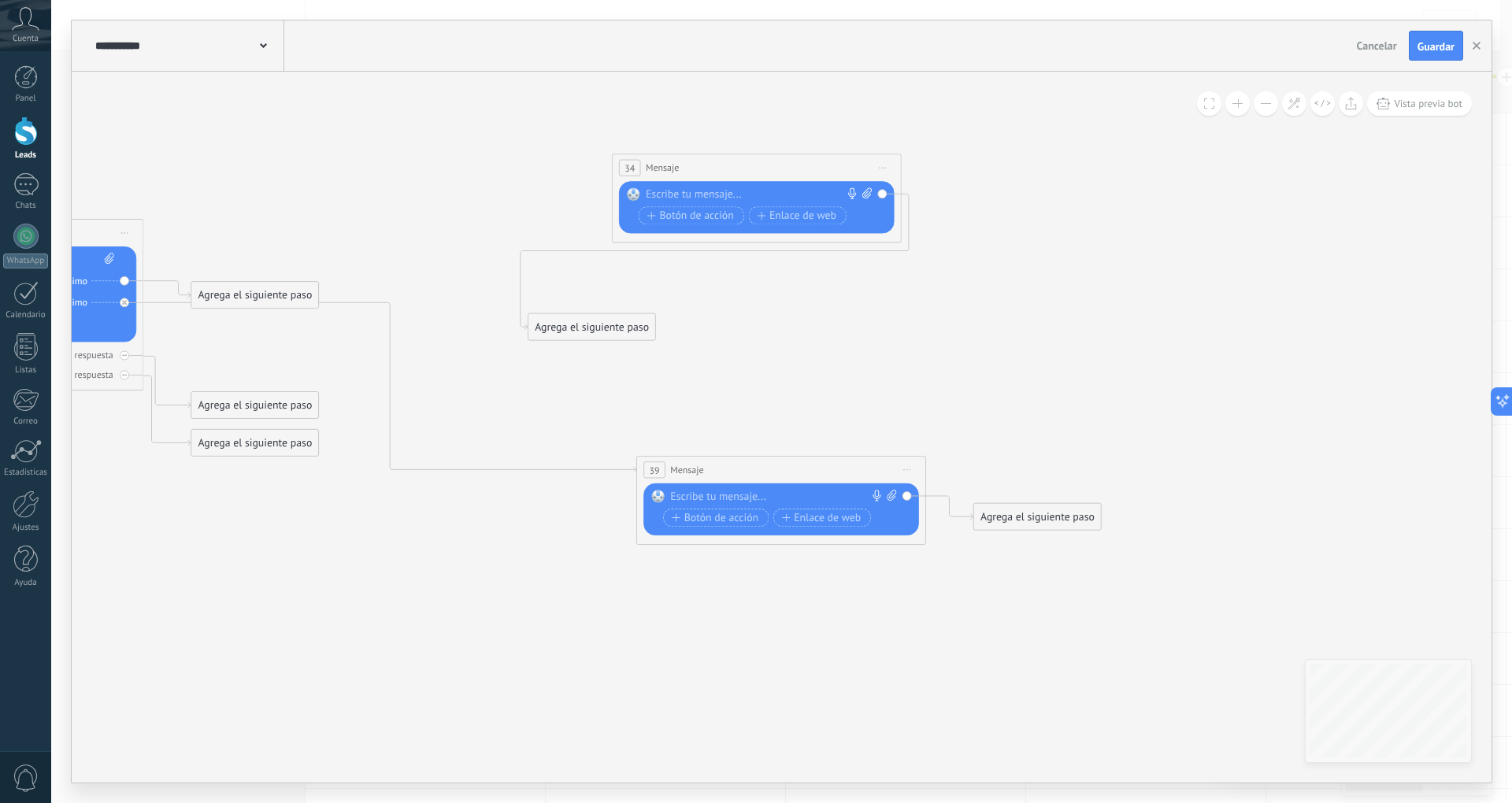 click at bounding box center [777, 497] 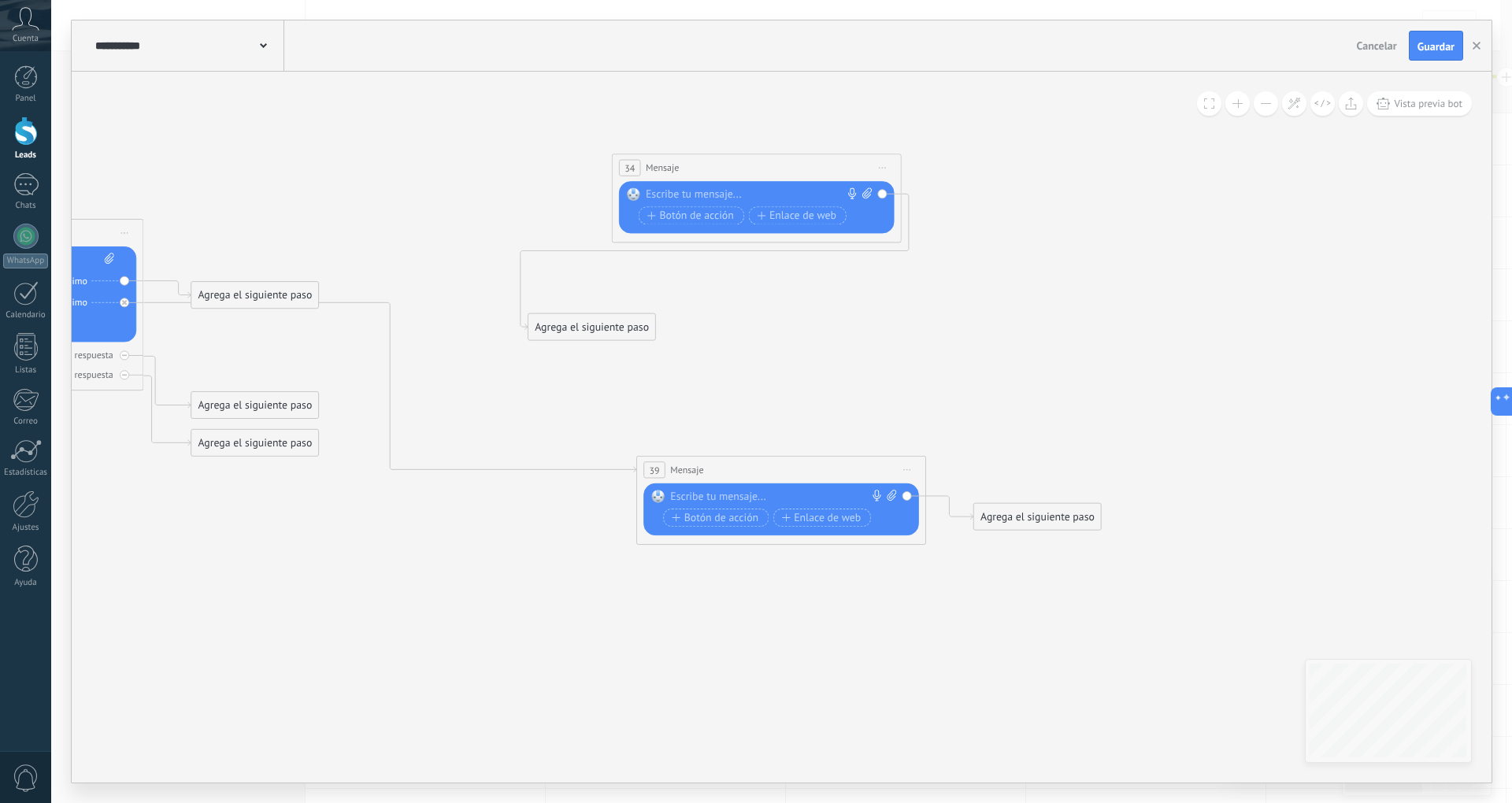 paste 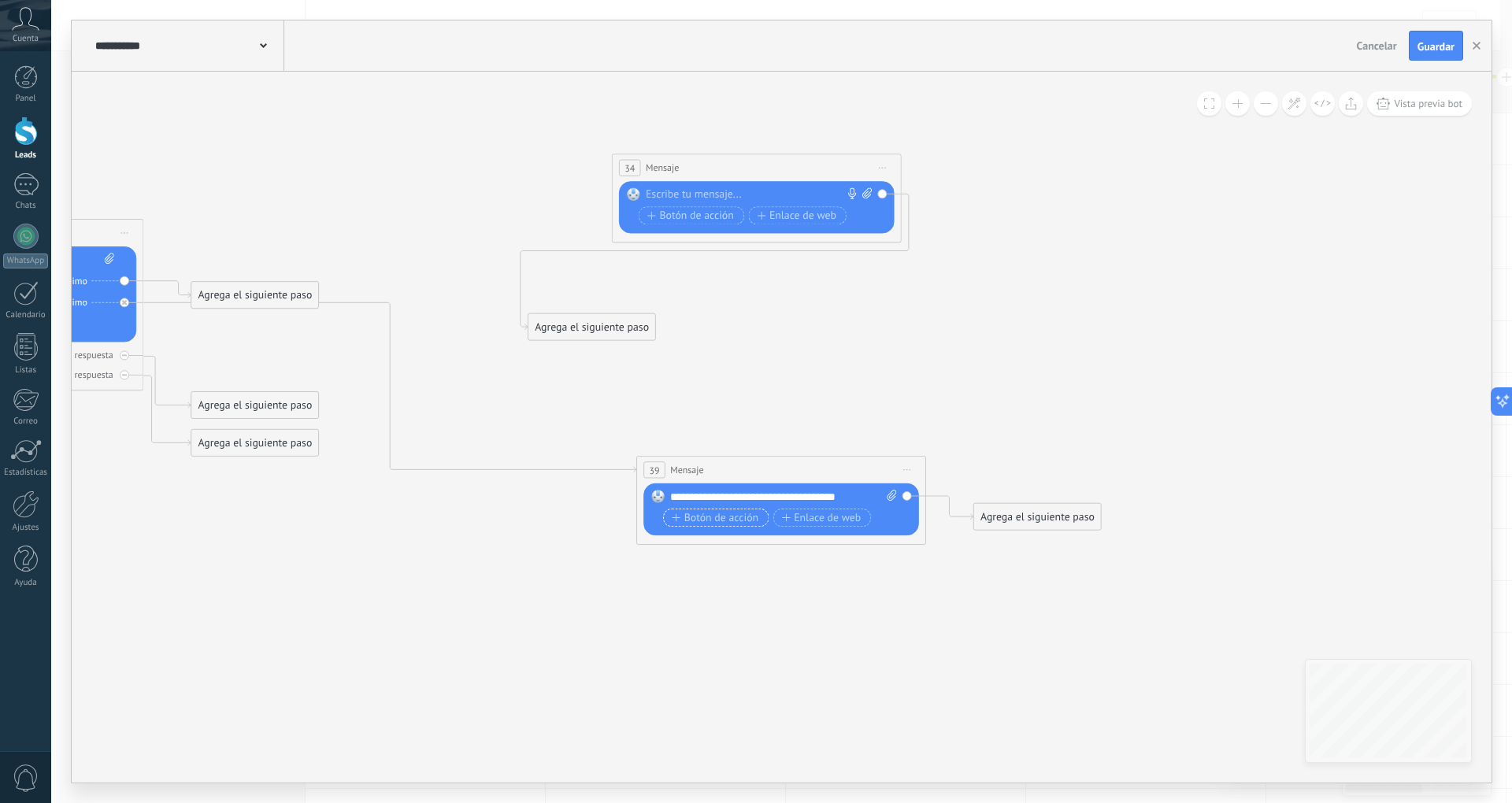 click on "Botón de acción" at bounding box center [715, 517] 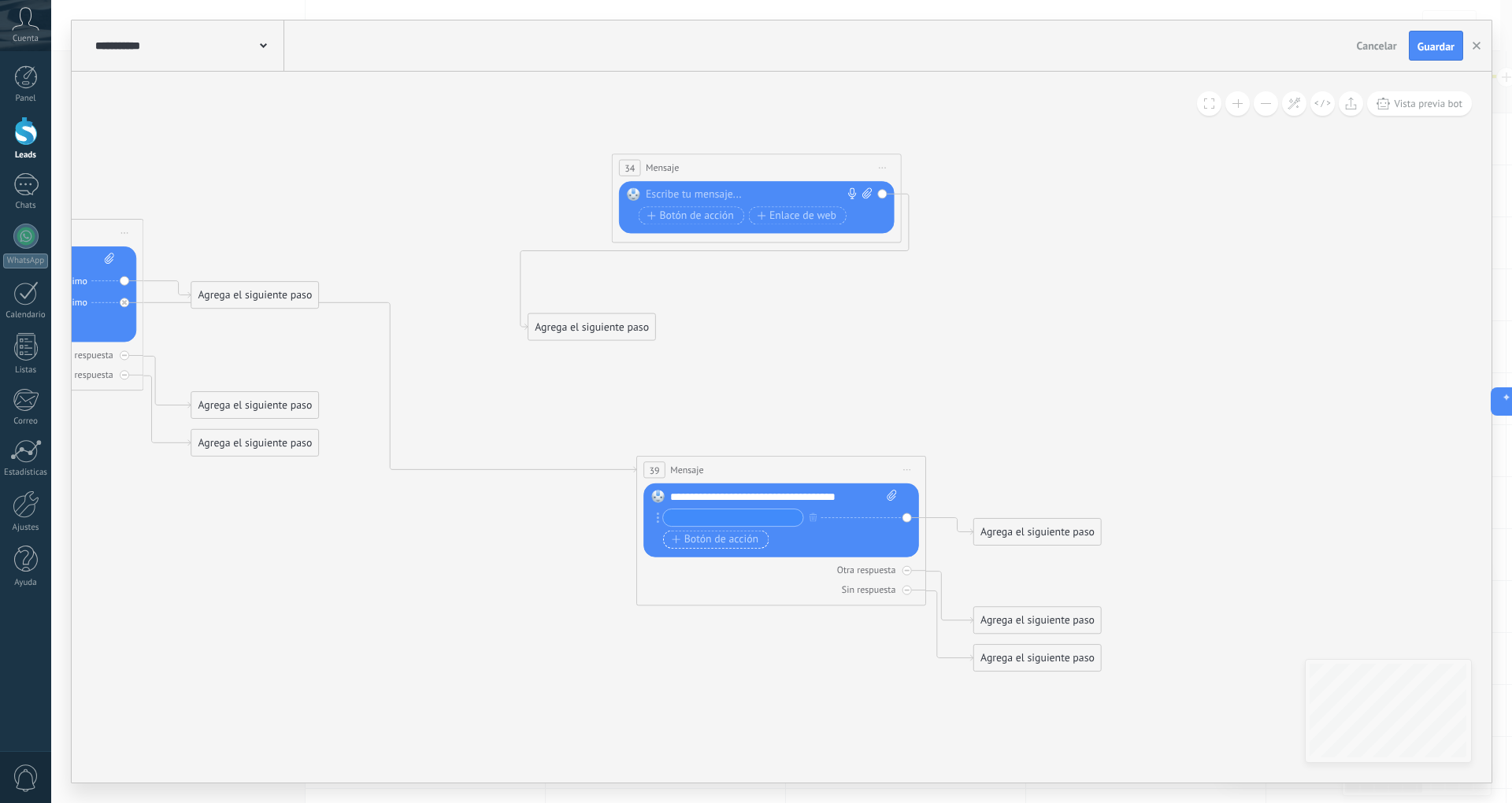 click on "Botón de acción" at bounding box center [715, 539] 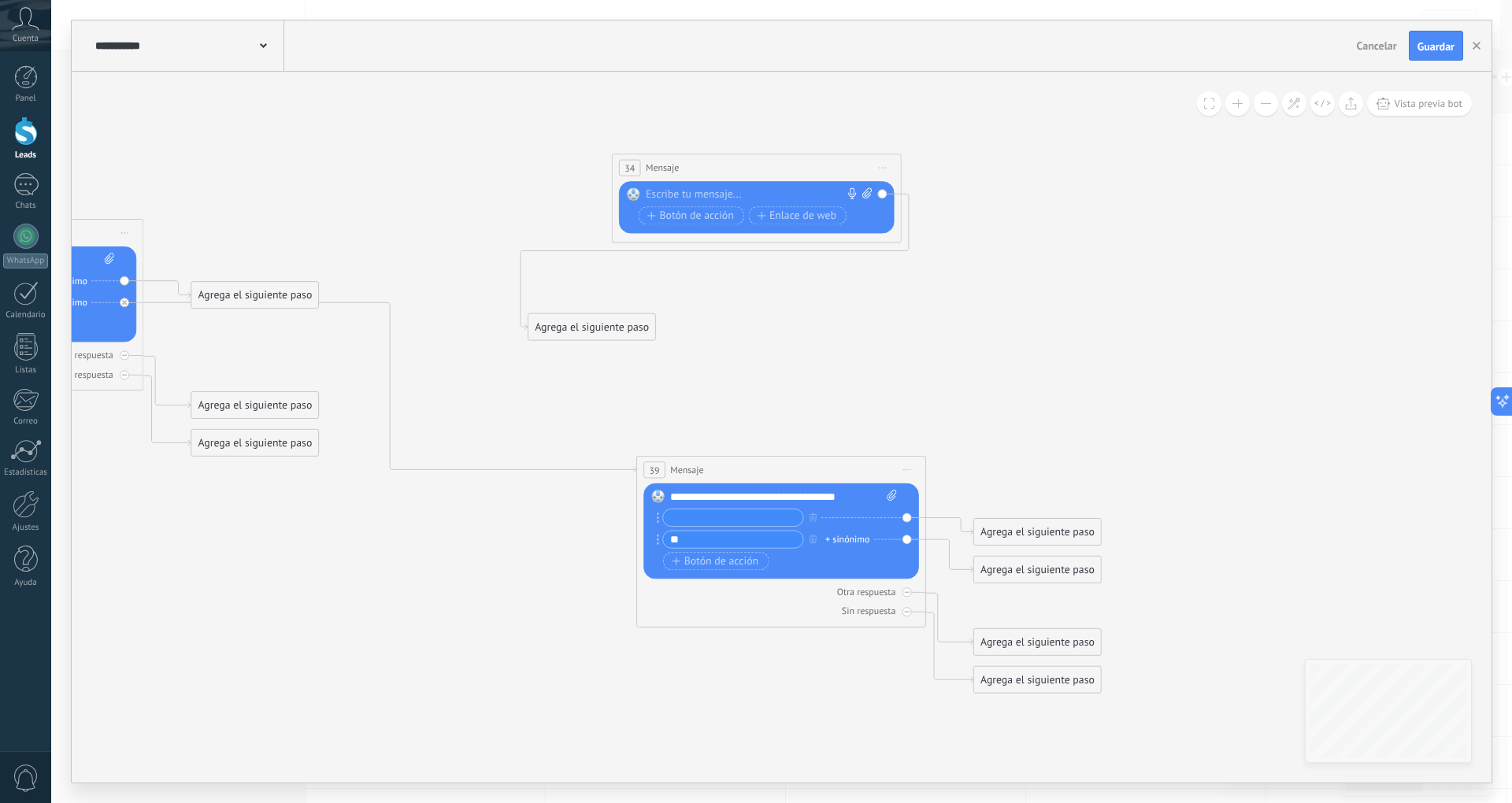 type on "**" 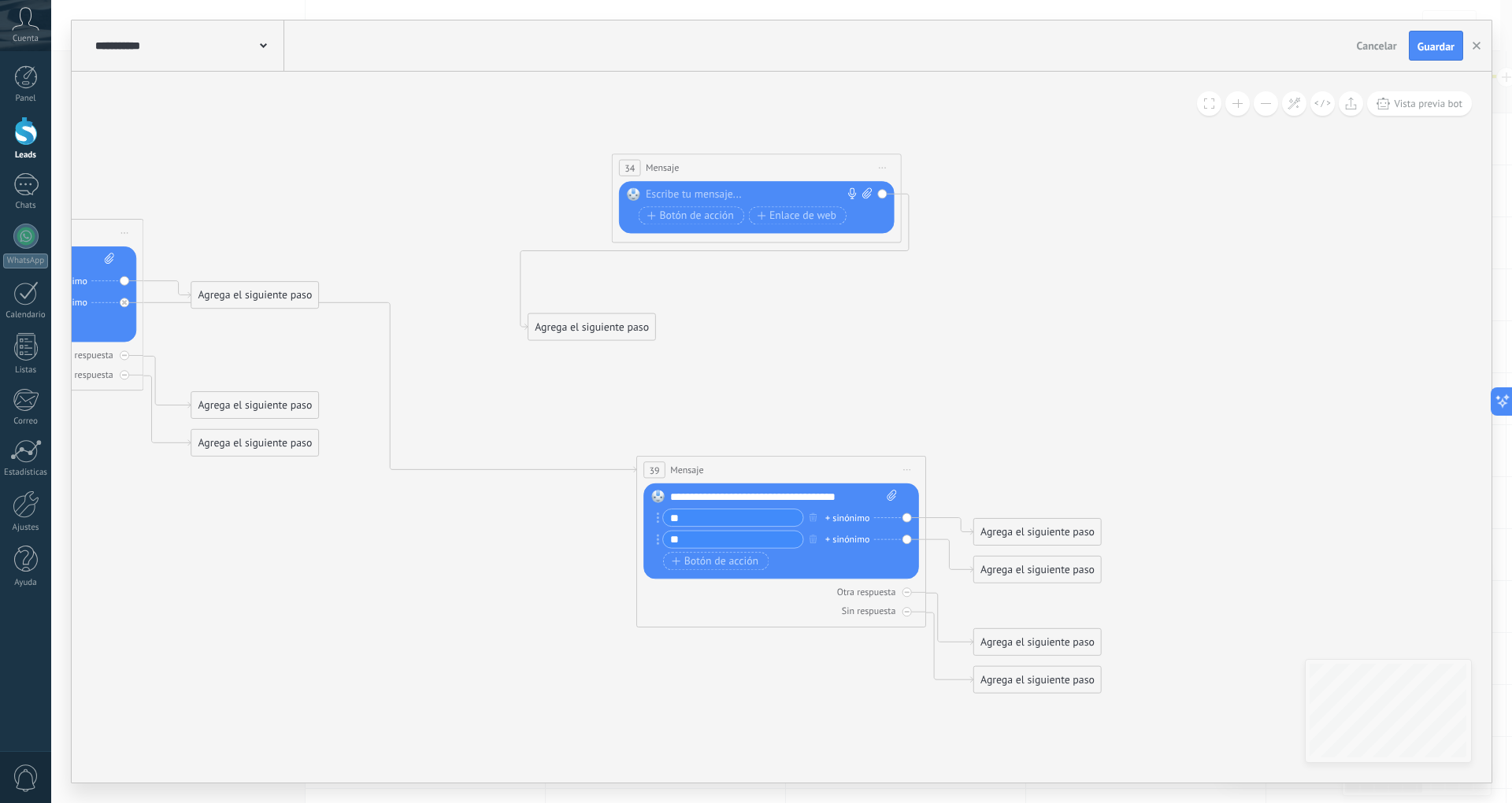 type on "**" 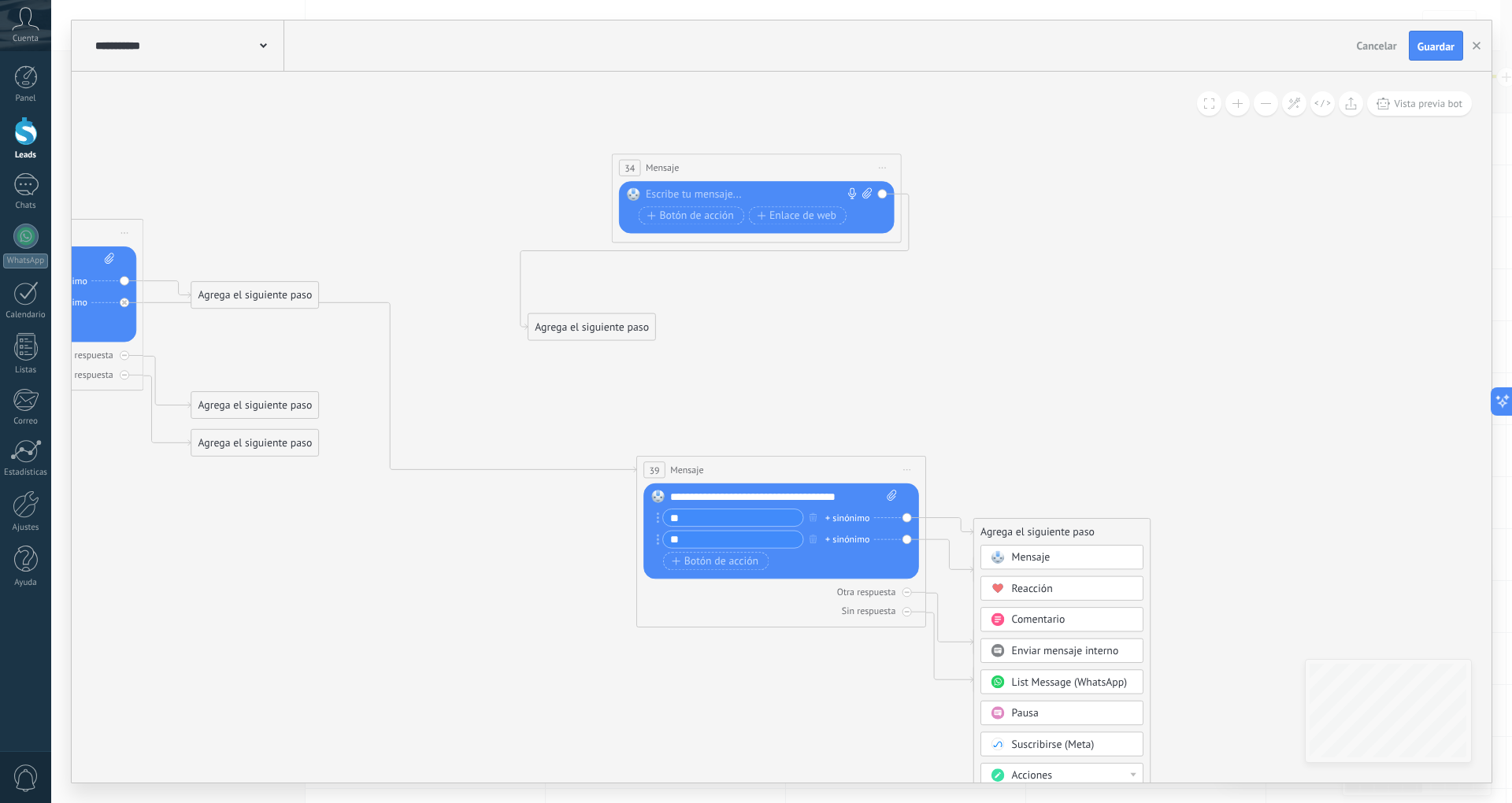 click on "Mensaje" at bounding box center [1073, 557] 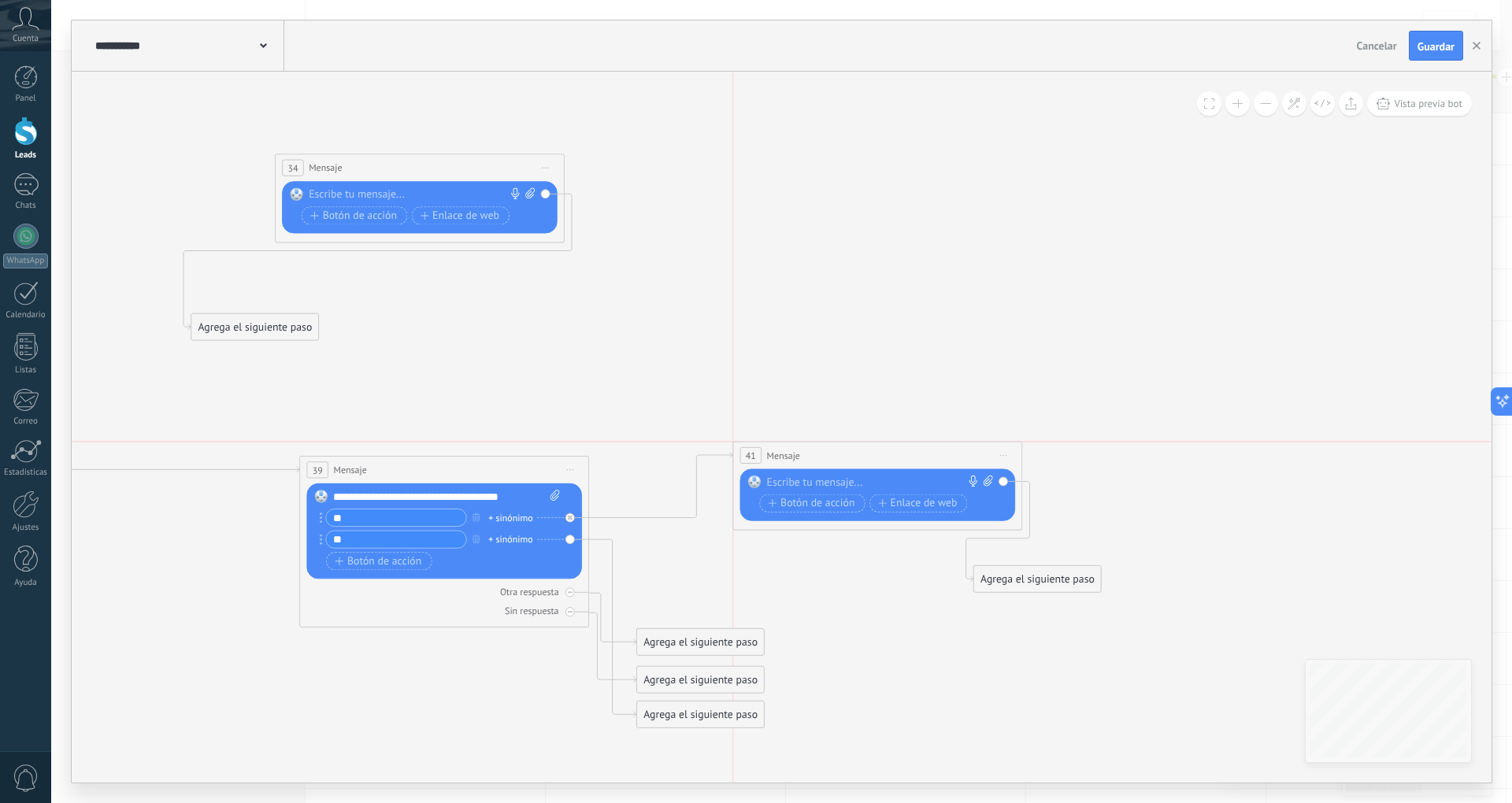 drag, startPoint x: 824, startPoint y: 533, endPoint x: 917, endPoint y: 458, distance: 119.4738 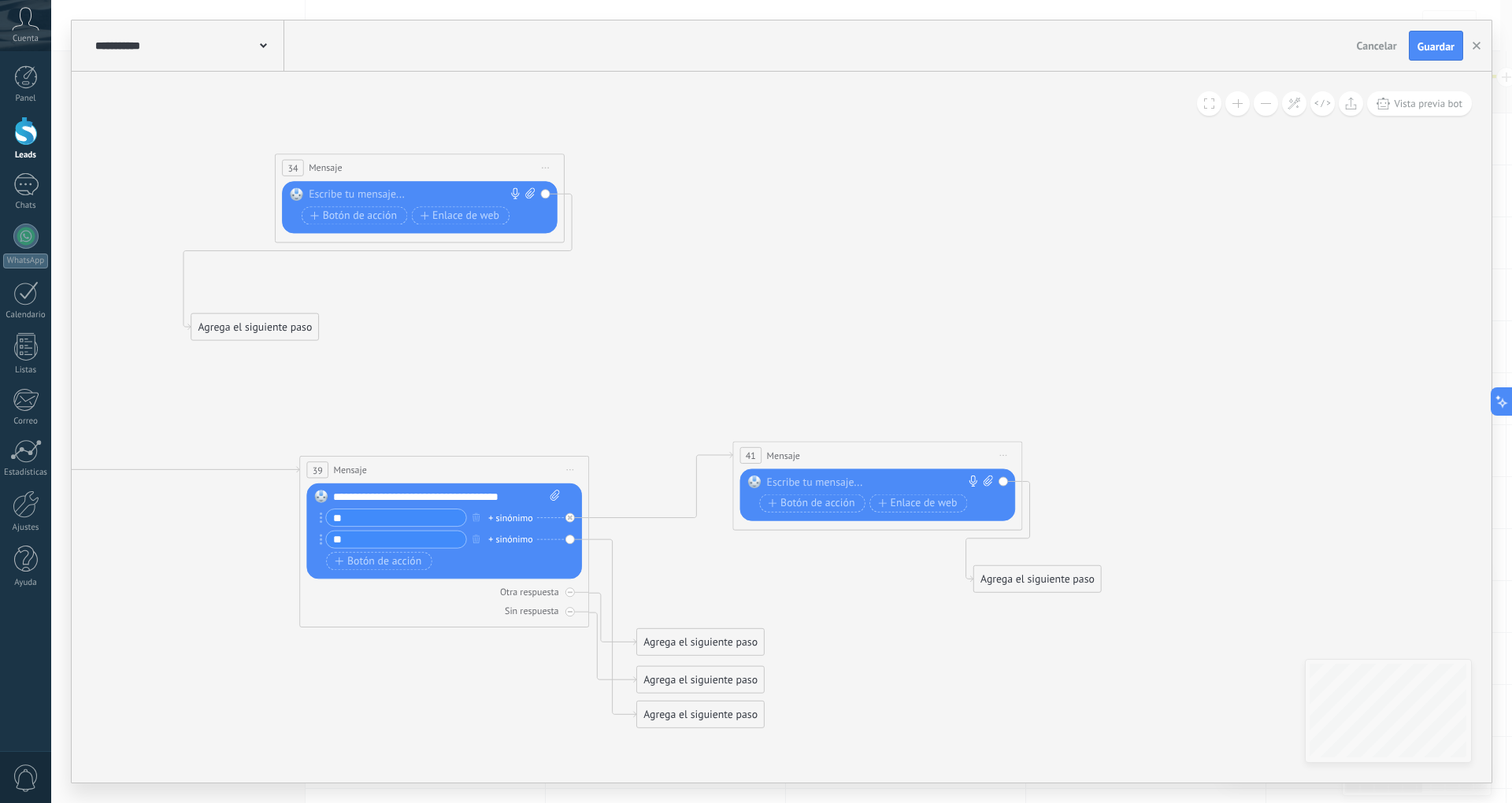 click at bounding box center (874, 483) 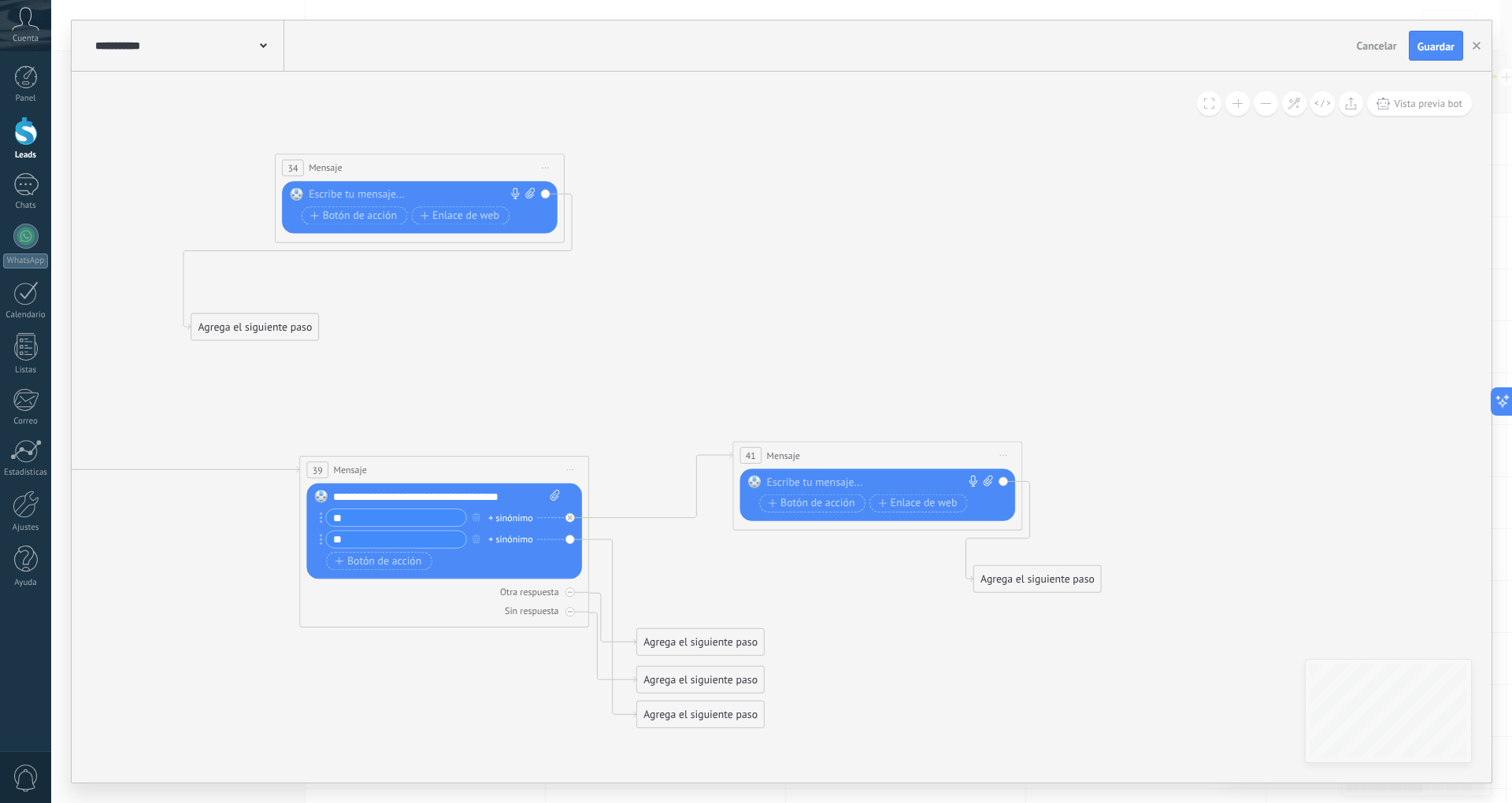paste 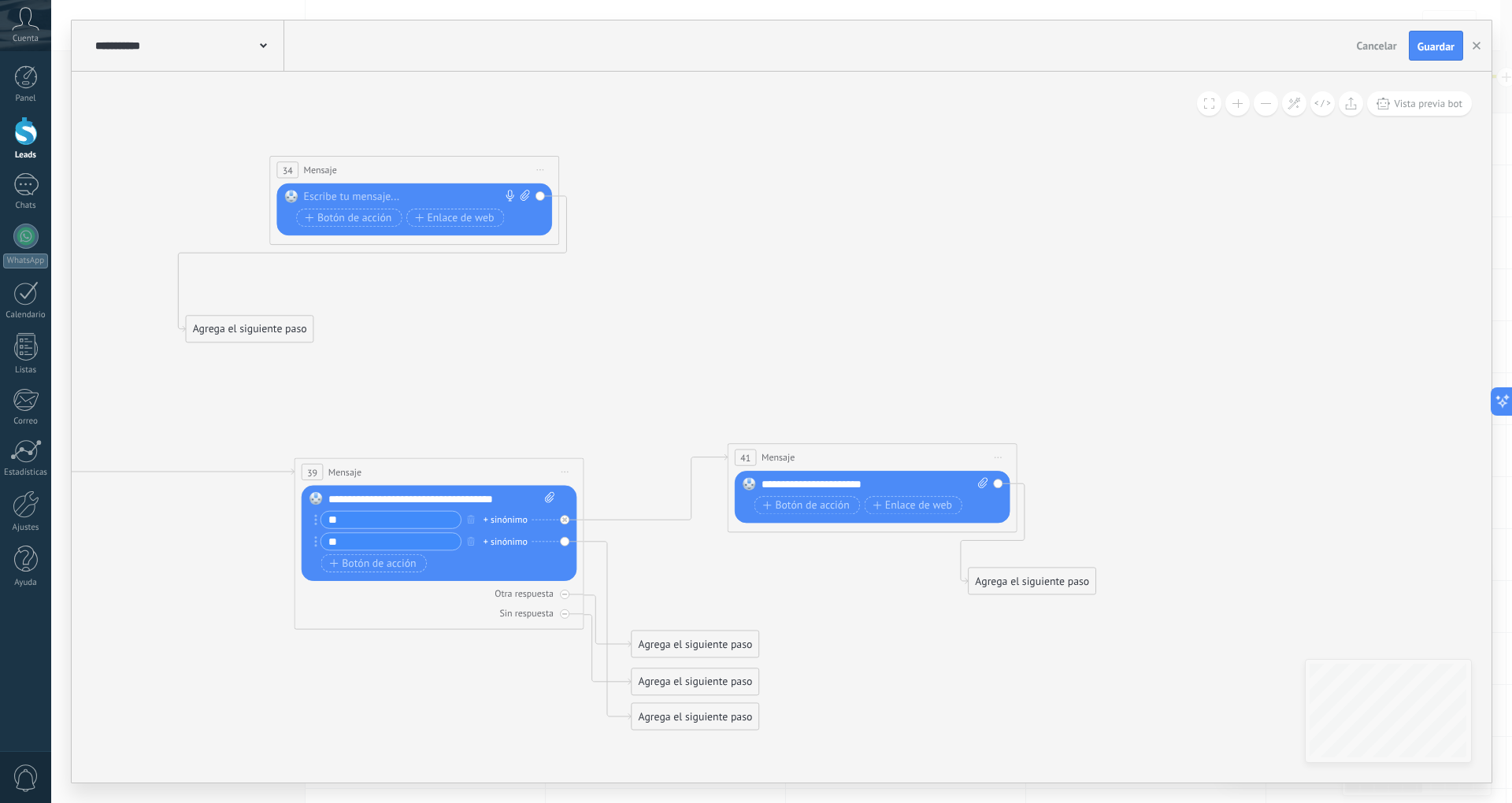 click 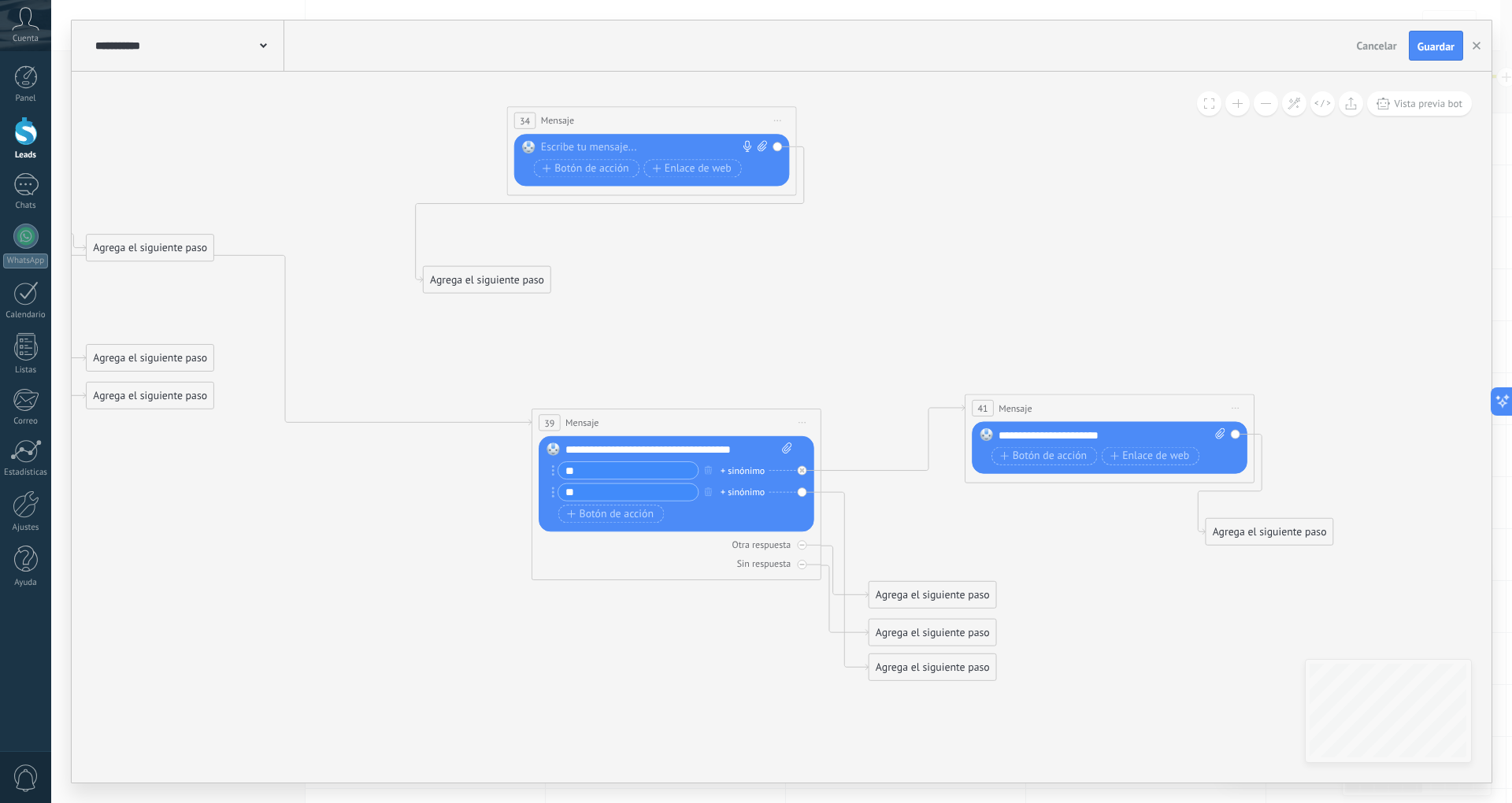 drag, startPoint x: 791, startPoint y: 327, endPoint x: 999, endPoint y: 287, distance: 211.81124 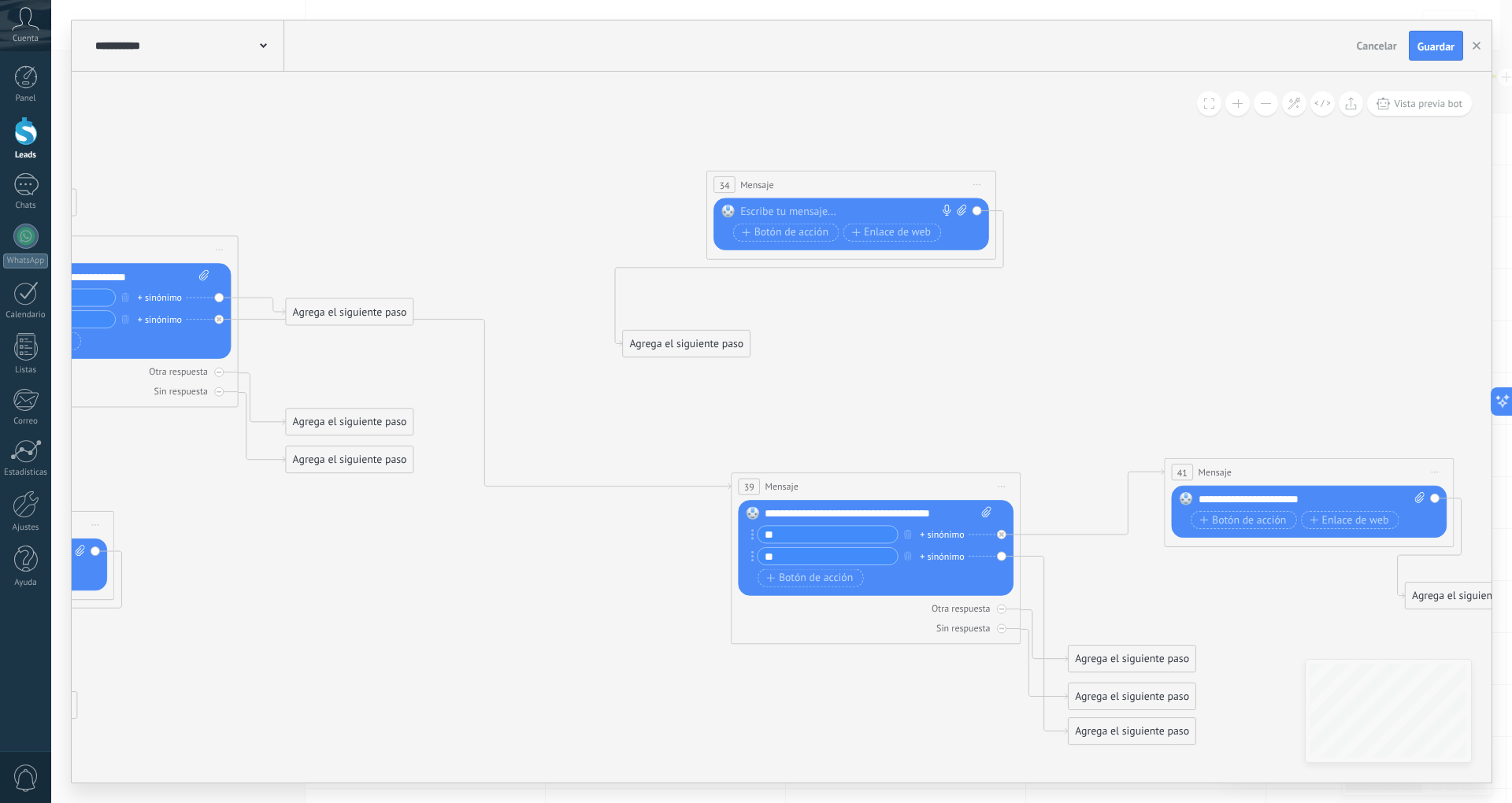 drag, startPoint x: 880, startPoint y: 300, endPoint x: 1062, endPoint y: 368, distance: 194.28845 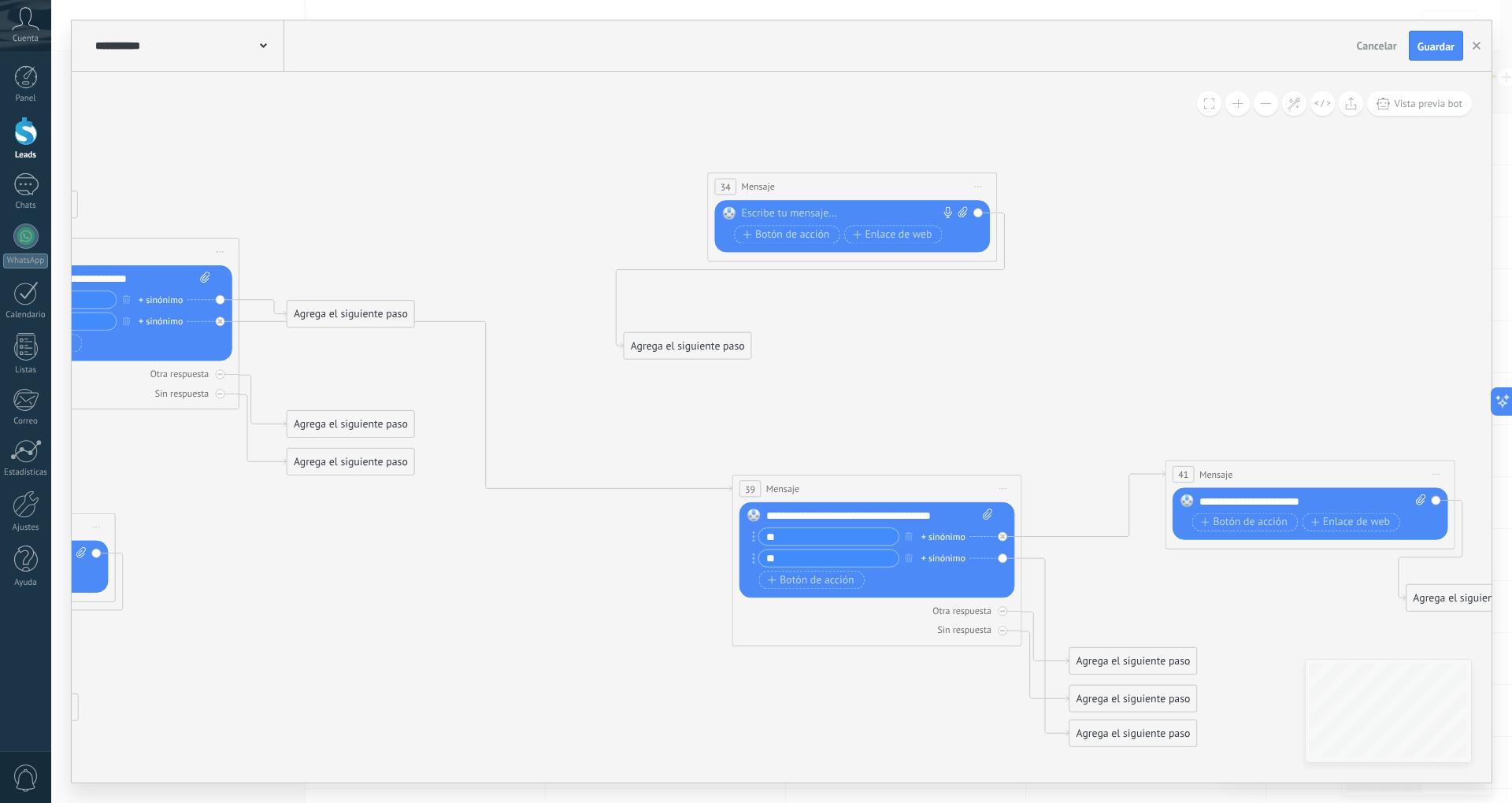 click on "Reemplazar
Quitar
Convertir a mensaje de voz
Arrastre la imagen aquí para adjuntarla.
Añadir imagen
Subir
Arrastrar y soltar
Archivo no encontrado
Escribe tu mensaje..." at bounding box center (852, 226) 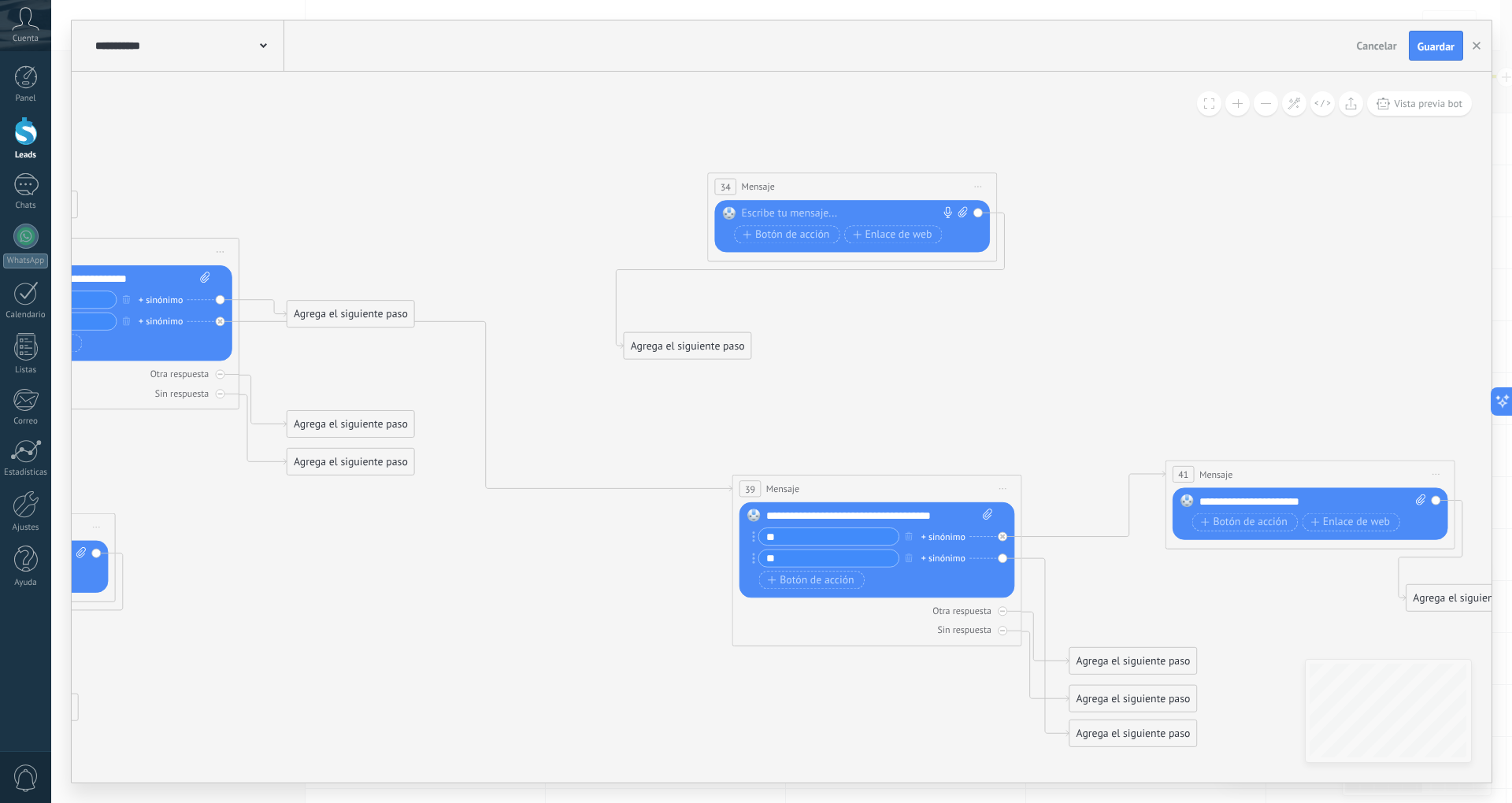 click 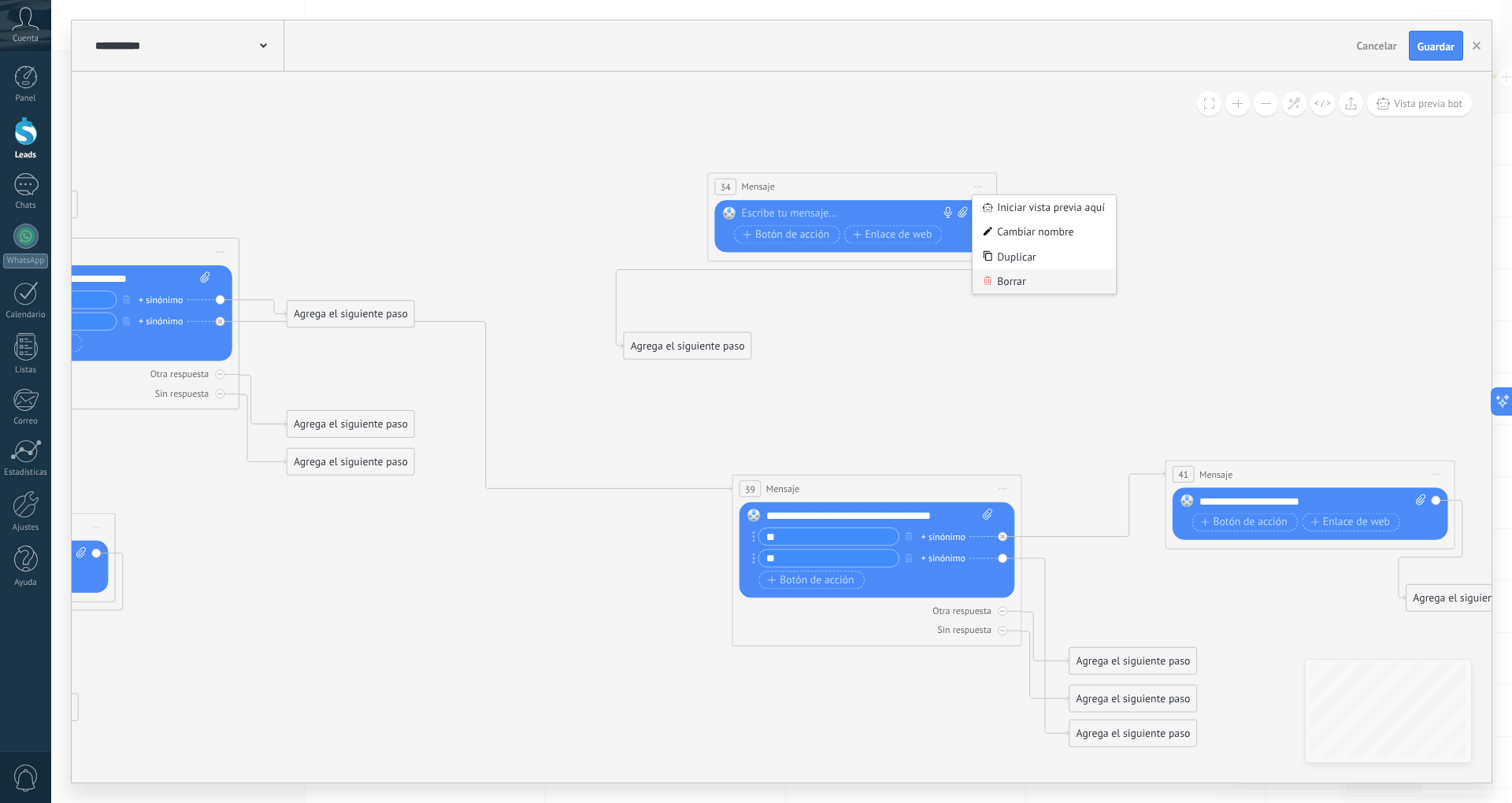 click on "Borrar" at bounding box center [1044, 281] 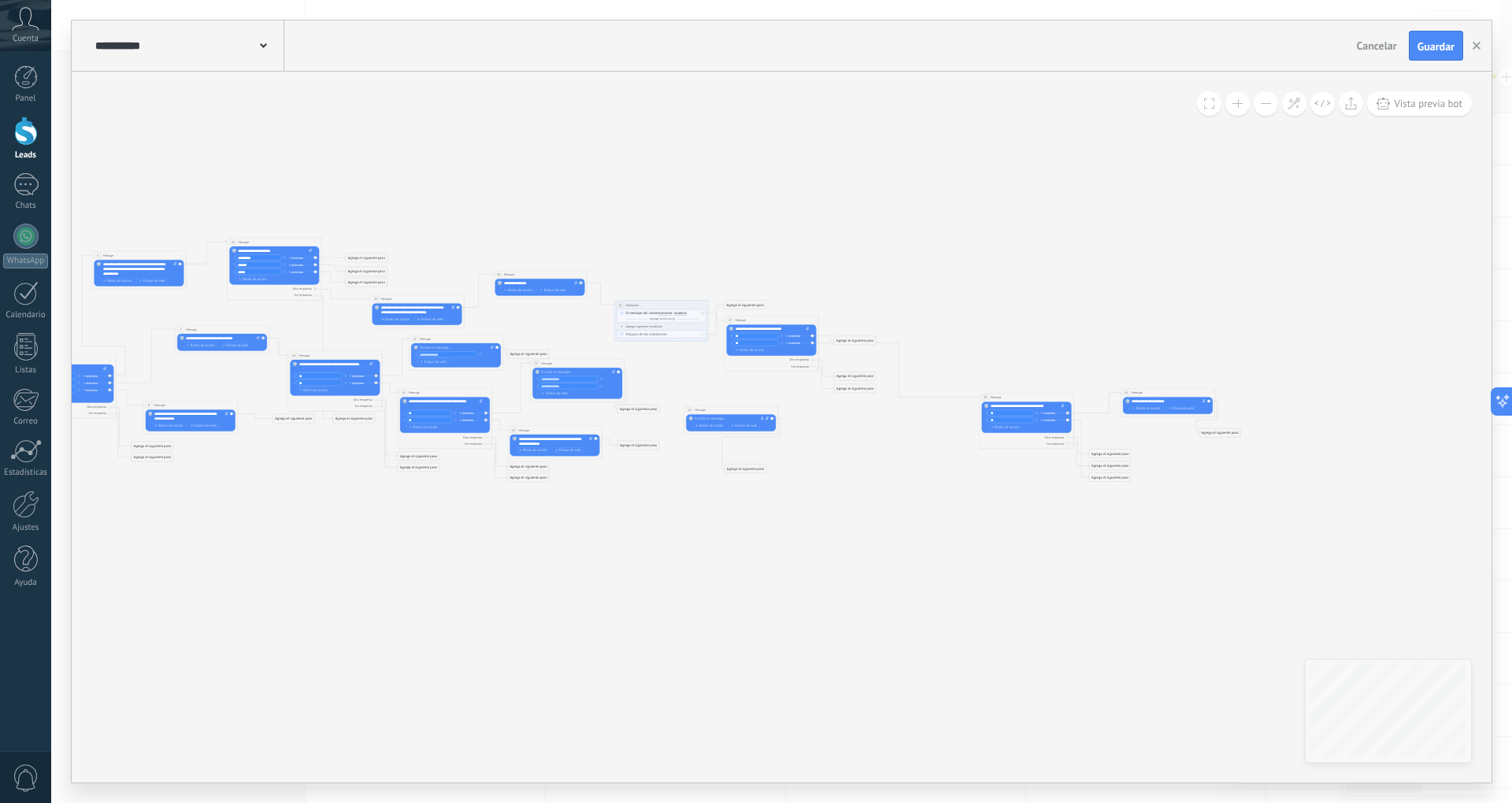 drag, startPoint x: 1082, startPoint y: 221, endPoint x: 1097, endPoint y: 290, distance: 70.61161 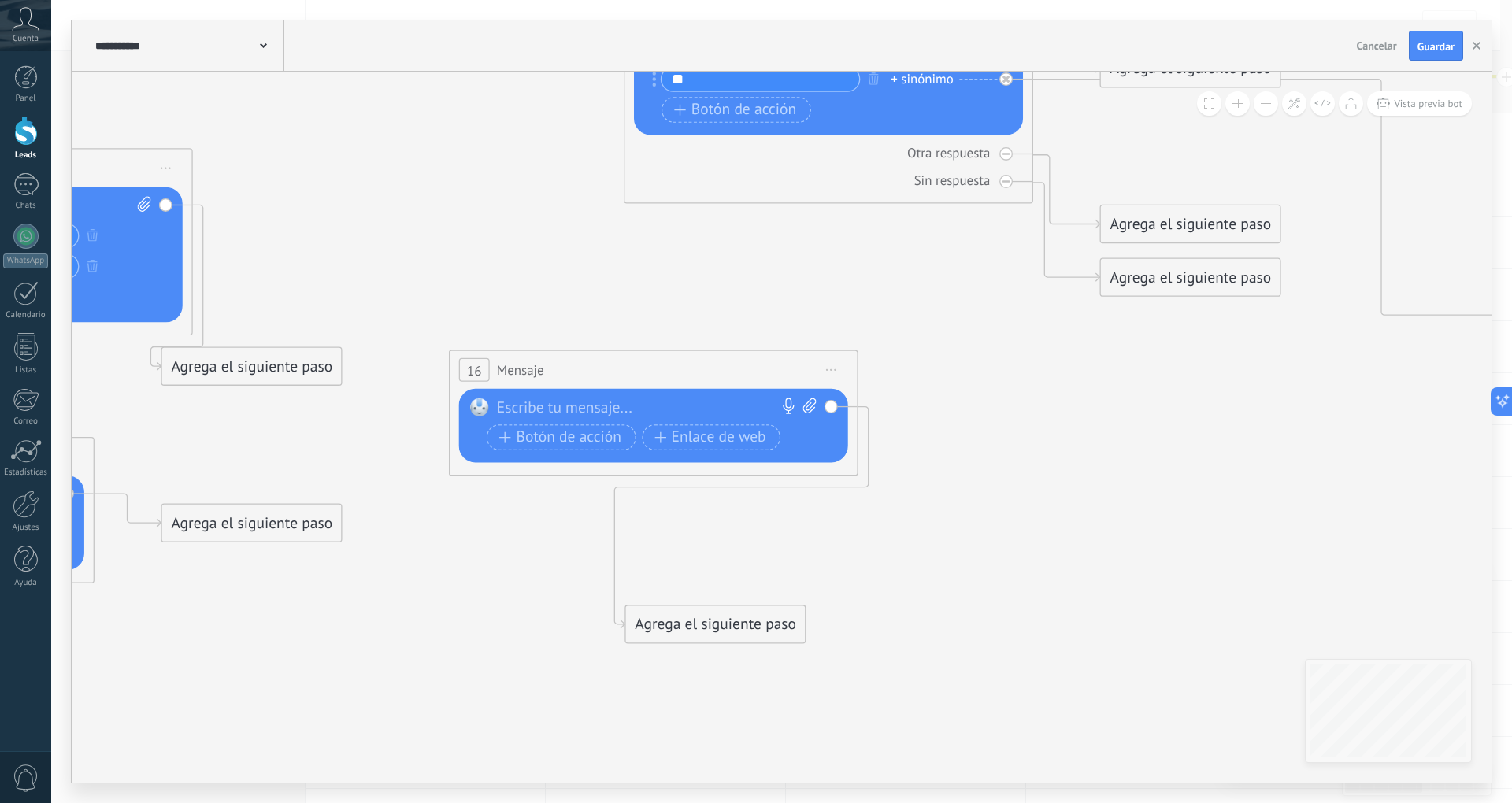 click on "Iniciar vista previa aquí
Cambiar nombre
Duplicar
Borrar" at bounding box center [832, 370] 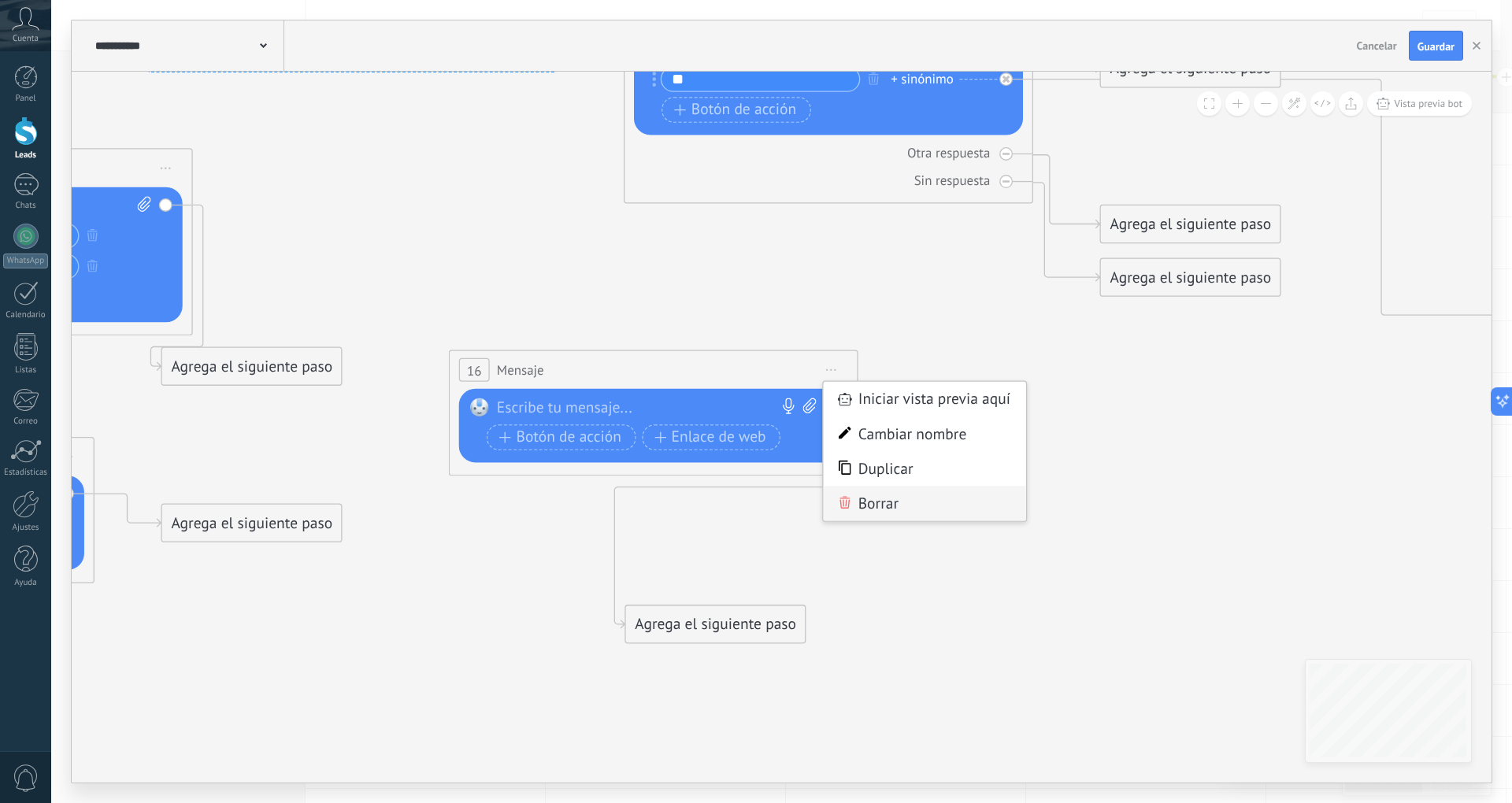 click on "Borrar" at bounding box center [925, 503] 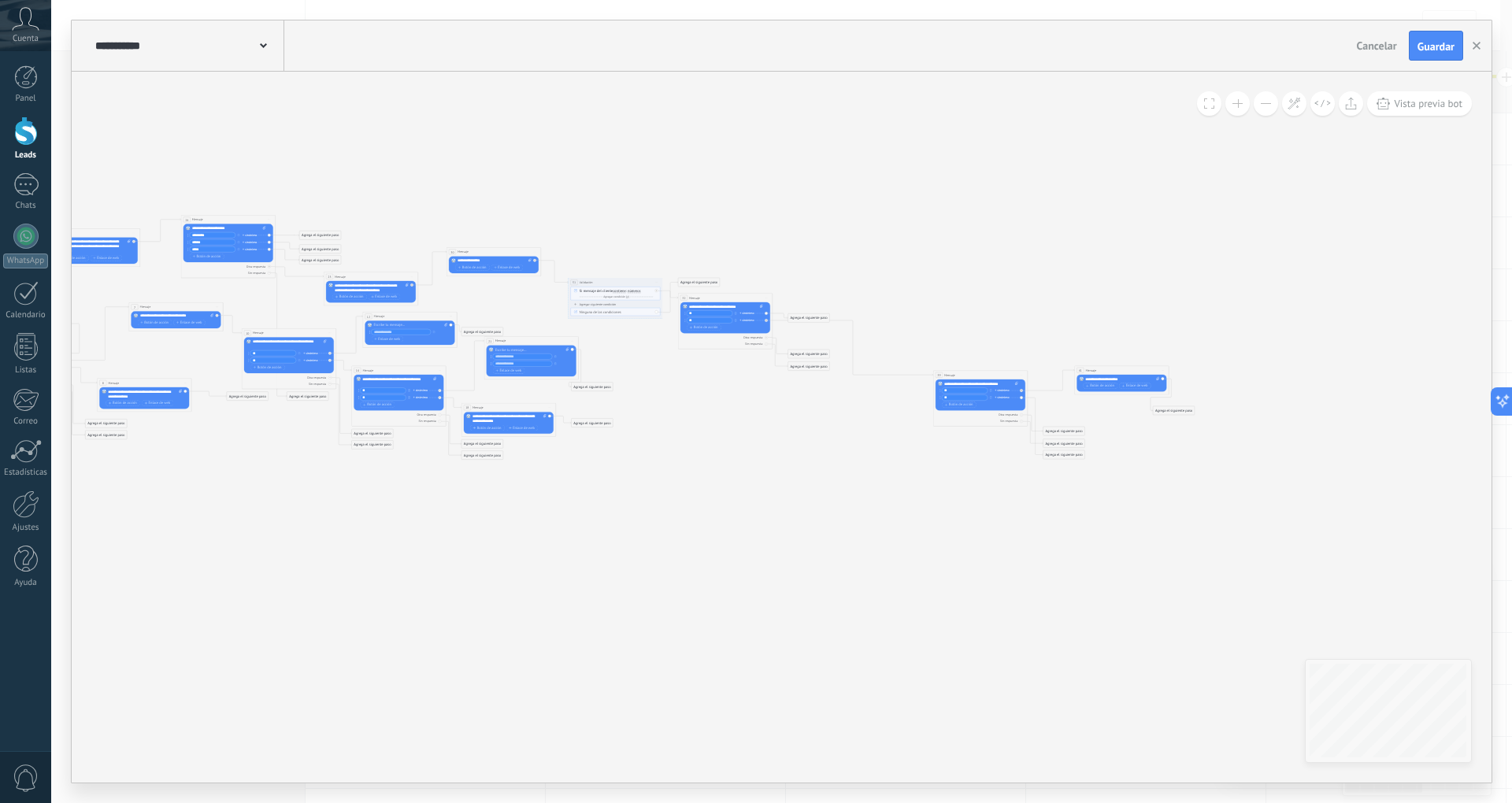 drag, startPoint x: 1280, startPoint y: 364, endPoint x: 1295, endPoint y: 260, distance: 105.07616 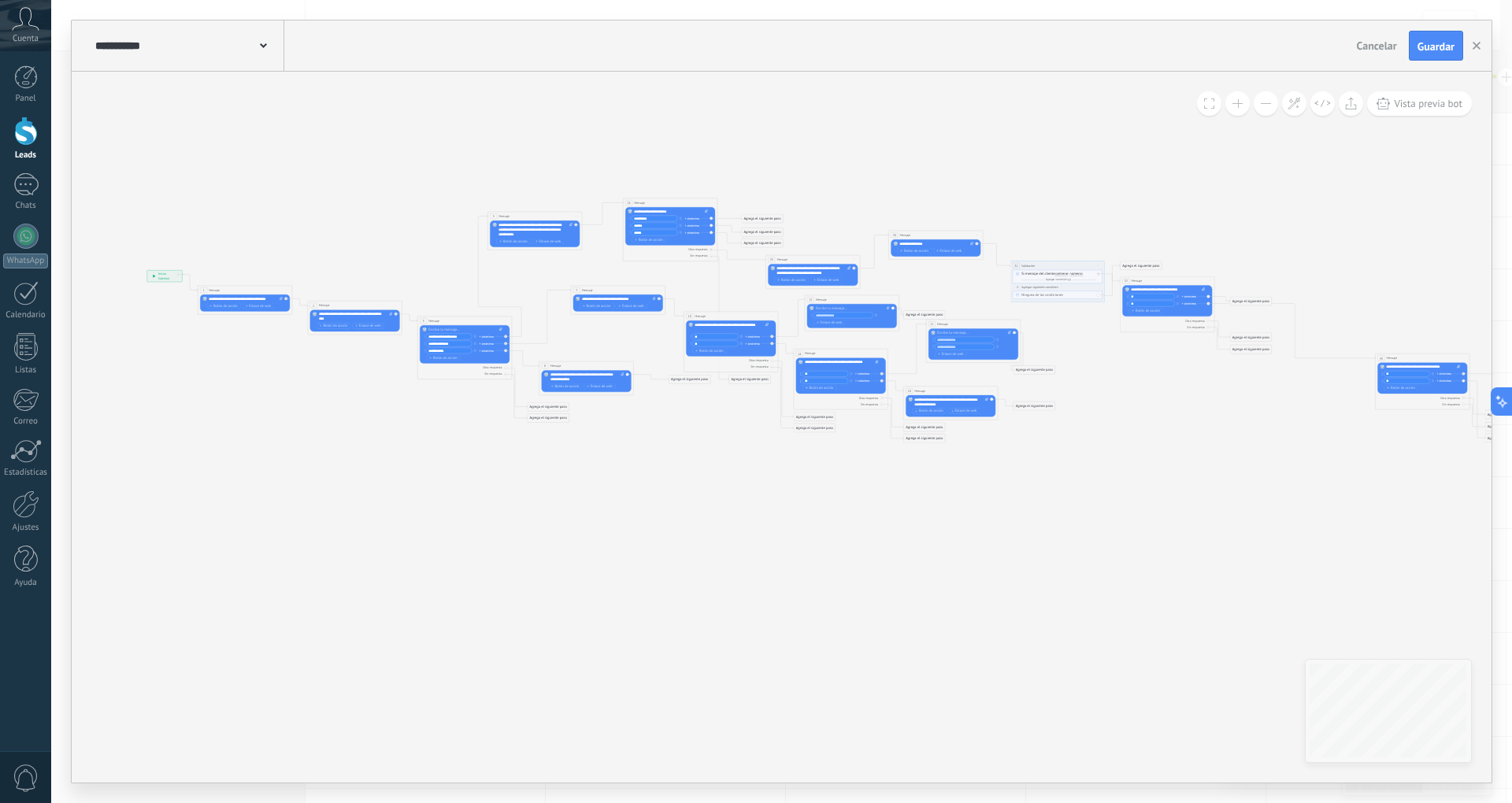 drag, startPoint x: 813, startPoint y: 562, endPoint x: 1192, endPoint y: 558, distance: 379.02111 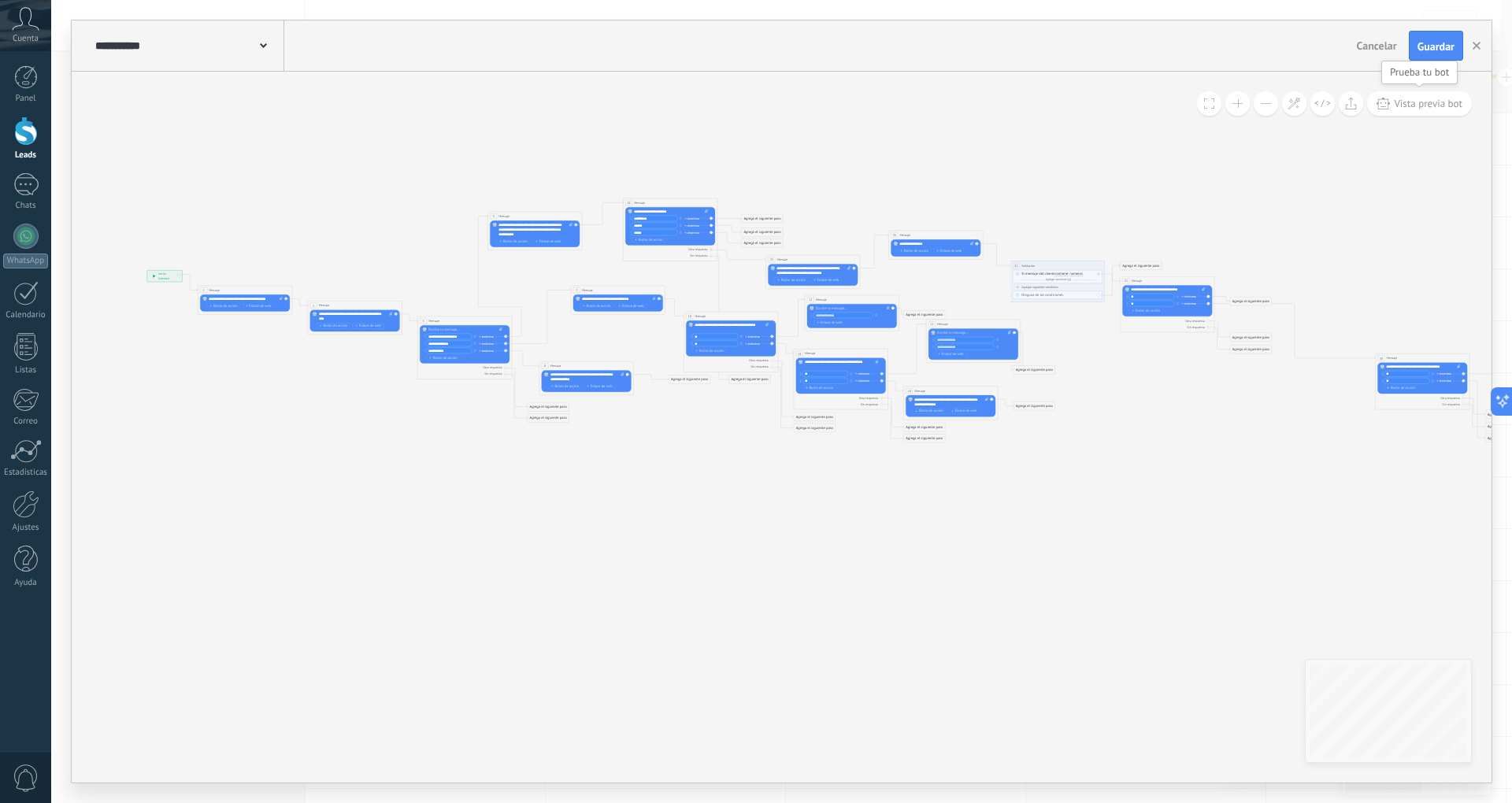 click on "Vista previa bot" at bounding box center (1428, 103) 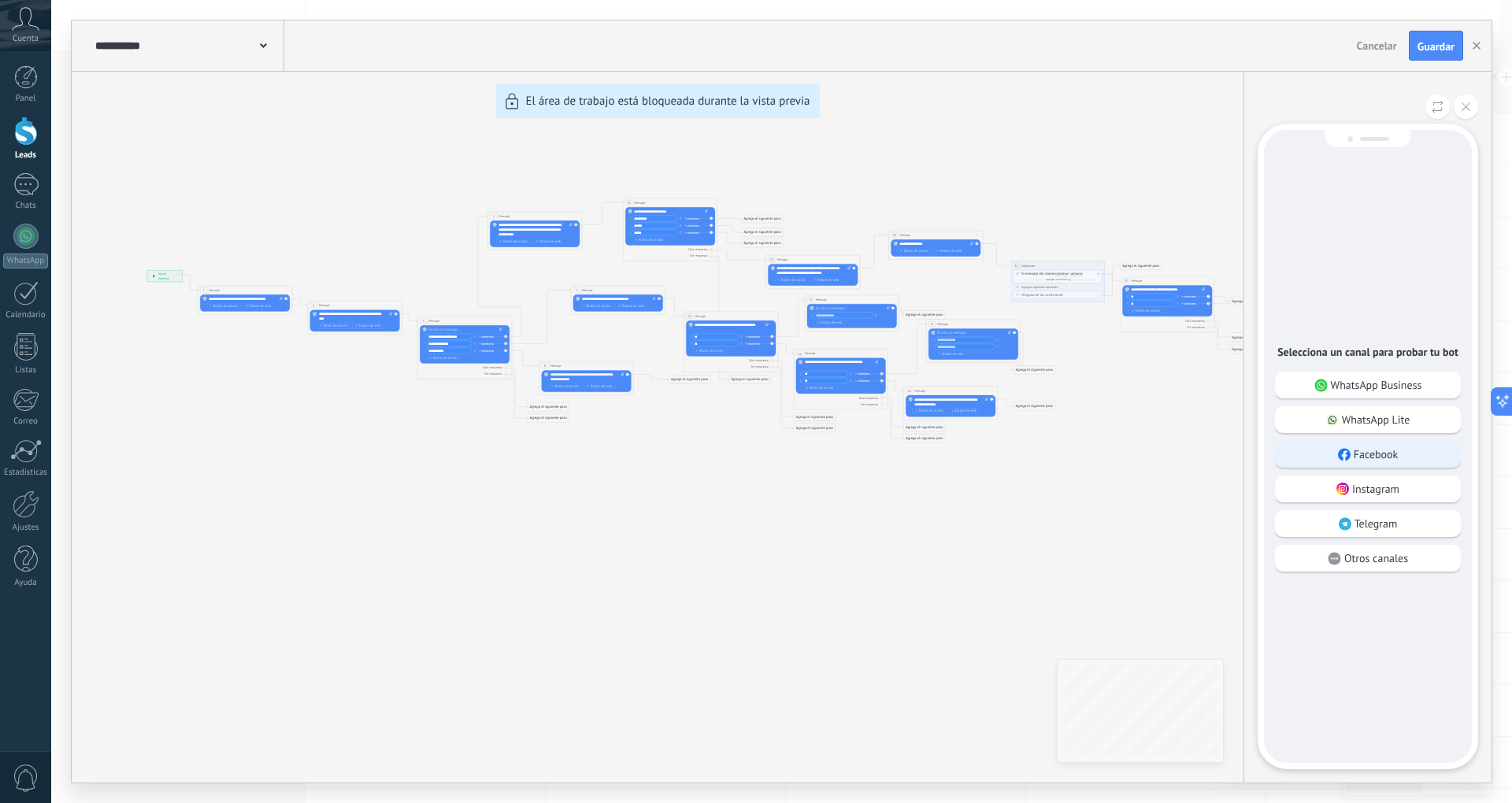 click on "Facebook" at bounding box center (1376, 454) 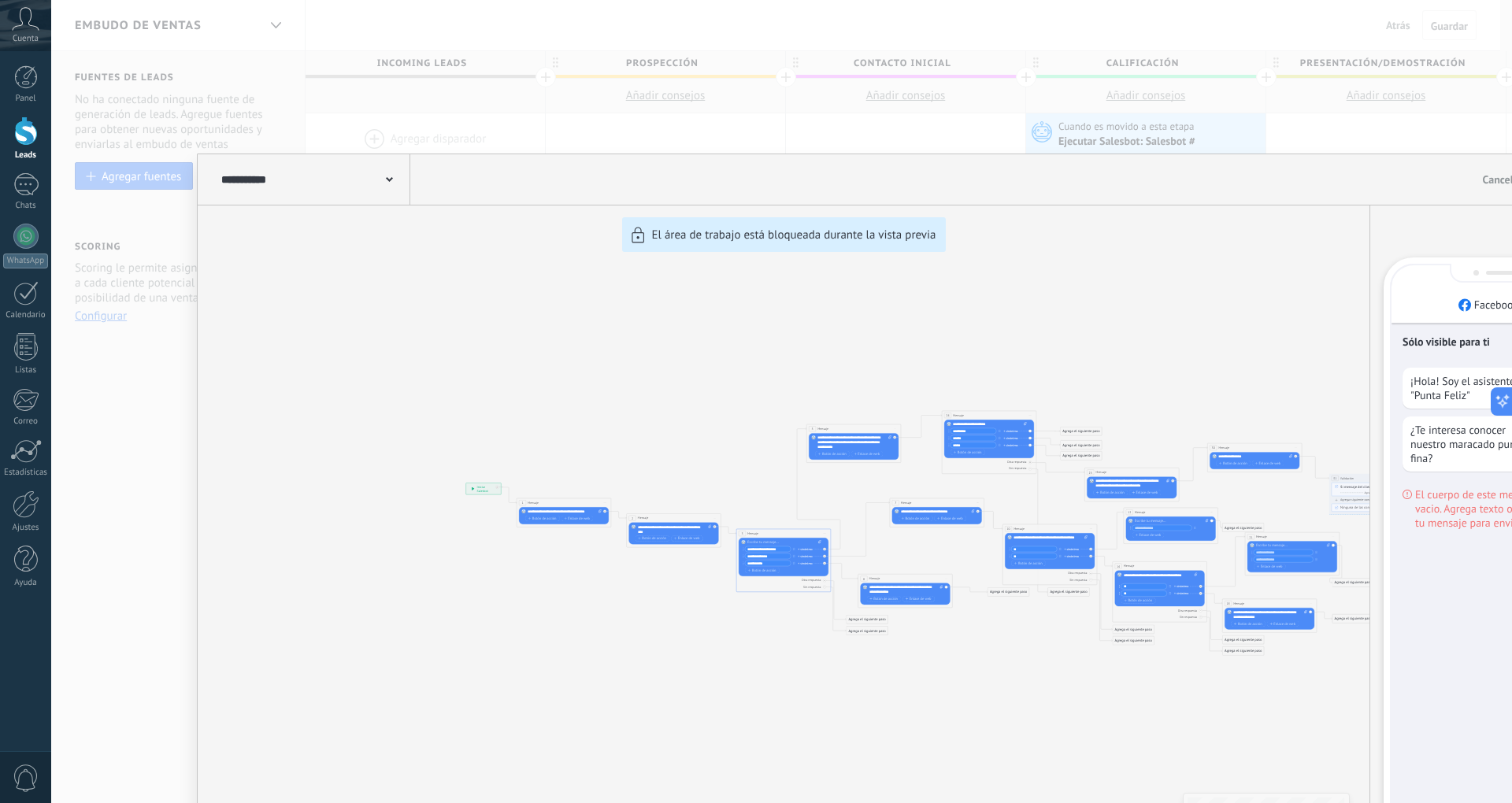 type on "**********" 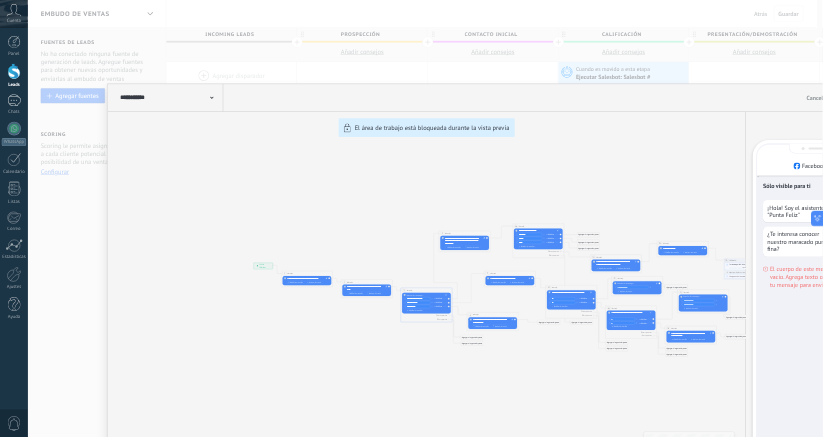 scroll, scrollTop: 19, scrollLeft: 0, axis: vertical 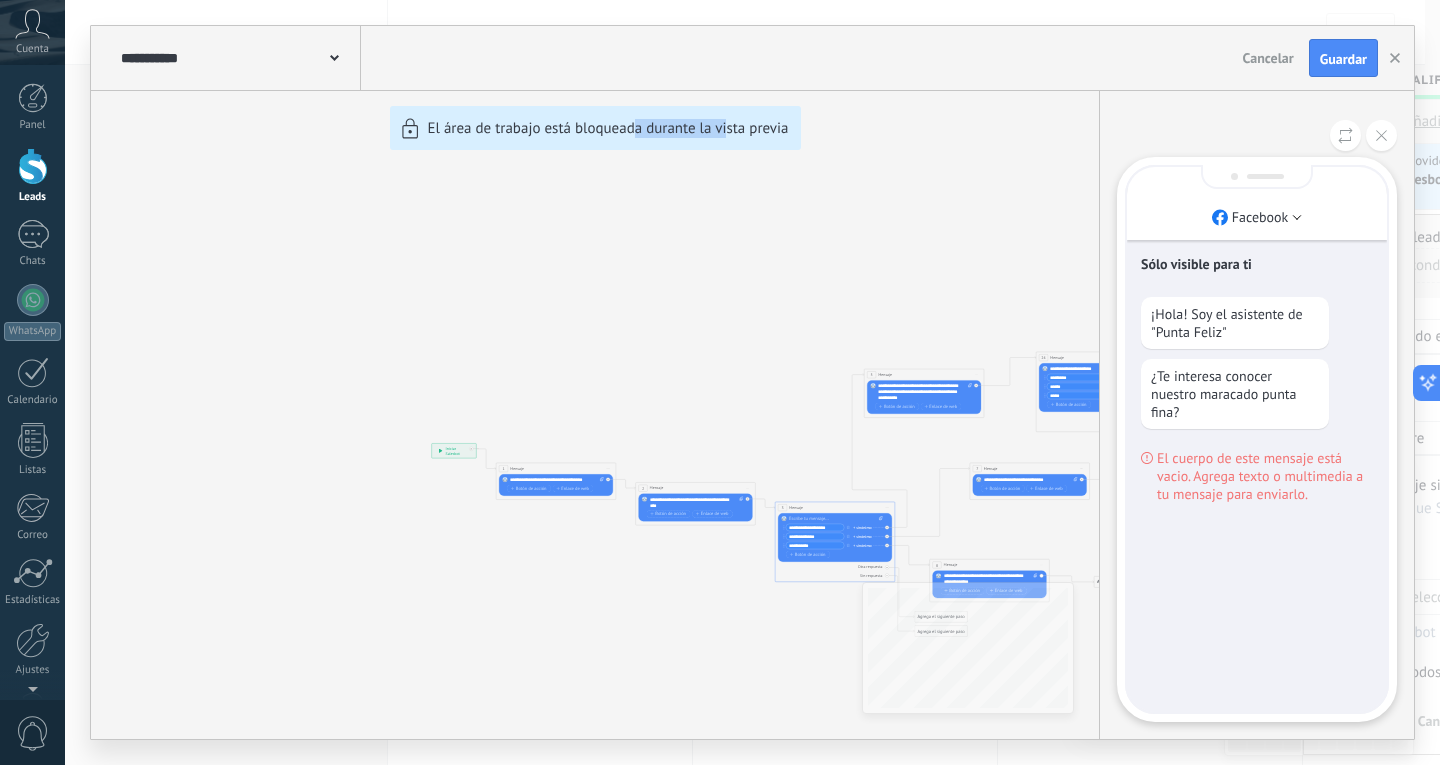 drag, startPoint x: 722, startPoint y: 345, endPoint x: 633, endPoint y: 278, distance: 111.40018 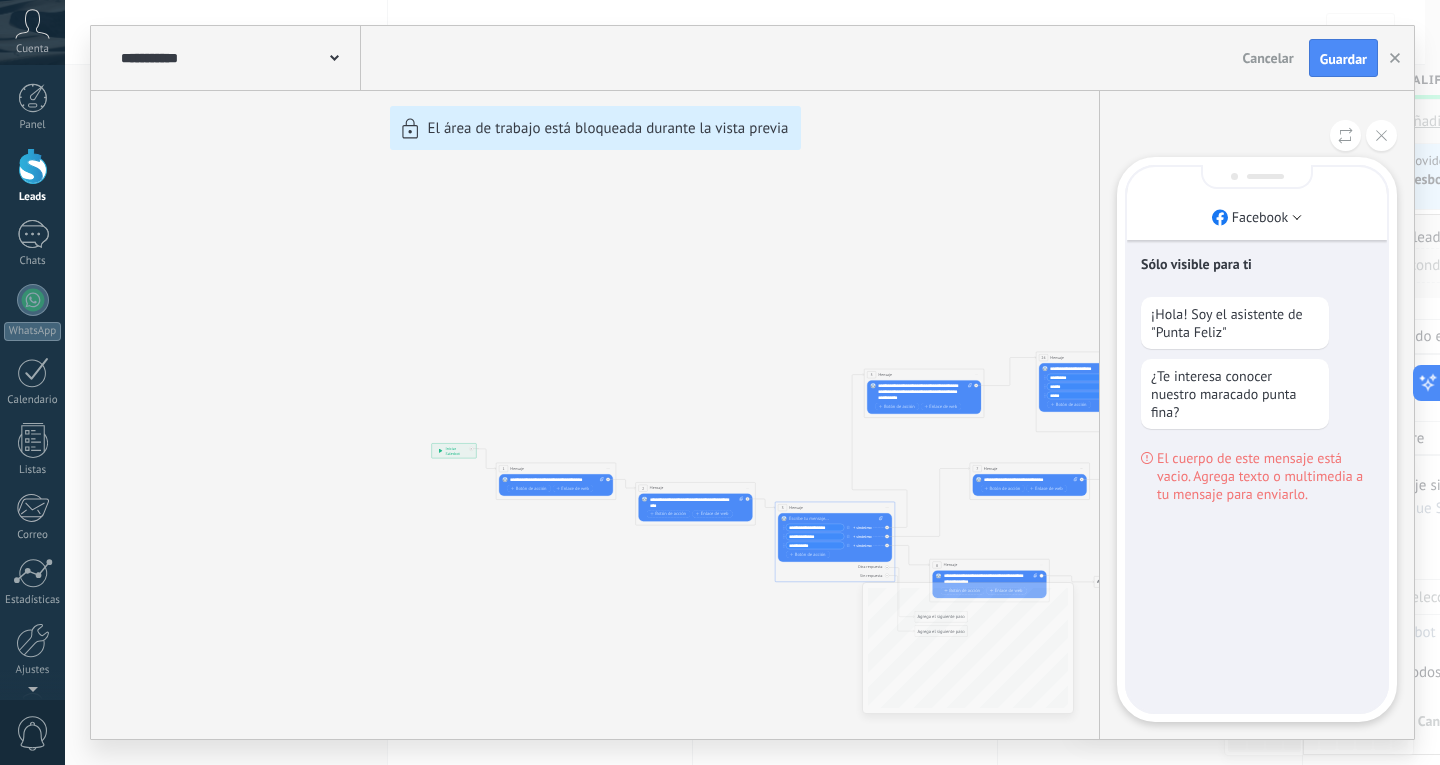 click at bounding box center [1257, 135] 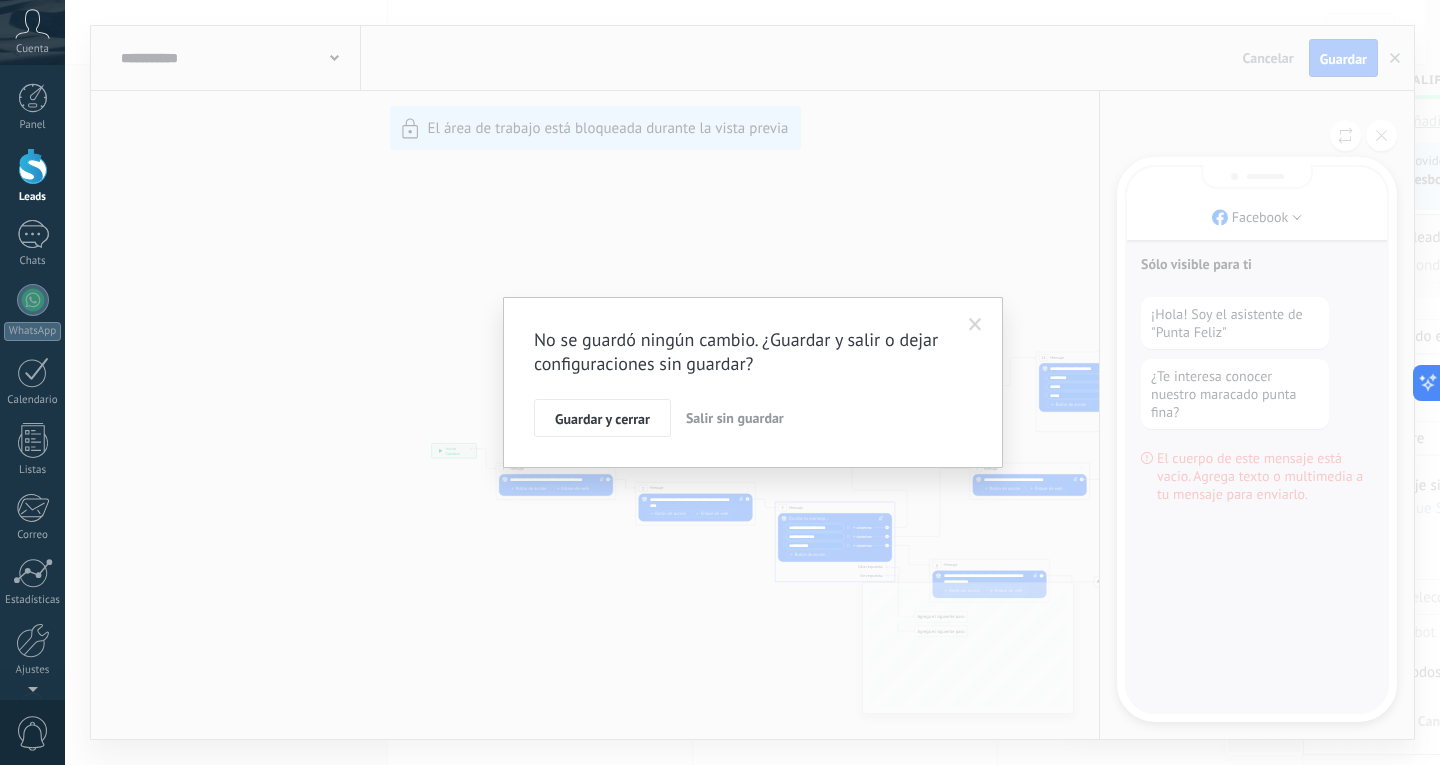 click at bounding box center [975, 325] 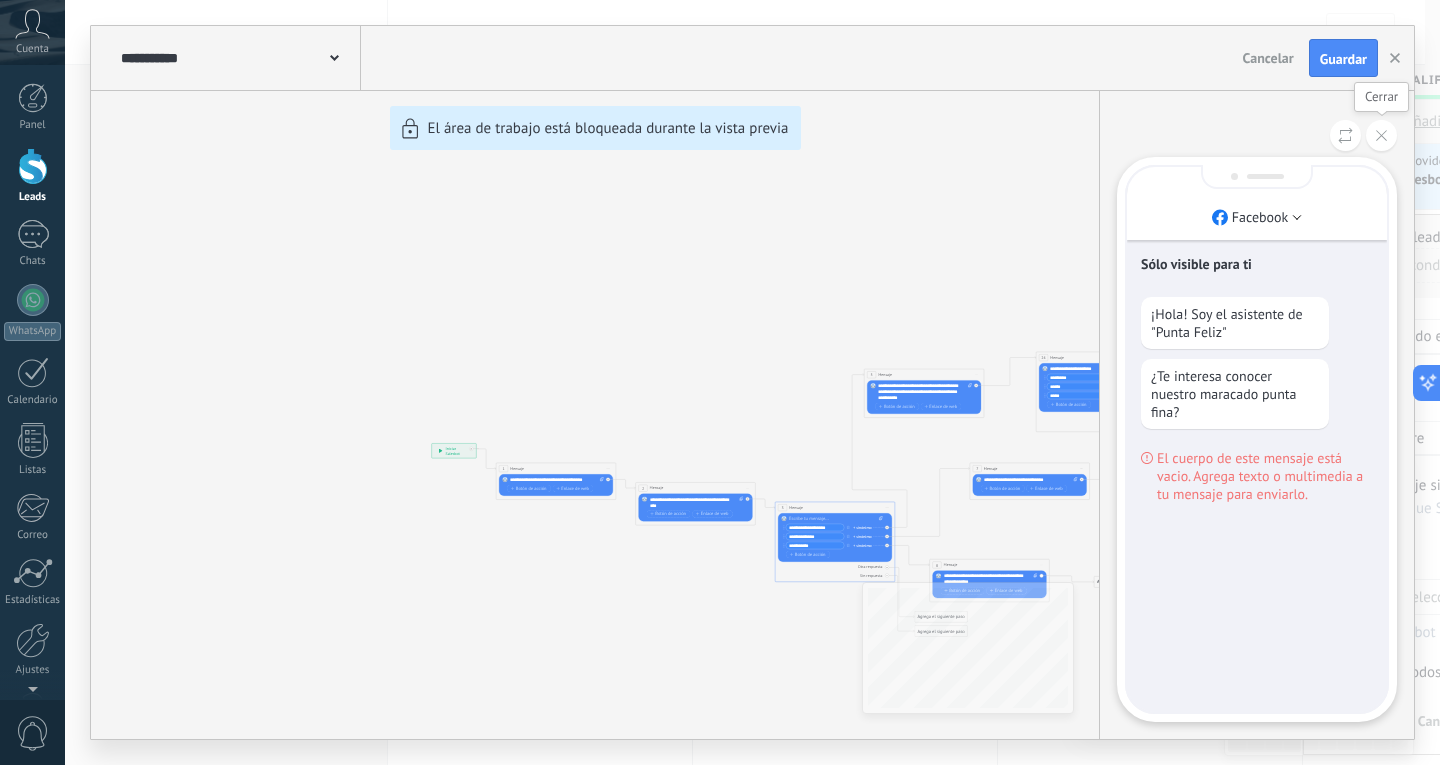 click 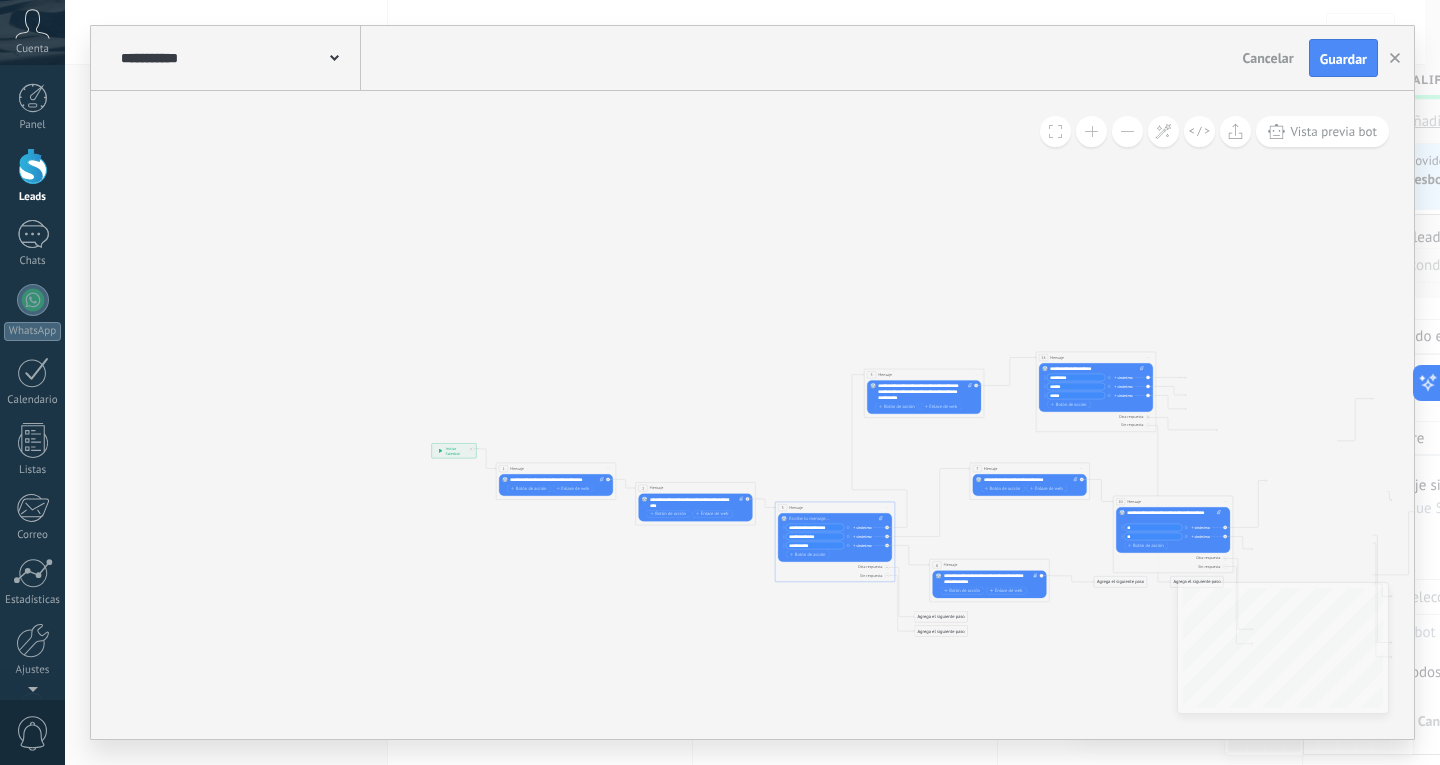type 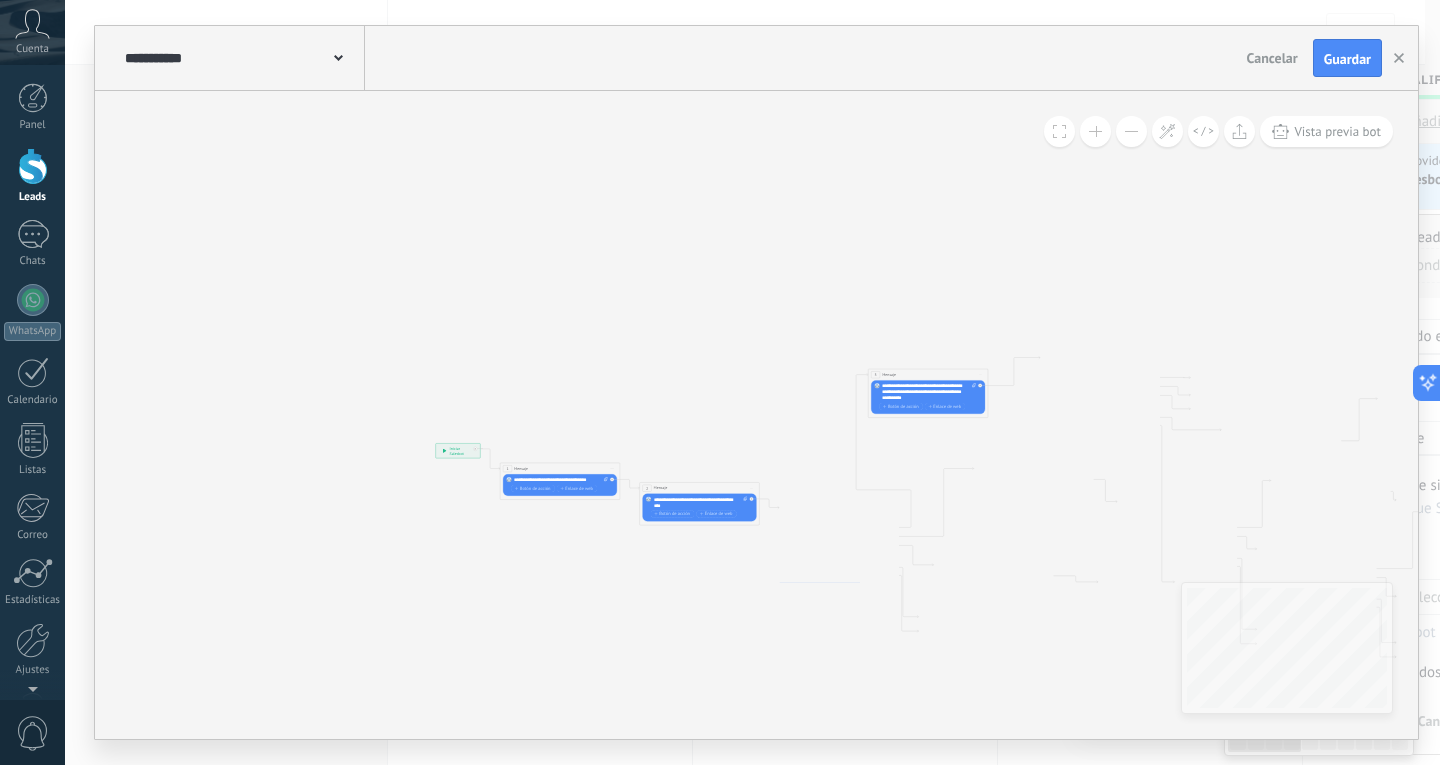 scroll, scrollTop: 19, scrollLeft: 0, axis: vertical 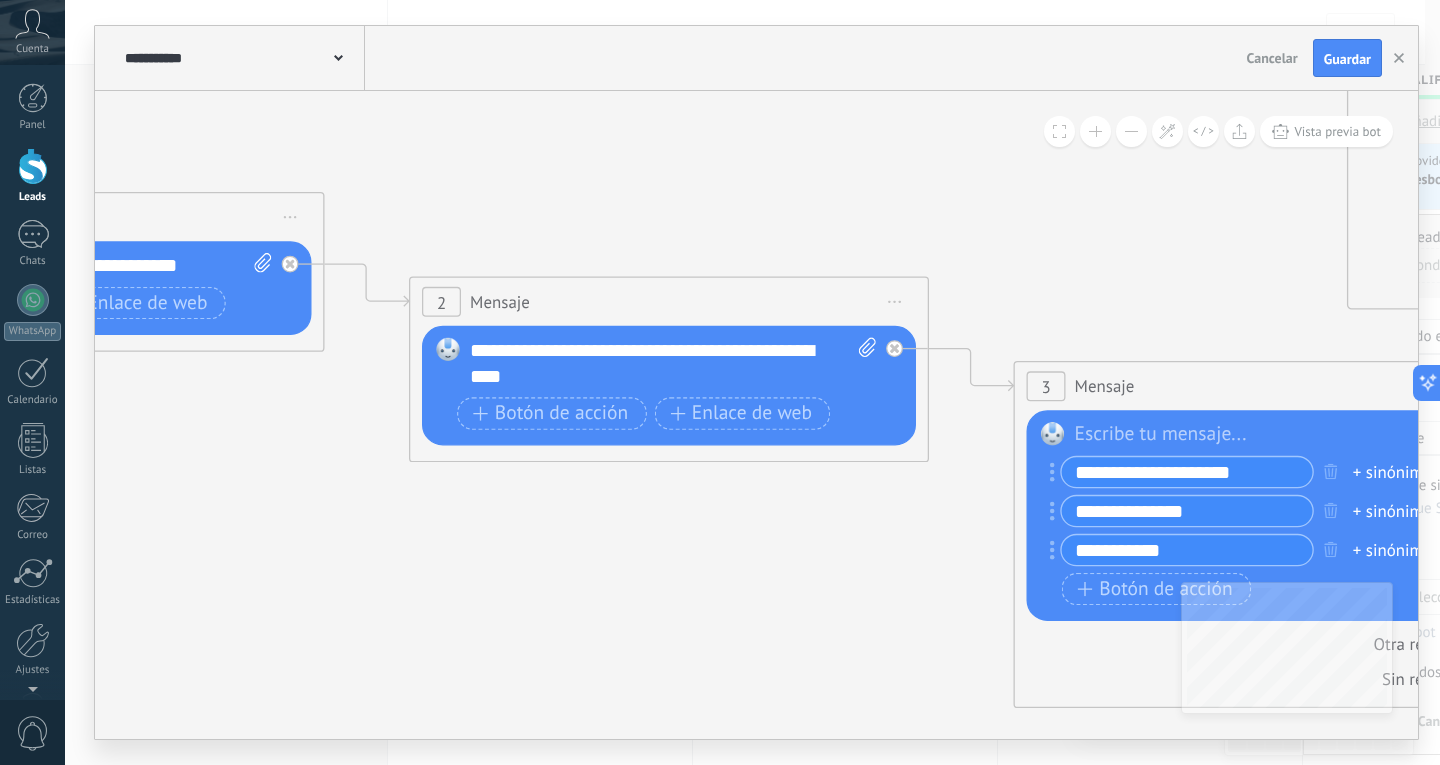 click on "**********" at bounding box center [673, 364] 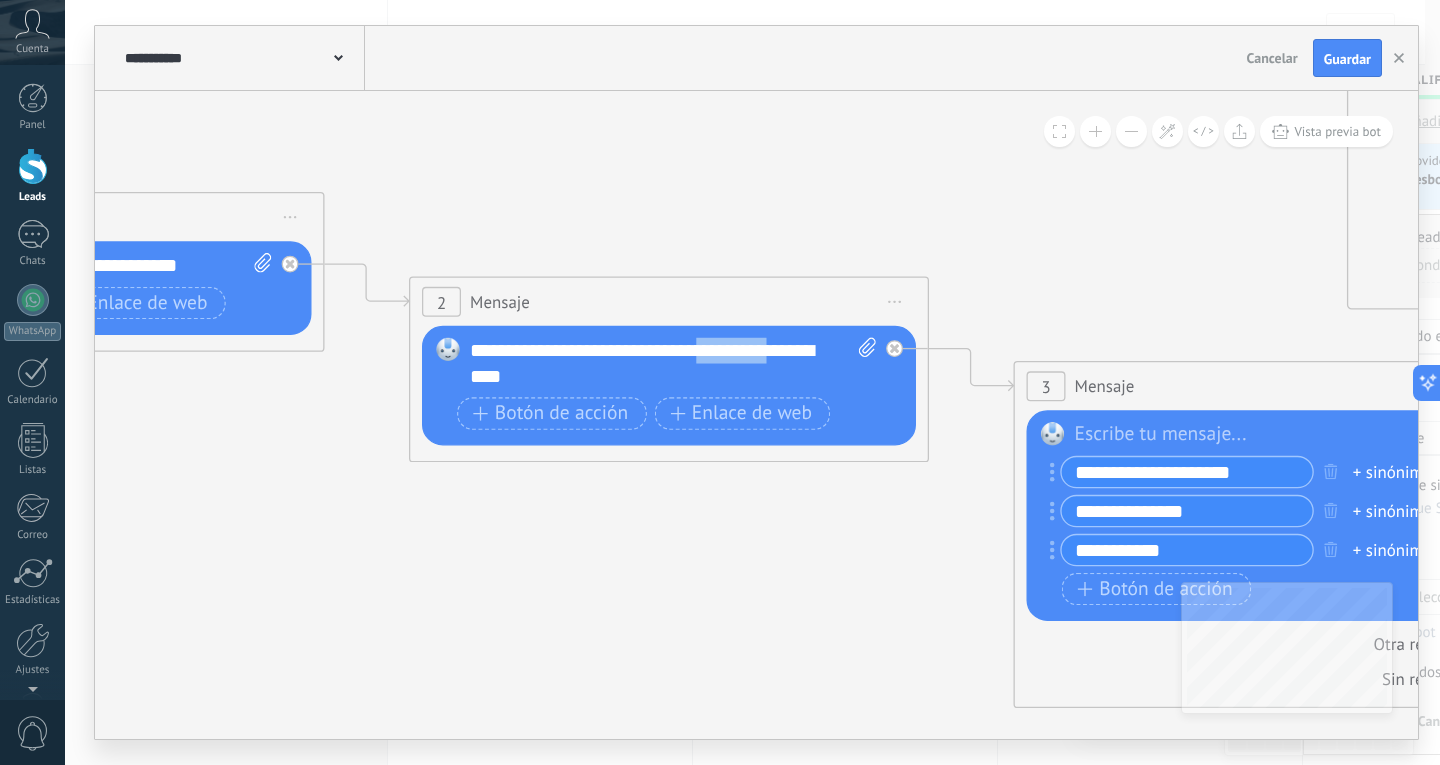 click on "**********" at bounding box center (673, 364) 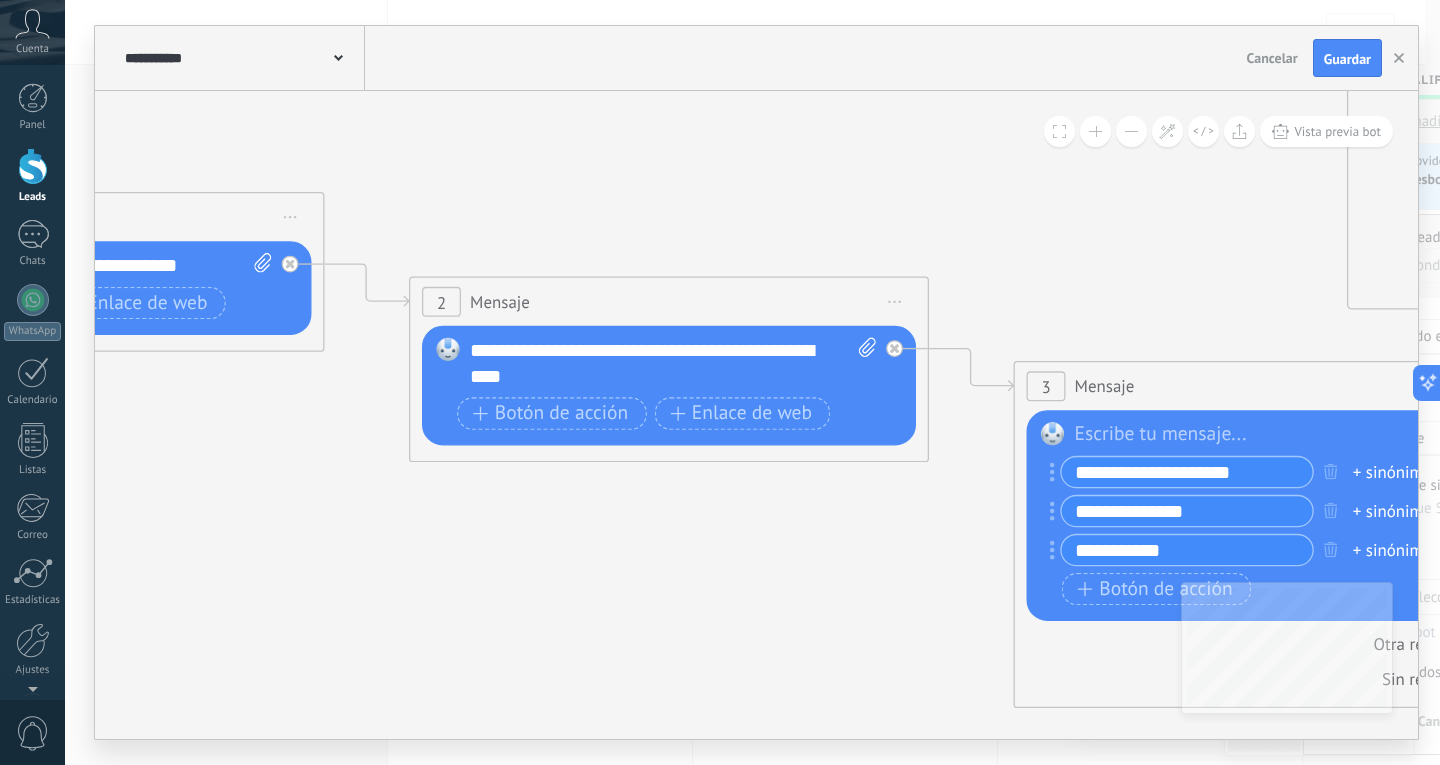 click 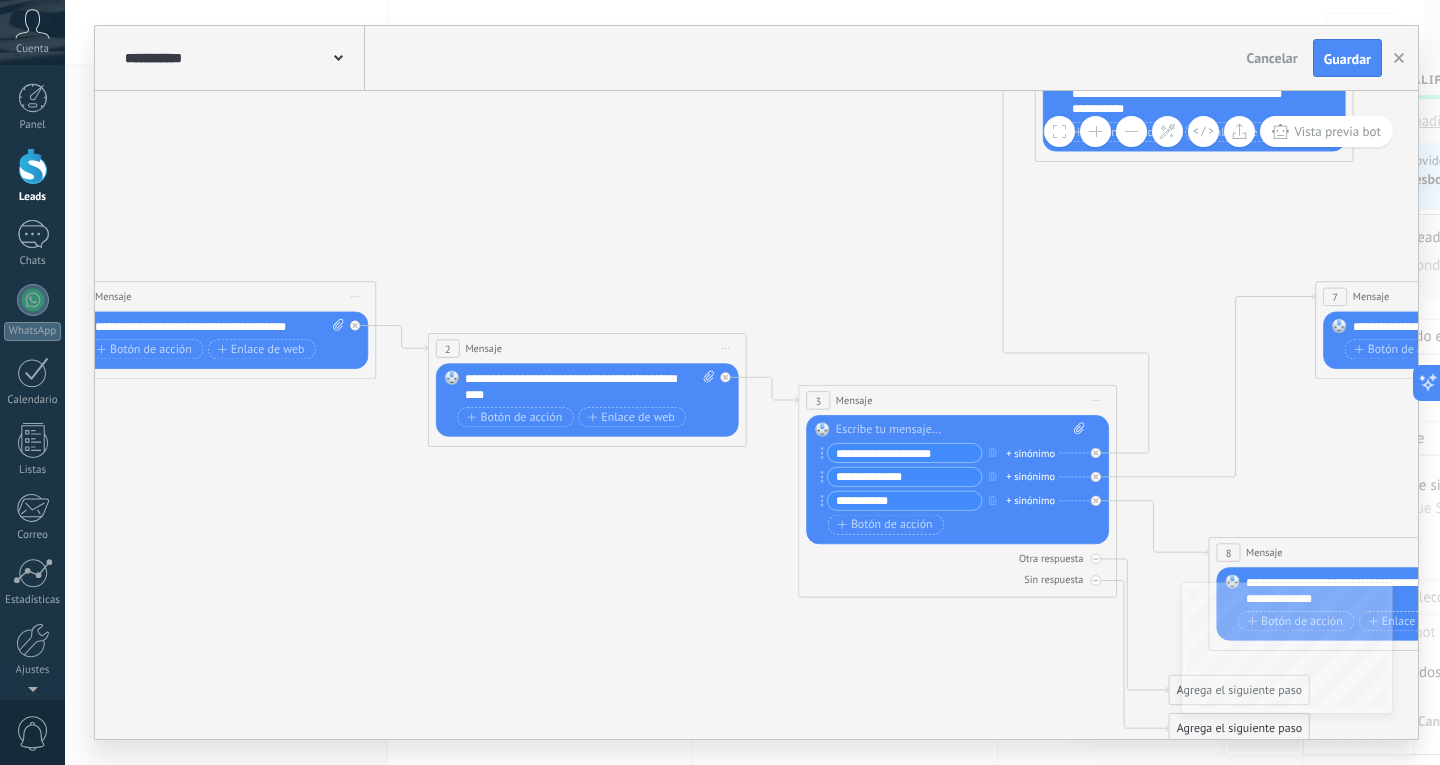 drag, startPoint x: 912, startPoint y: 497, endPoint x: 728, endPoint y: 476, distance: 185.19449 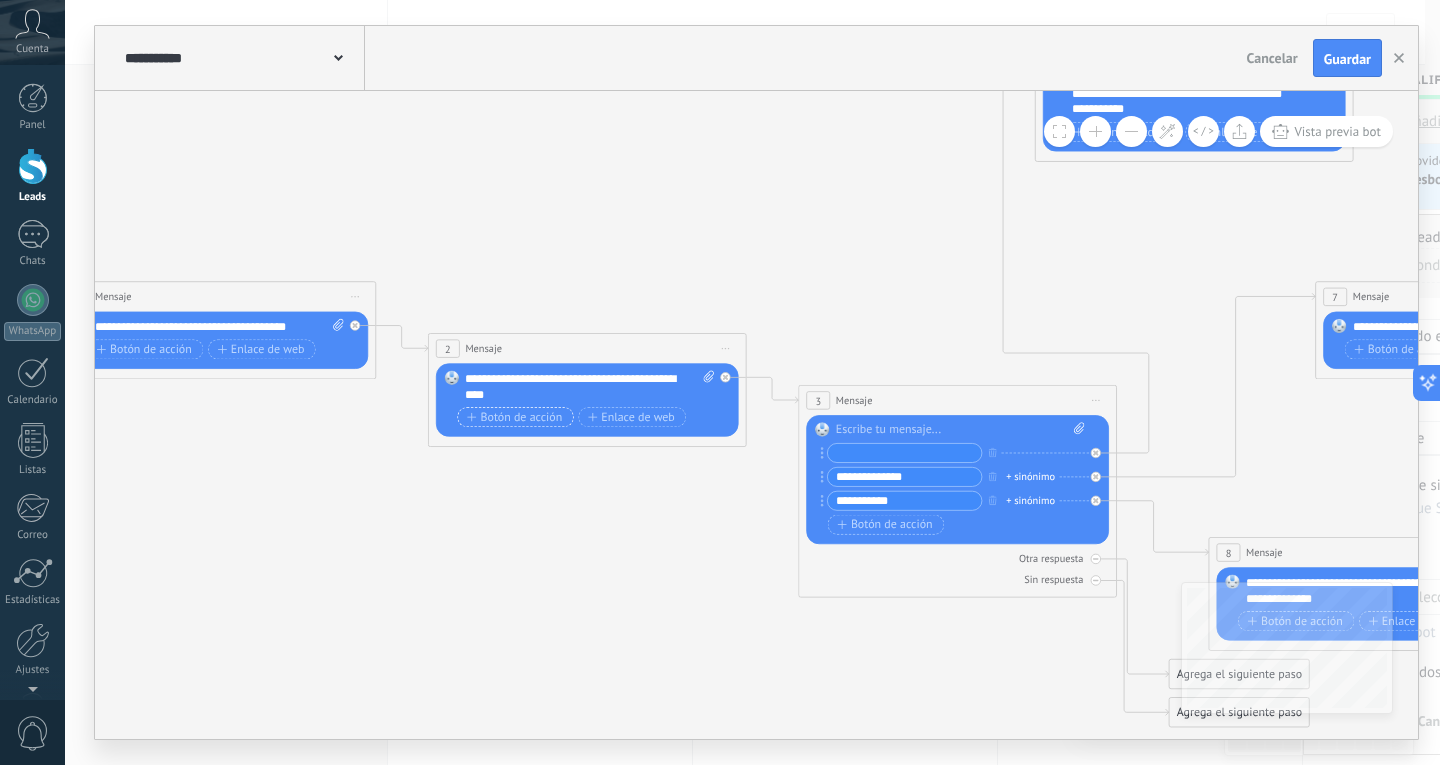type 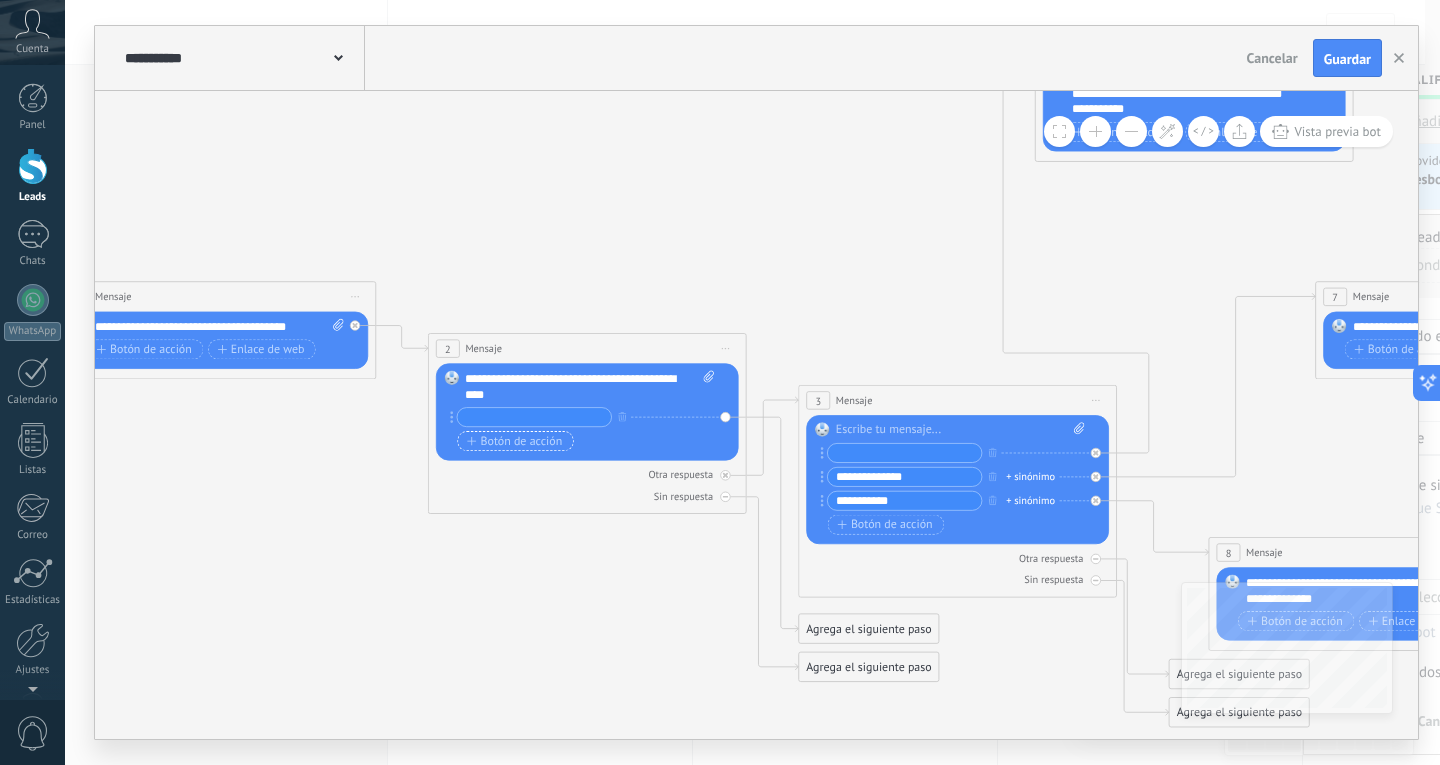 click on "Botón de acción" at bounding box center [514, 441] 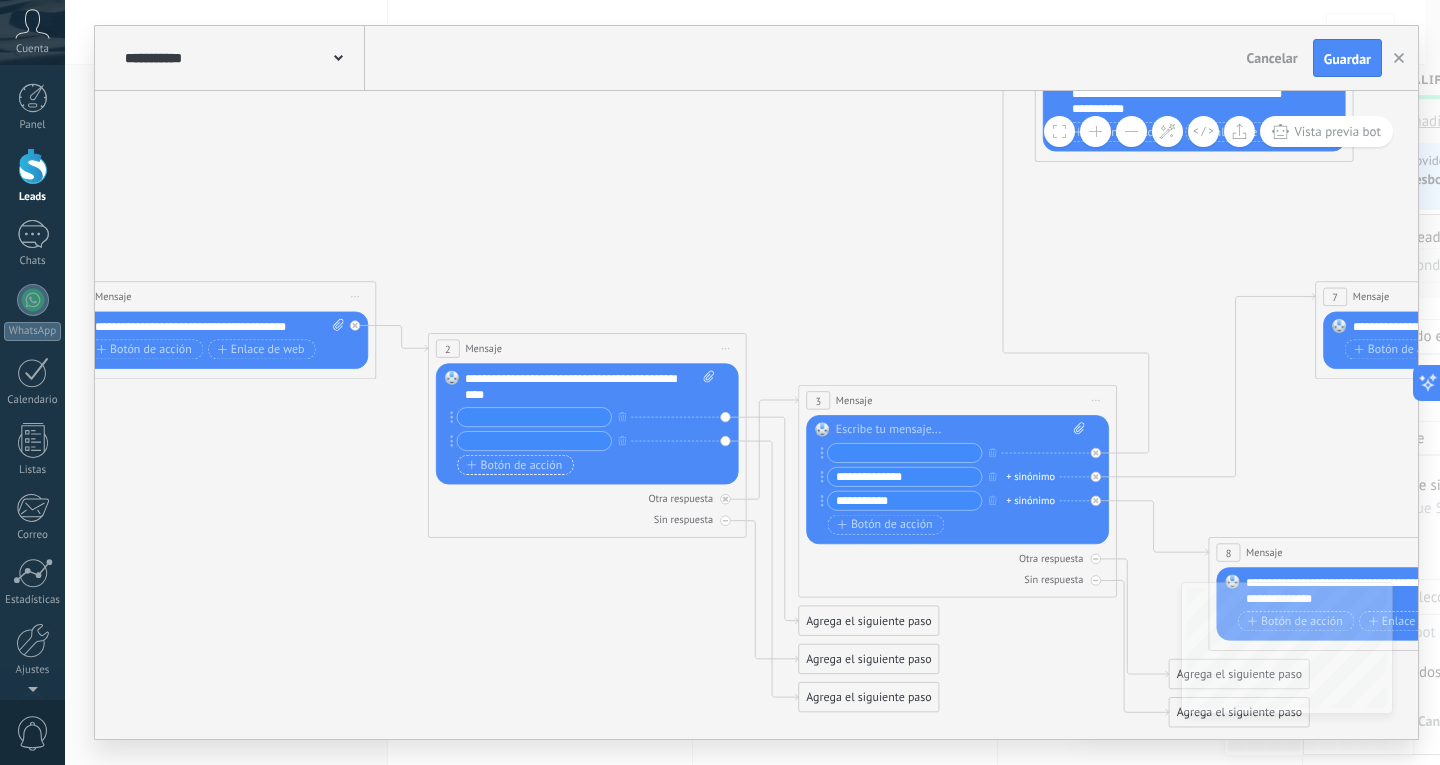 click on "Botón de acción" at bounding box center (514, 465) 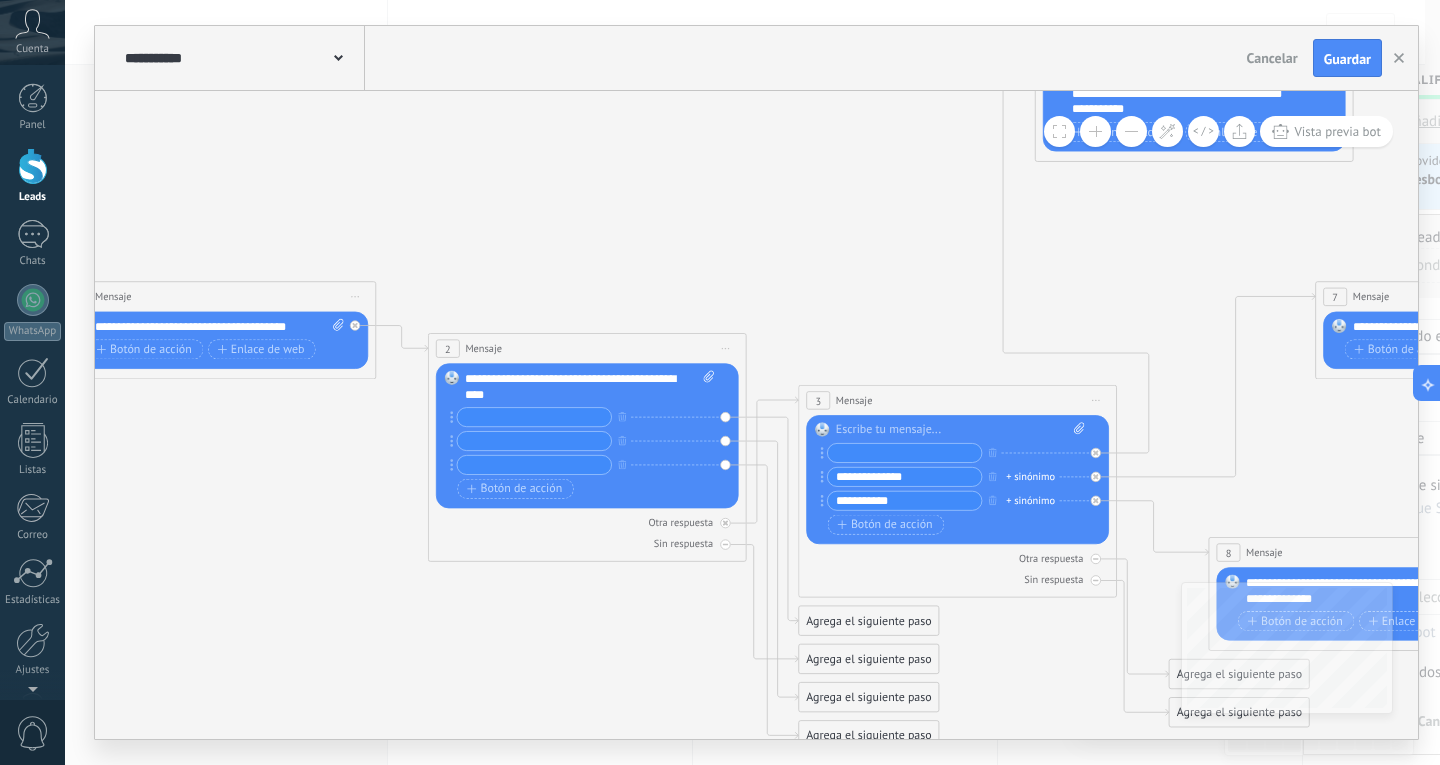 click at bounding box center (534, 417) 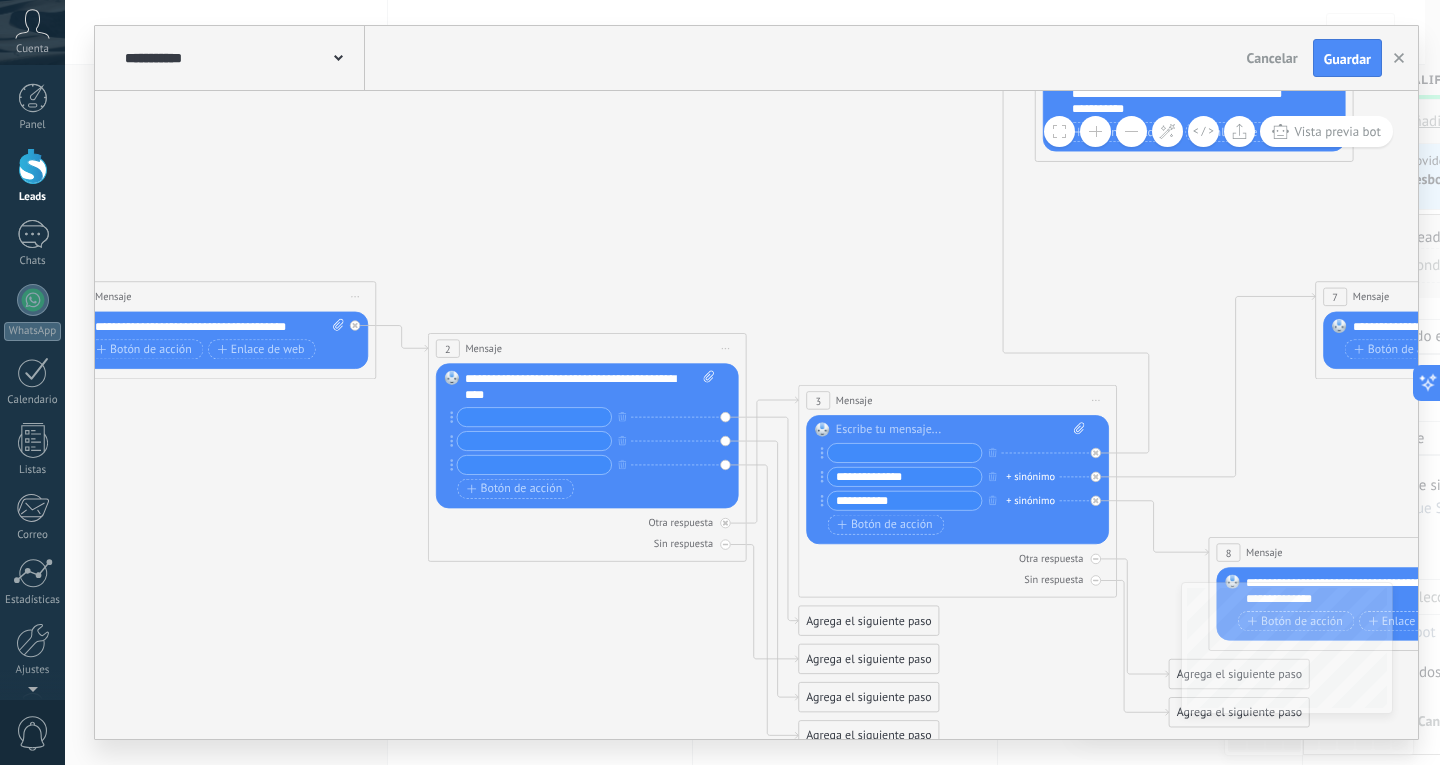 paste on "**********" 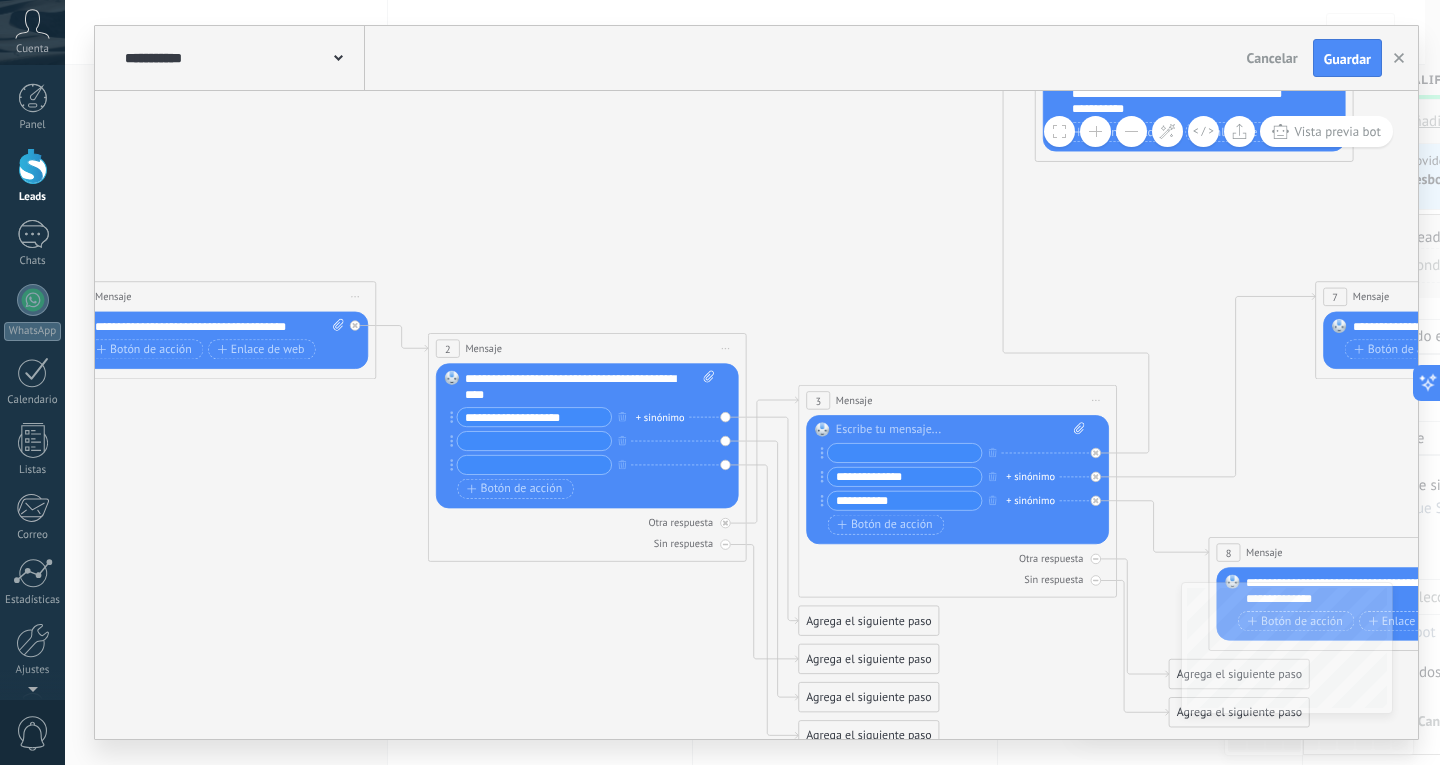 type on "**********" 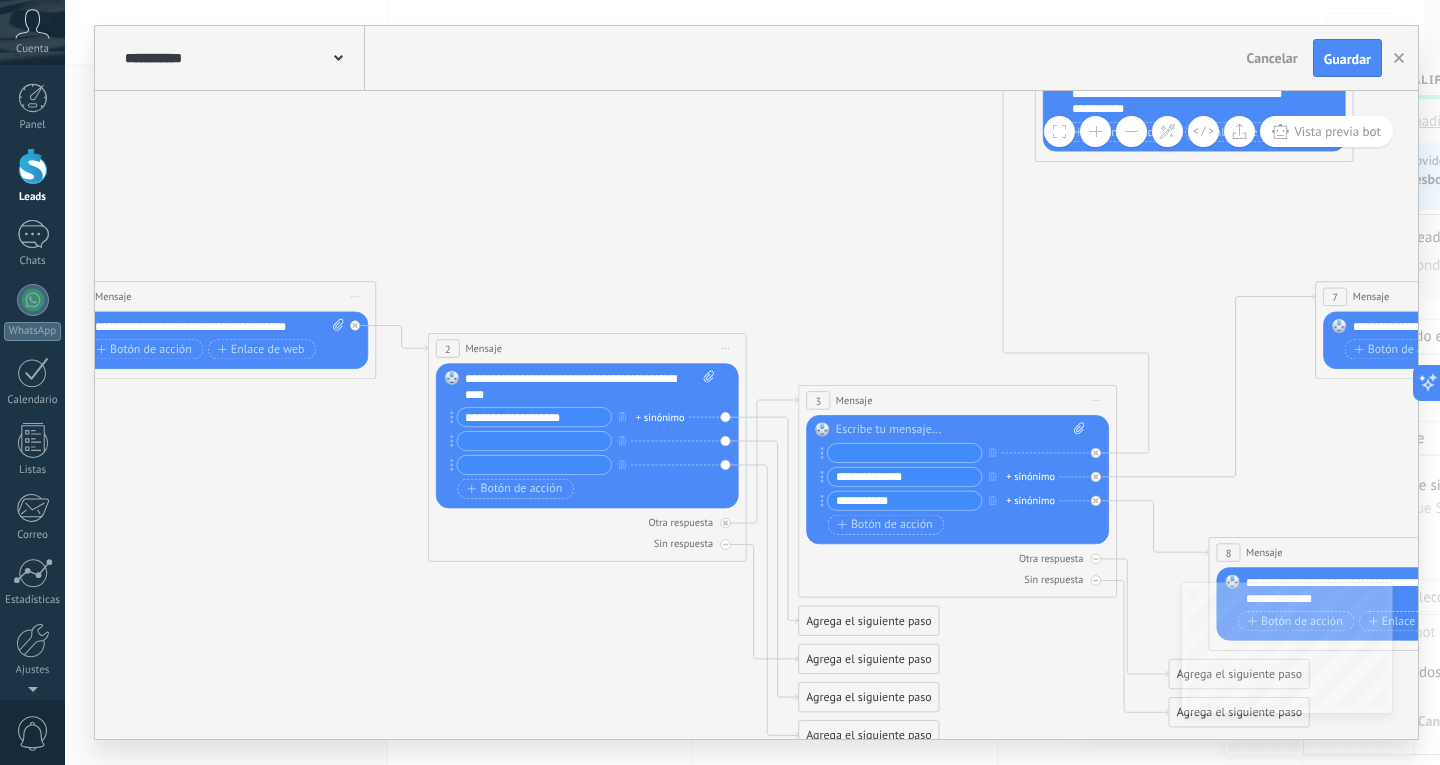 click on "**********" at bounding box center (905, 477) 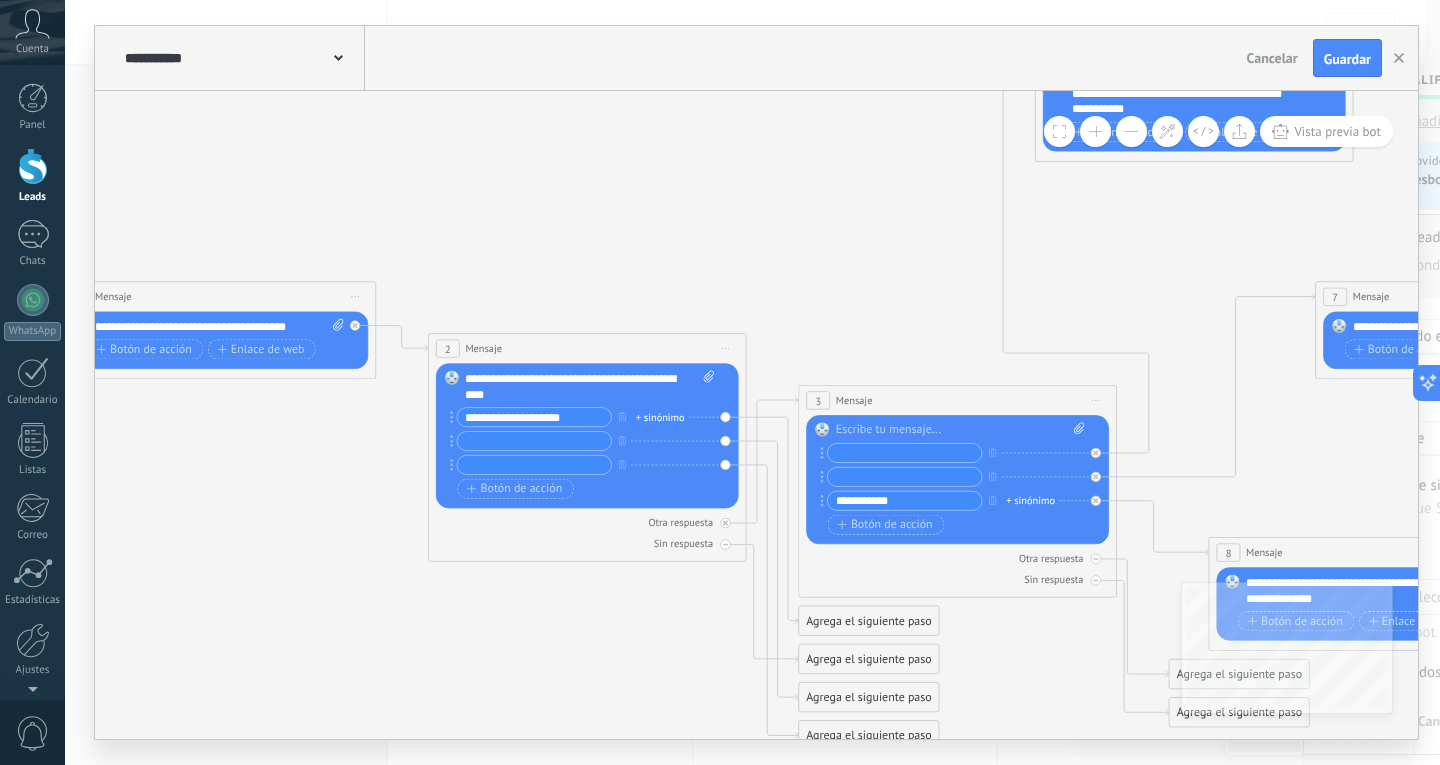 type 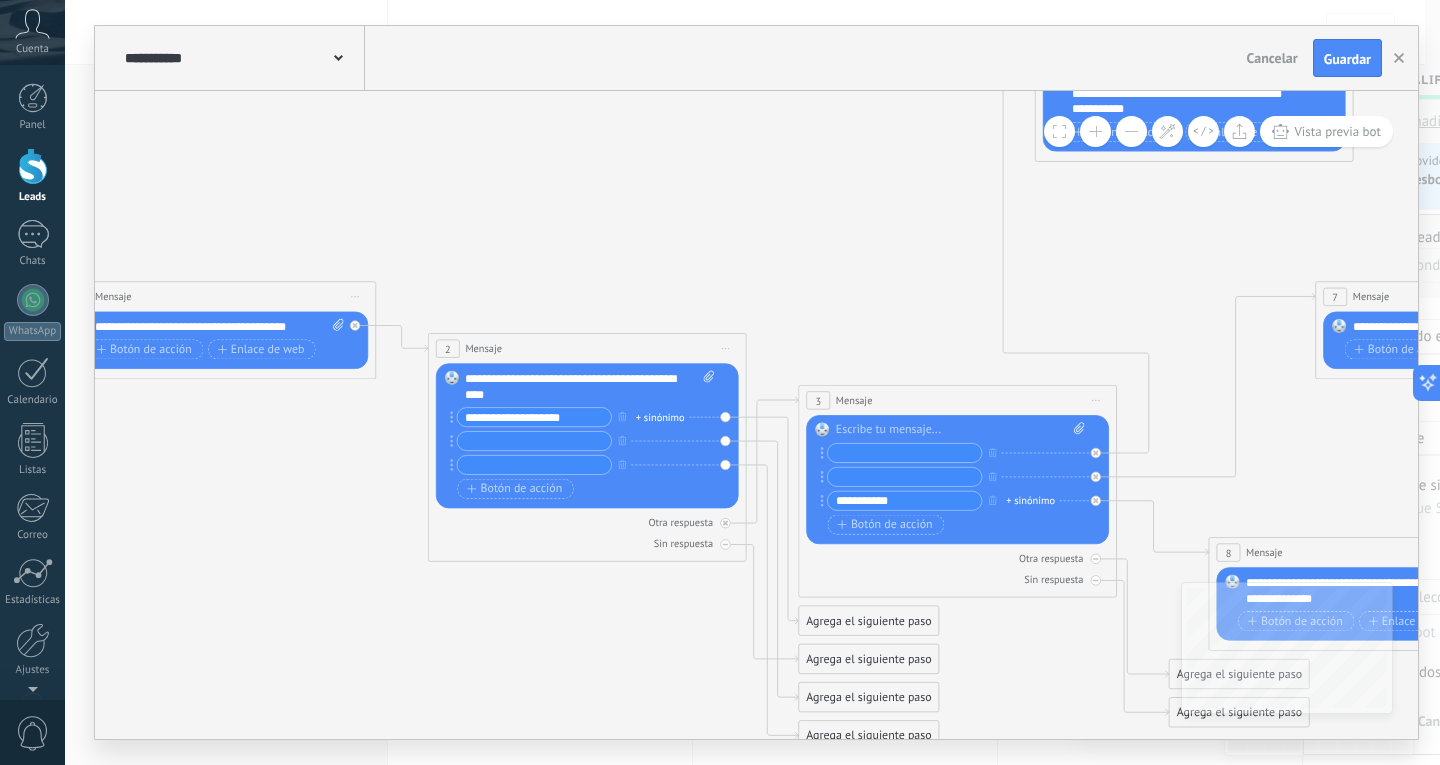 click at bounding box center [534, 441] 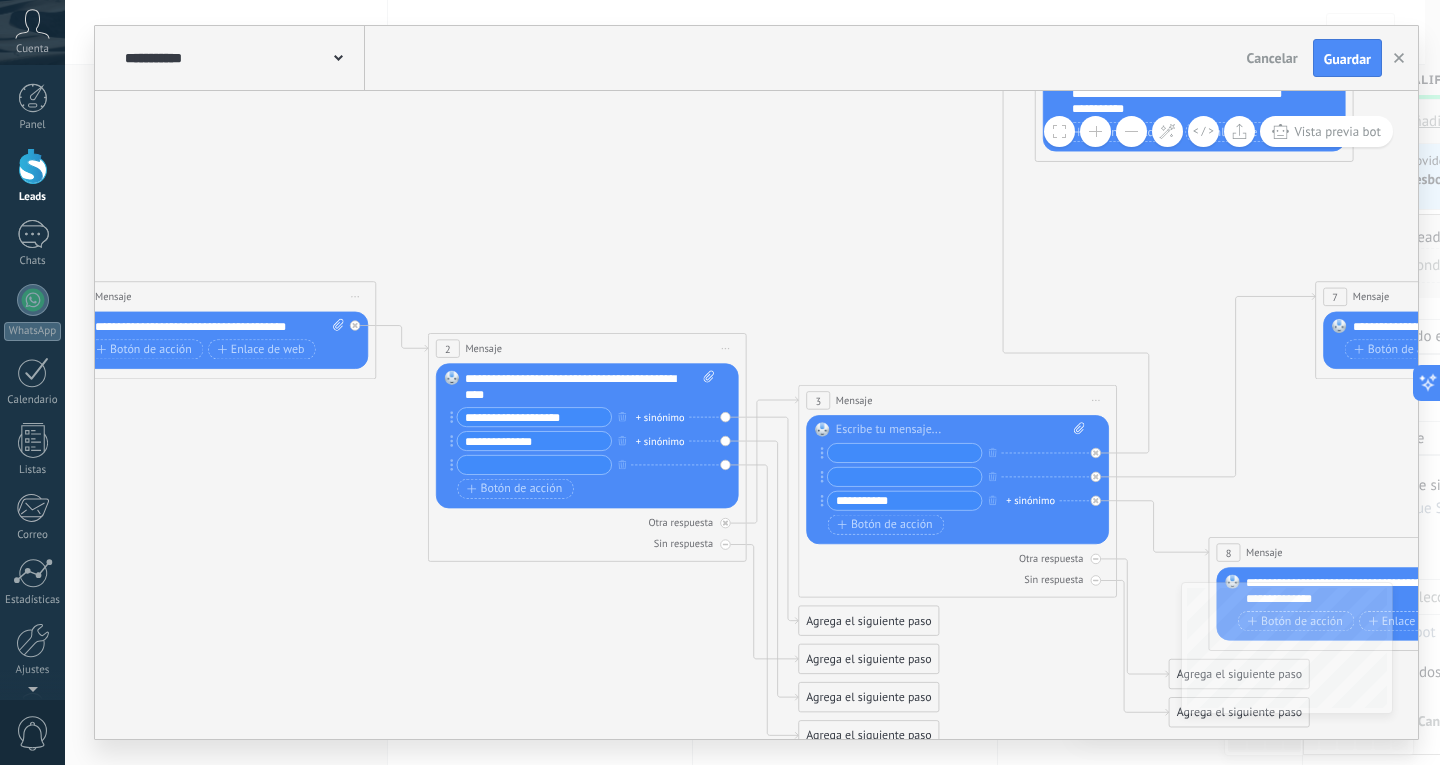 type on "**********" 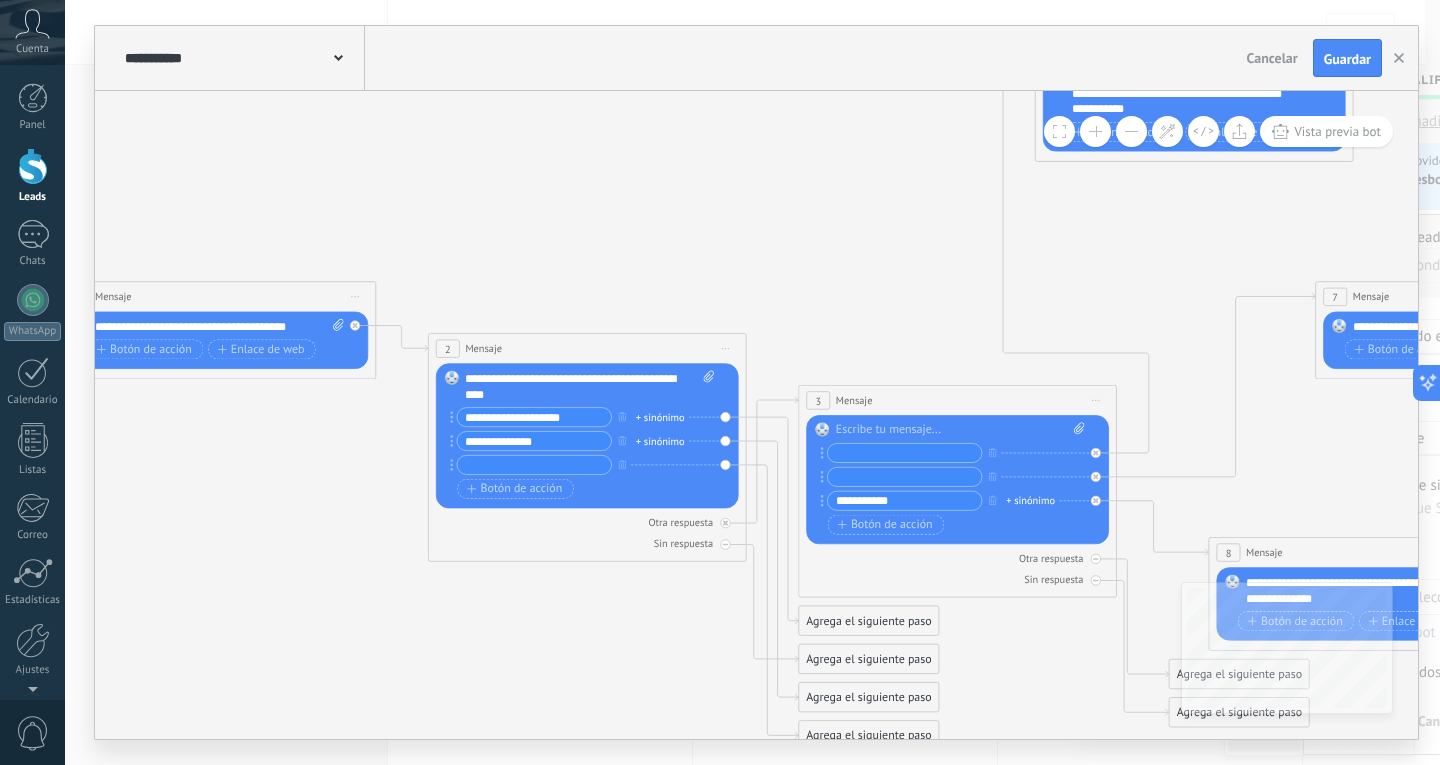 click on "**********" at bounding box center [905, 501] 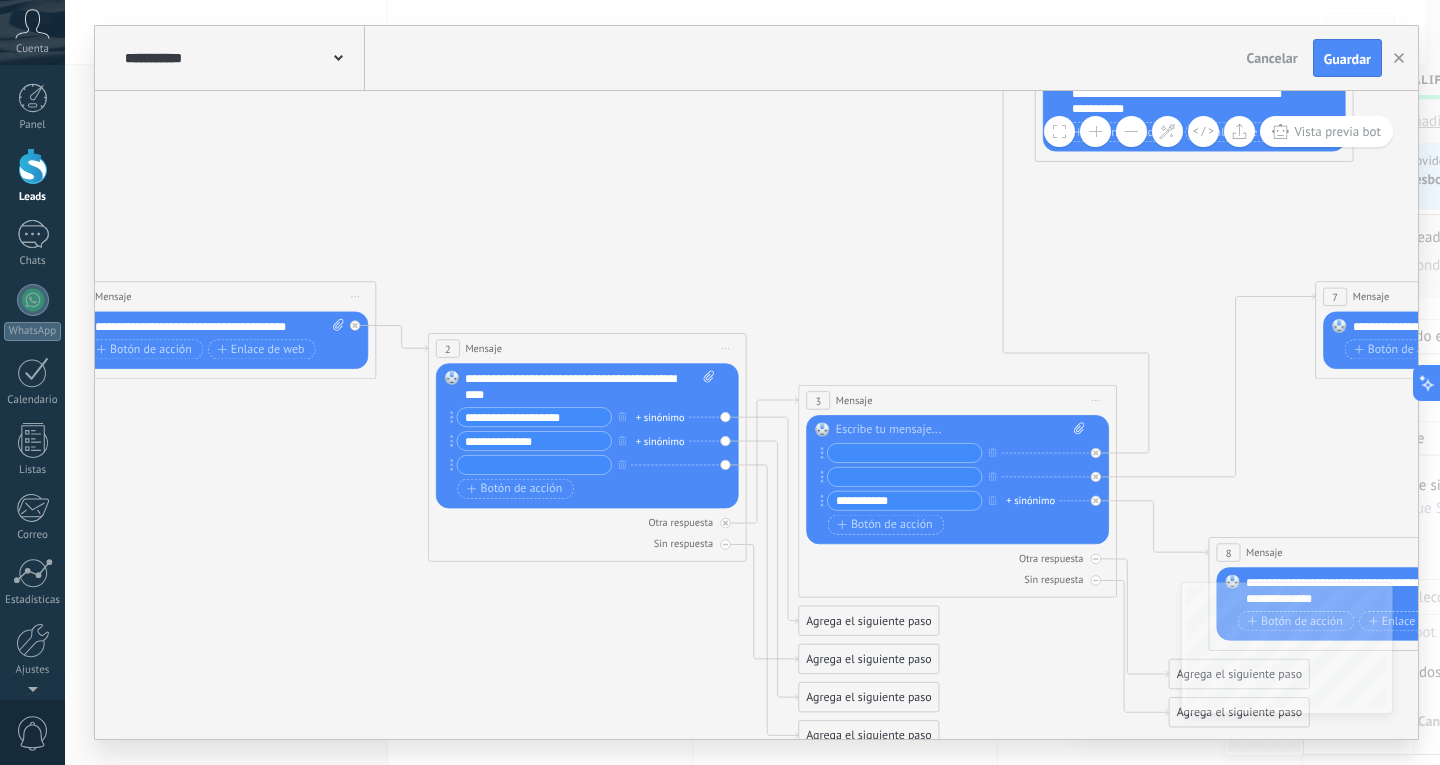 click on "**********" at bounding box center (905, 501) 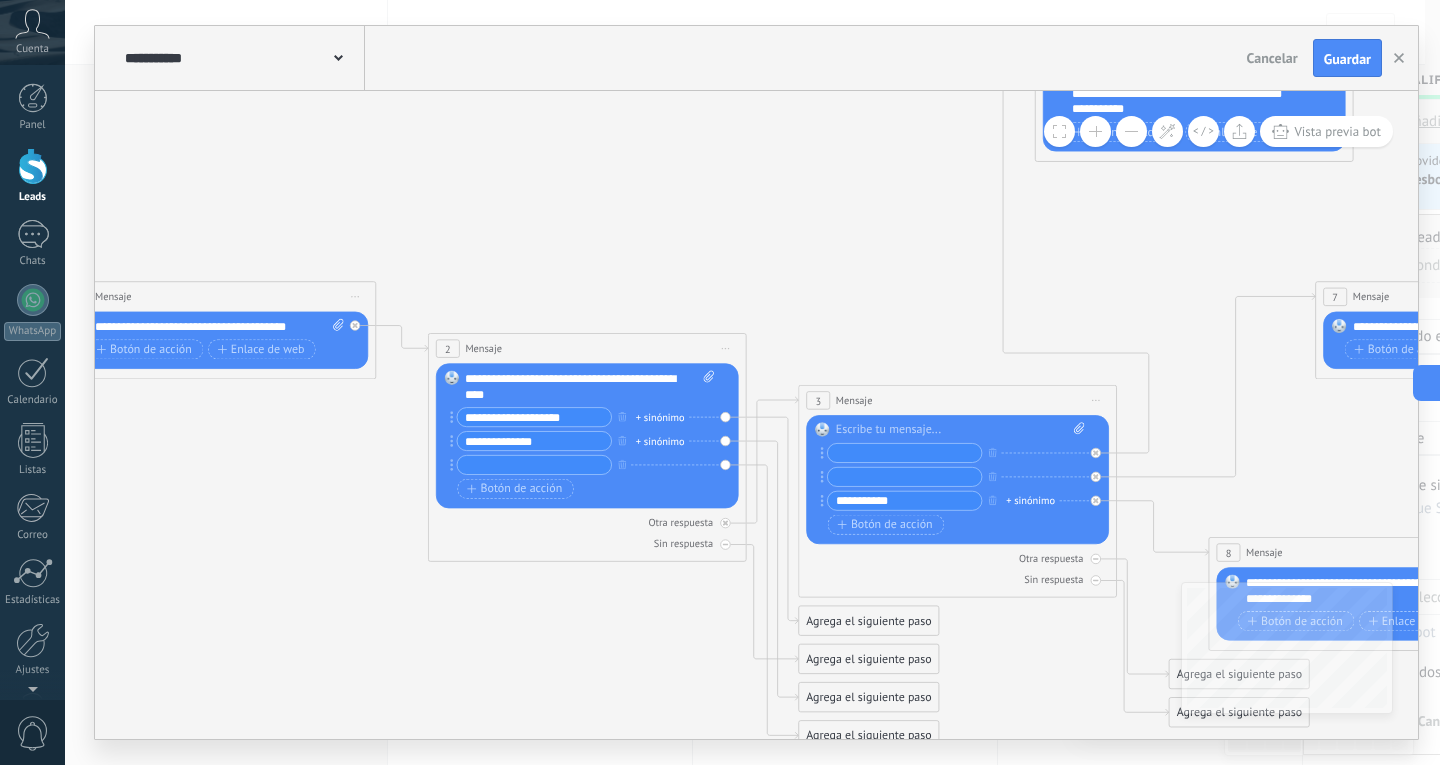 click on "**********" at bounding box center (905, 501) 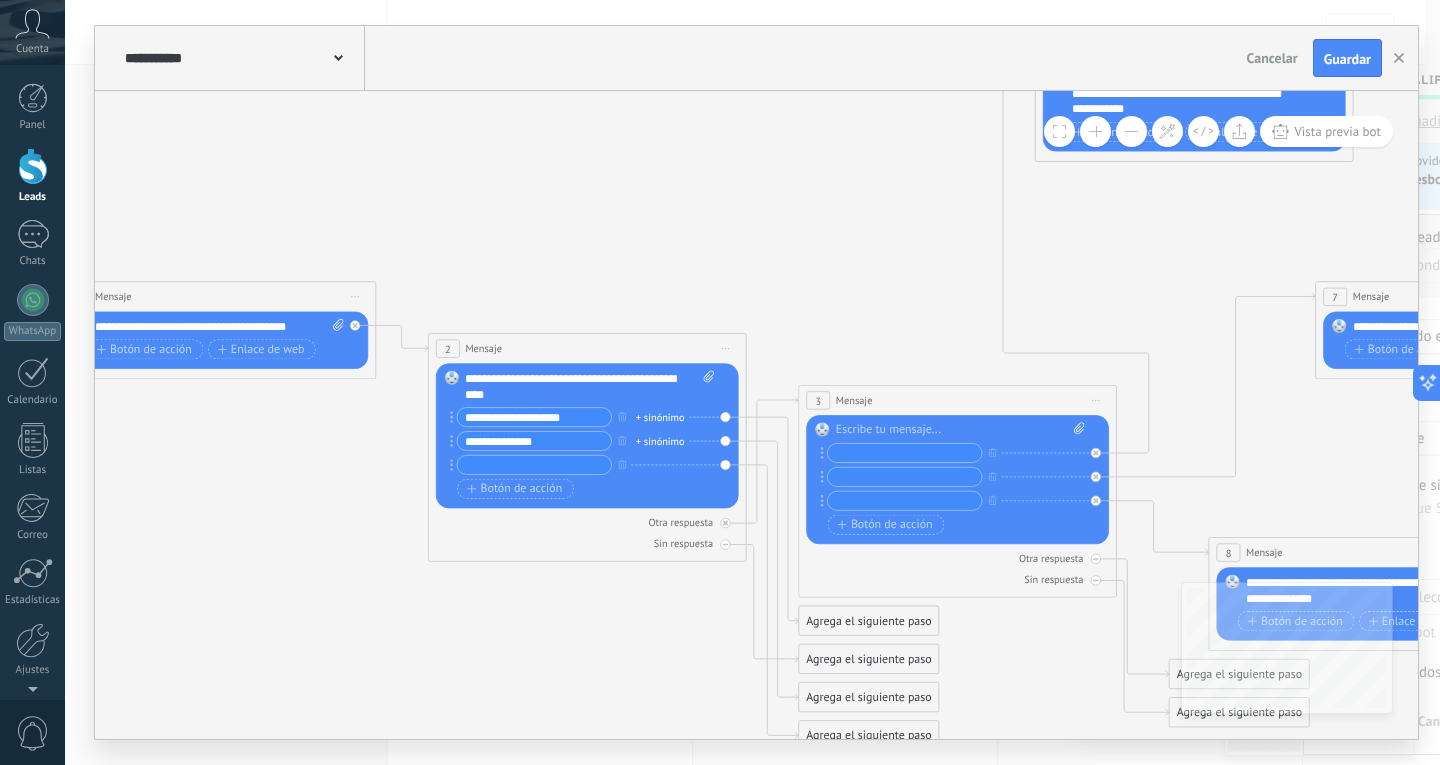 type 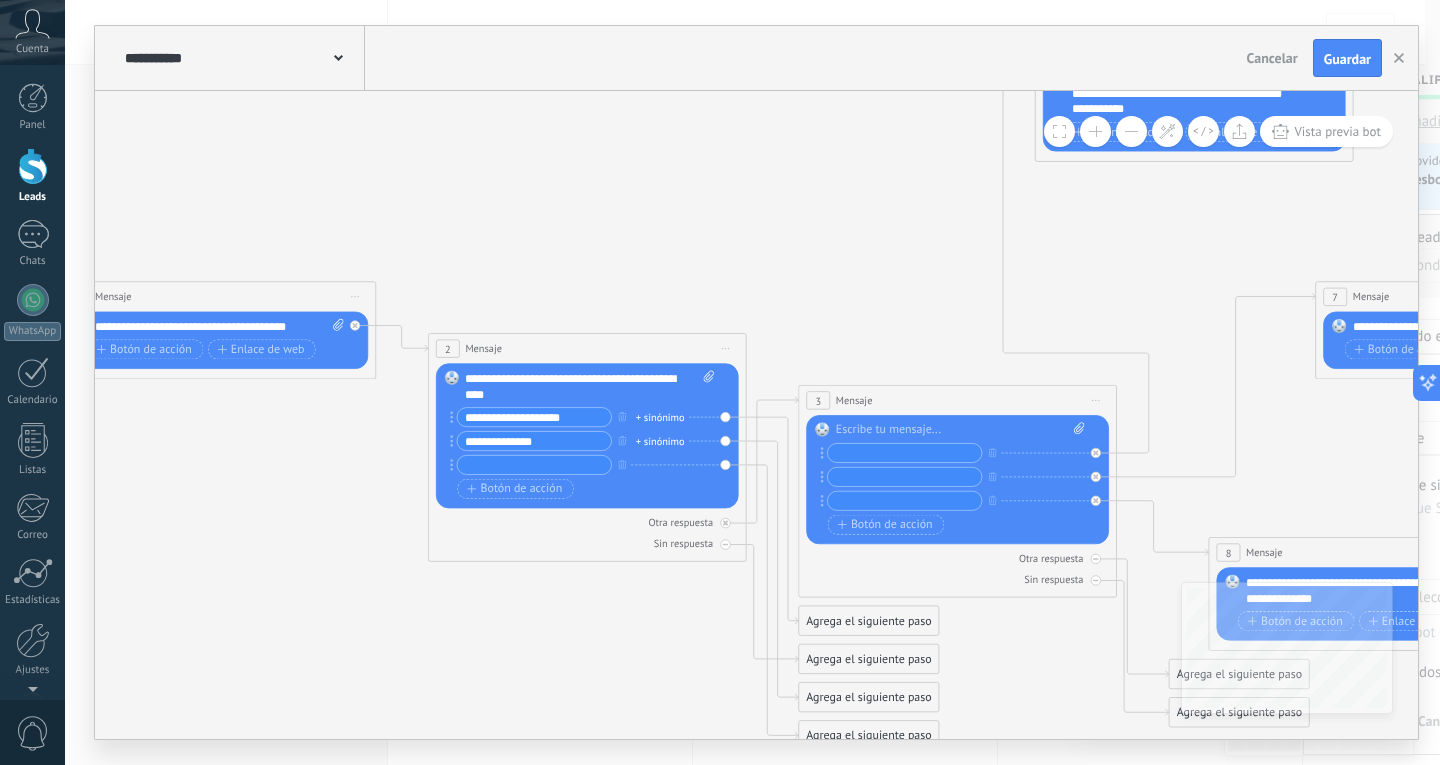 click at bounding box center (534, 465) 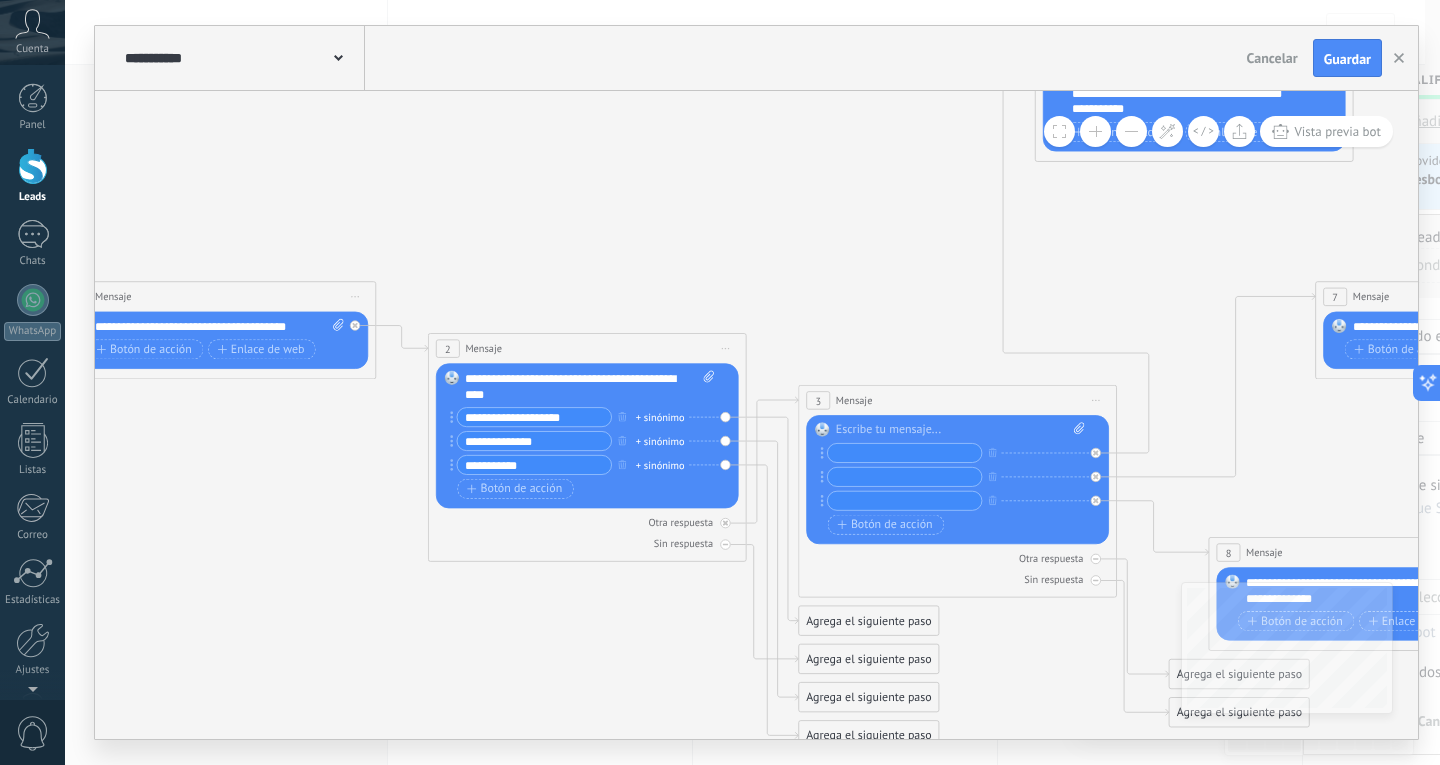 type on "**********" 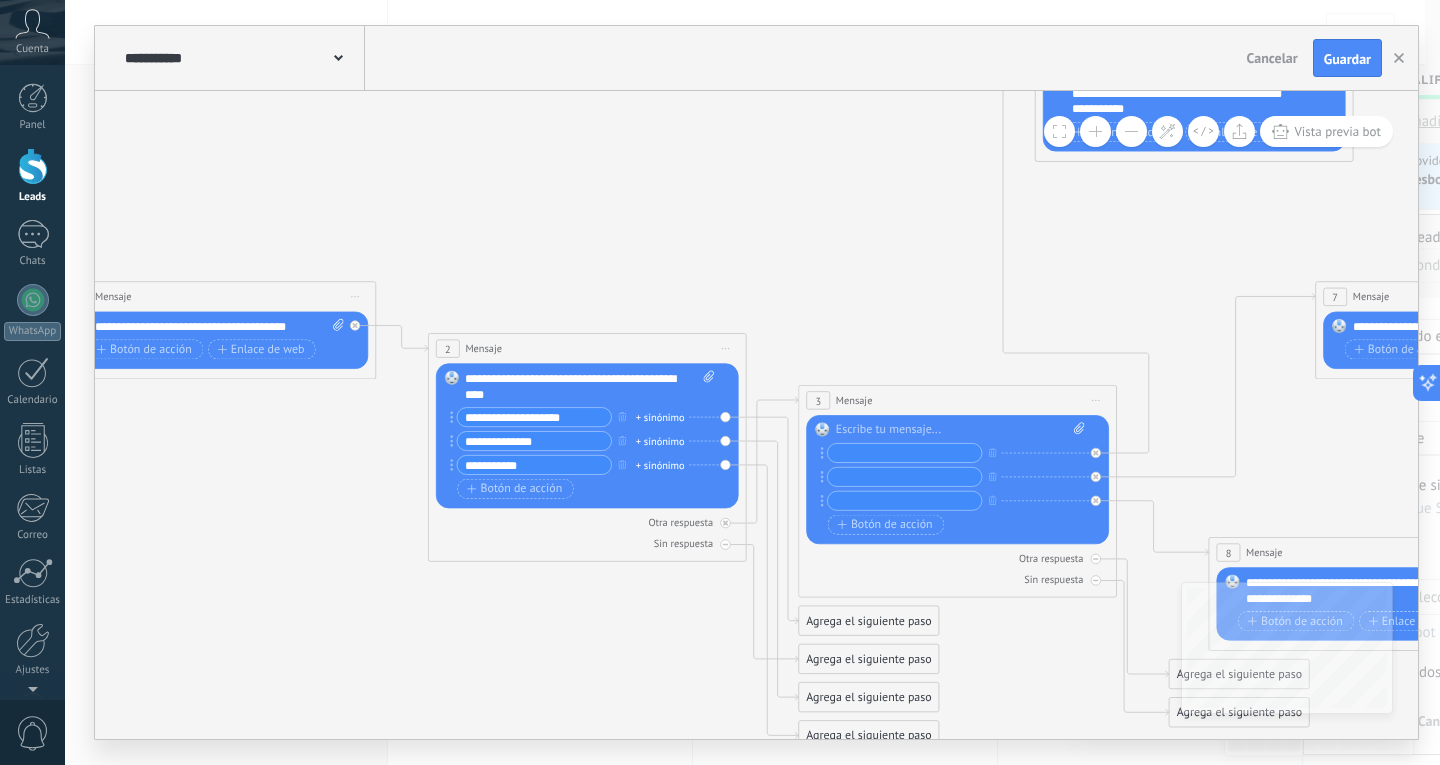 click on "Iniciar vista previa aquí
Cambiar nombre
Duplicar
Borrar" at bounding box center [1095, 400] 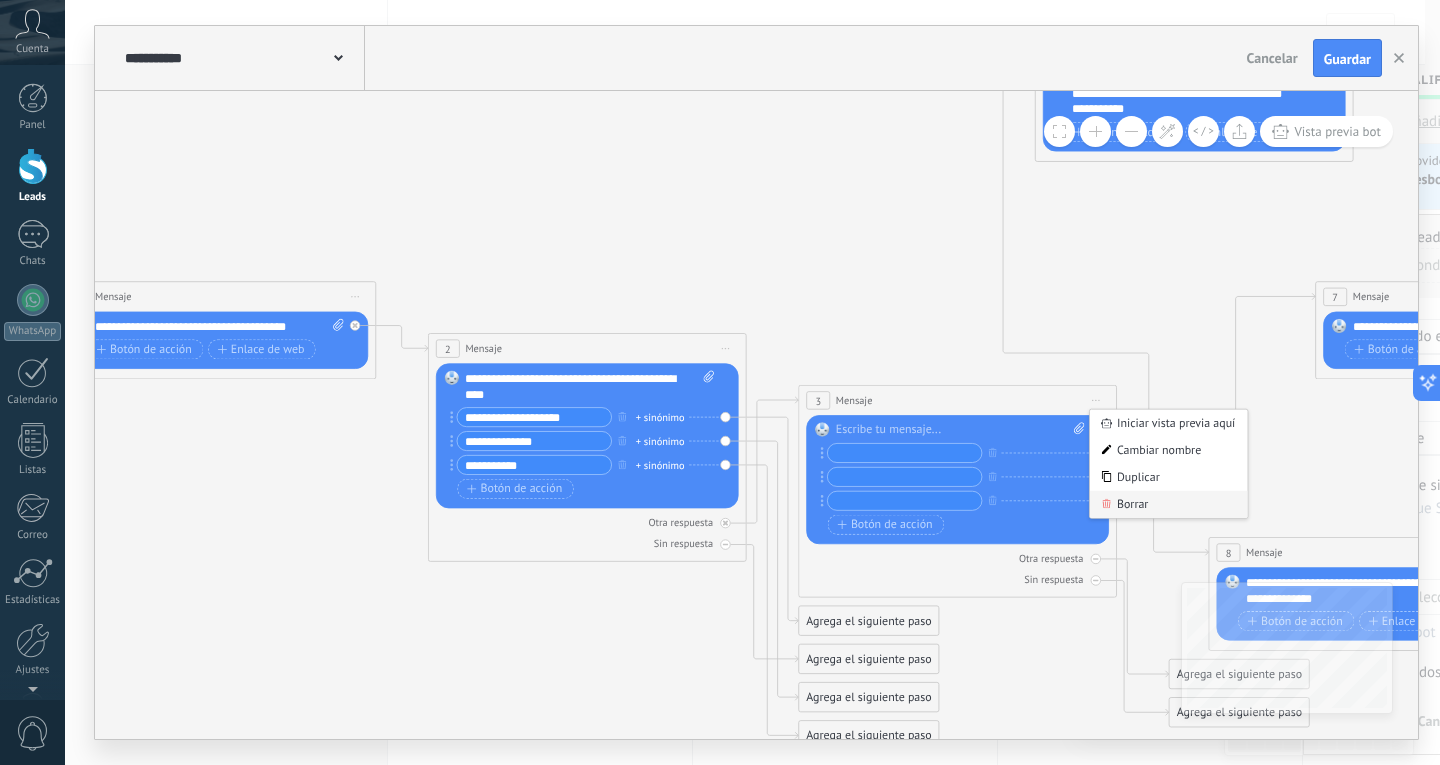click on "Borrar" at bounding box center [1168, 504] 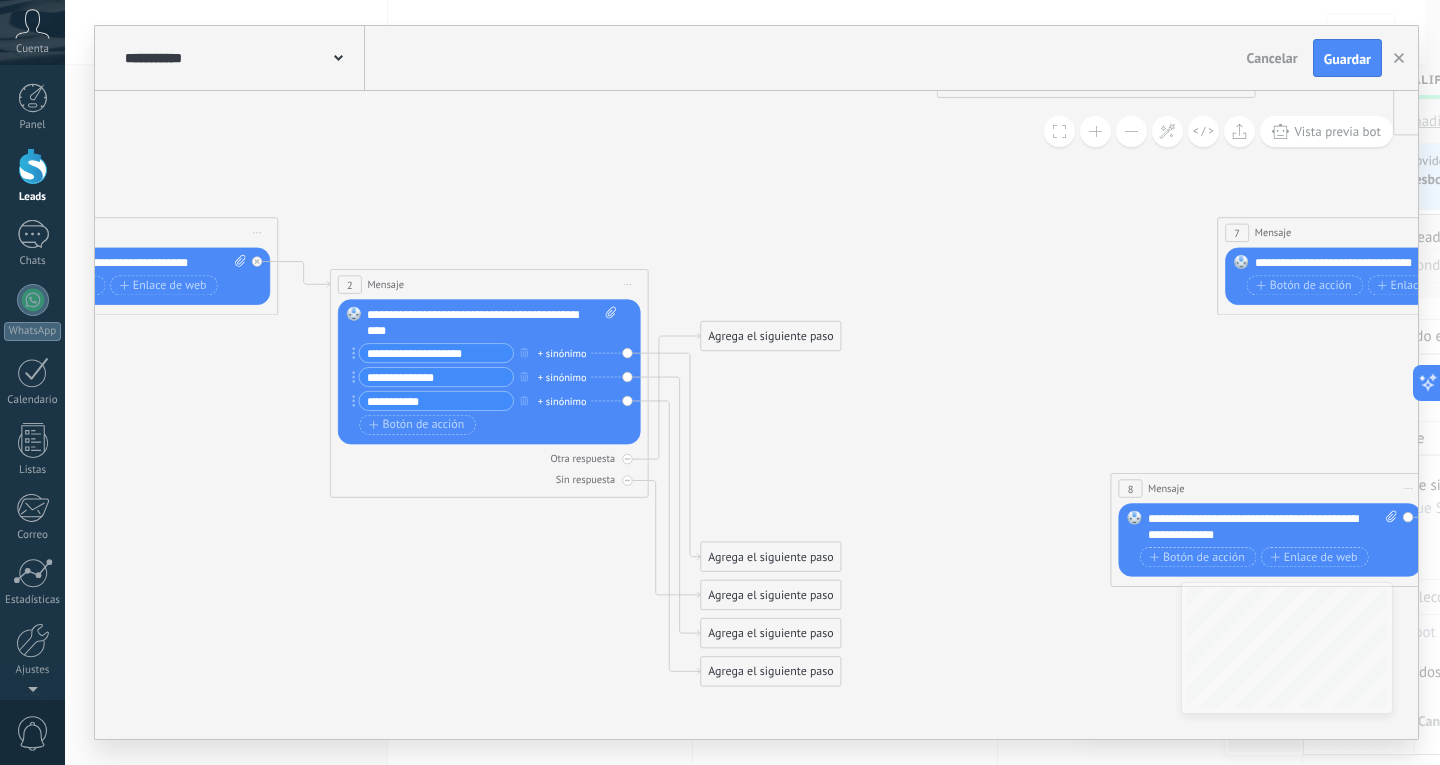 drag, startPoint x: 981, startPoint y: 510, endPoint x: 811, endPoint y: 402, distance: 201.40506 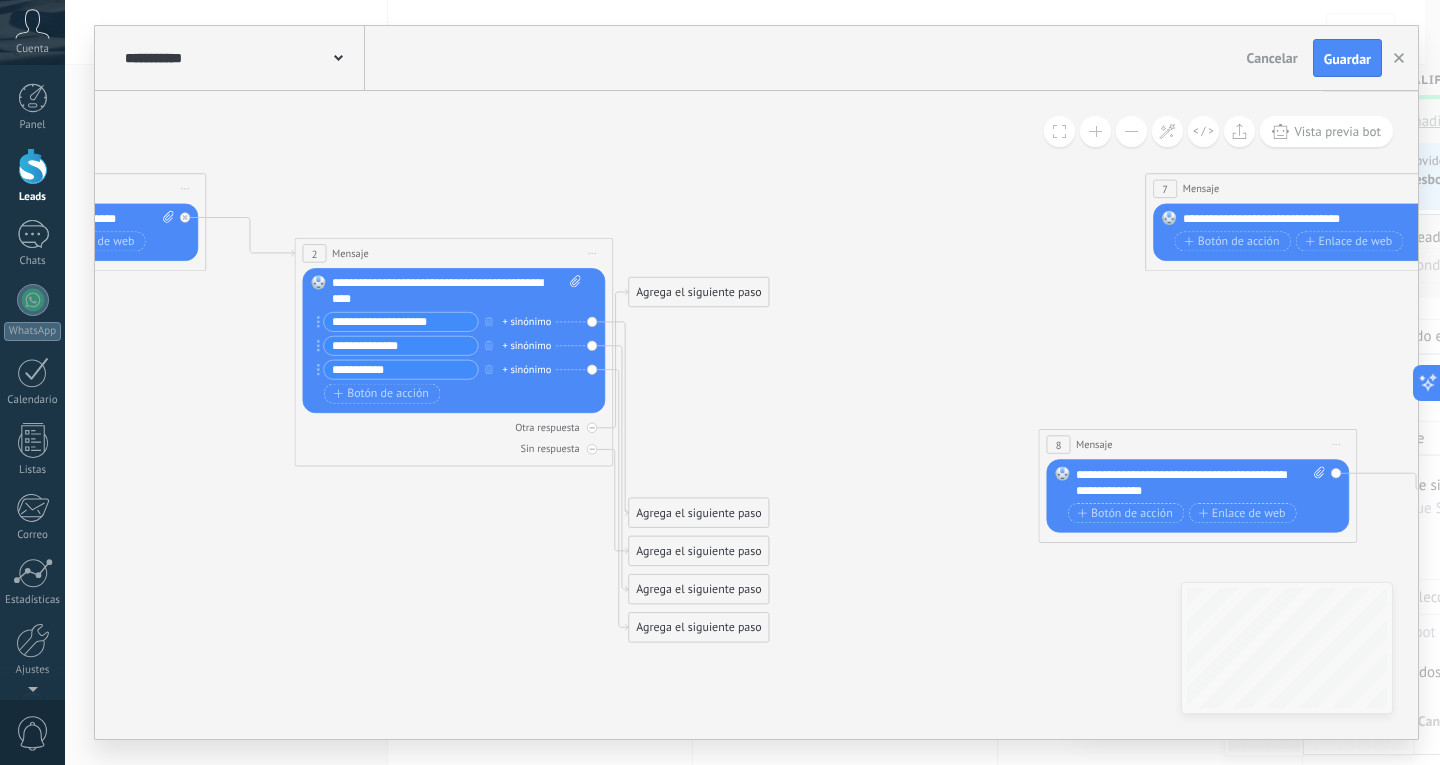 drag, startPoint x: 519, startPoint y: 231, endPoint x: 556, endPoint y: 244, distance: 39.217342 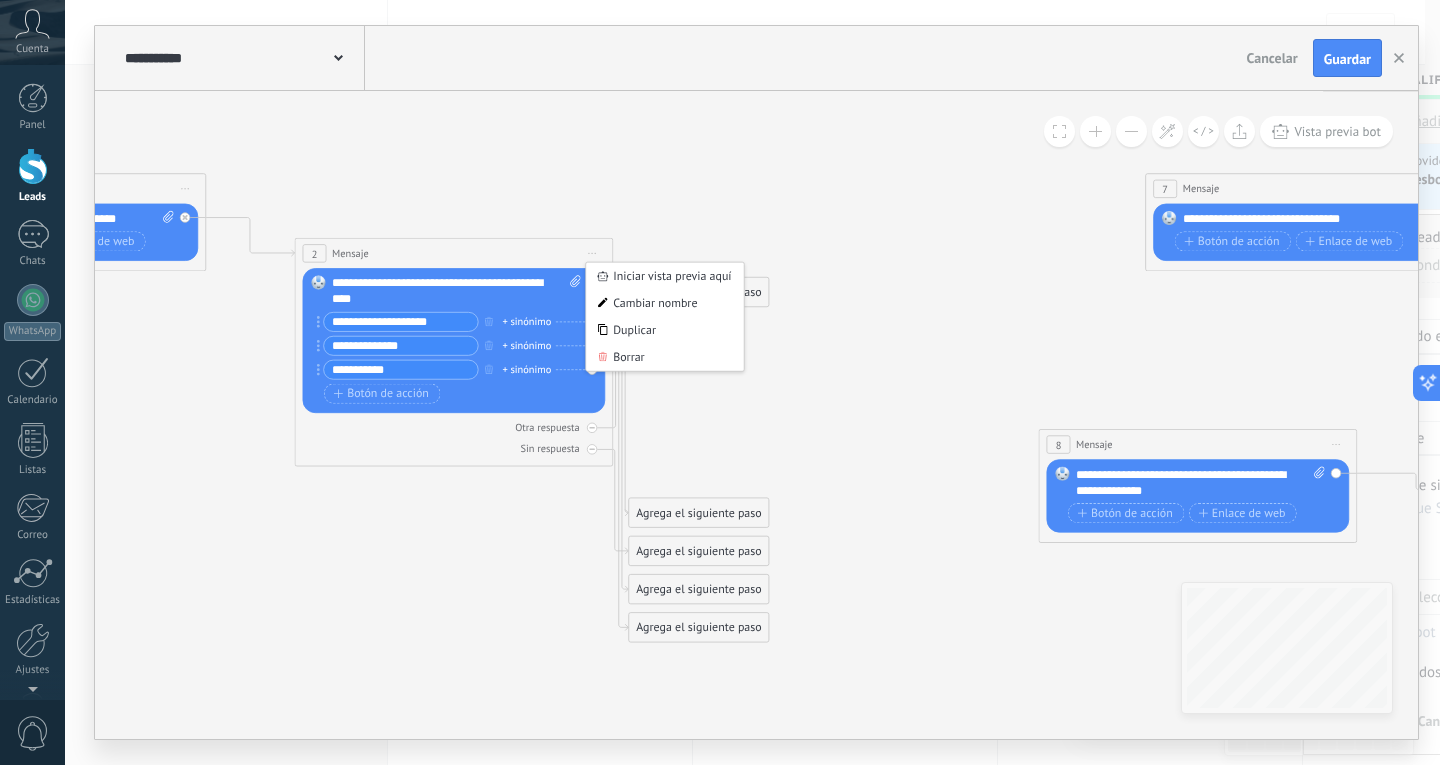 click 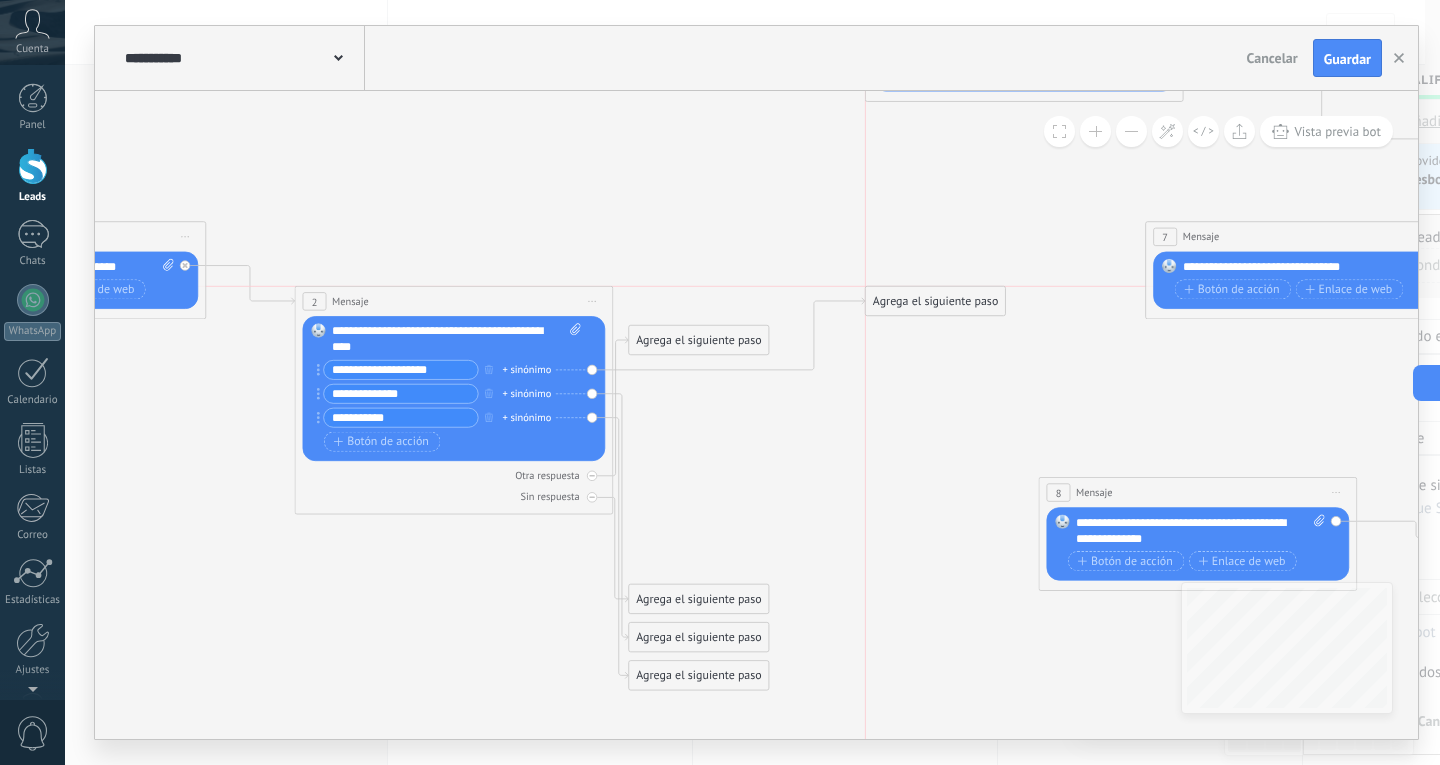drag, startPoint x: 747, startPoint y: 558, endPoint x: 1005, endPoint y: 279, distance: 380.0066 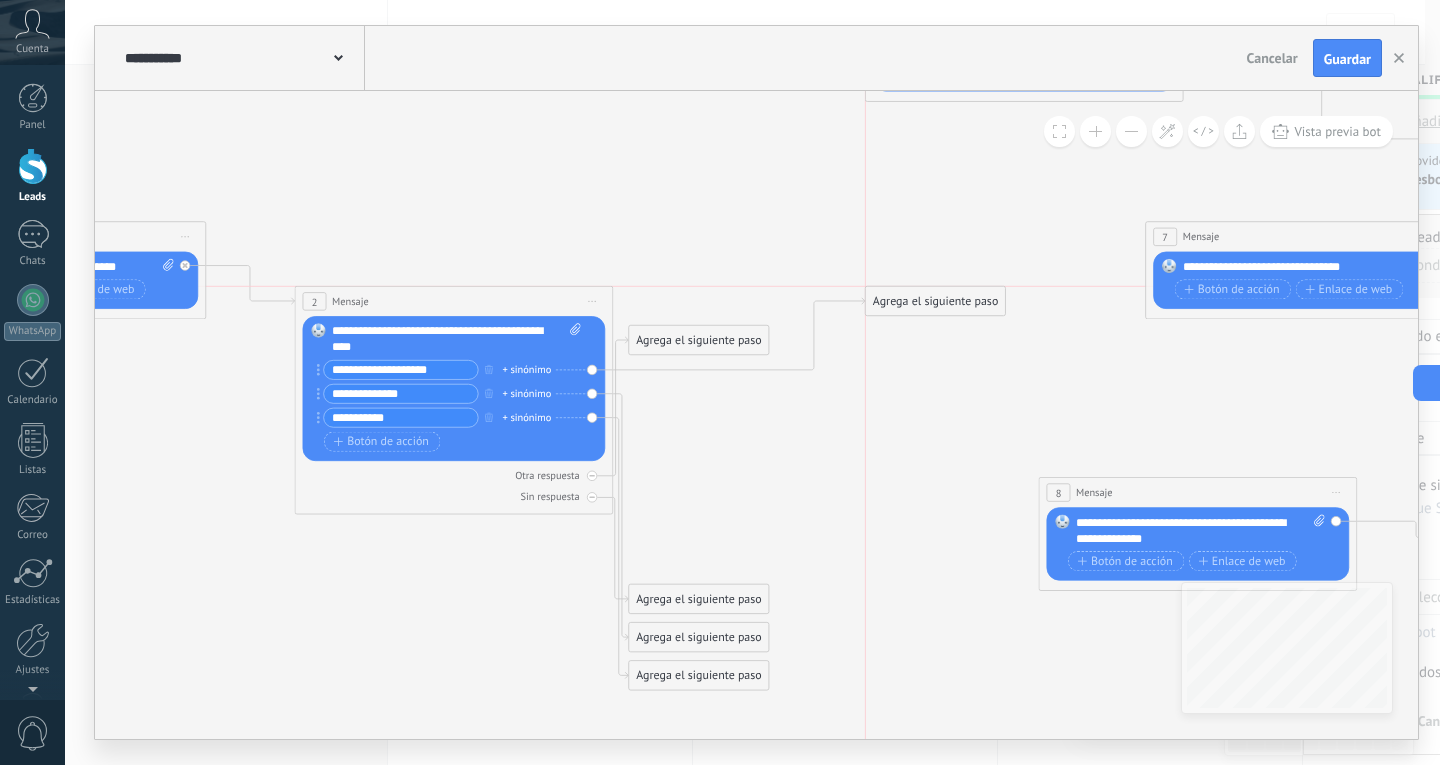 click on "Agrega el siguiente paso" at bounding box center (936, 301) 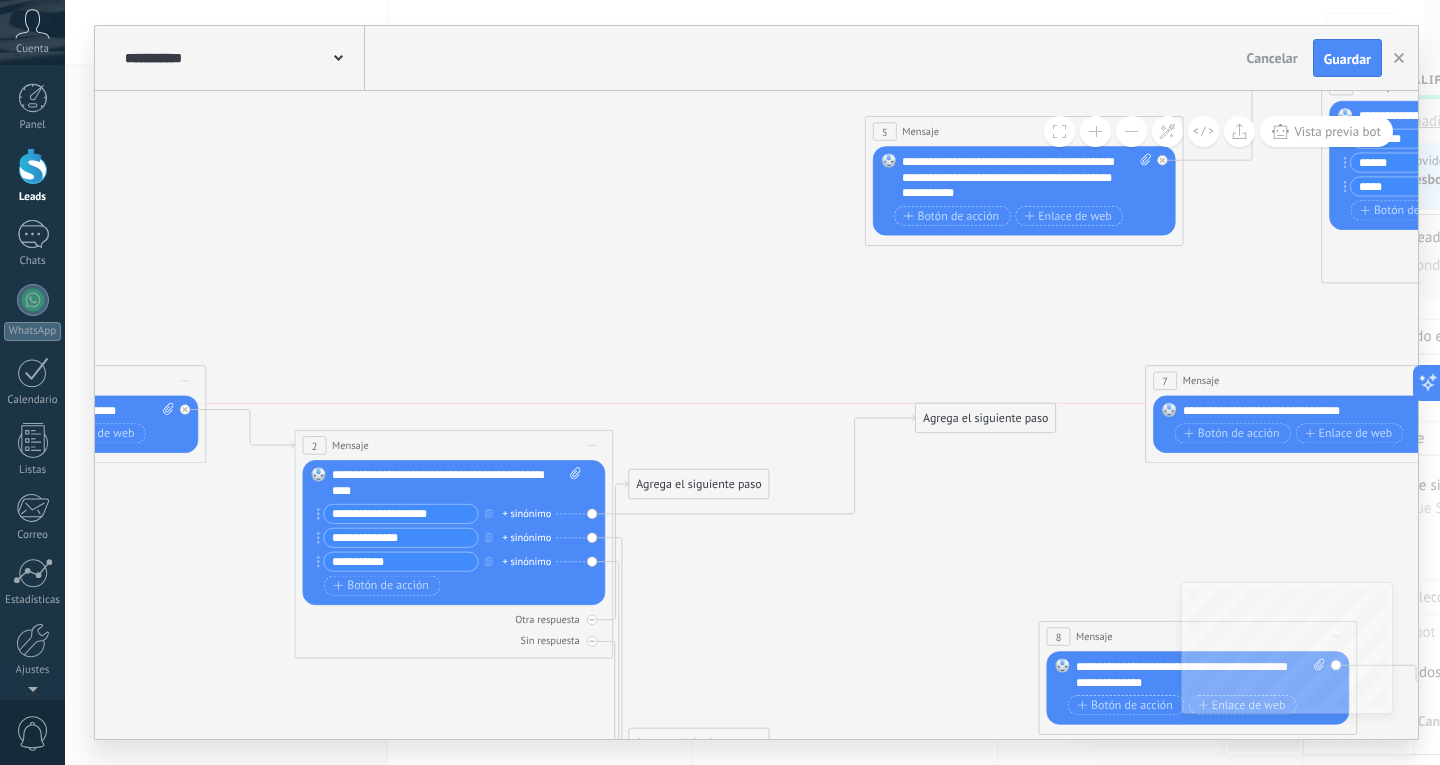 drag, startPoint x: 977, startPoint y: 413, endPoint x: 1007, endPoint y: 415, distance: 30.066593 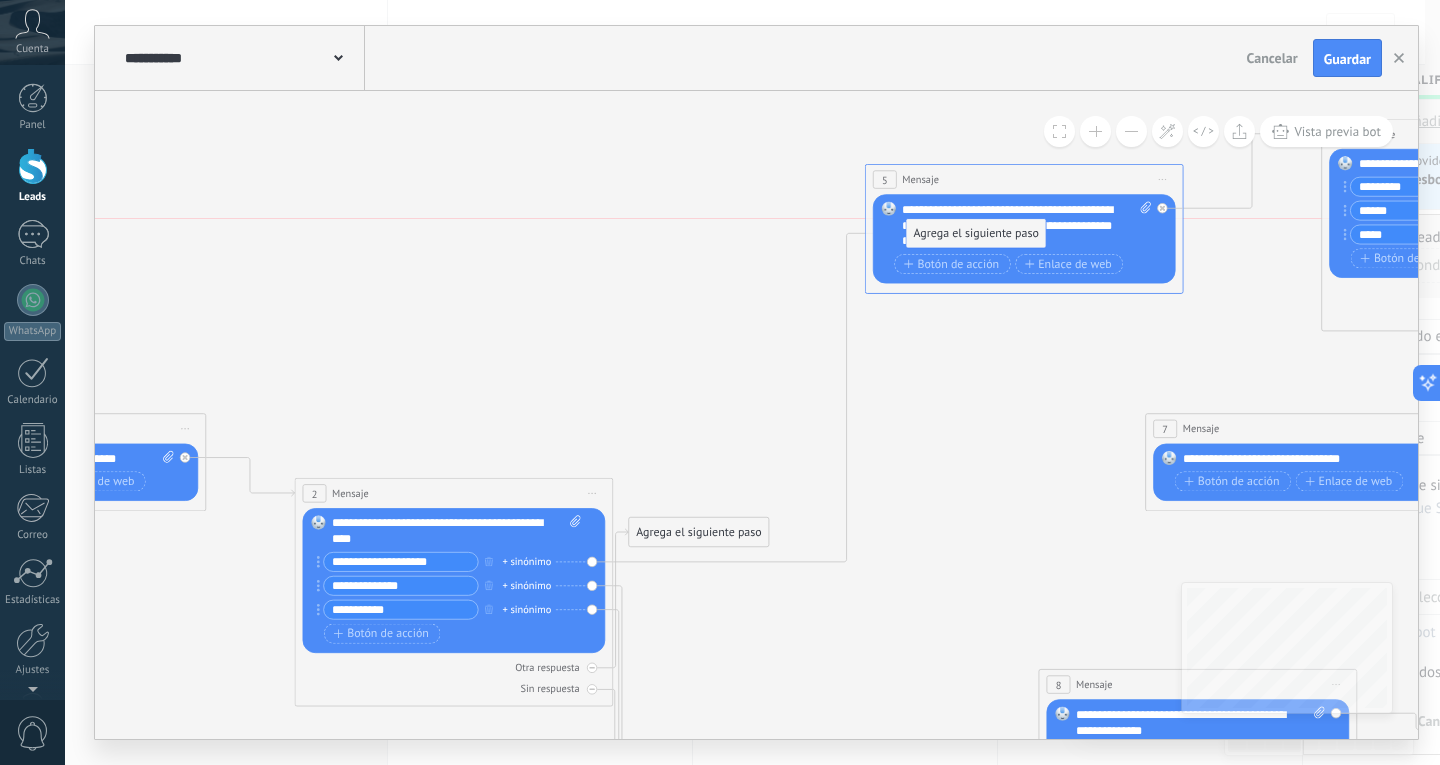 drag, startPoint x: 972, startPoint y: 464, endPoint x: 963, endPoint y: 228, distance: 236.17155 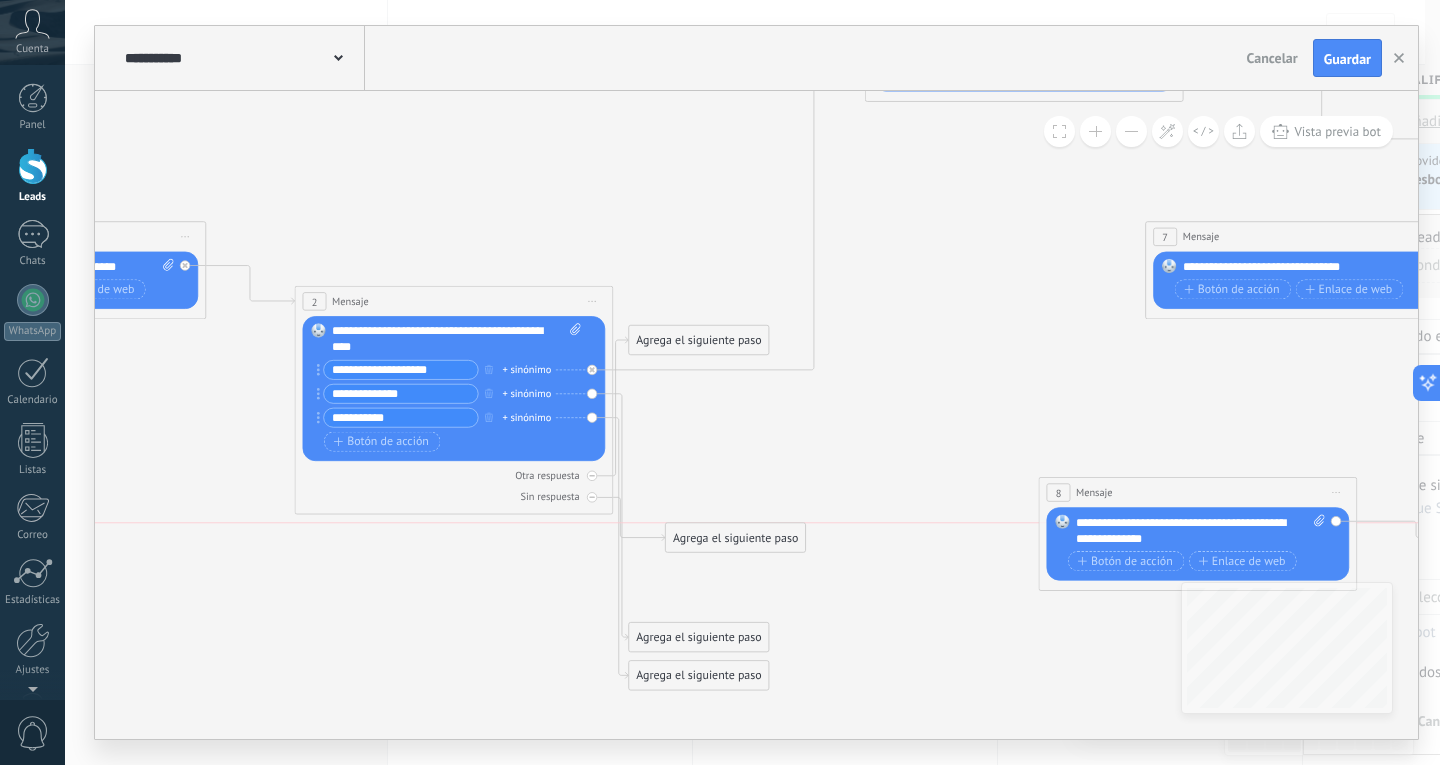 drag, startPoint x: 740, startPoint y: 591, endPoint x: 838, endPoint y: 479, distance: 148.82204 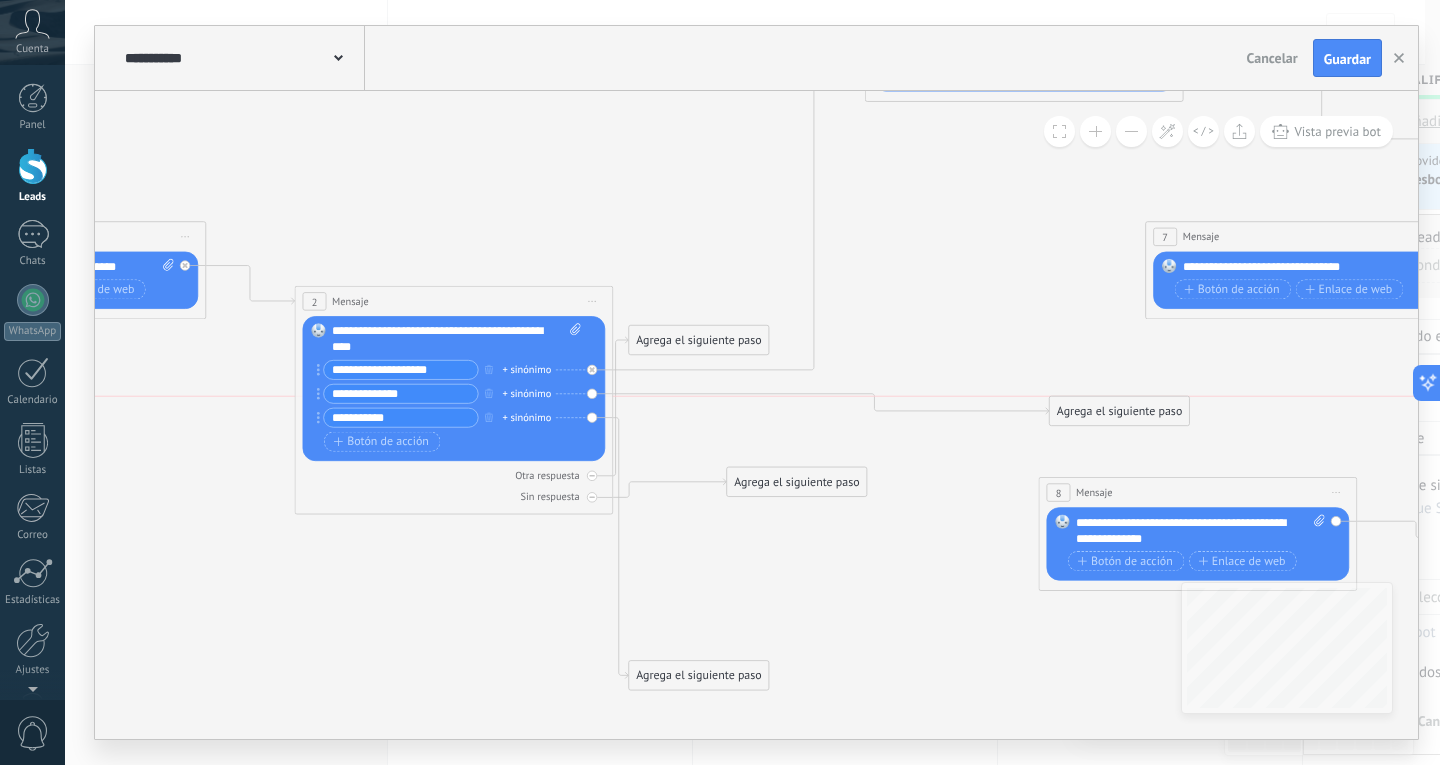 drag, startPoint x: 724, startPoint y: 632, endPoint x: 1145, endPoint y: 402, distance: 479.73013 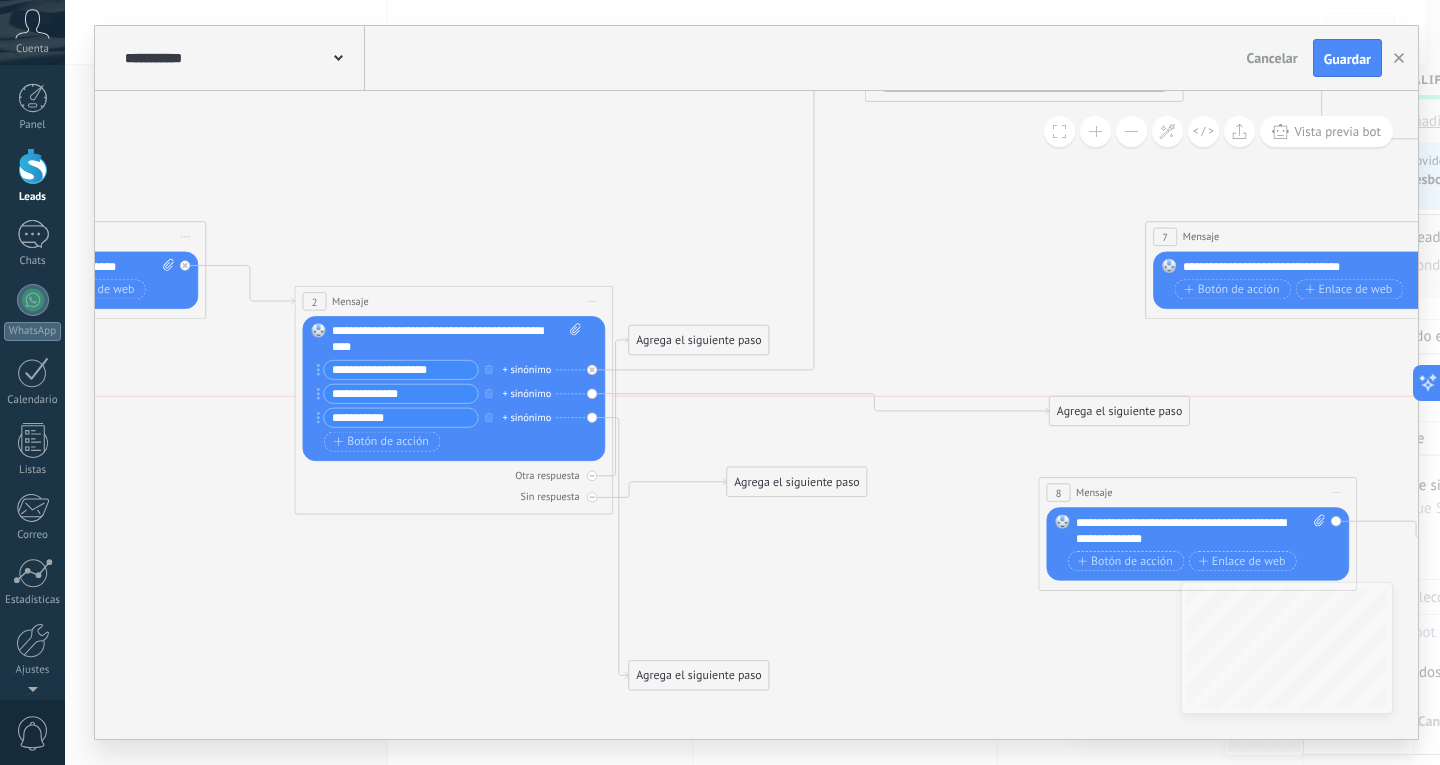 click on "Agrega el siguiente paso" at bounding box center [1120, 411] 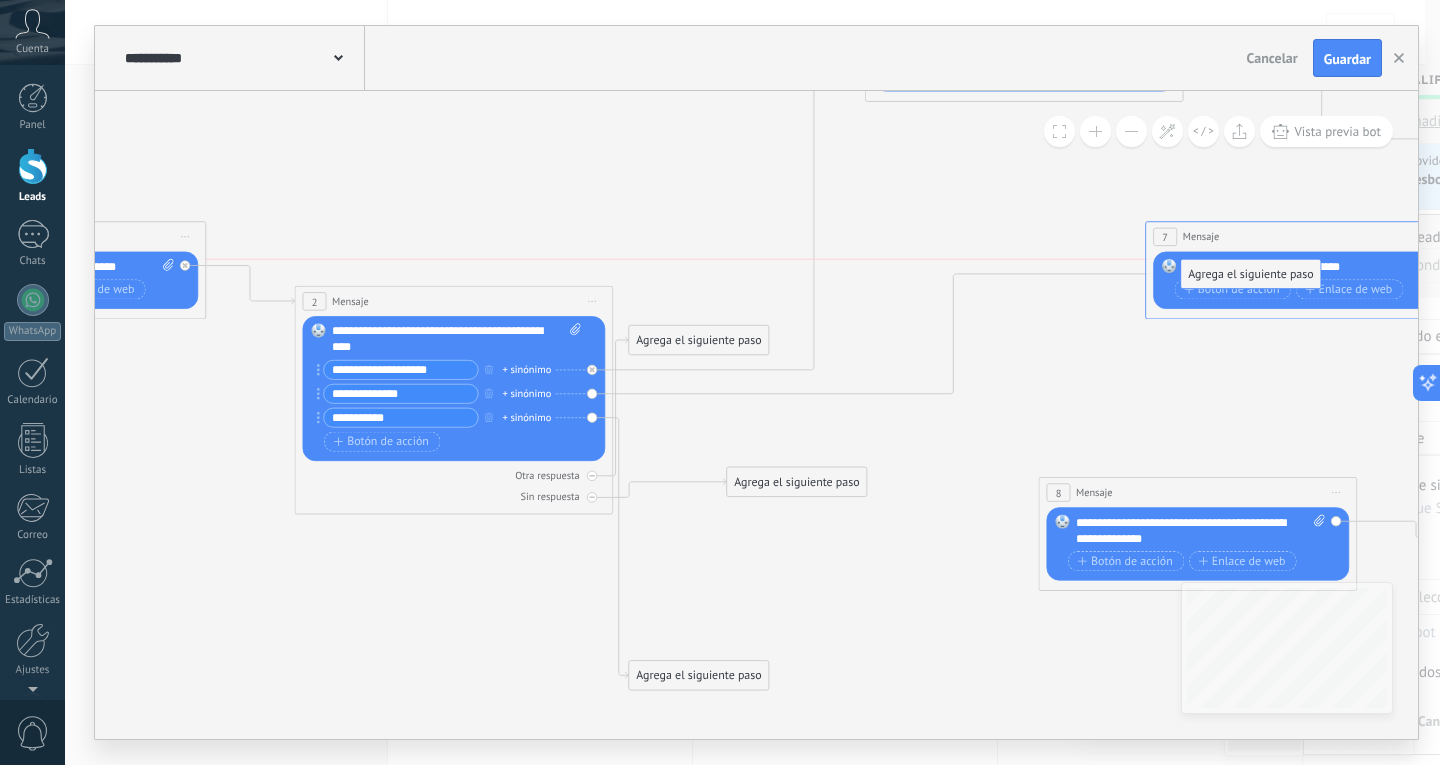 drag, startPoint x: 1130, startPoint y: 402, endPoint x: 1263, endPoint y: 258, distance: 196.02296 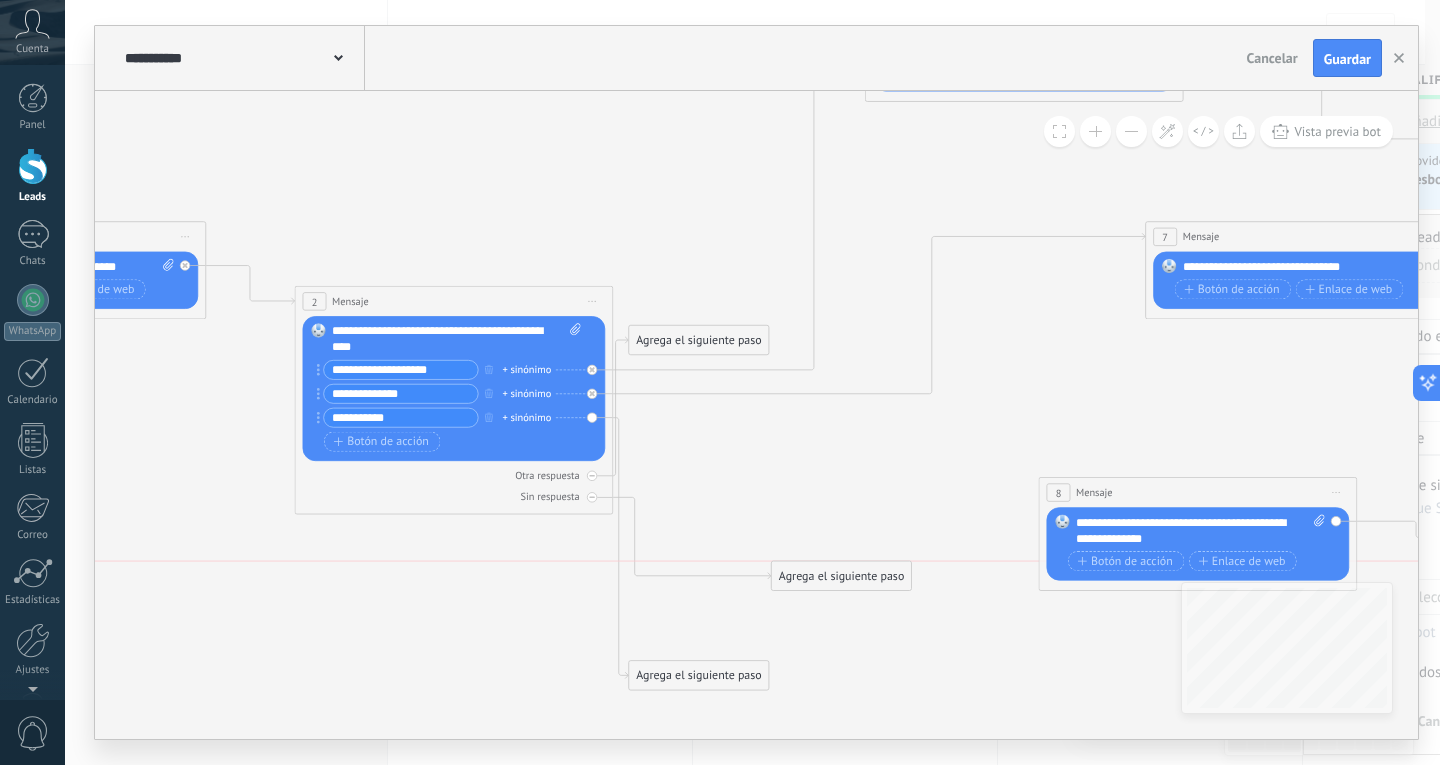 drag, startPoint x: 781, startPoint y: 485, endPoint x: 826, endPoint y: 580, distance: 105.11898 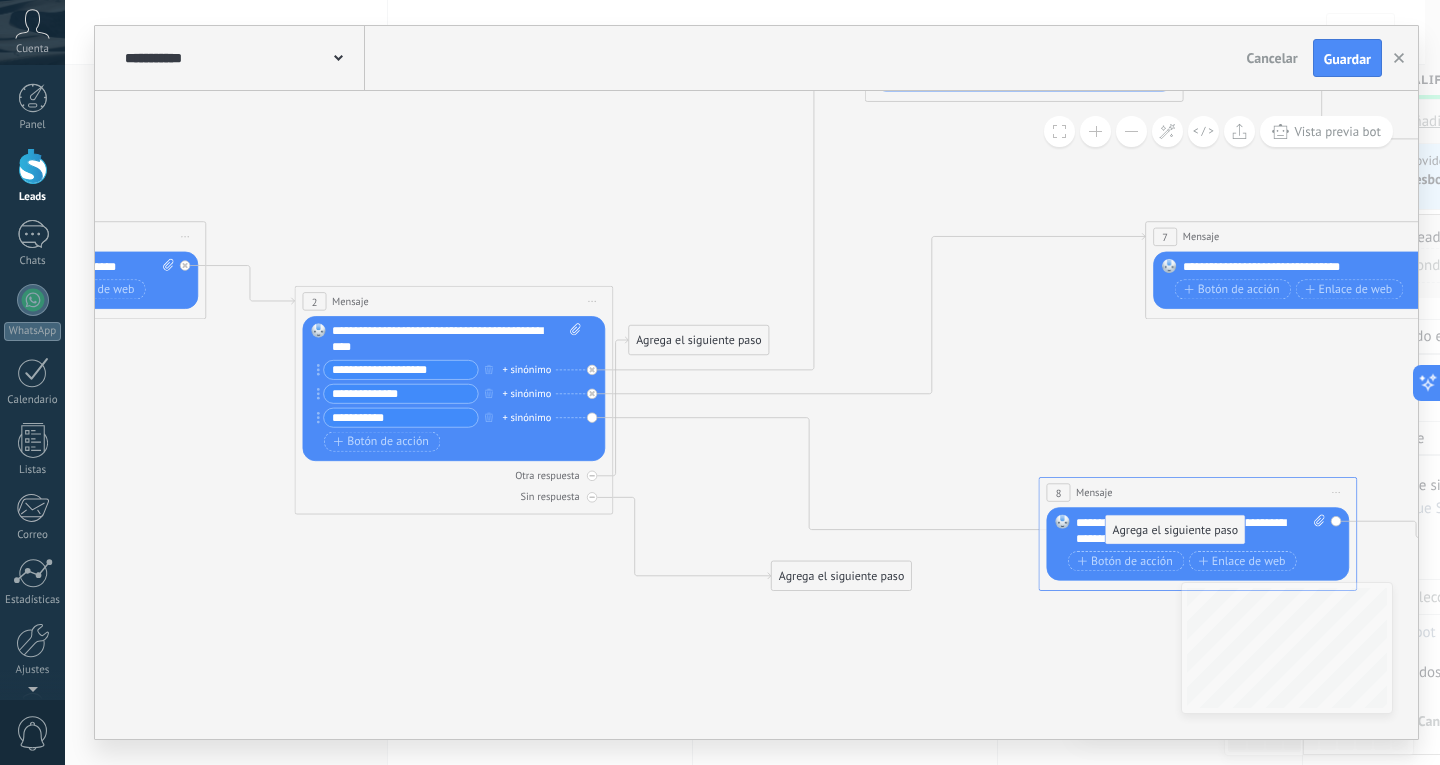 drag, startPoint x: 734, startPoint y: 680, endPoint x: 1211, endPoint y: 535, distance: 498.5519 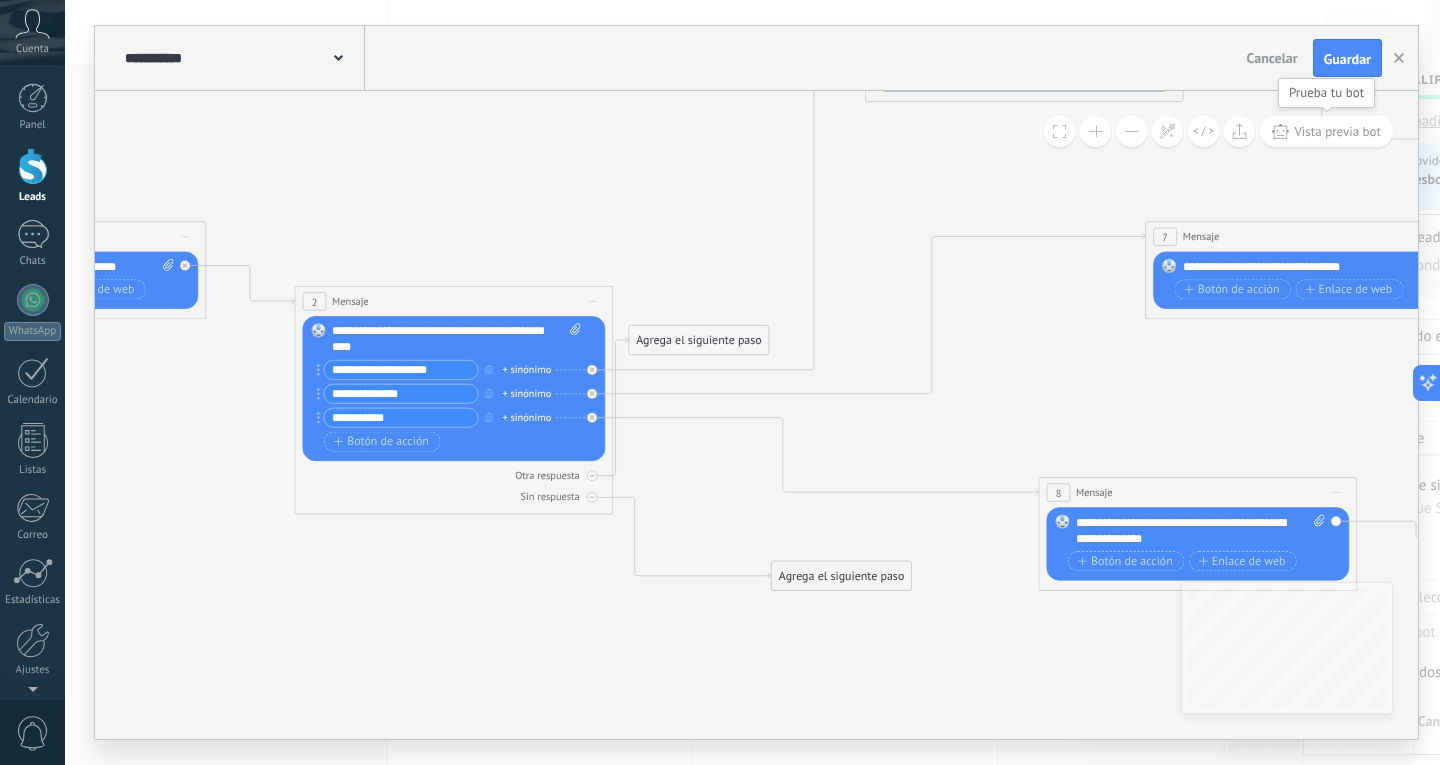 click on "Vista previa bot" at bounding box center (1337, 131) 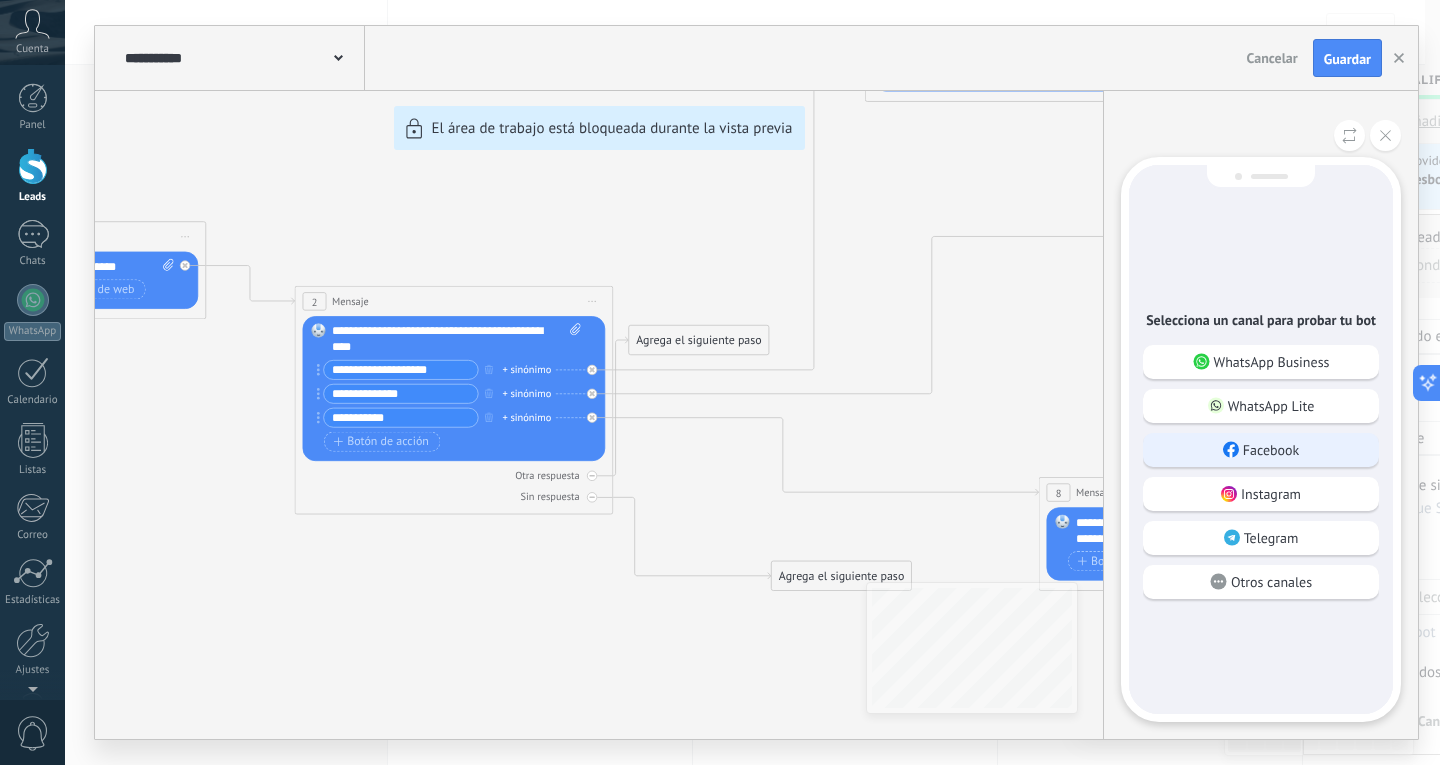 click on "Facebook" at bounding box center (1271, 450) 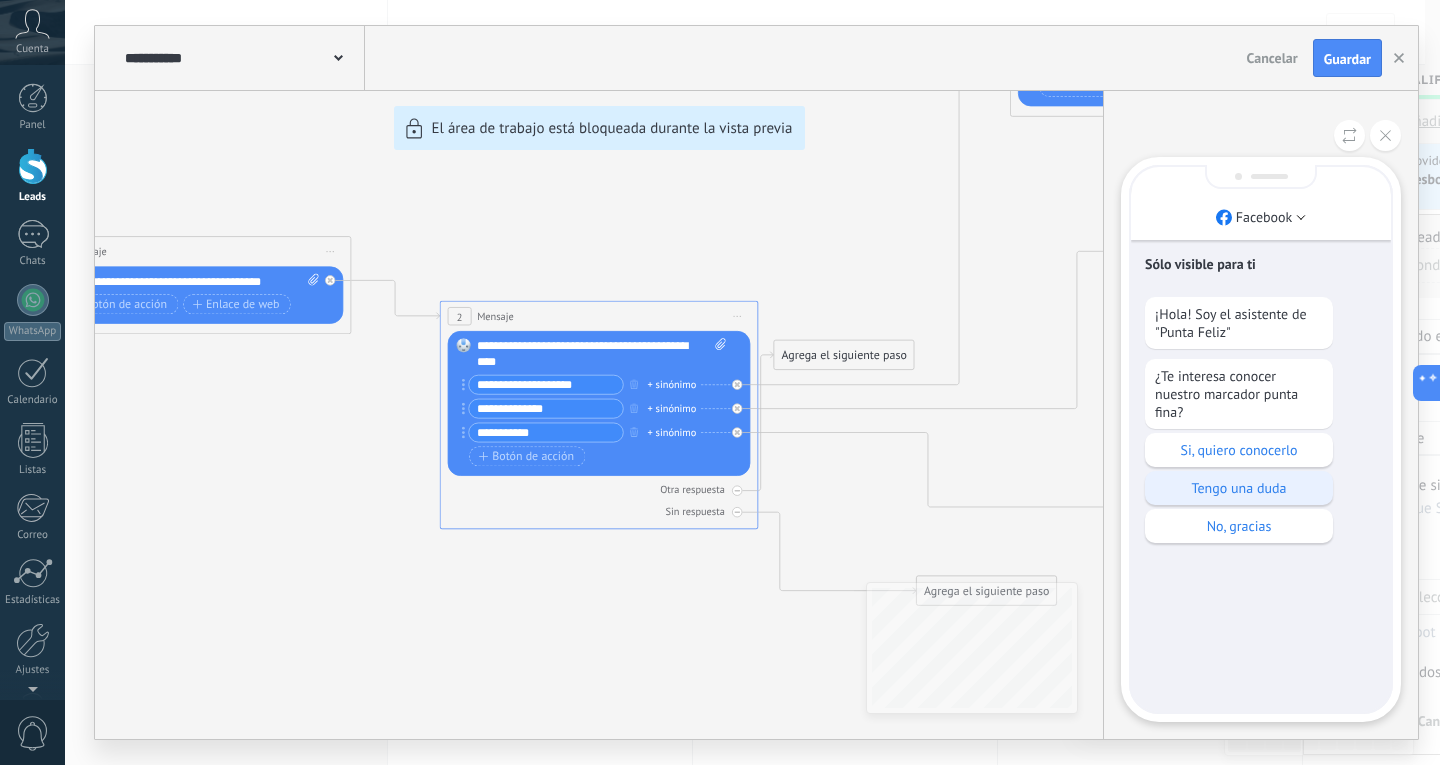 click on "Tengo una duda" at bounding box center [1239, 488] 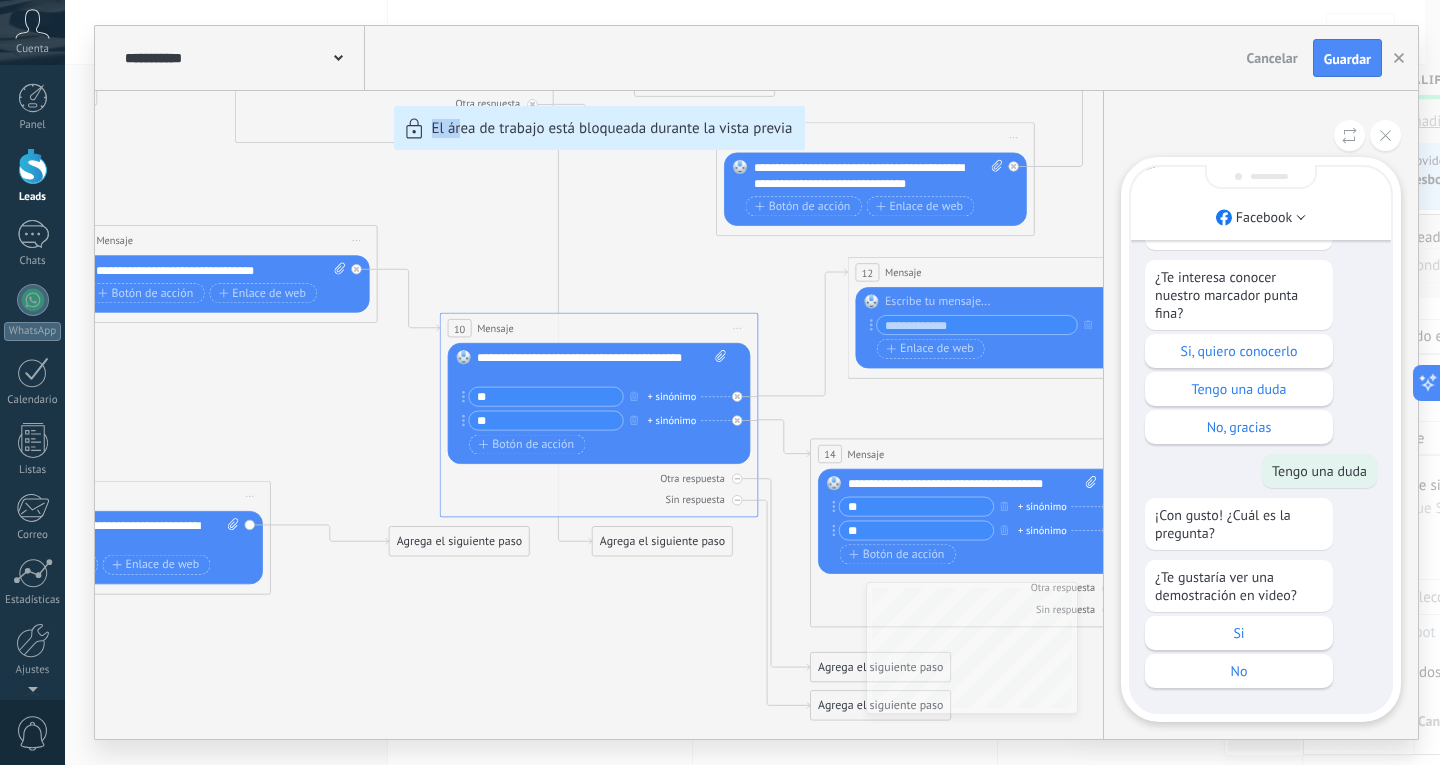 drag, startPoint x: 373, startPoint y: 392, endPoint x: 461, endPoint y: 404, distance: 88.814415 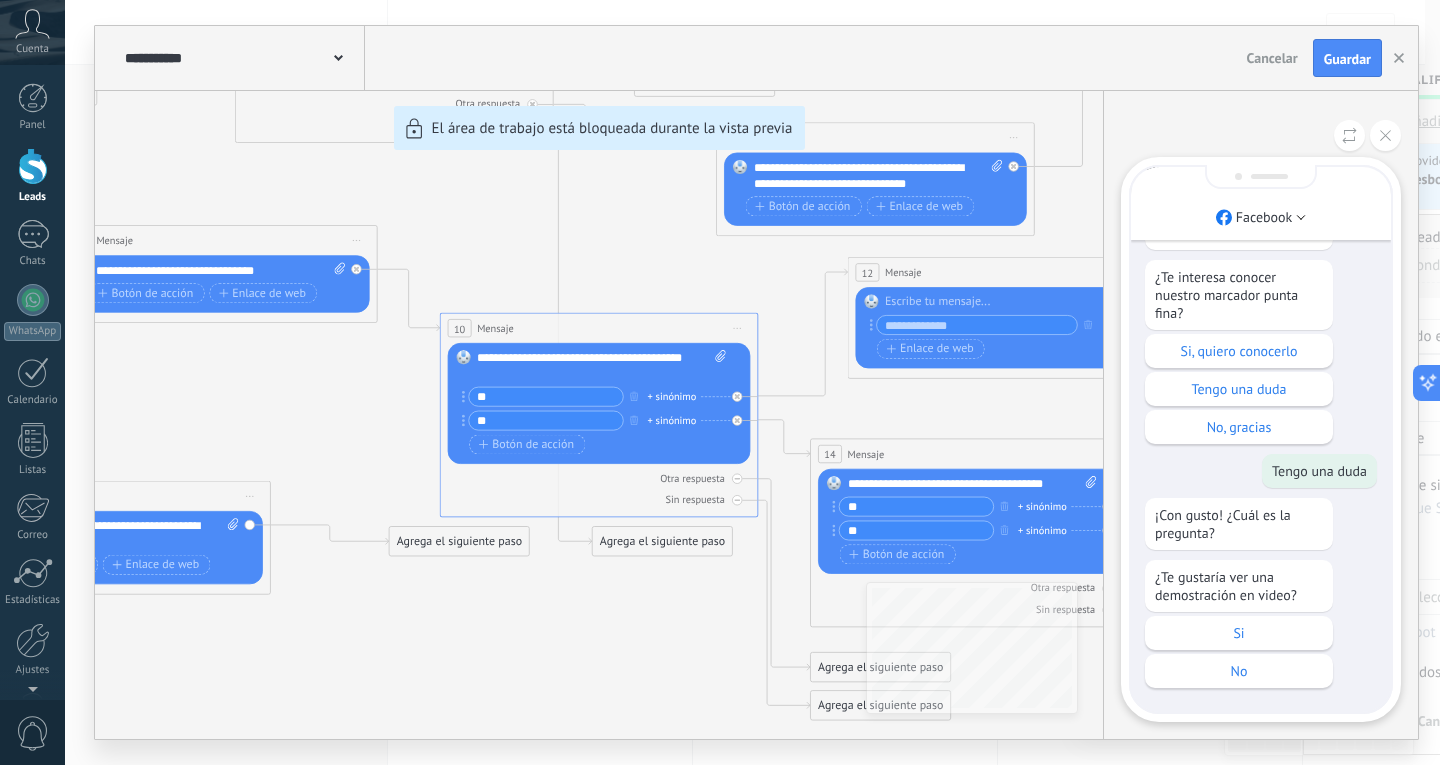 click on "**********" at bounding box center [756, 382] 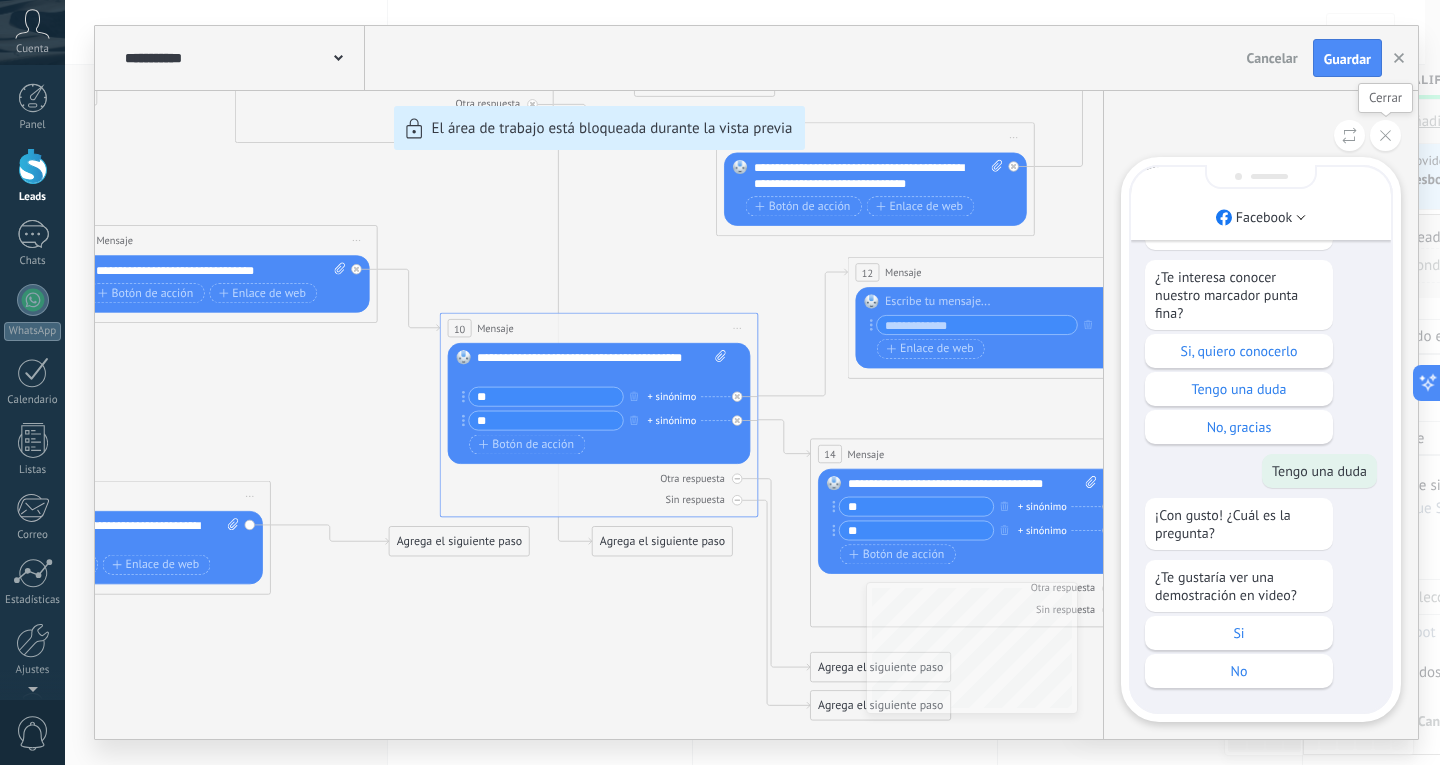 click at bounding box center [1385, 135] 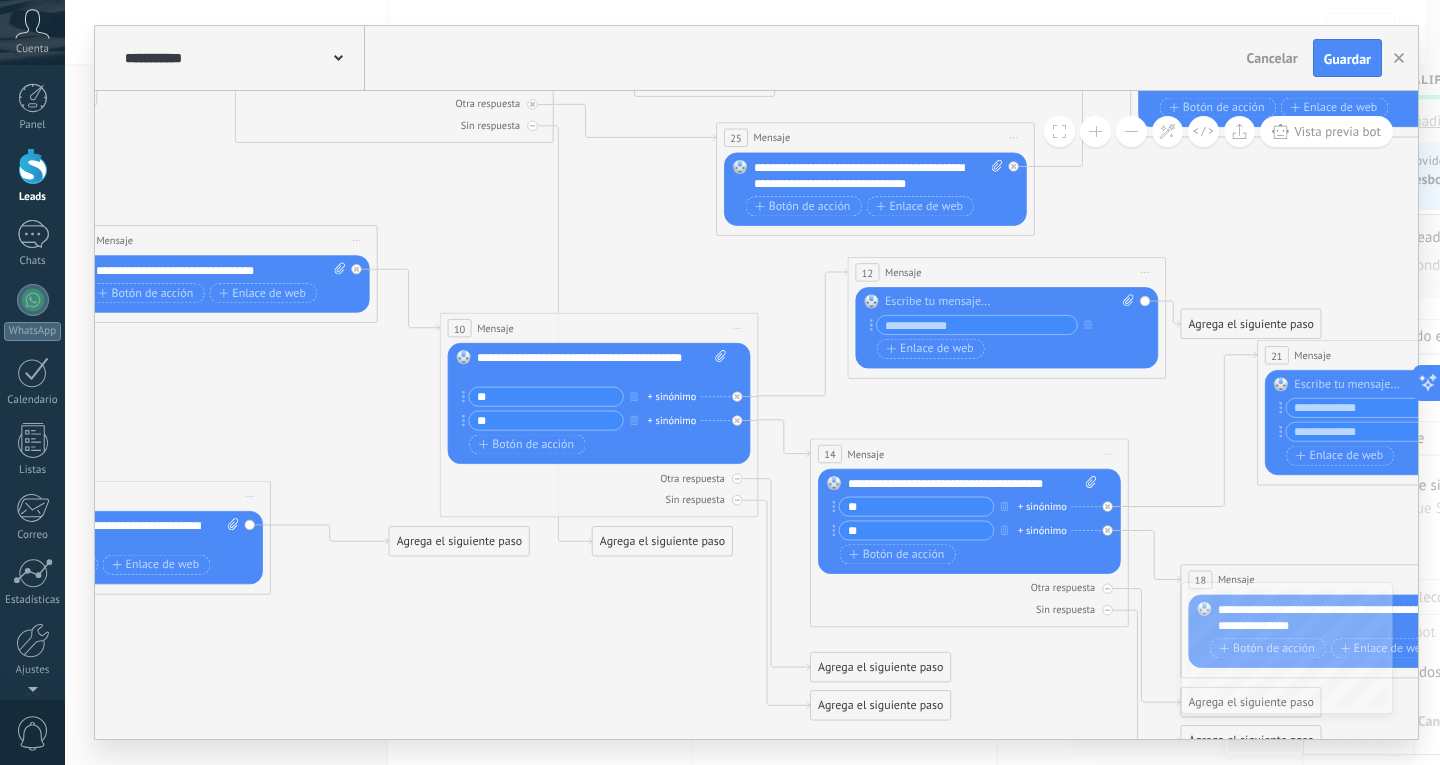 click at bounding box center (356, 269) 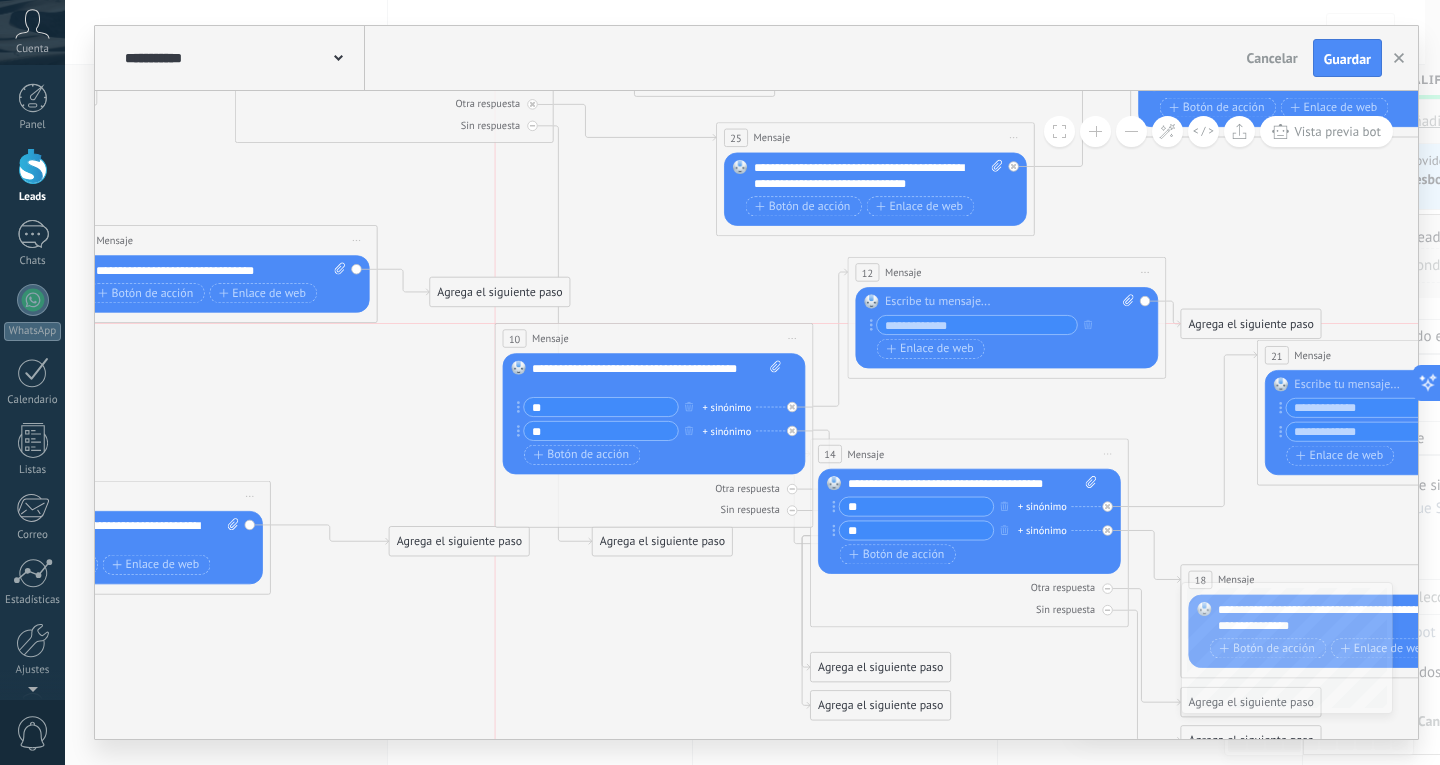 drag, startPoint x: 582, startPoint y: 331, endPoint x: 633, endPoint y: 346, distance: 53.160137 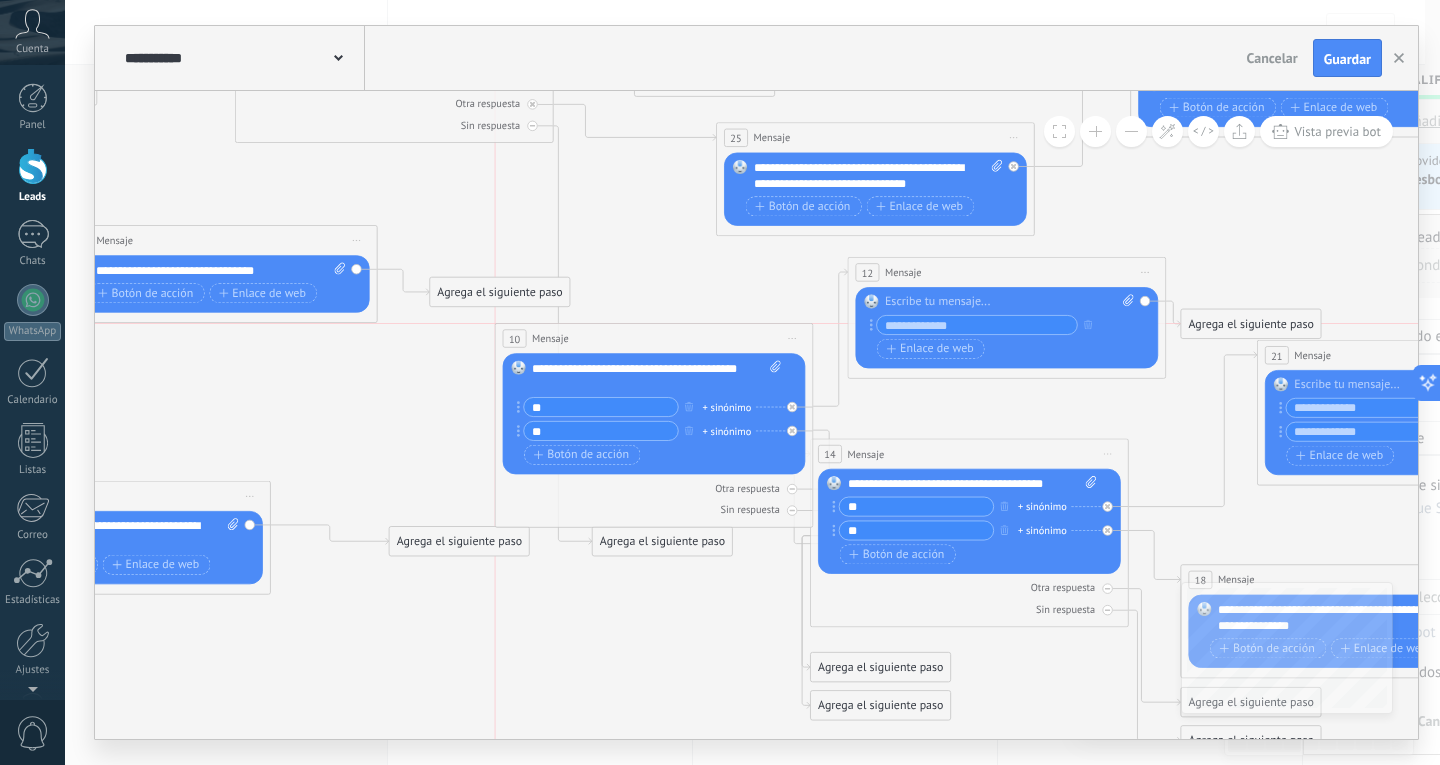click on "10
Mensaje
*******
(a):
Todos los contactos - canales seleccionados
Todos los contactos - canales seleccionados
Todos los contactos - canal primario
Contacto principal - canales seleccionados
Contacto principal - canal primario
Todos los contactos - canales seleccionados
Todos los contactos - canales seleccionados
Todos los contactos - canal primario
Contacto principal - canales seleccionados" at bounding box center (653, 338) 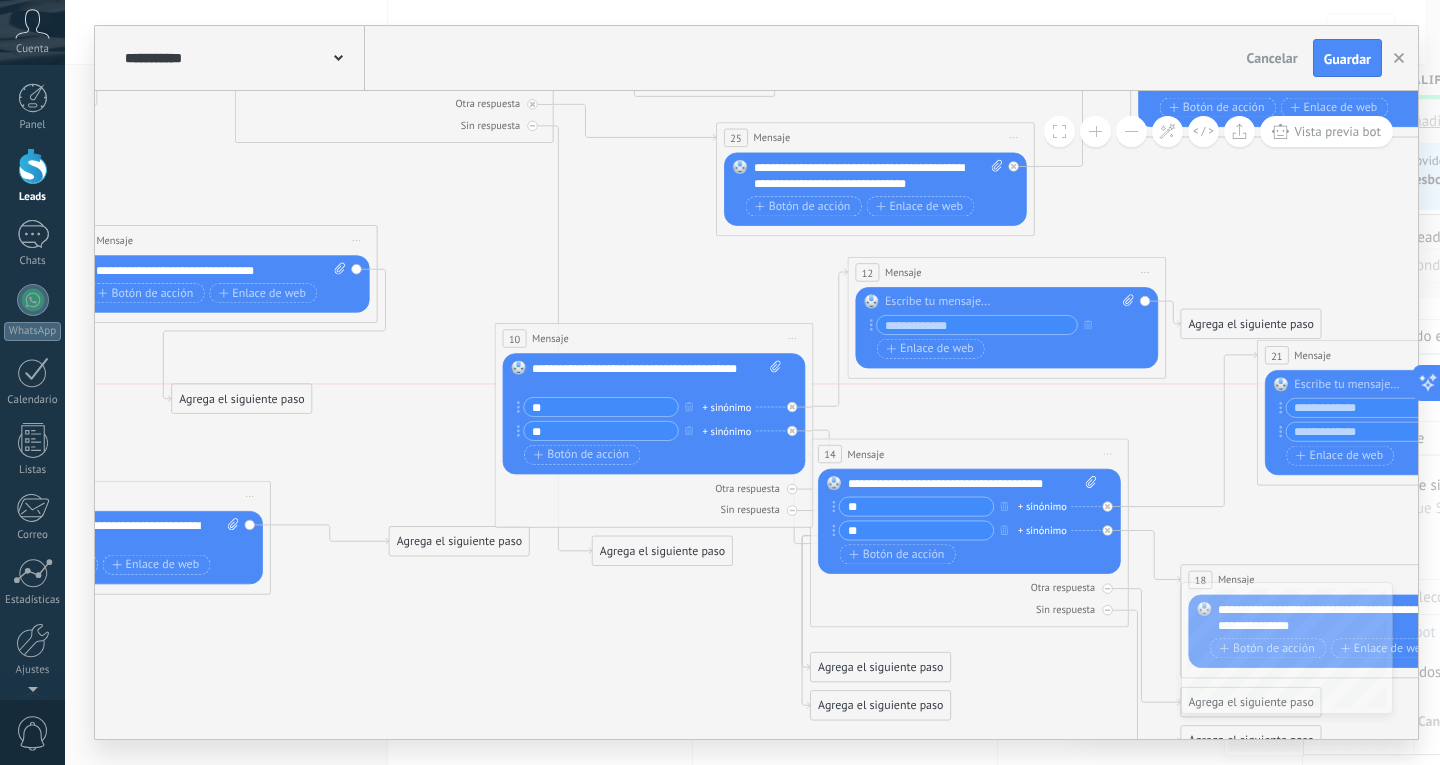 drag, startPoint x: 482, startPoint y: 295, endPoint x: 224, endPoint y: 406, distance: 280.86475 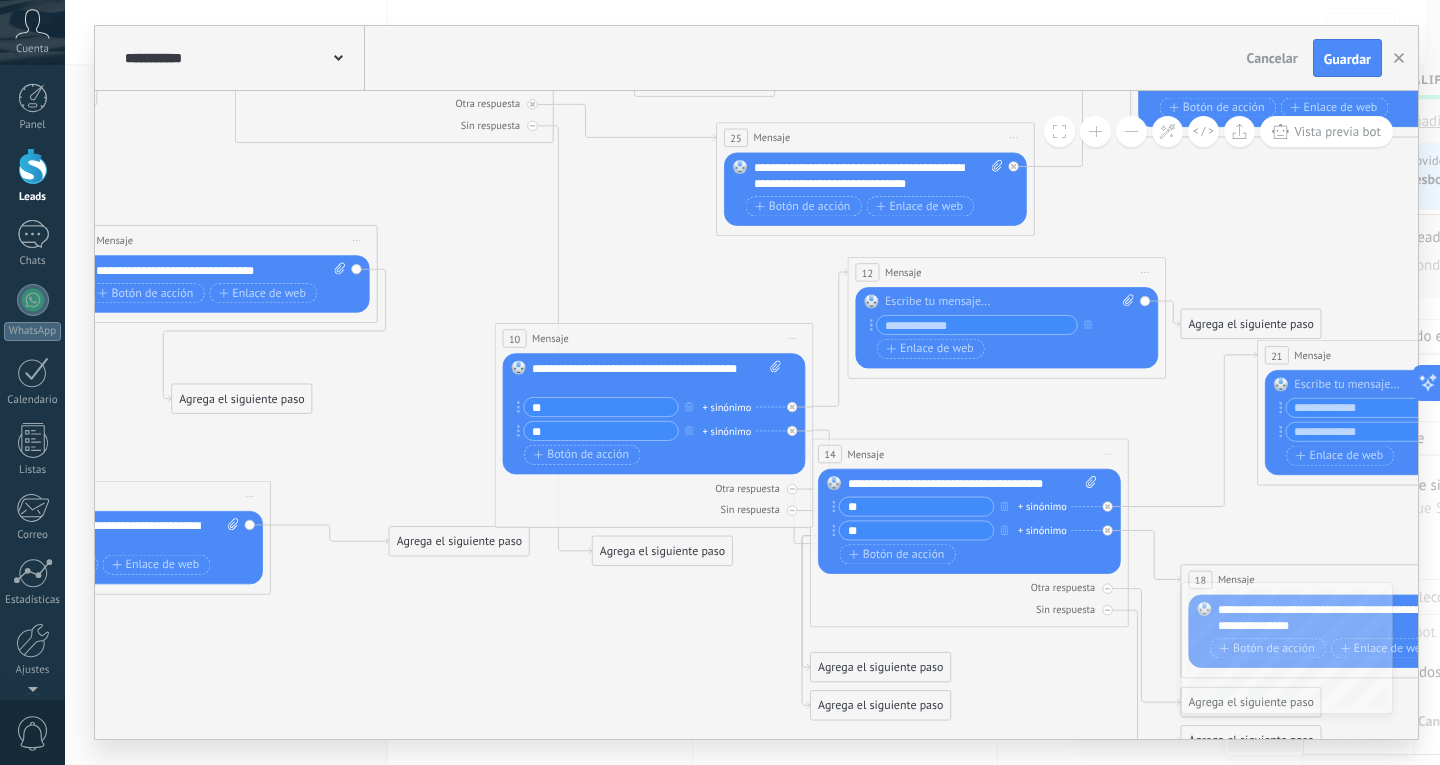 click on "Agrega el siguiente paso" at bounding box center [242, 399] 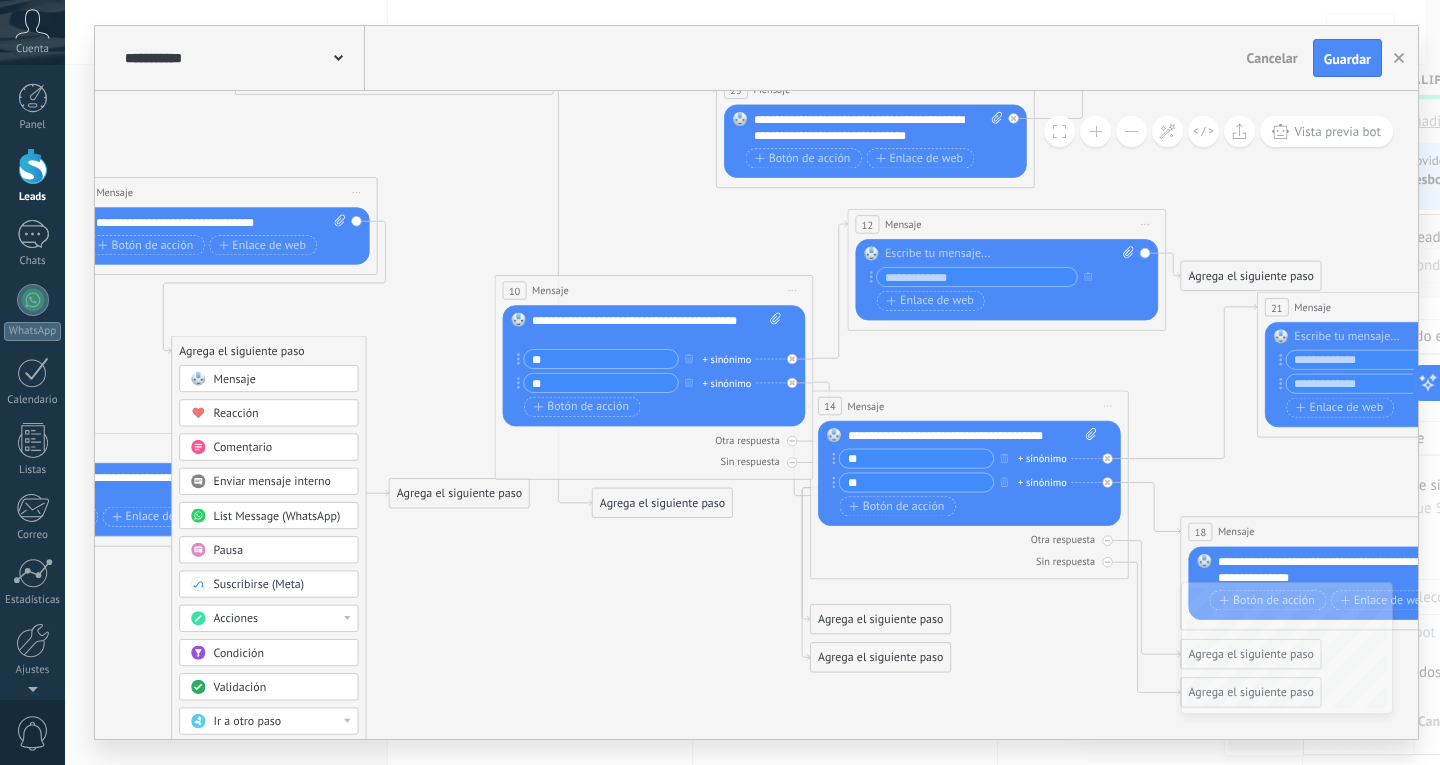click on "Validación" at bounding box center [280, 688] 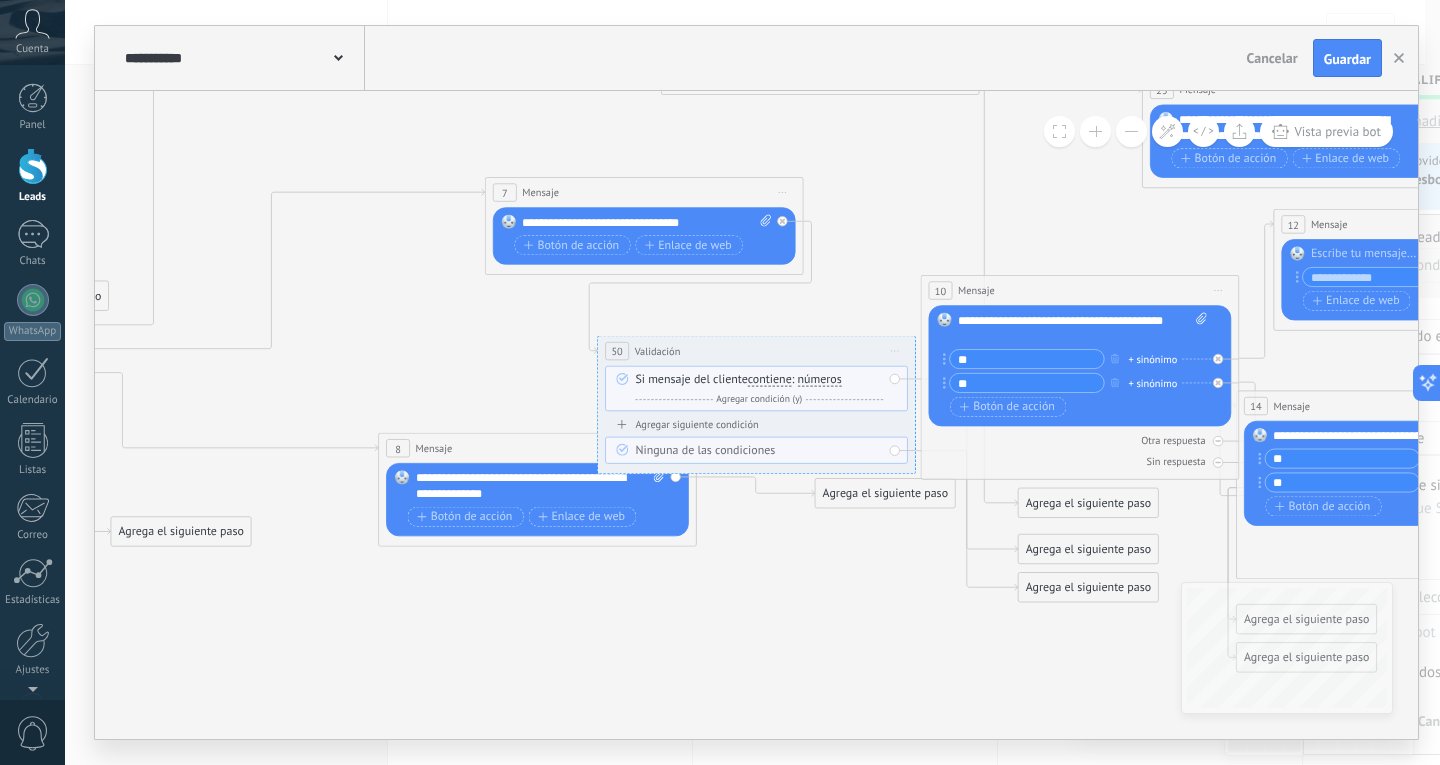 scroll, scrollTop: 0, scrollLeft: 0, axis: both 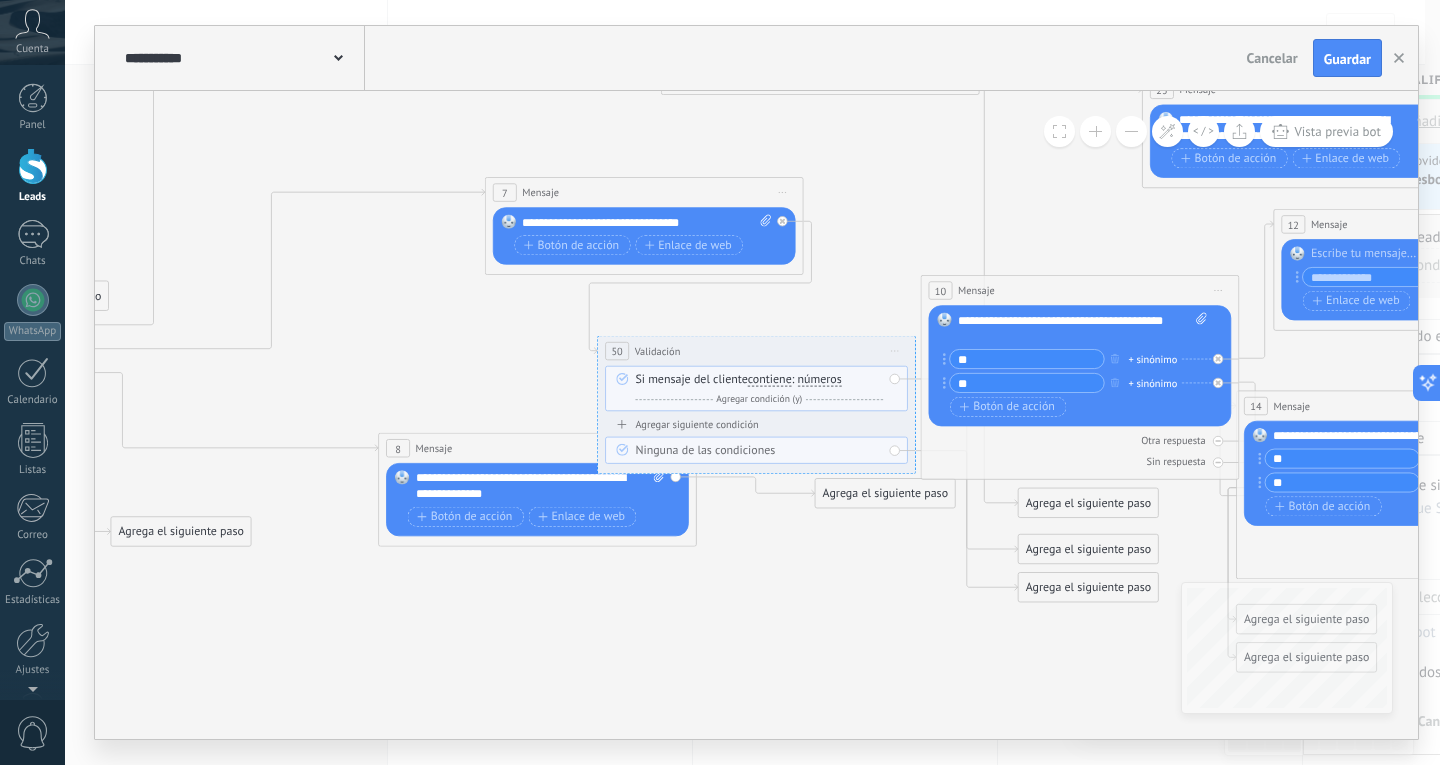 click on "números" at bounding box center [820, 380] 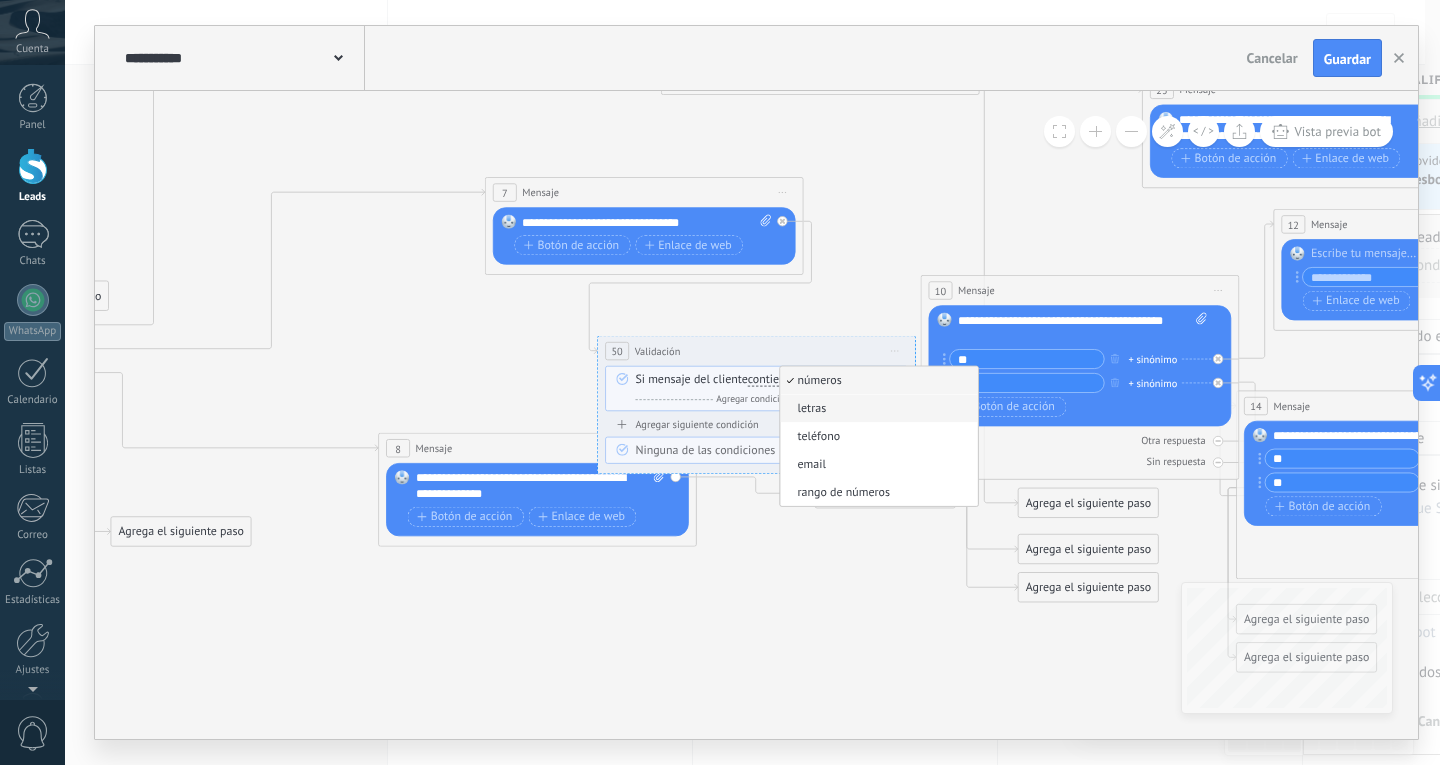 click on "letras" at bounding box center [876, 409] 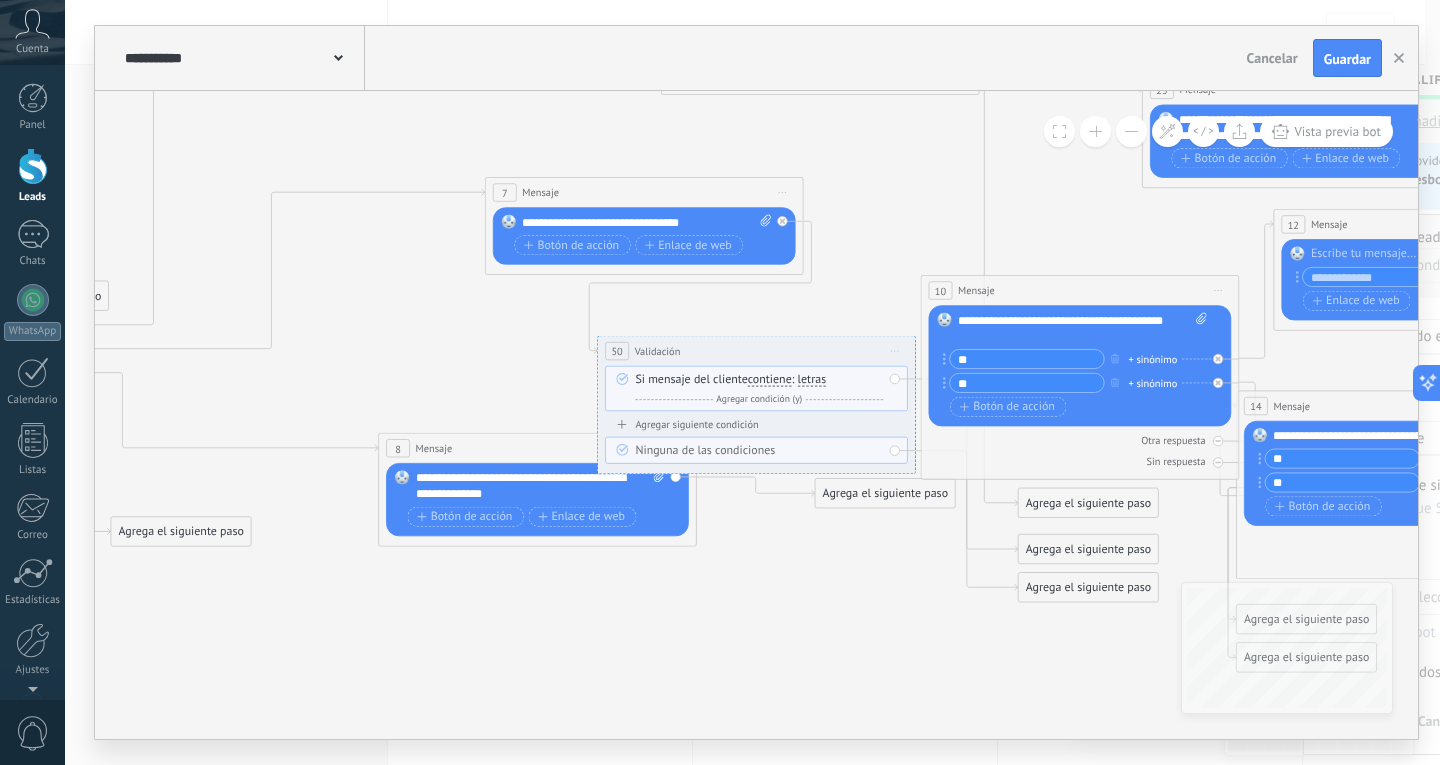 click on "letras" at bounding box center (812, 380) 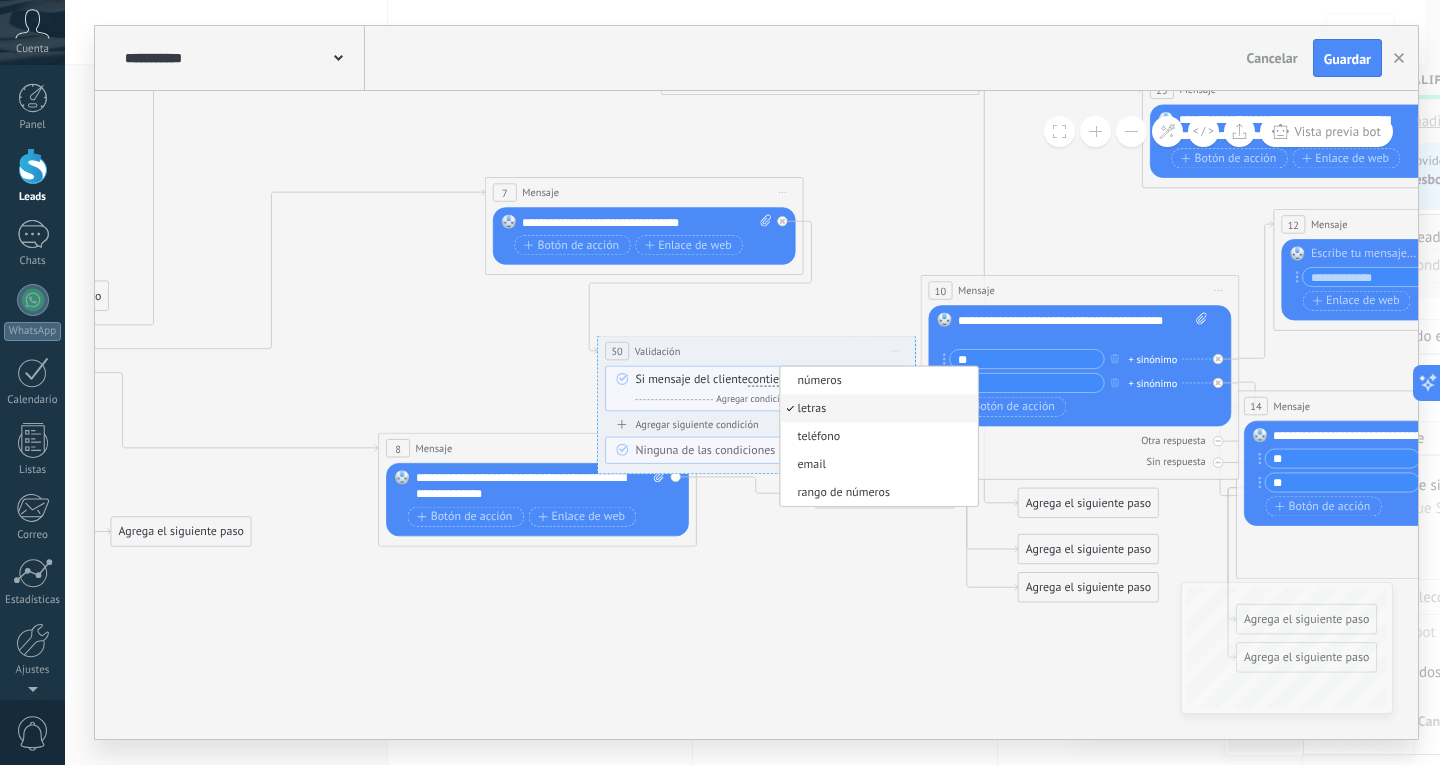 click on "contiene" at bounding box center (770, 380) 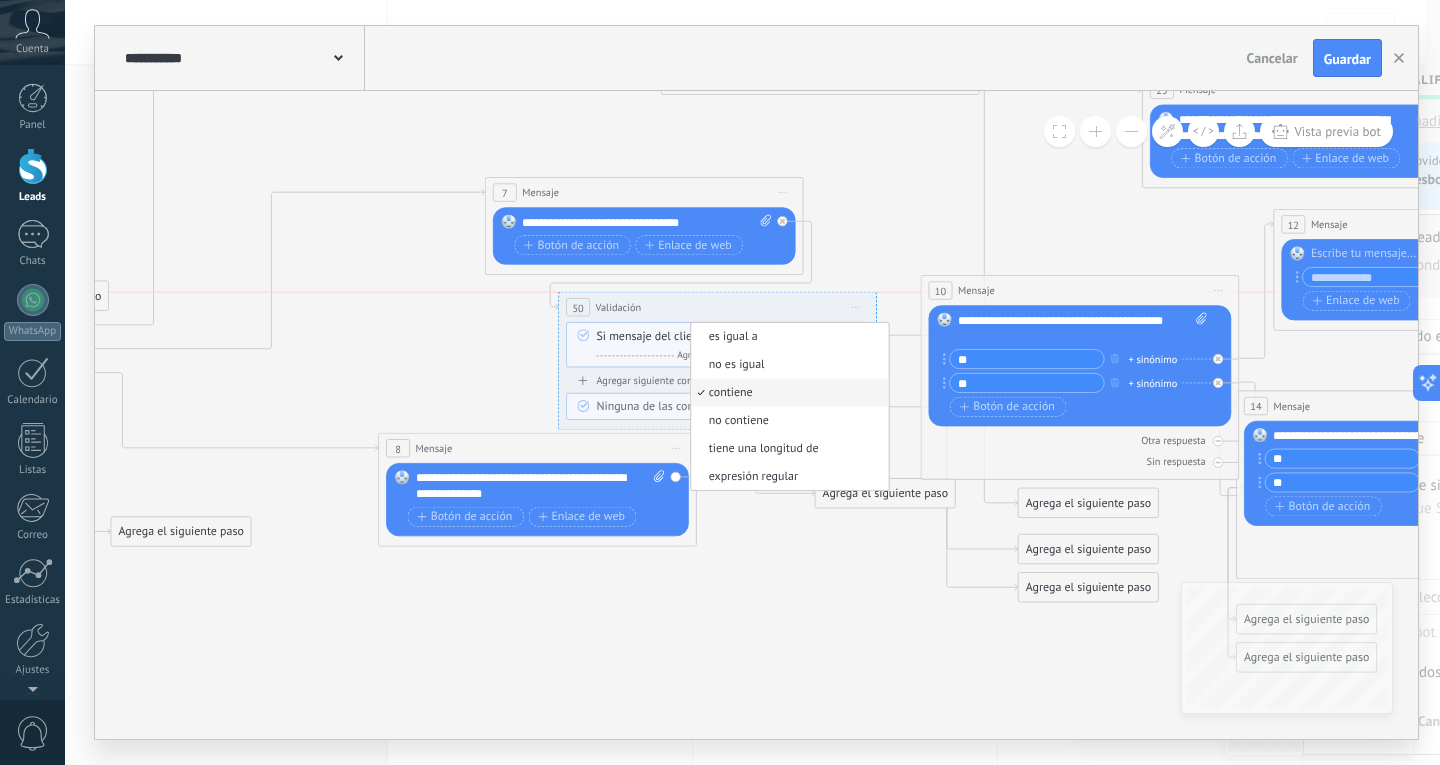 drag, startPoint x: 682, startPoint y: 356, endPoint x: 643, endPoint y: 315, distance: 56.586216 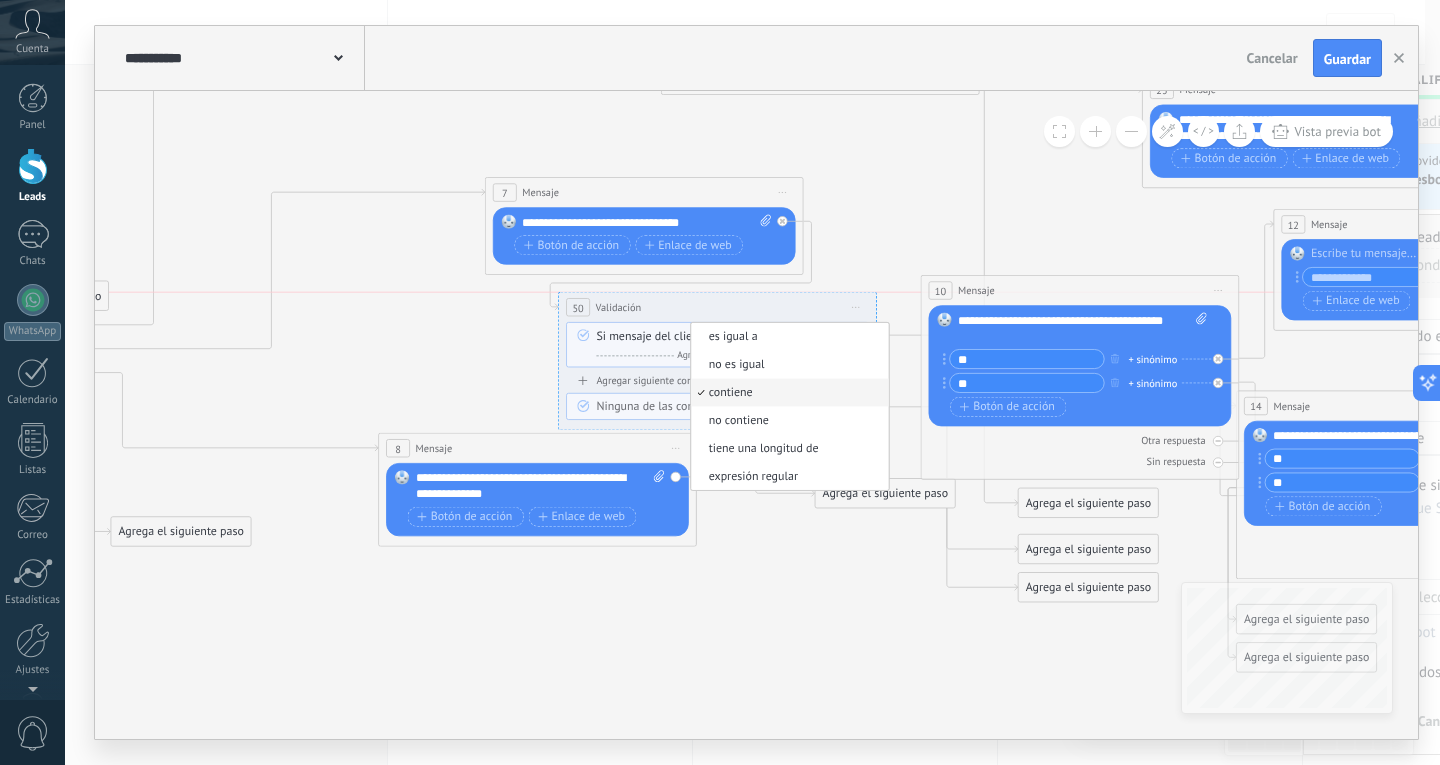 click on "**********" at bounding box center [717, 307] 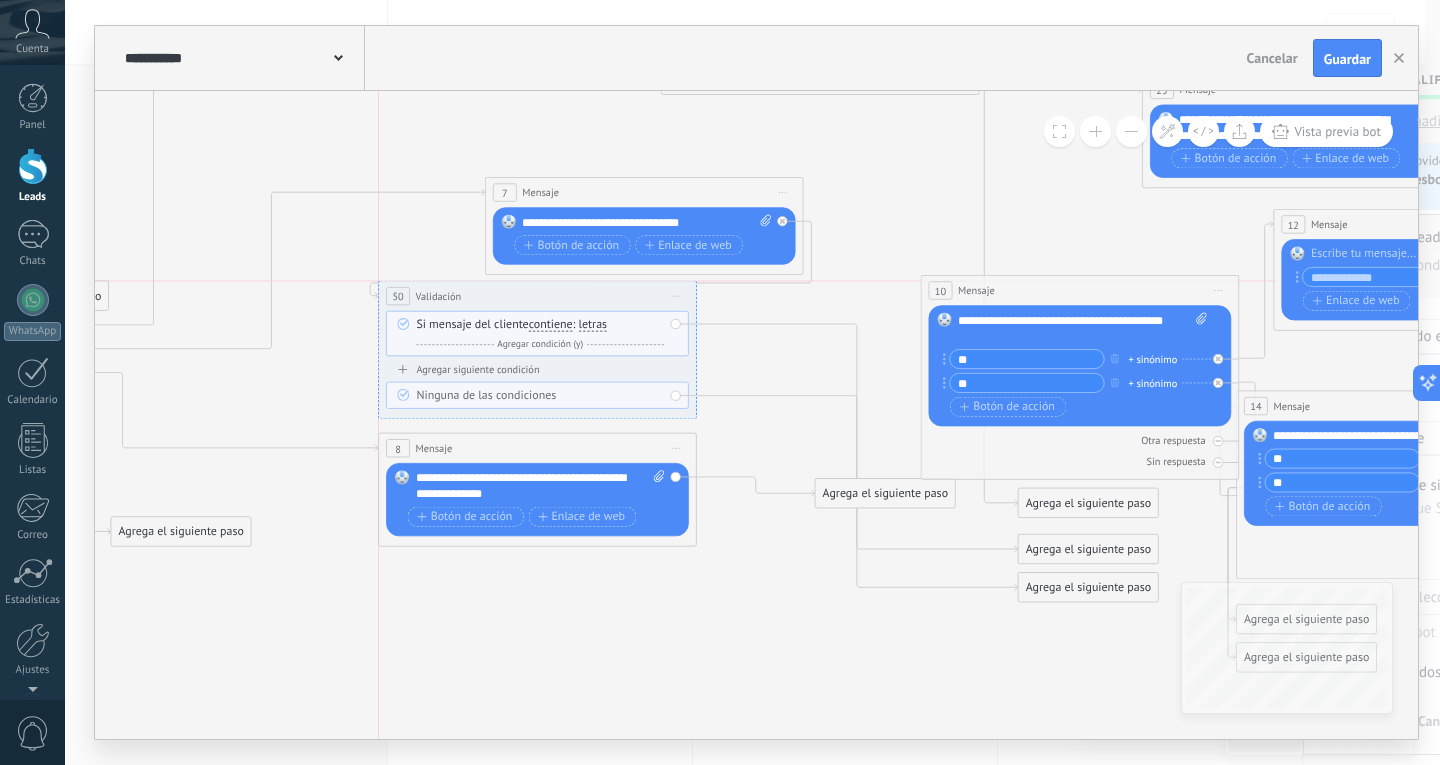 drag, startPoint x: 830, startPoint y: 306, endPoint x: 643, endPoint y: 298, distance: 187.17105 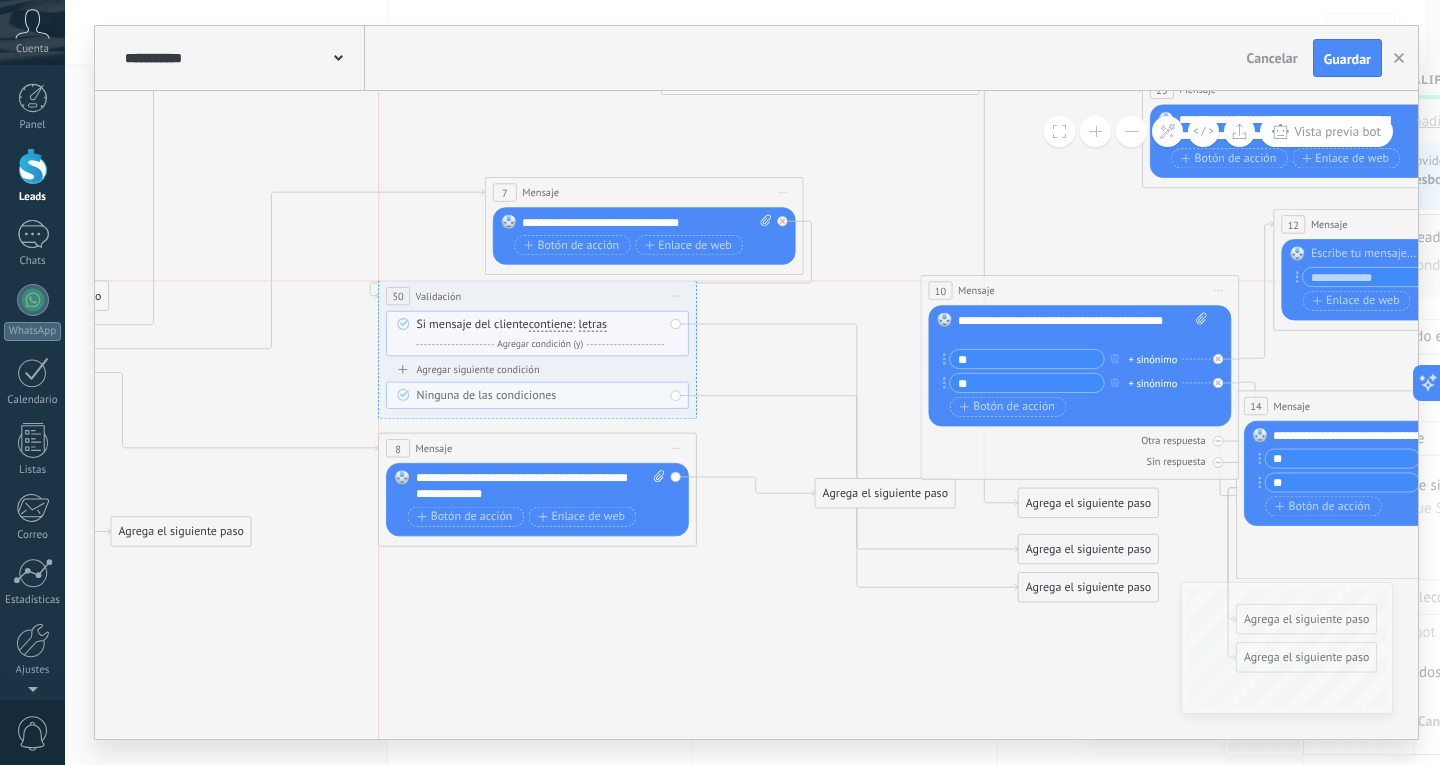 click on "**********" at bounding box center [537, 295] 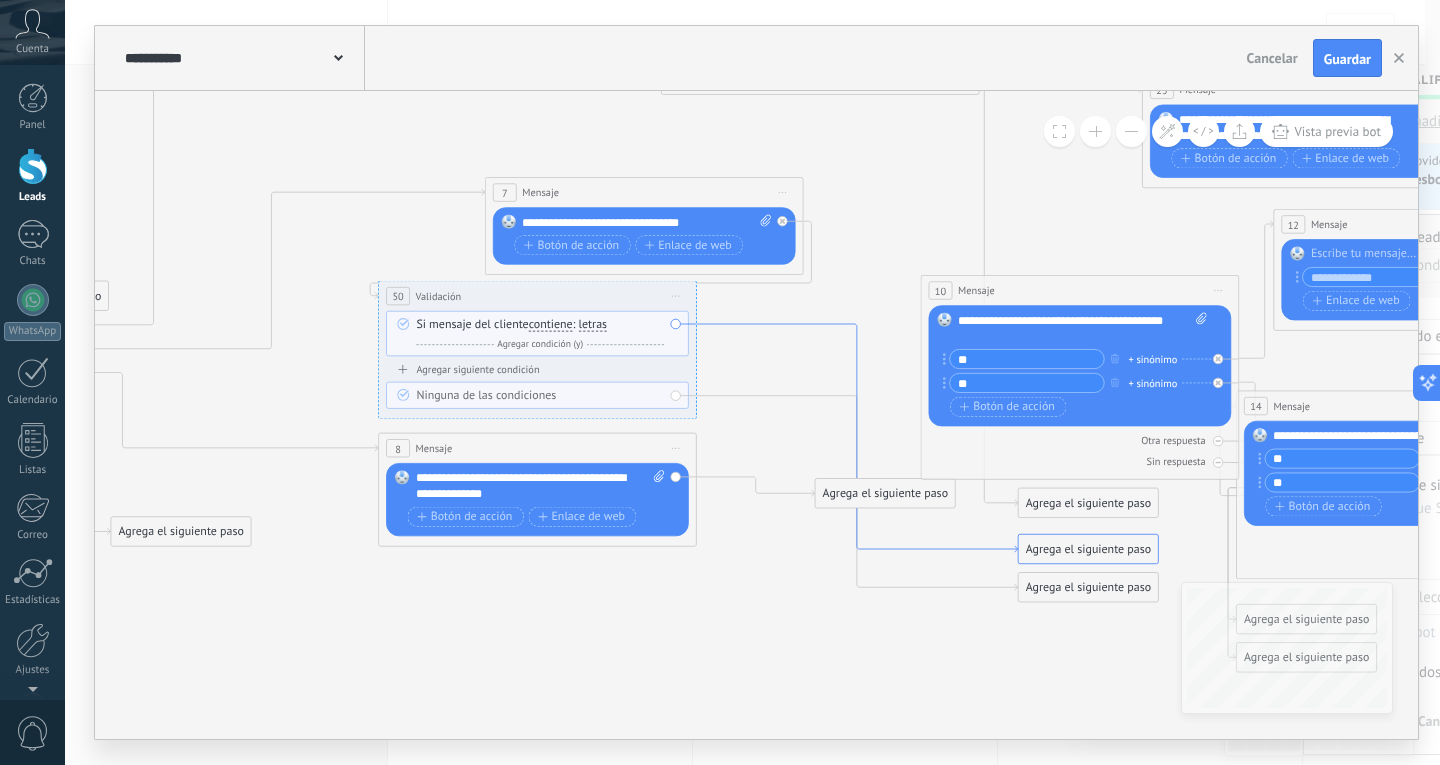 click 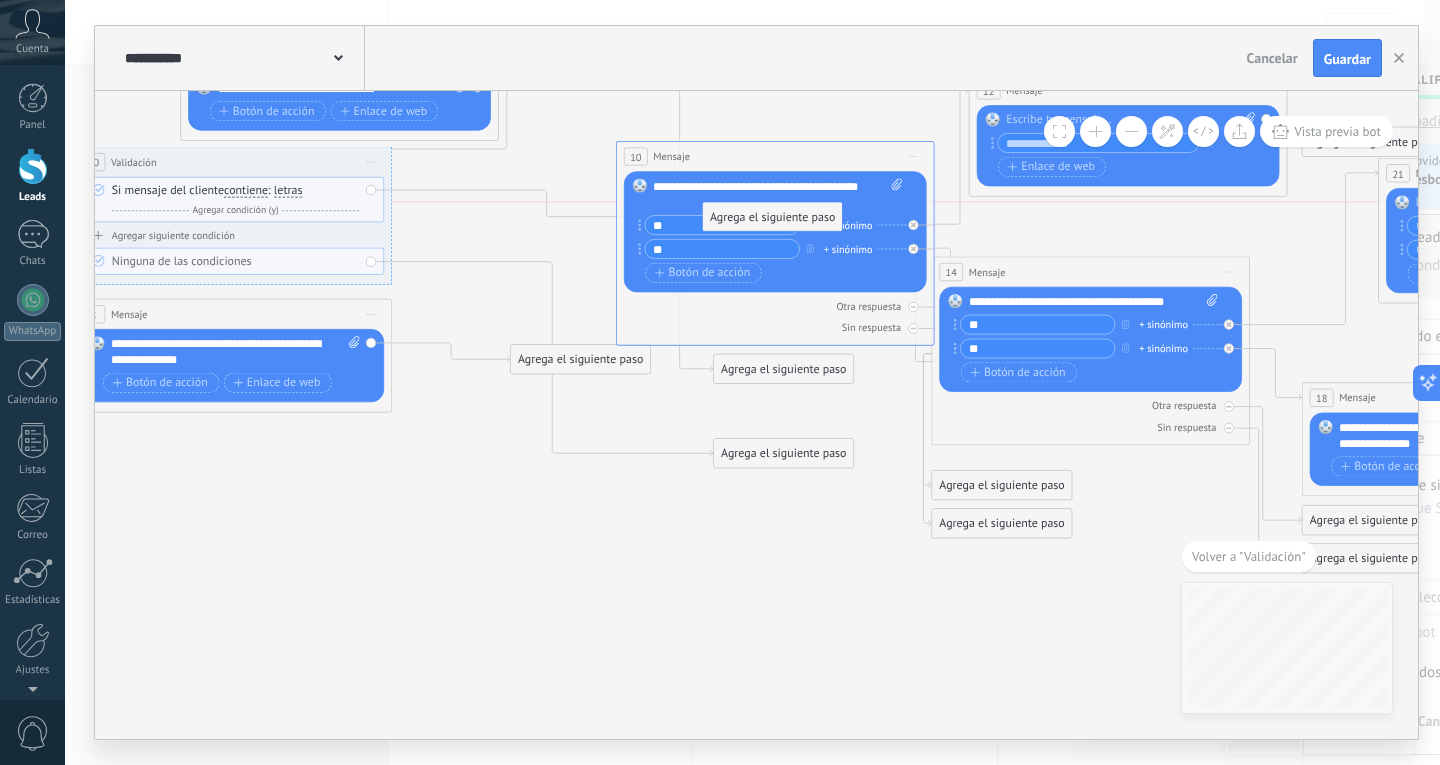 drag, startPoint x: 822, startPoint y: 414, endPoint x: 811, endPoint y: 209, distance: 205.2949 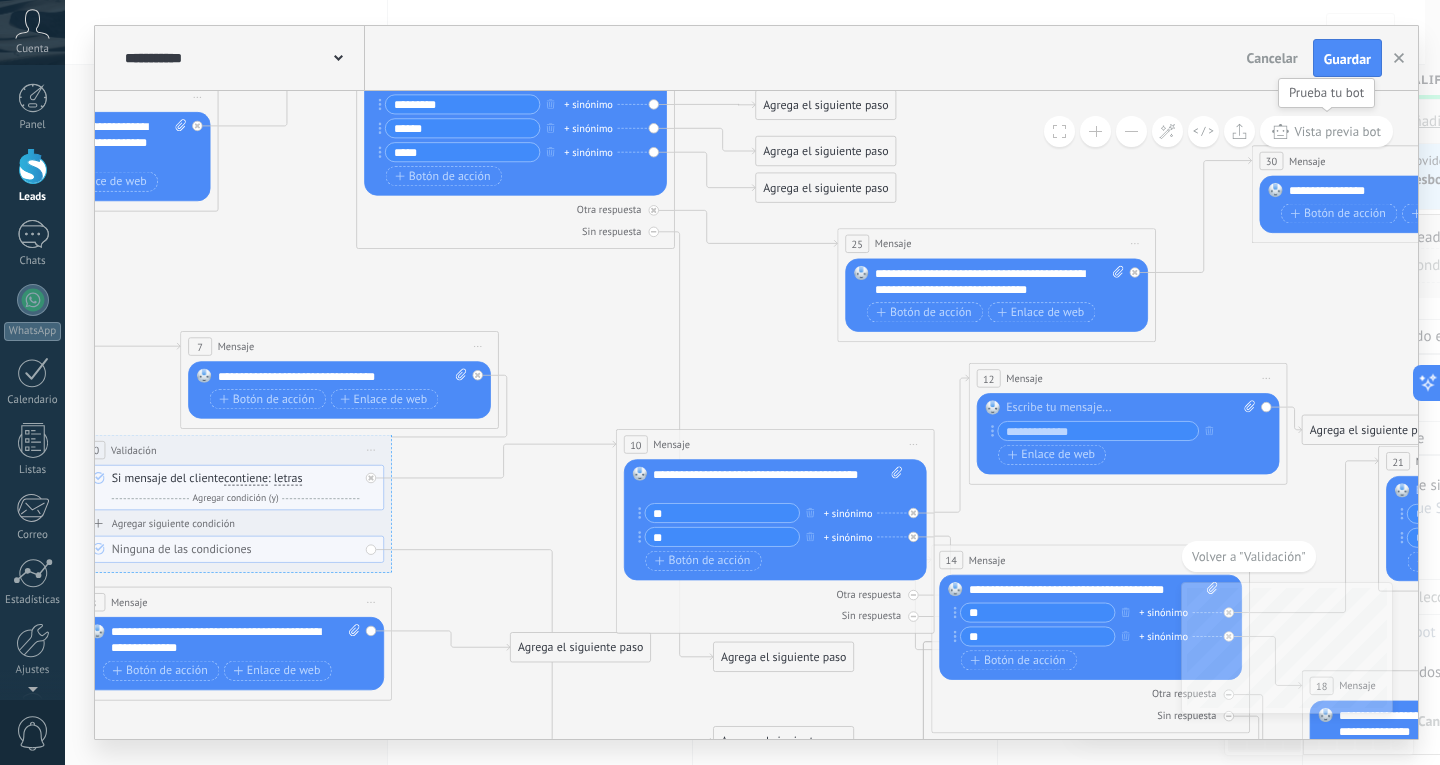click on "Vista previa bot" at bounding box center [1337, 131] 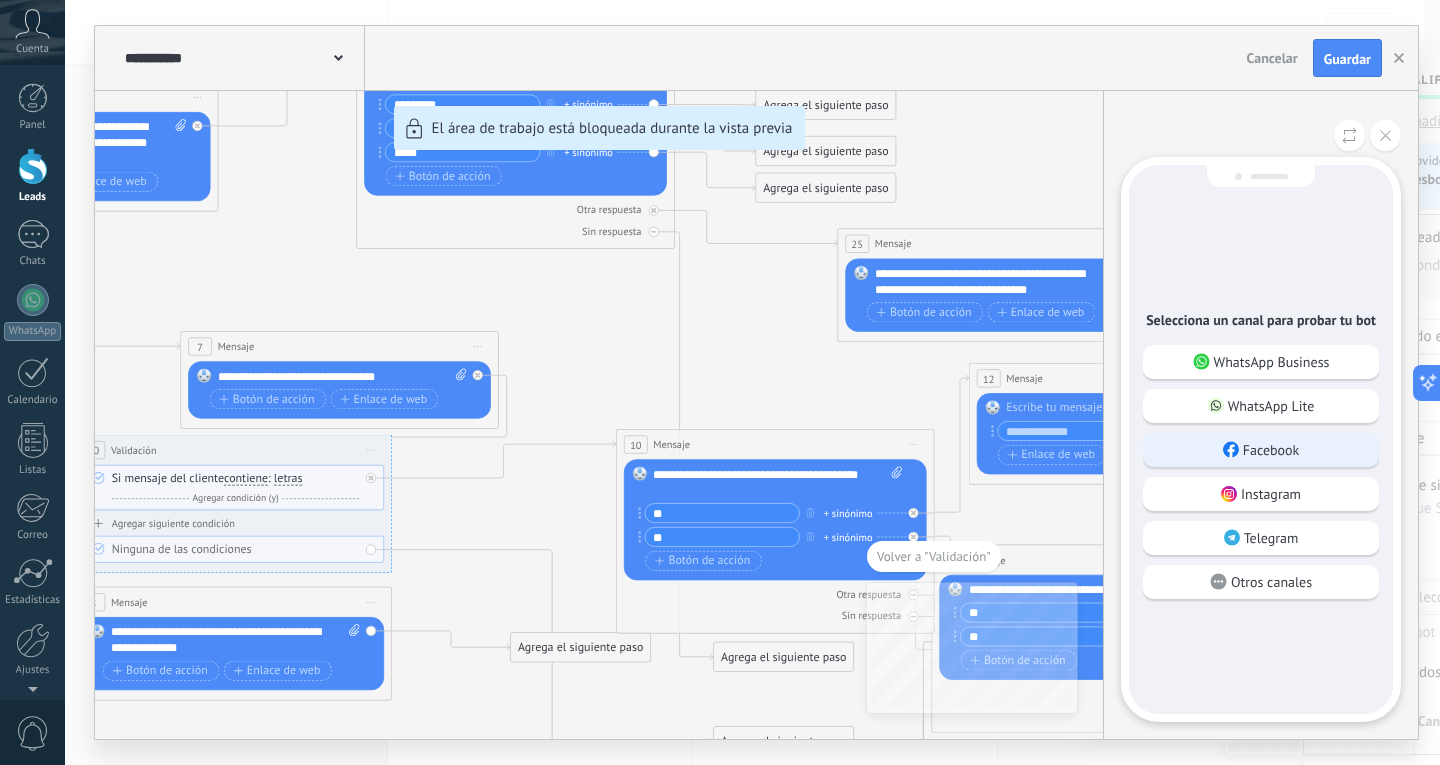 click on "Facebook" at bounding box center [1271, 450] 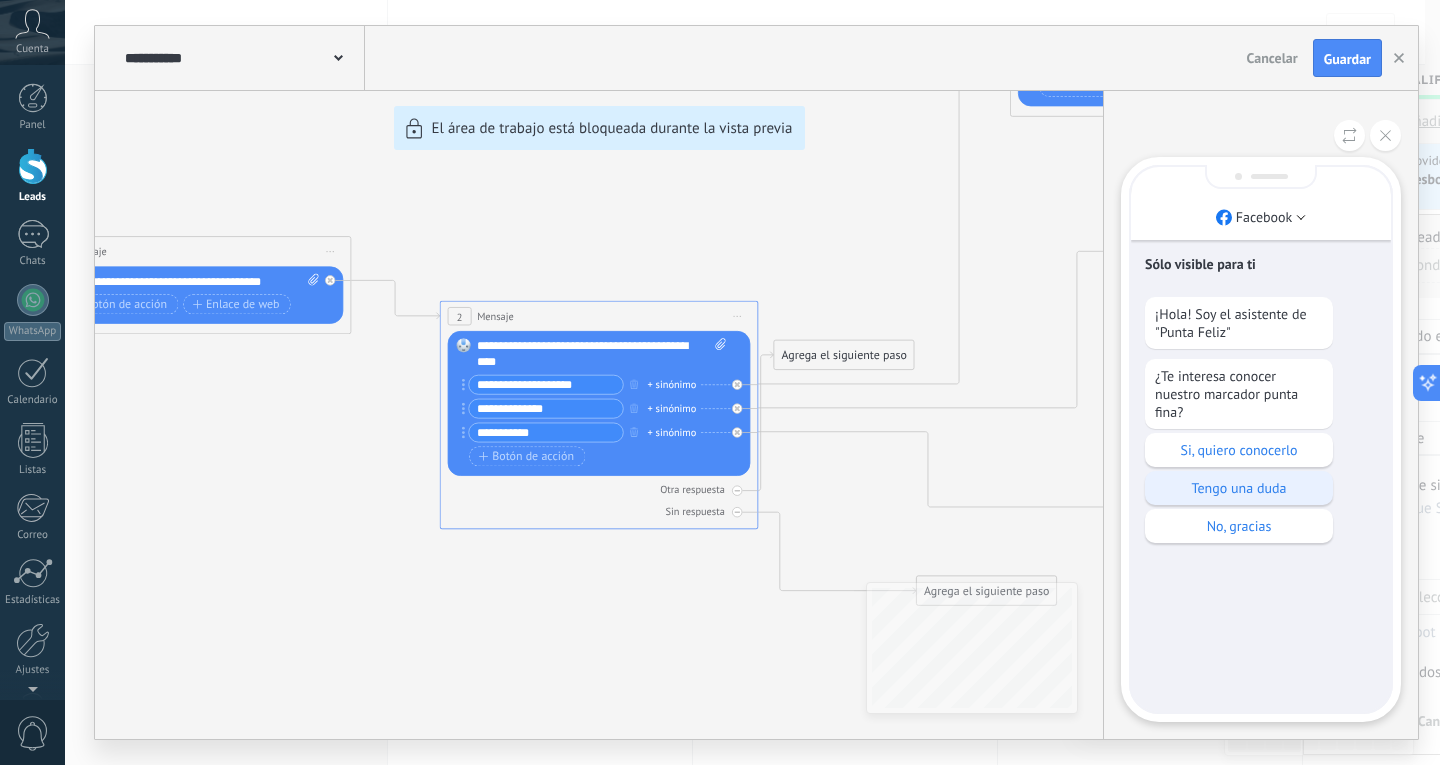click on "Tengo una duda" at bounding box center [1239, 488] 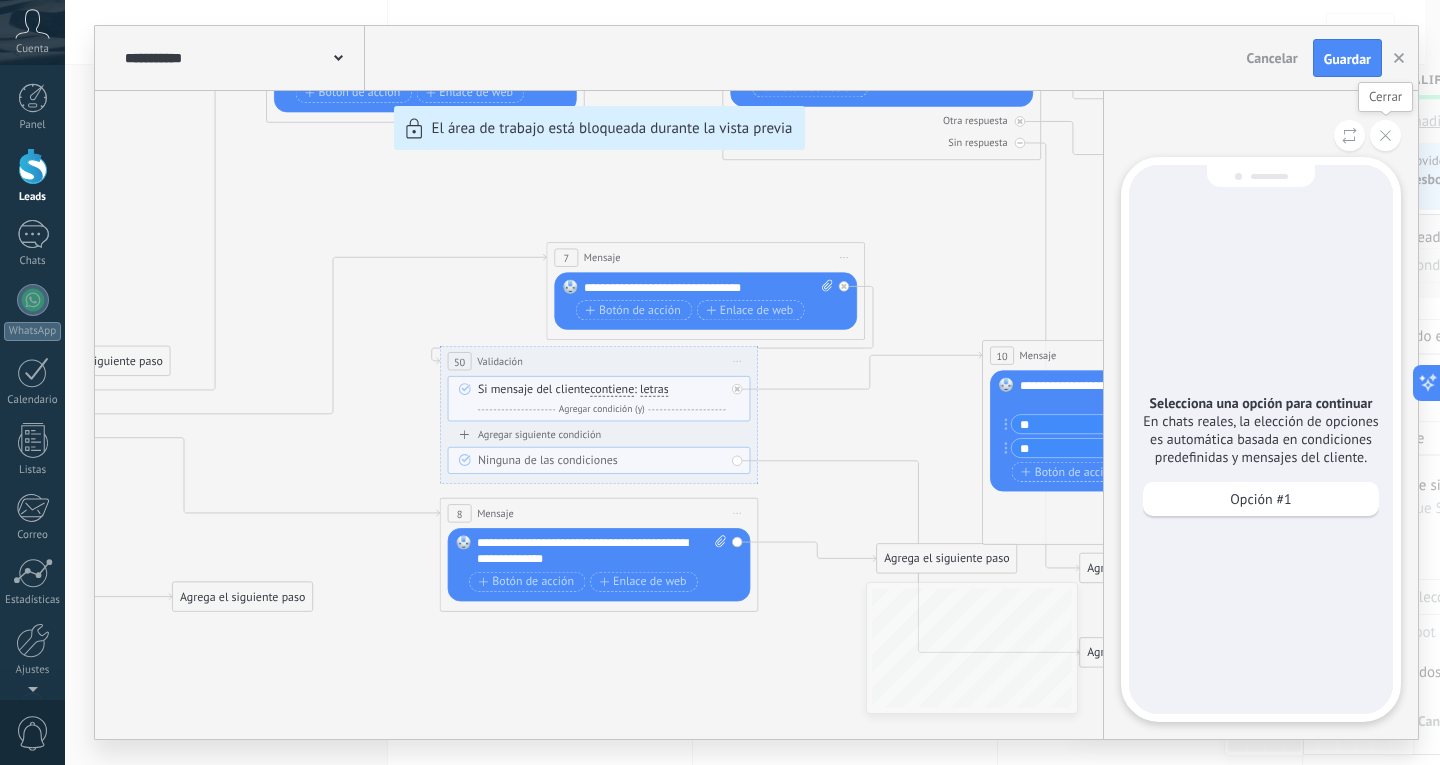 click at bounding box center [1385, 135] 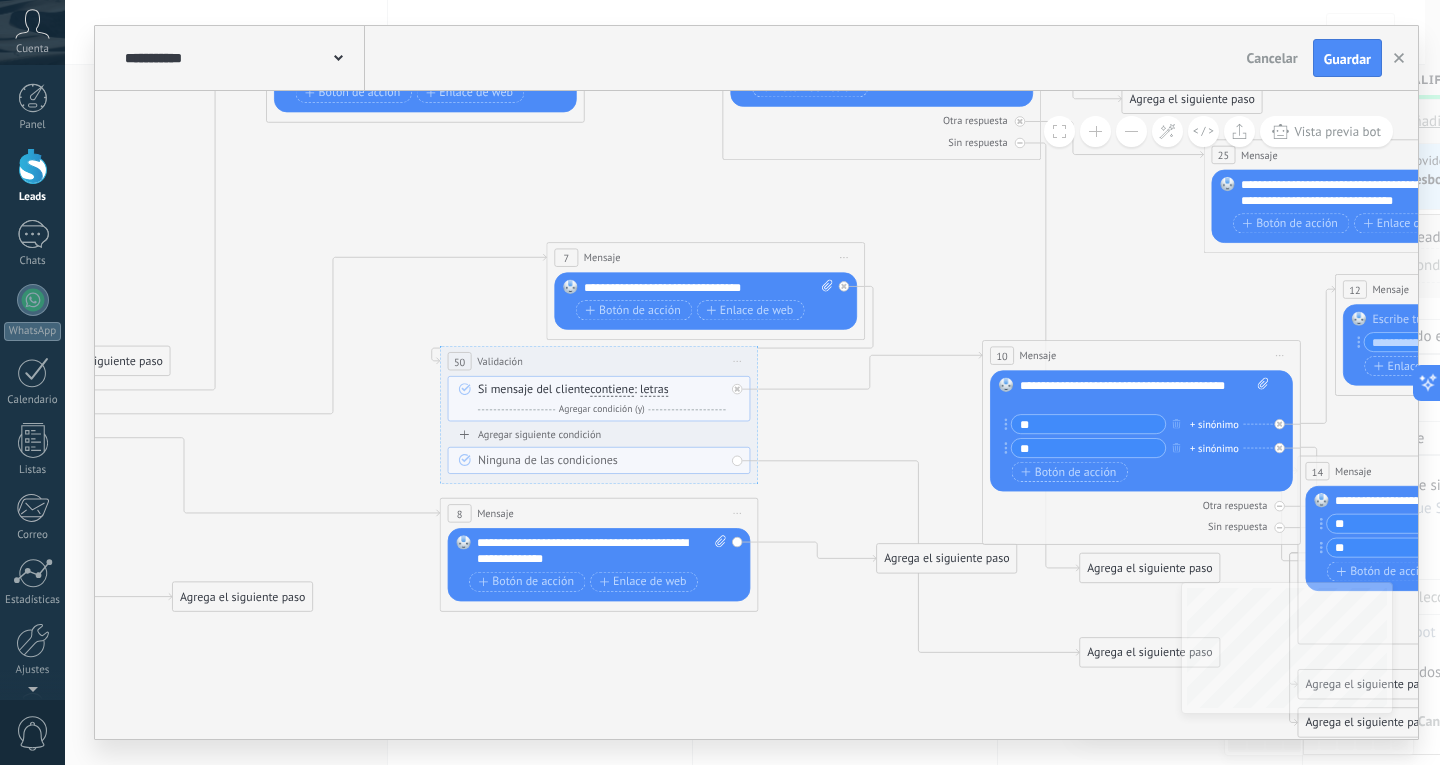 click on "Agregar condición (y)" at bounding box center (602, 409) 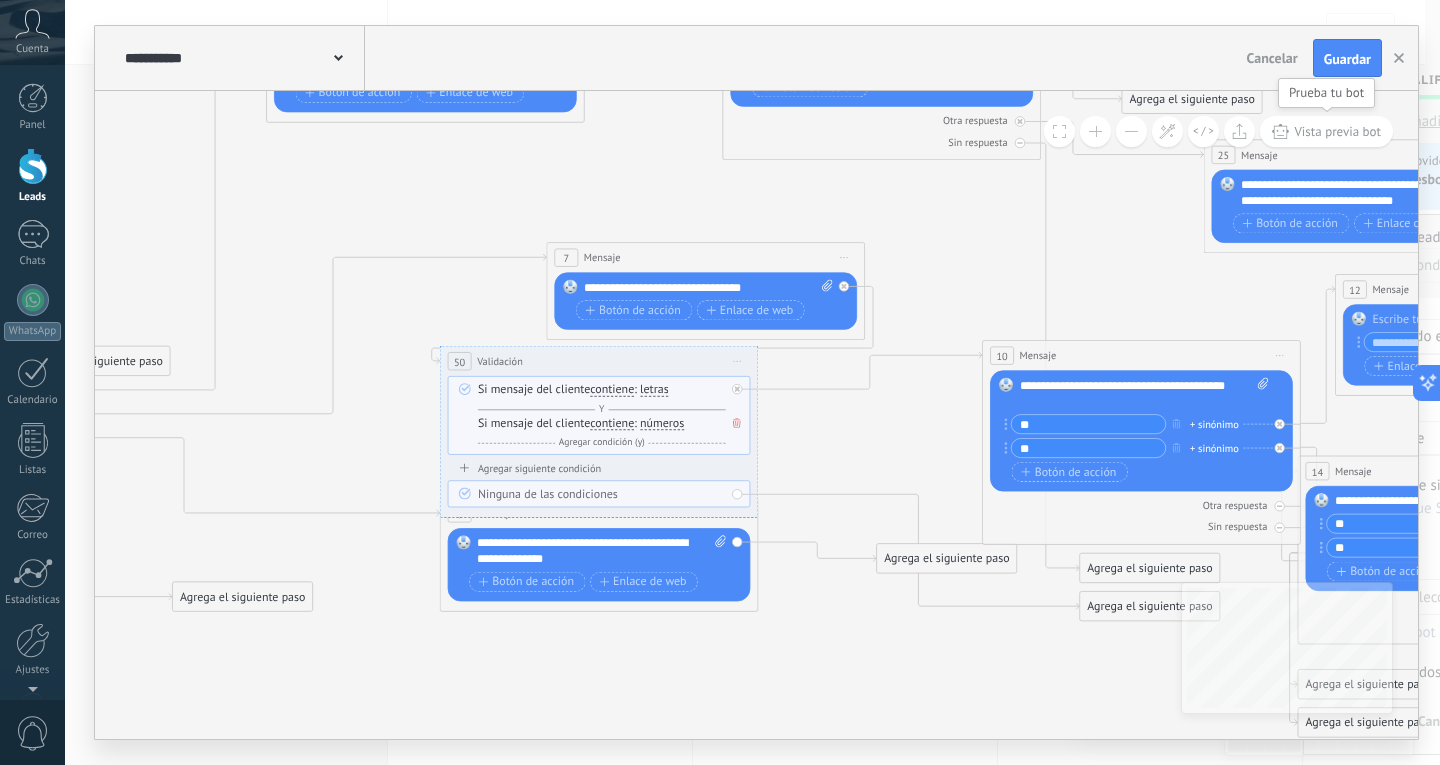 click on "Vista previa bot" at bounding box center (1326, 131) 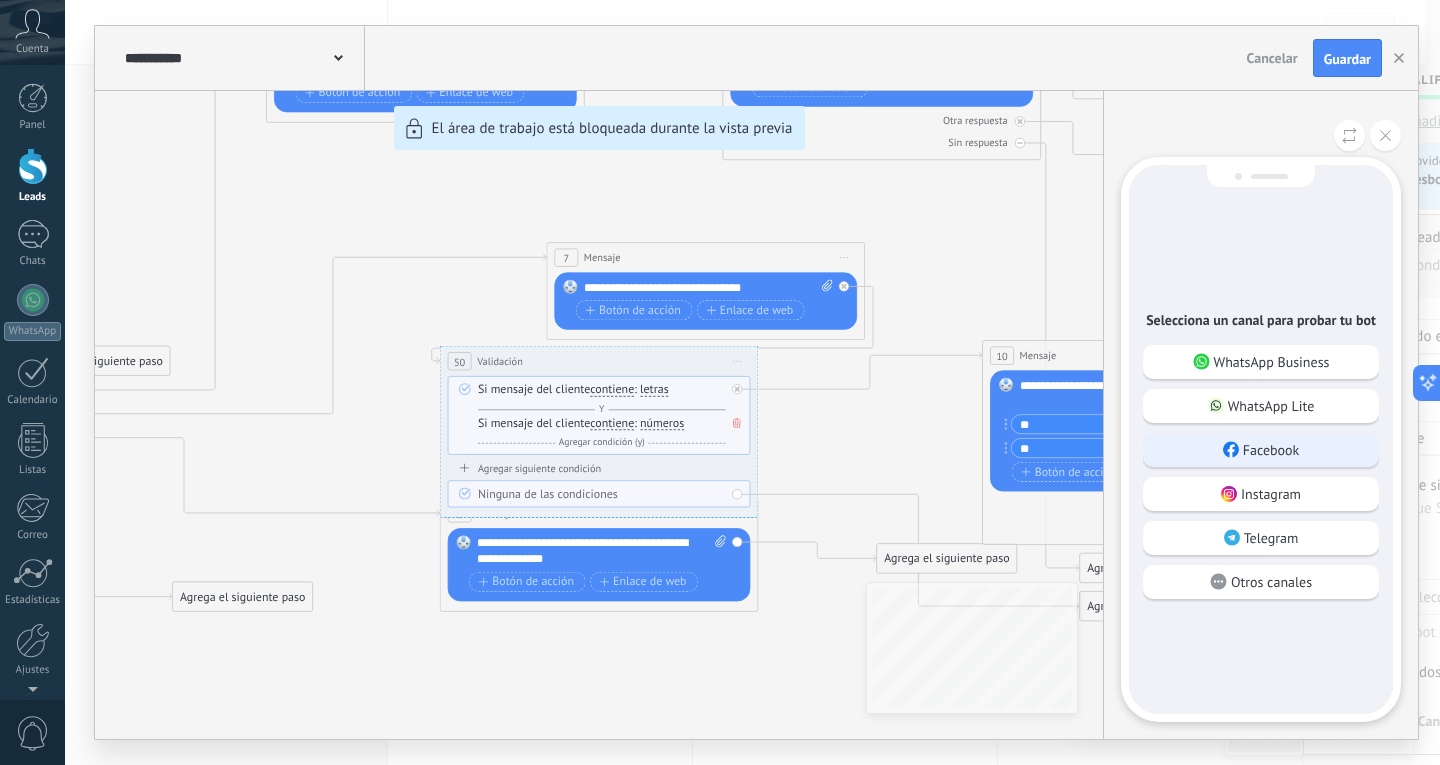click on "Facebook" at bounding box center [1261, 450] 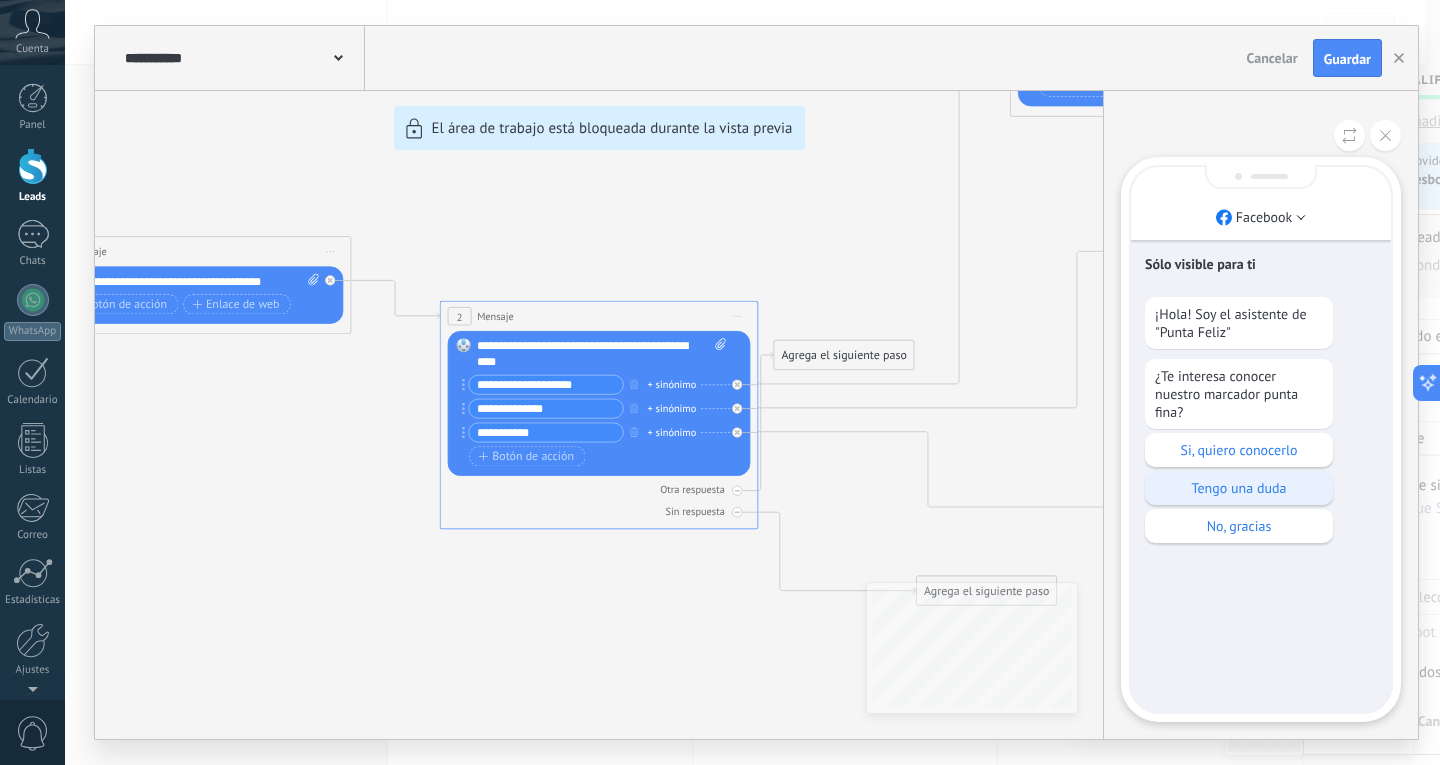 click on "Tengo una duda" at bounding box center [1239, 488] 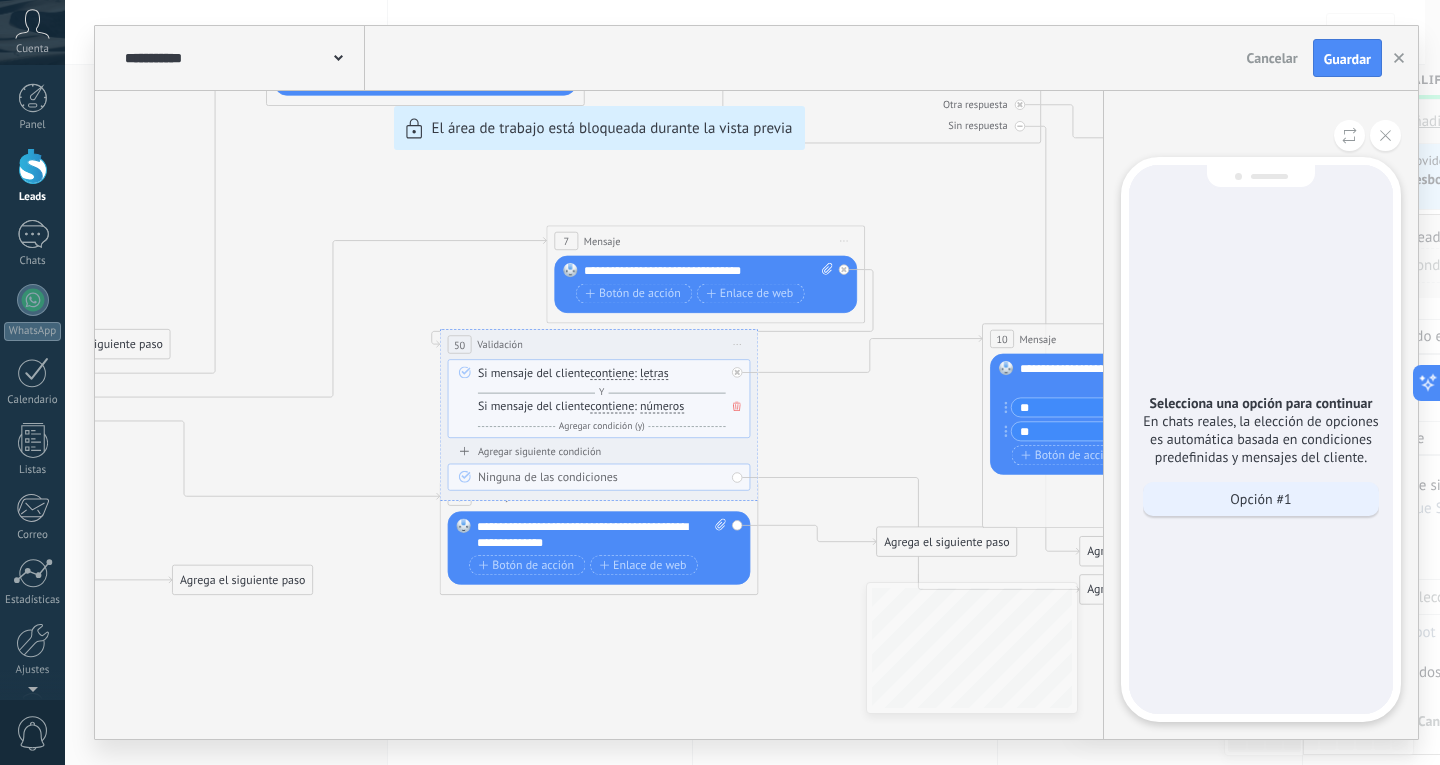 click on "Opción #1" at bounding box center [1261, 499] 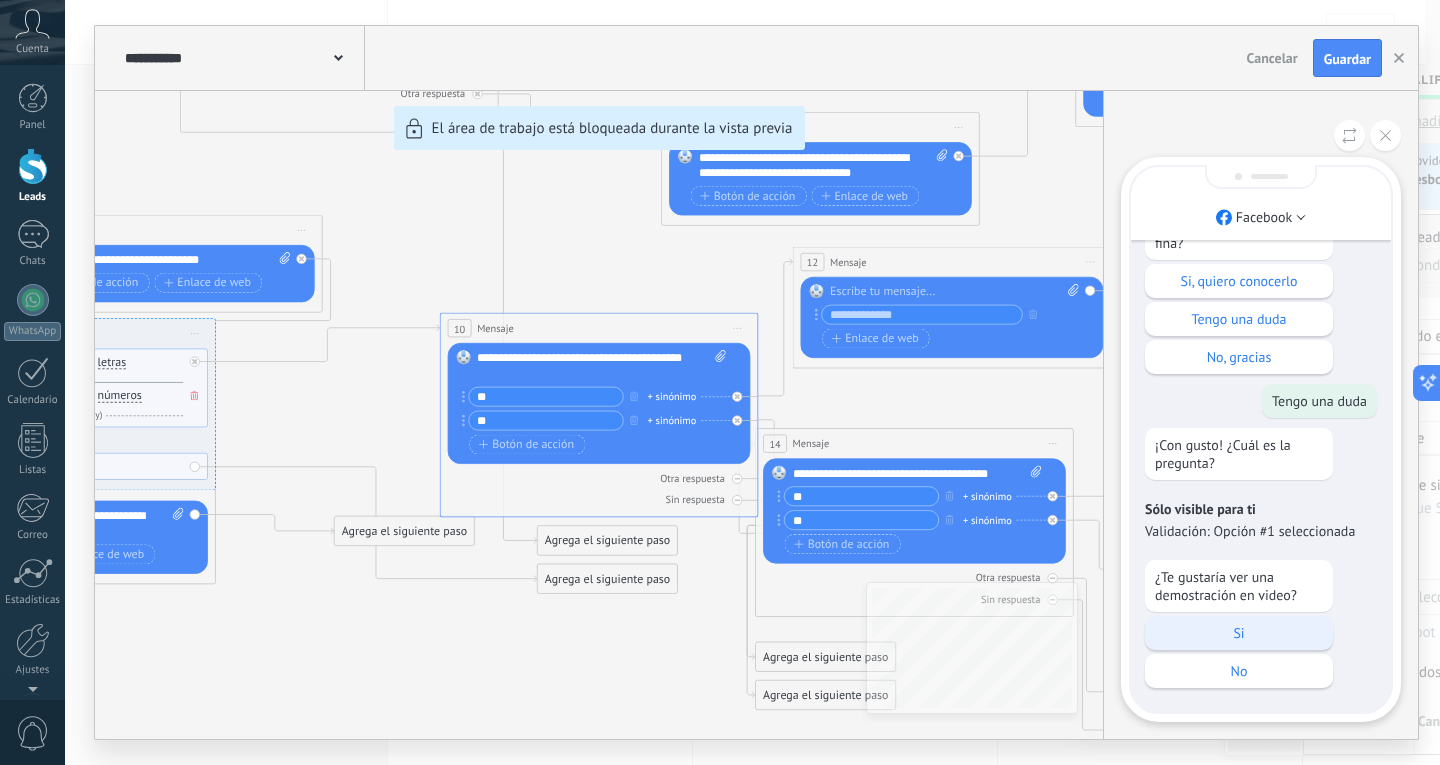 click on "Si" at bounding box center [1239, 633] 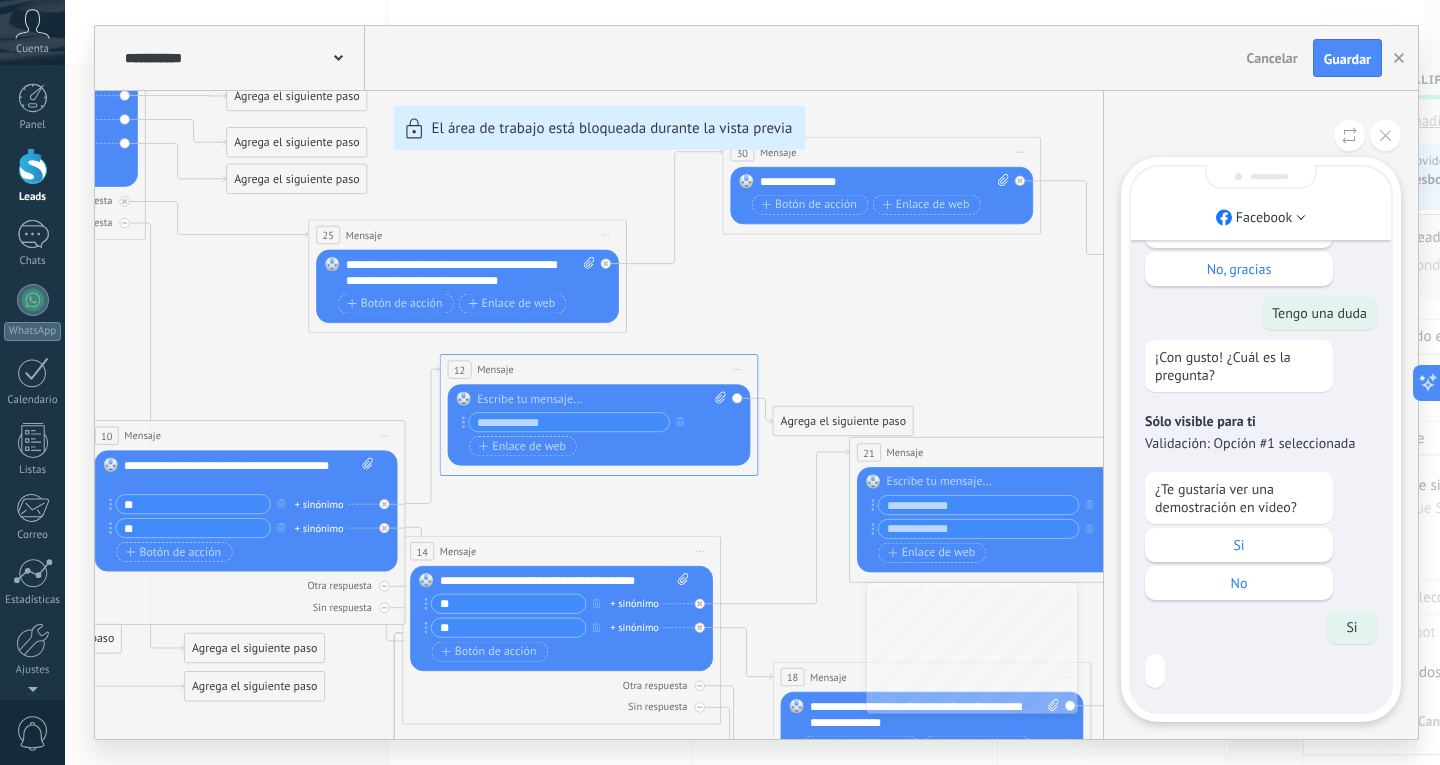 click on "**********" at bounding box center (756, 382) 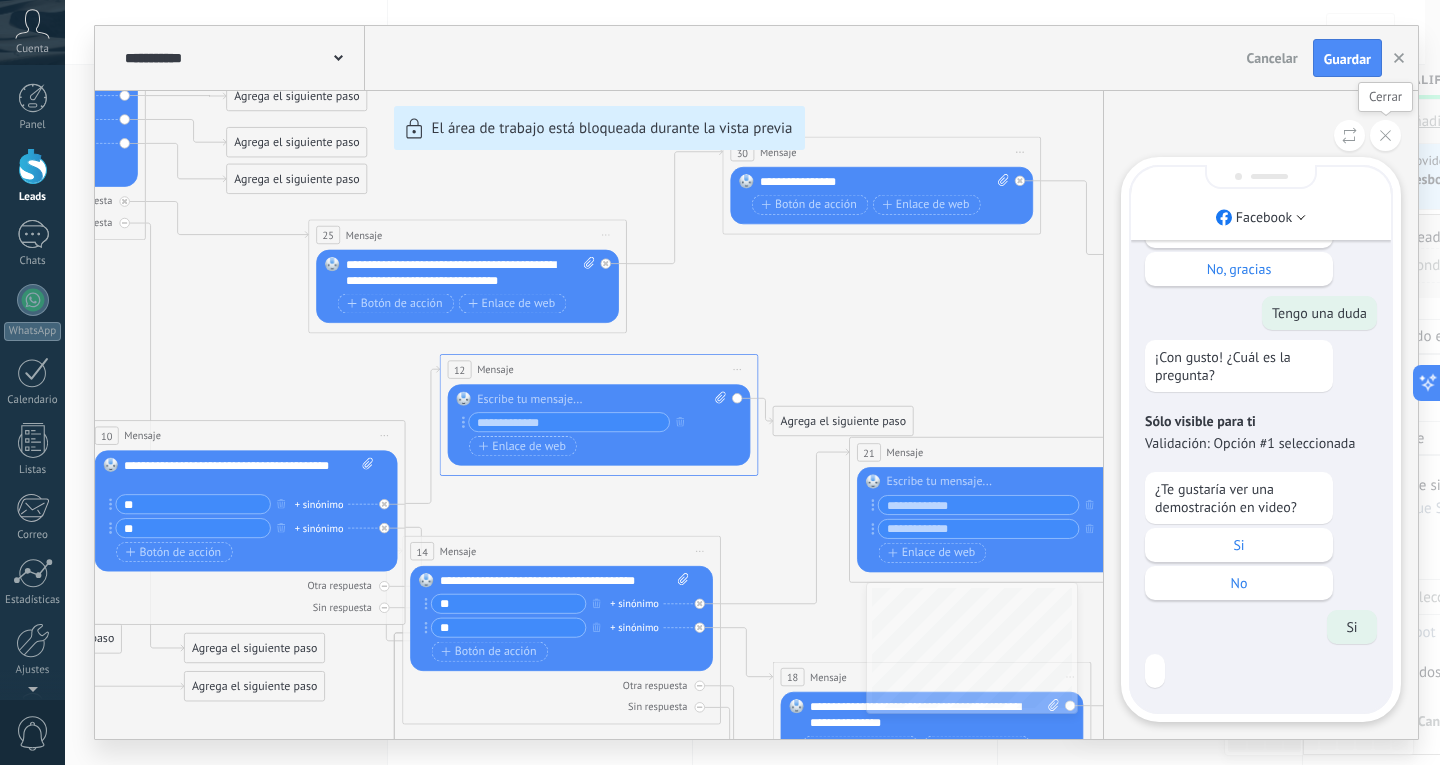 click 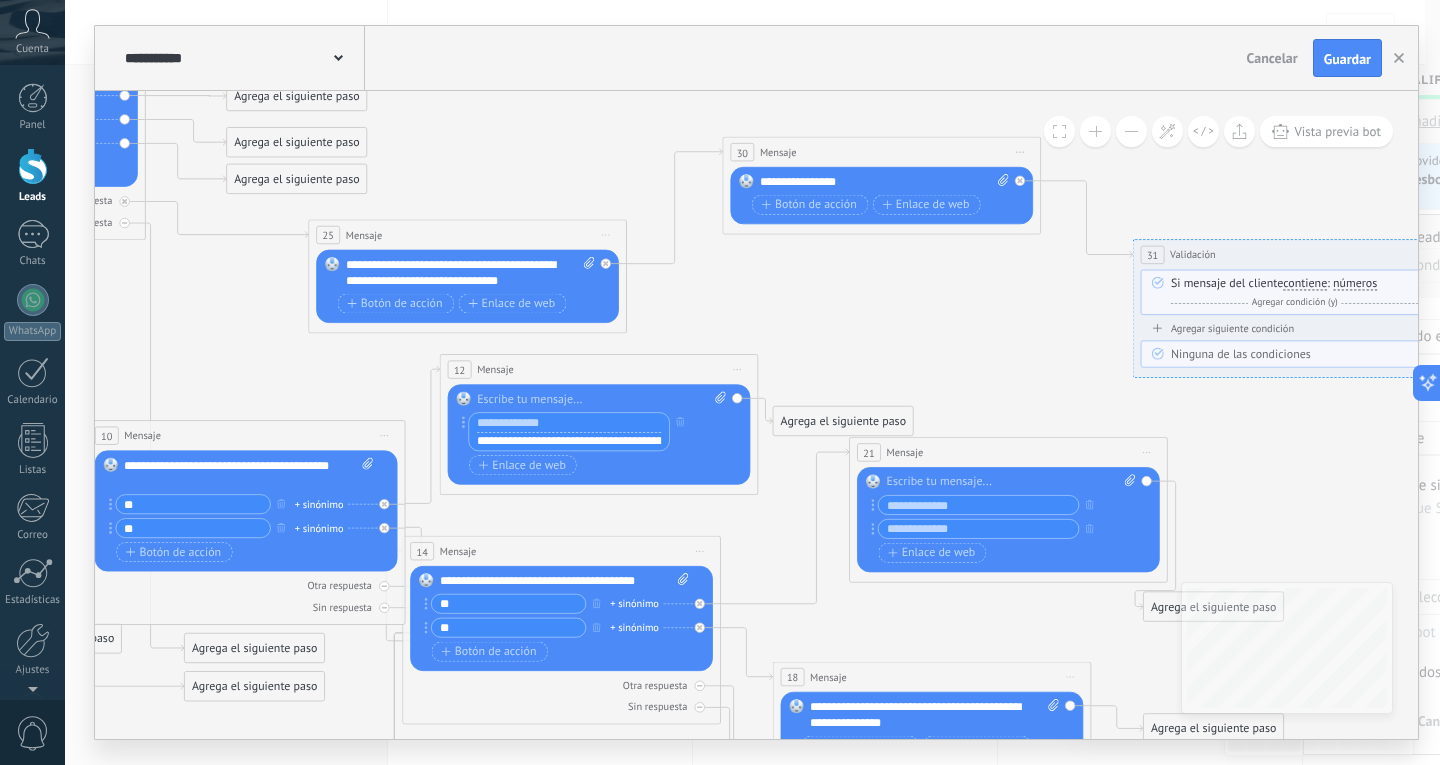 click at bounding box center [569, 422] 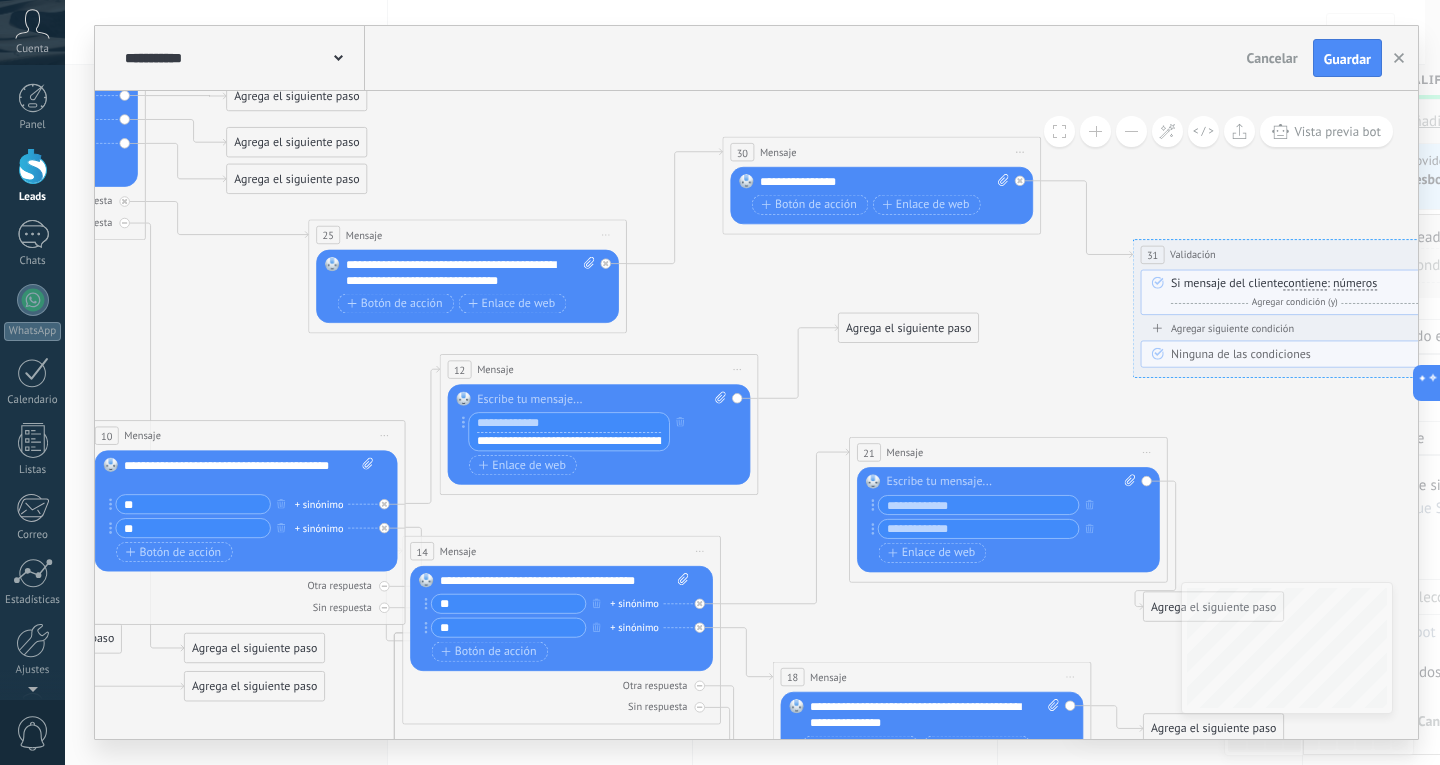 drag, startPoint x: 785, startPoint y: 415, endPoint x: 851, endPoint y: 322, distance: 114.03947 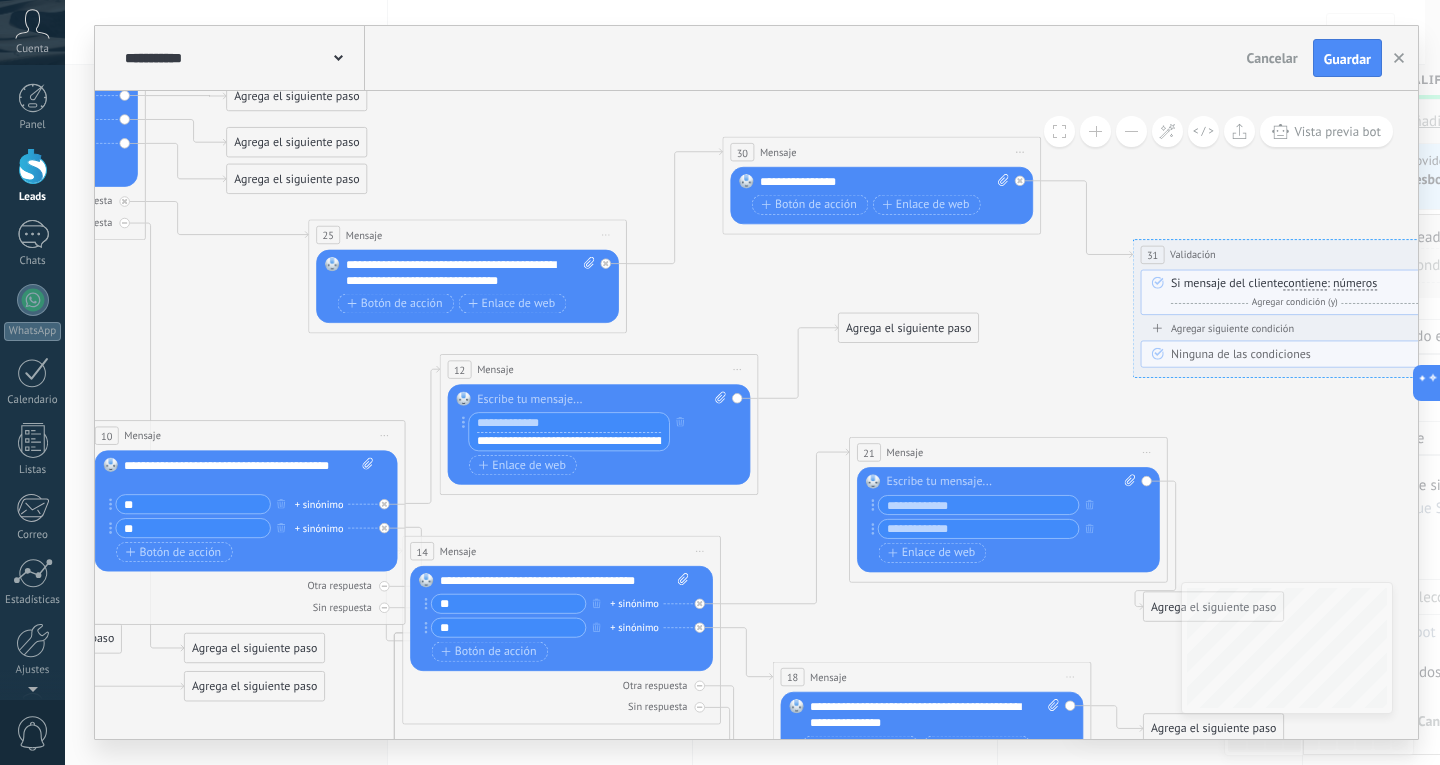 click on "Agrega el siguiente paso" at bounding box center (909, 328) 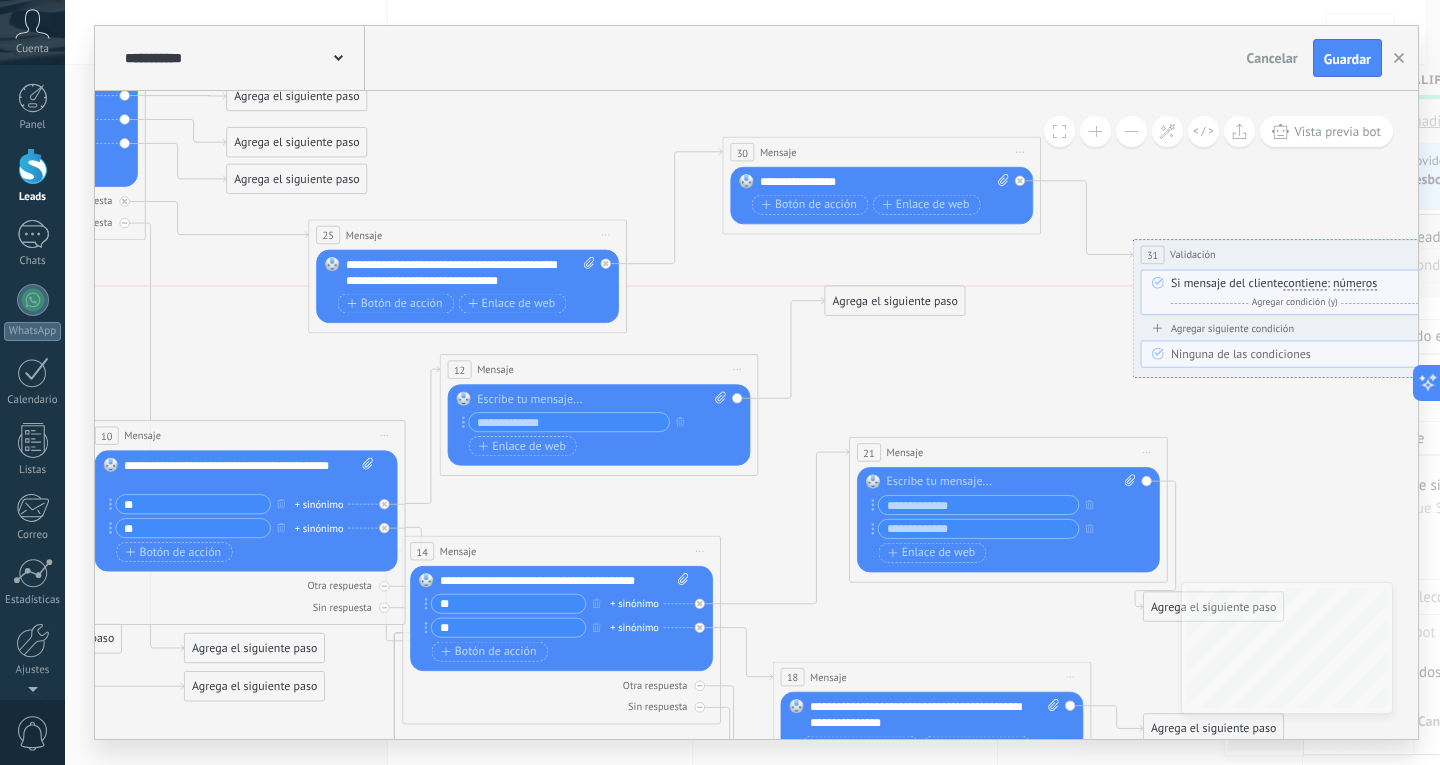 drag, startPoint x: 894, startPoint y: 416, endPoint x: 881, endPoint y: 318, distance: 98.85848 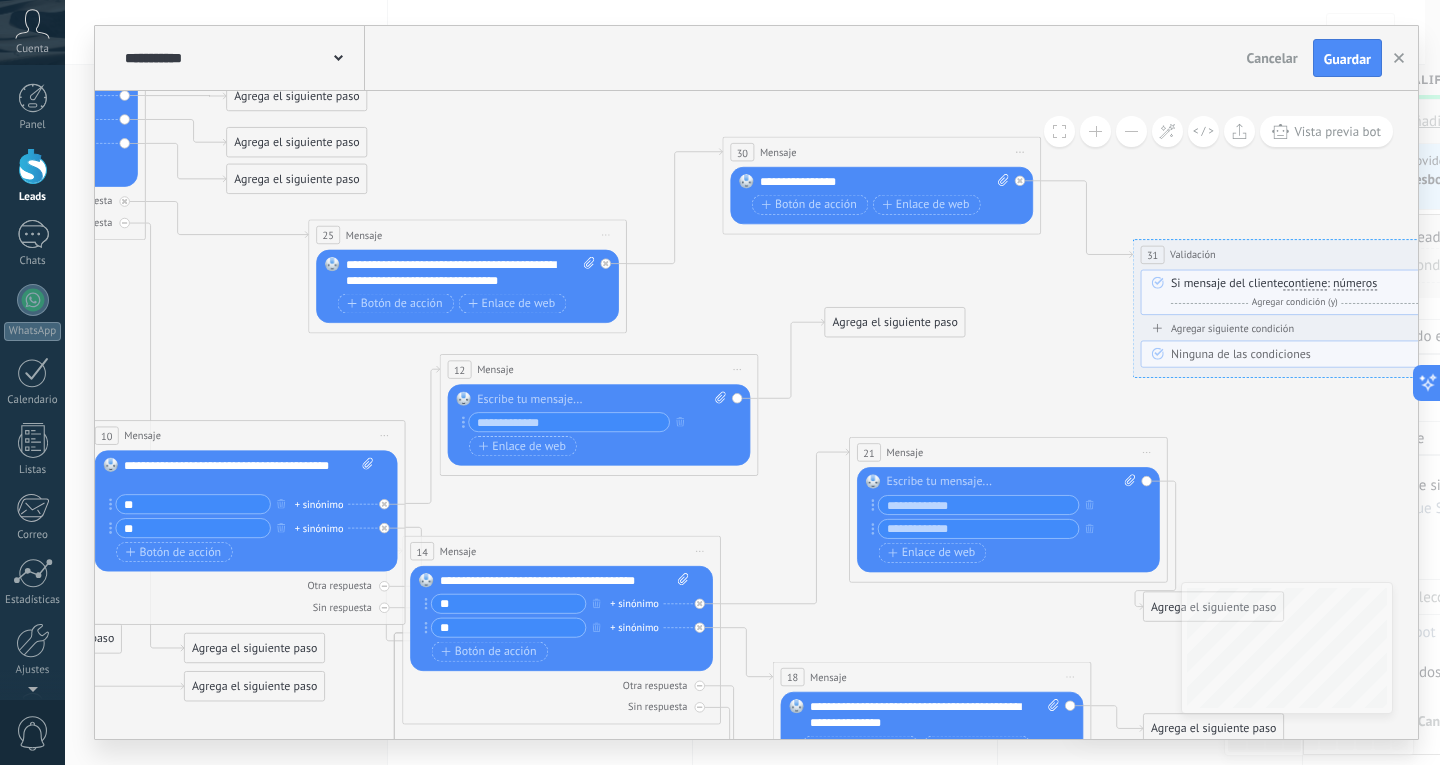 click on "Agrega el siguiente paso" at bounding box center (895, 322) 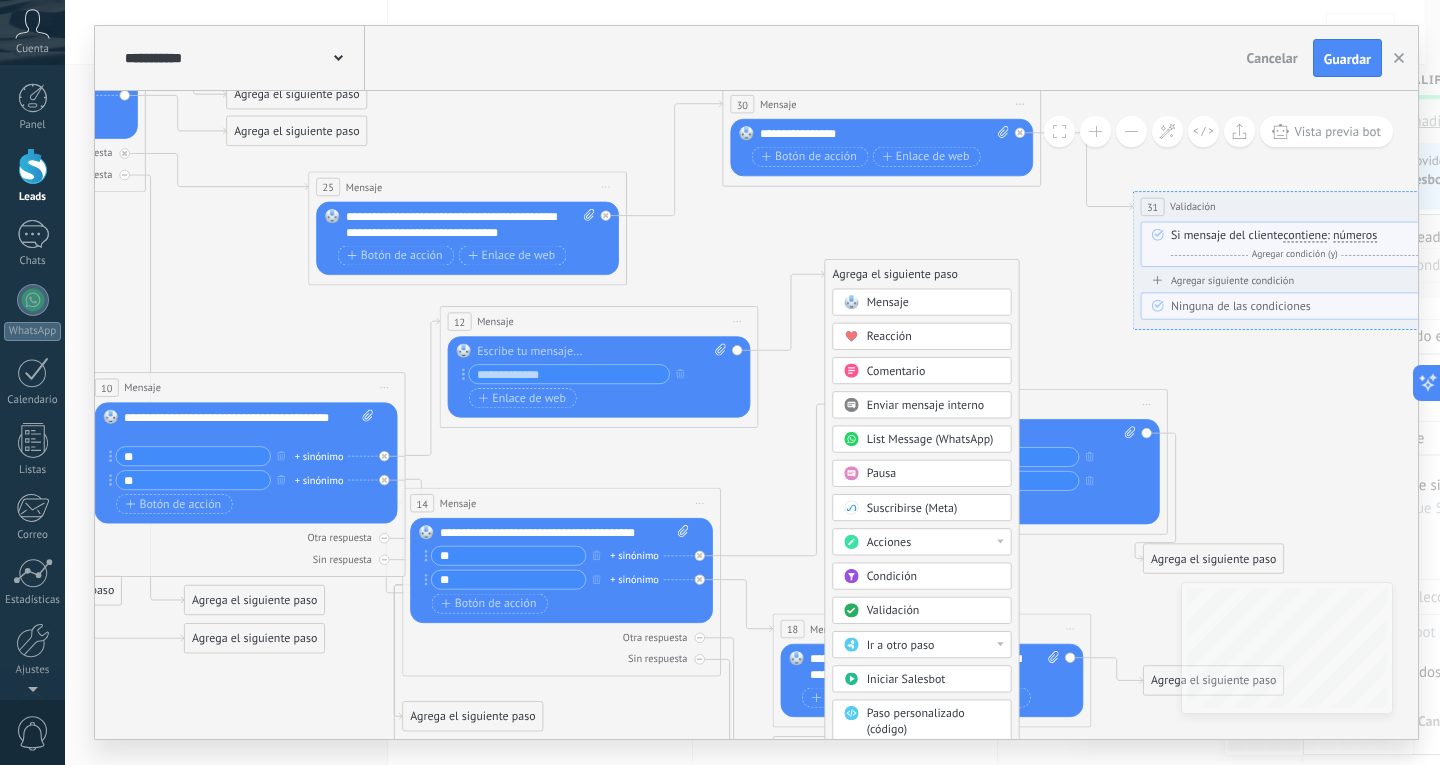 click on "Acciones" at bounding box center [934, 543] 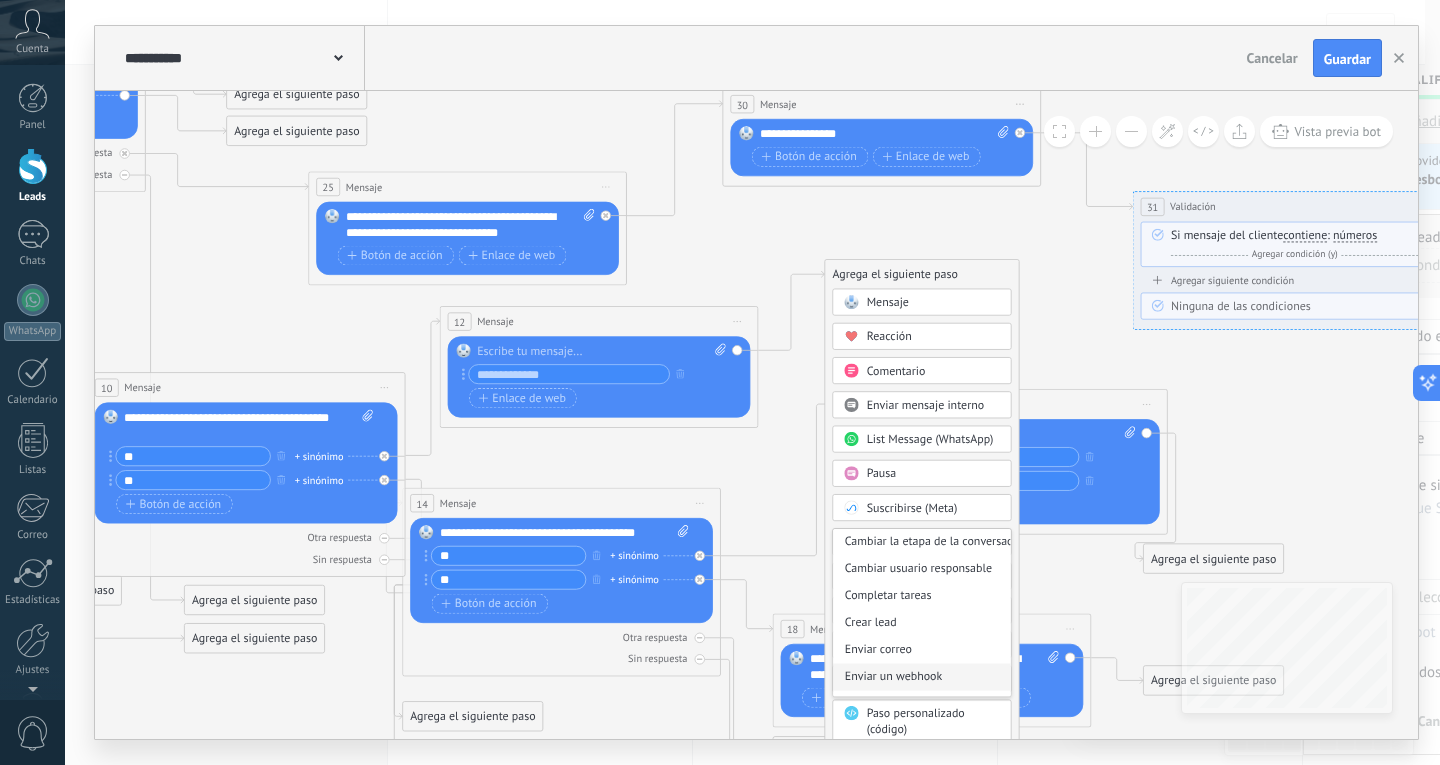 scroll, scrollTop: 266, scrollLeft: 0, axis: vertical 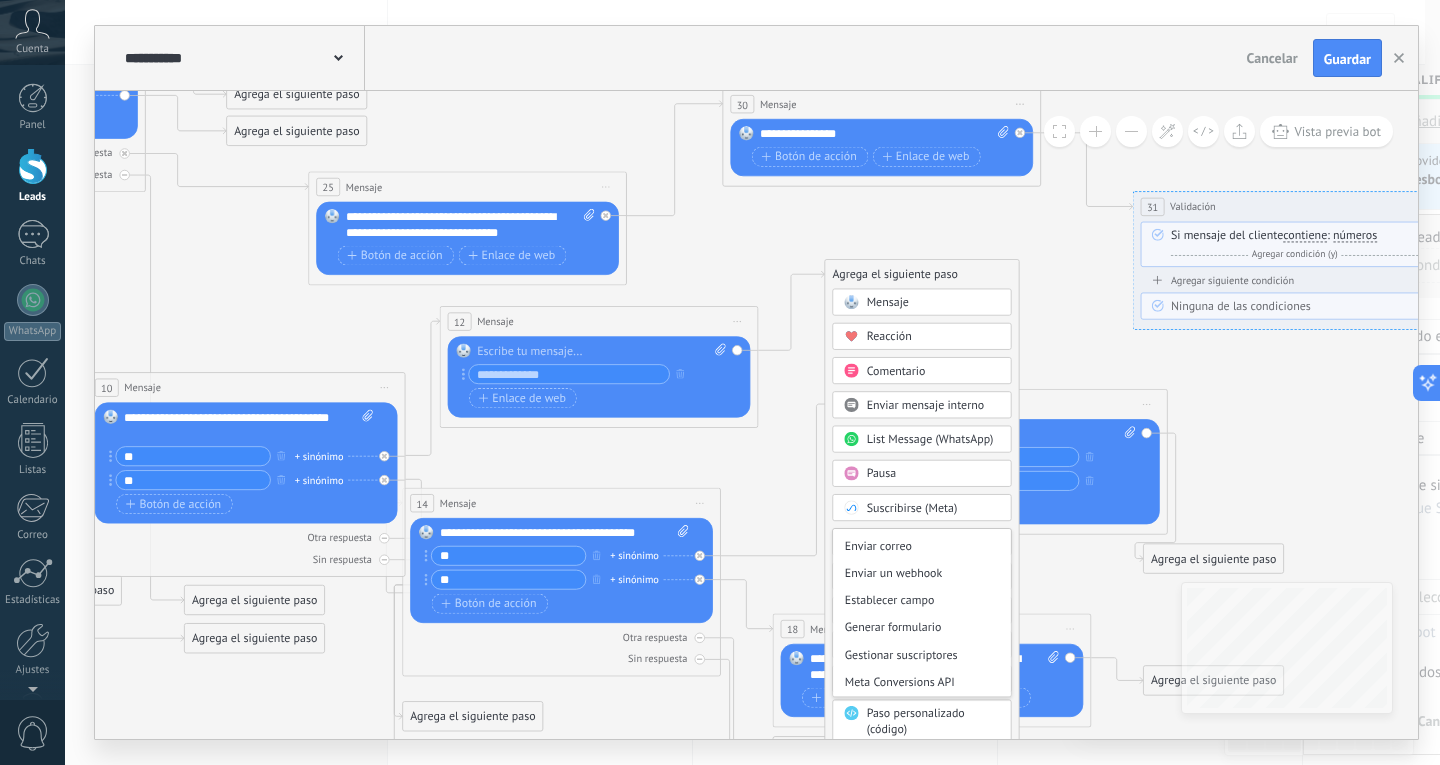 click on "Agrega el siguiente paso
Mensaje
Mensaje
Mensaje
Reacción
Comentario
Enviar mensaje interno" at bounding box center [921, 551] 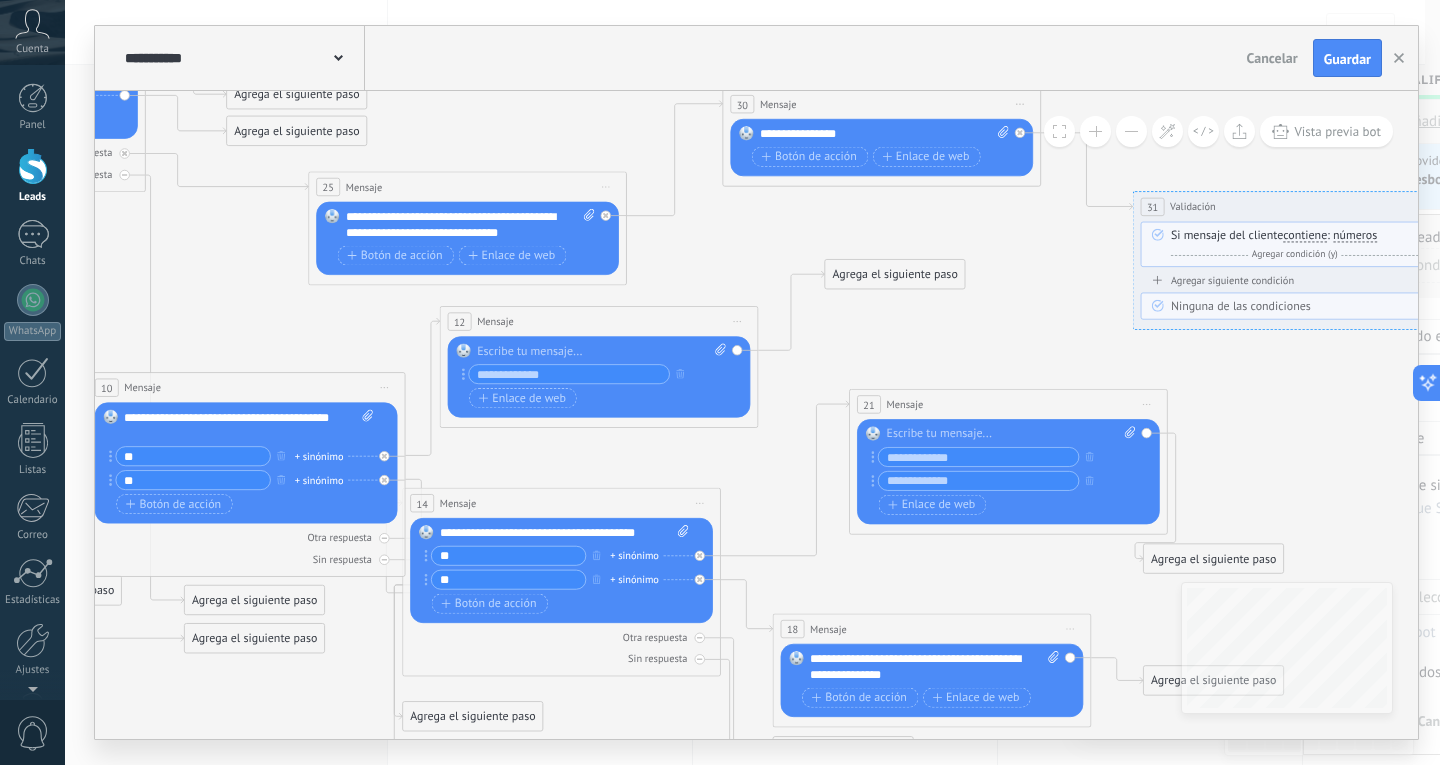 click on "Agrega el siguiente paso" at bounding box center [895, 274] 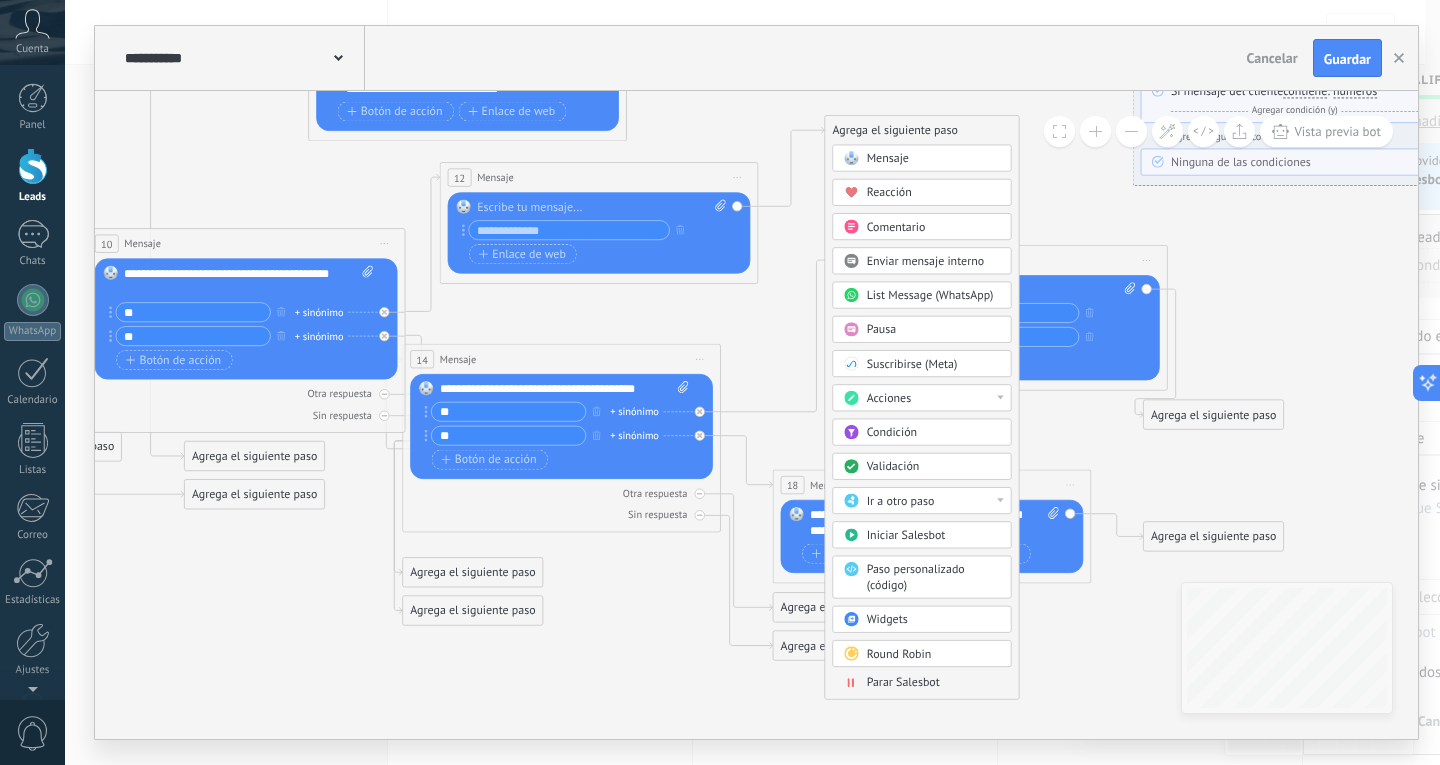click on "Ir a otro paso" at bounding box center [934, 501] 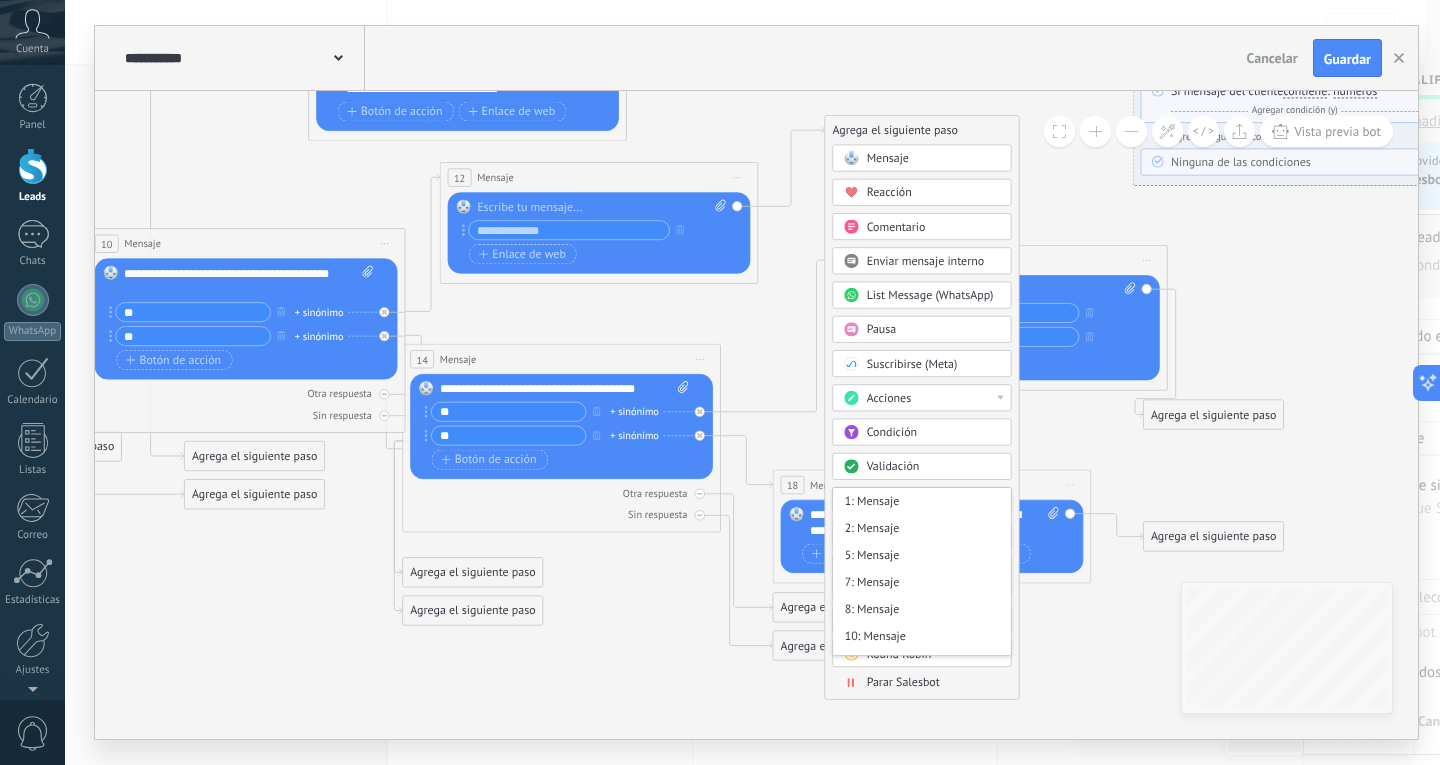click on "Agrega el siguiente paso
Mensaje
Mensaje
Mensaje
Reacción
Comentario
Enviar mensaje interno" at bounding box center [921, 407] 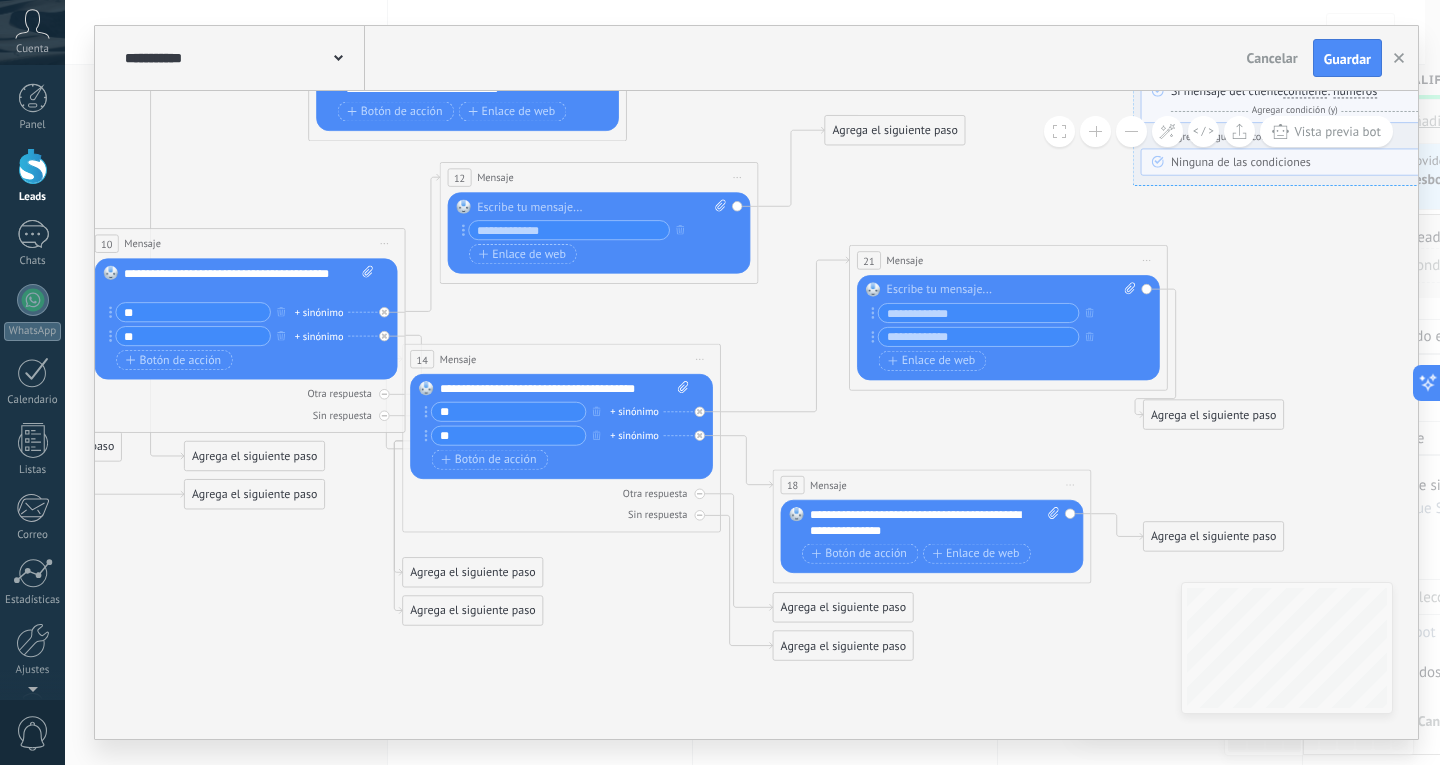 click on "Agrega el siguiente paso" at bounding box center [895, 130] 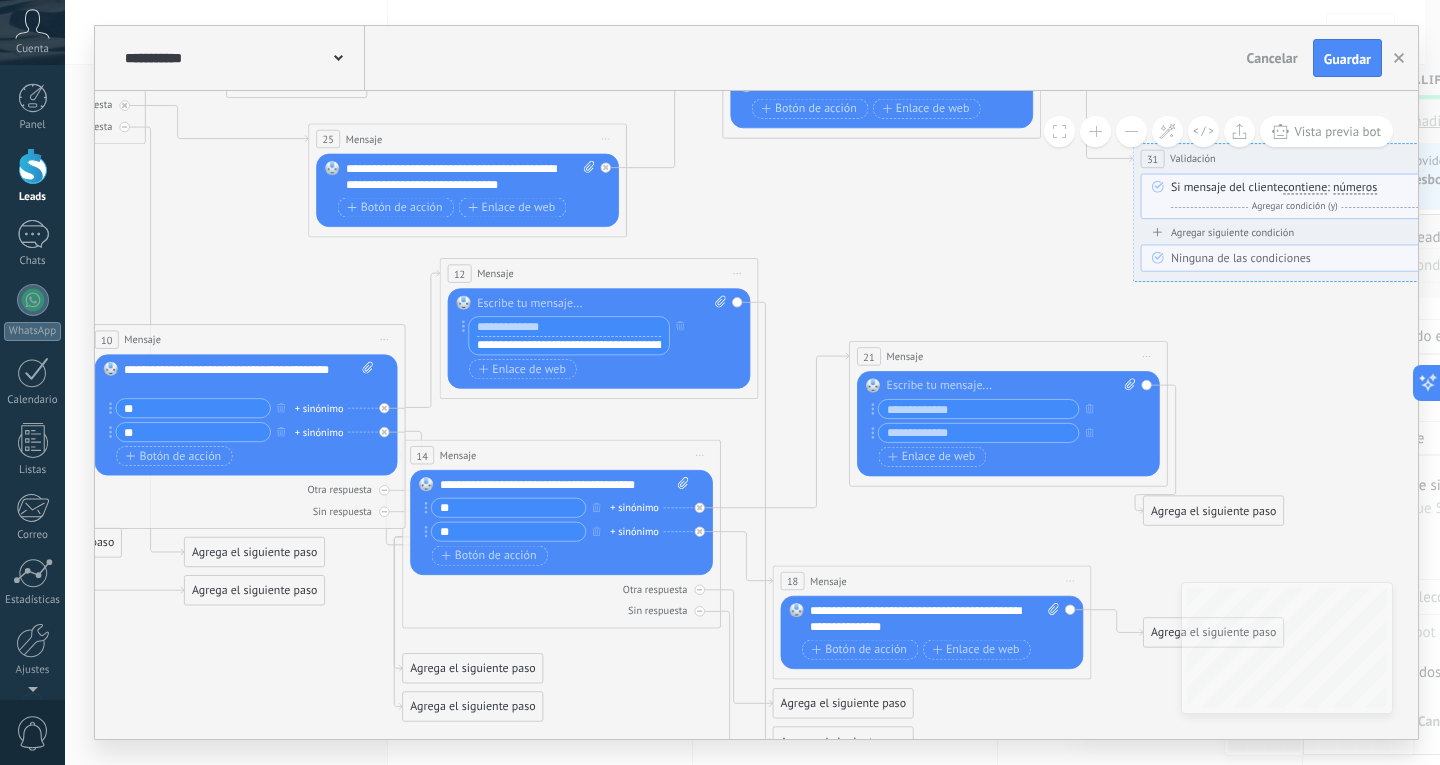 click at bounding box center [569, 326] 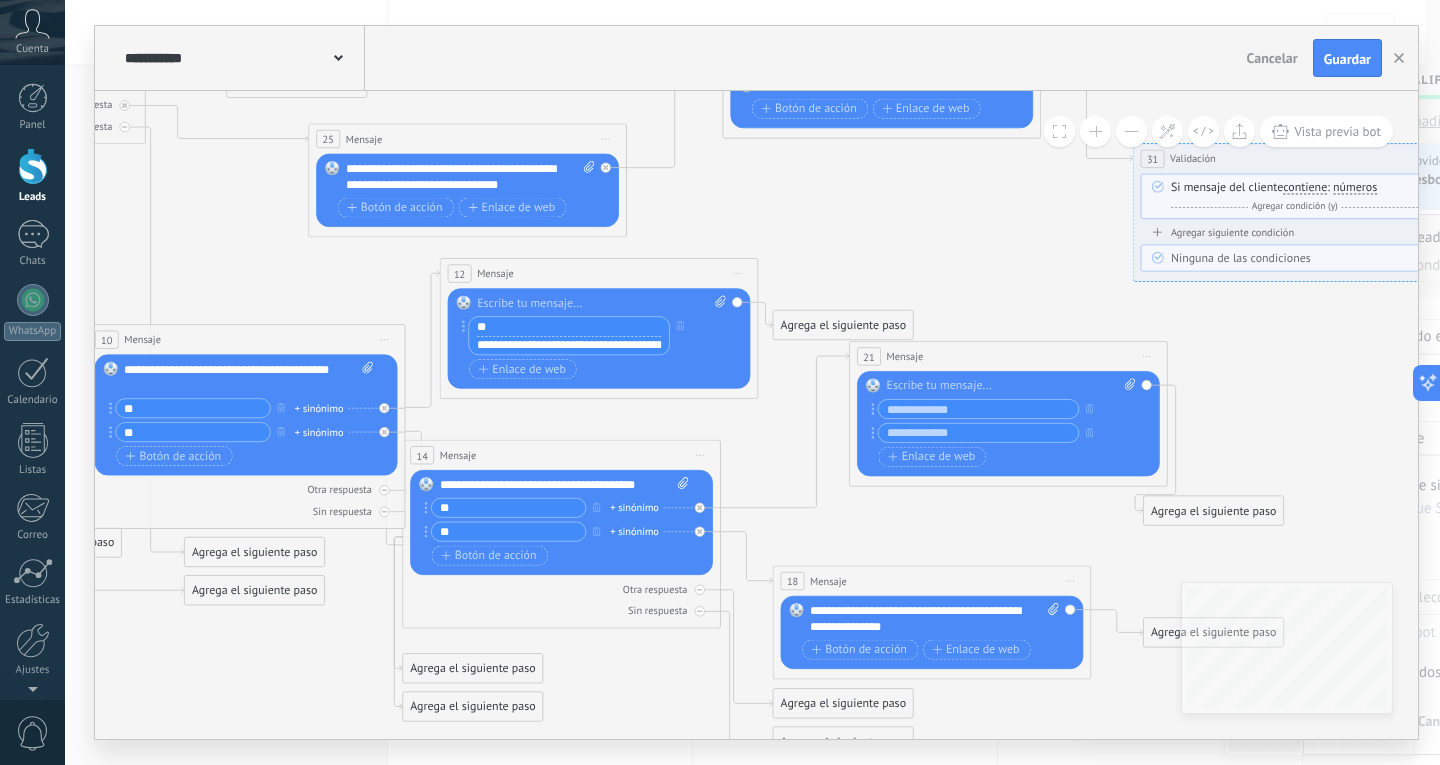 type on "*" 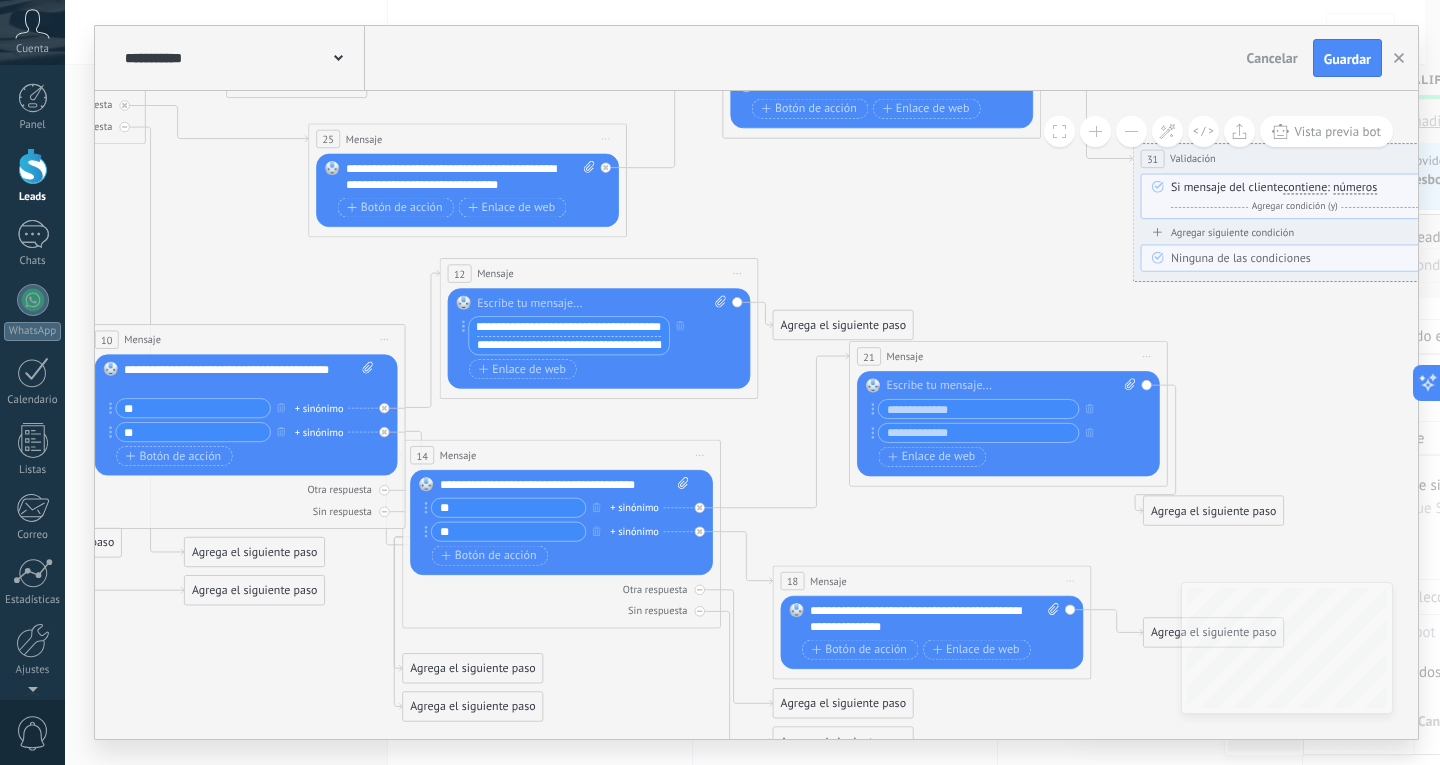 scroll, scrollTop: 0, scrollLeft: 17, axis: horizontal 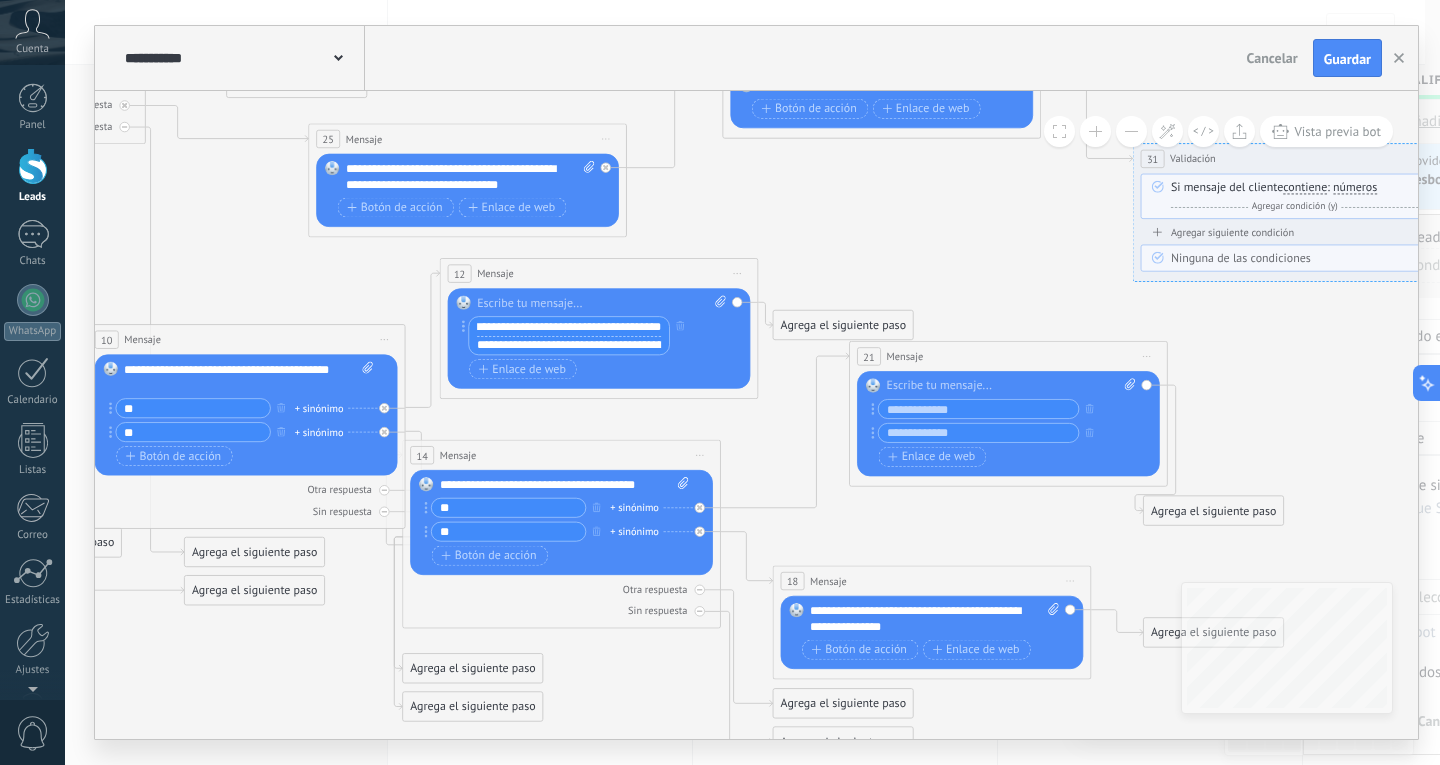 drag, startPoint x: 467, startPoint y: 329, endPoint x: 477, endPoint y: 328, distance: 10.049875 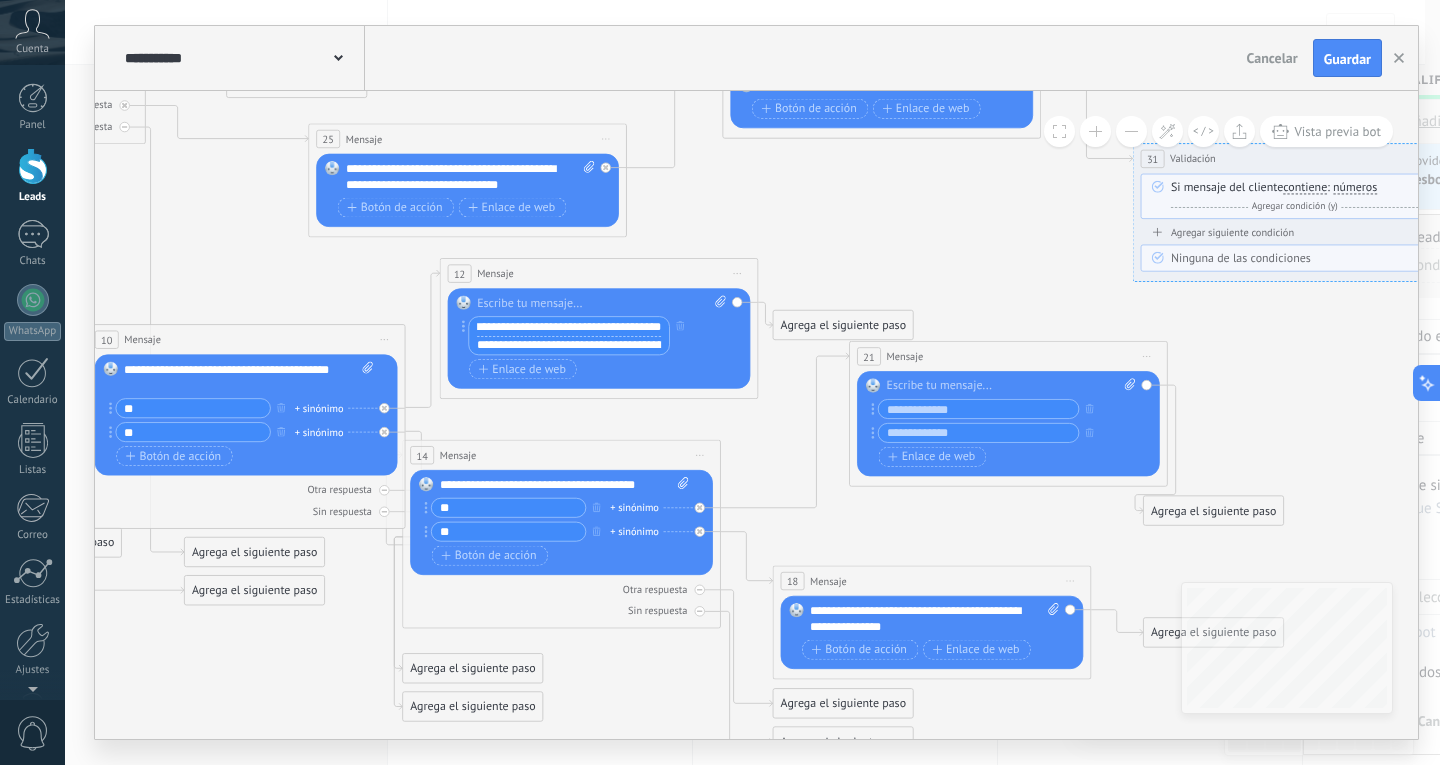 scroll, scrollTop: 0, scrollLeft: 0, axis: both 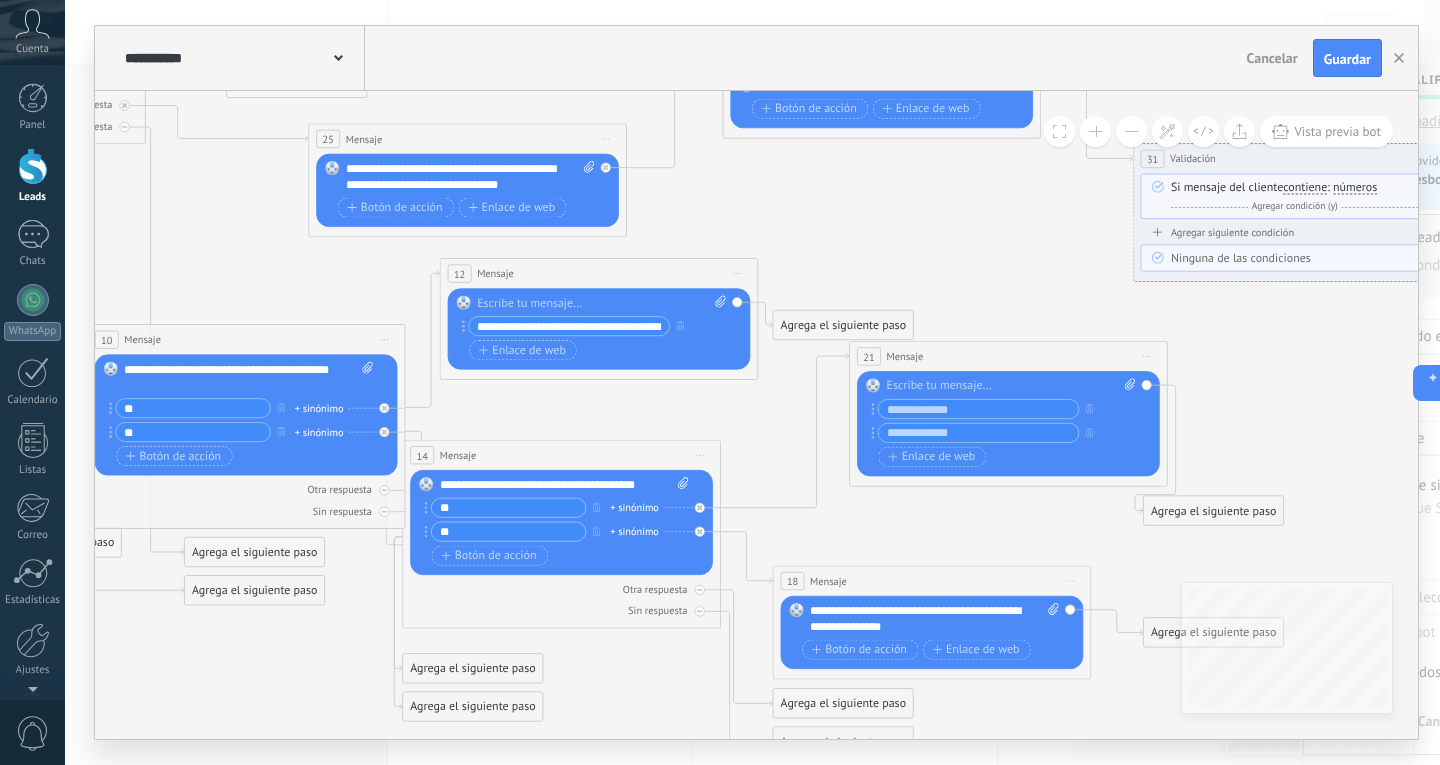 click on "**********" at bounding box center (569, 326) 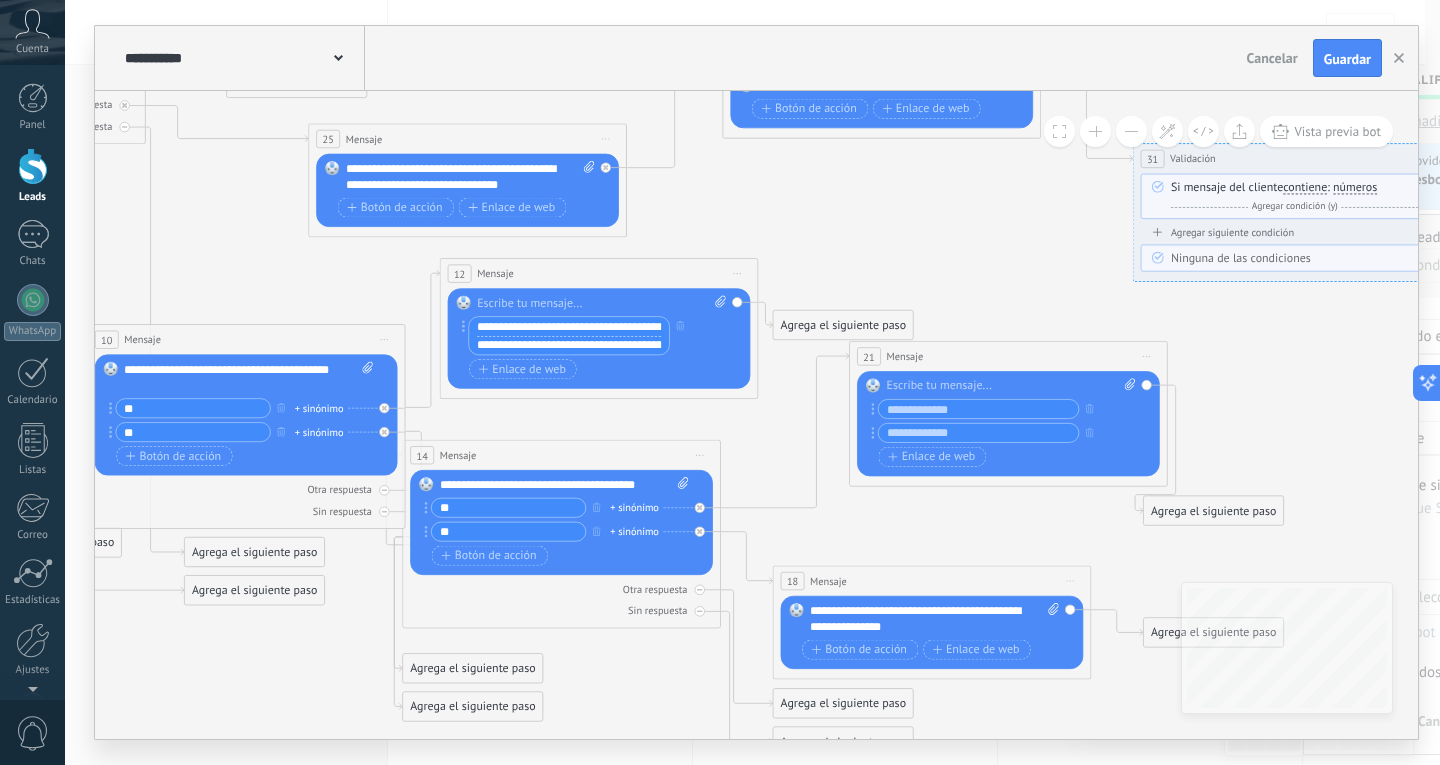 click on "**********" at bounding box center (569, 326) 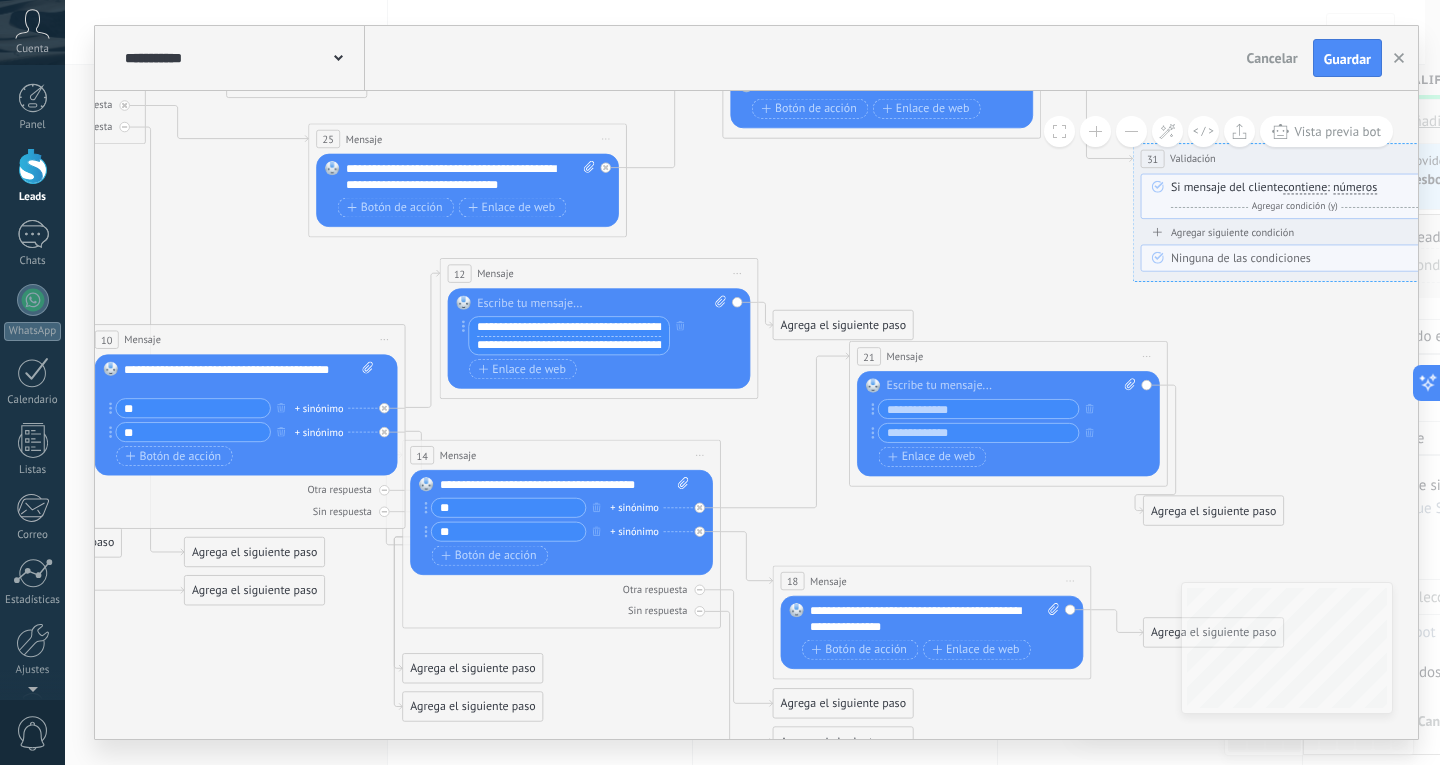 click on "**********" at bounding box center (569, 326) 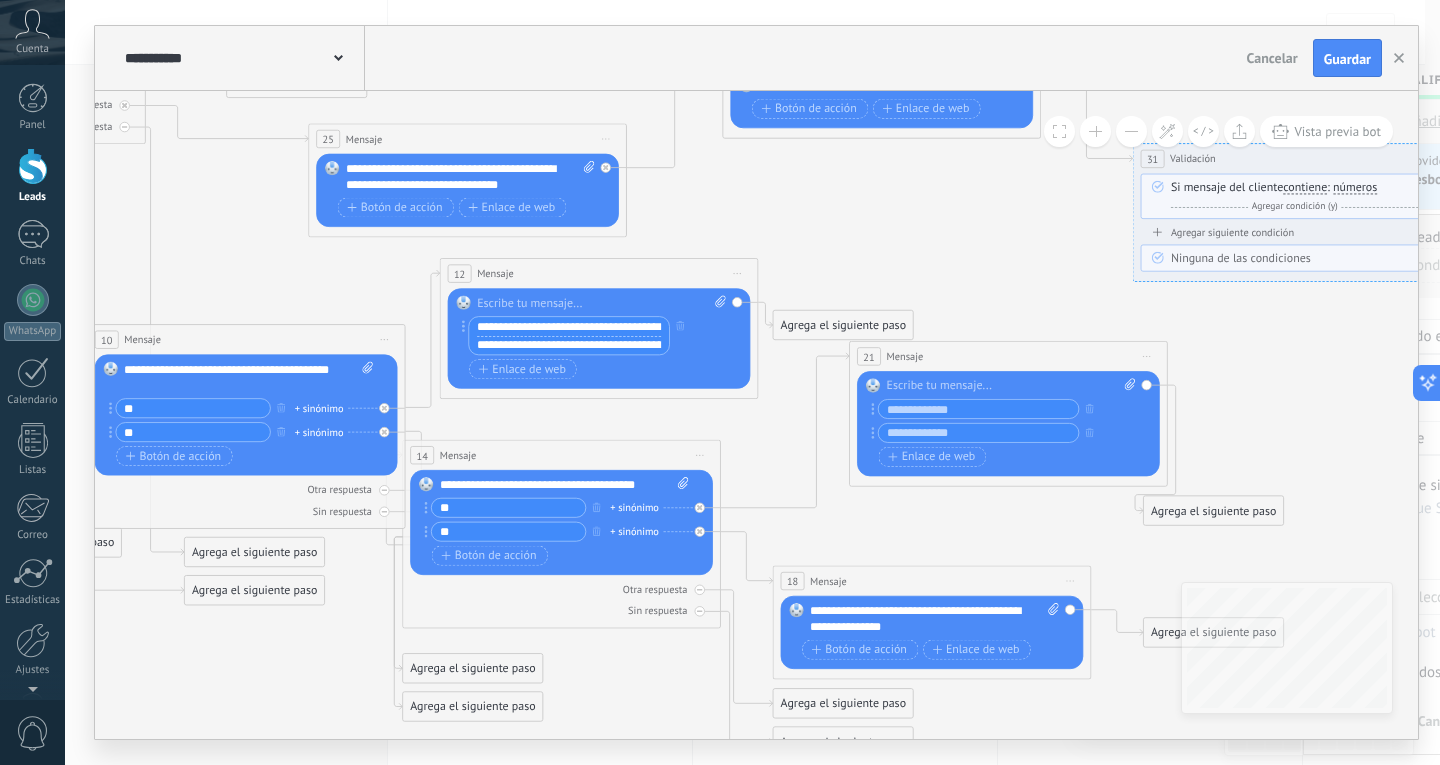 click on "**********" at bounding box center [569, 326] 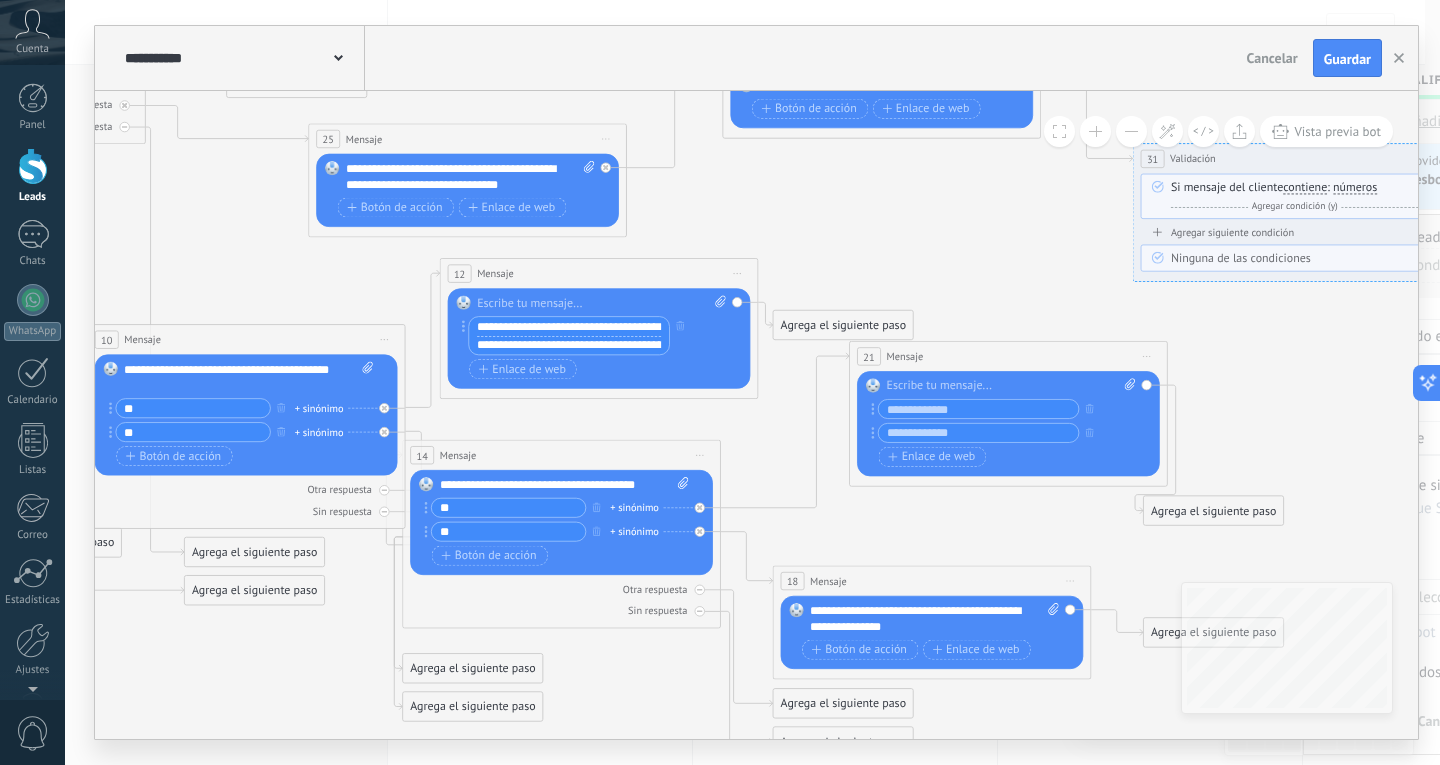 type on "**********" 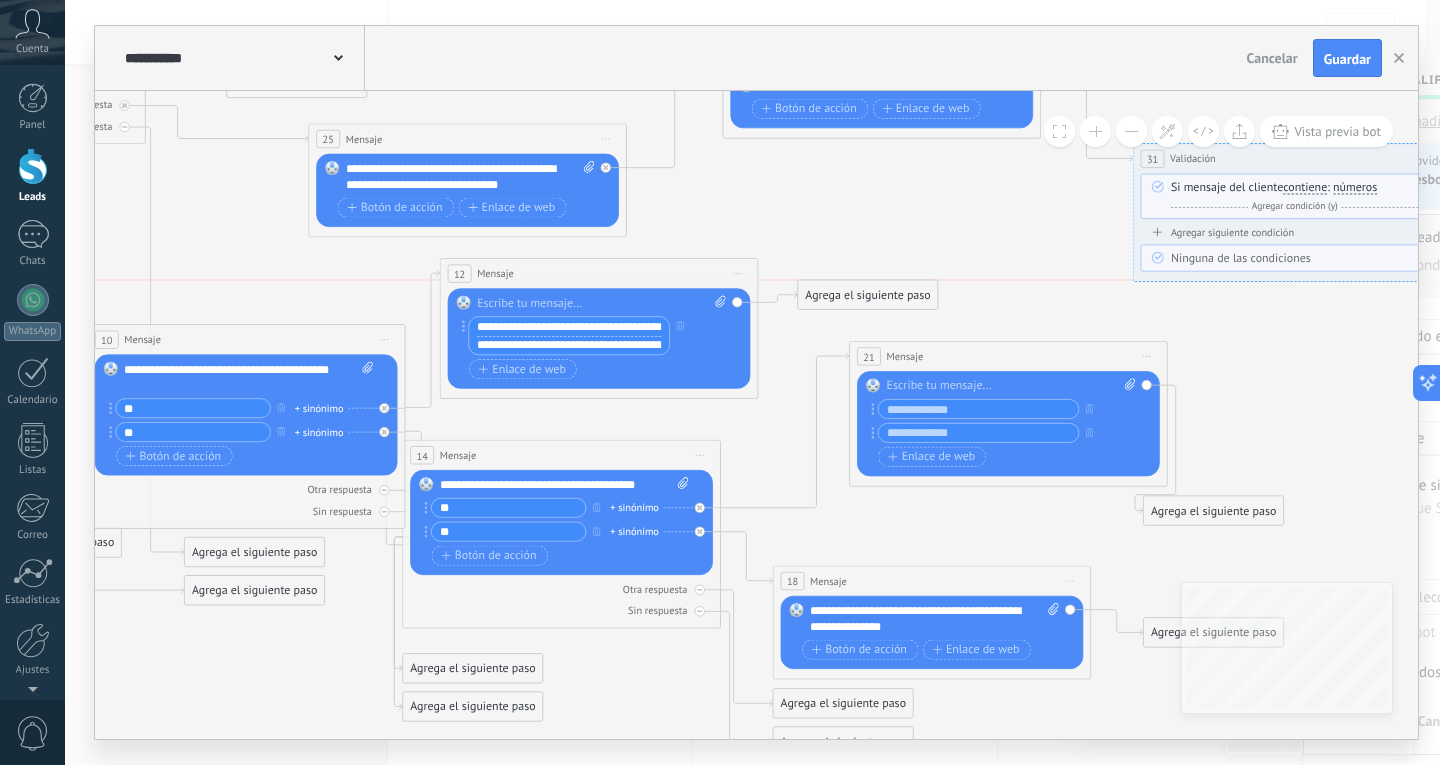 drag, startPoint x: 785, startPoint y: 324, endPoint x: 810, endPoint y: 291, distance: 41.400482 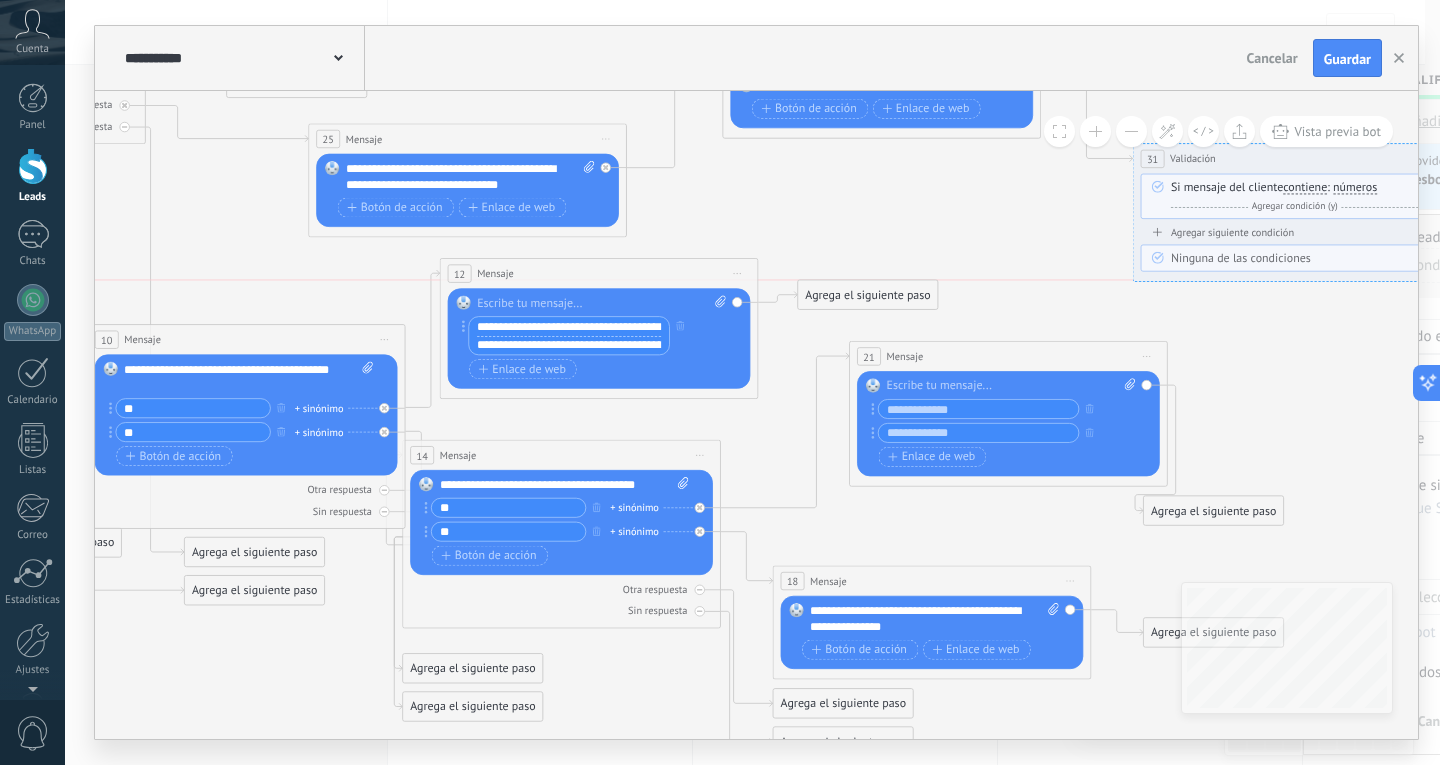 click on "Agrega el siguiente paso" at bounding box center [868, 295] 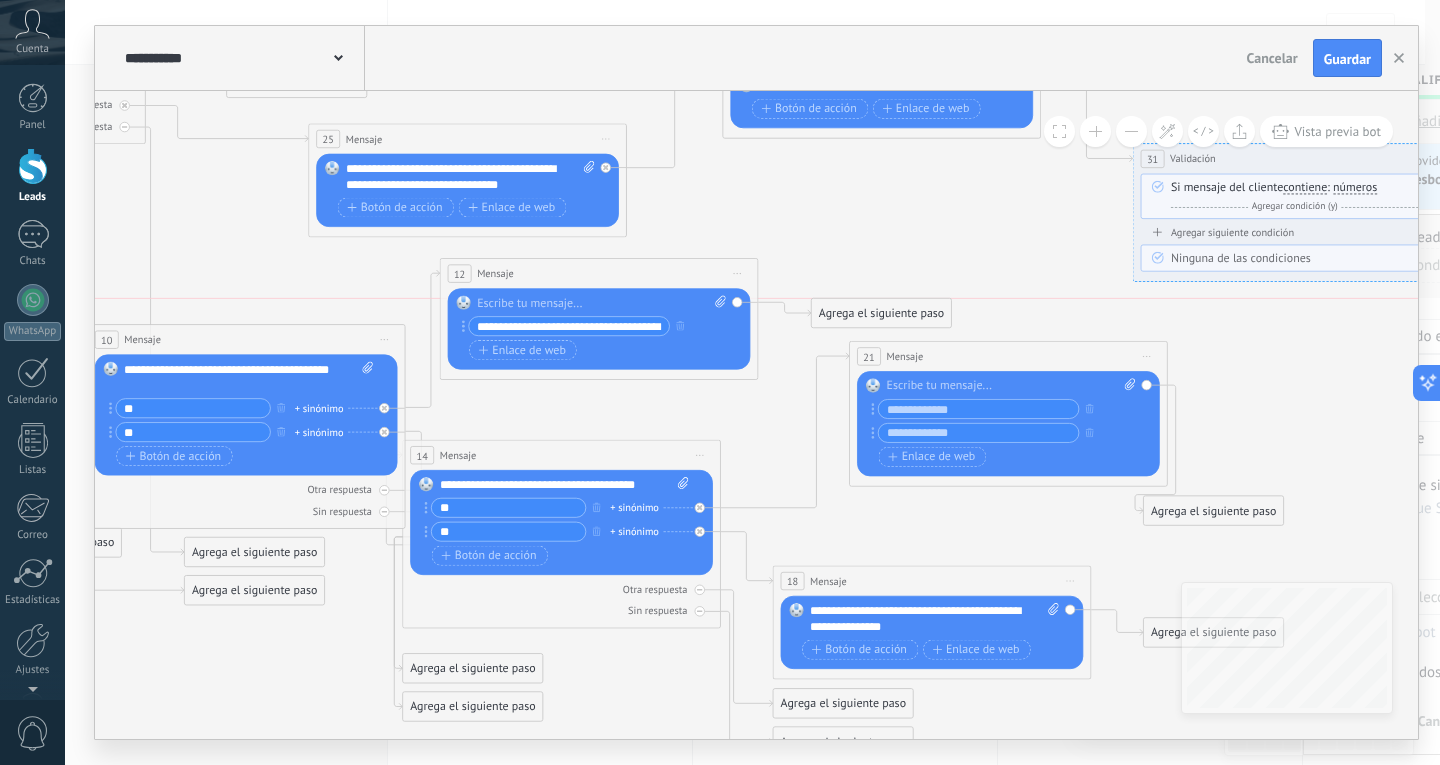 drag, startPoint x: 827, startPoint y: 327, endPoint x: 846, endPoint y: 305, distance: 29.068884 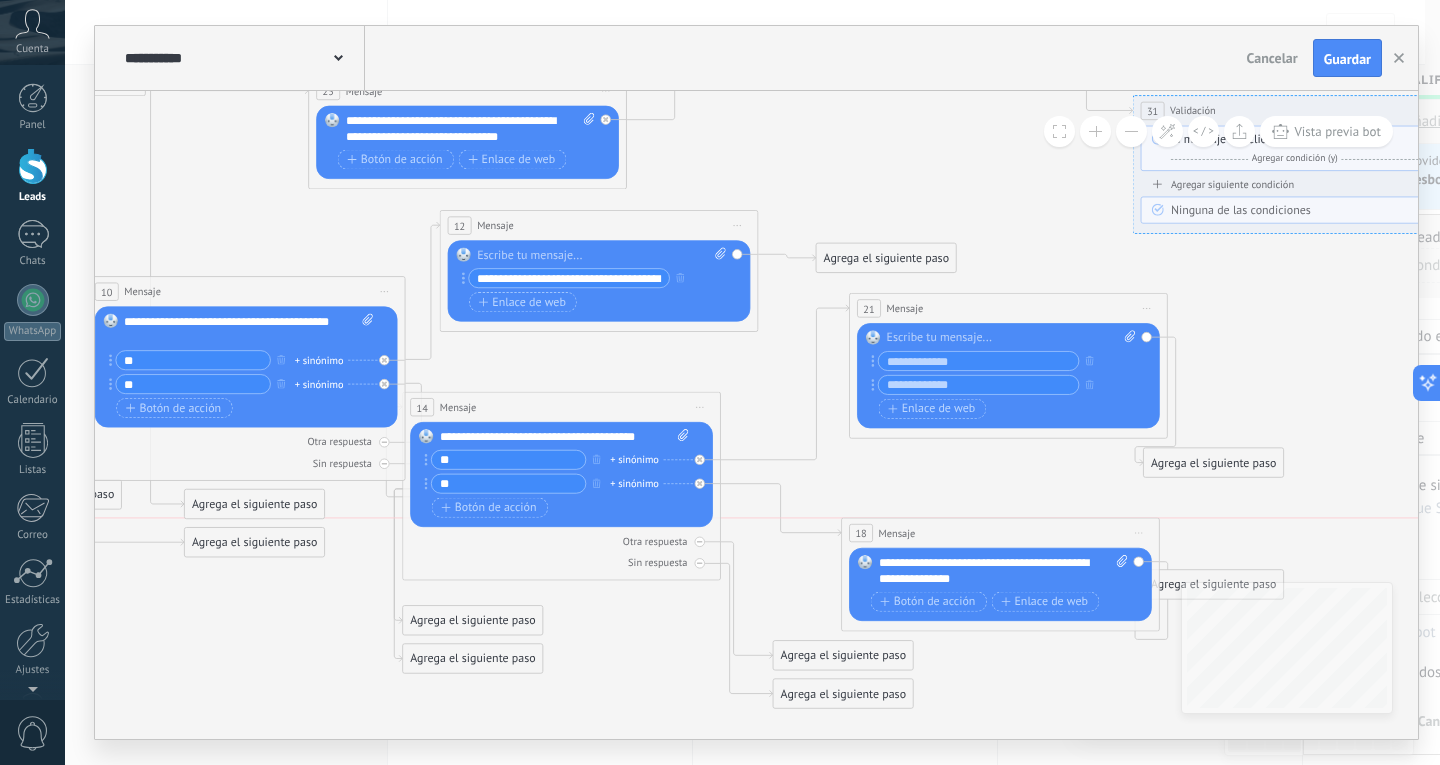 drag, startPoint x: 869, startPoint y: 546, endPoint x: 931, endPoint y: 533, distance: 63.348244 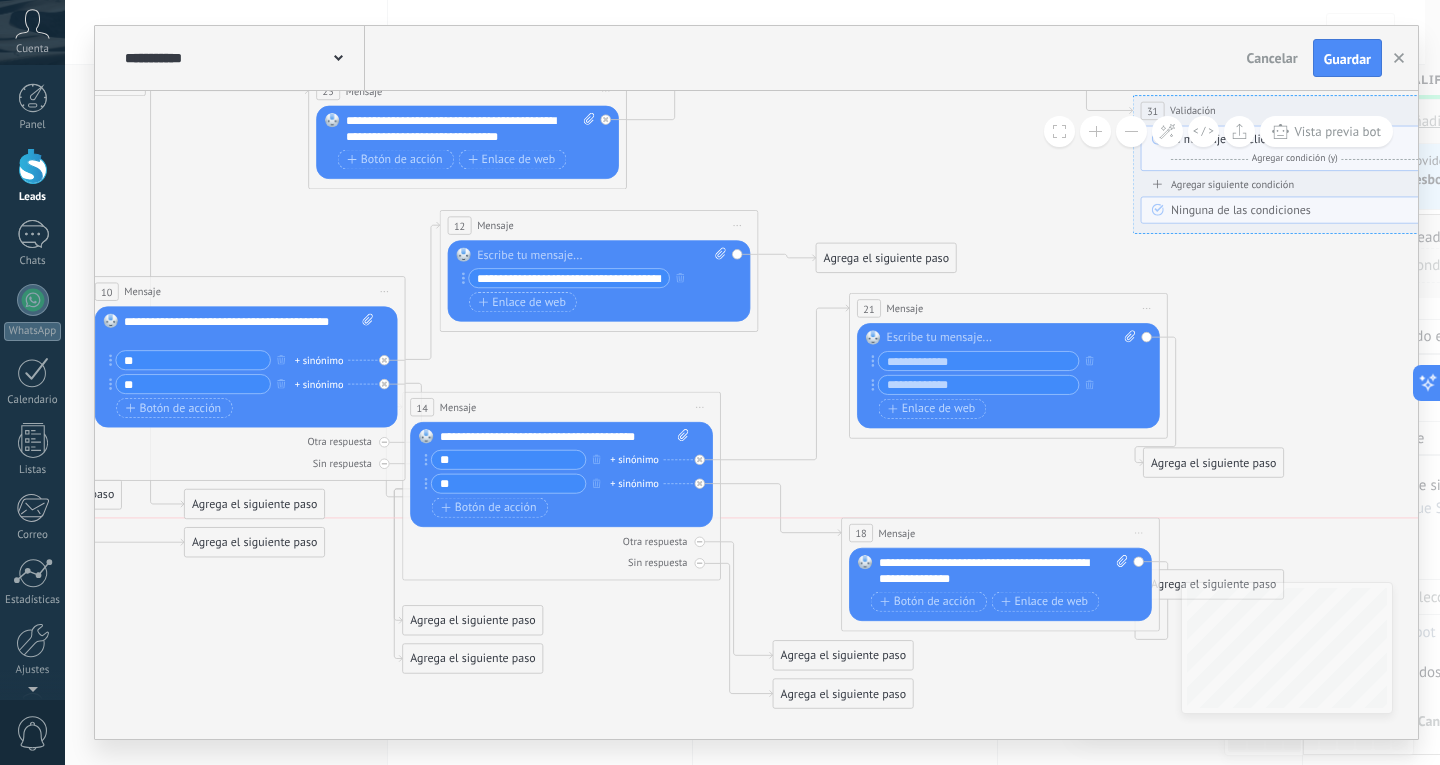 click on "18
Mensaje
*******
(a):
Todos los contactos - canales seleccionados
Todos los contactos - canales seleccionados
Todos los contactos - canal primario
Contacto principal - canales seleccionados
Contacto principal - canal primario
Todos los contactos - canales seleccionados
Todos los contactos - canales seleccionados
Todos los contactos - canal primario
Contacto principal - canales seleccionados" at bounding box center [1000, 532] 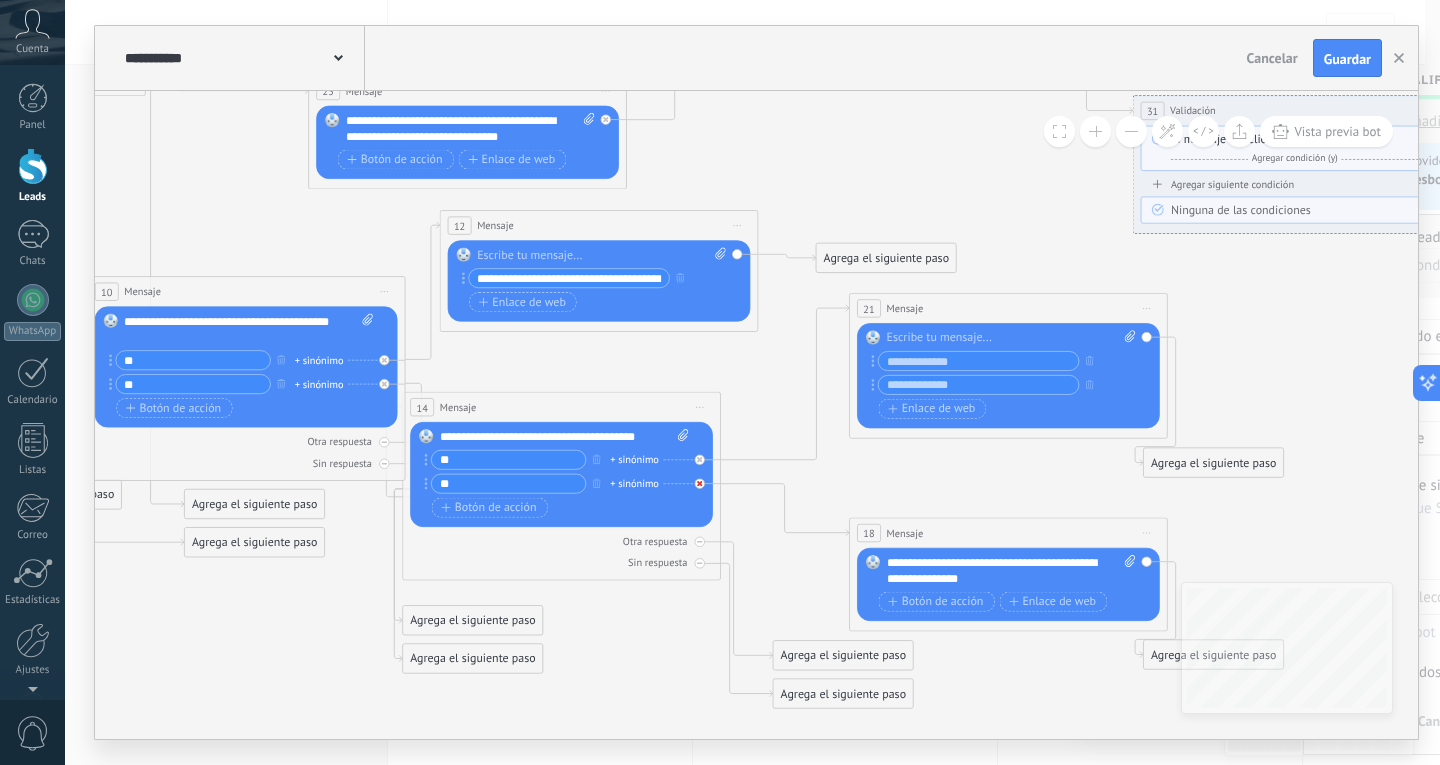click at bounding box center (700, 483) 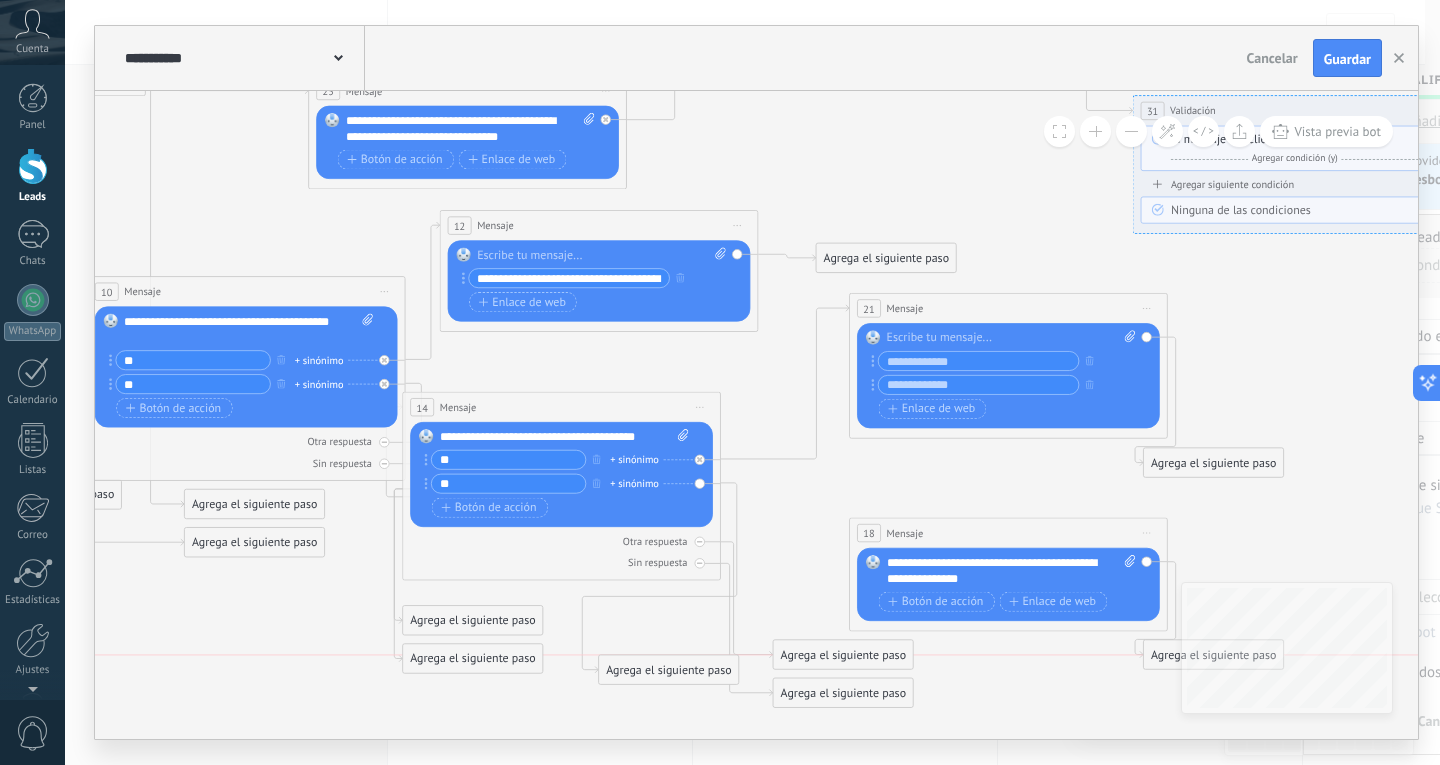 drag, startPoint x: 784, startPoint y: 492, endPoint x: 618, endPoint y: 692, distance: 259.91537 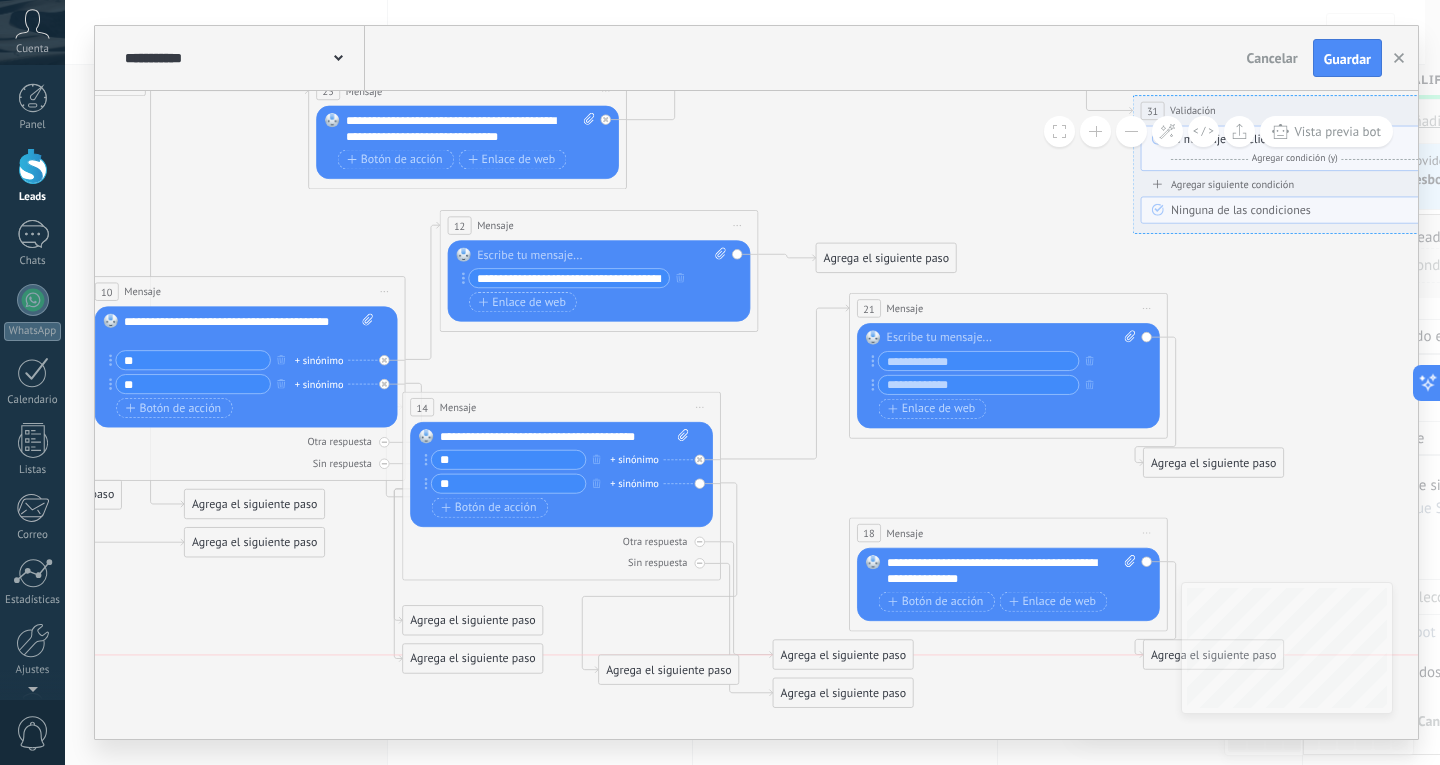 click on "Agrega el siguiente paso" at bounding box center (669, 670) 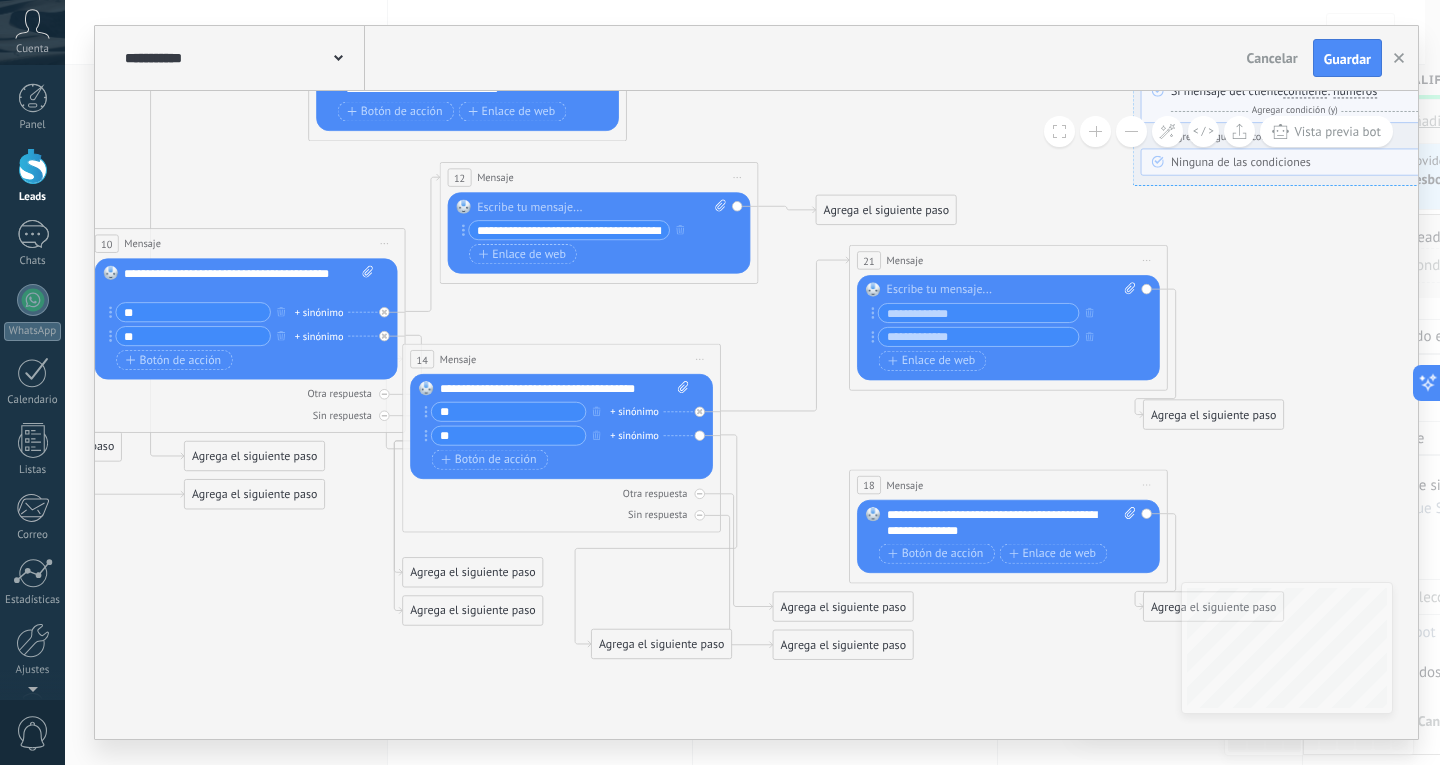 click on "Agrega el siguiente paso" at bounding box center (662, 644) 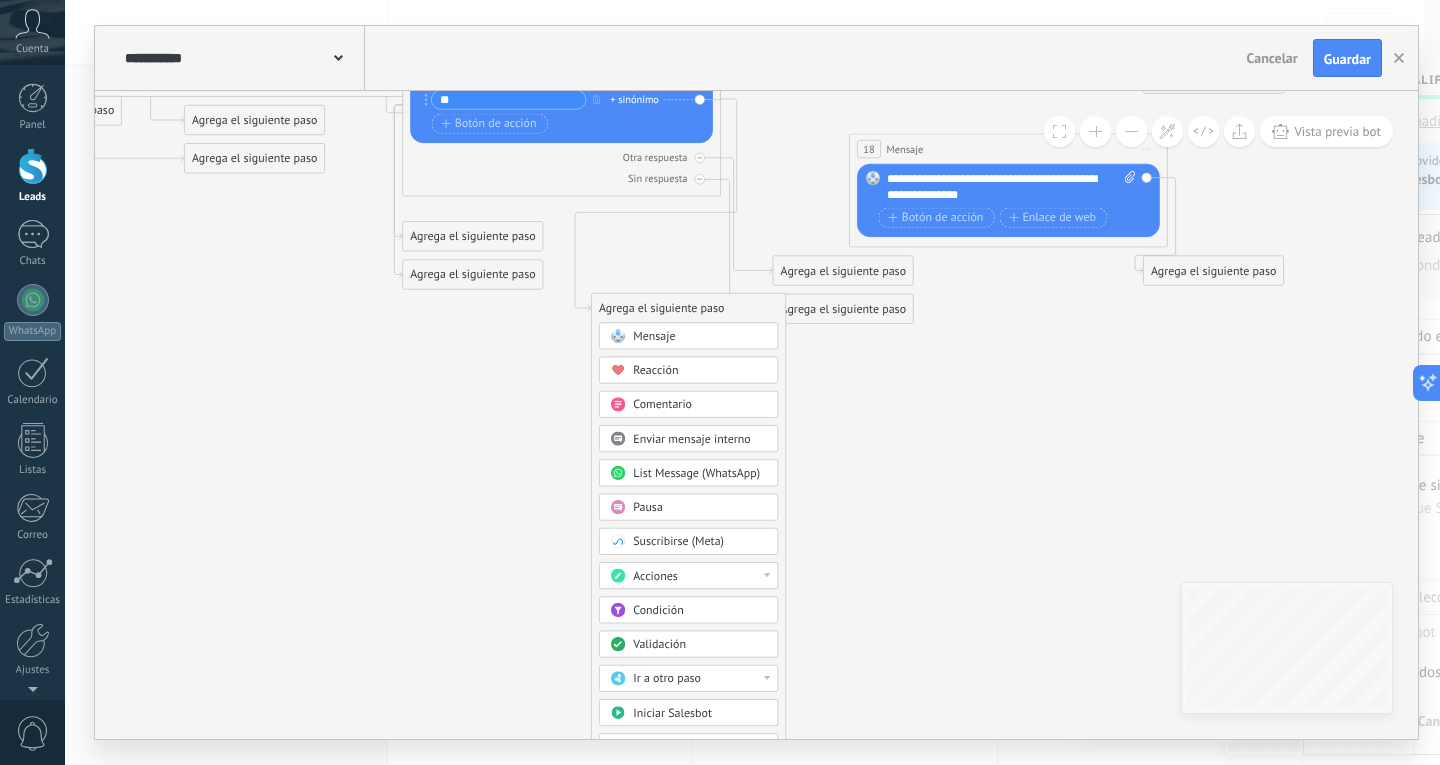 click on "Validación" at bounding box center (659, 644) 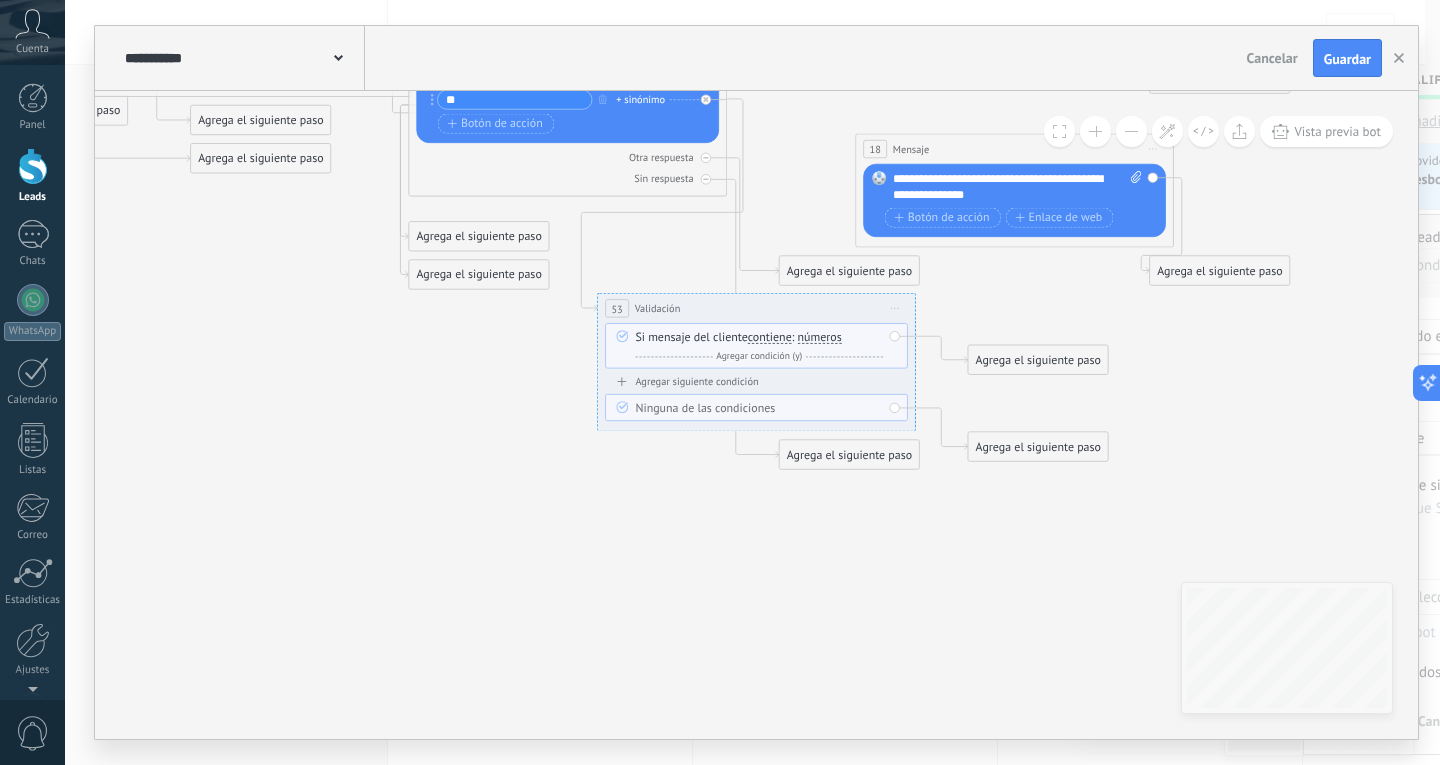 click on "Agregar condición (y)" at bounding box center [759, 356] 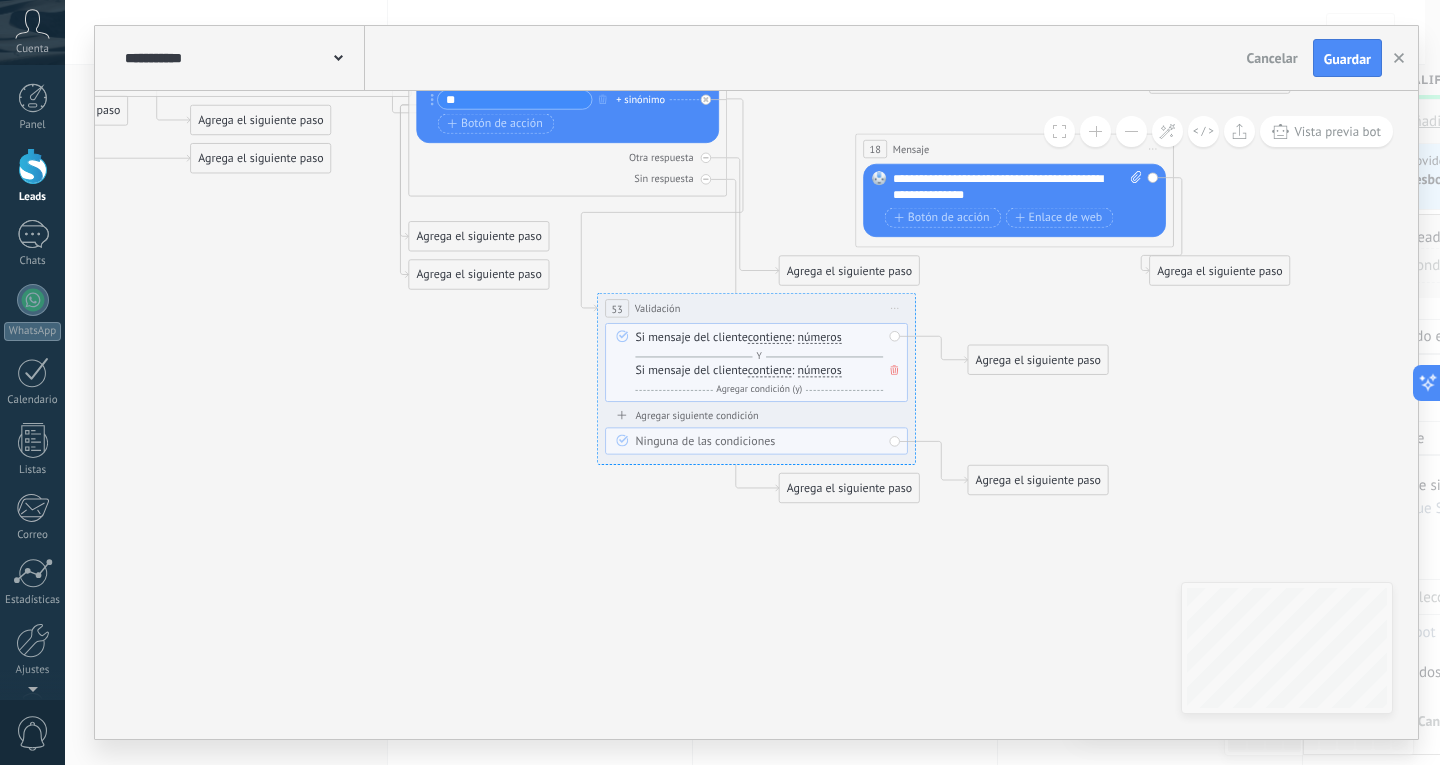 click on "números
números
letras
teléfono
email
rango de números
números
números
letras
teléfono
email
rango de números" at bounding box center (817, 336) 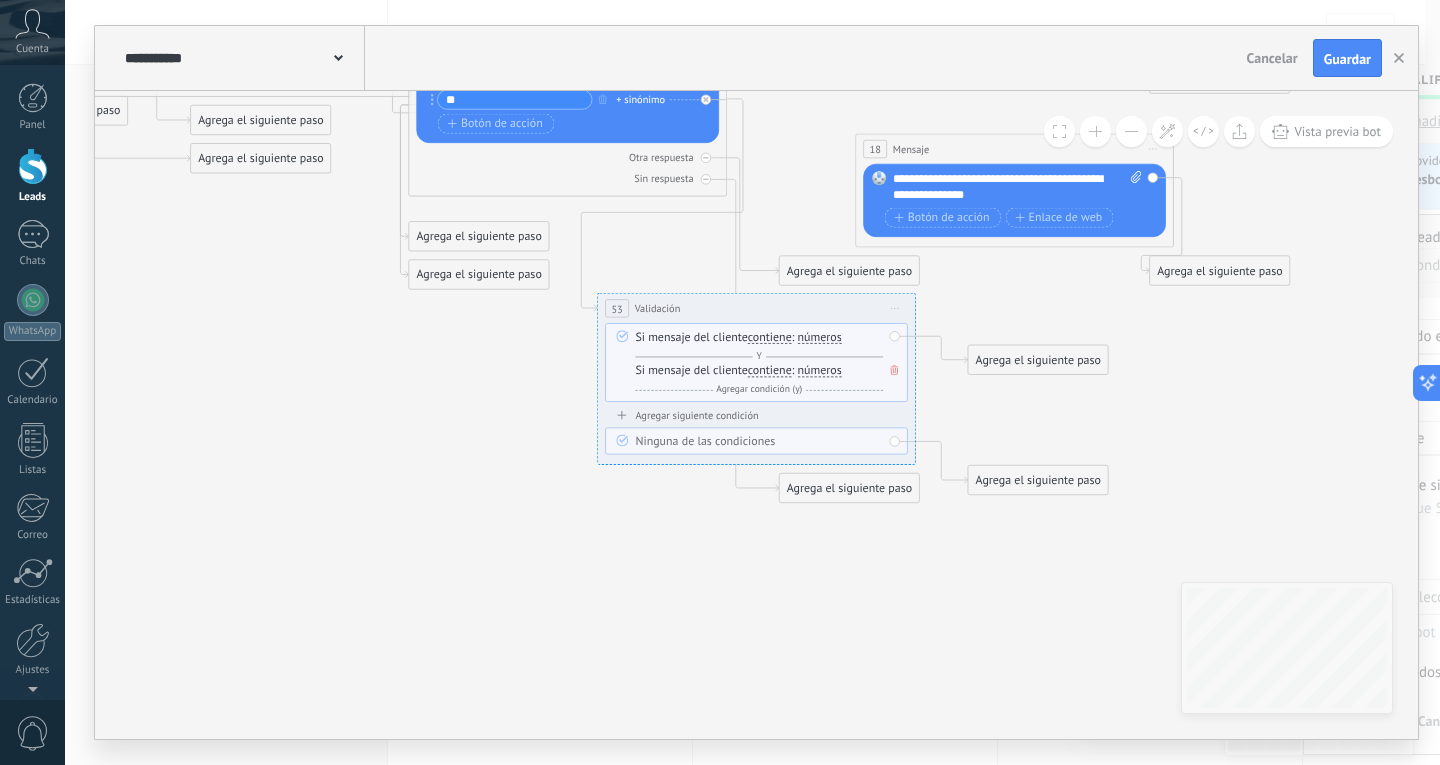 click on "números" at bounding box center [820, 337] 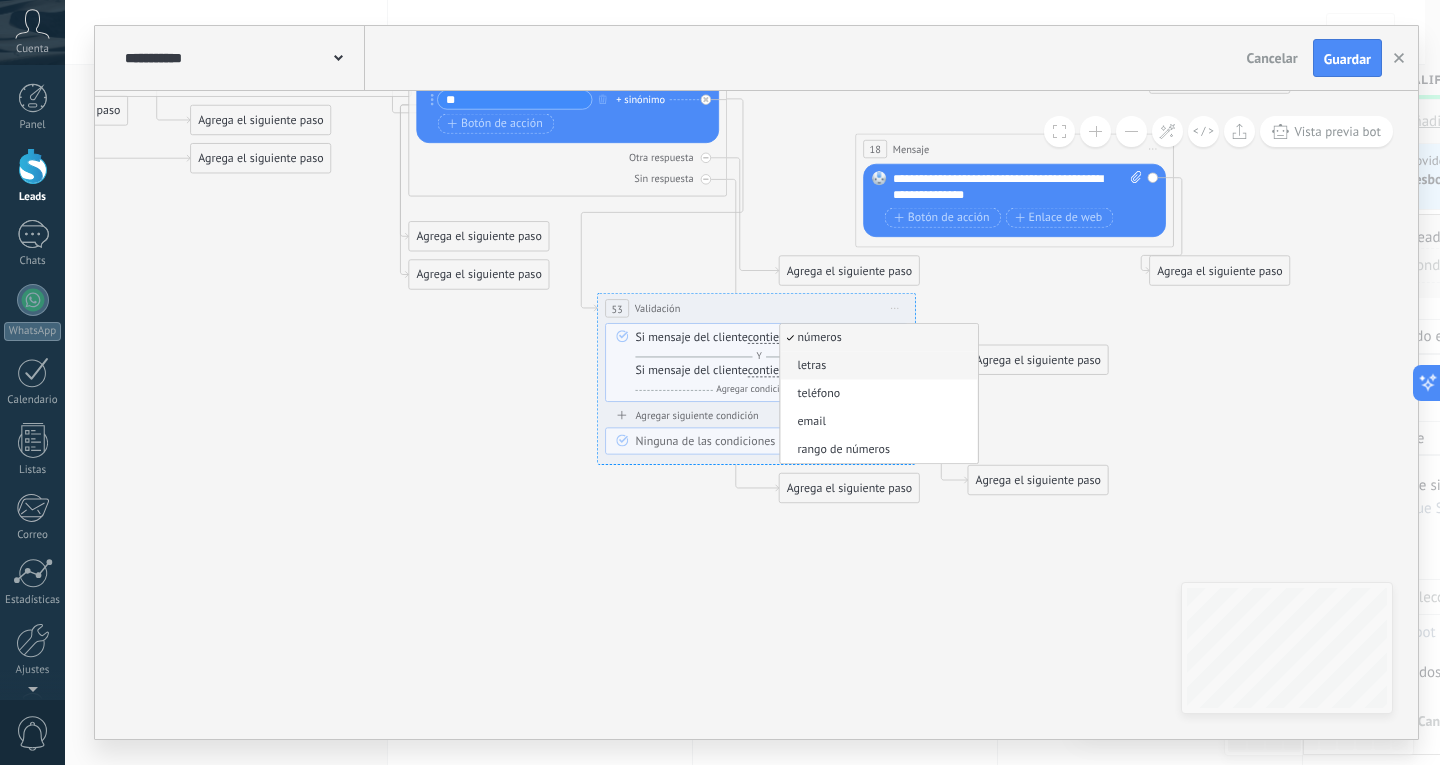 click on "letras" at bounding box center (876, 366) 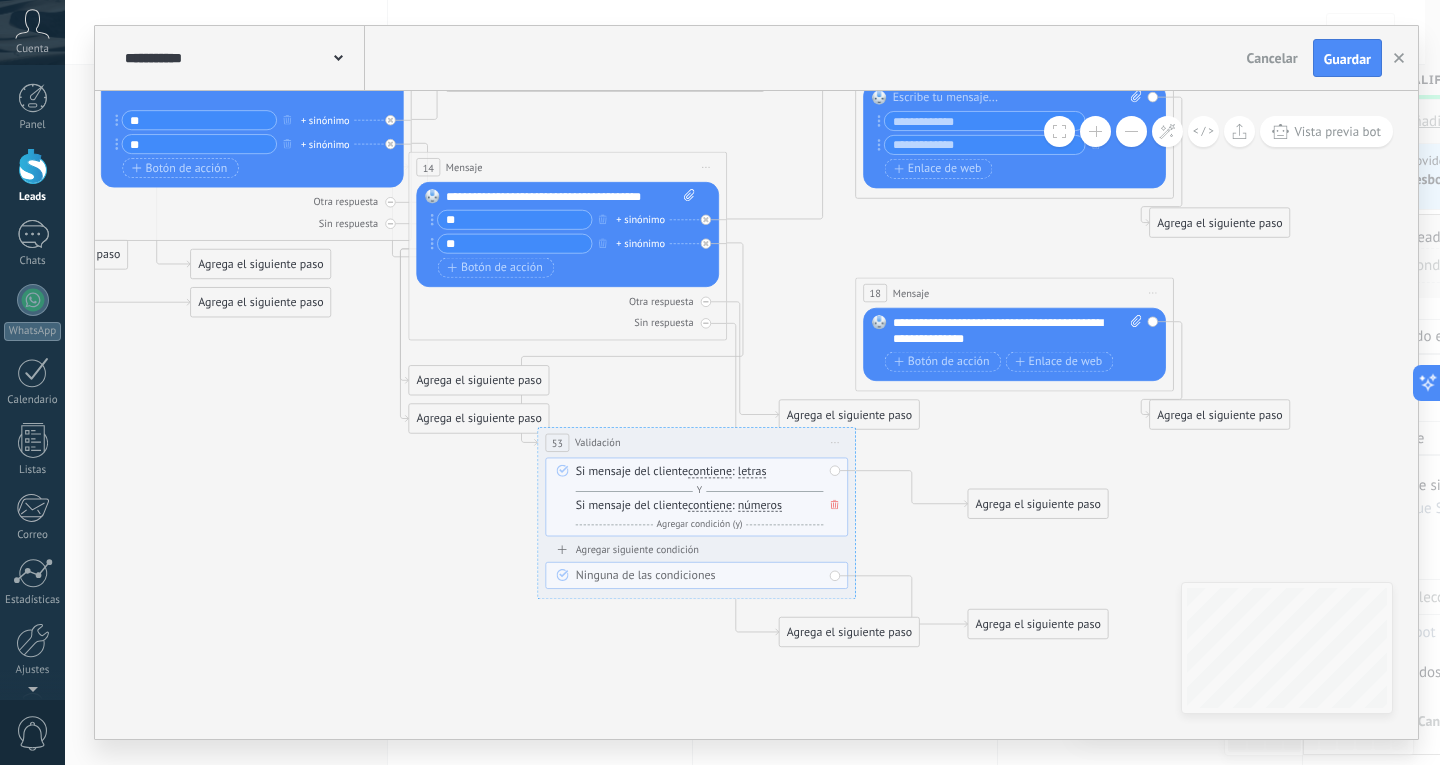 drag, startPoint x: 870, startPoint y: 450, endPoint x: 811, endPoint y: 441, distance: 59.682495 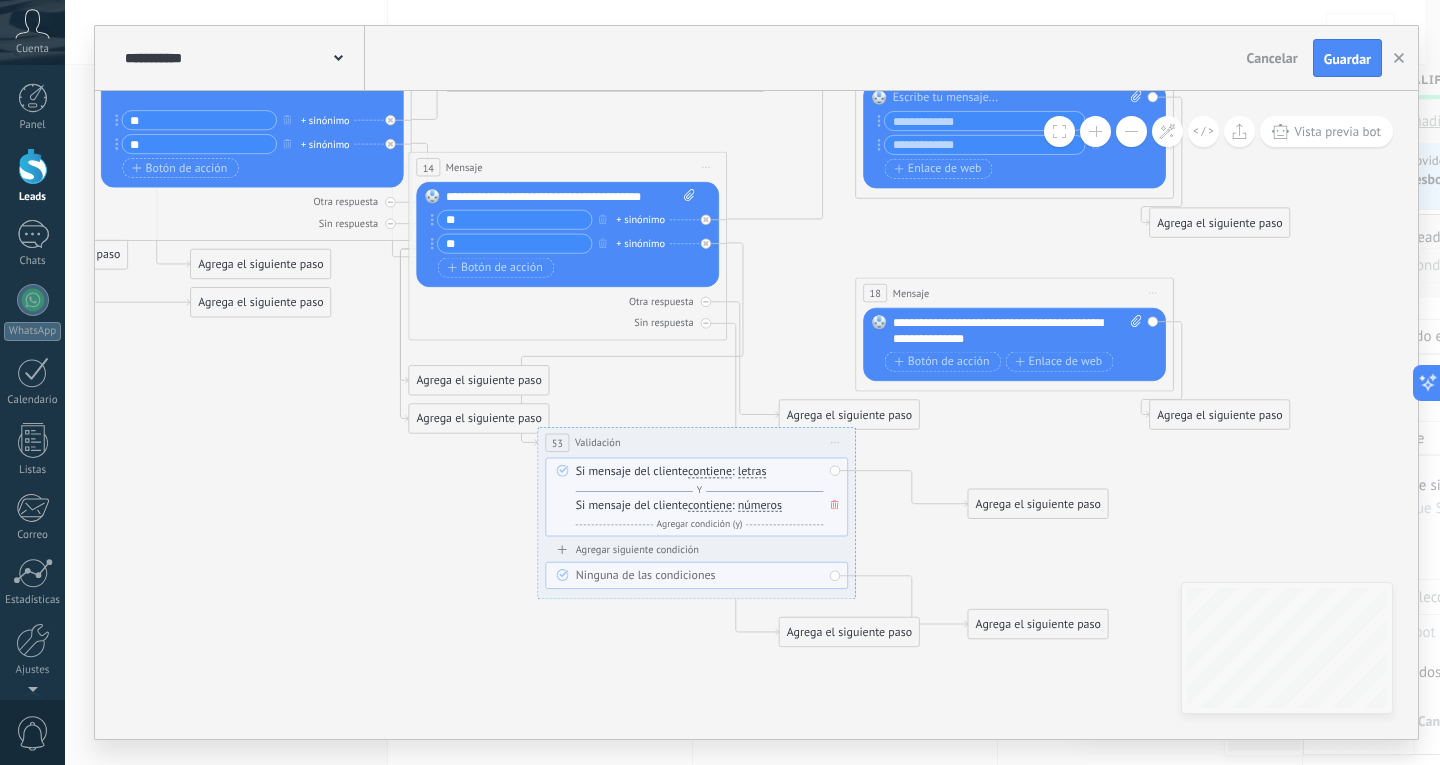 click on "**********" at bounding box center (696, 442) 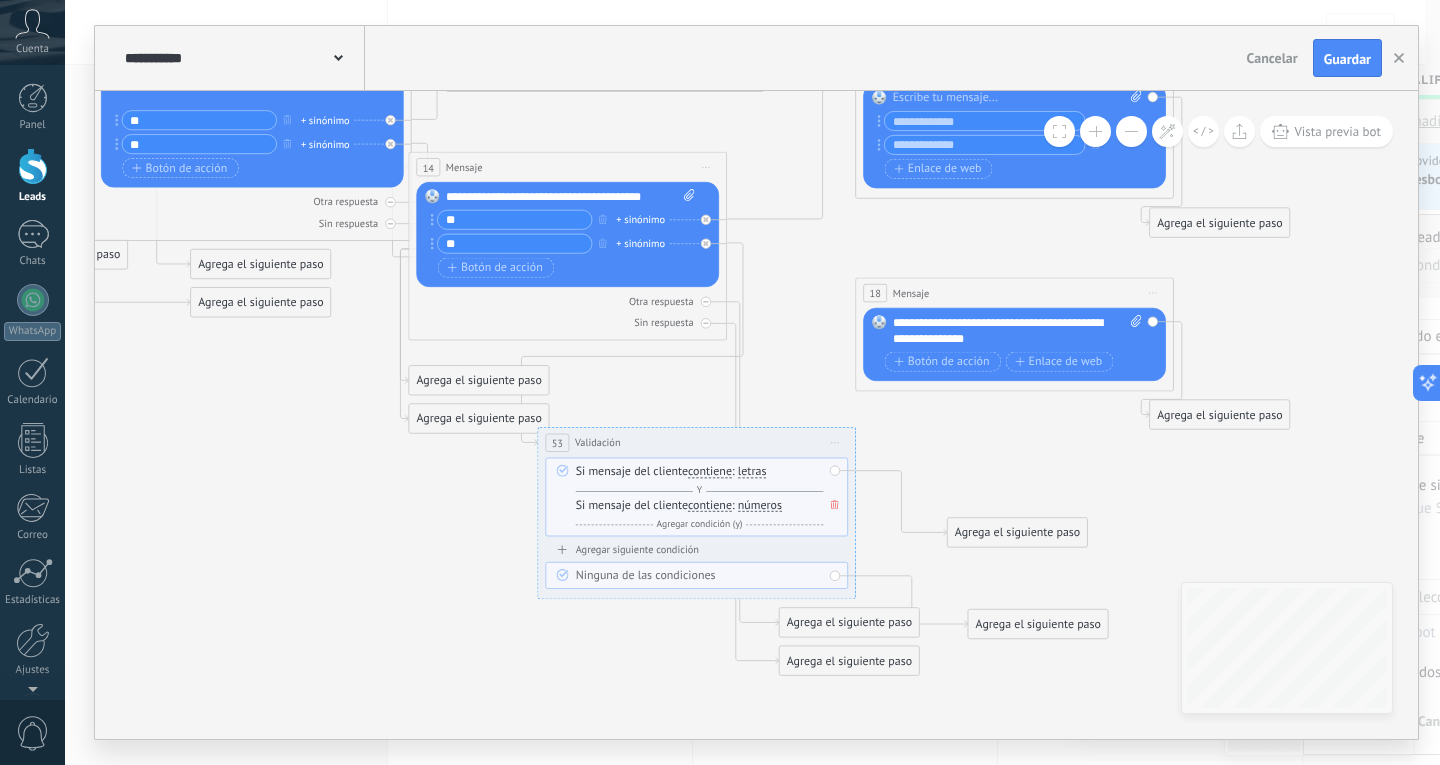 drag, startPoint x: 1069, startPoint y: 511, endPoint x: 1049, endPoint y: 540, distance: 35.22783 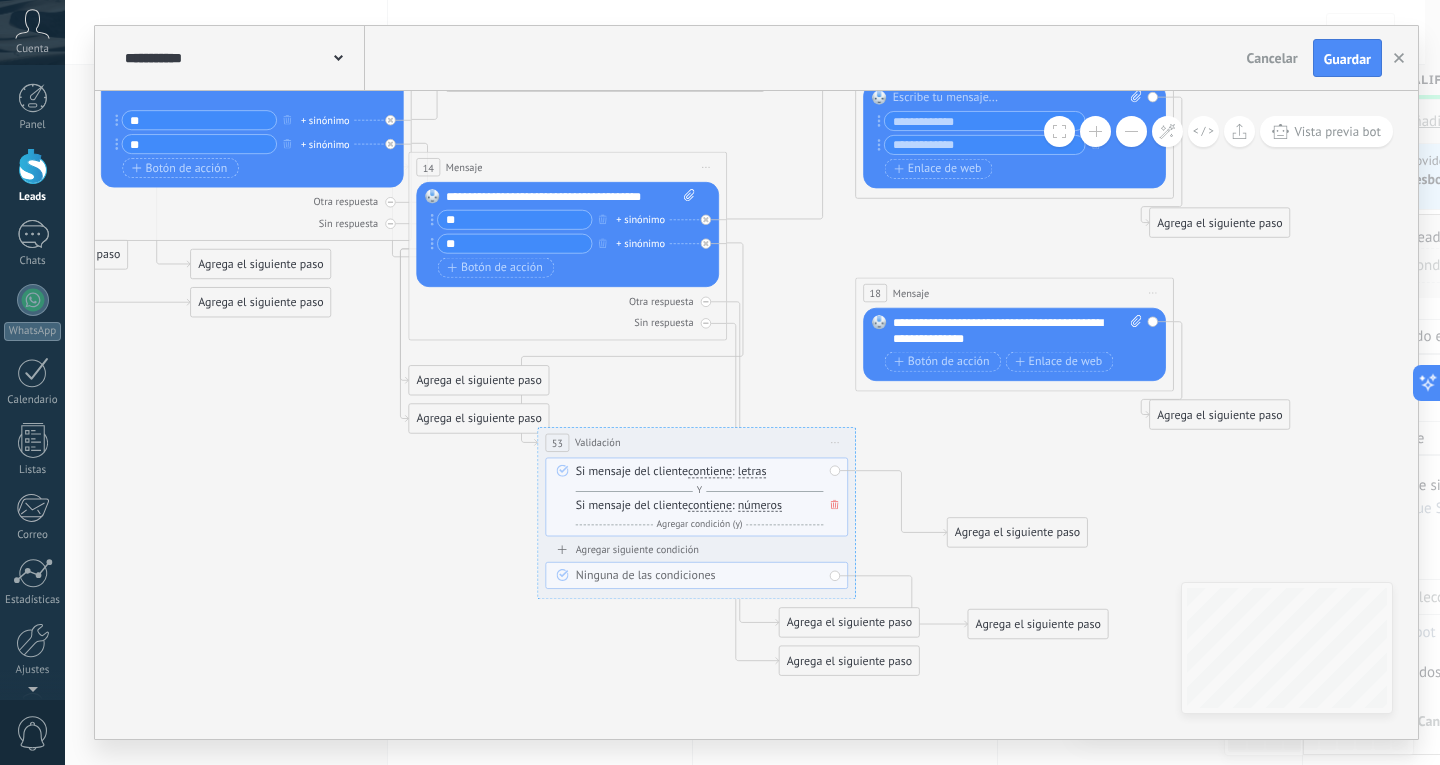 click on "Agrega el siguiente paso" at bounding box center [1018, 533] 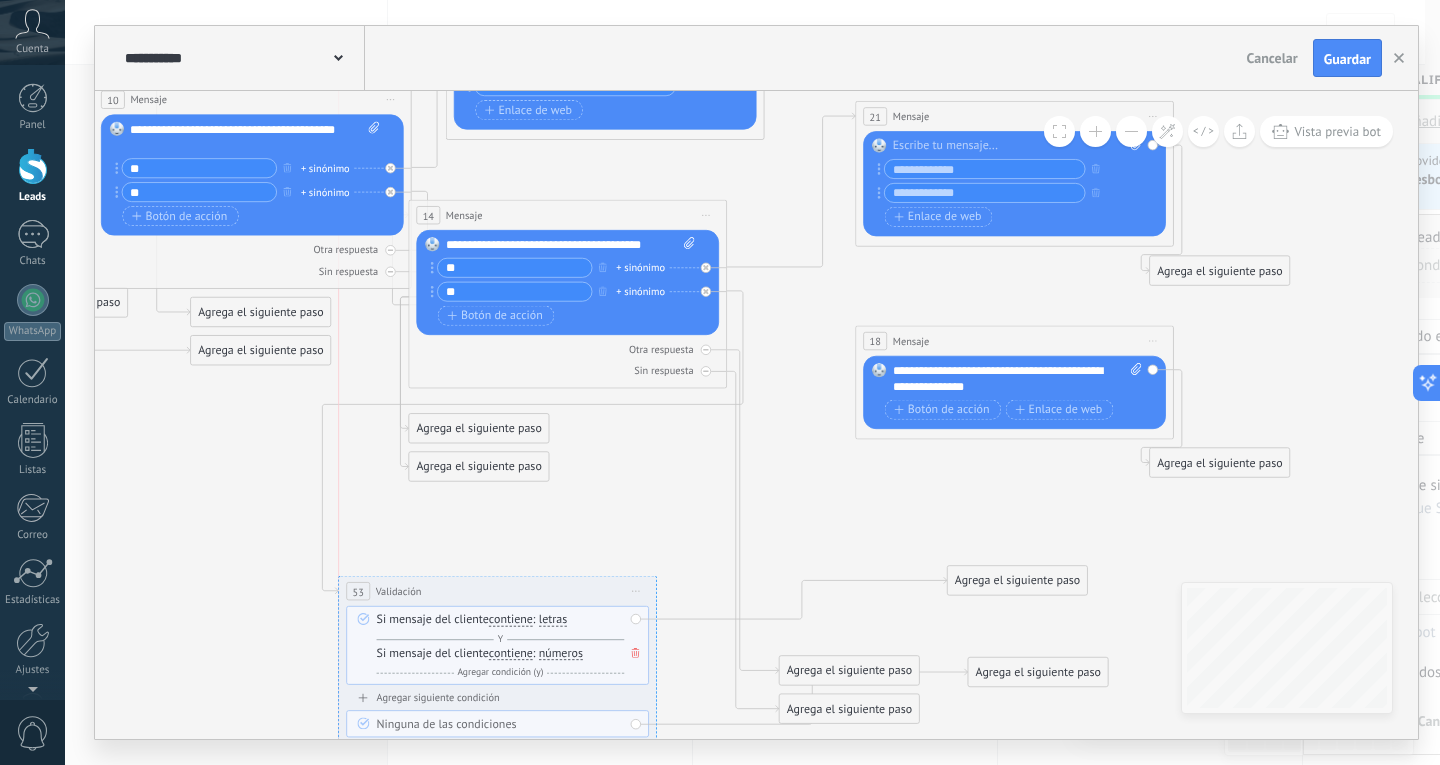 drag, startPoint x: 747, startPoint y: 481, endPoint x: 570, endPoint y: 460, distance: 178.24141 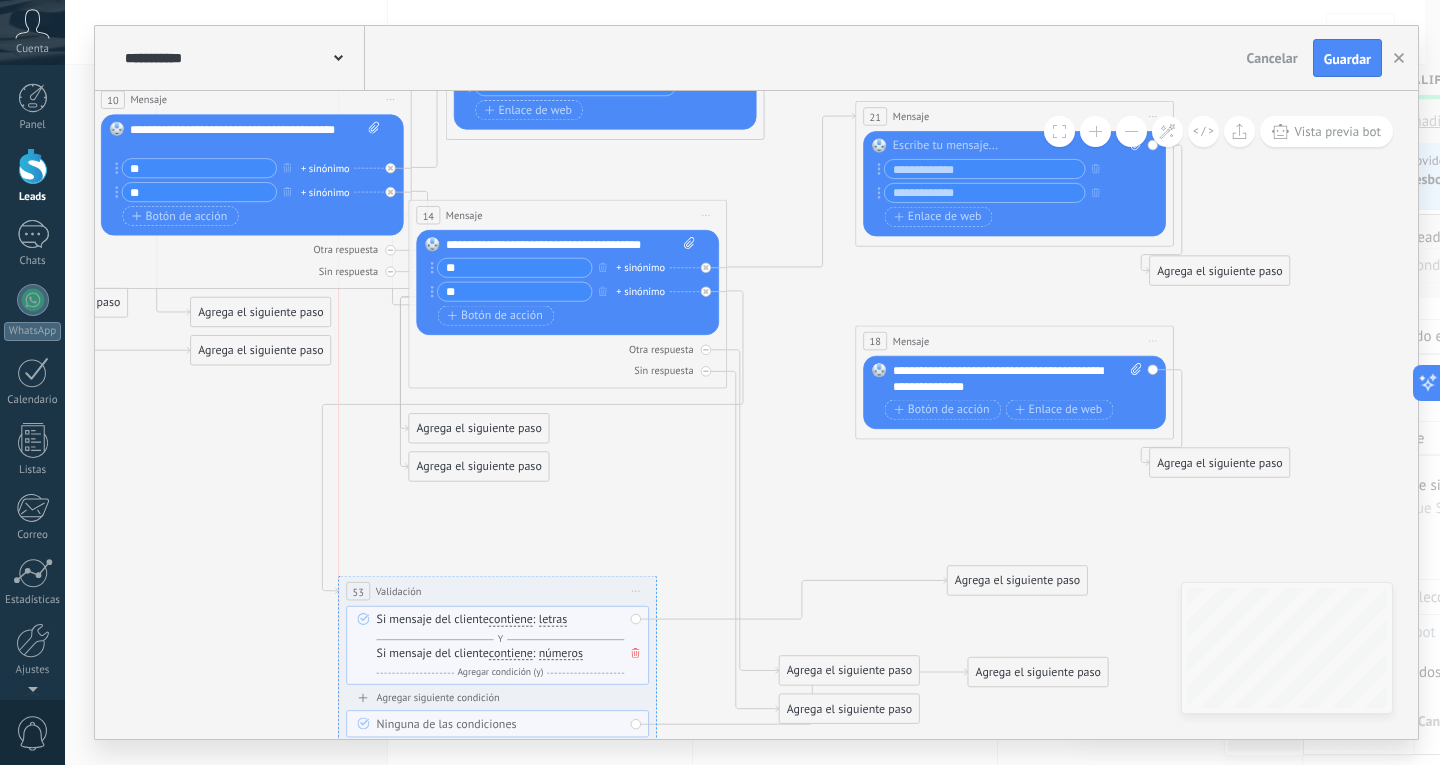 click on "**********" at bounding box center [497, 590] 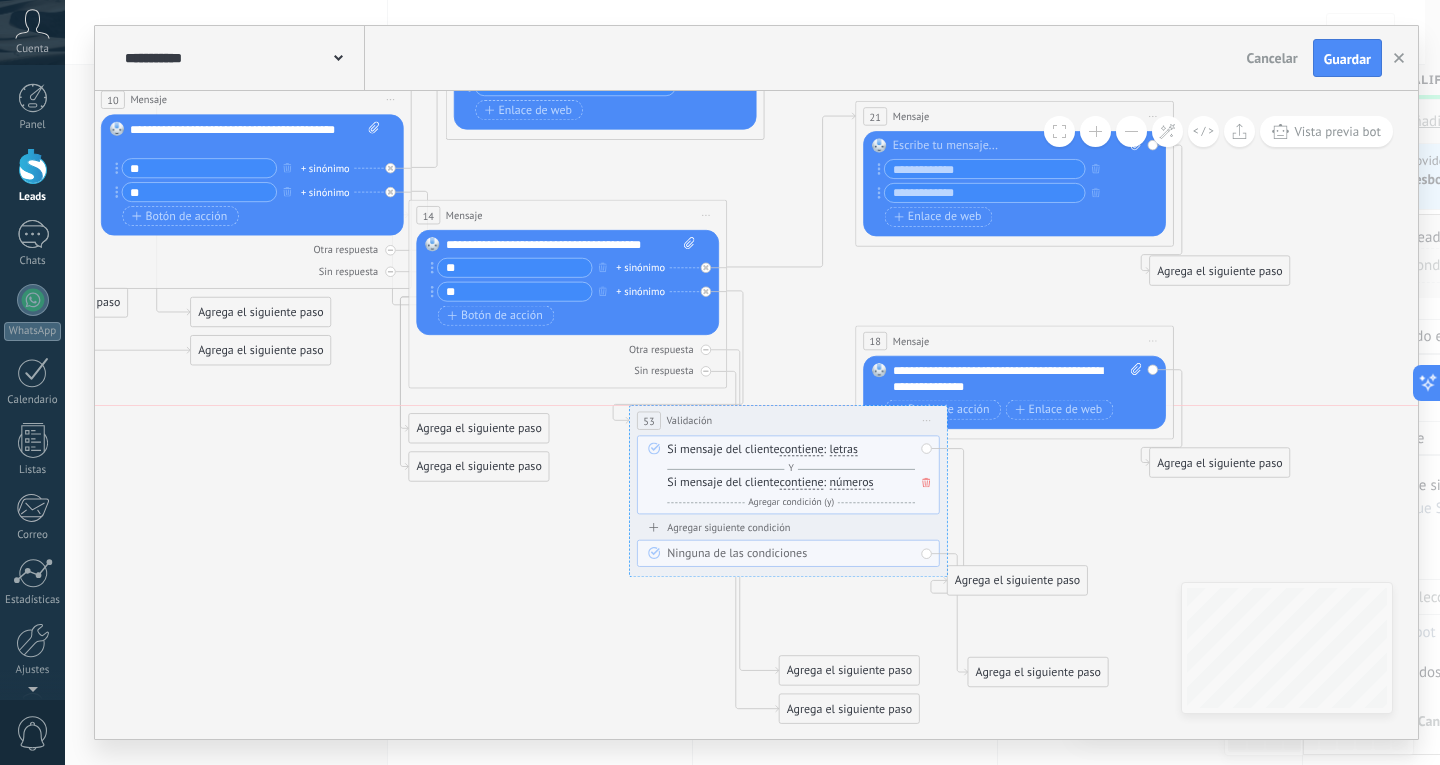 drag, startPoint x: 527, startPoint y: 591, endPoint x: 794, endPoint y: 427, distance: 313.34485 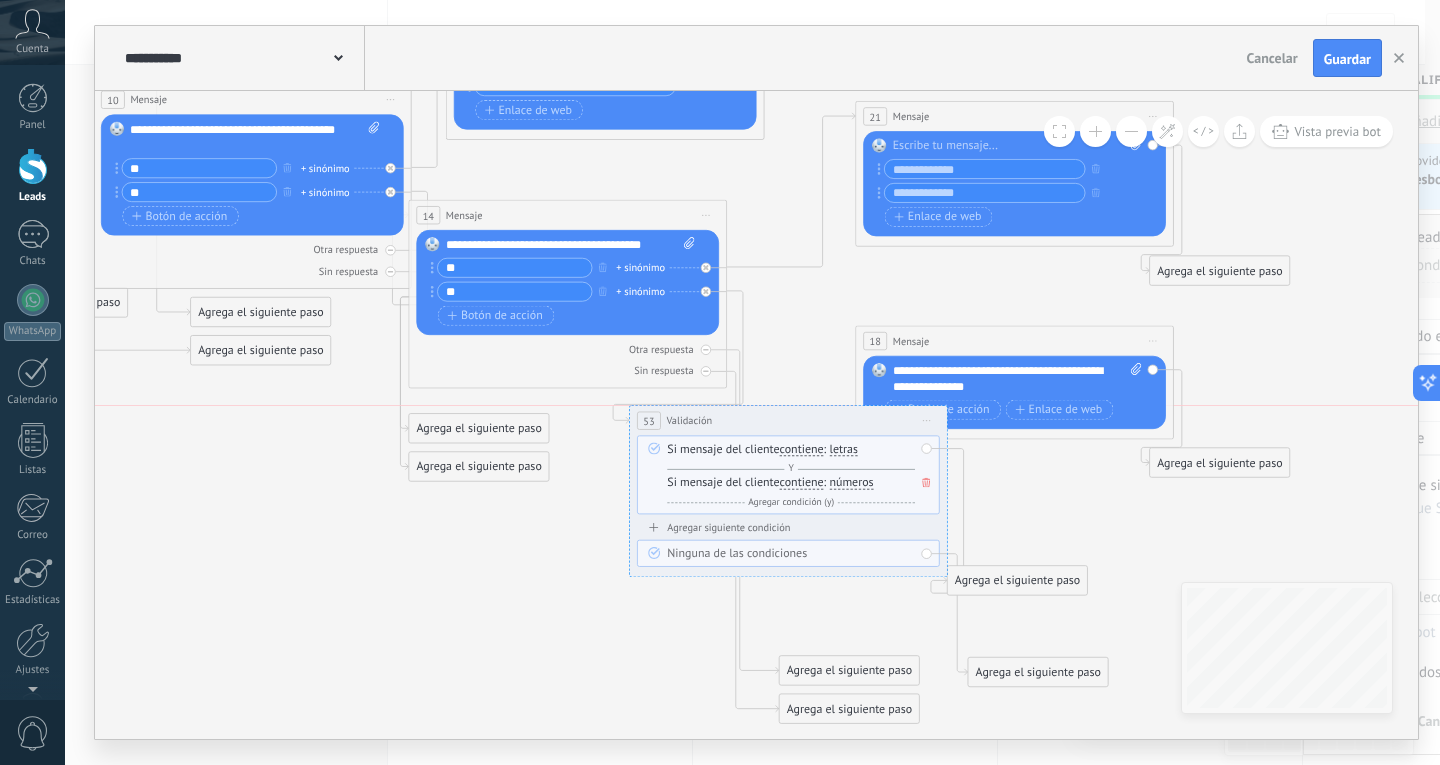click on "**********" at bounding box center (788, 420) 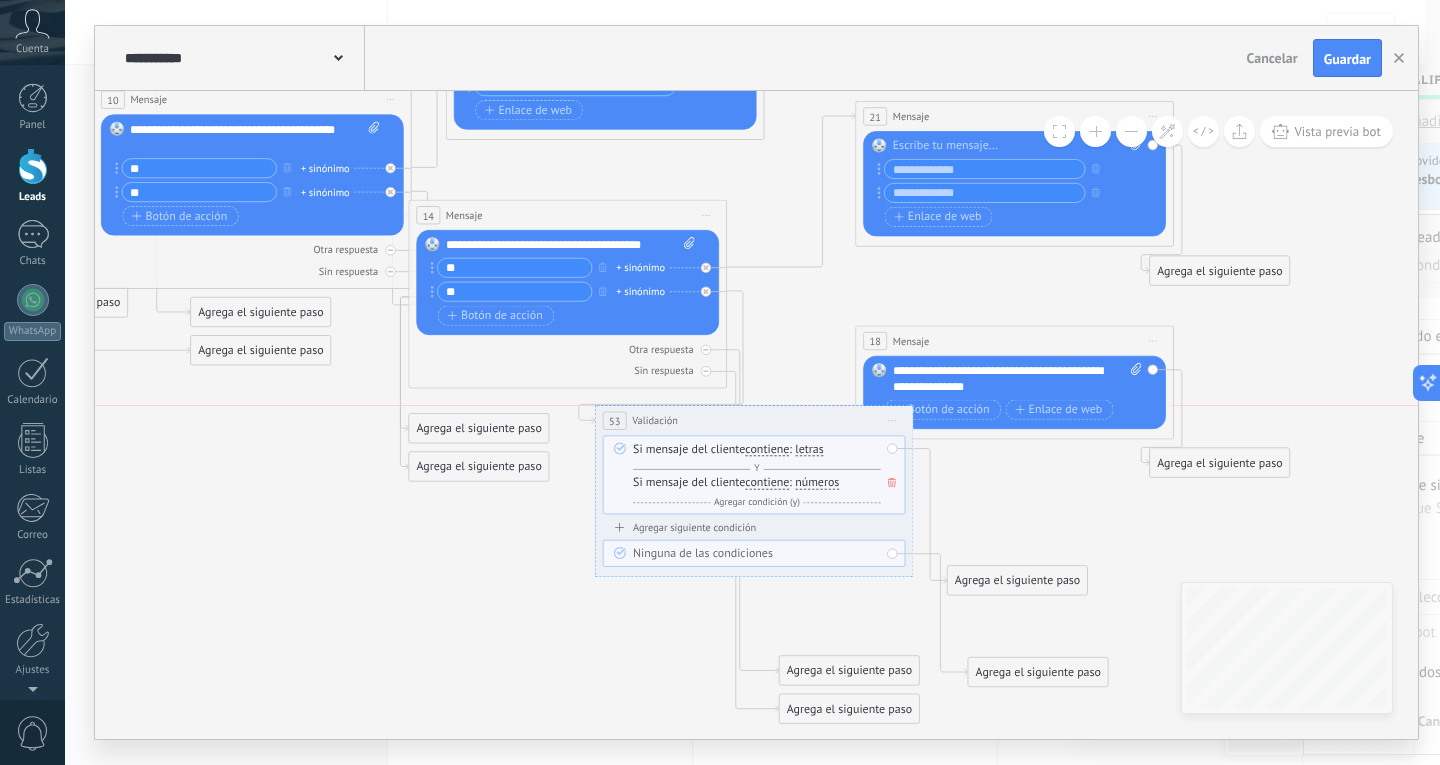 drag, startPoint x: 824, startPoint y: 428, endPoint x: 812, endPoint y: 440, distance: 16.970562 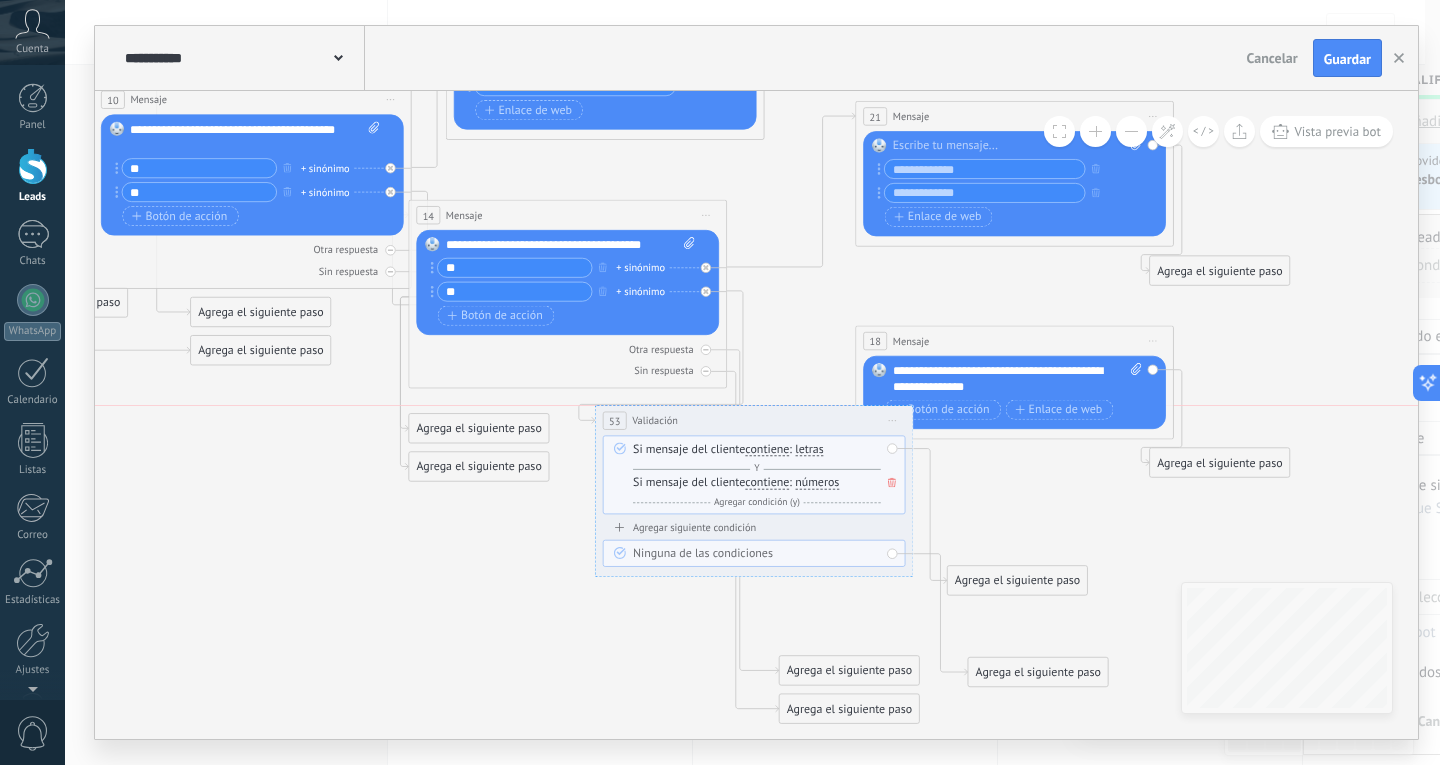 click on "**********" at bounding box center [754, 420] 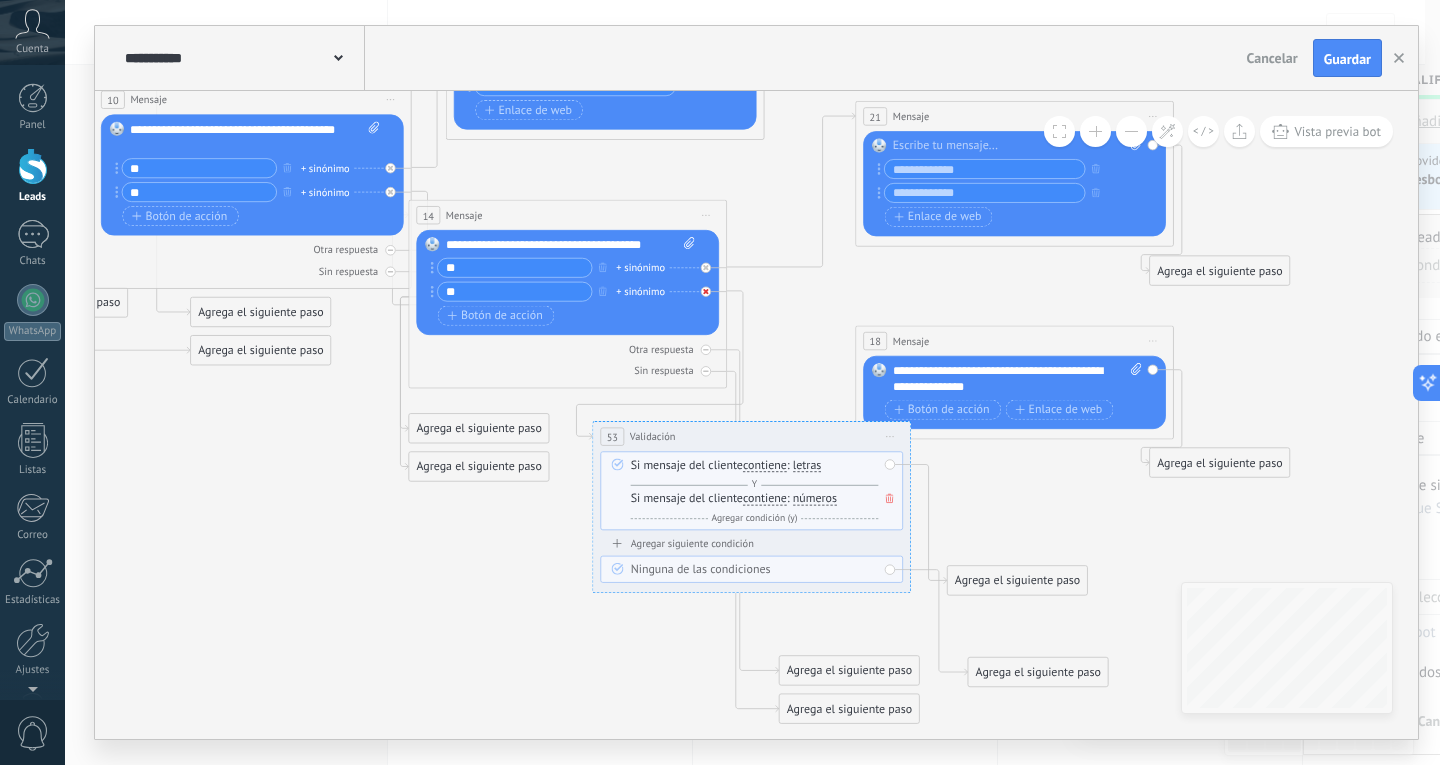 click at bounding box center (706, 291) 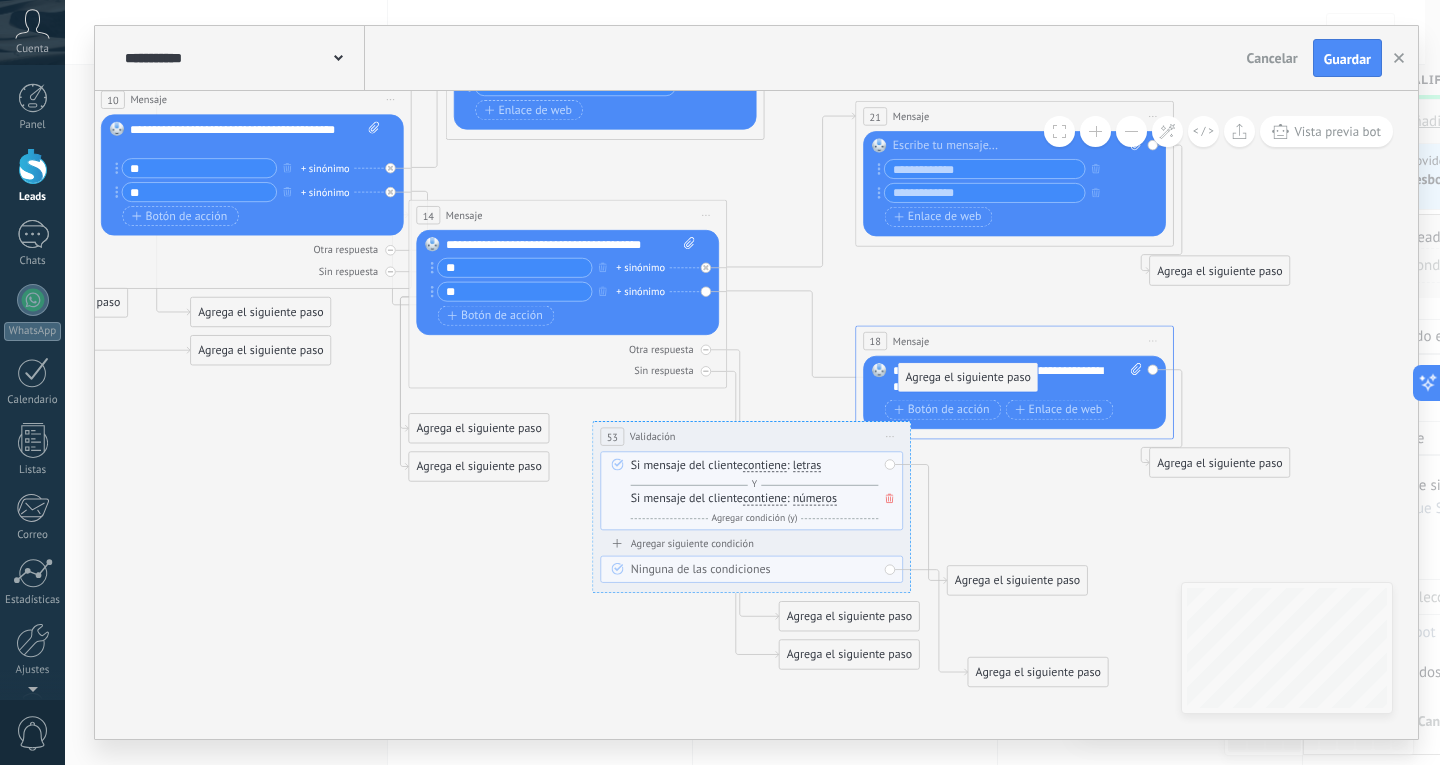drag, startPoint x: 835, startPoint y: 283, endPoint x: 954, endPoint y: 378, distance: 152.2695 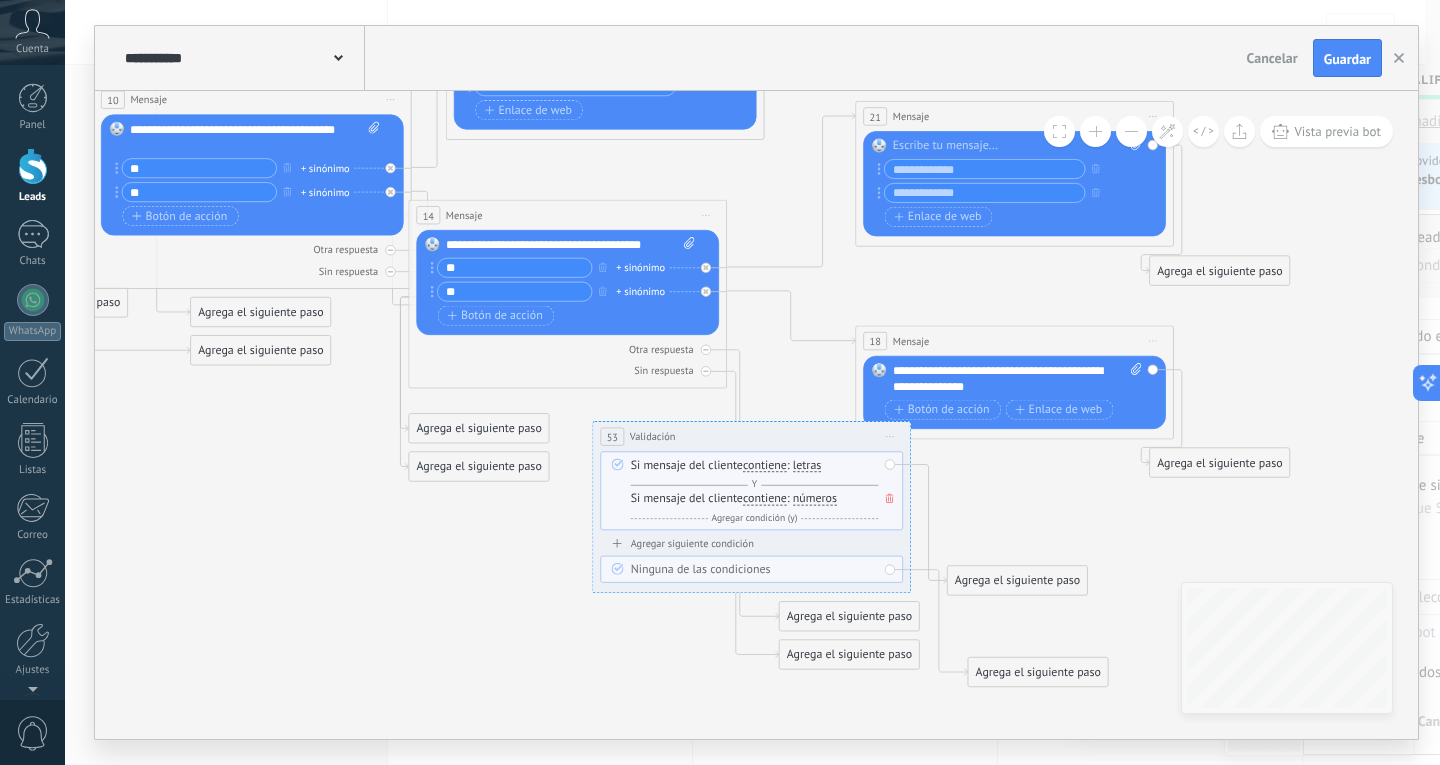 click on "Iniciar vista previa aquí
Cambiar nombre
Duplicar
Borrar" at bounding box center (890, 436) 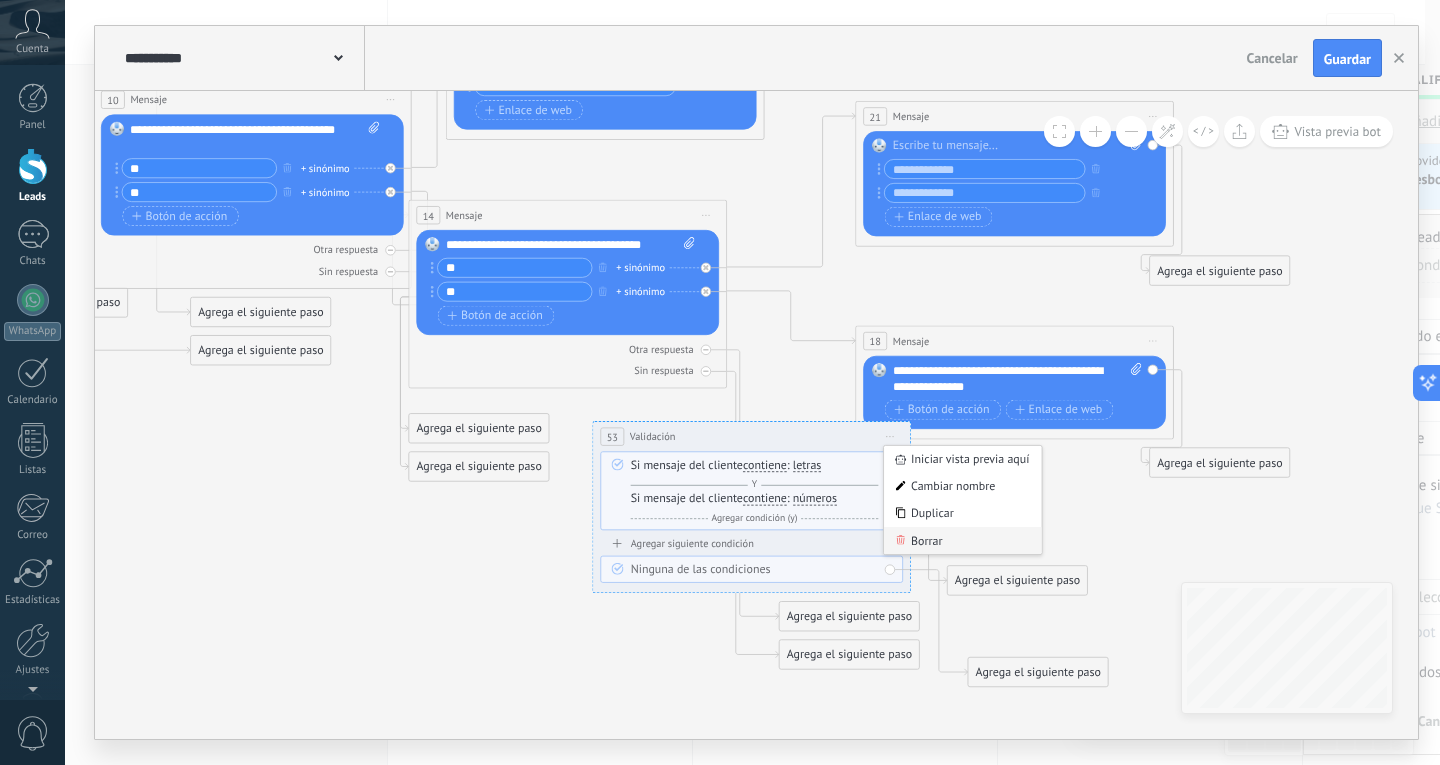 click on "Borrar" at bounding box center (962, 540) 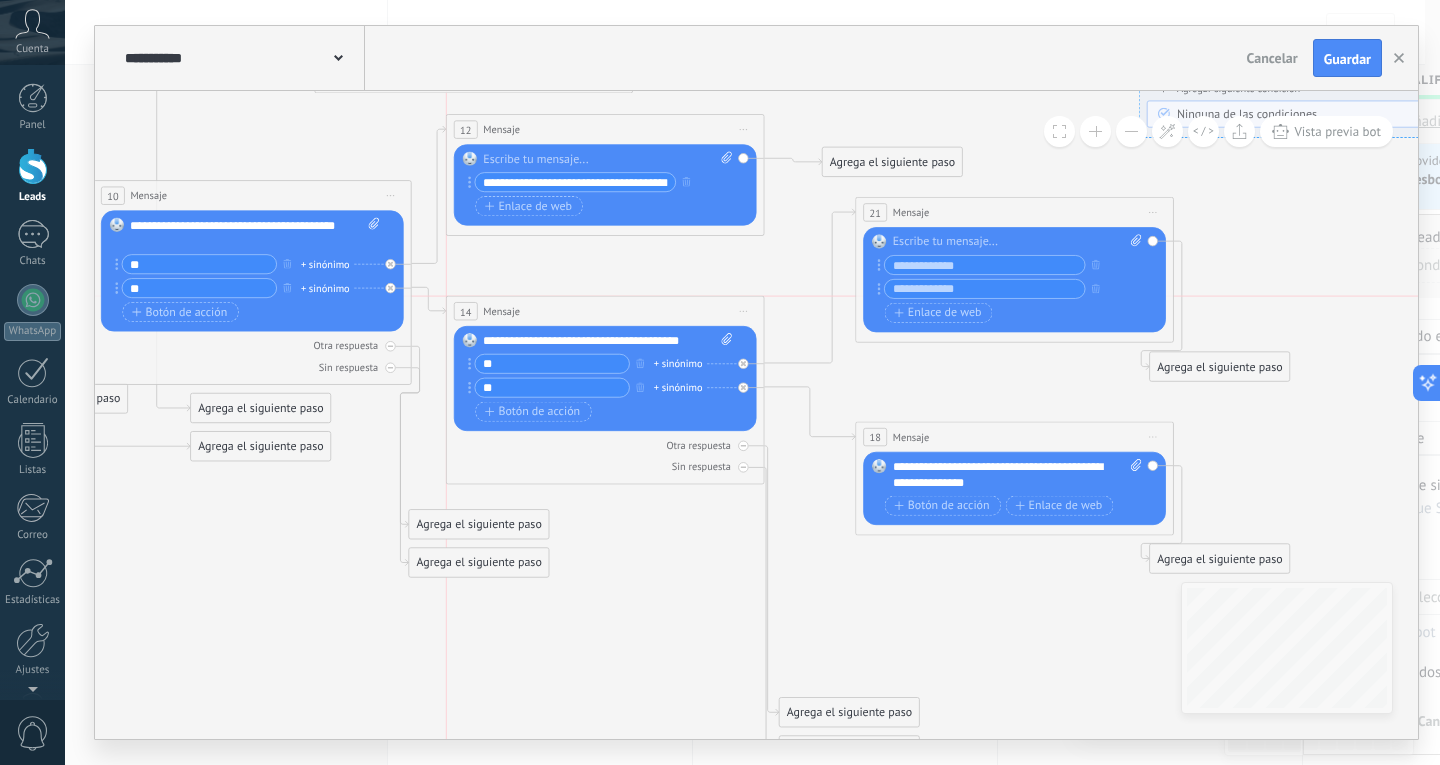 drag, startPoint x: 624, startPoint y: 313, endPoint x: 666, endPoint y: 310, distance: 42.107006 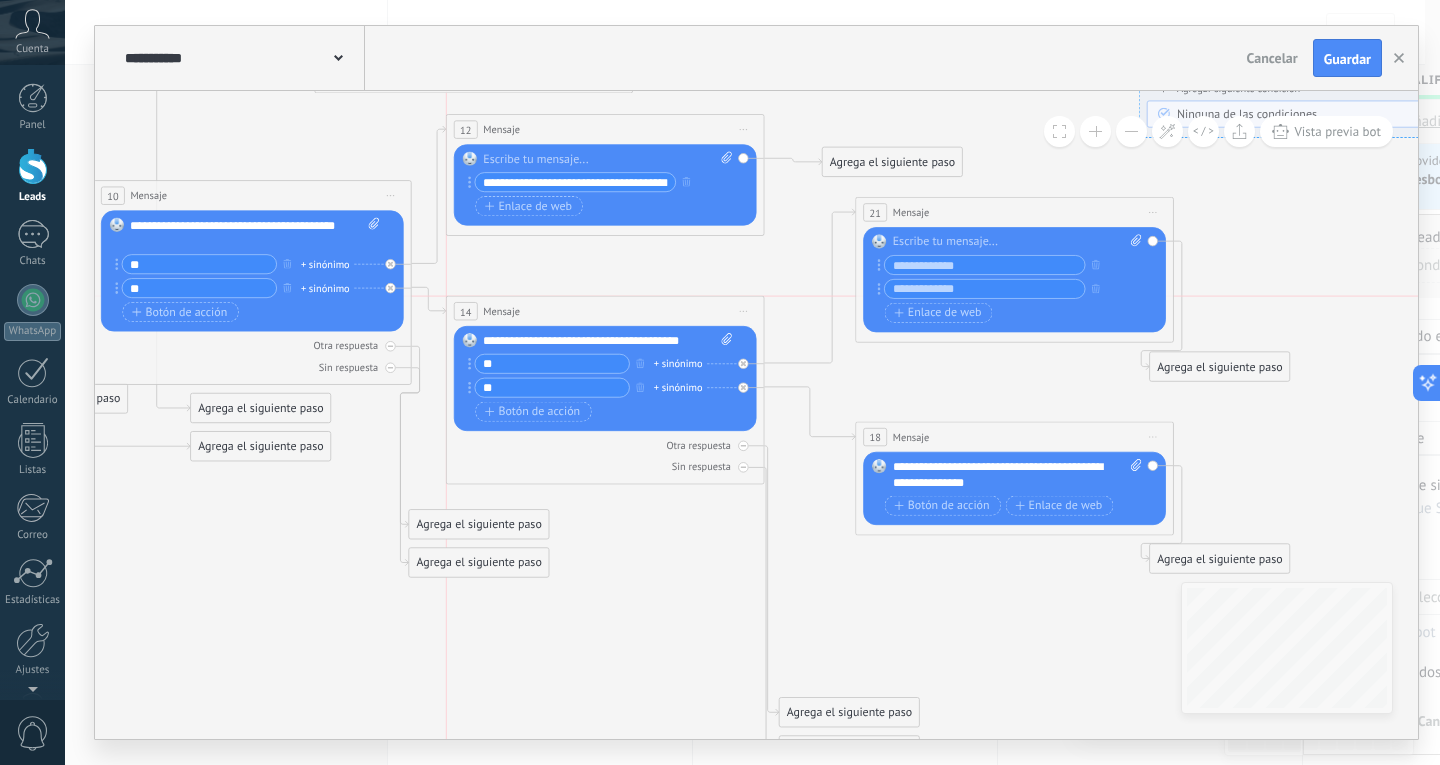click on "14
Mensaje
*******
(a):
Todos los contactos - canales seleccionados
Todos los contactos - canales seleccionados
Todos los contactos - canal primario
Contacto principal - canales seleccionados
Contacto principal - canal primario
Todos los contactos - canales seleccionados
Todos los contactos - canales seleccionados
Todos los contactos - canal primario
Contacto principal - canales seleccionados" at bounding box center [605, 310] 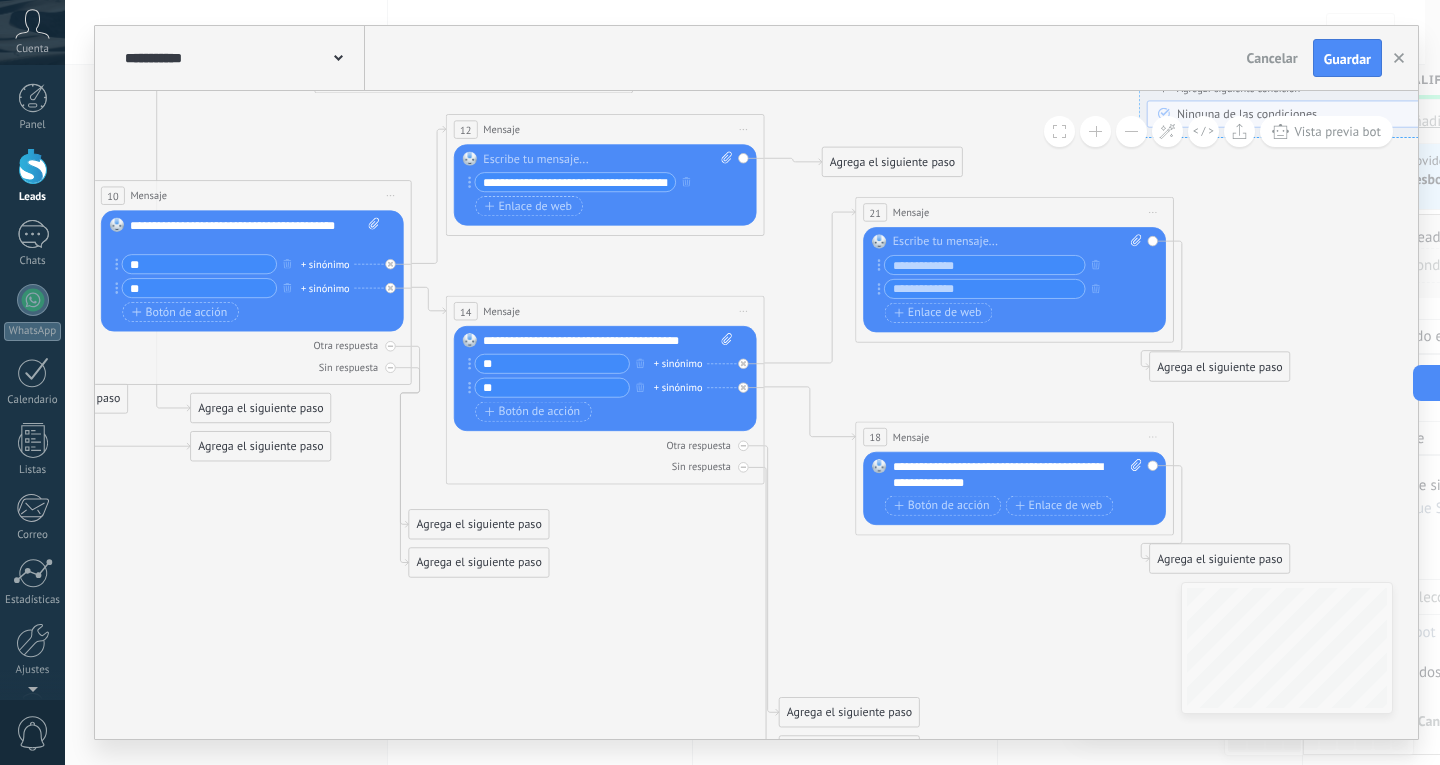 click on "+ sinónimo" at bounding box center (678, 364) 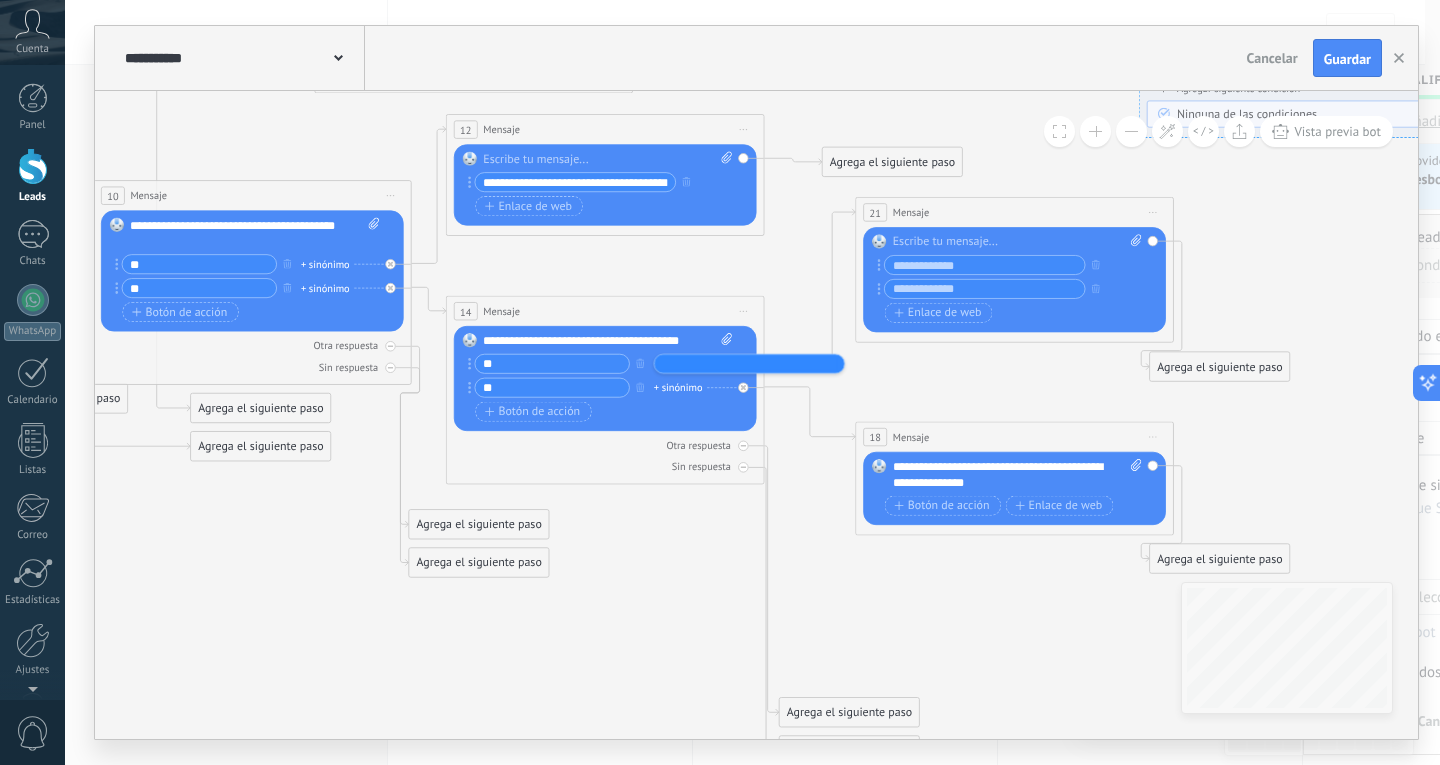 click at bounding box center (699, 363) 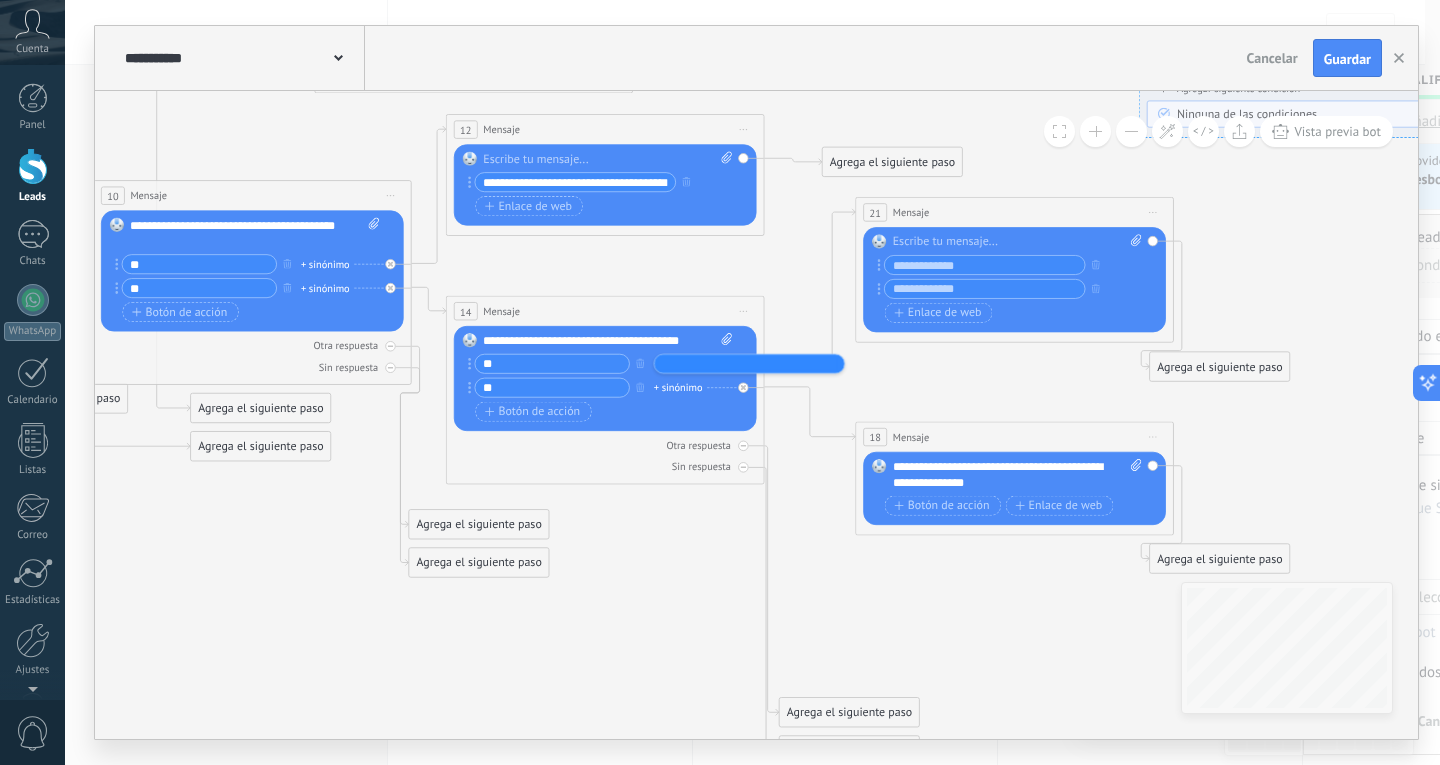 type on "*" 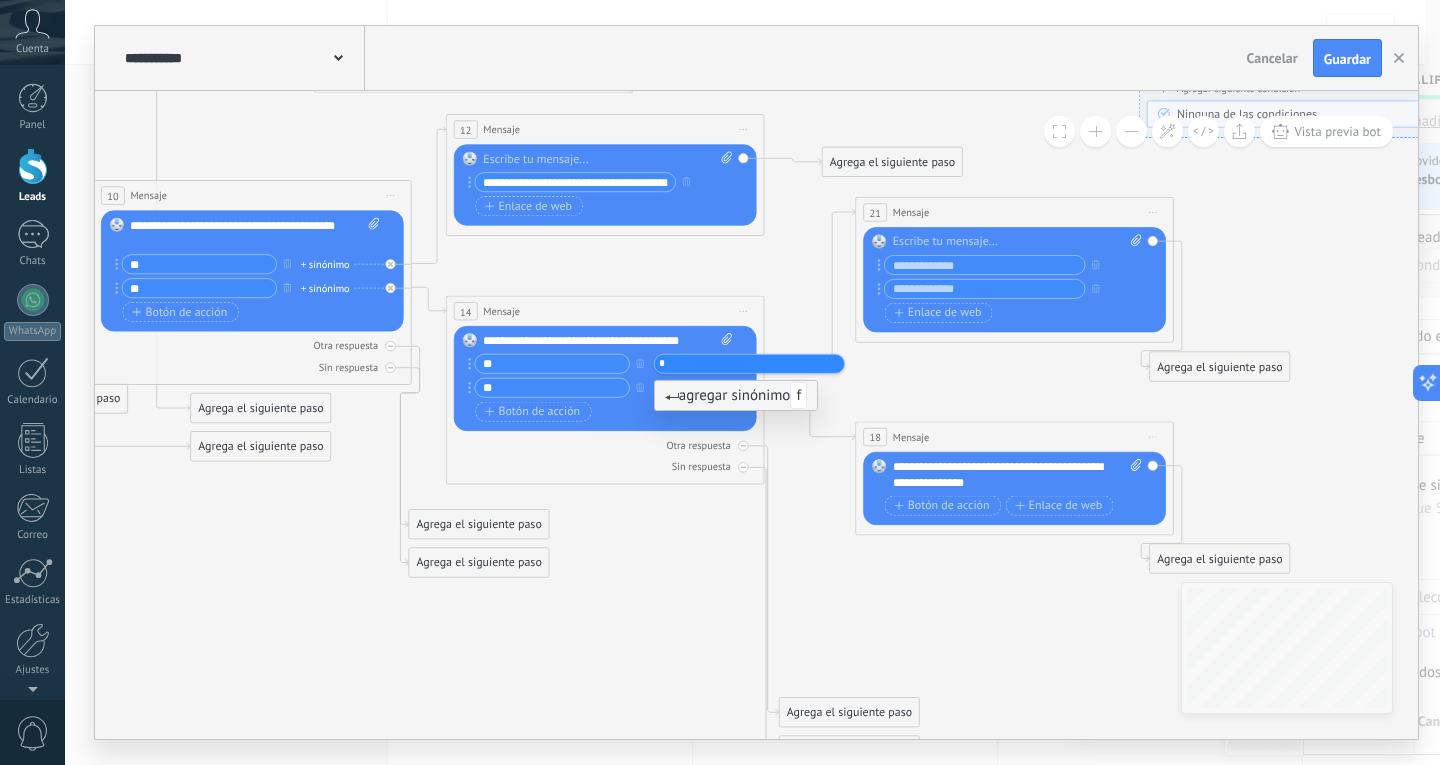 type 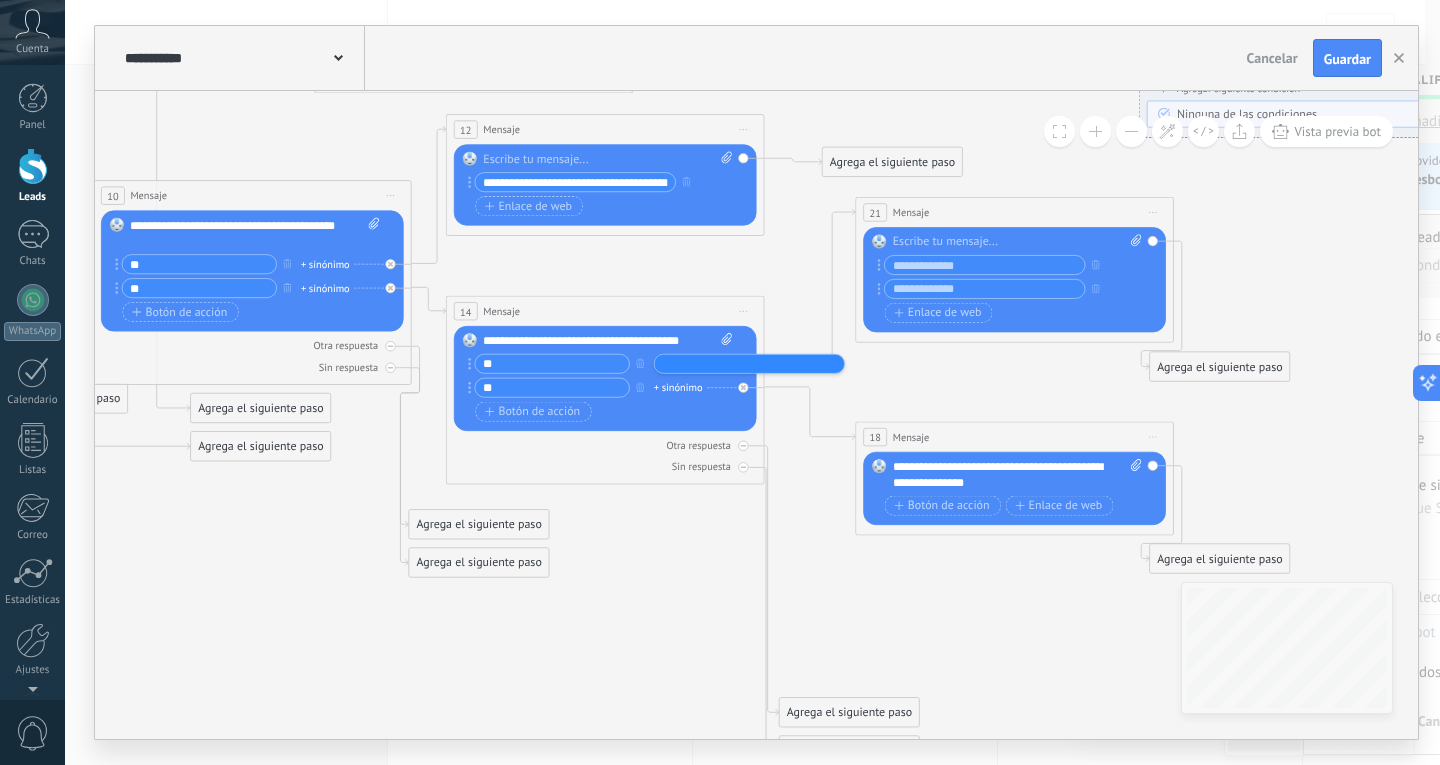 click on "Botón de acción
Enlace de web" at bounding box center [603, 412] 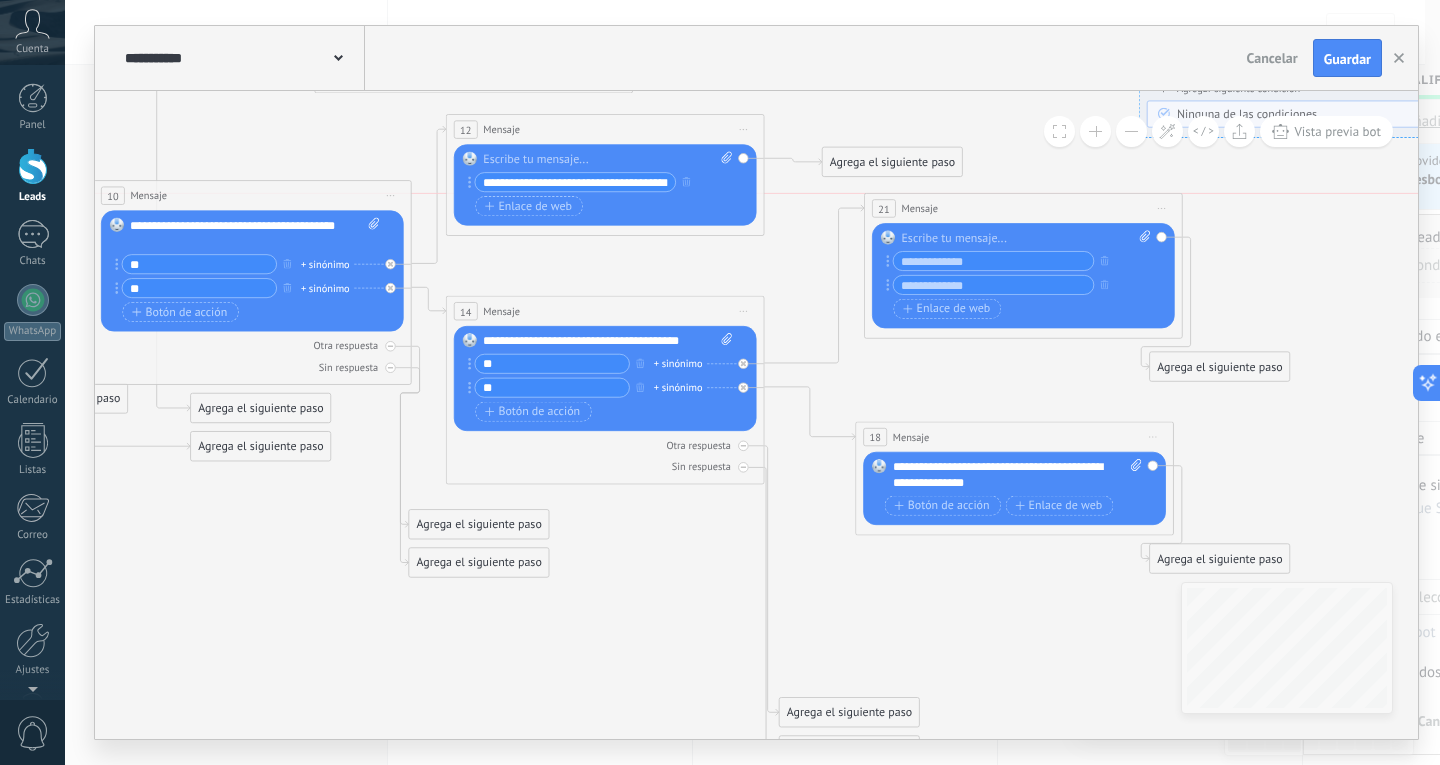 click on "Mensaje" at bounding box center [919, 208] 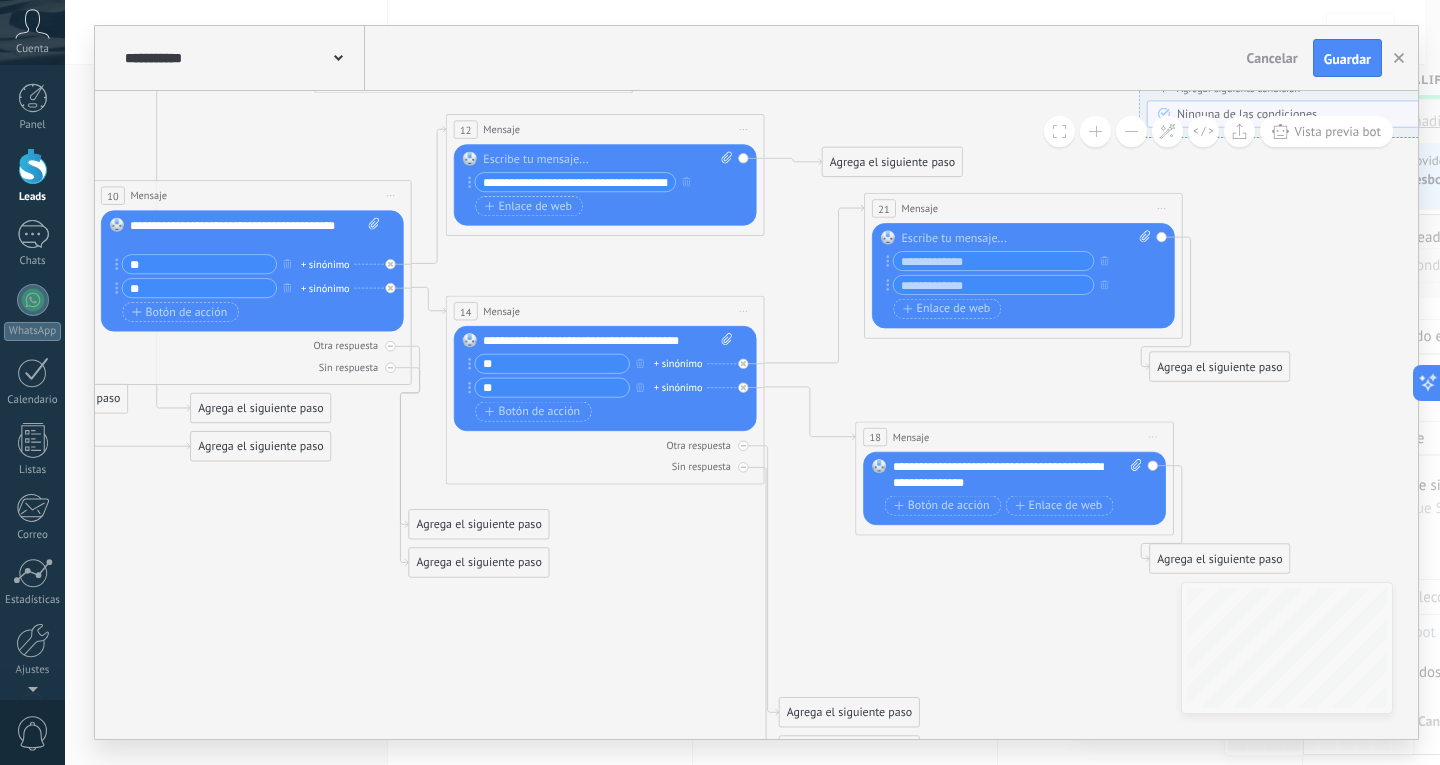 click at bounding box center [993, 261] 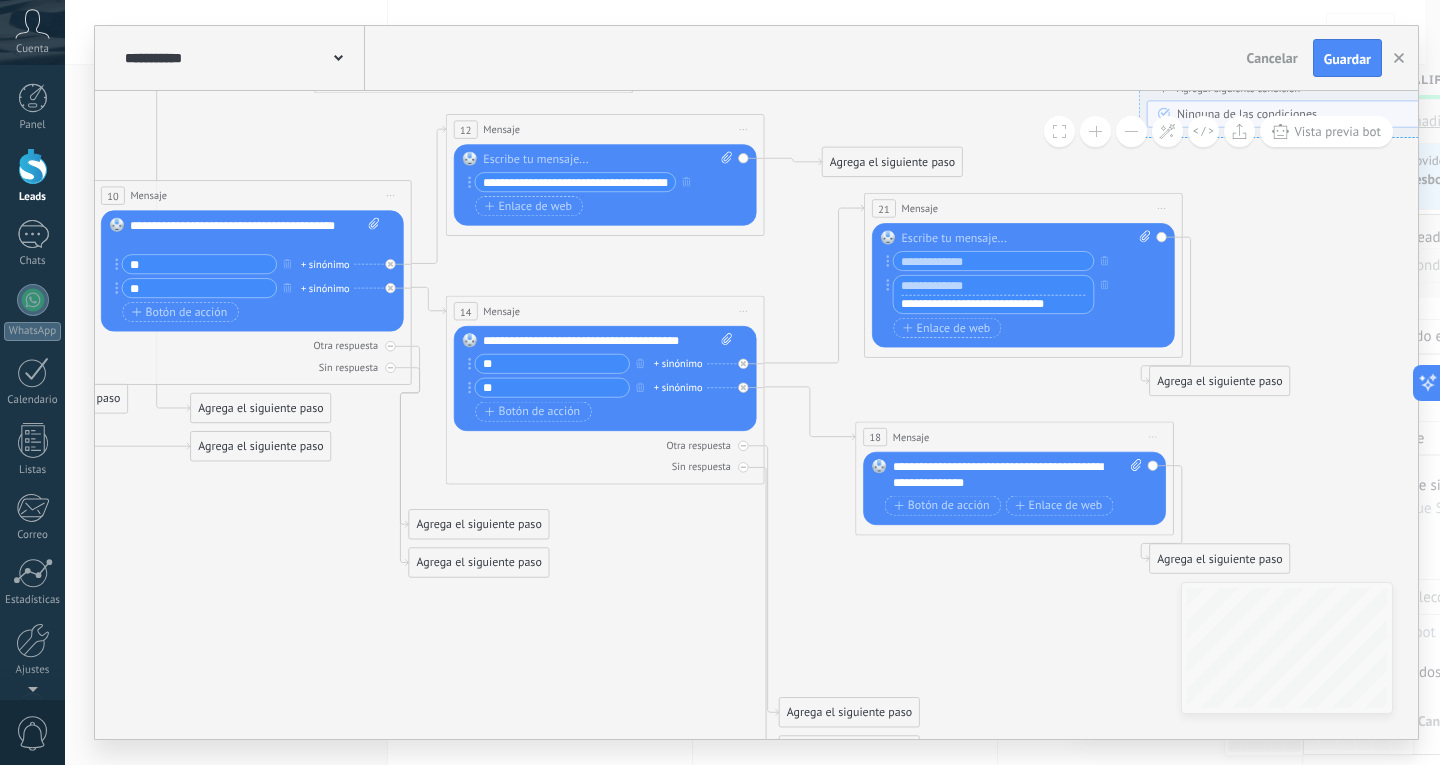 click on "**********" at bounding box center [994, 294] 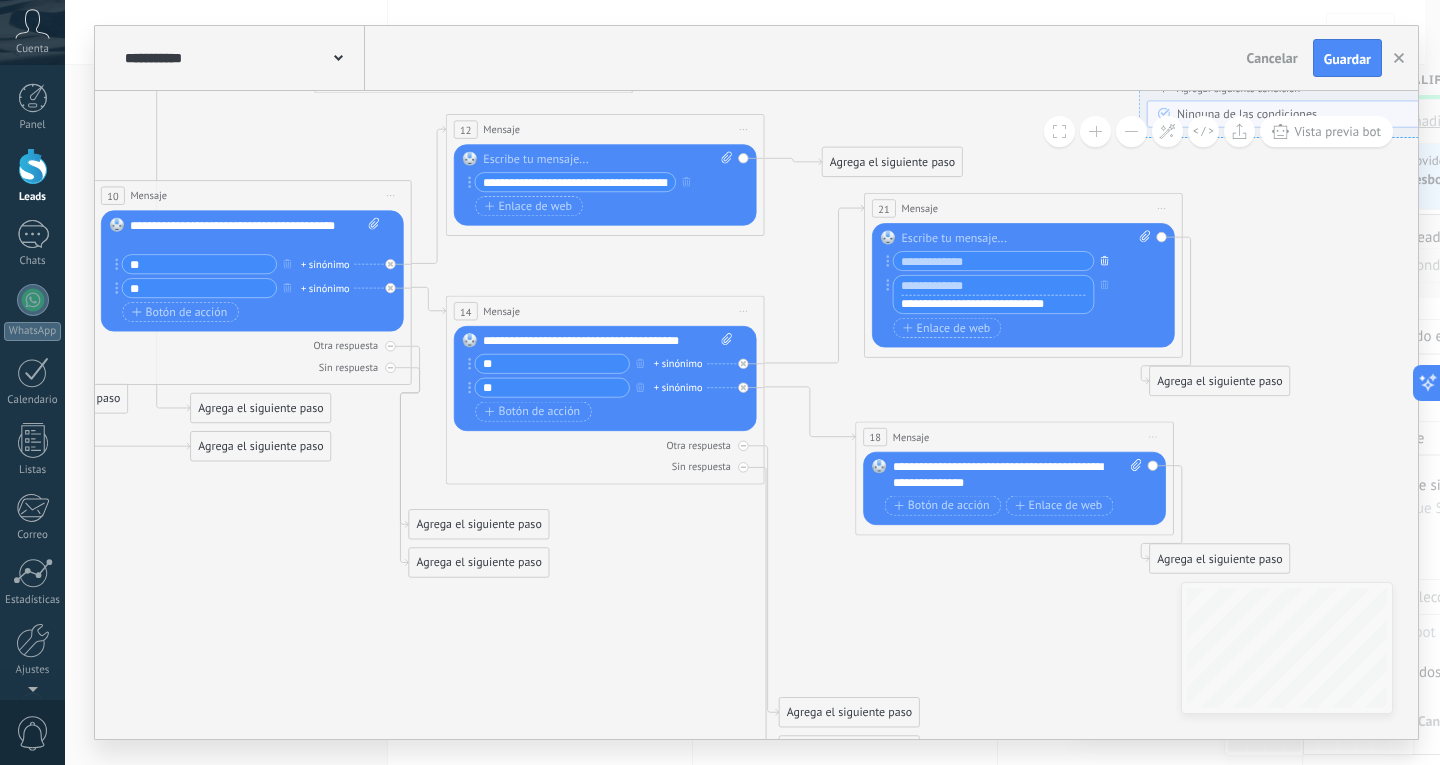 click 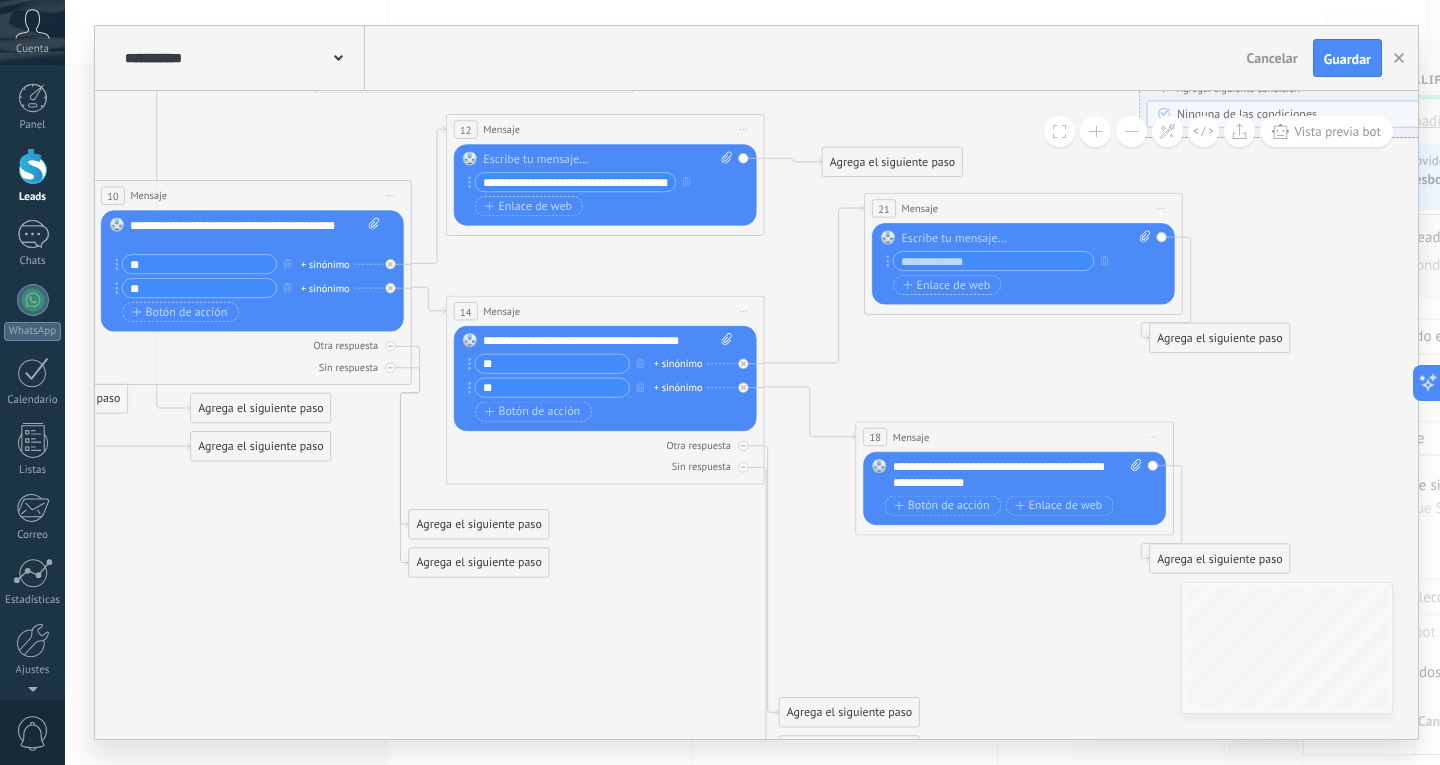 click on "Agrega el siguiente paso" at bounding box center (1220, 338) 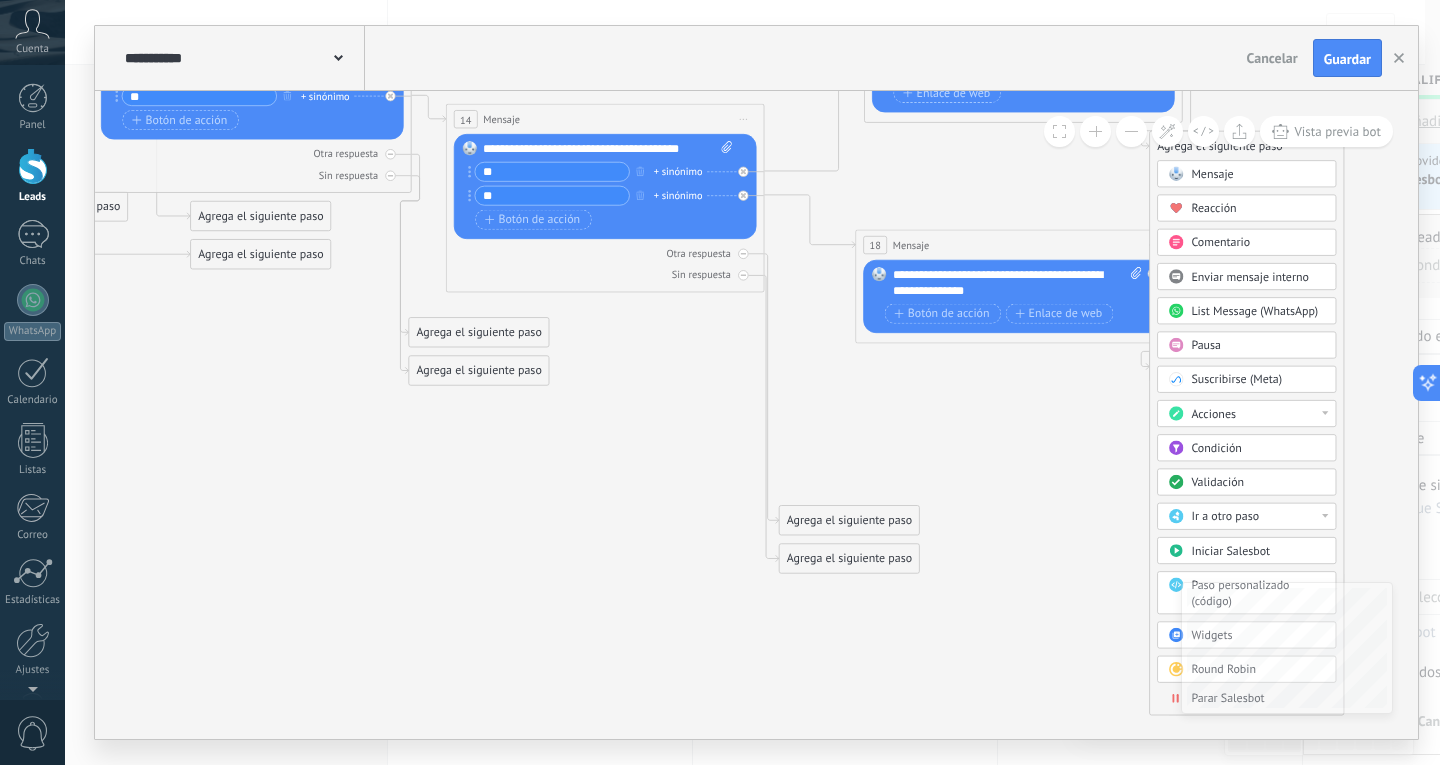 click on "Condición" at bounding box center (1258, 449) 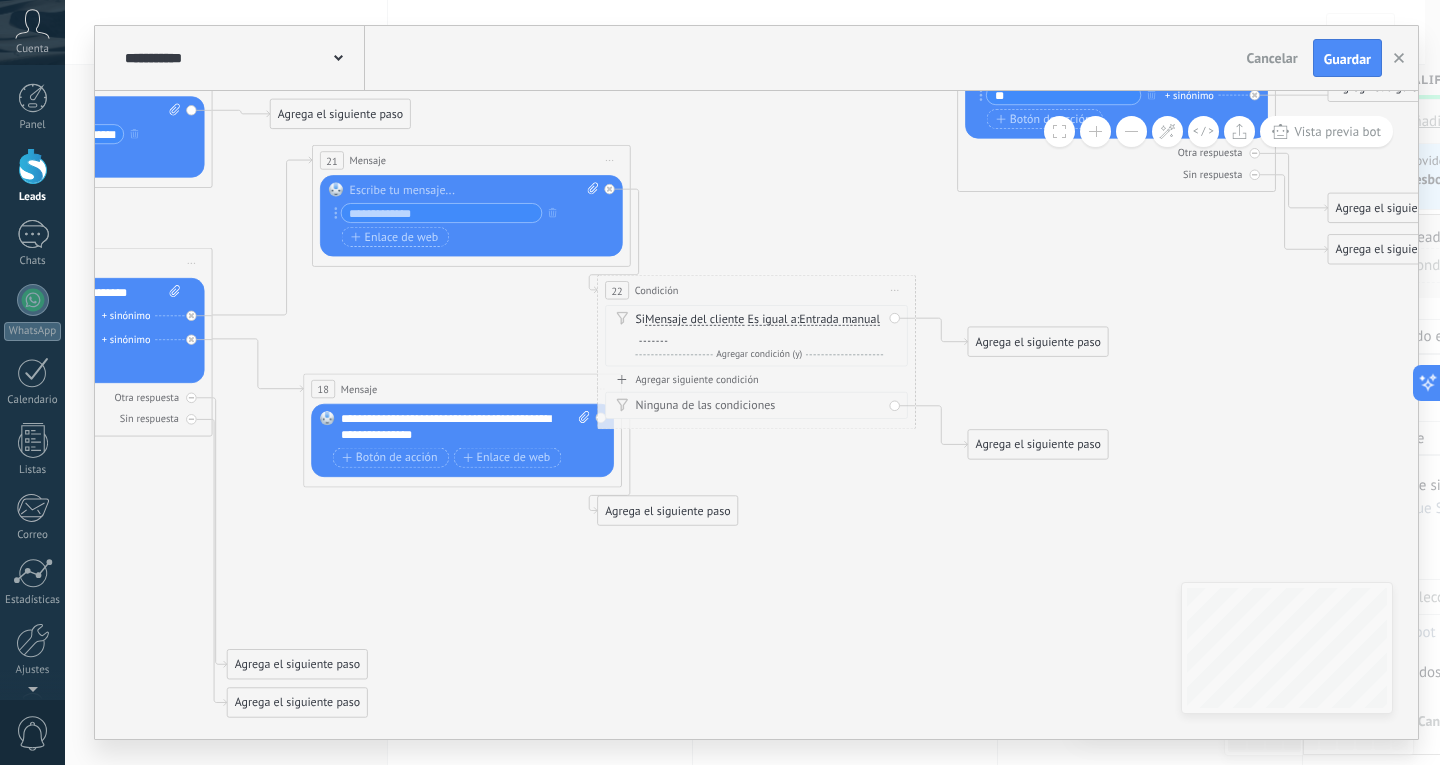 click 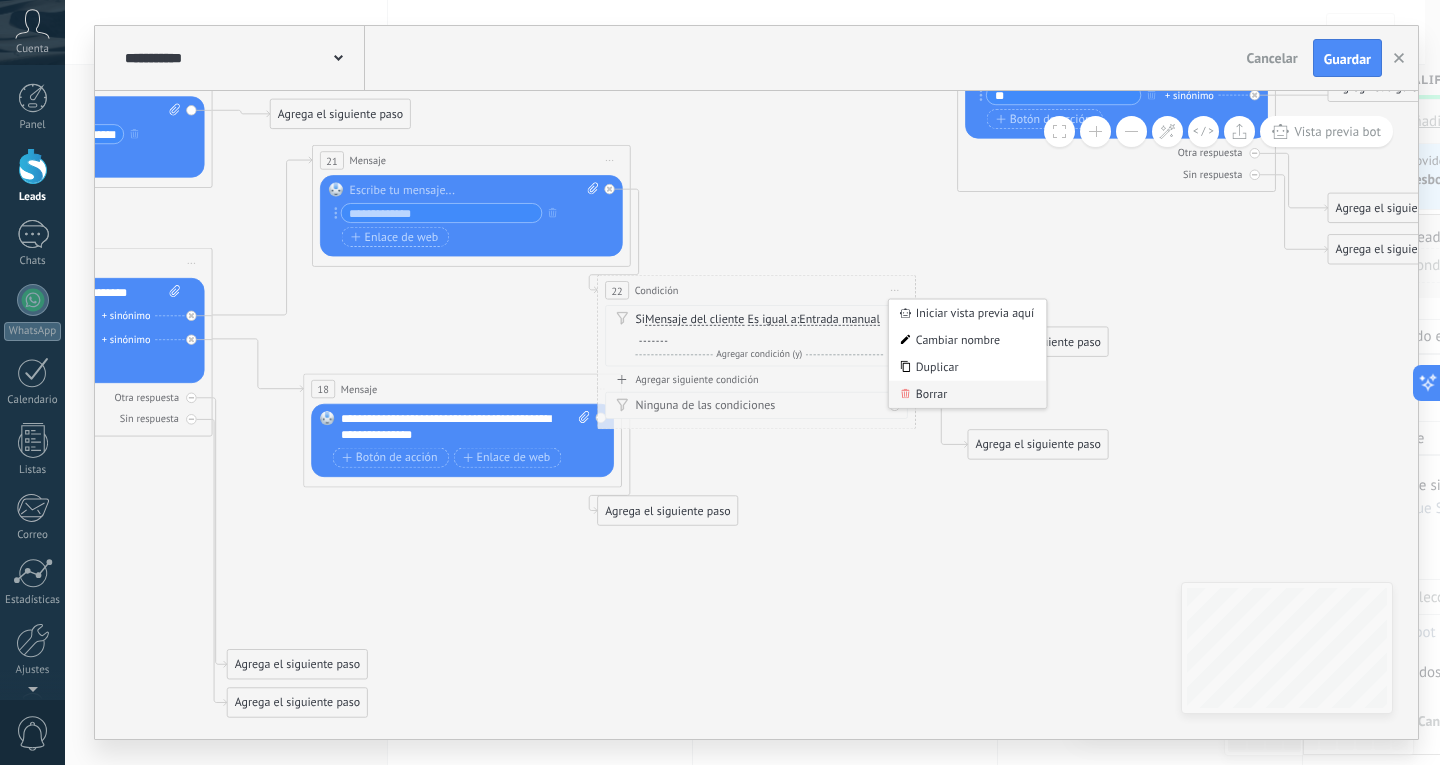 click on "Borrar" at bounding box center [967, 394] 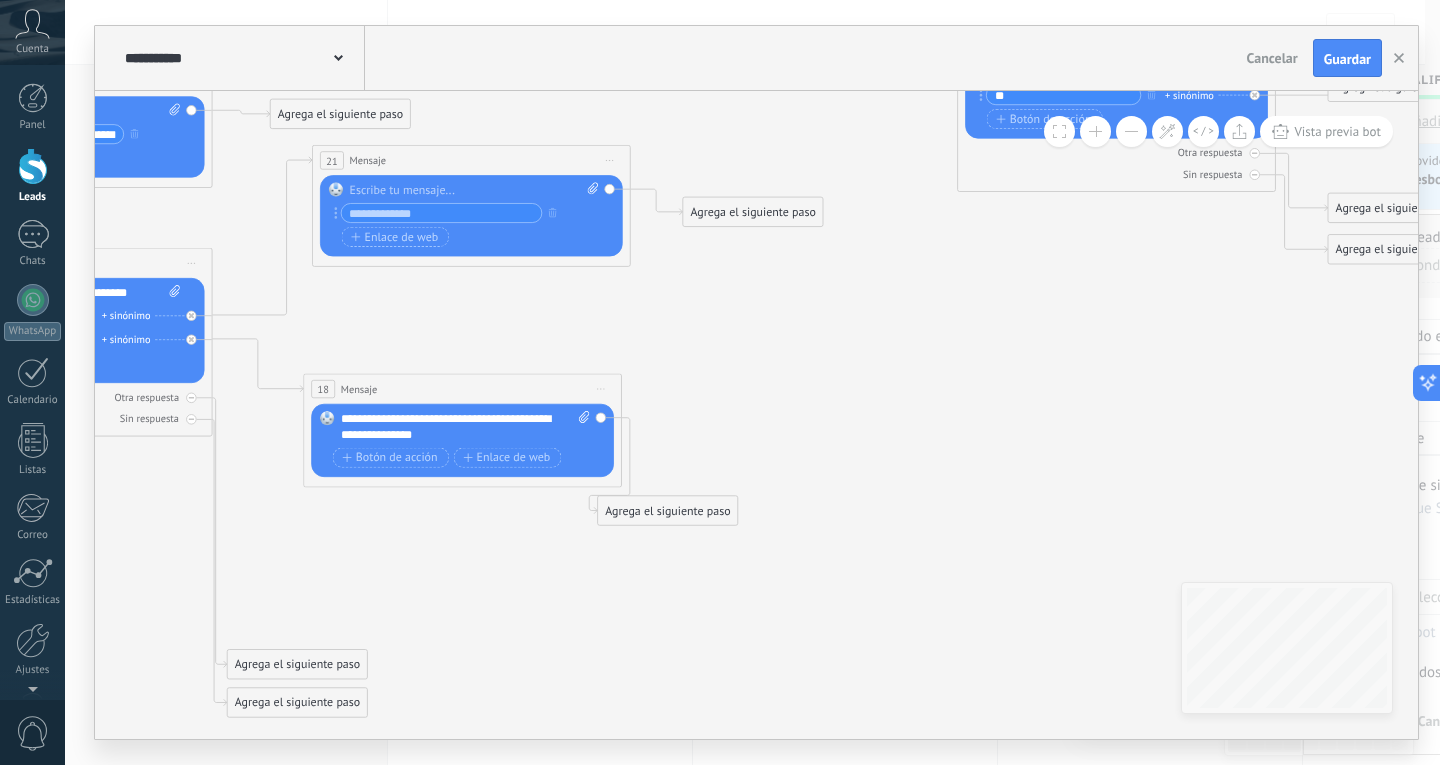 click on "Agrega el siguiente paso" at bounding box center (753, 212) 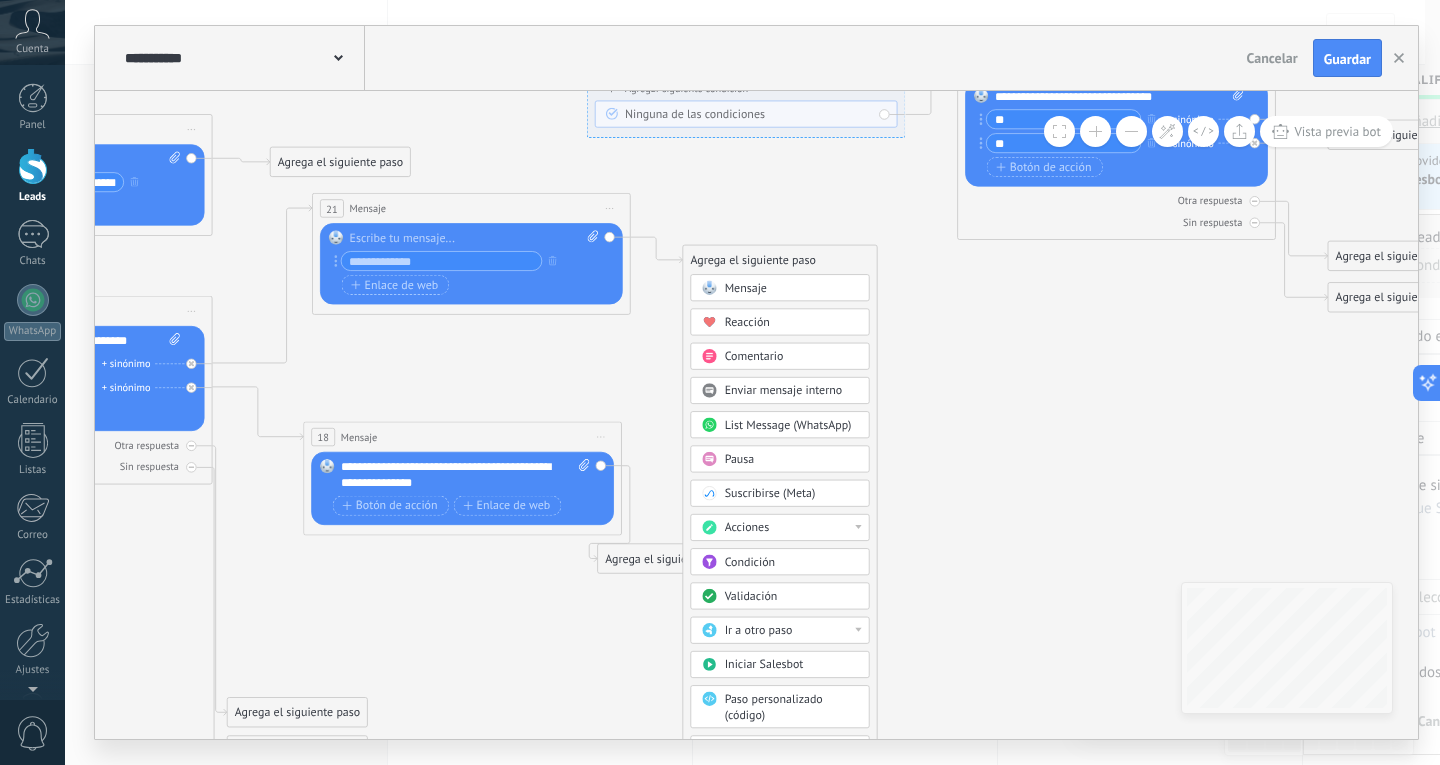 click on "Reacción" at bounding box center (792, 323) 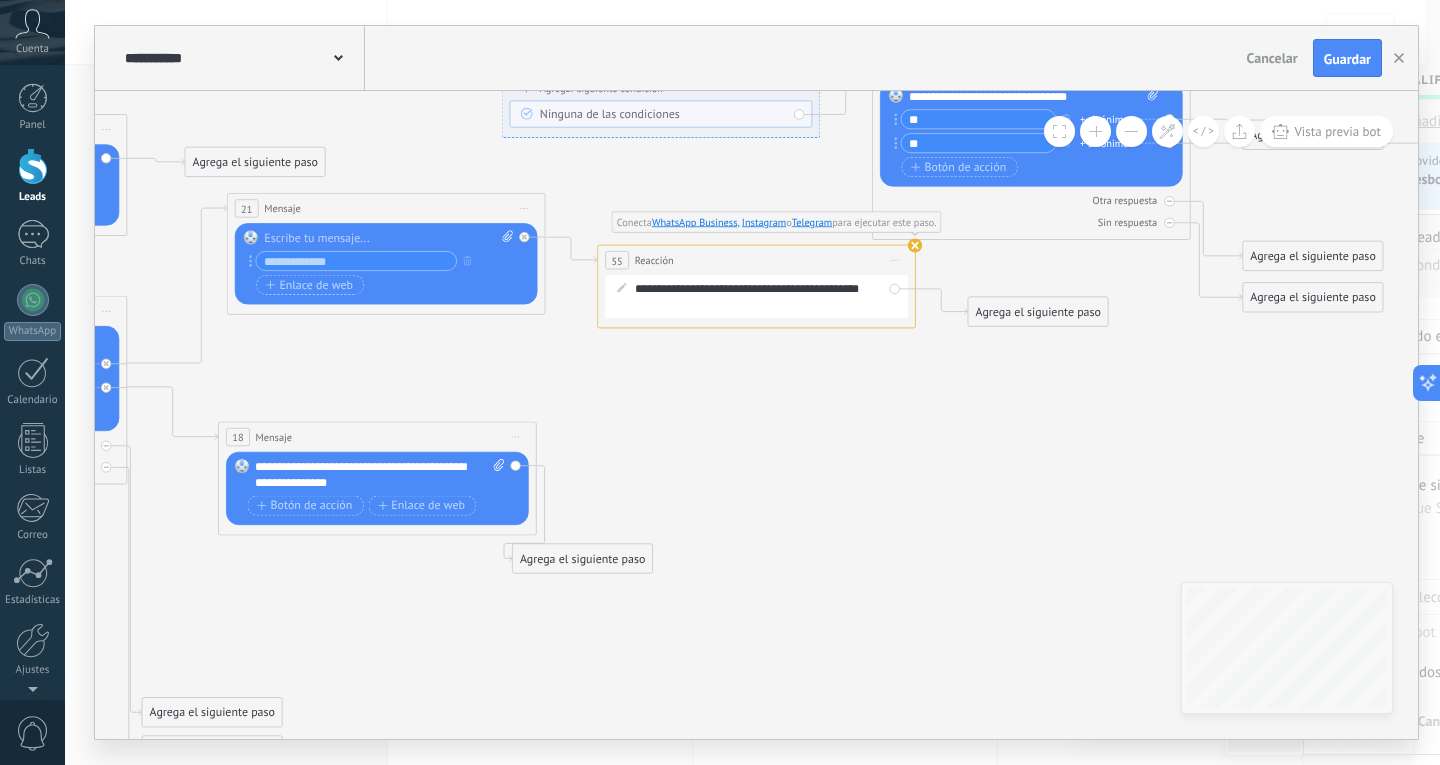 click 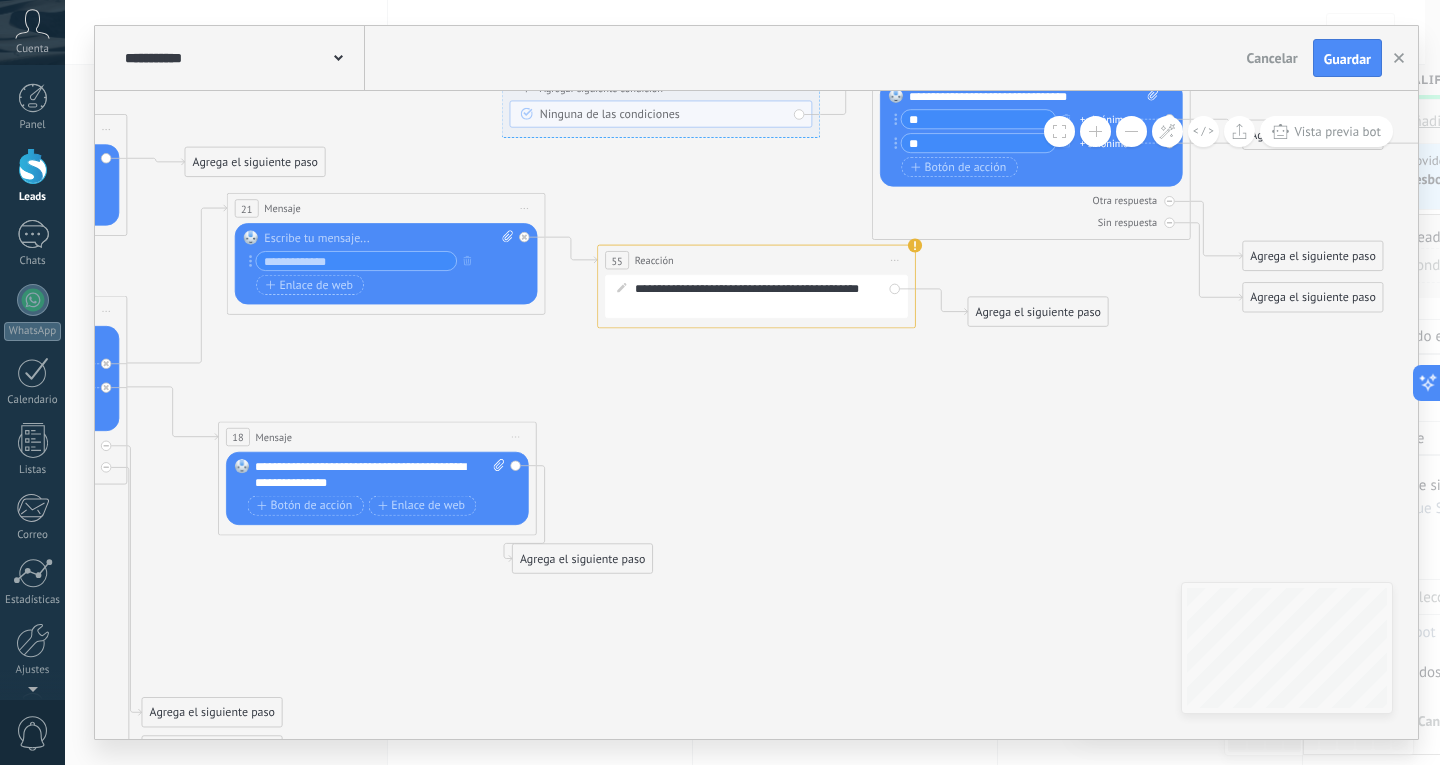 click 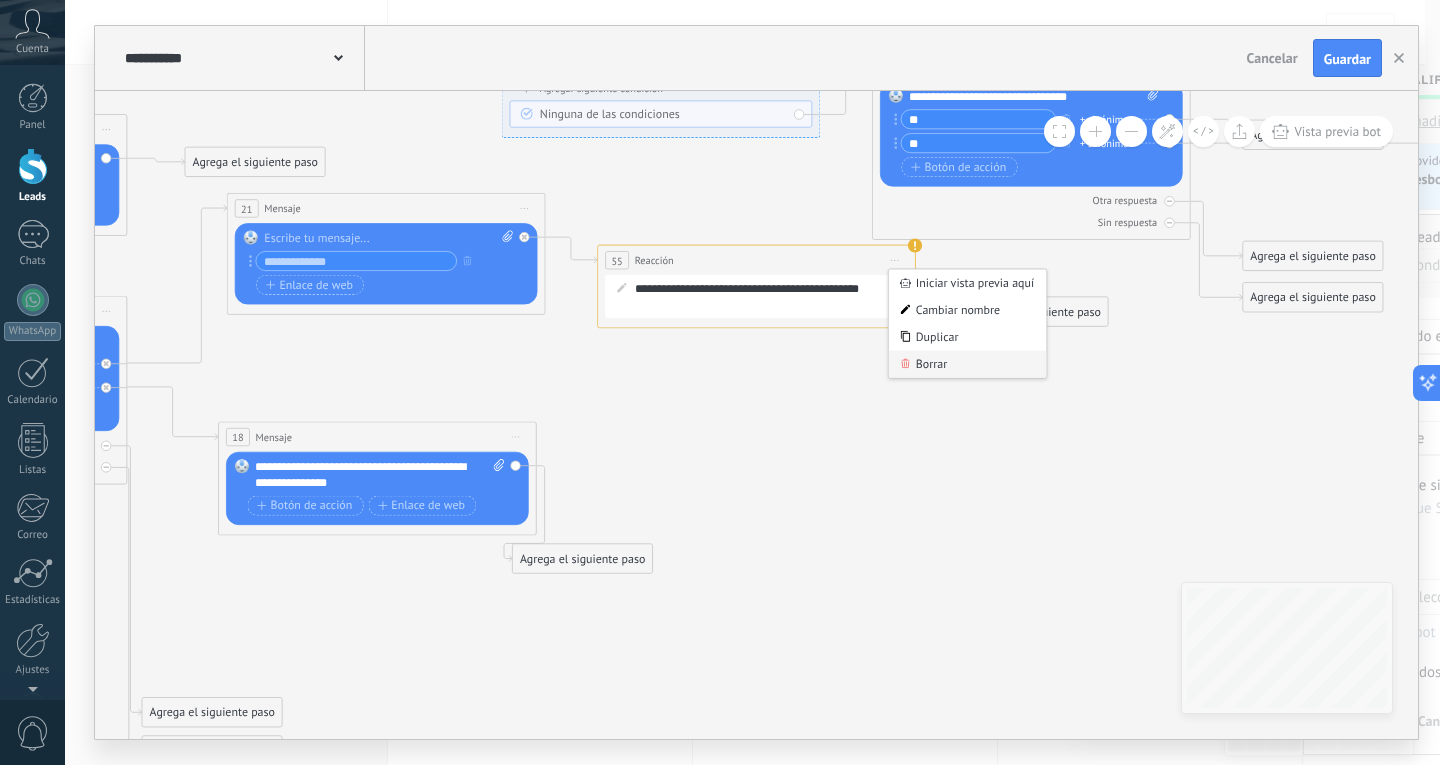 click 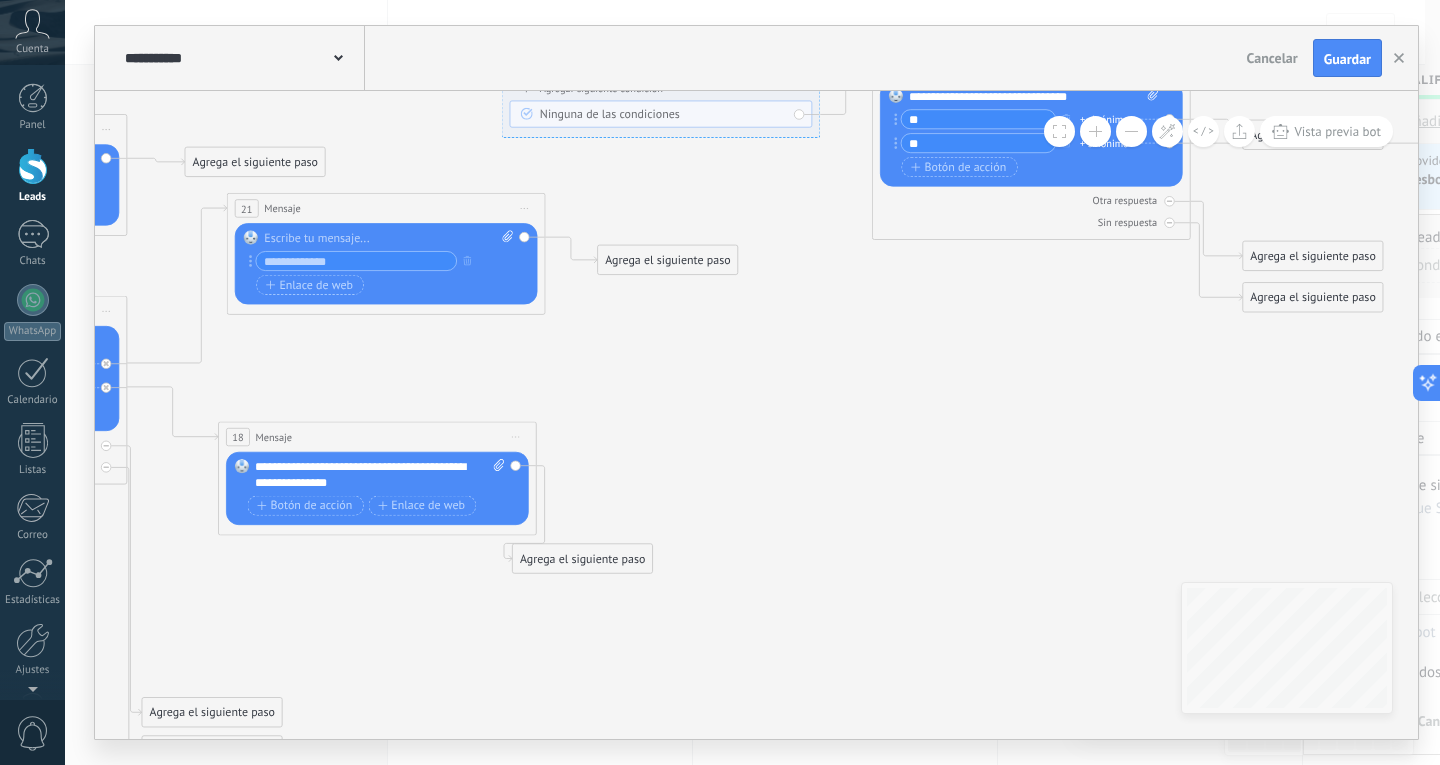 click on "Agrega el siguiente paso" at bounding box center [668, 260] 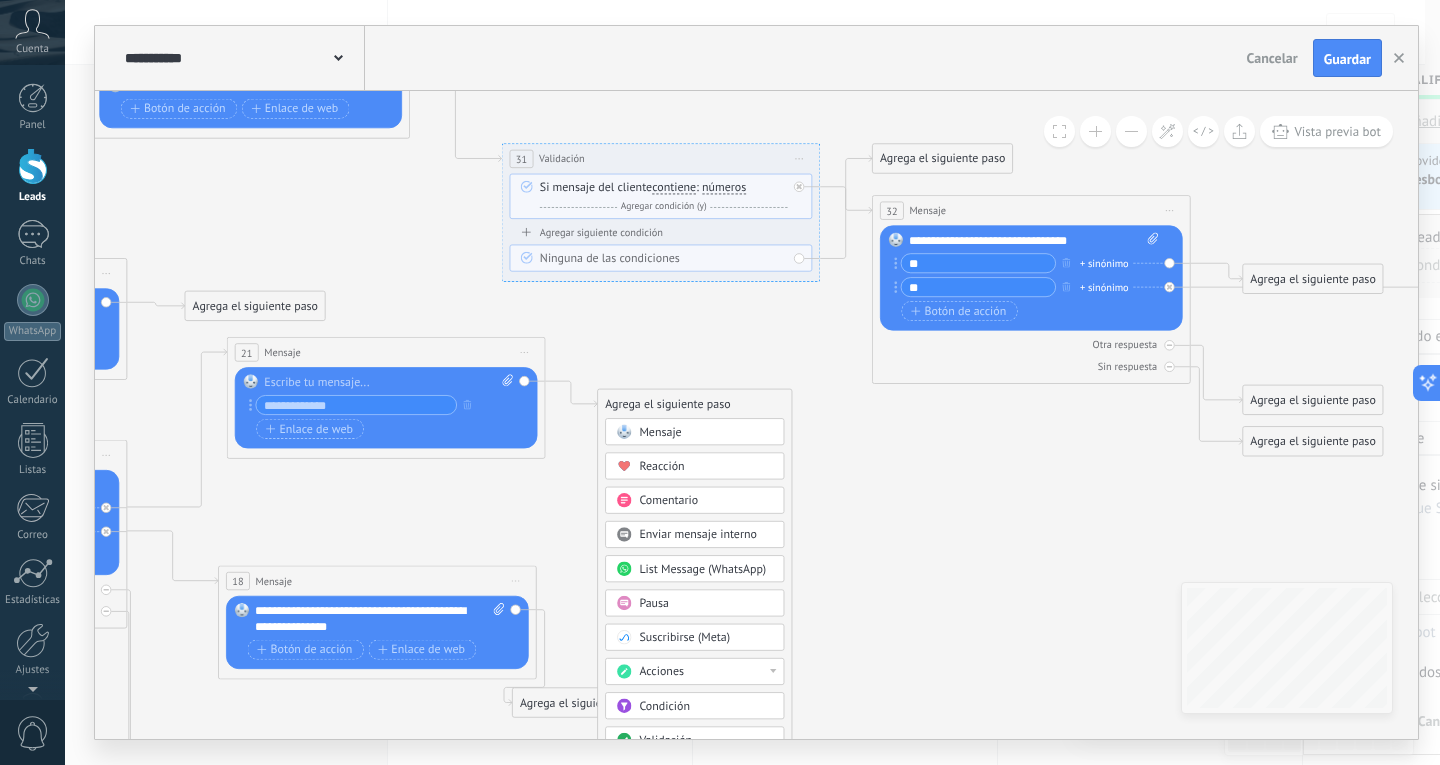 click 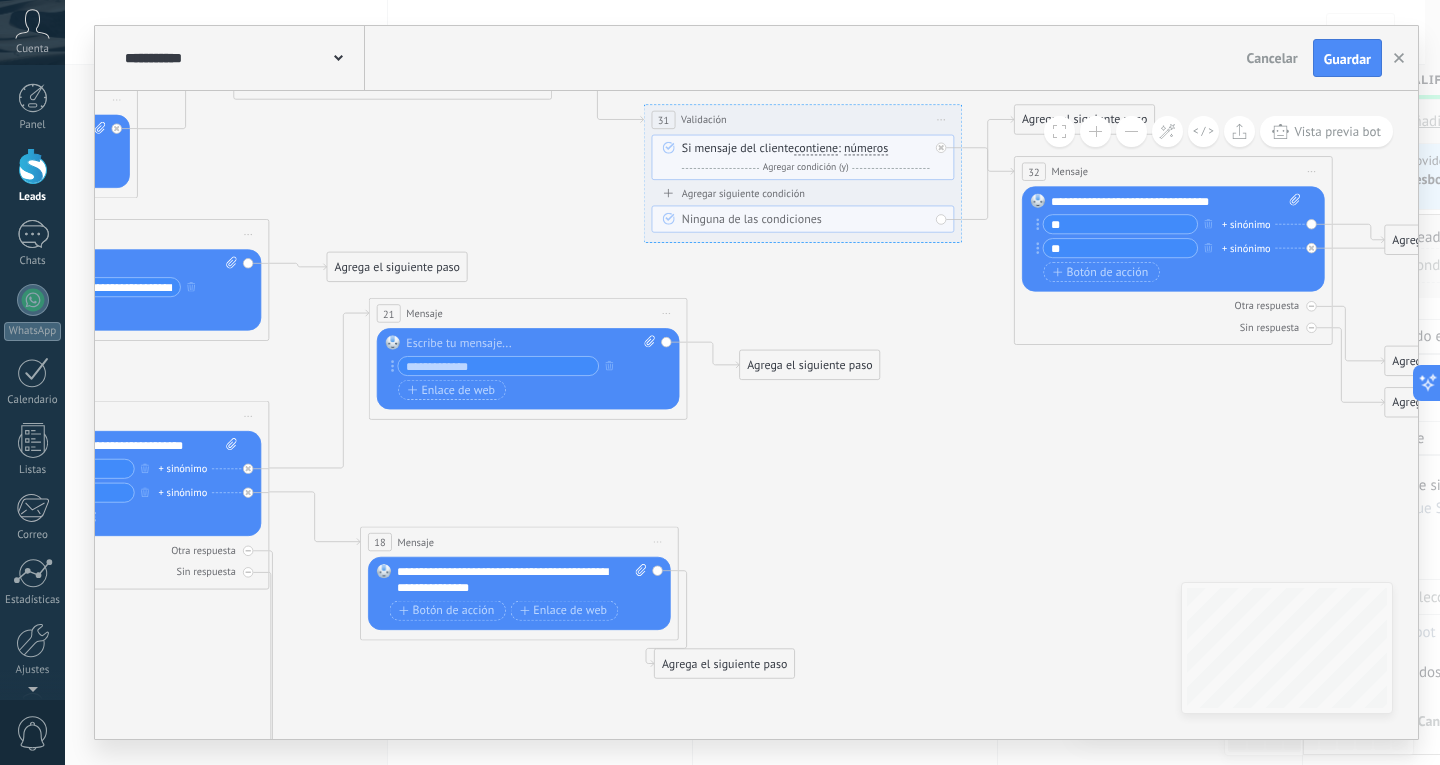 drag, startPoint x: 604, startPoint y: 540, endPoint x: 746, endPoint y: 501, distance: 147.25827 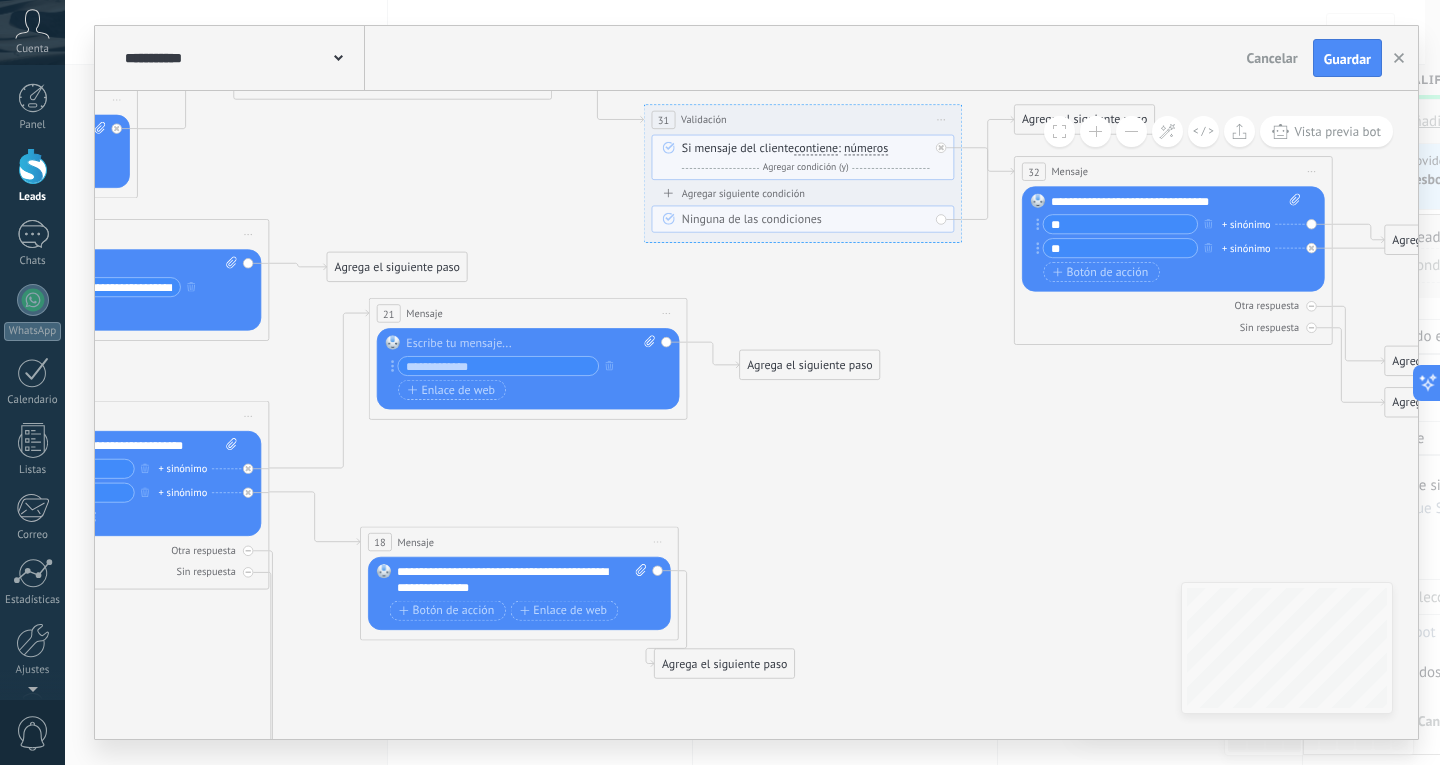 click 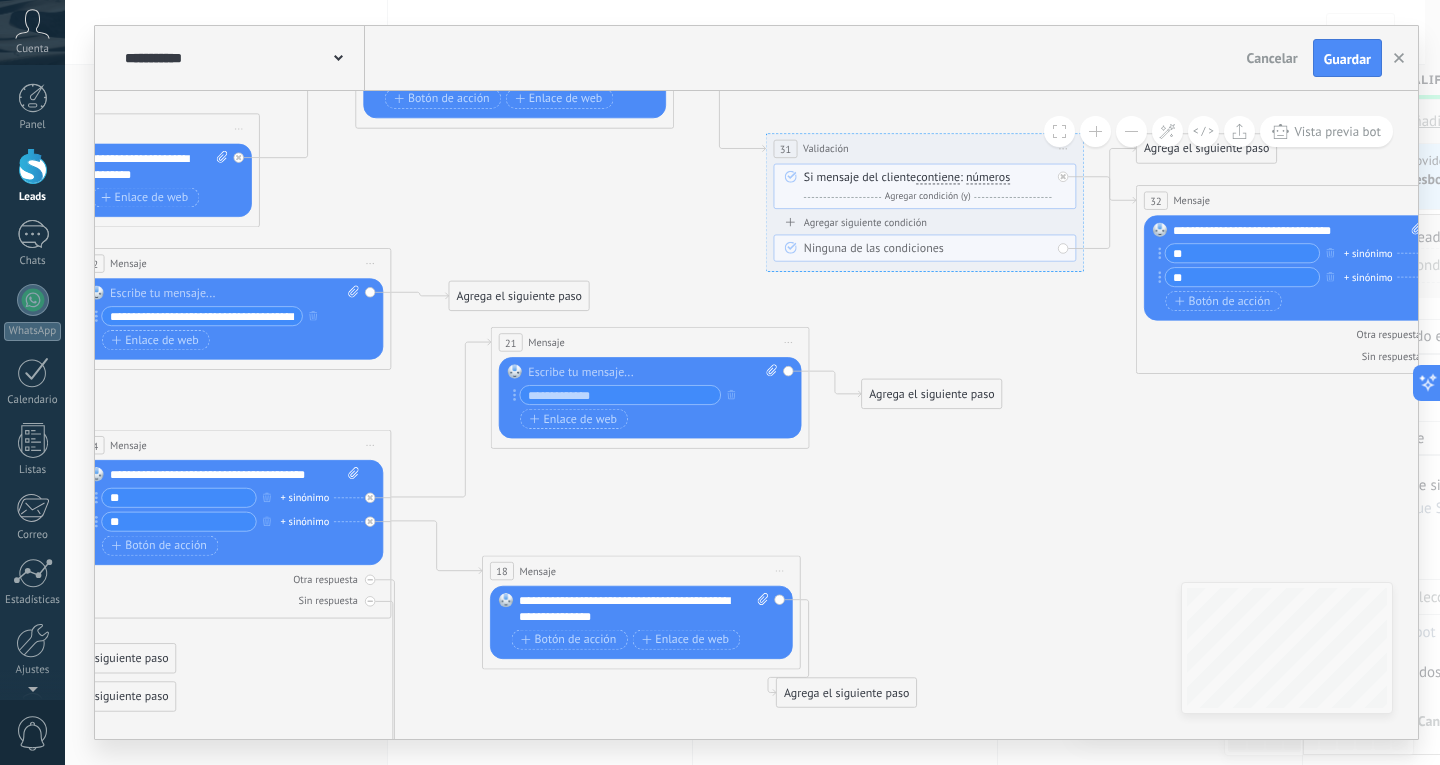 drag, startPoint x: 737, startPoint y: 475, endPoint x: 859, endPoint y: 504, distance: 125.39936 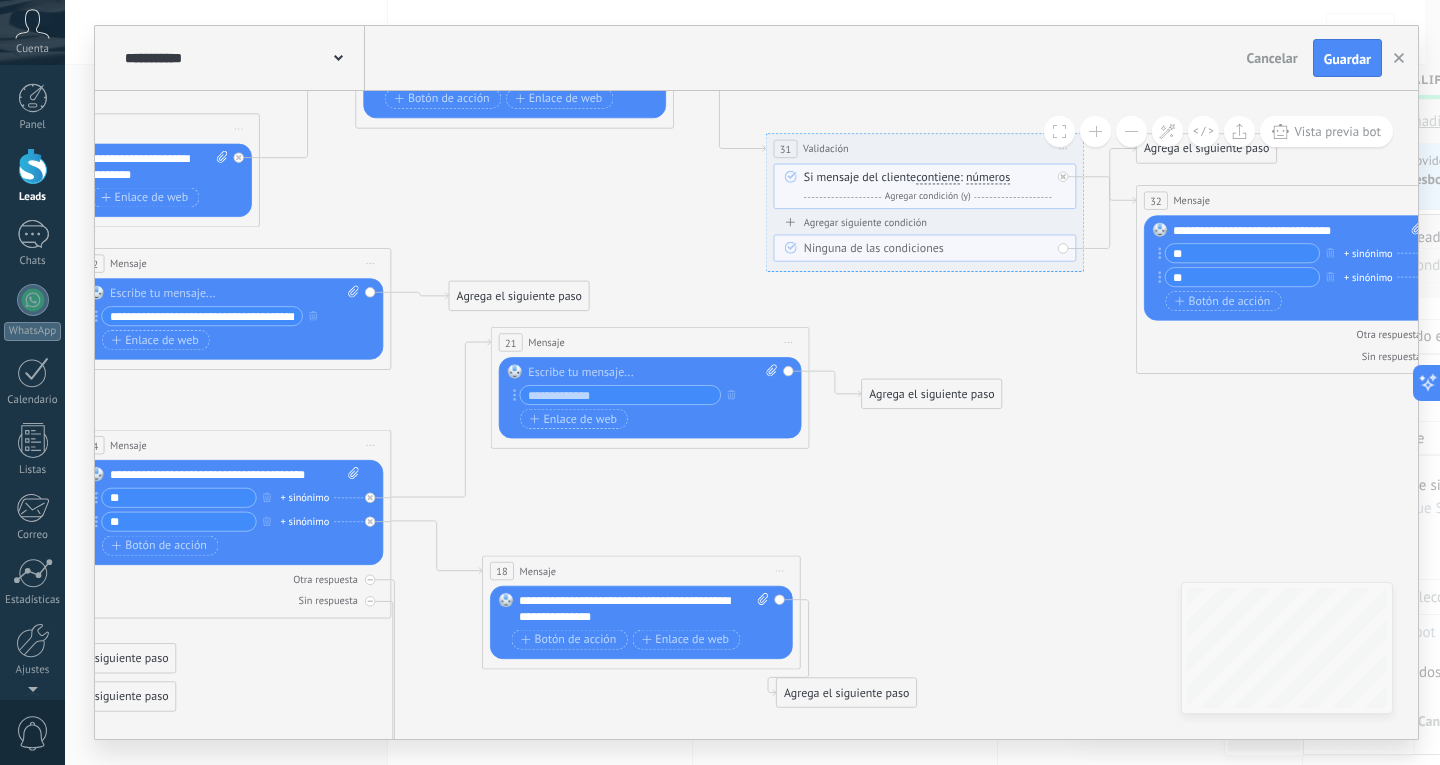 click 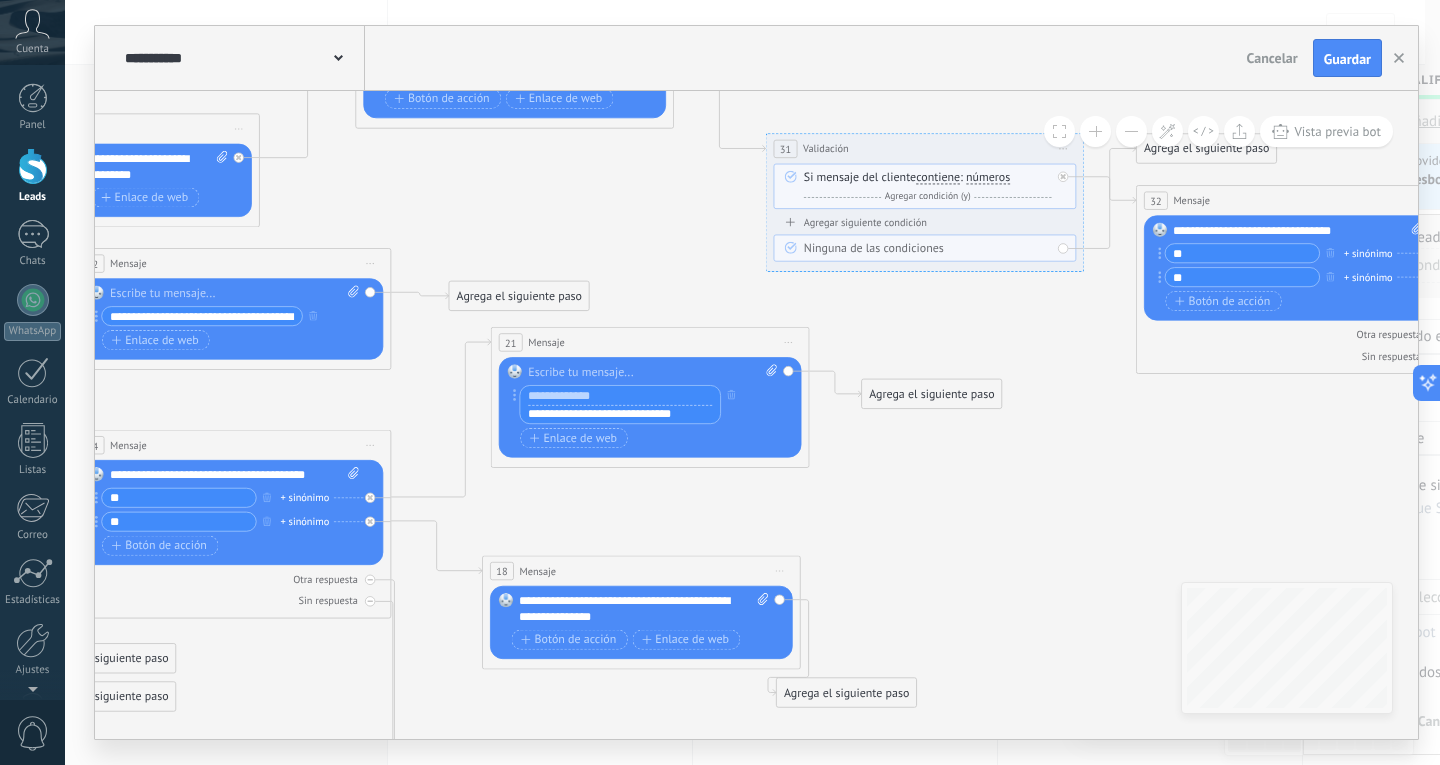 click at bounding box center (620, 395) 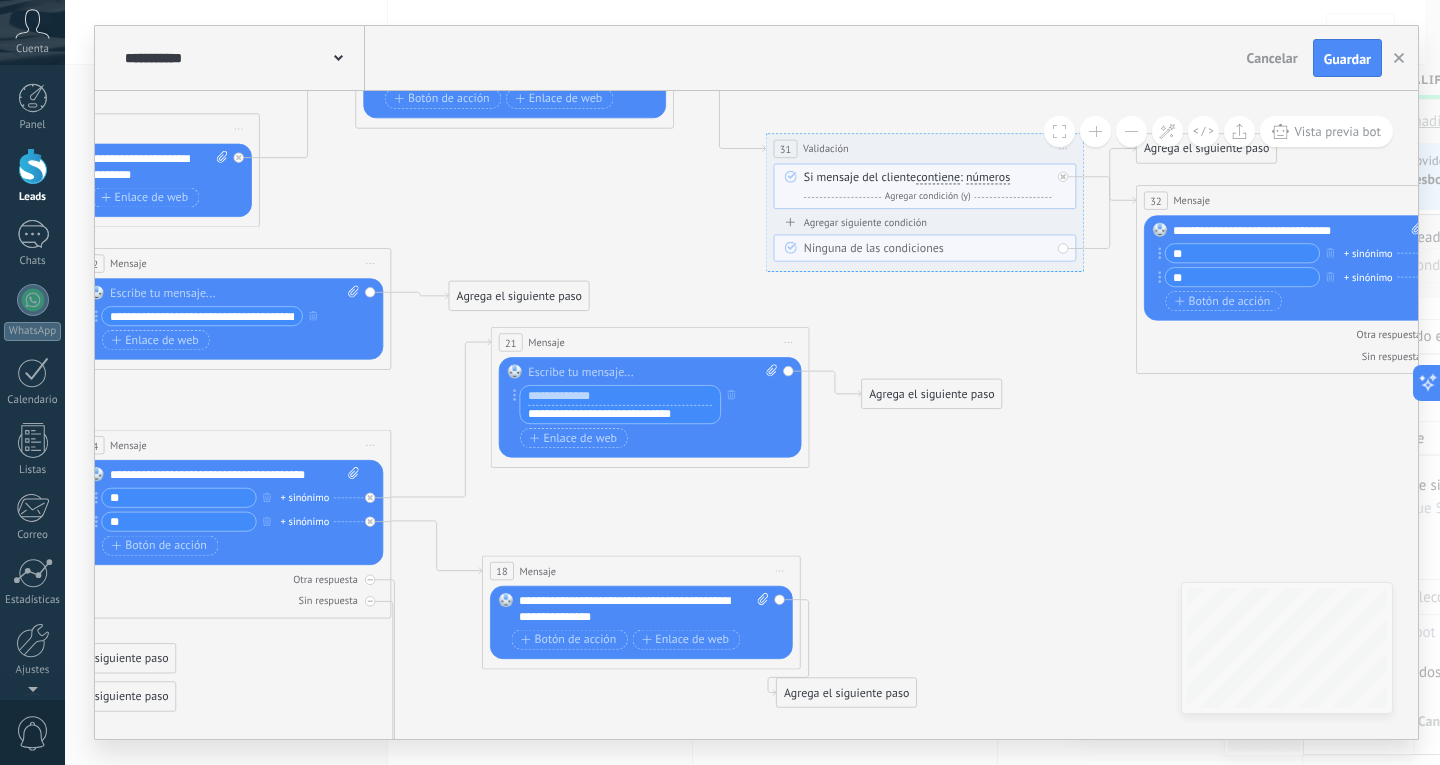 click at bounding box center [620, 395] 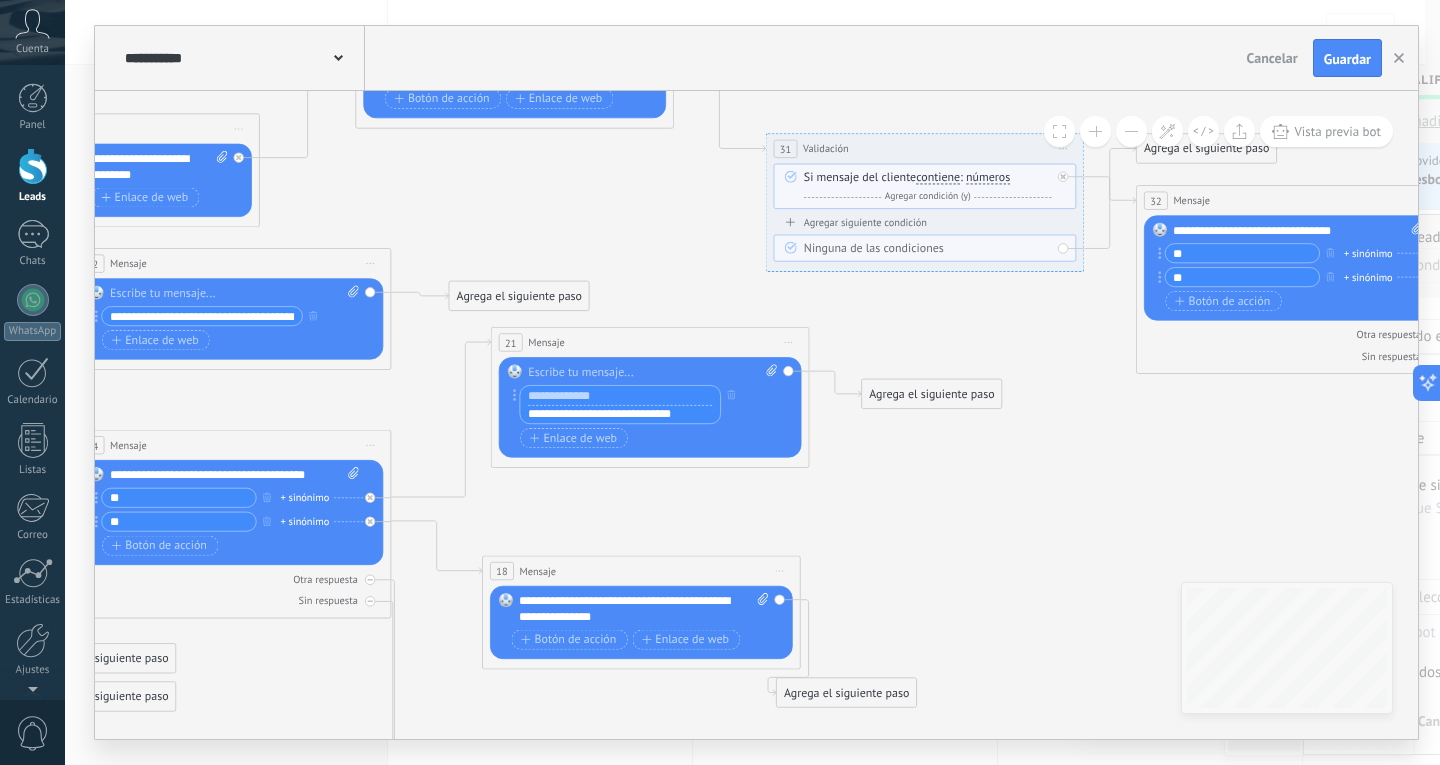 click at bounding box center (620, 395) 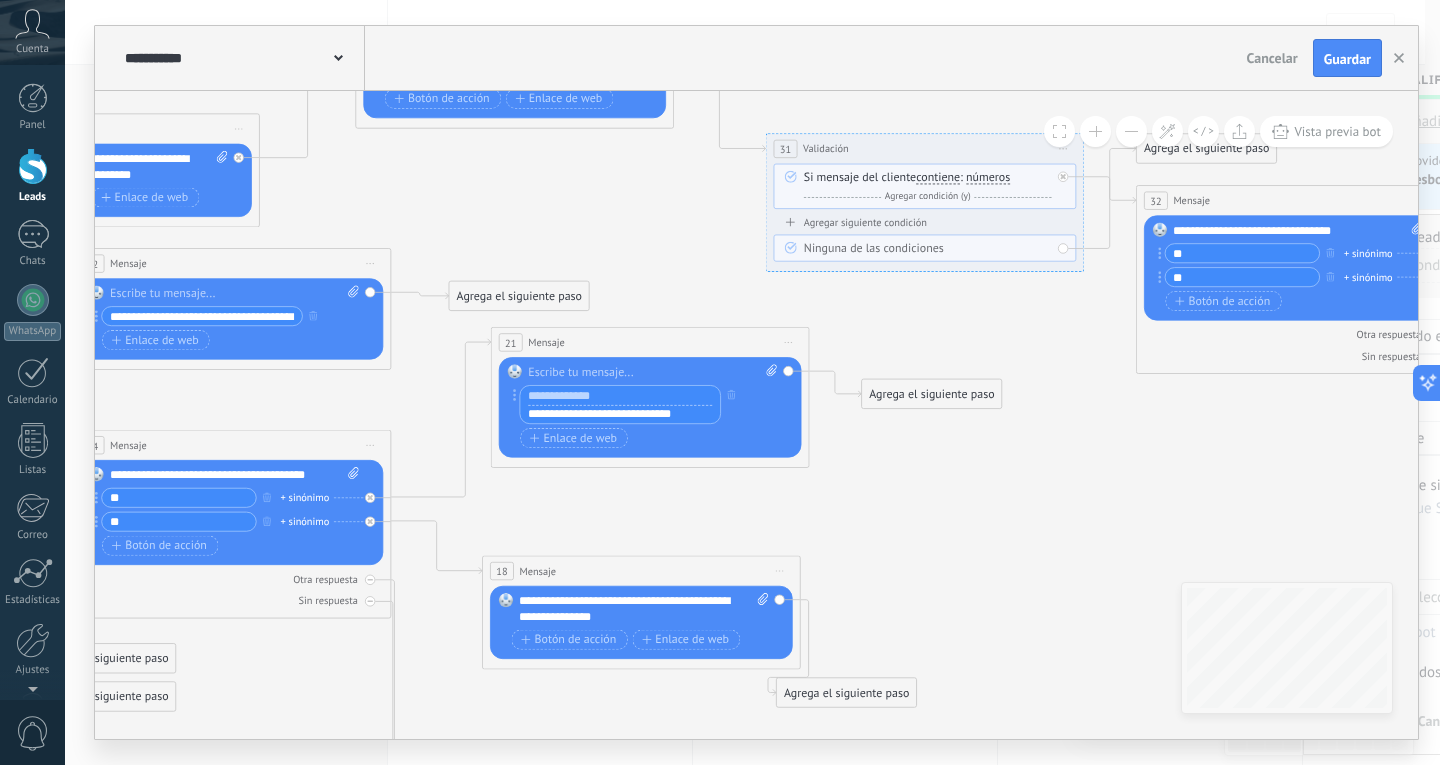 click at bounding box center (620, 395) 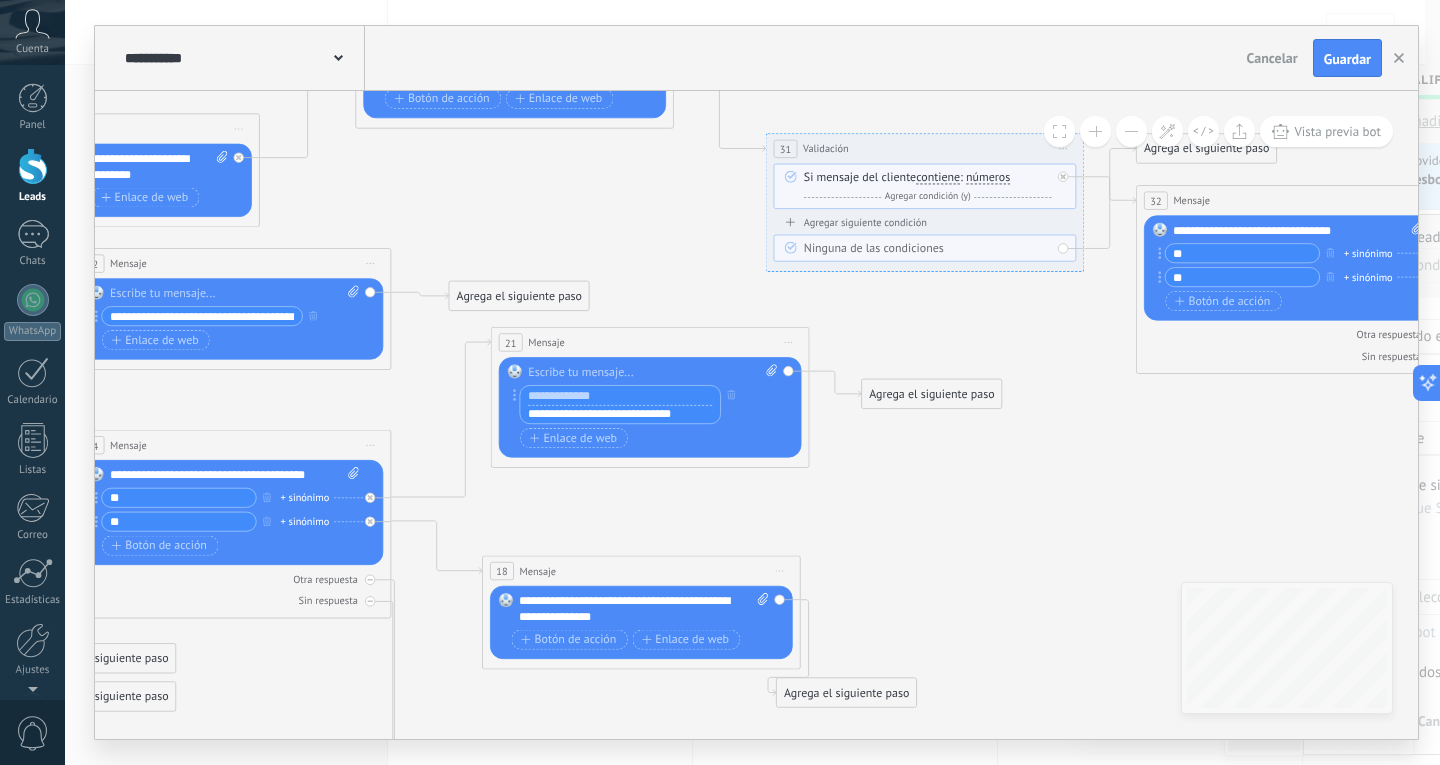 click at bounding box center (620, 395) 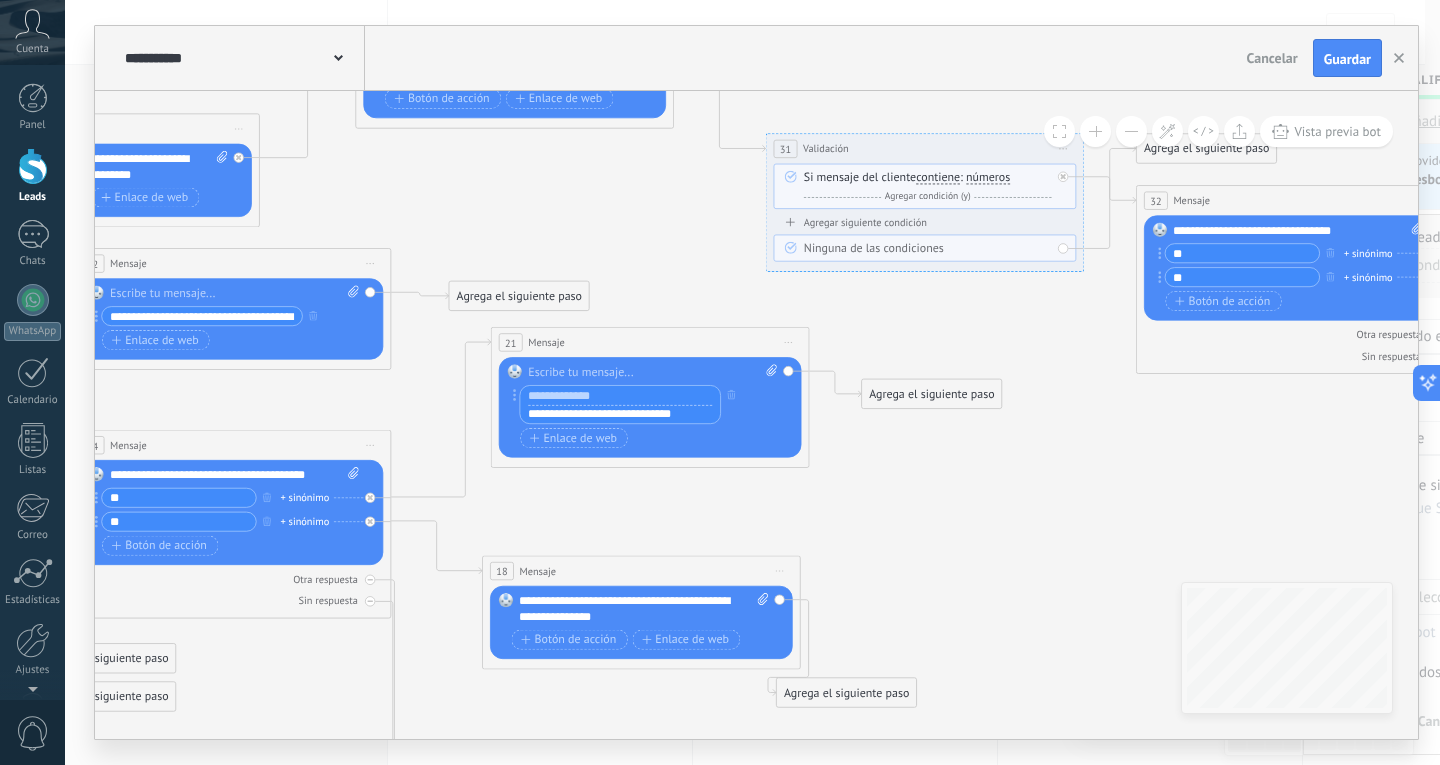click at bounding box center [620, 395] 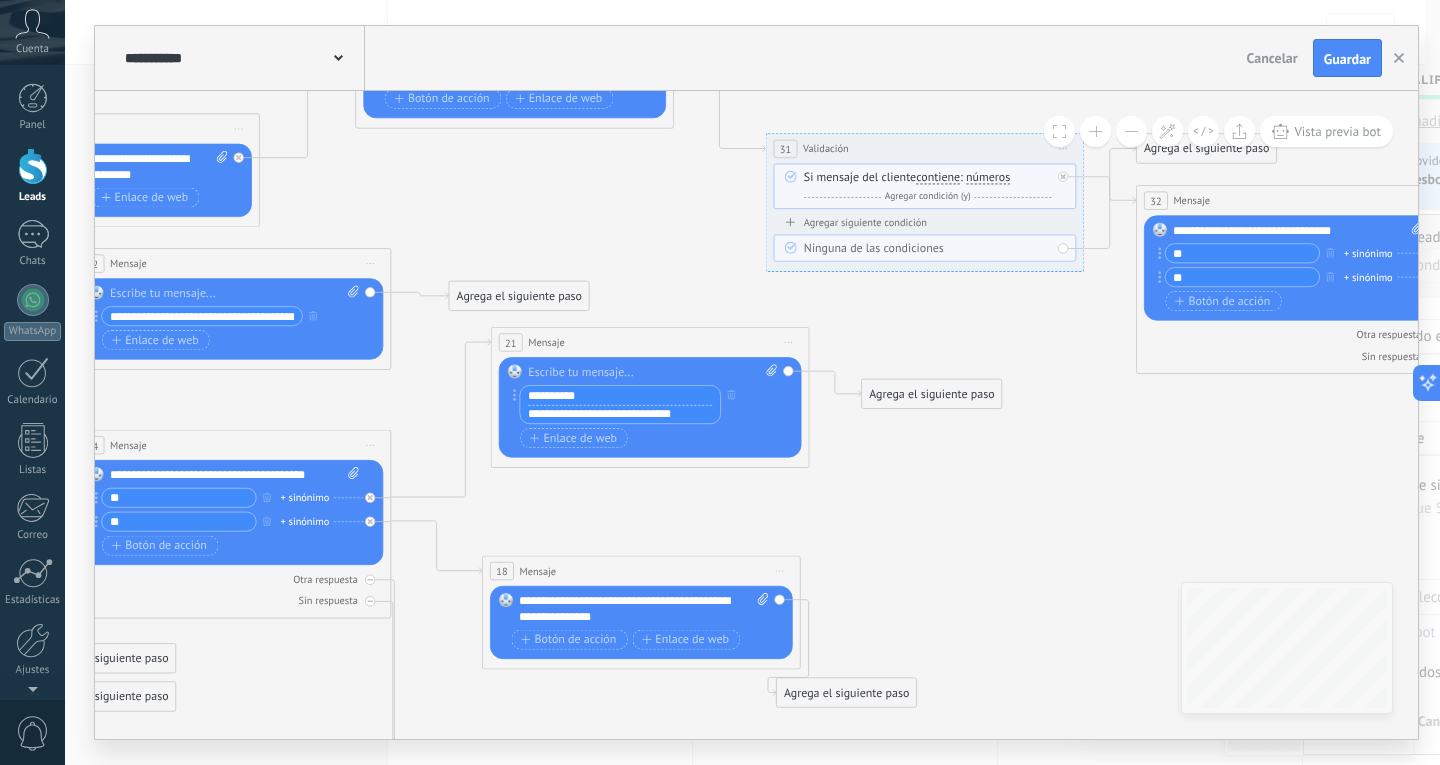 click on "**********" at bounding box center [620, 395] 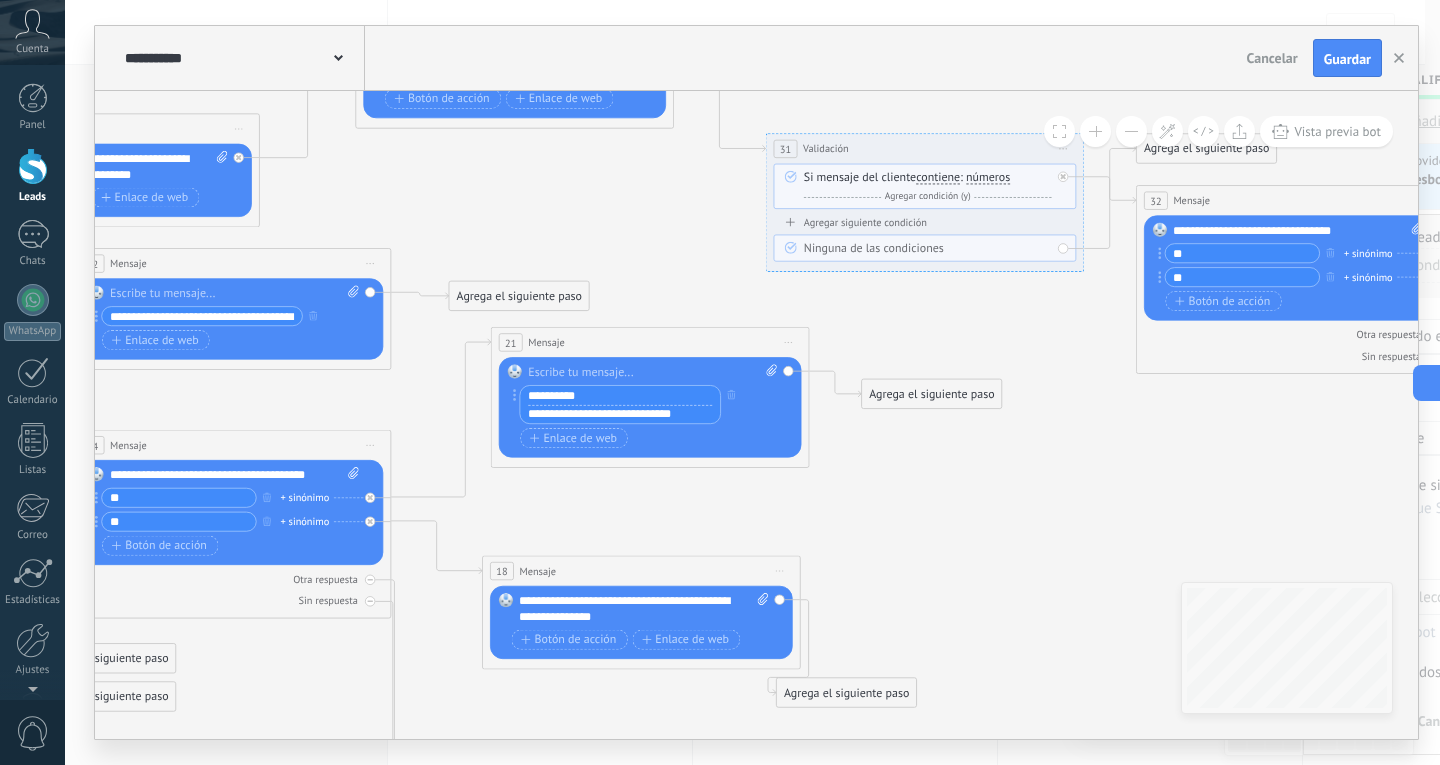 click on "**********" at bounding box center (620, 395) 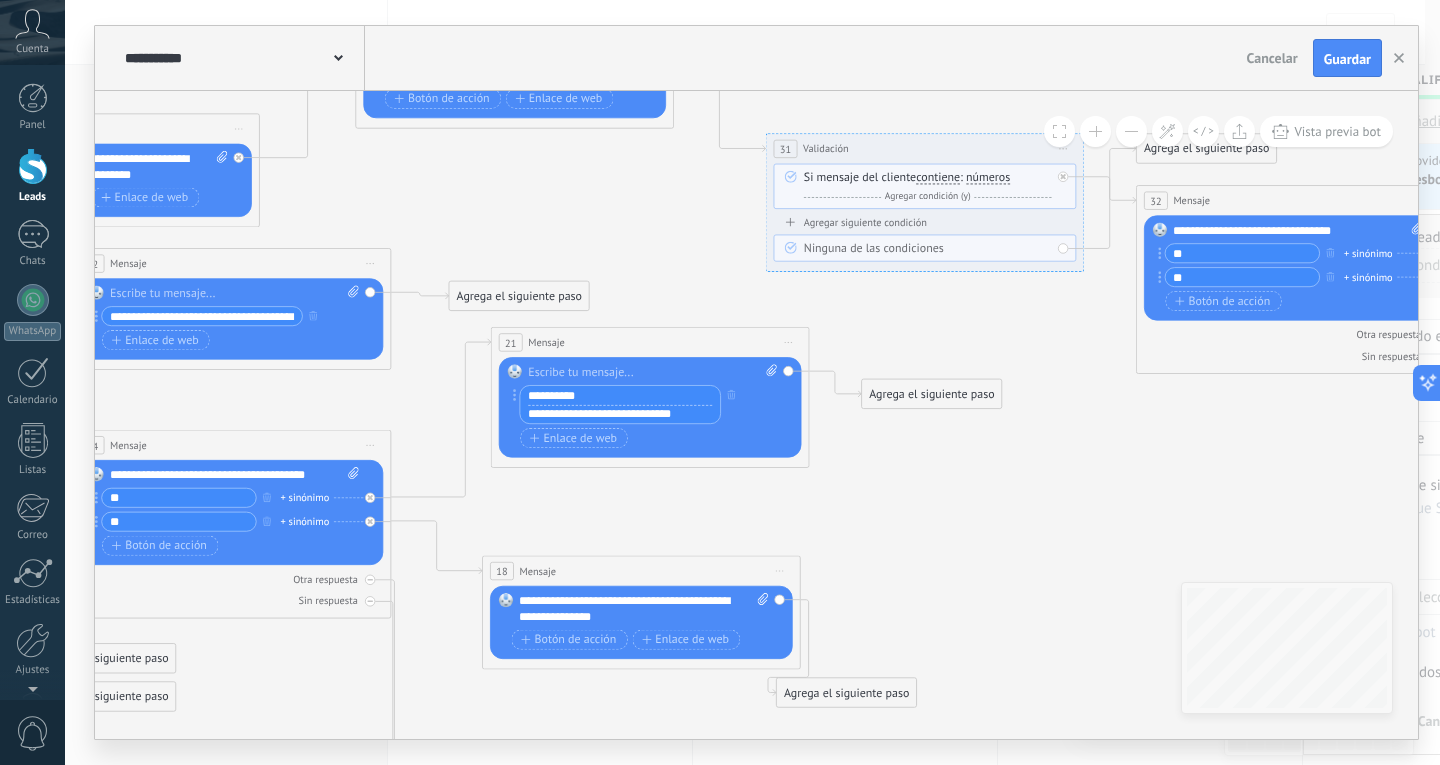 click on "**********" at bounding box center (620, 395) 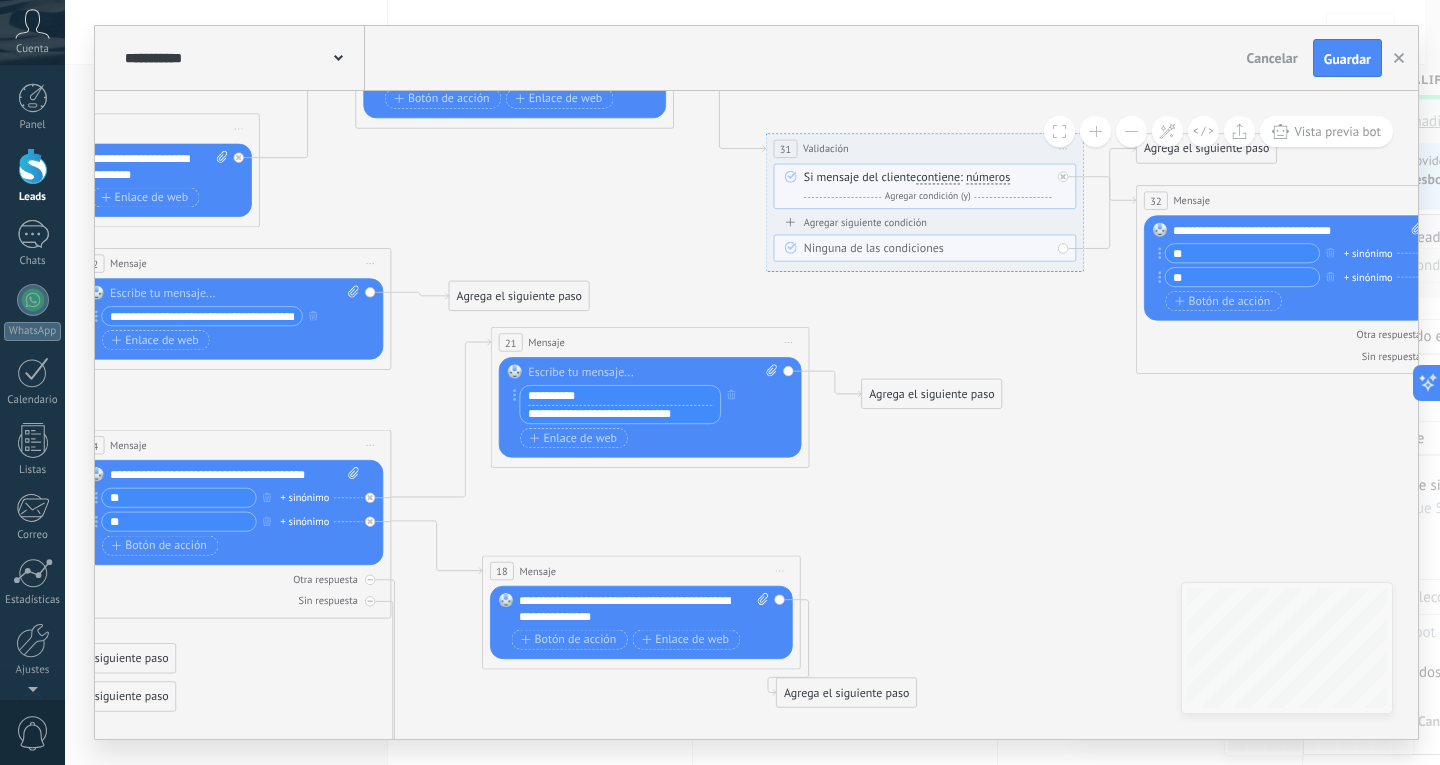type on "**********" 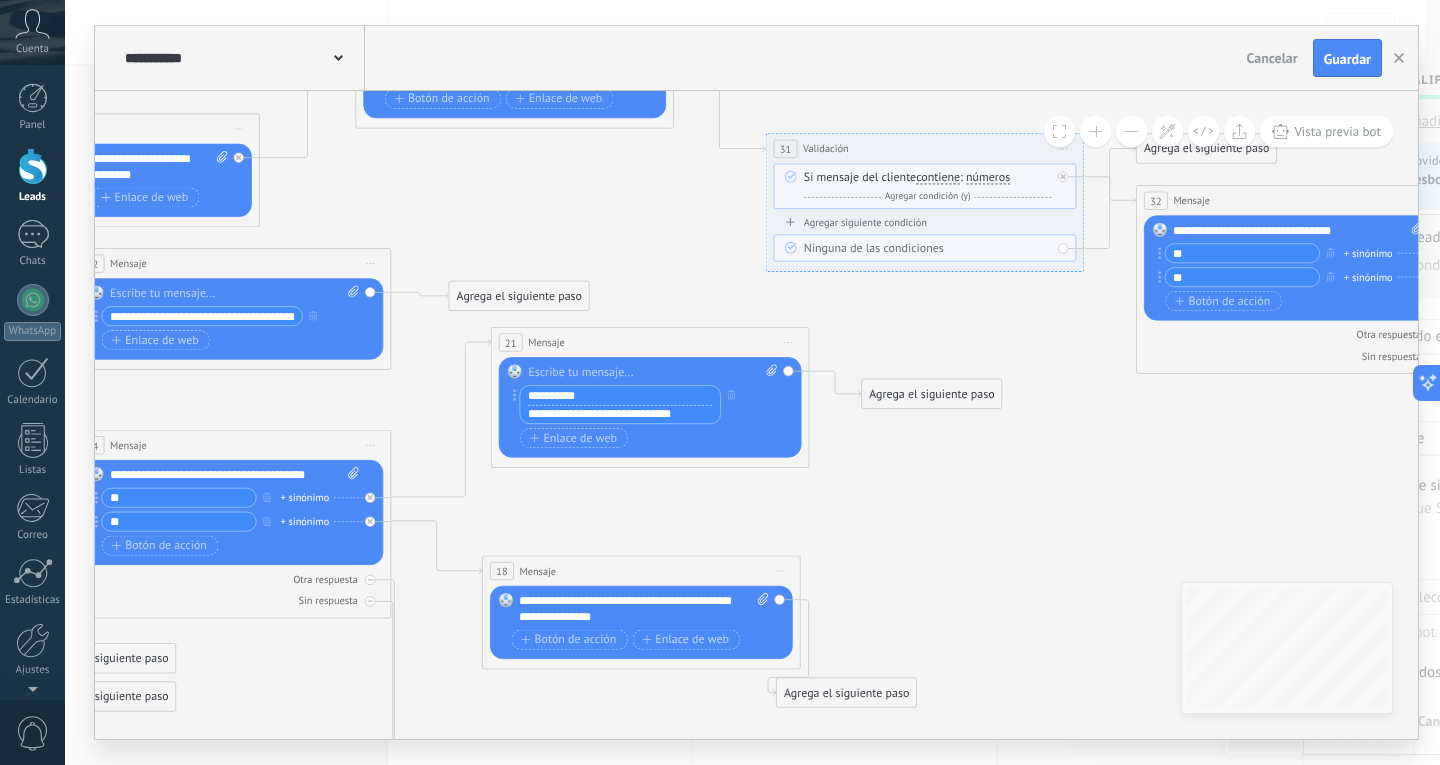 click 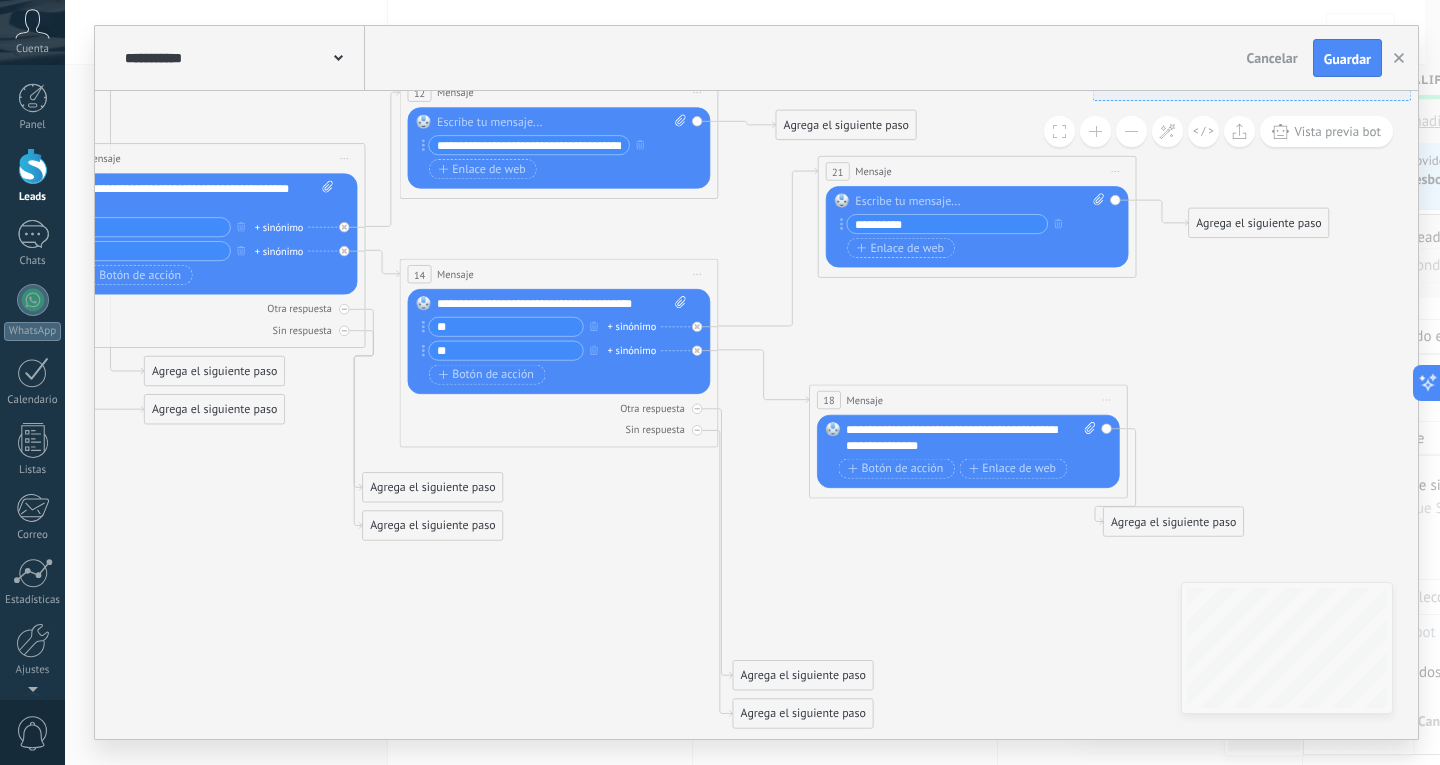 drag, startPoint x: 951, startPoint y: 593, endPoint x: 1278, endPoint y: 422, distance: 369.0122 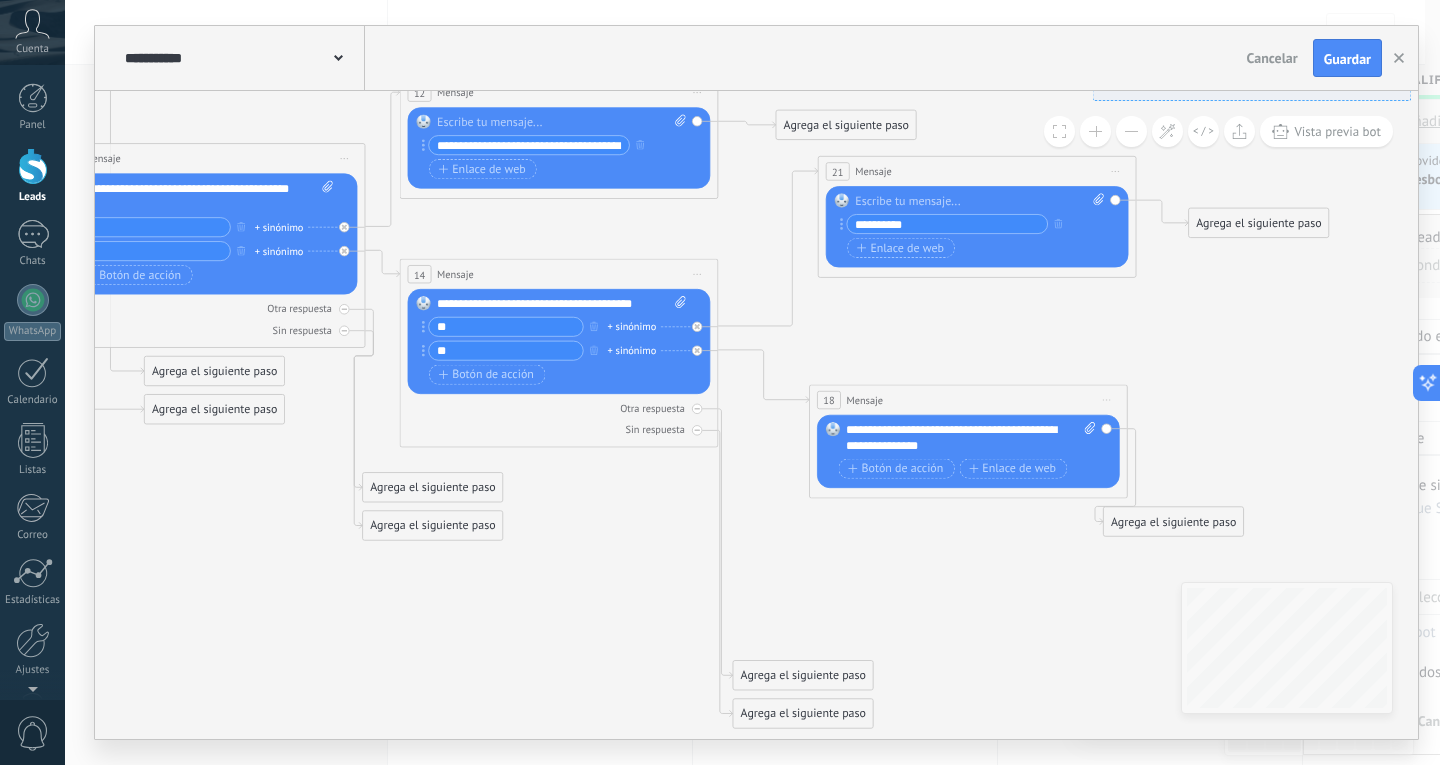 click 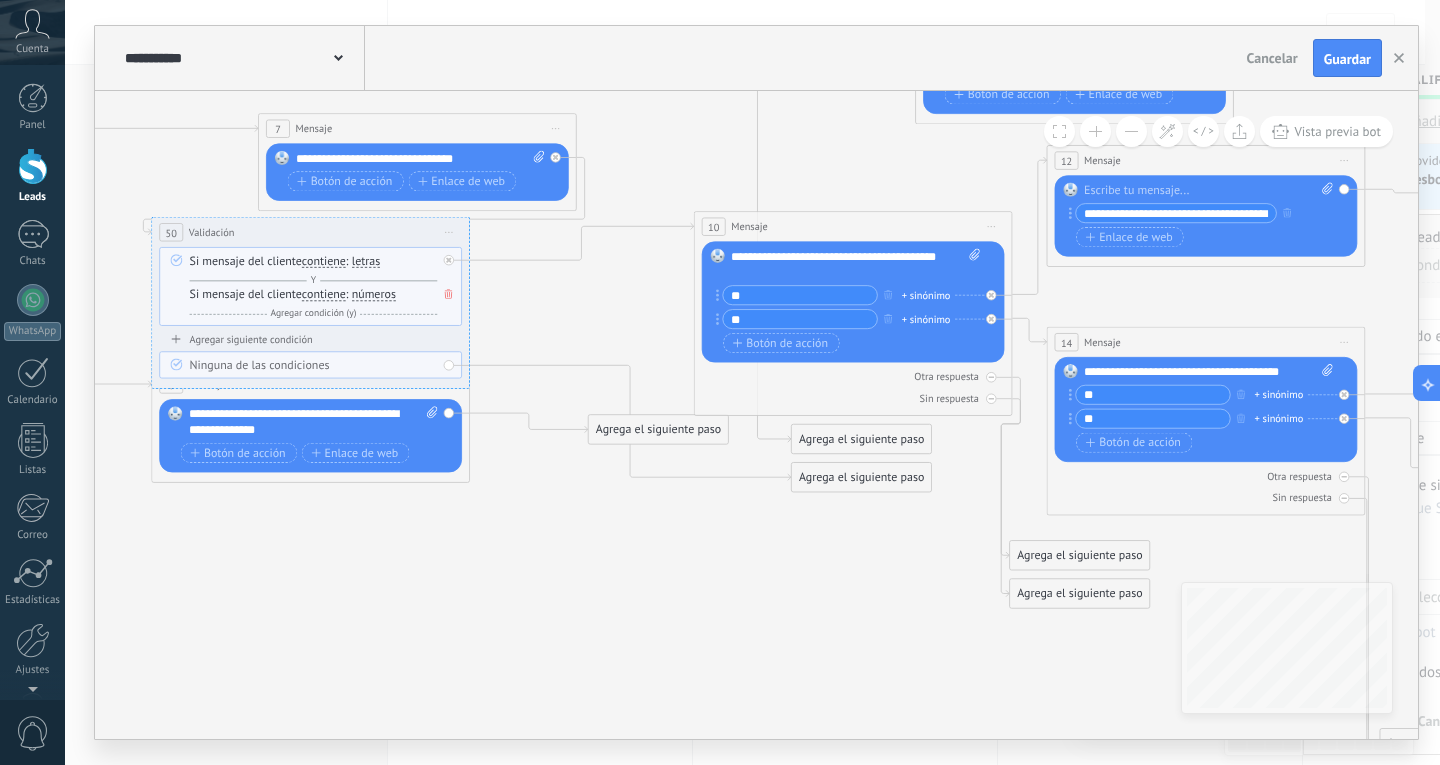 drag, startPoint x: 256, startPoint y: 617, endPoint x: 903, endPoint y: 685, distance: 650.5636 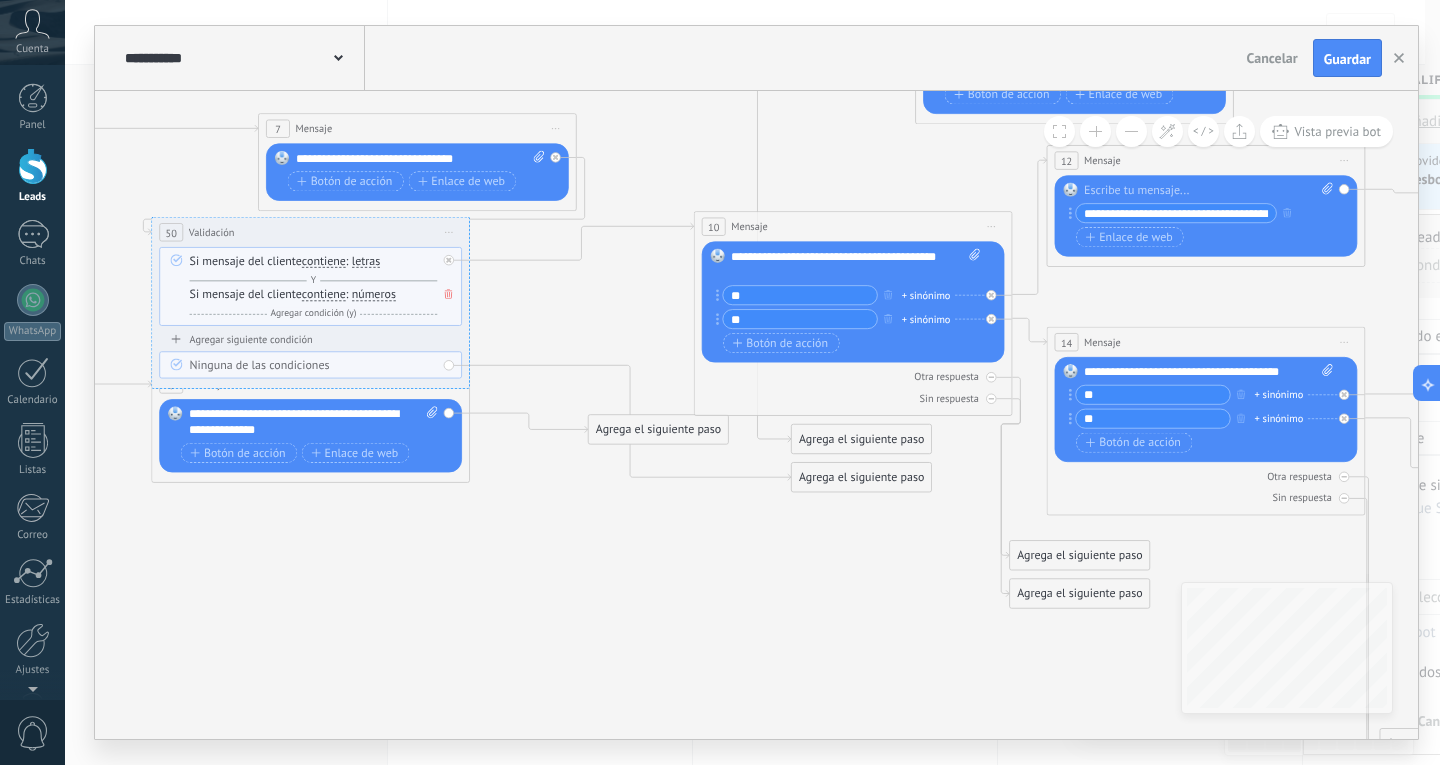 click 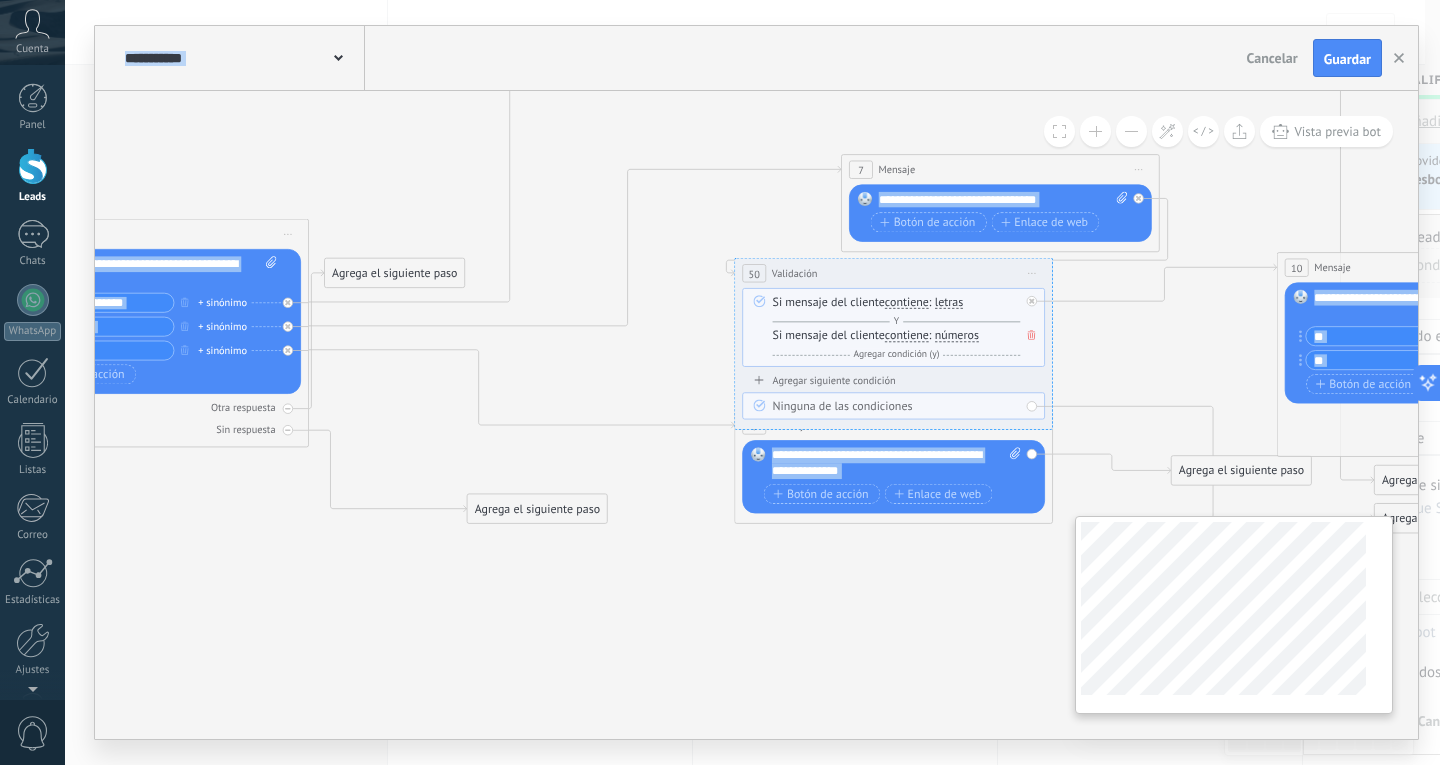 click on "**********" at bounding box center [756, 415] 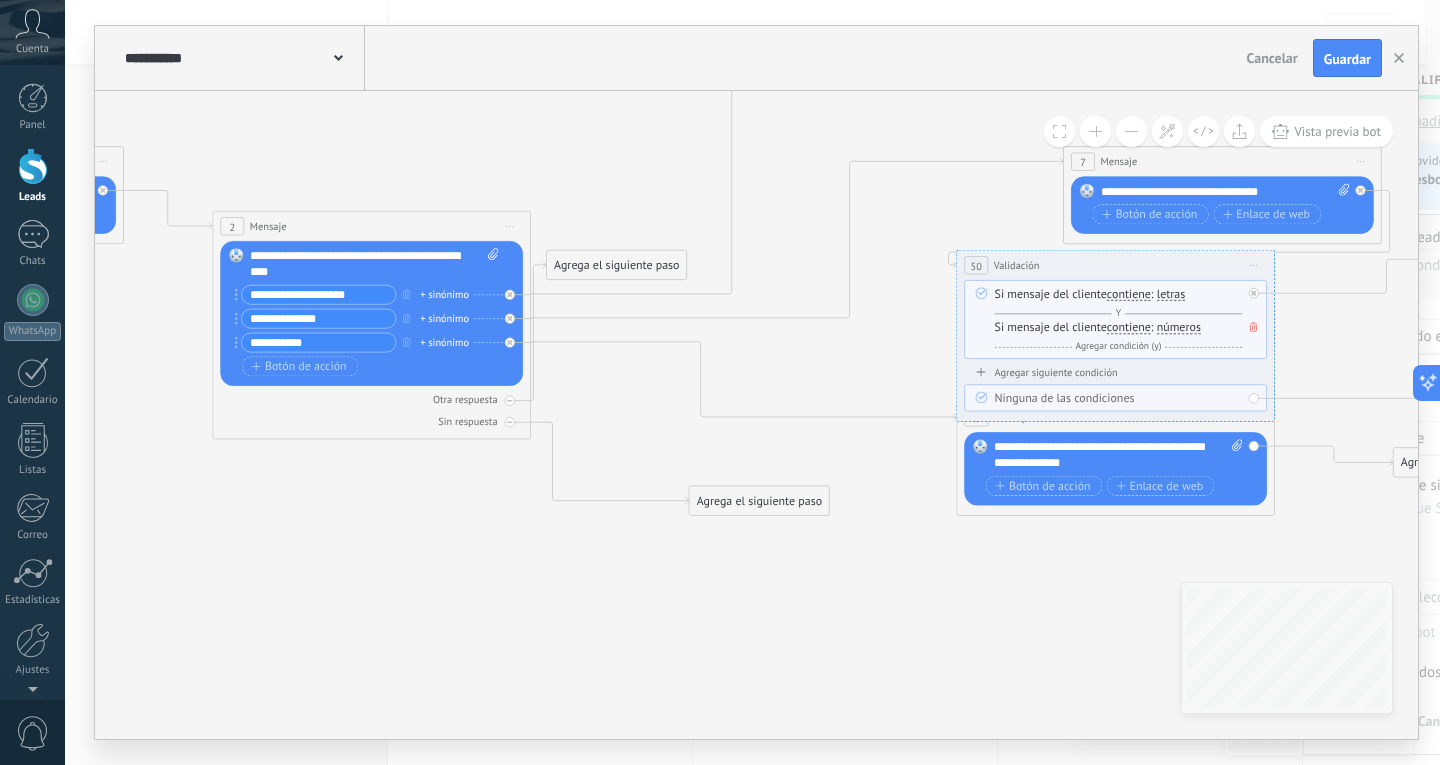 drag, startPoint x: 854, startPoint y: 673, endPoint x: 1076, endPoint y: 665, distance: 222.1441 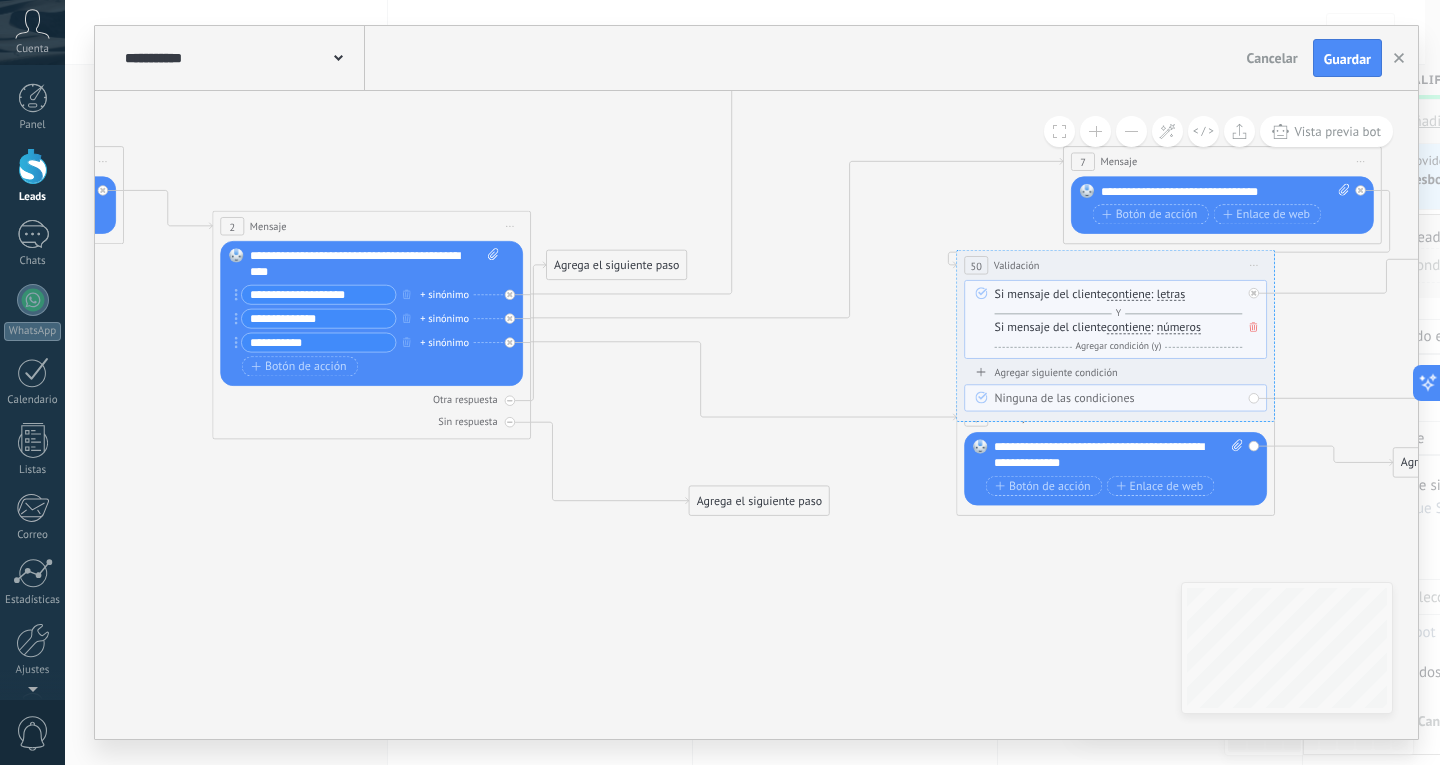 click 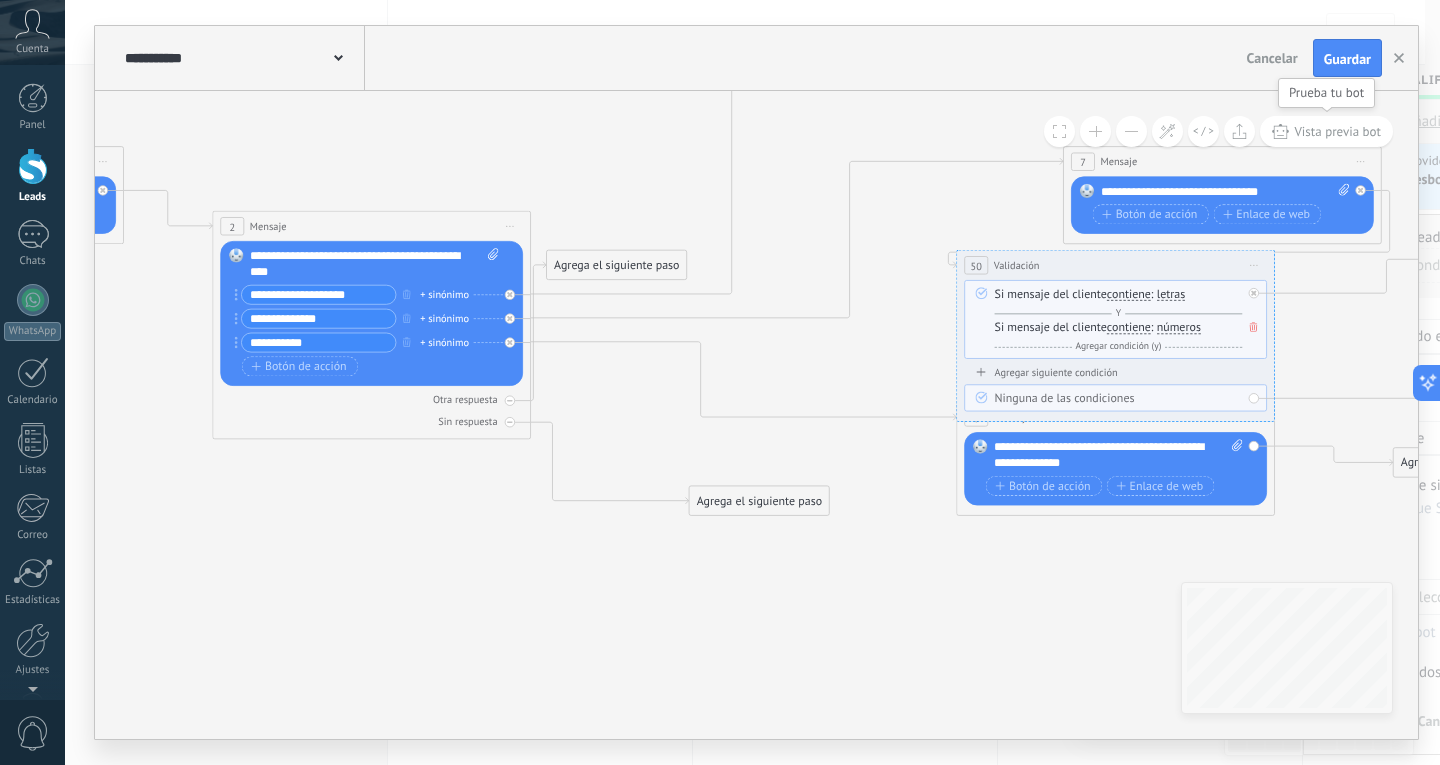 click on "Vista previa bot" at bounding box center (1337, 131) 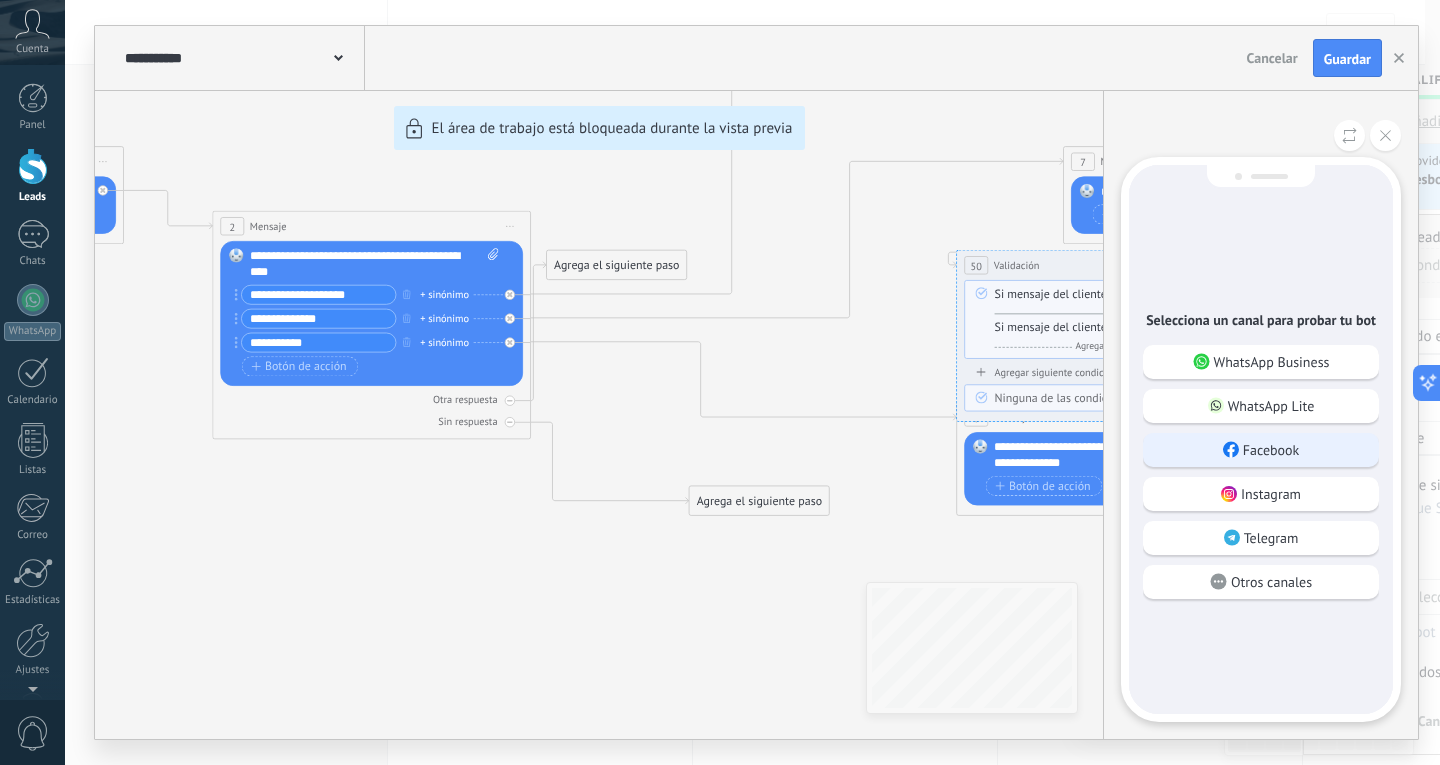 click on "Facebook" at bounding box center (1261, 450) 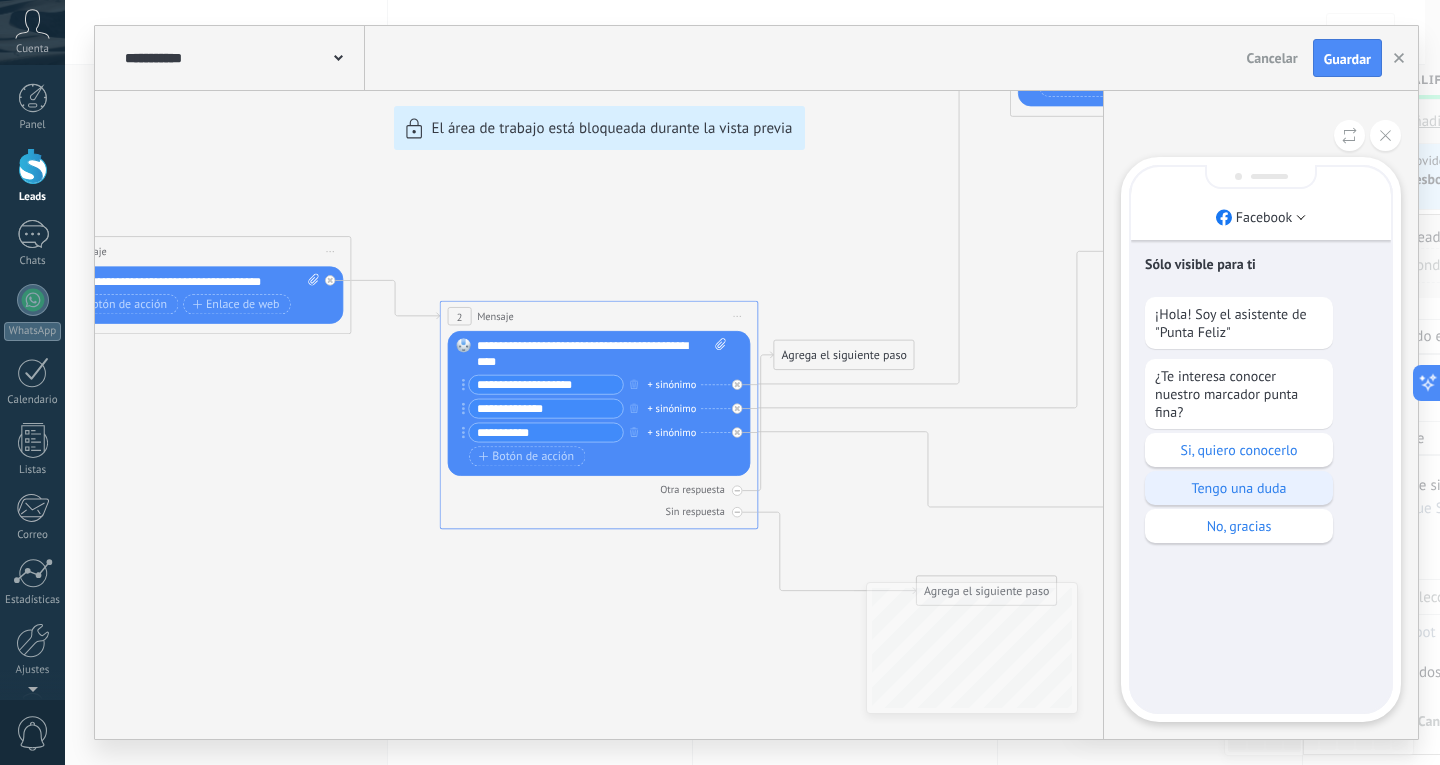 click on "Tengo una duda" at bounding box center [1239, 488] 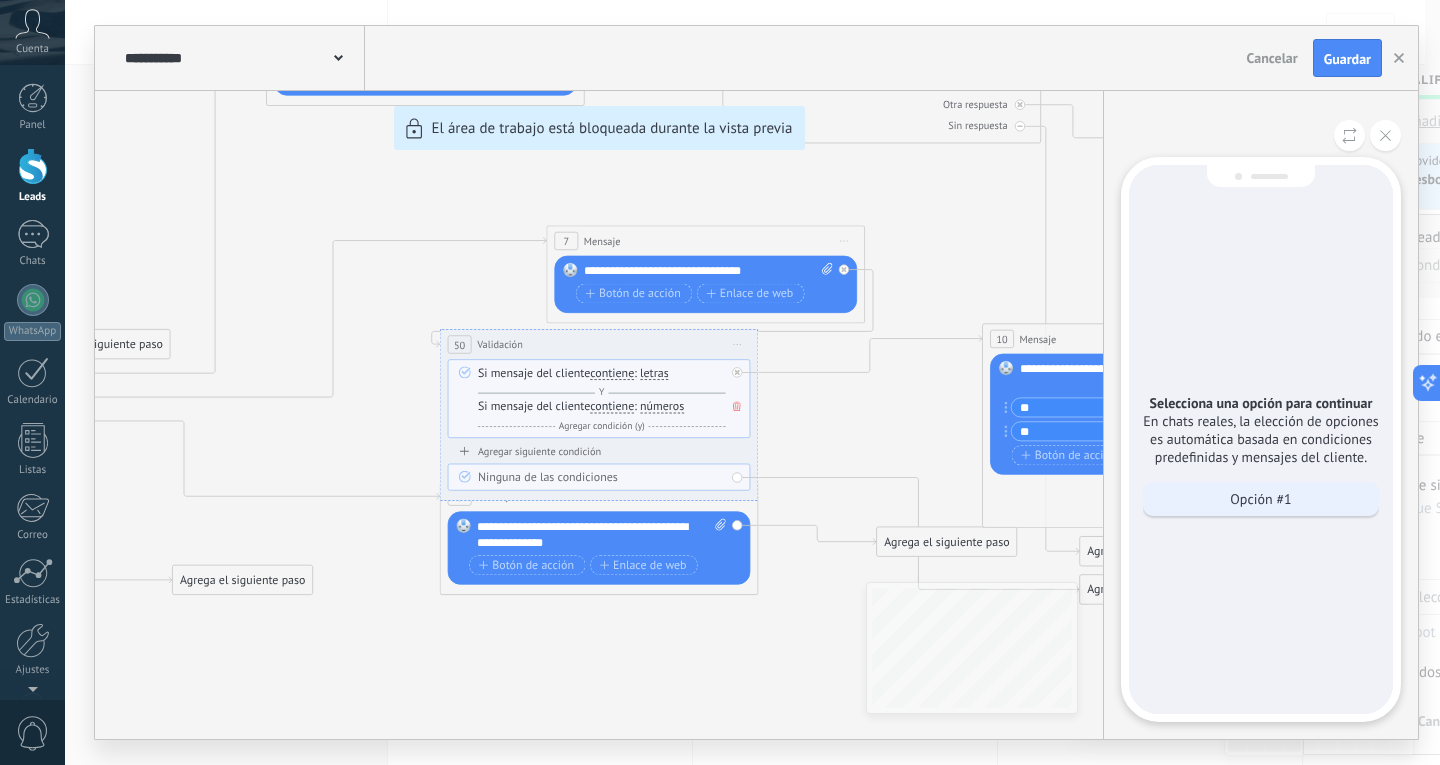 click on "Opción #1" at bounding box center [1260, 499] 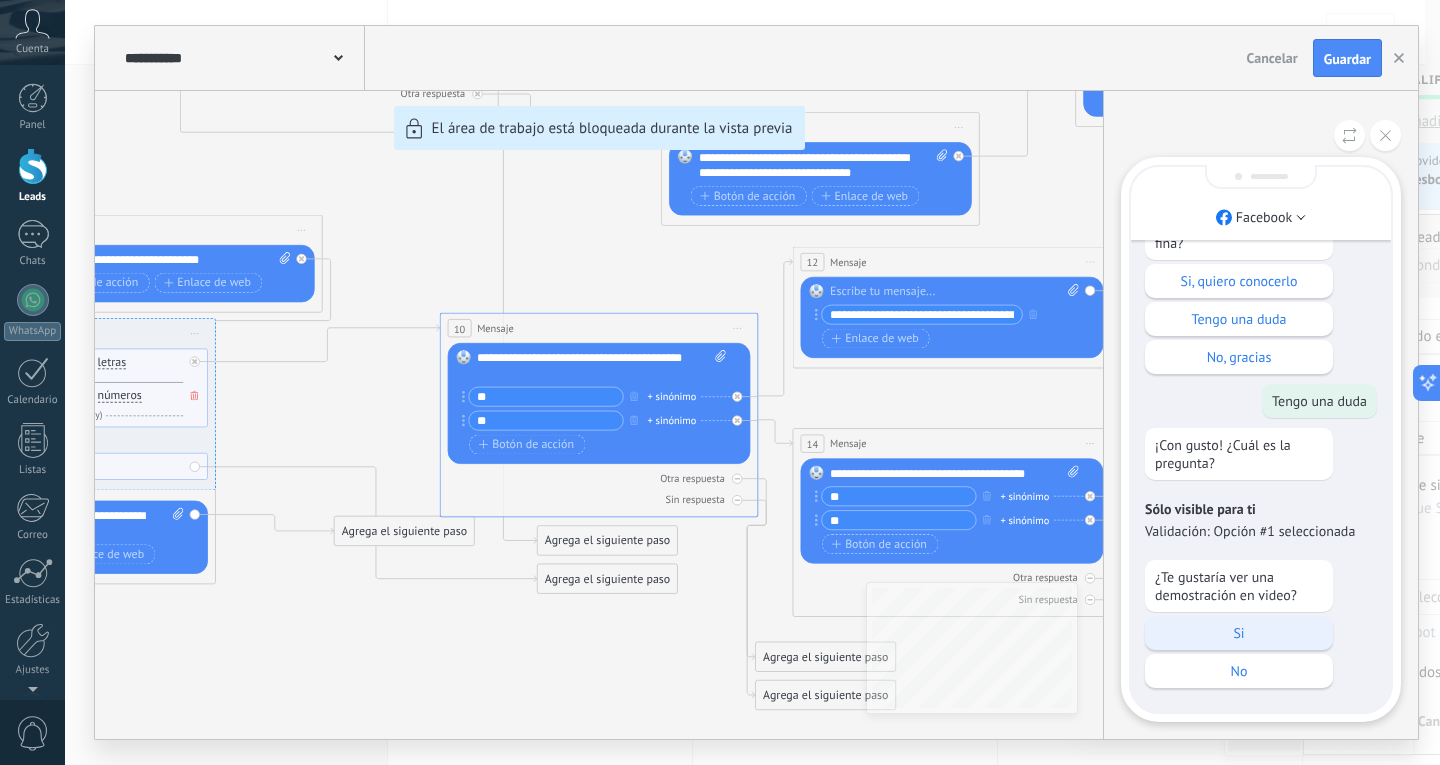 click on "Si" at bounding box center (1239, 633) 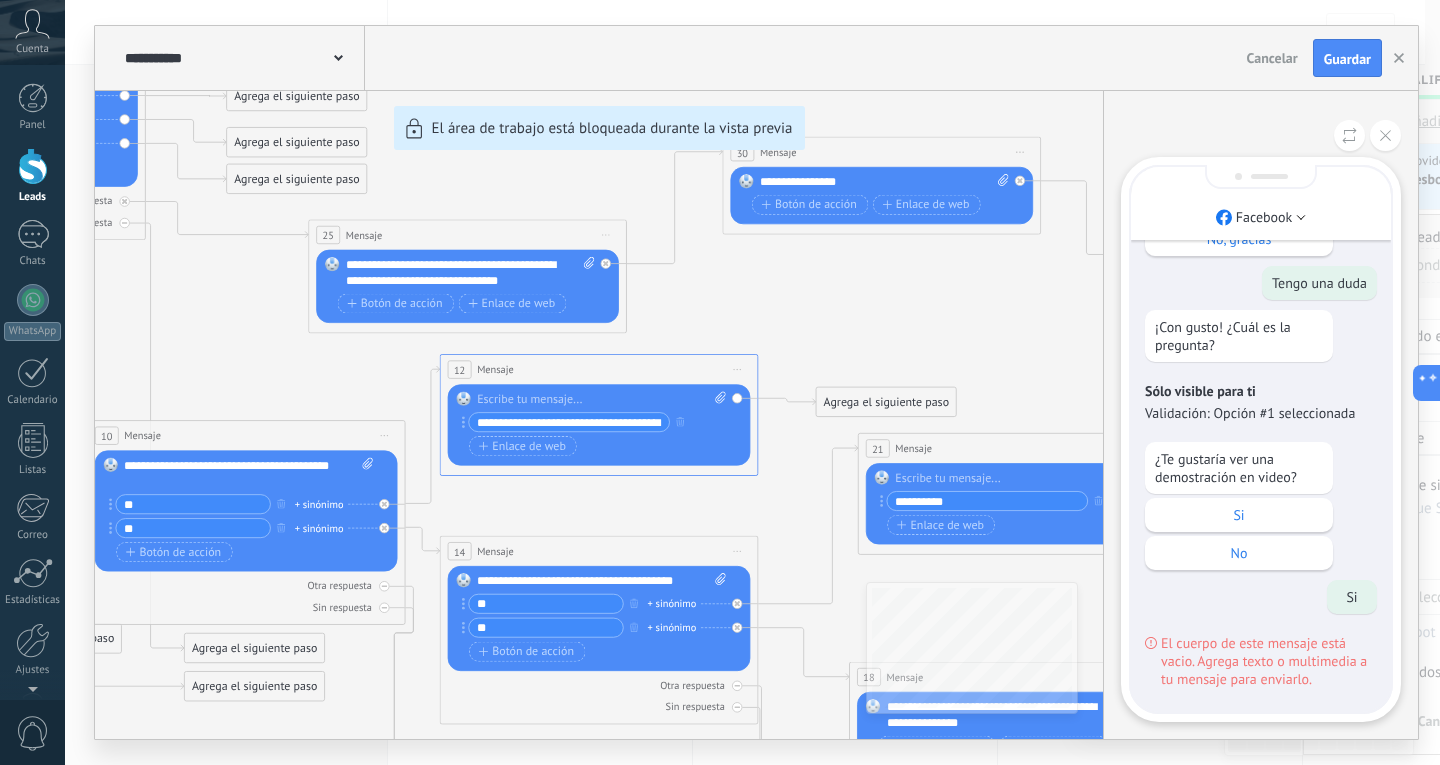 click on "**********" at bounding box center [756, 382] 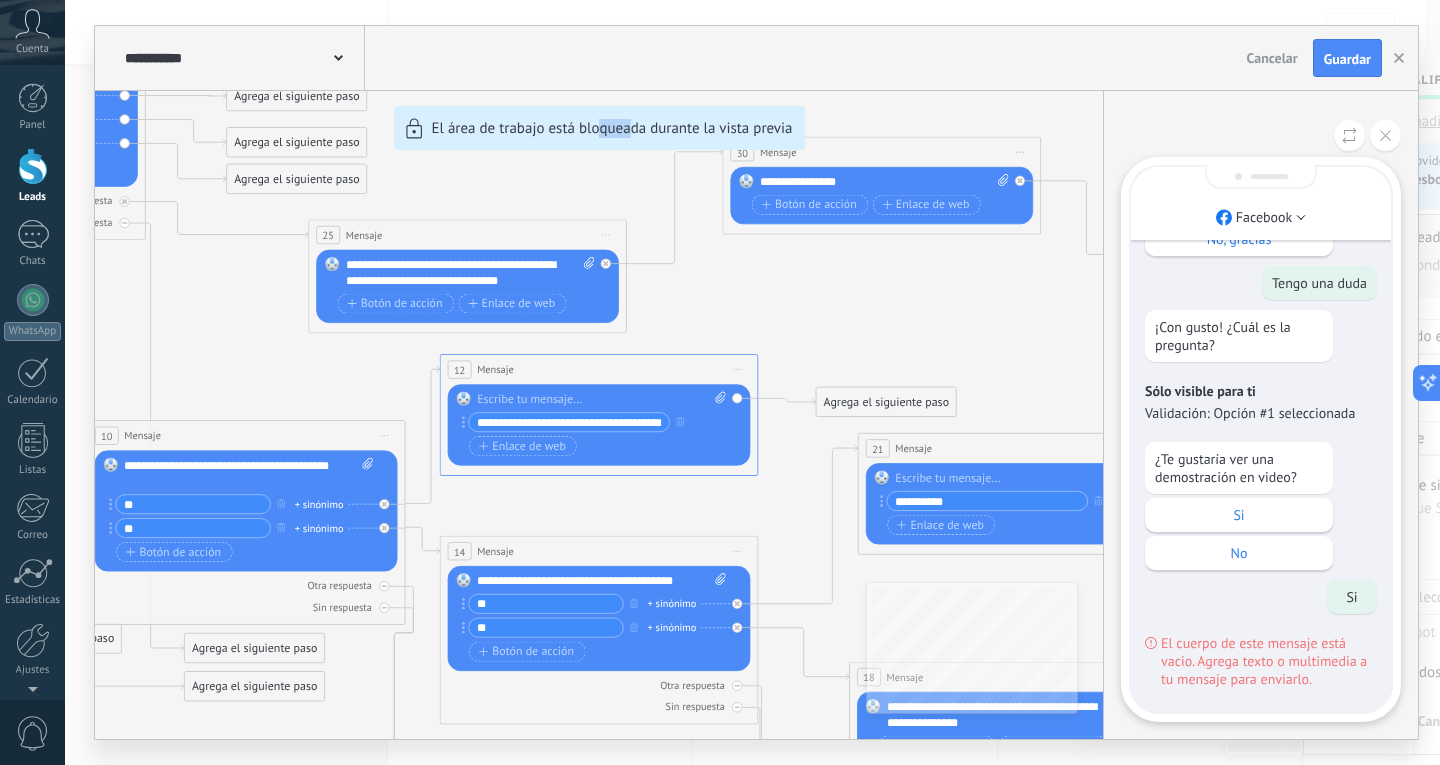 drag, startPoint x: 603, startPoint y: 392, endPoint x: 628, endPoint y: 385, distance: 25.96151 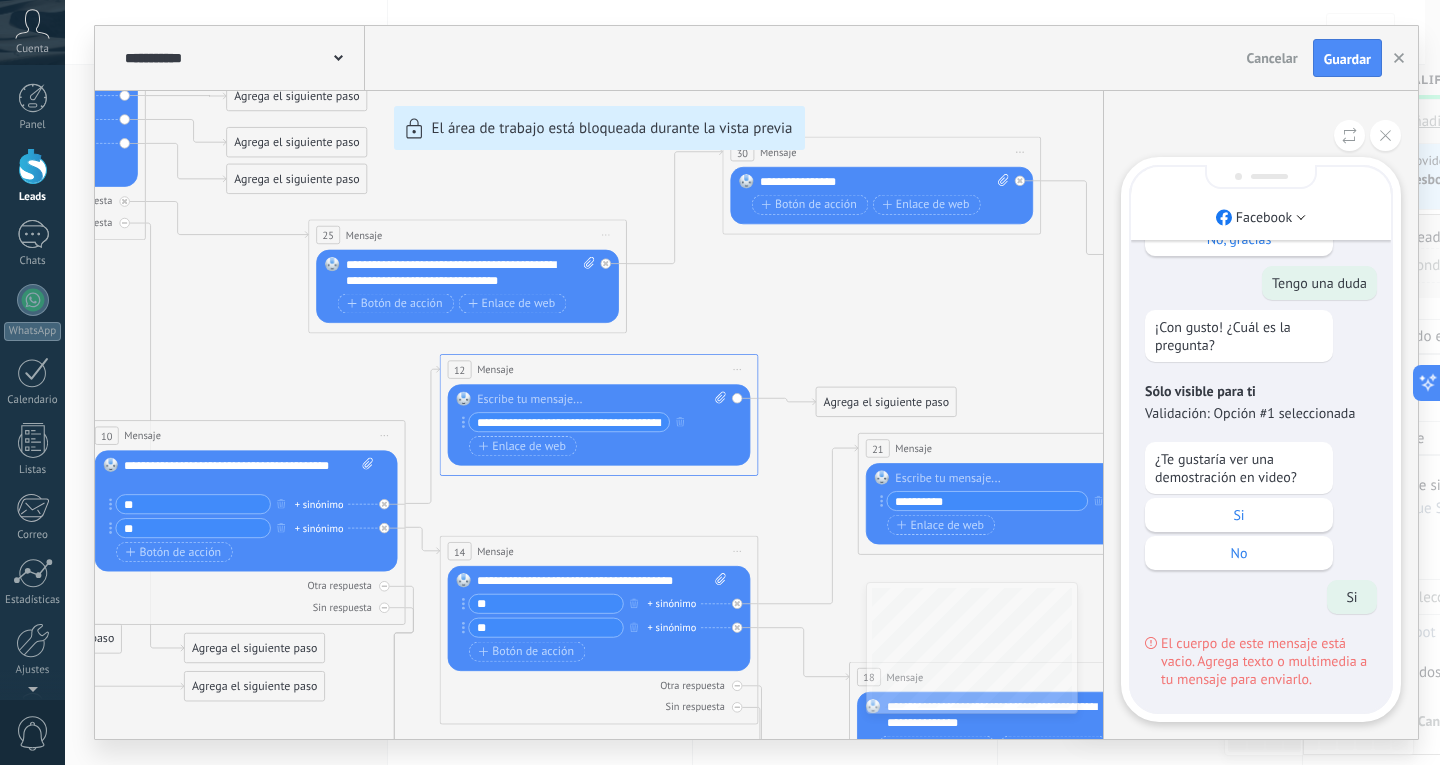 click on "**********" at bounding box center [756, 382] 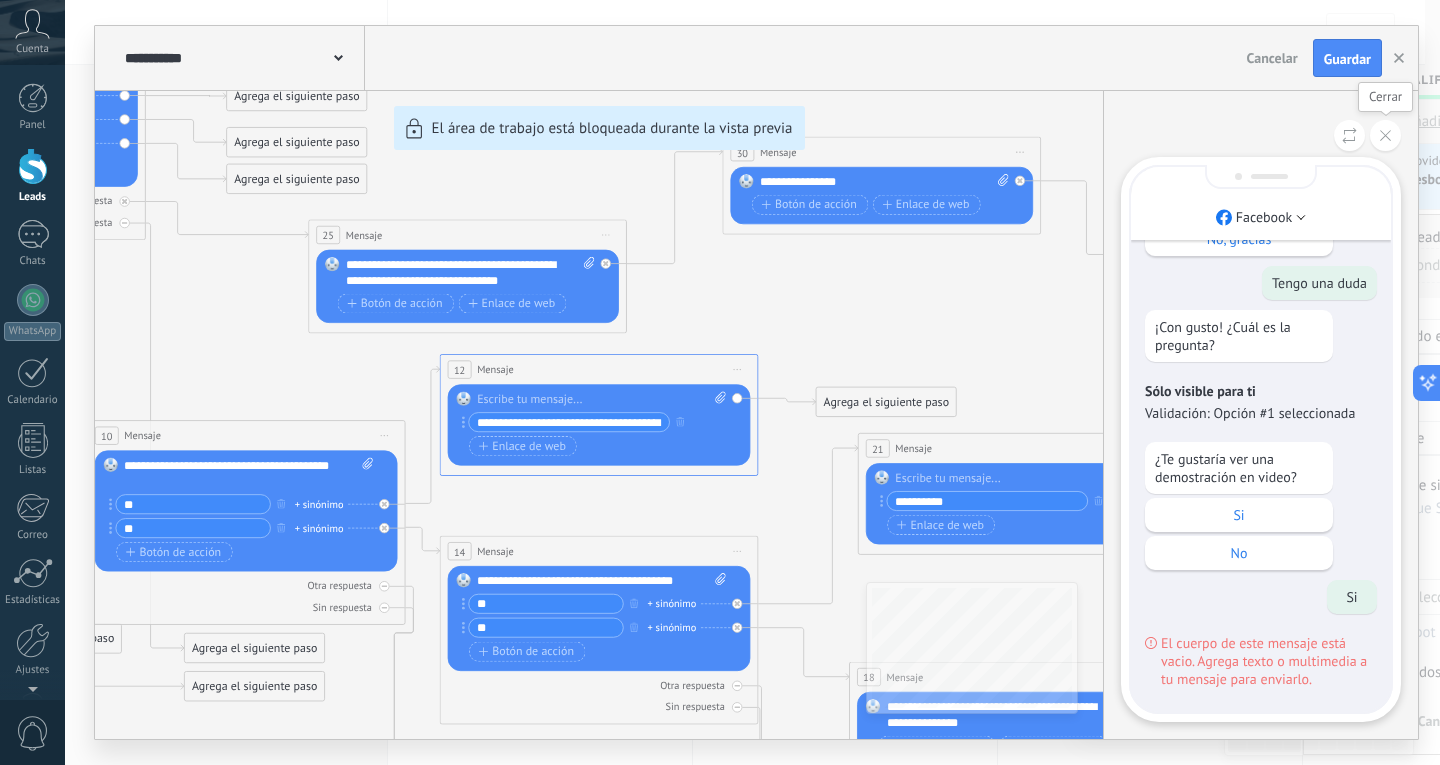 click at bounding box center (1385, 135) 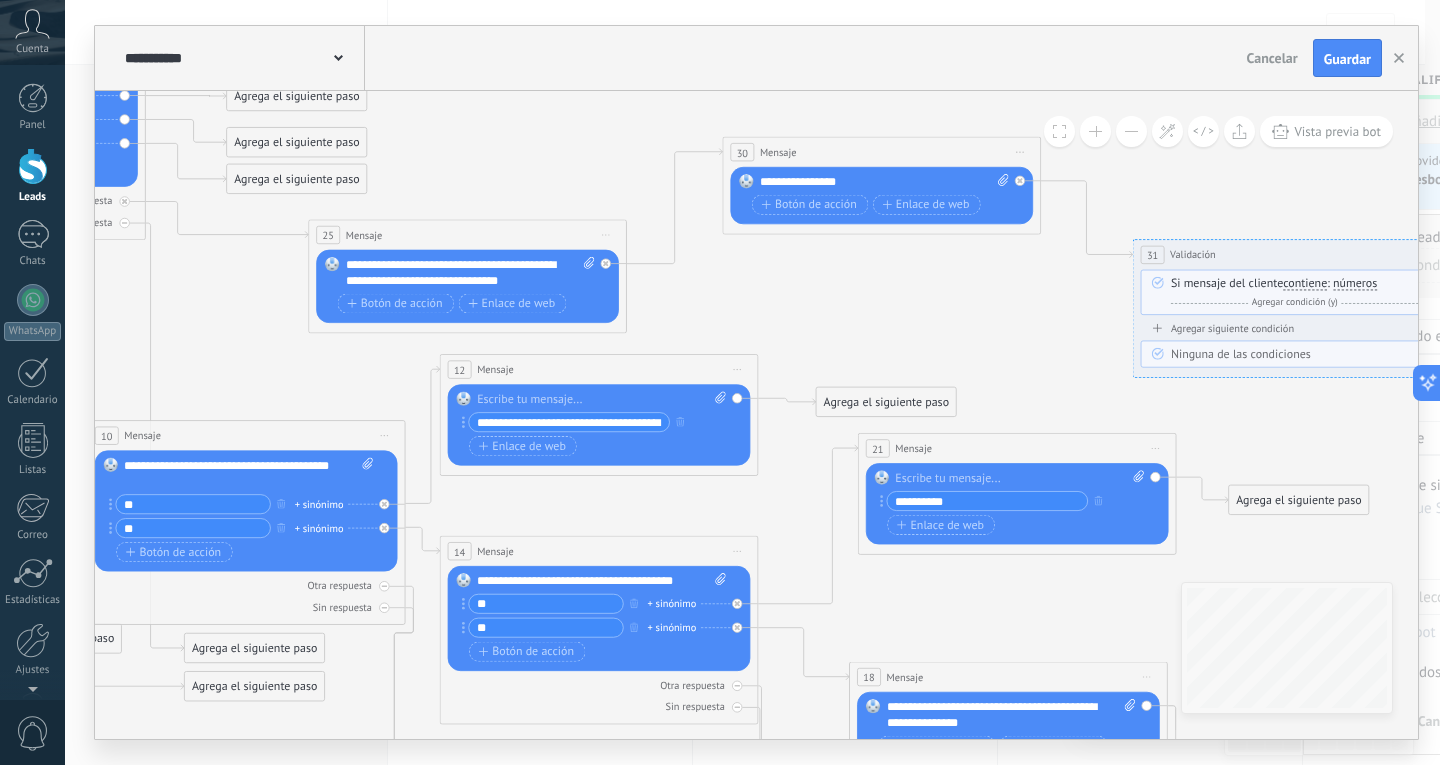 click on "**********" at bounding box center [756, 382] 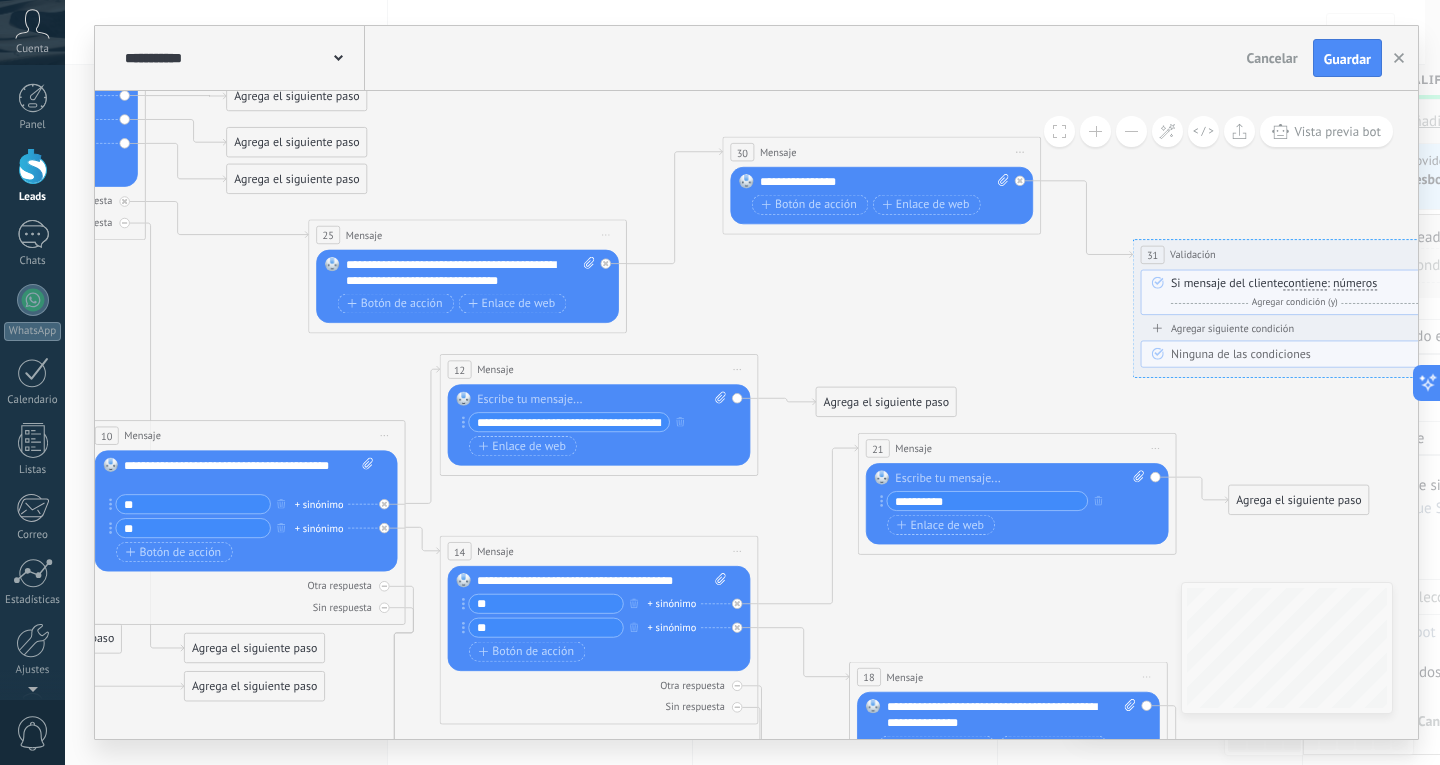 click on "**********" at bounding box center (569, 422) 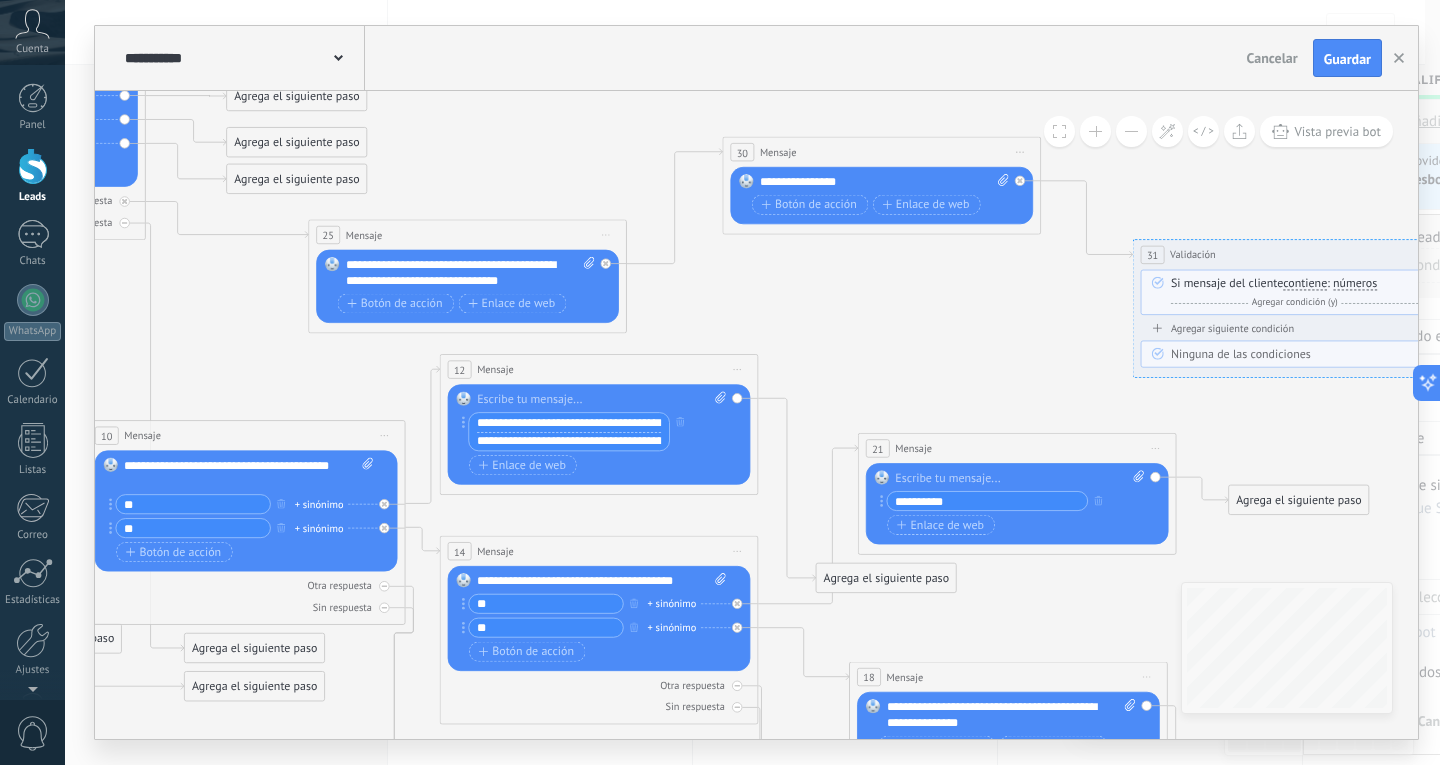 click on "**********" at bounding box center [569, 422] 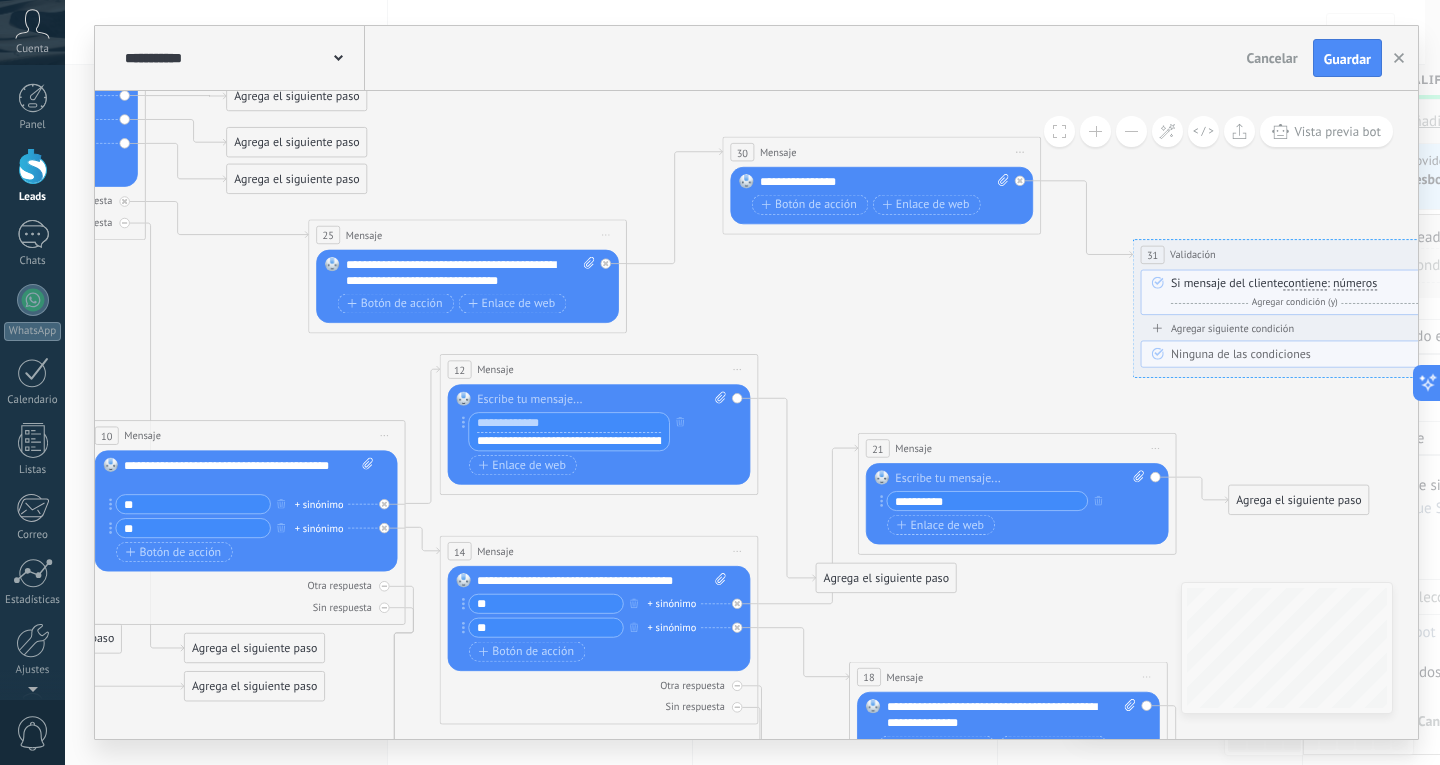 type 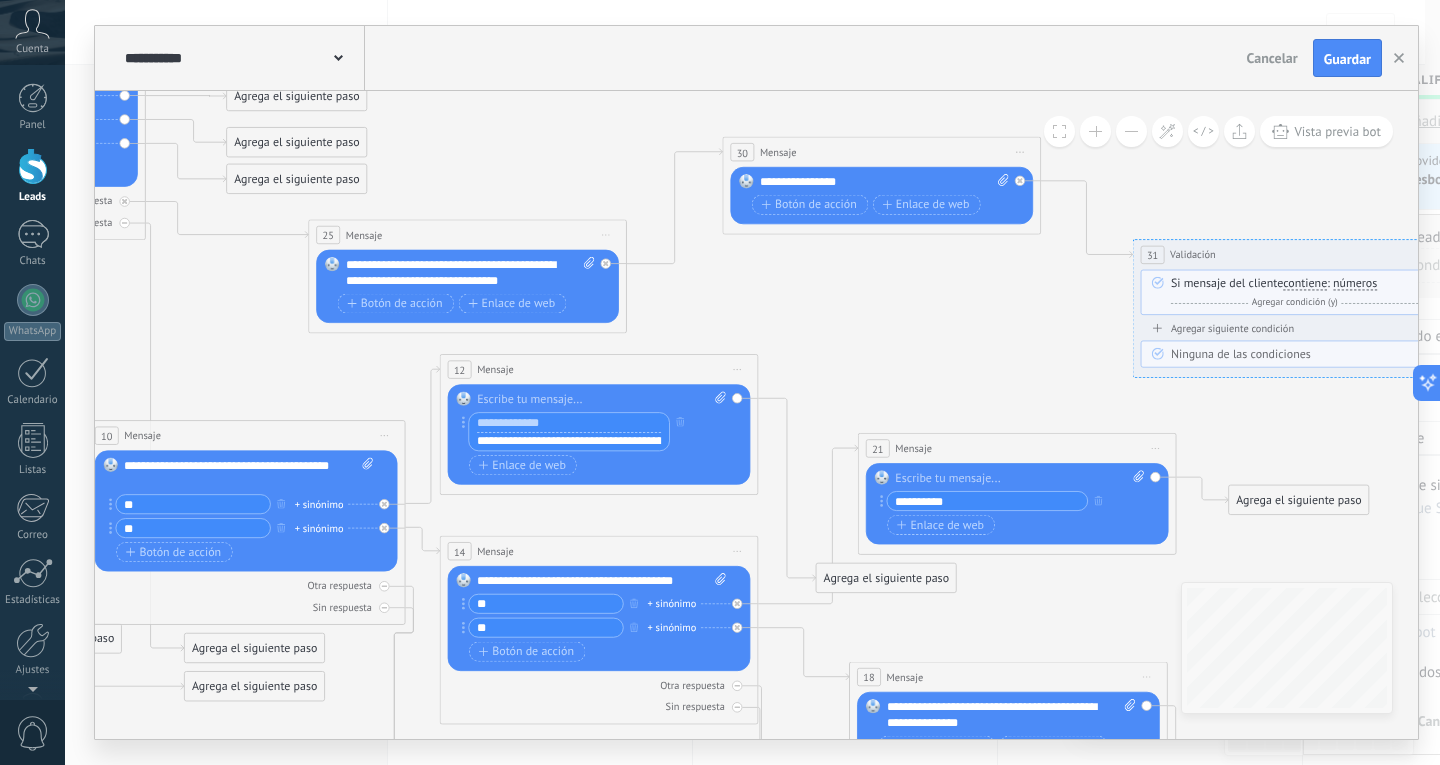 click at bounding box center [601, 400] 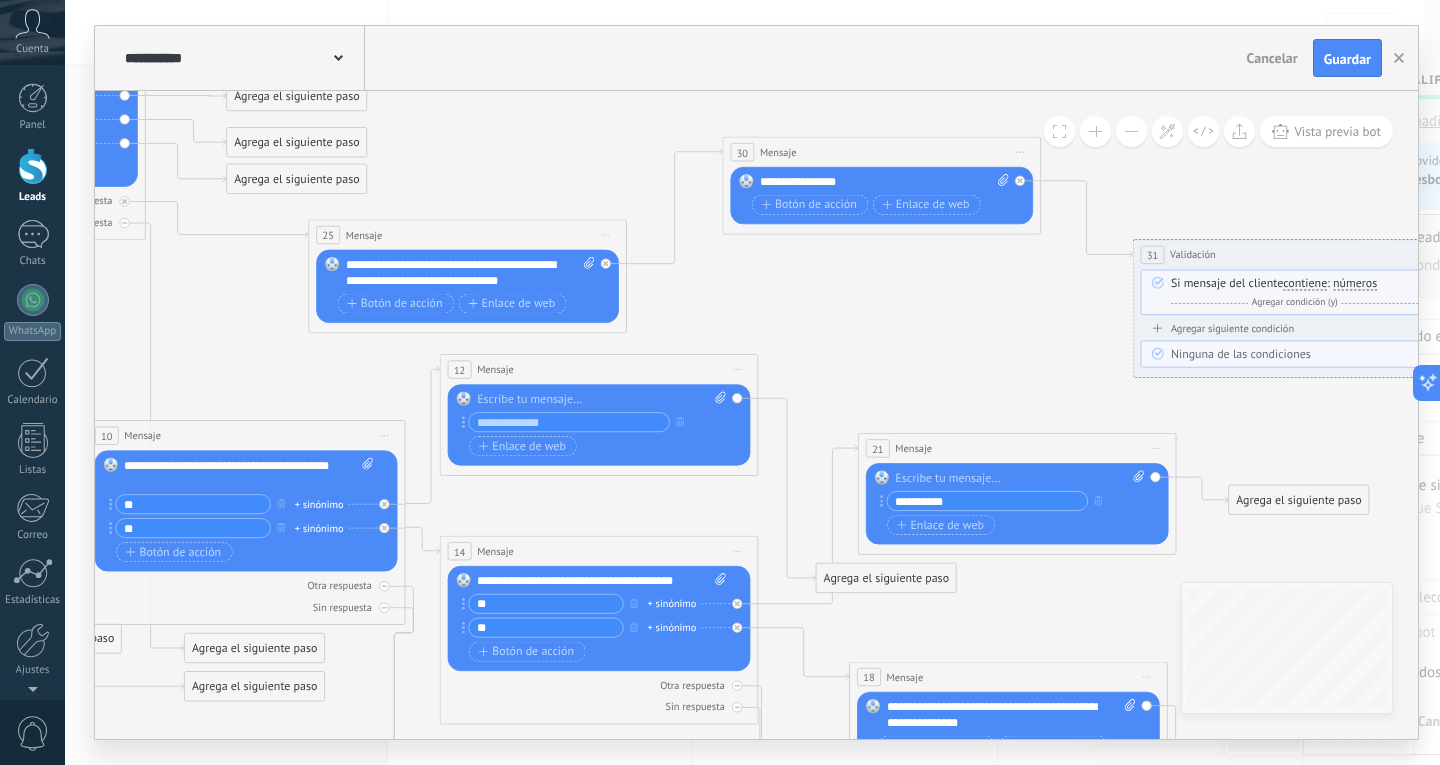 paste 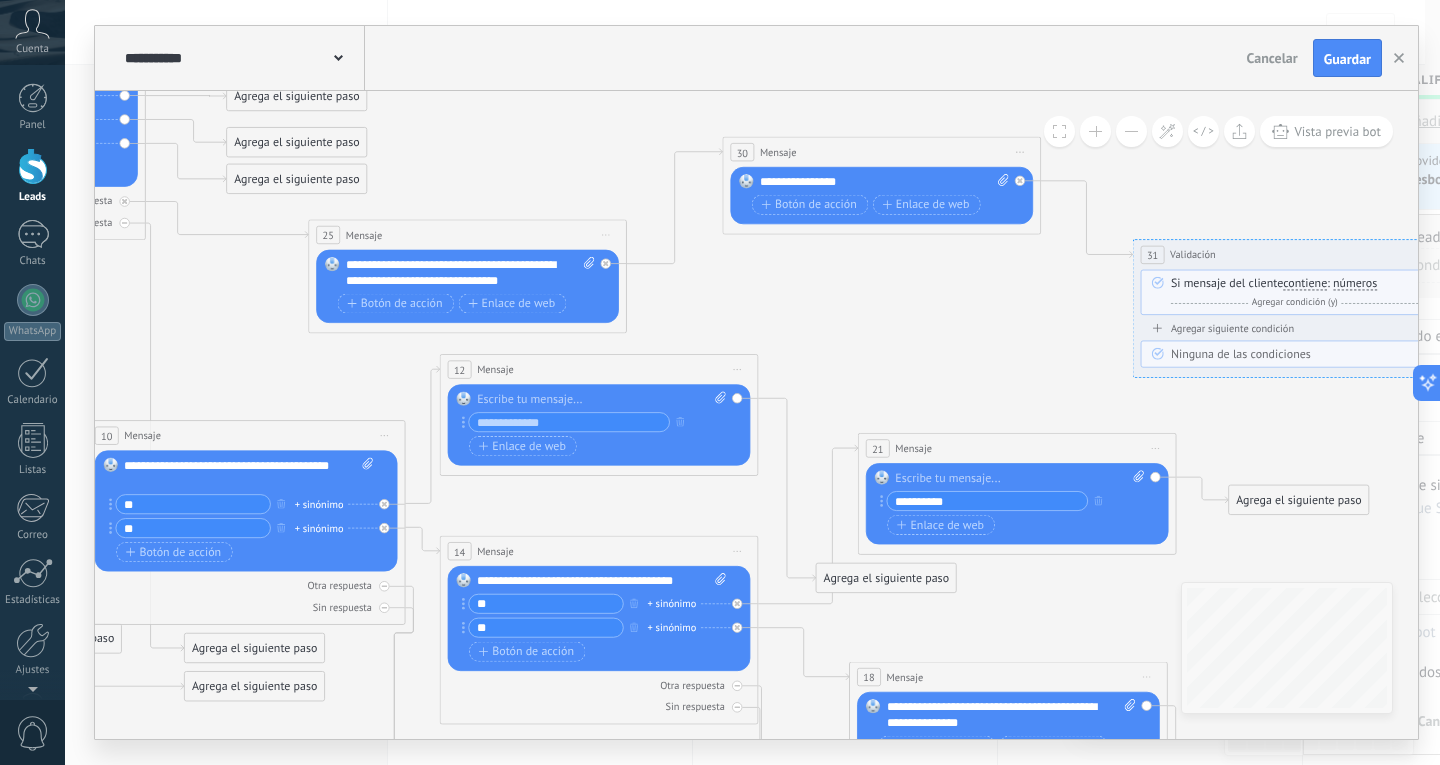 type 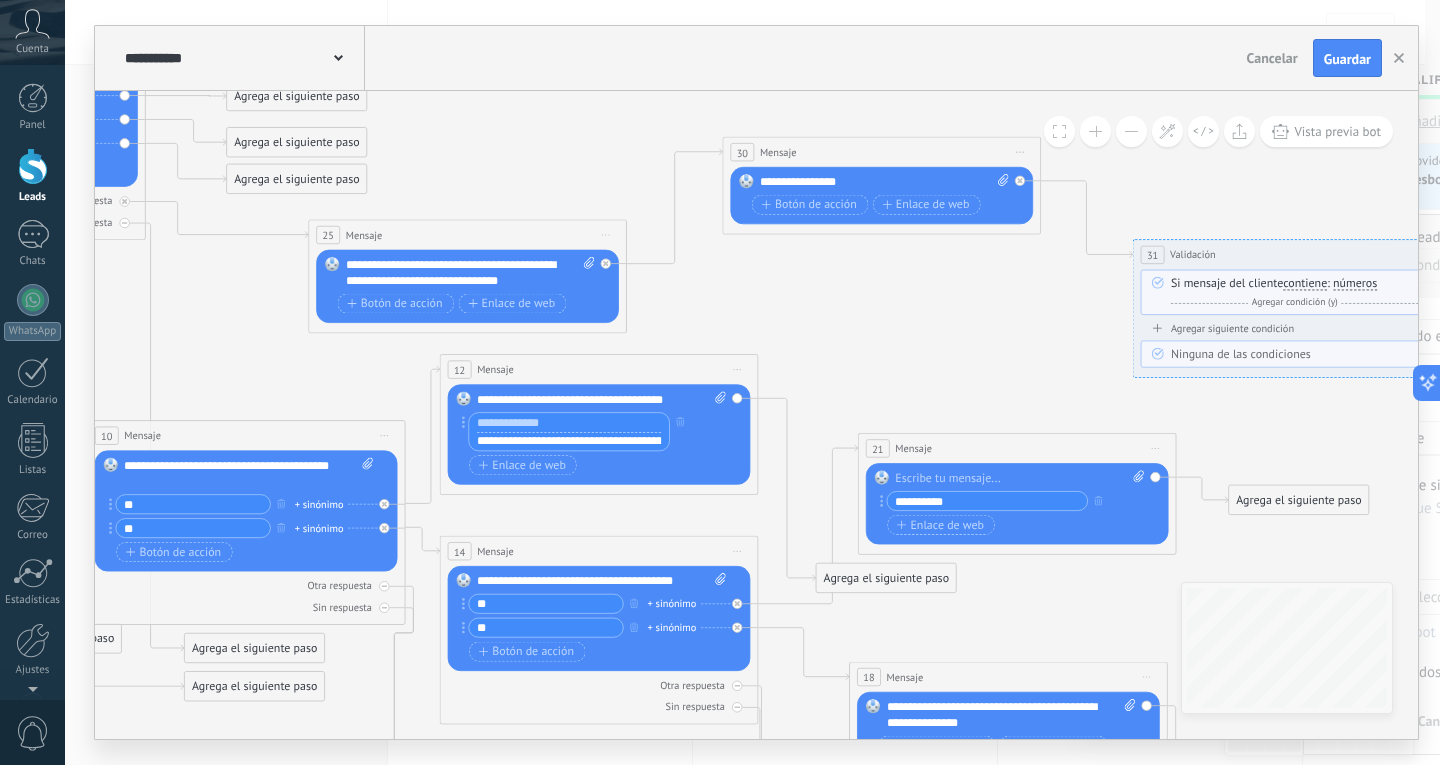 click at bounding box center [569, 422] 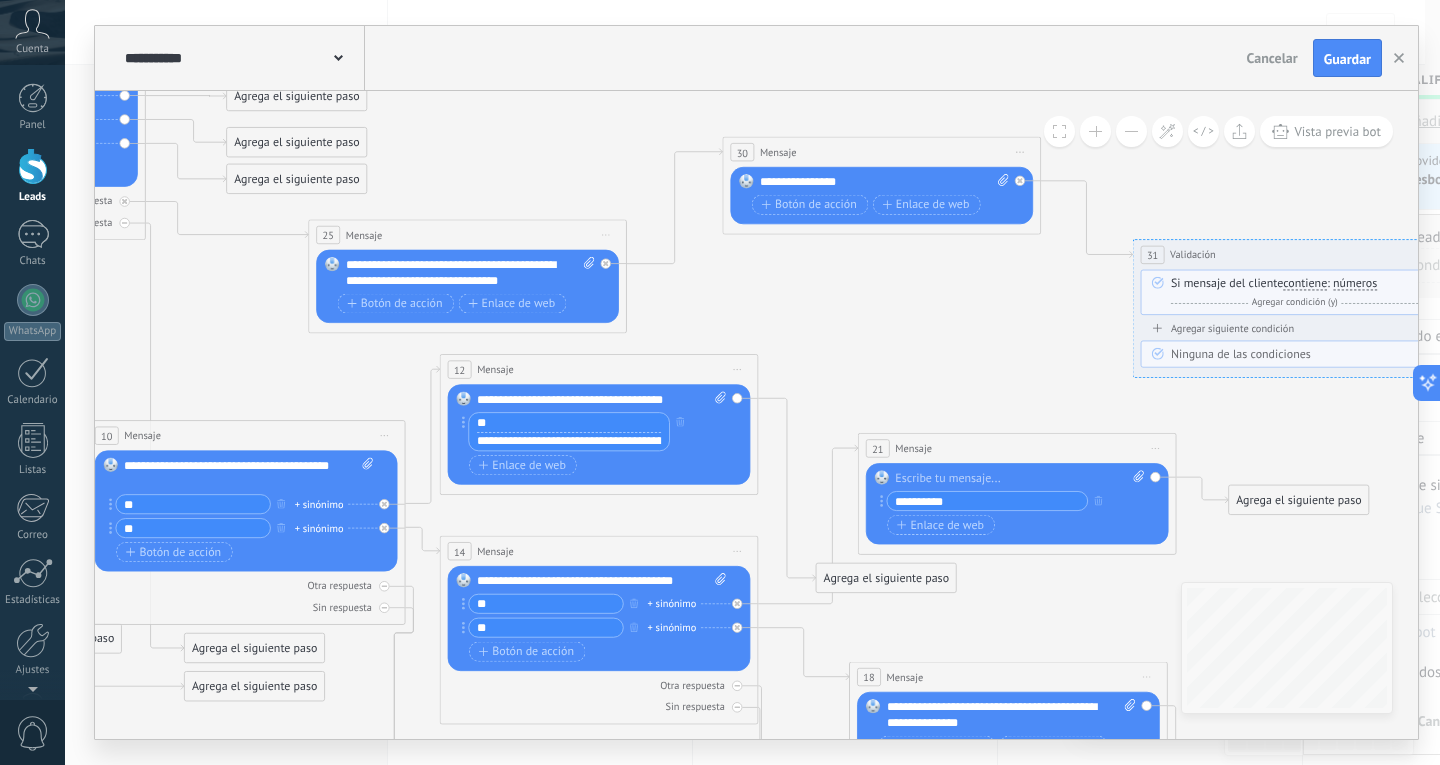 type on "*" 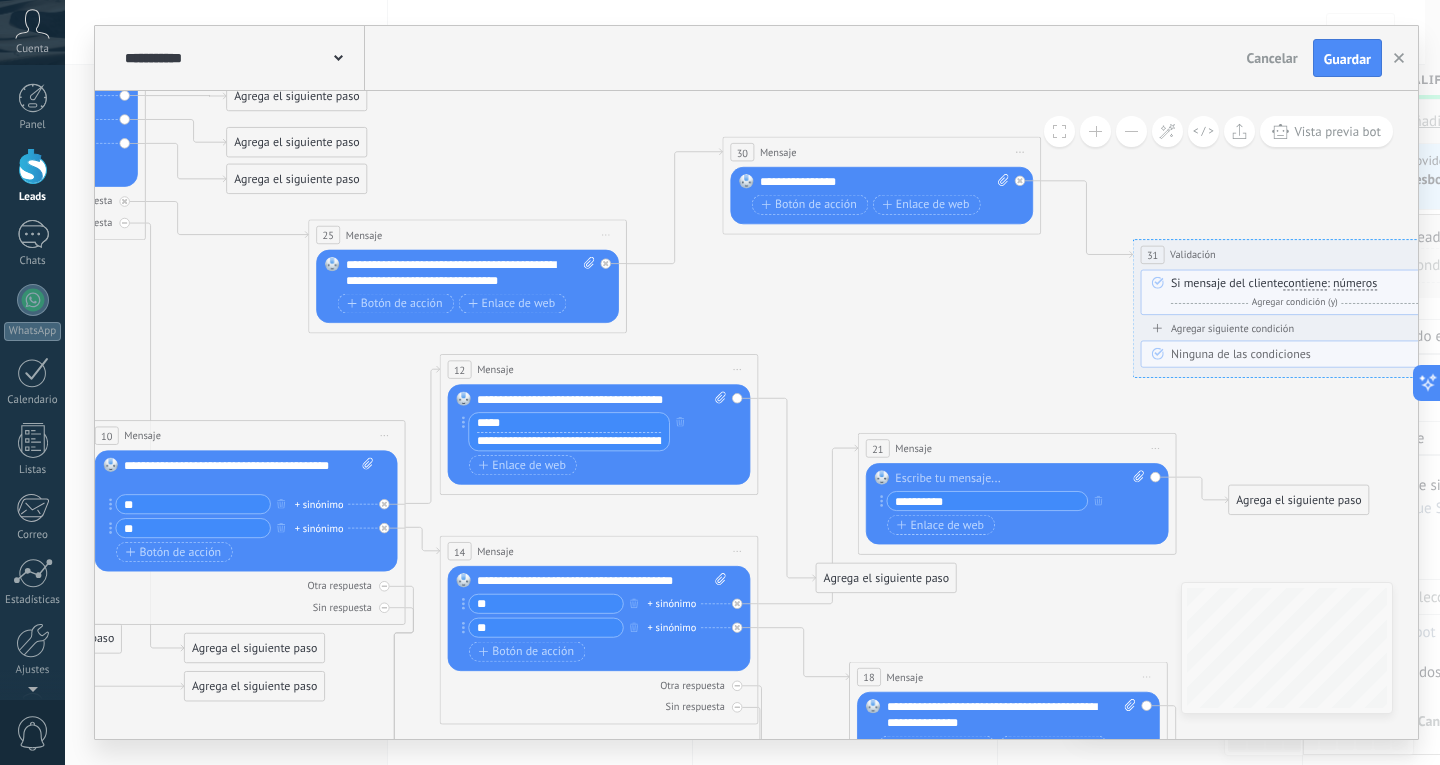 type on "*****" 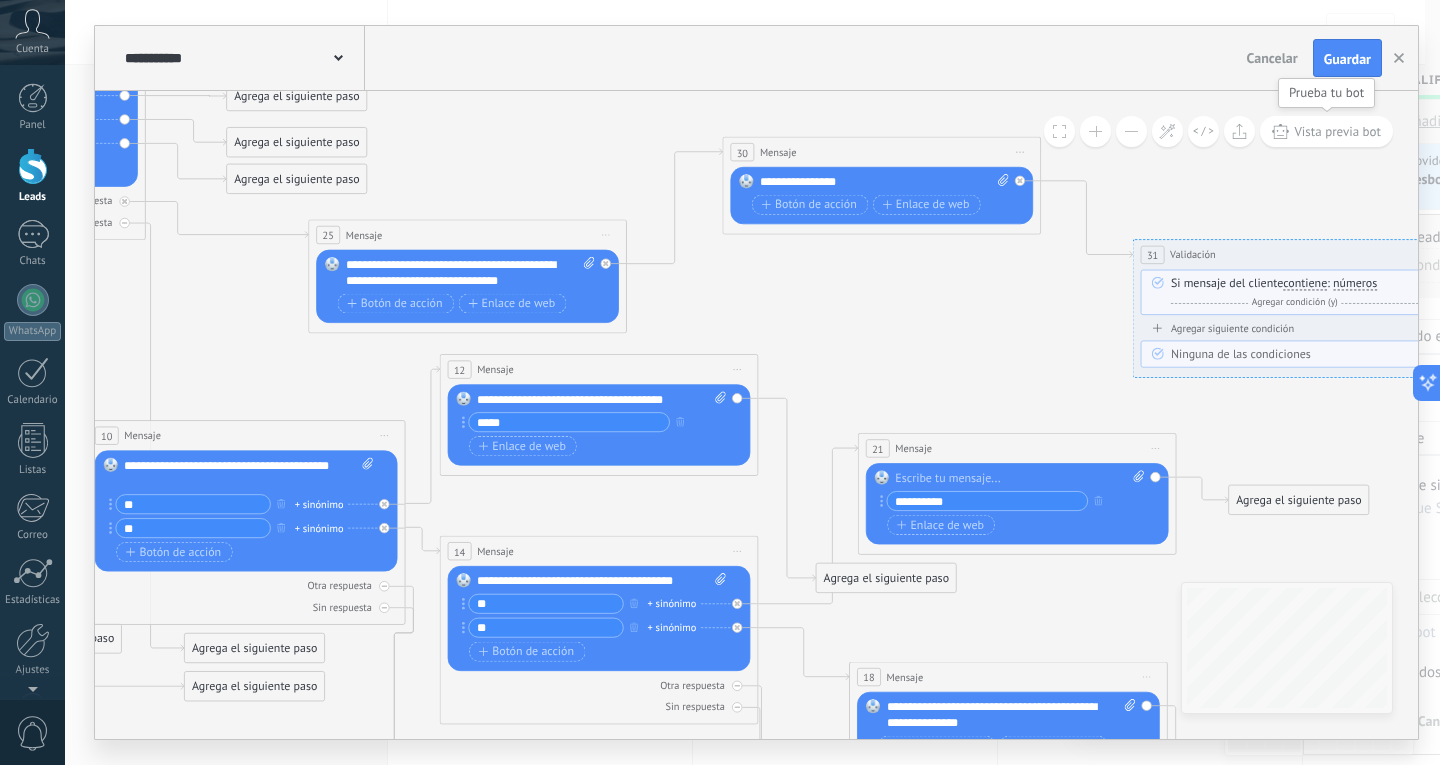 click on "Vista previa bot" at bounding box center [1326, 131] 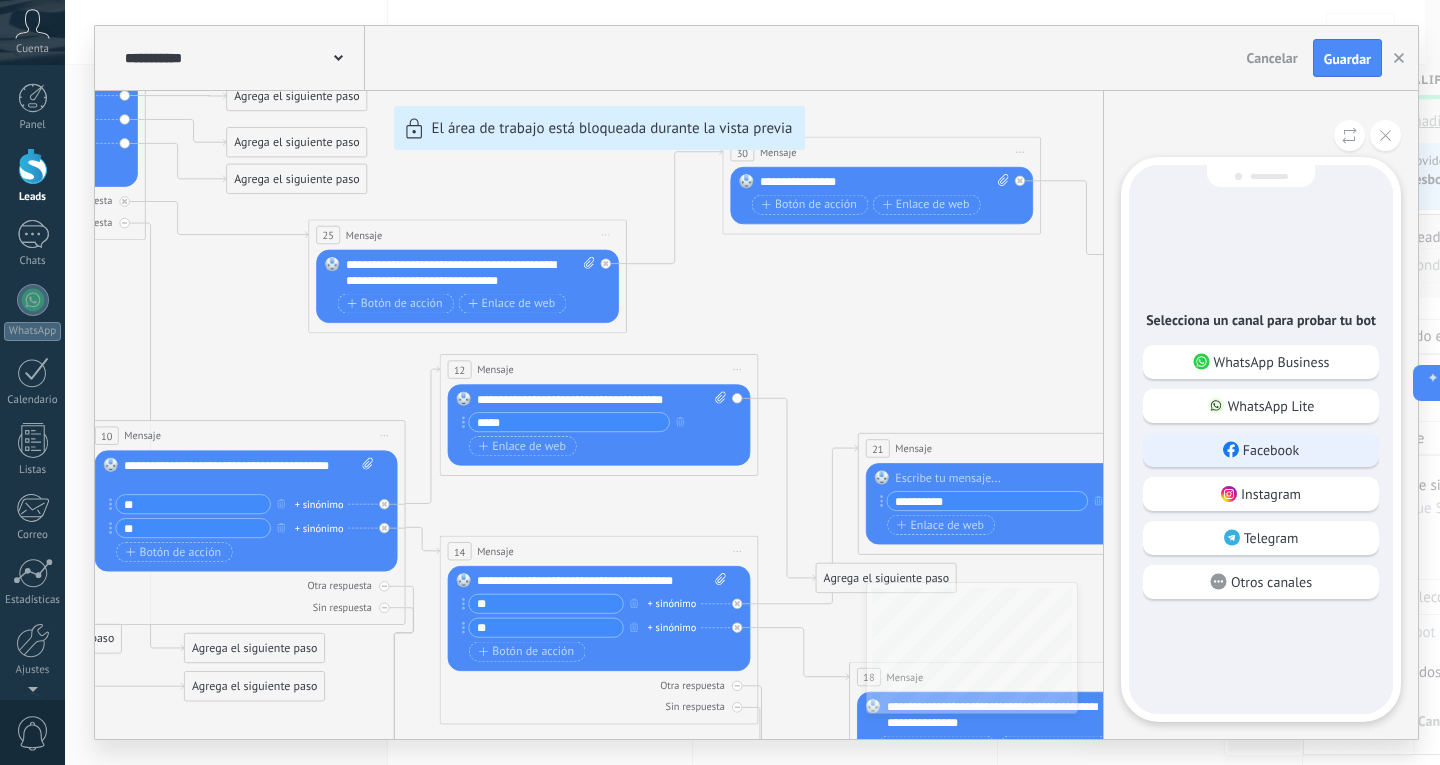 click on "Facebook" at bounding box center [1261, 450] 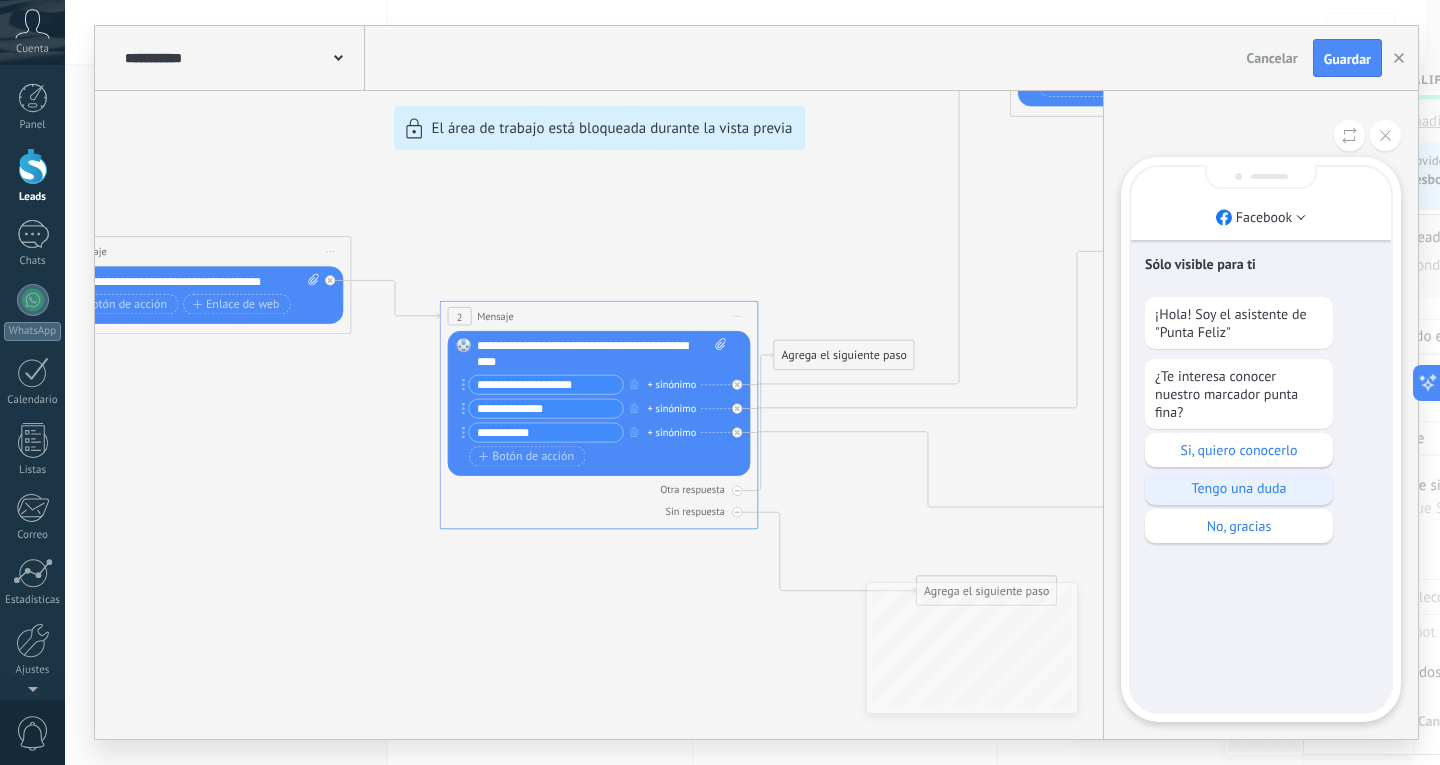 click on "Tengo una duda" at bounding box center [1239, 488] 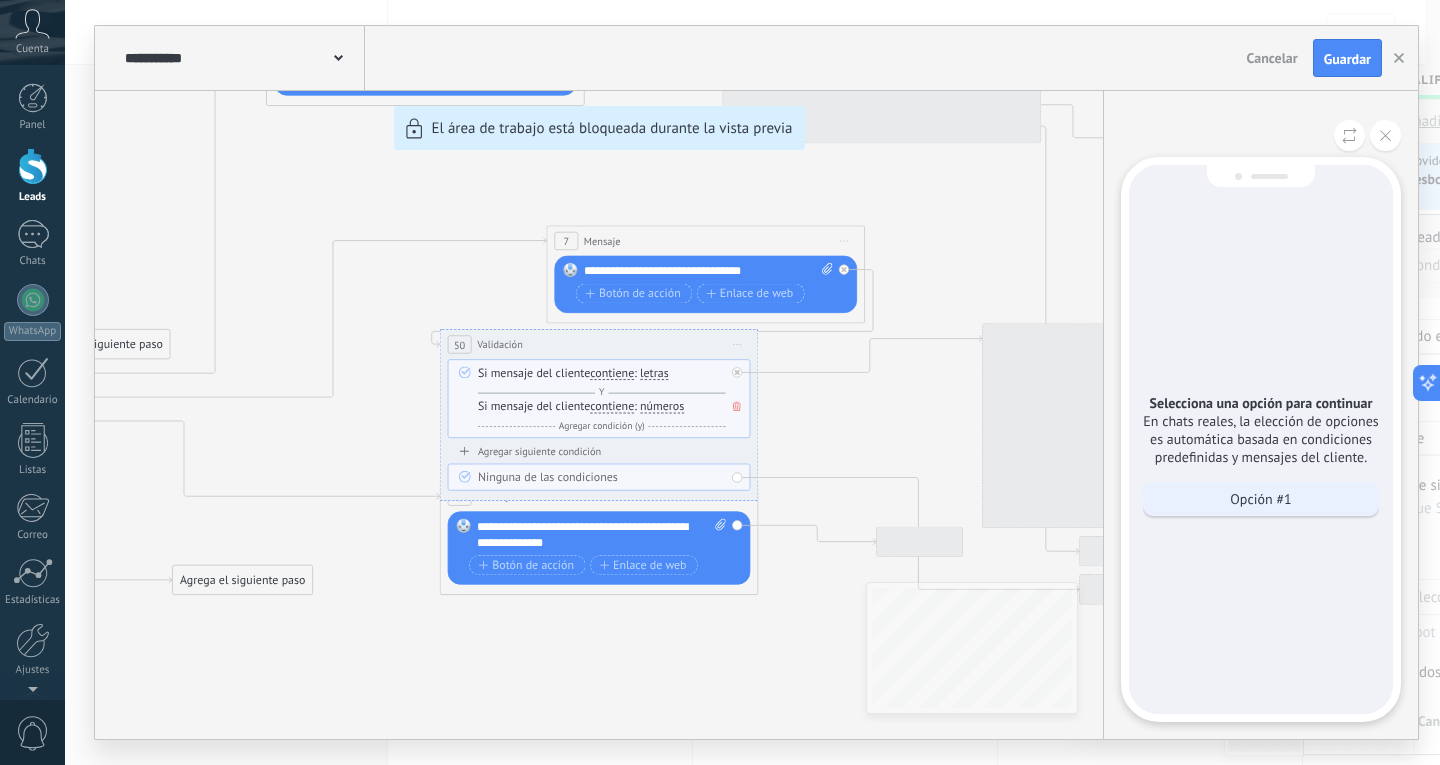 click on "Opción #1" at bounding box center [1260, 499] 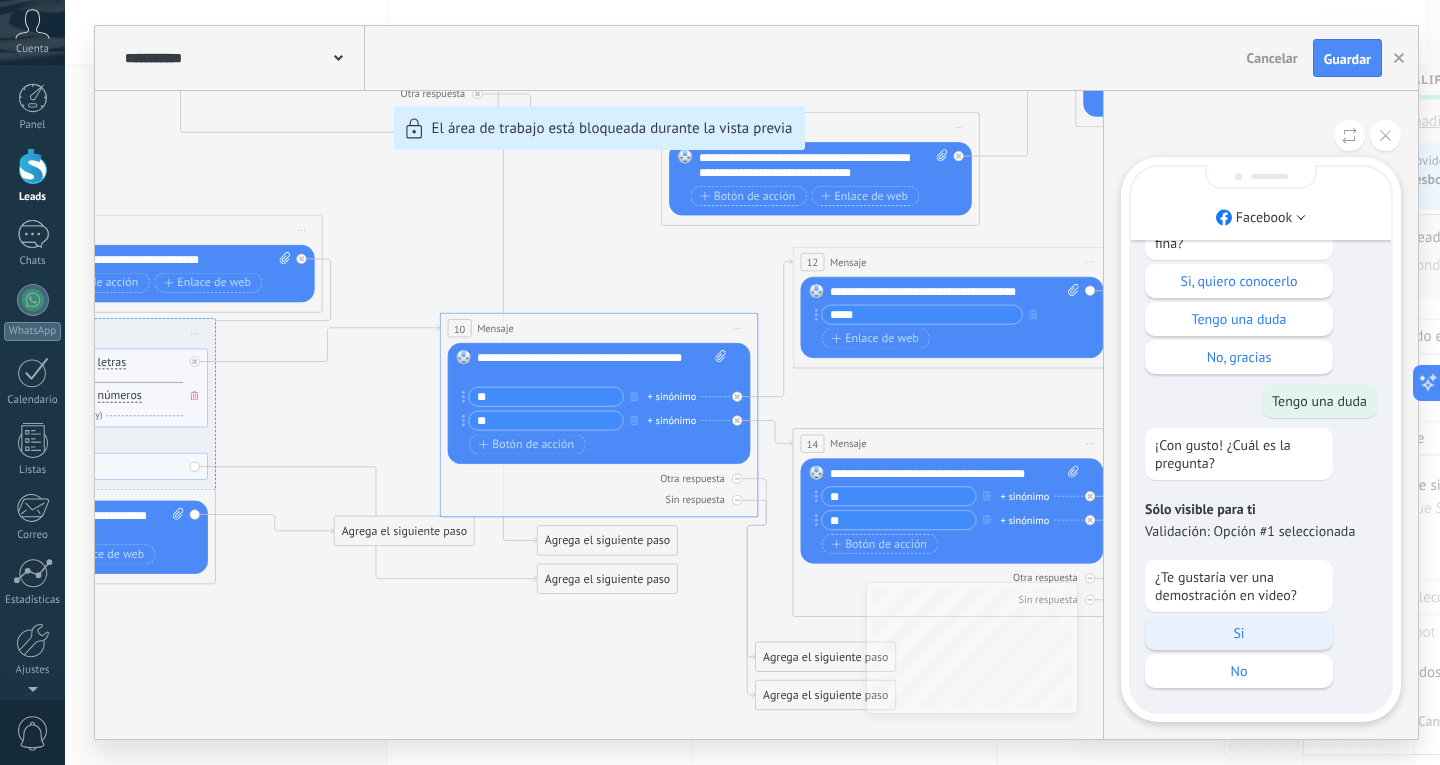 click on "Si" at bounding box center (1239, 633) 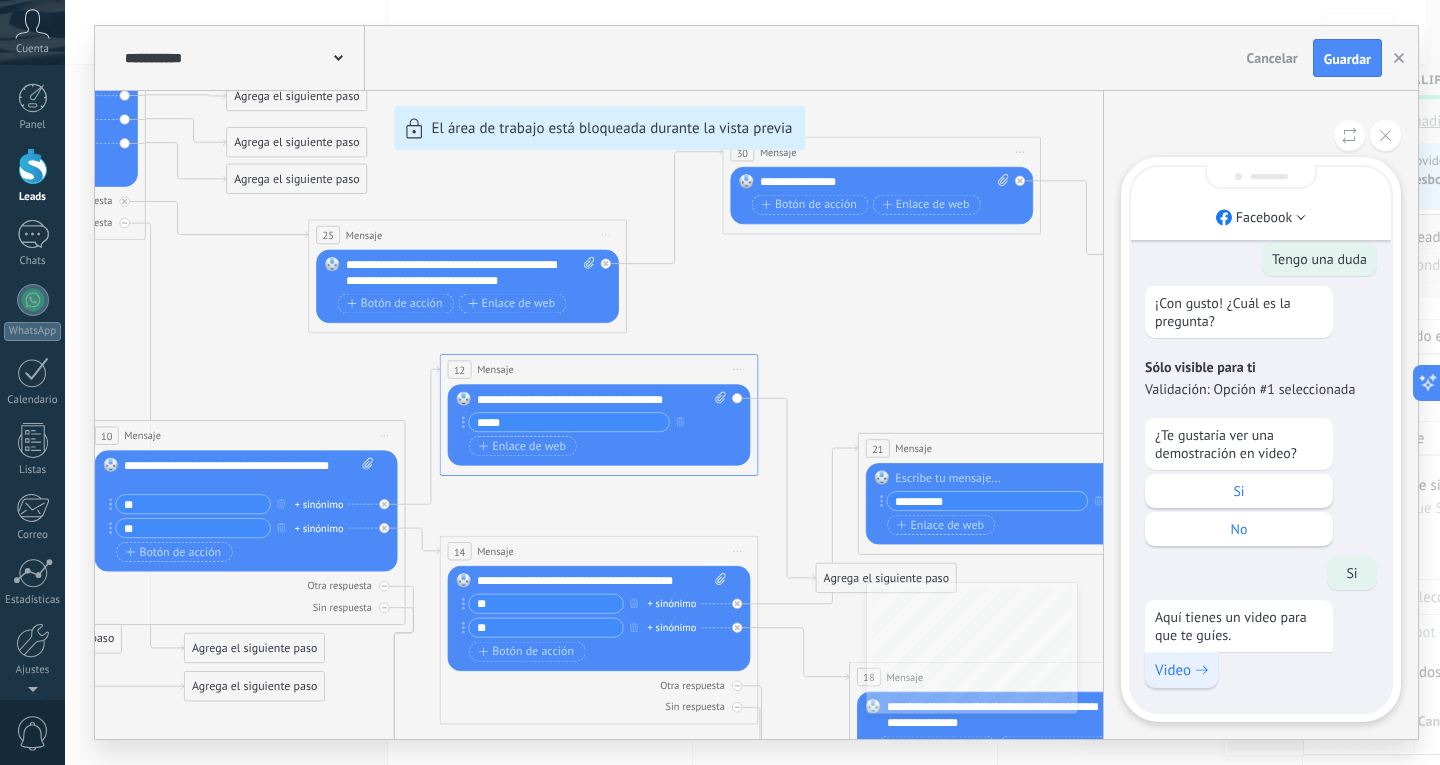click on "Video" at bounding box center [1181, 670] 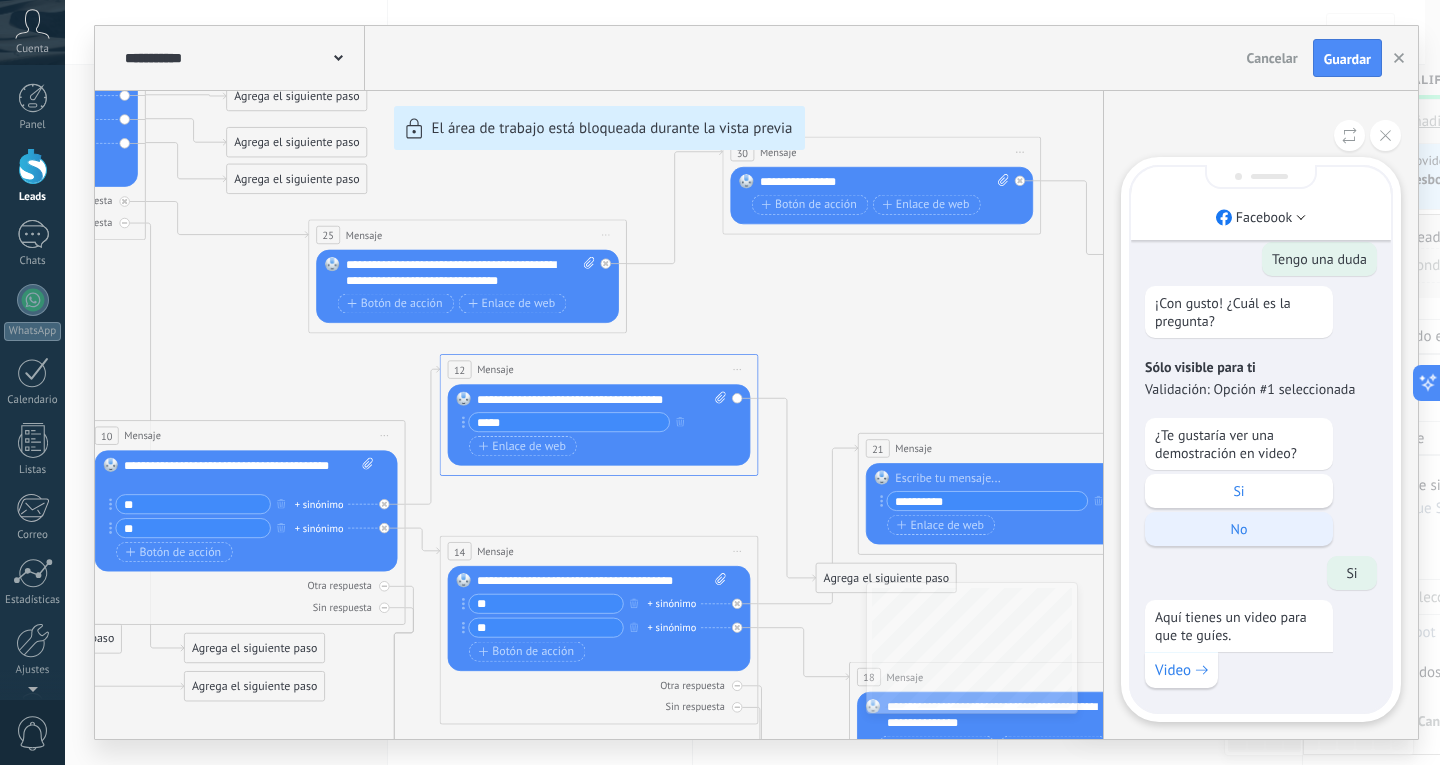 click on "No" at bounding box center [1239, 529] 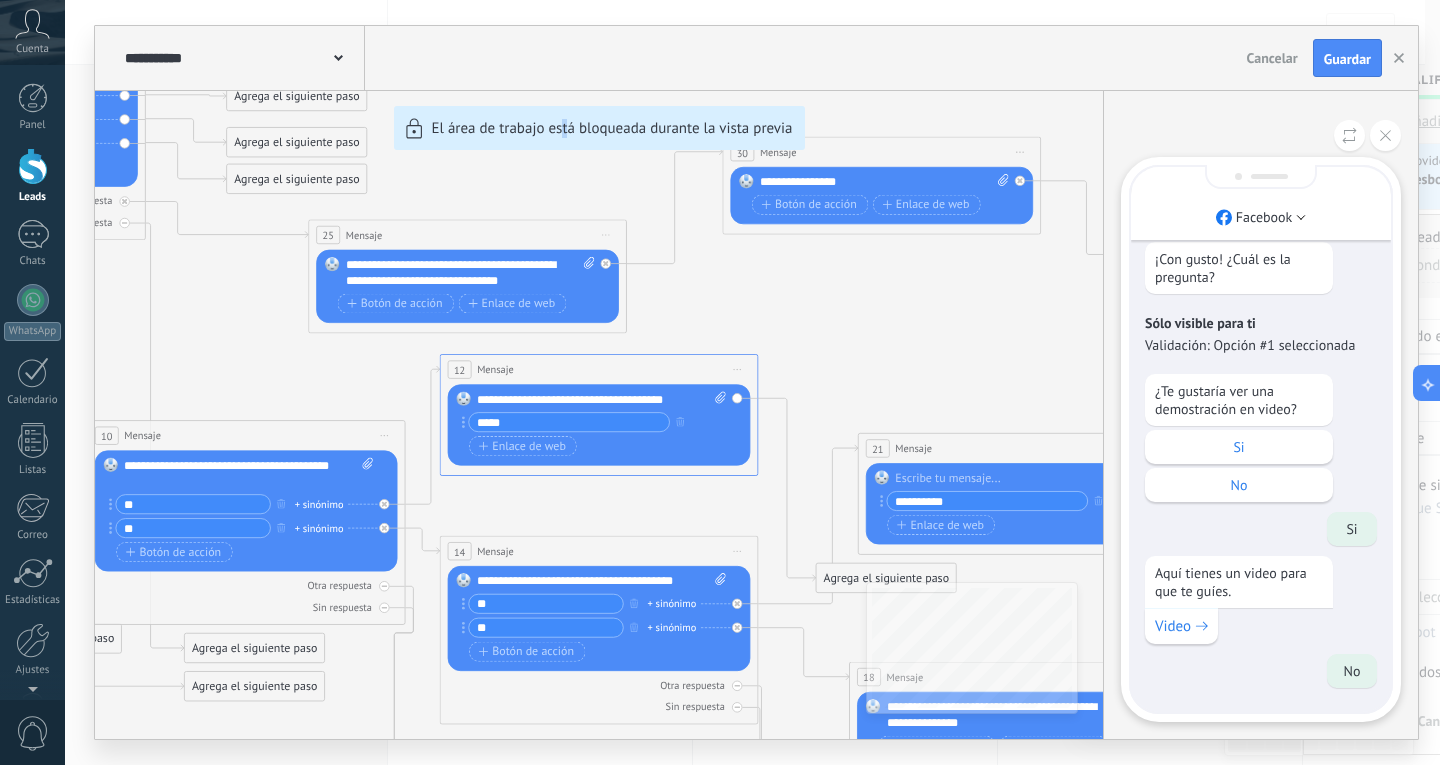 click on "**********" at bounding box center (756, 382) 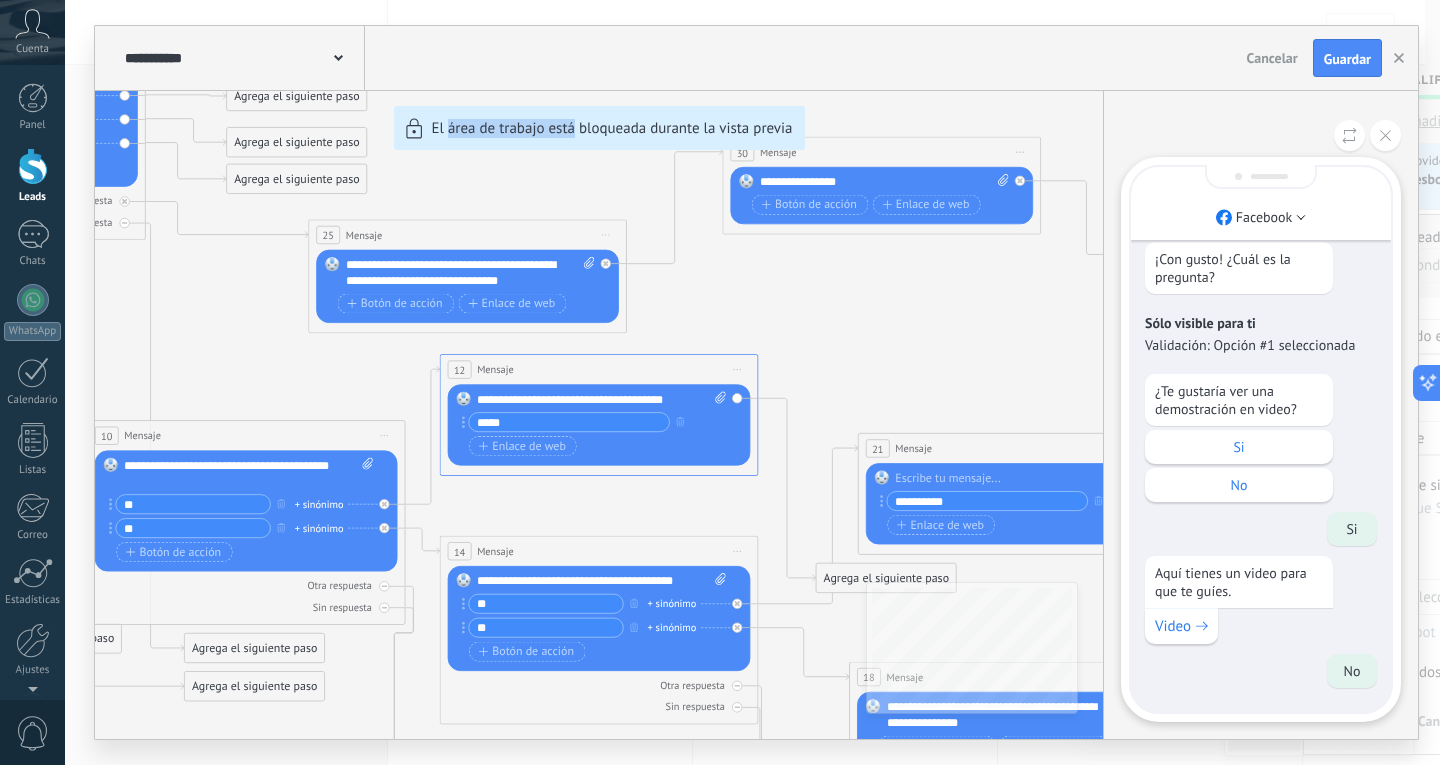 drag, startPoint x: 572, startPoint y: 522, endPoint x: 447, endPoint y: 515, distance: 125.19585 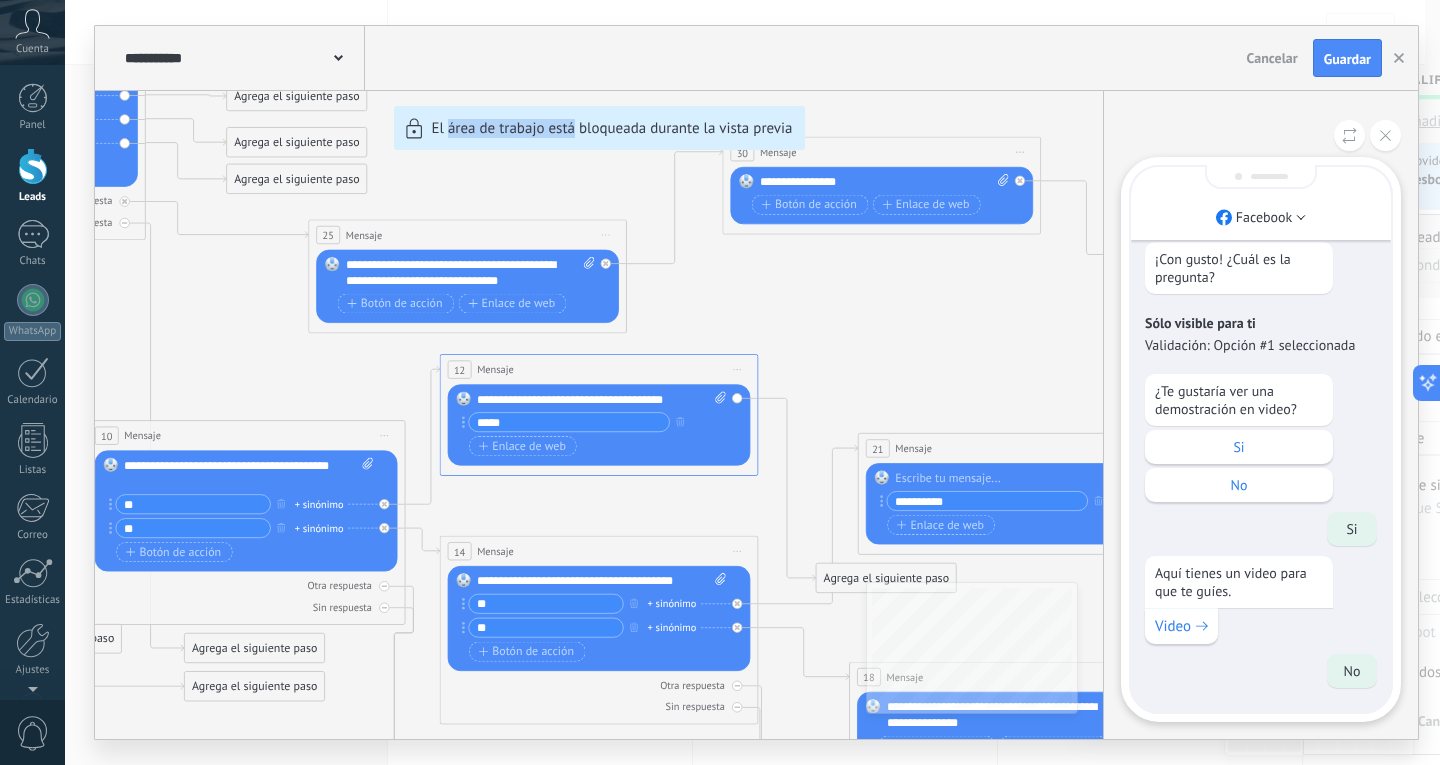 click on "**********" at bounding box center (756, 382) 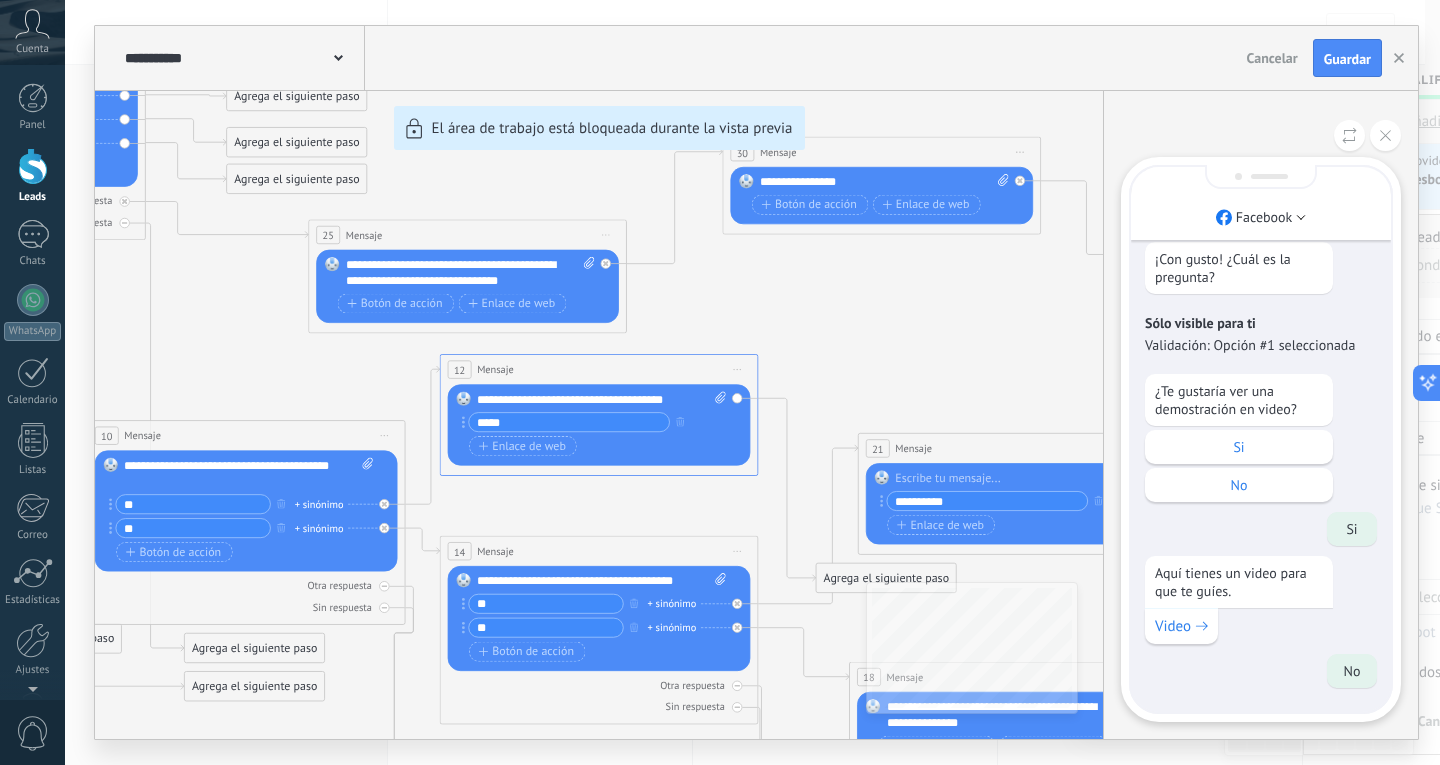 click on "**********" at bounding box center (756, 382) 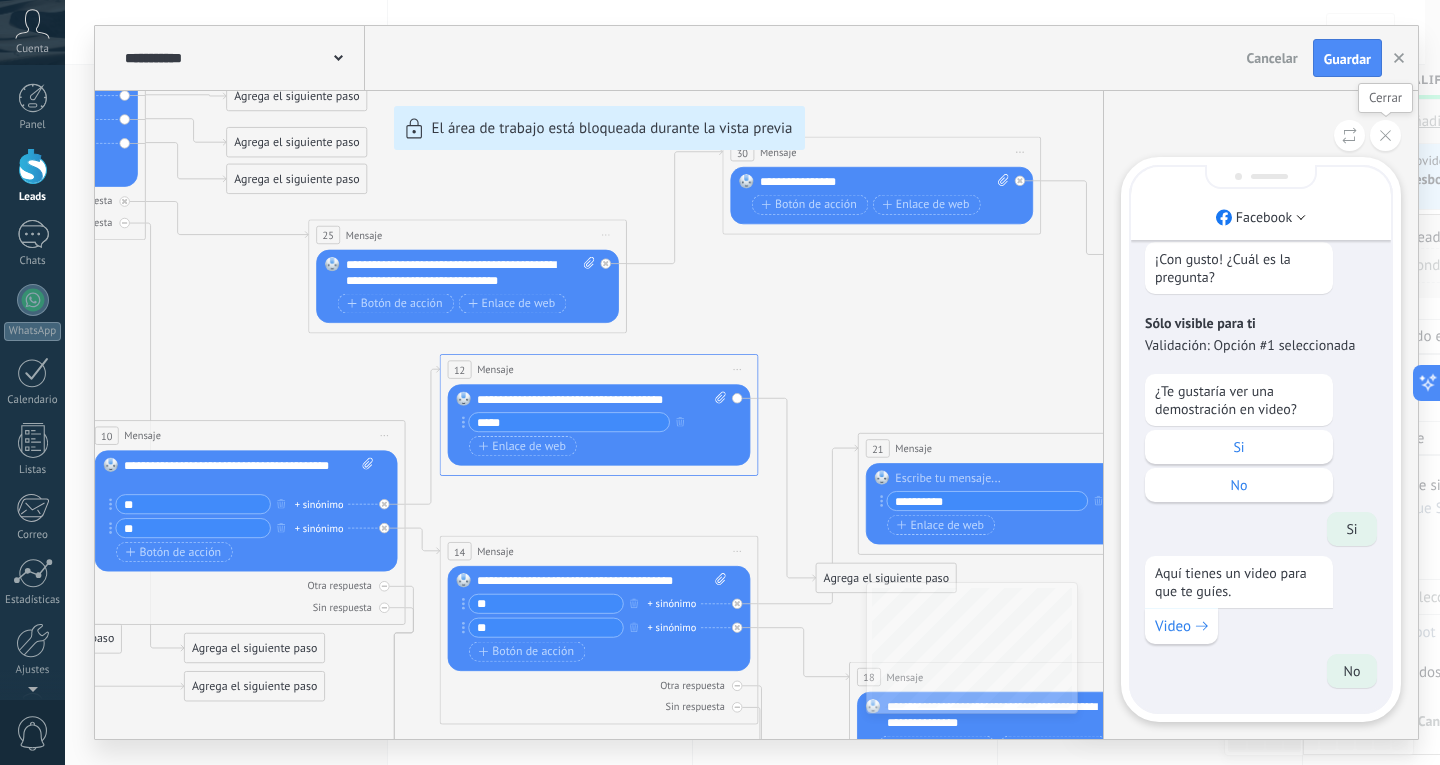 click 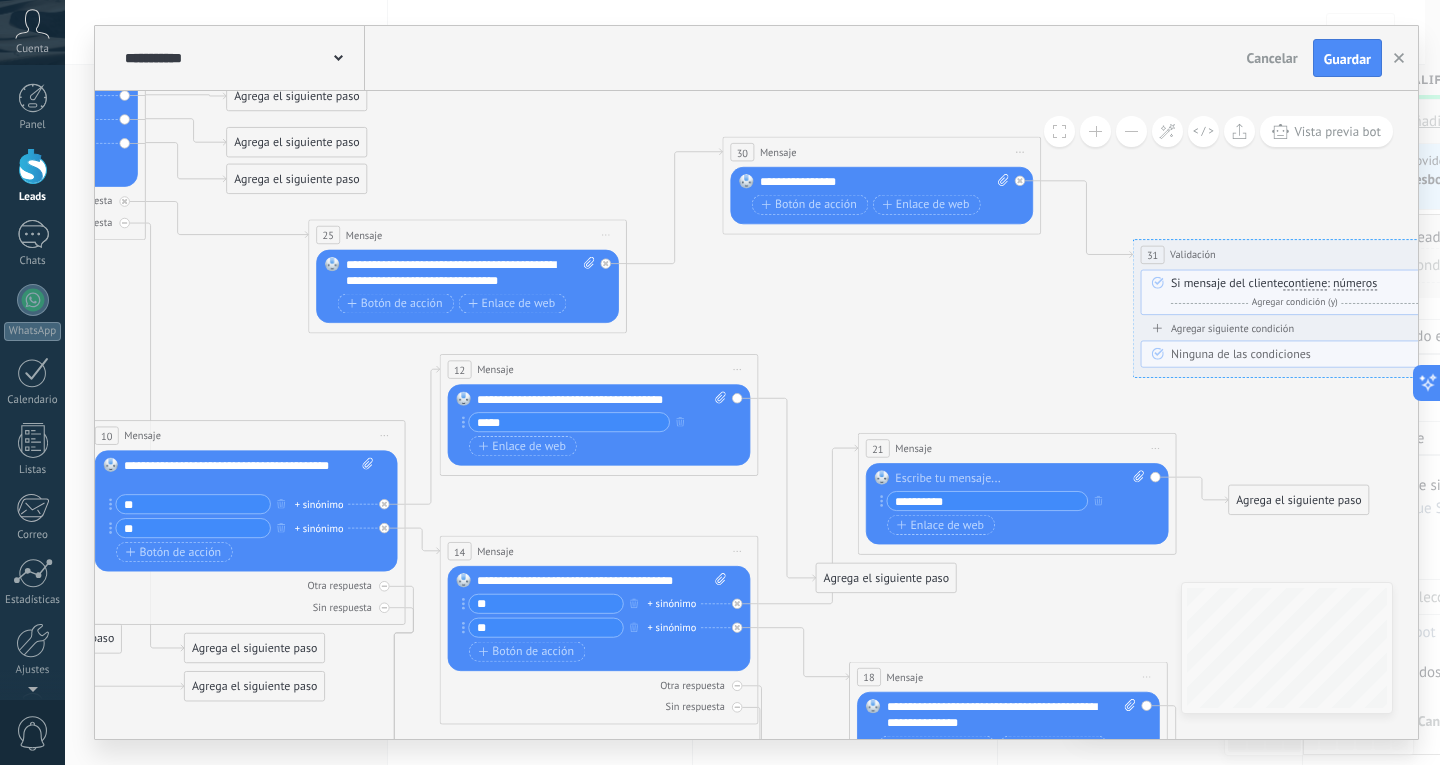 drag, startPoint x: 884, startPoint y: 357, endPoint x: 927, endPoint y: 274, distance: 93.47727 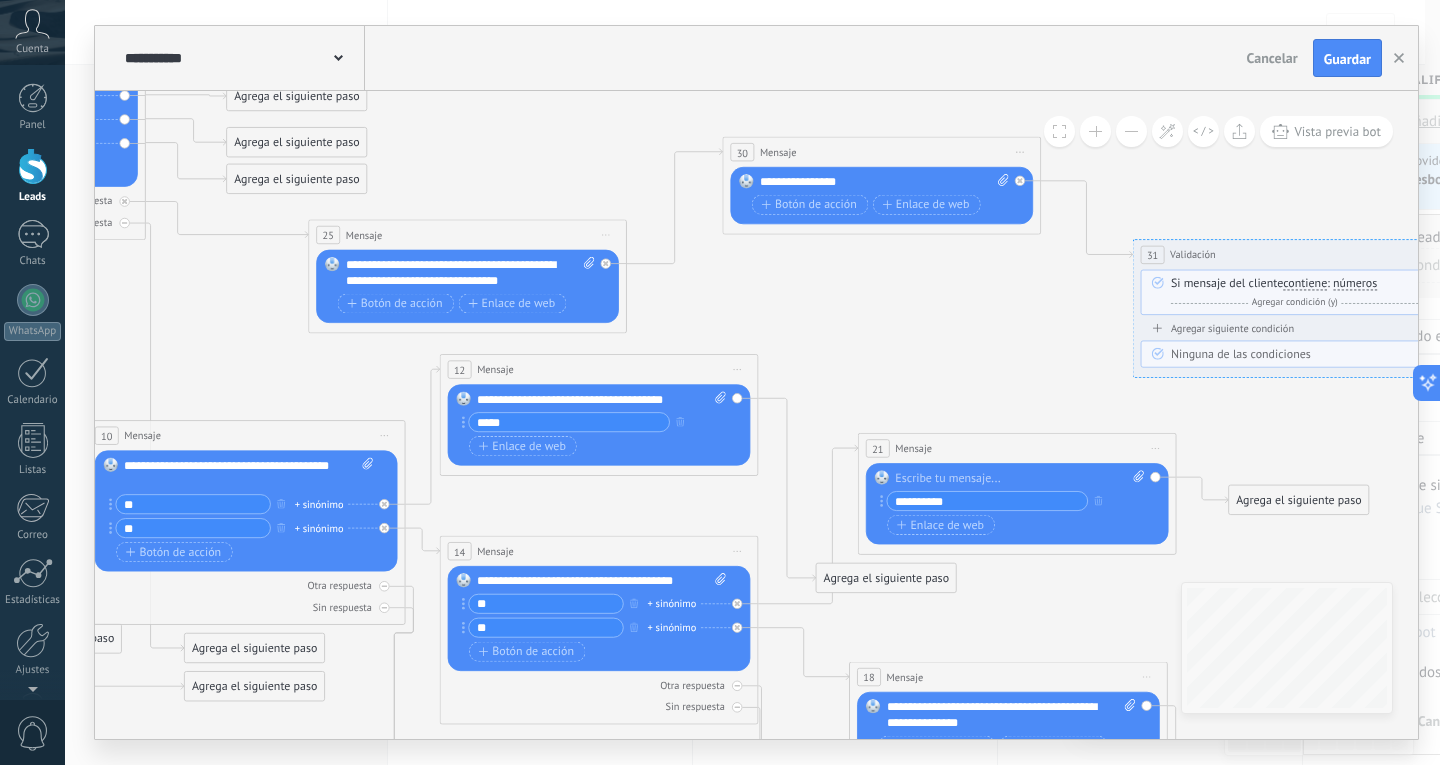 click on "**********" at bounding box center [756, 382] 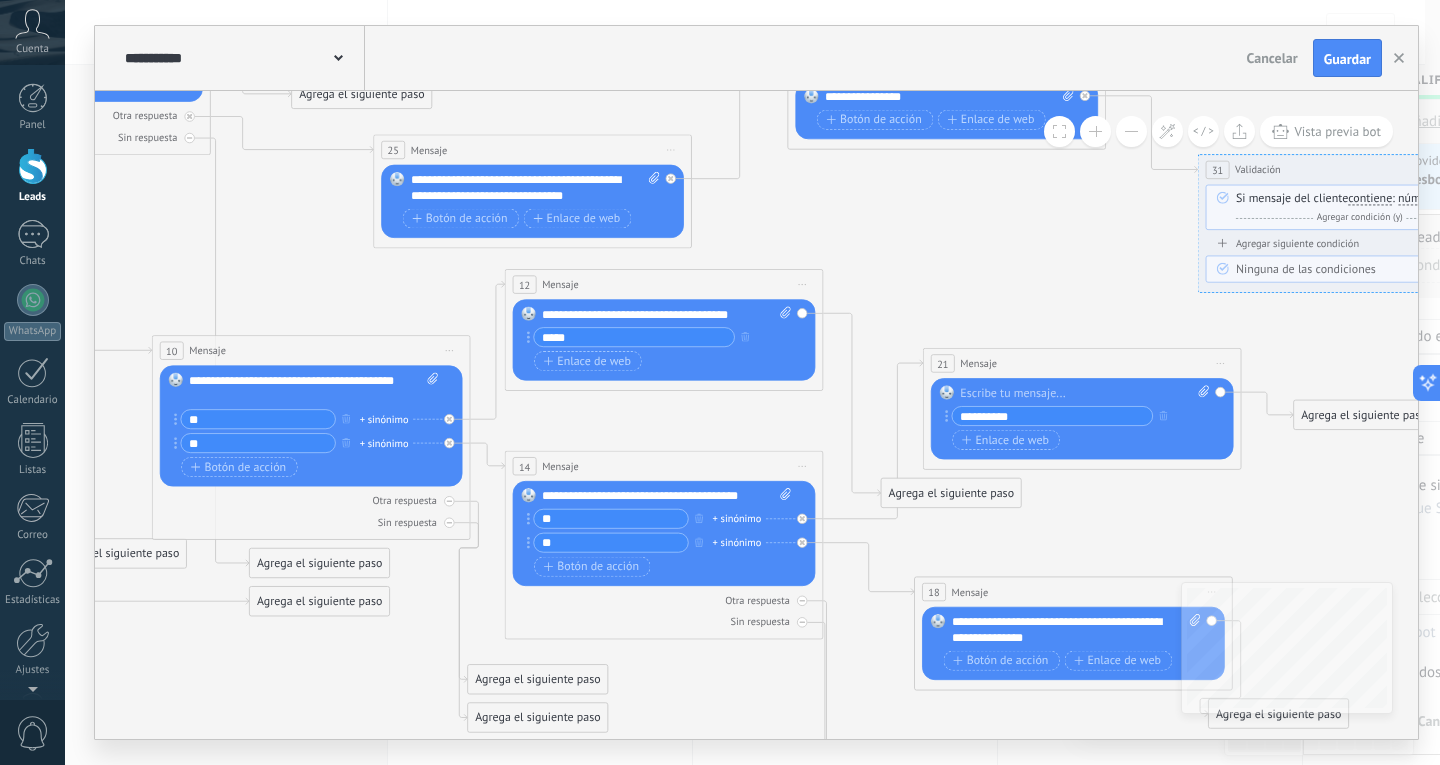 drag, startPoint x: 907, startPoint y: 332, endPoint x: 972, endPoint y: 247, distance: 107.00467 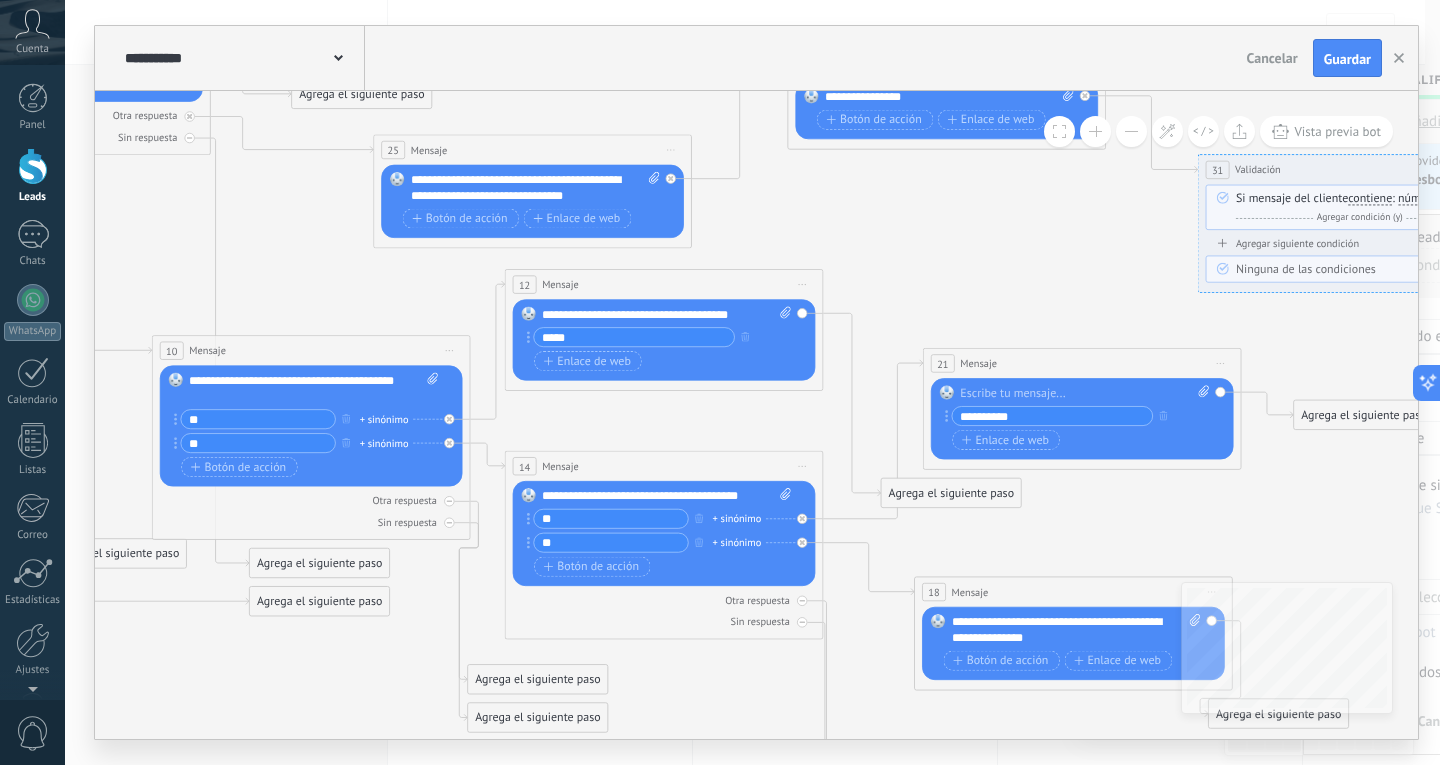 click 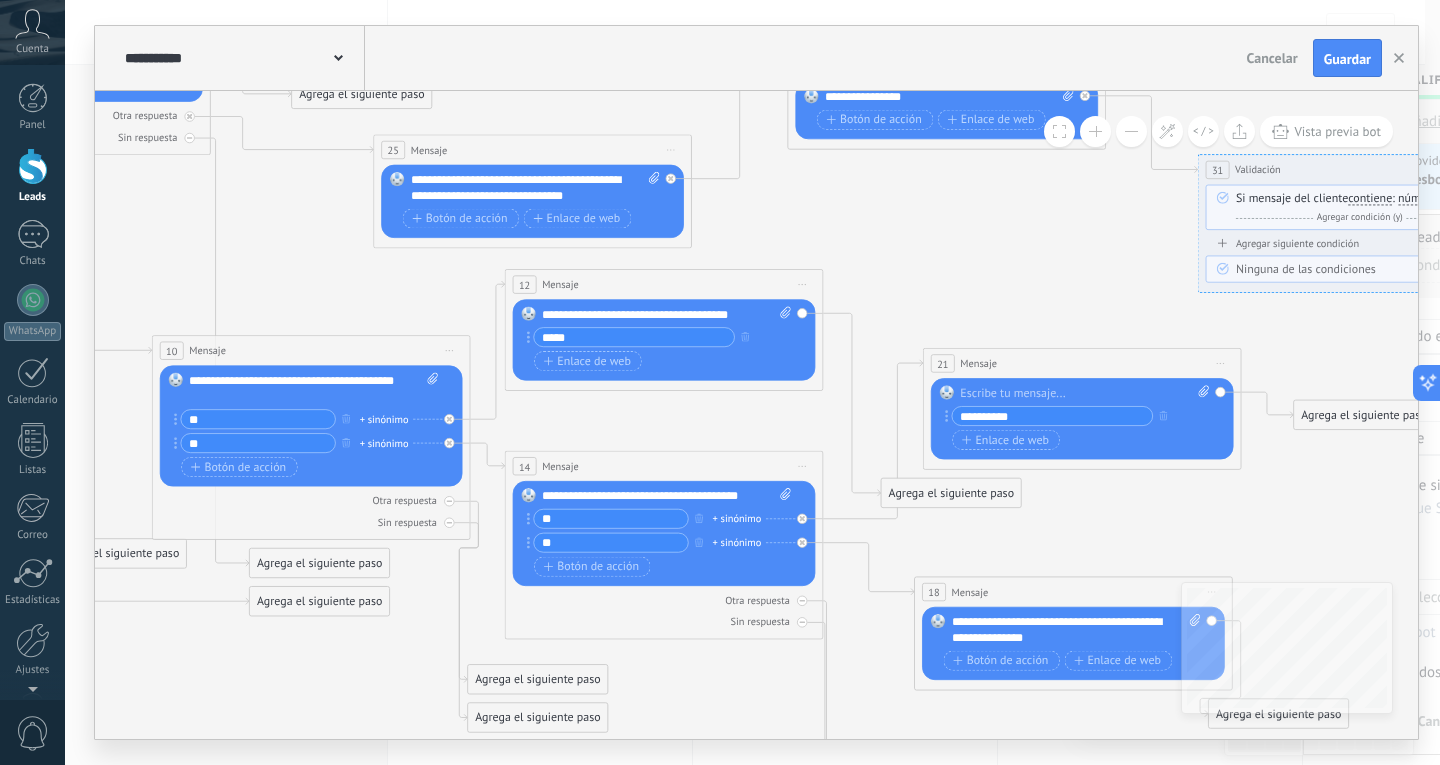 click on "Vista previa bot" at bounding box center [1337, 131] 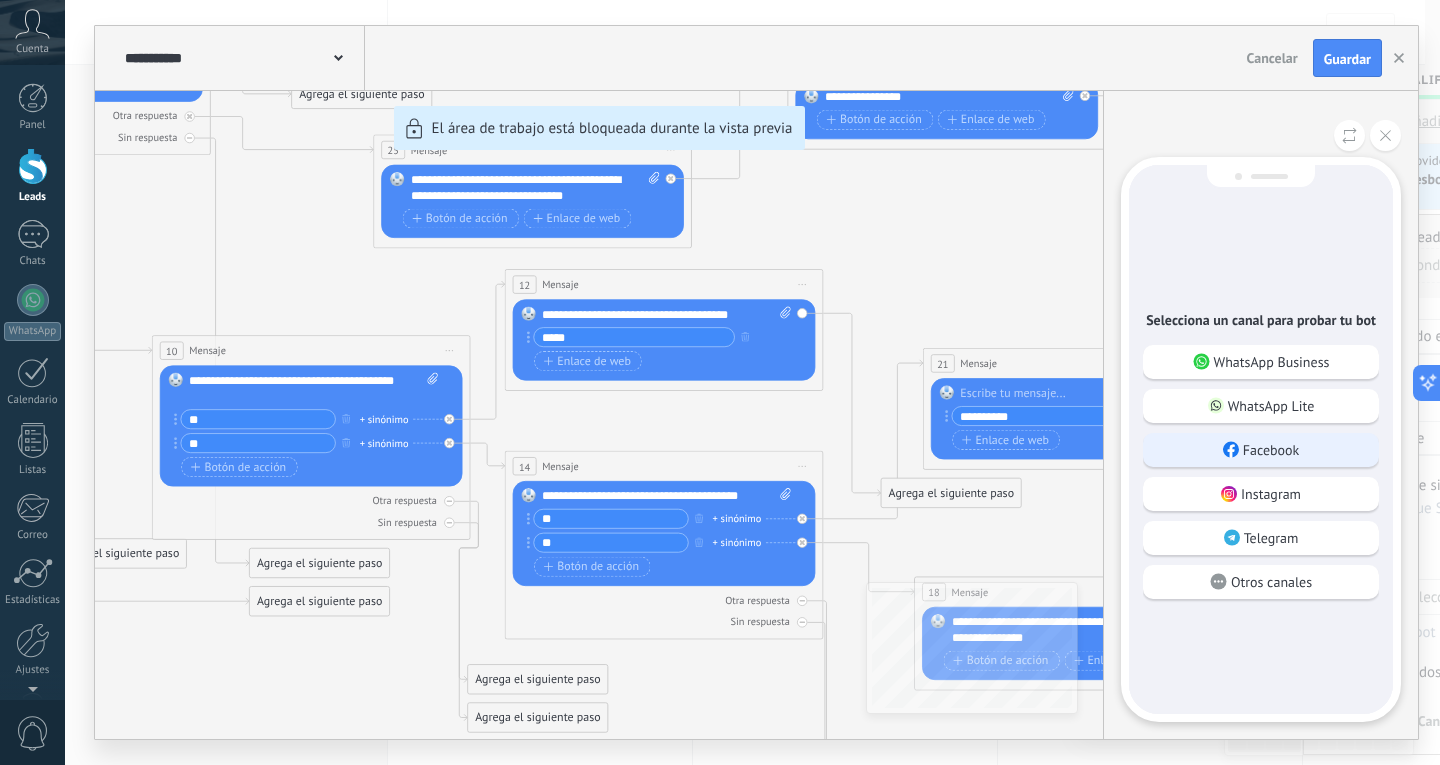 click on "Facebook" at bounding box center (1261, 450) 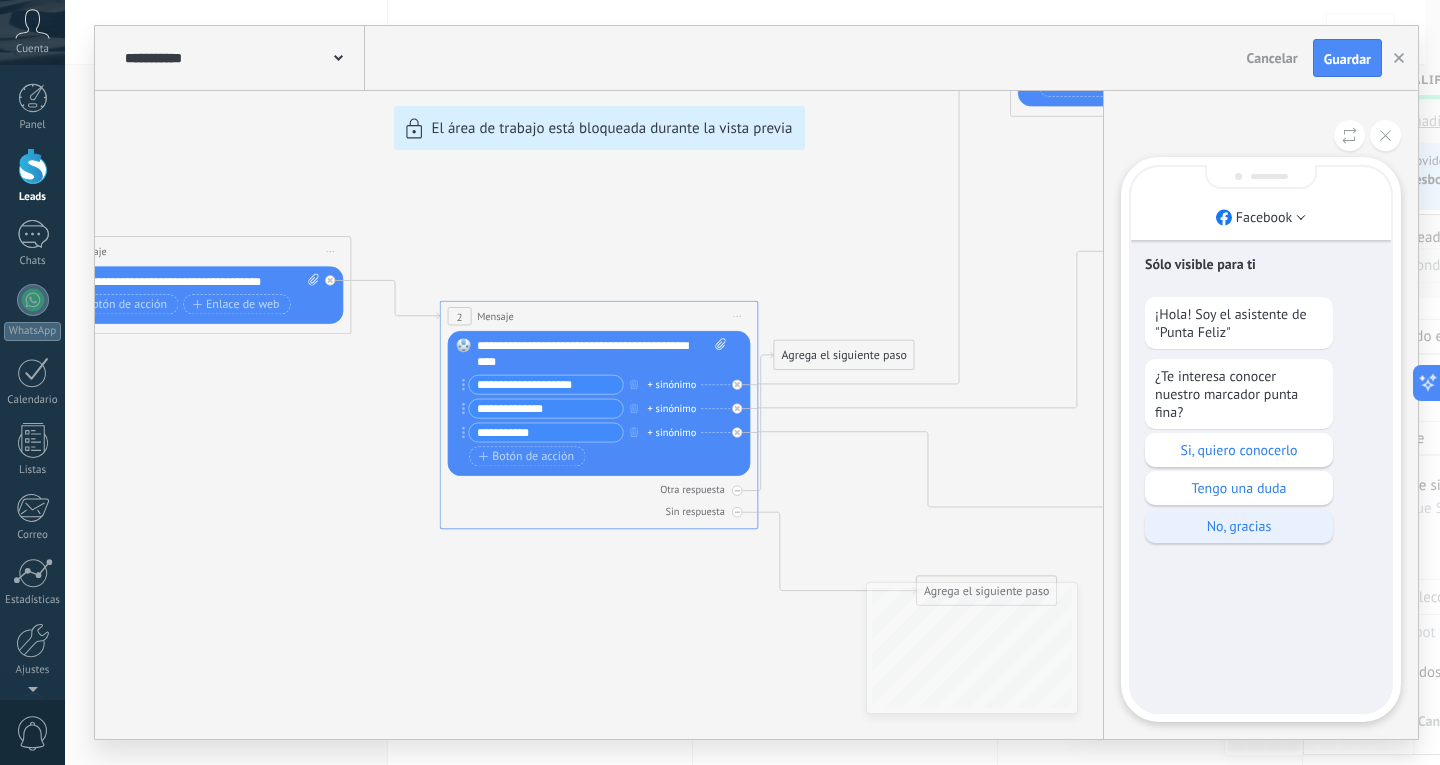 click on "No, gracias" at bounding box center [1239, 526] 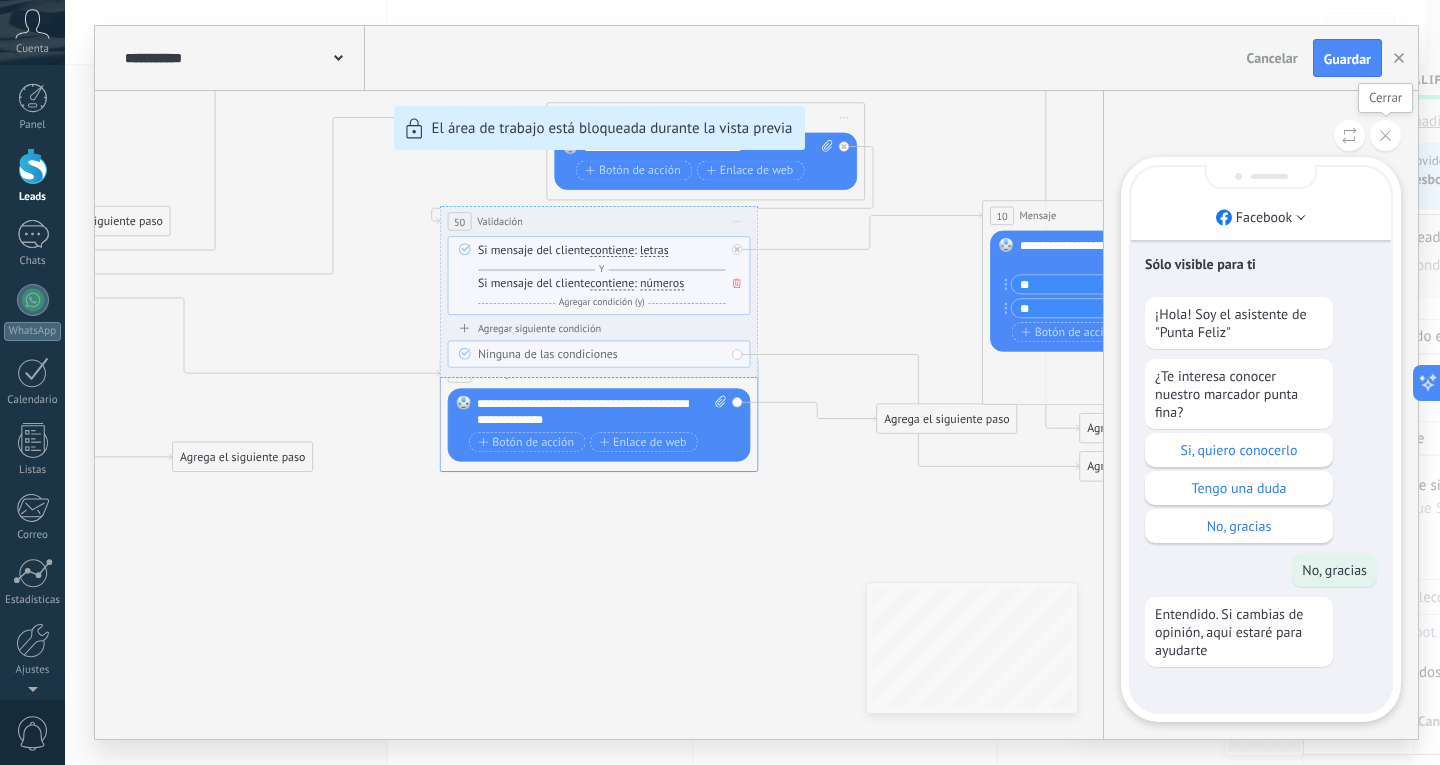 click at bounding box center (1385, 135) 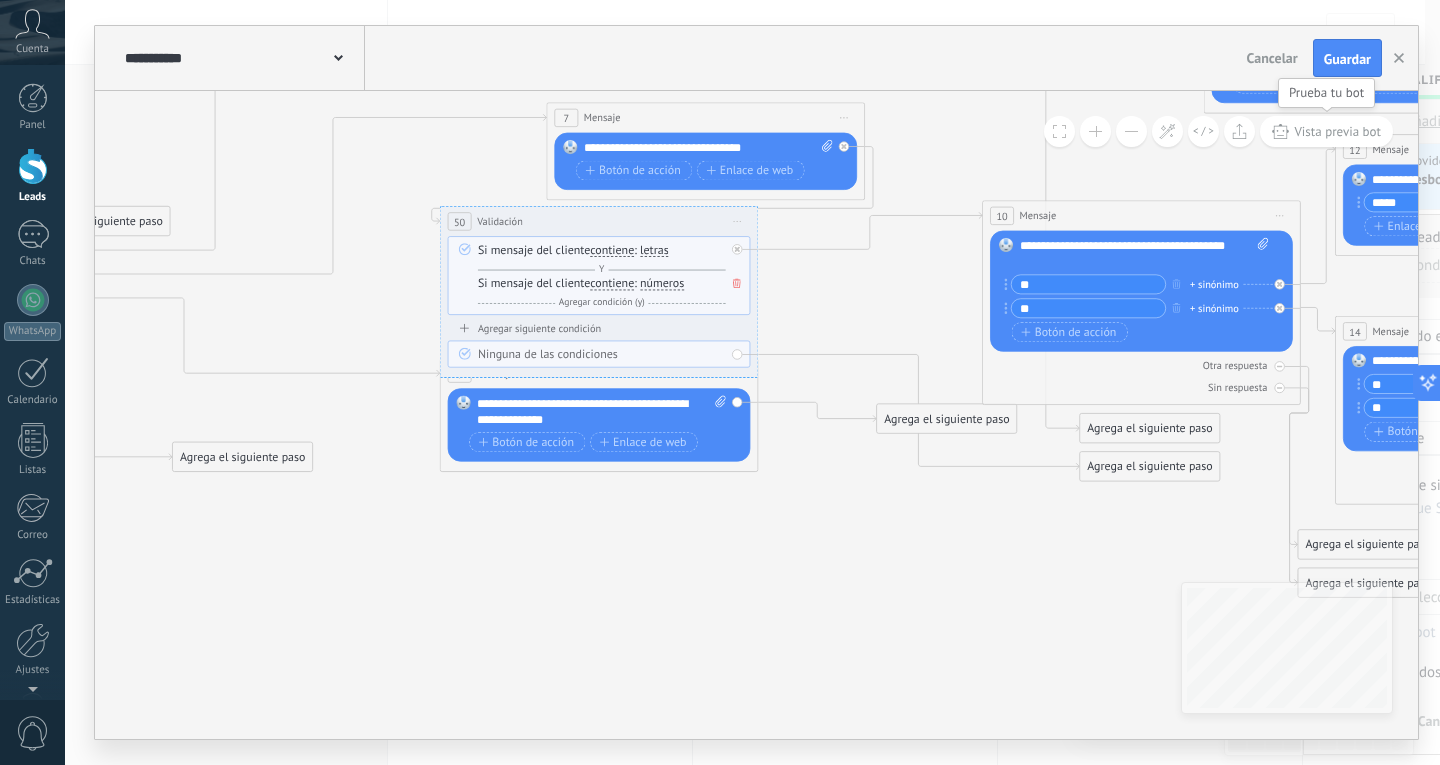 click 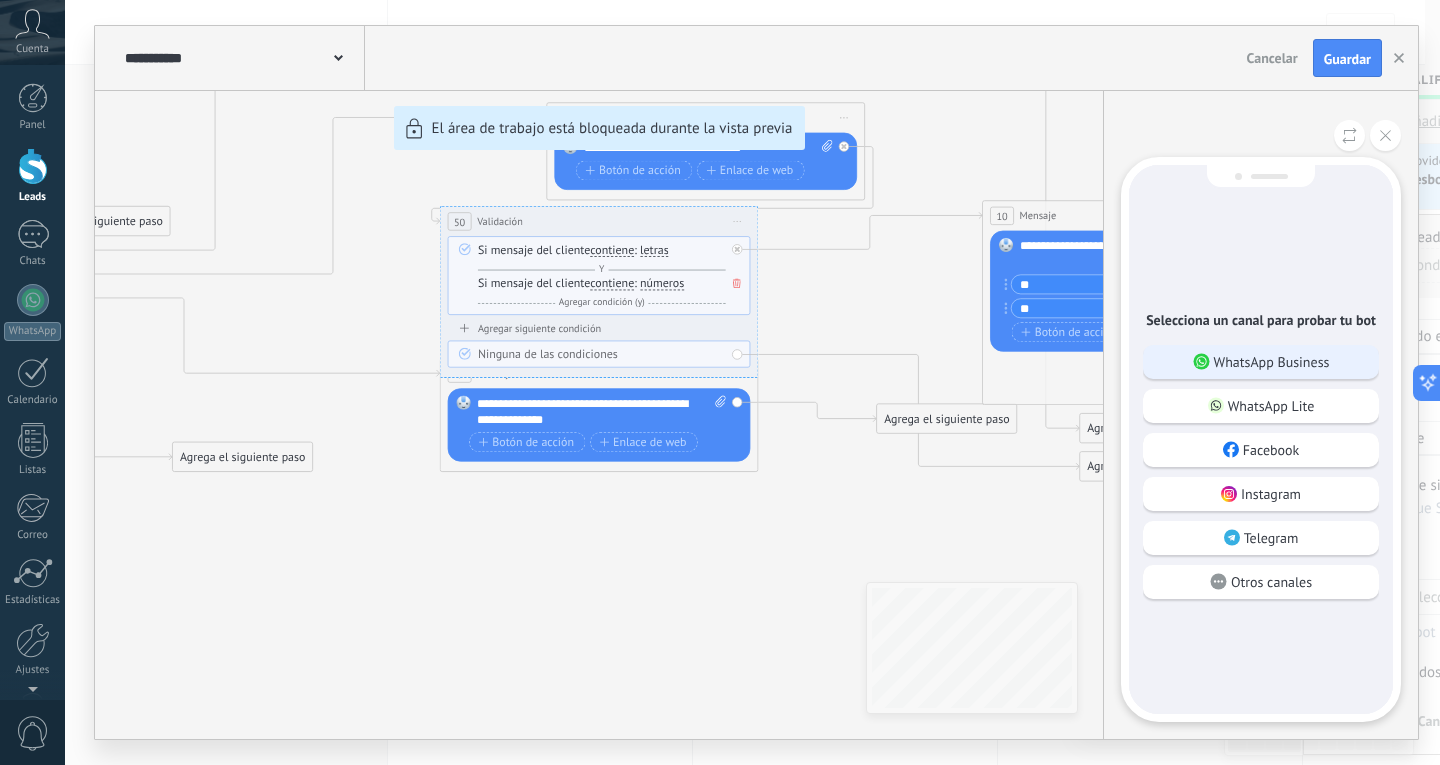 click on "WhatsApp Business" at bounding box center (1272, 362) 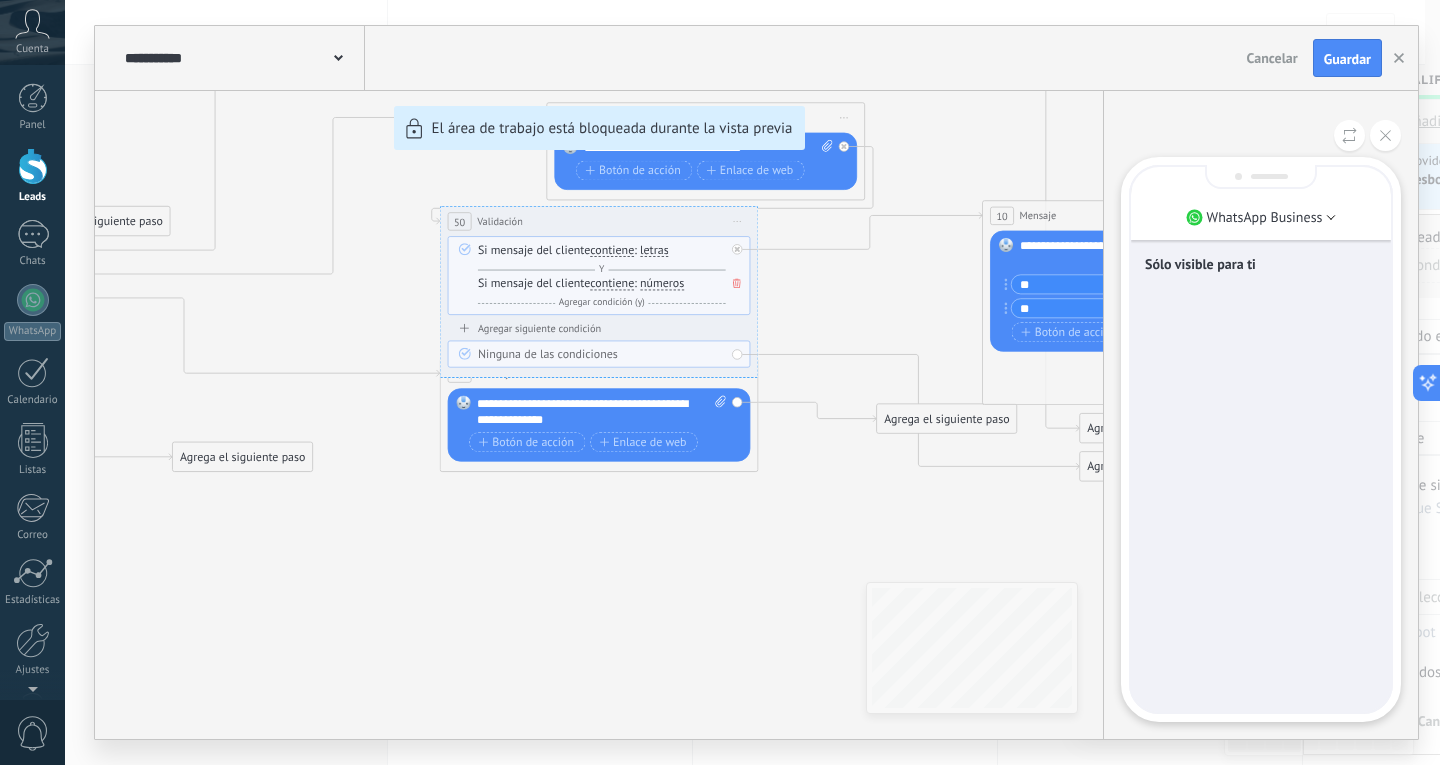 scroll, scrollTop: 0, scrollLeft: 0, axis: both 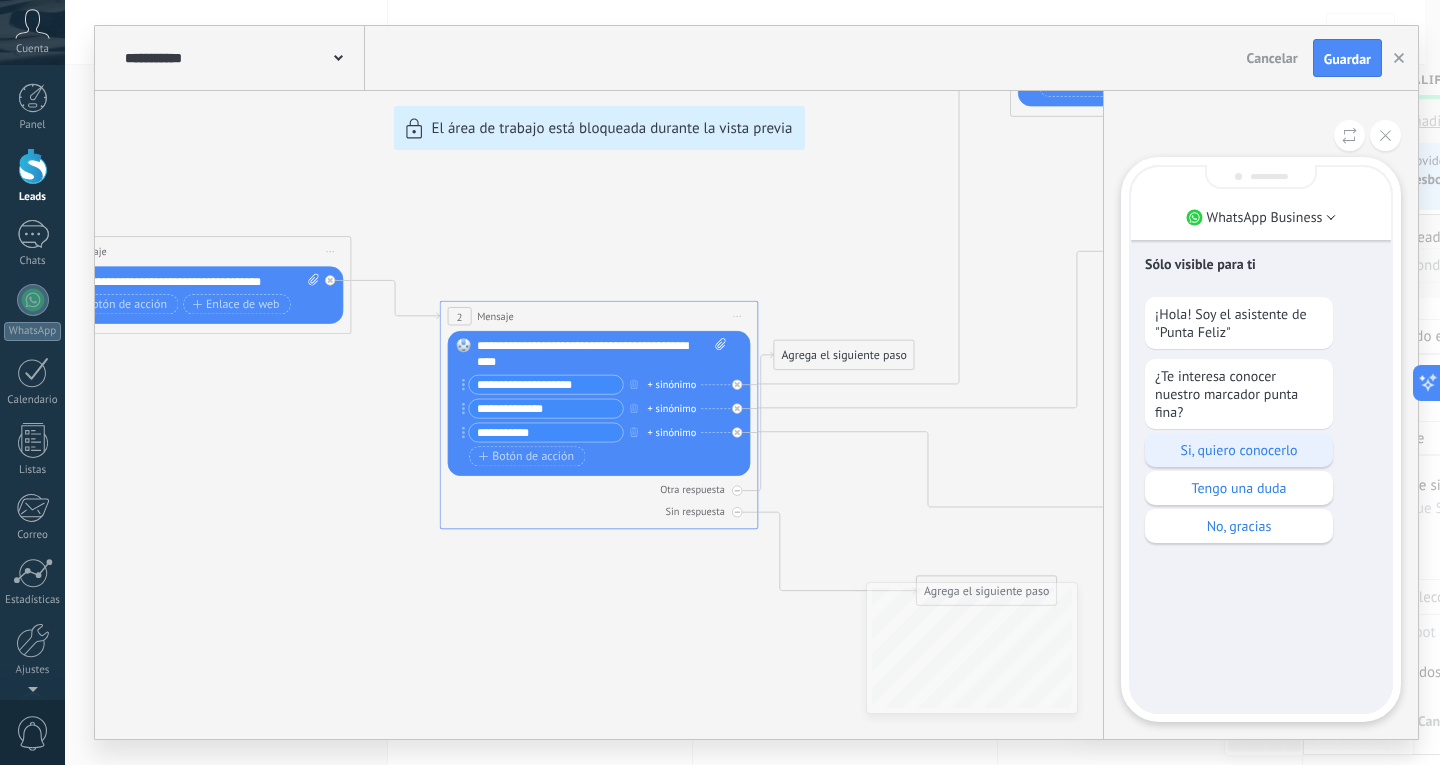 click on "Si, quiero conocerlo" at bounding box center [1239, 450] 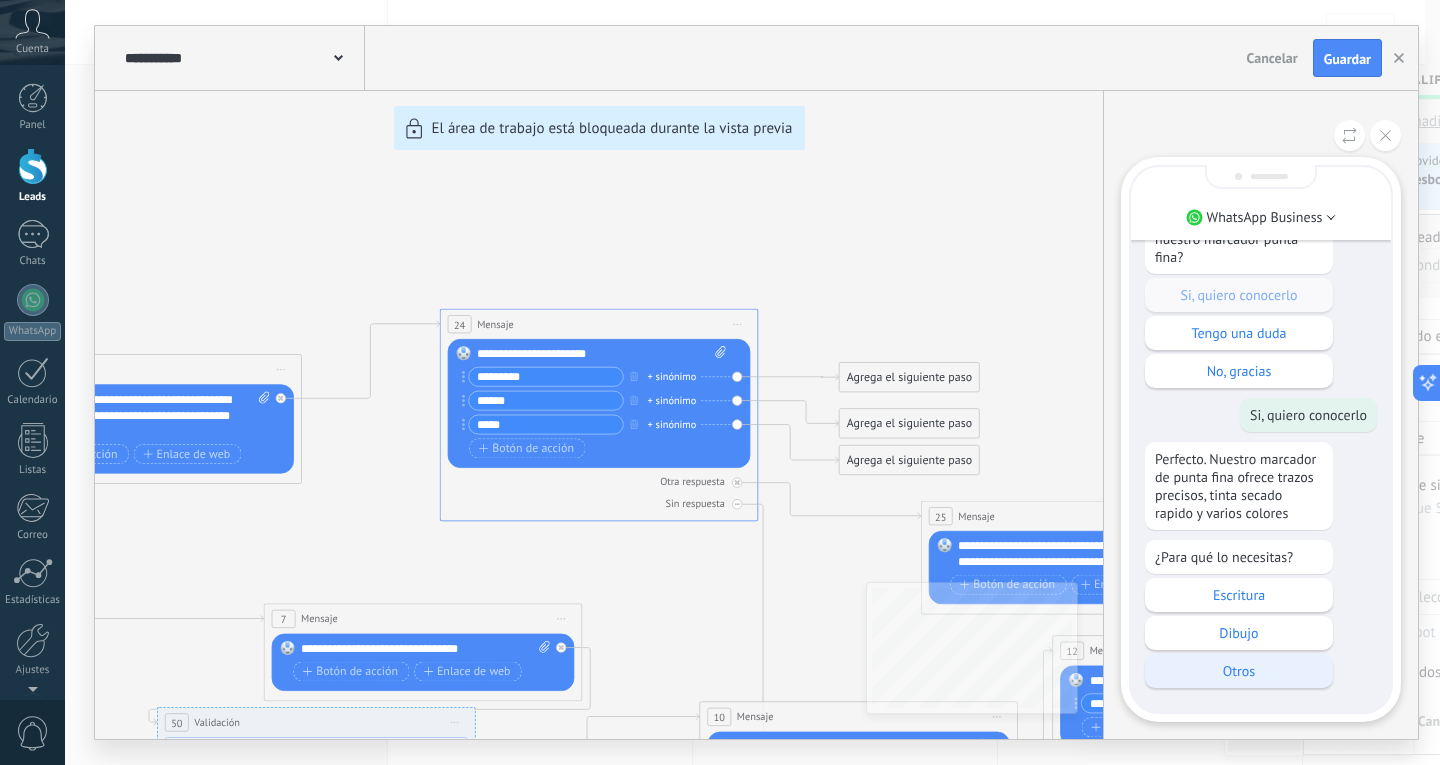 click on "Otros" at bounding box center [1239, 671] 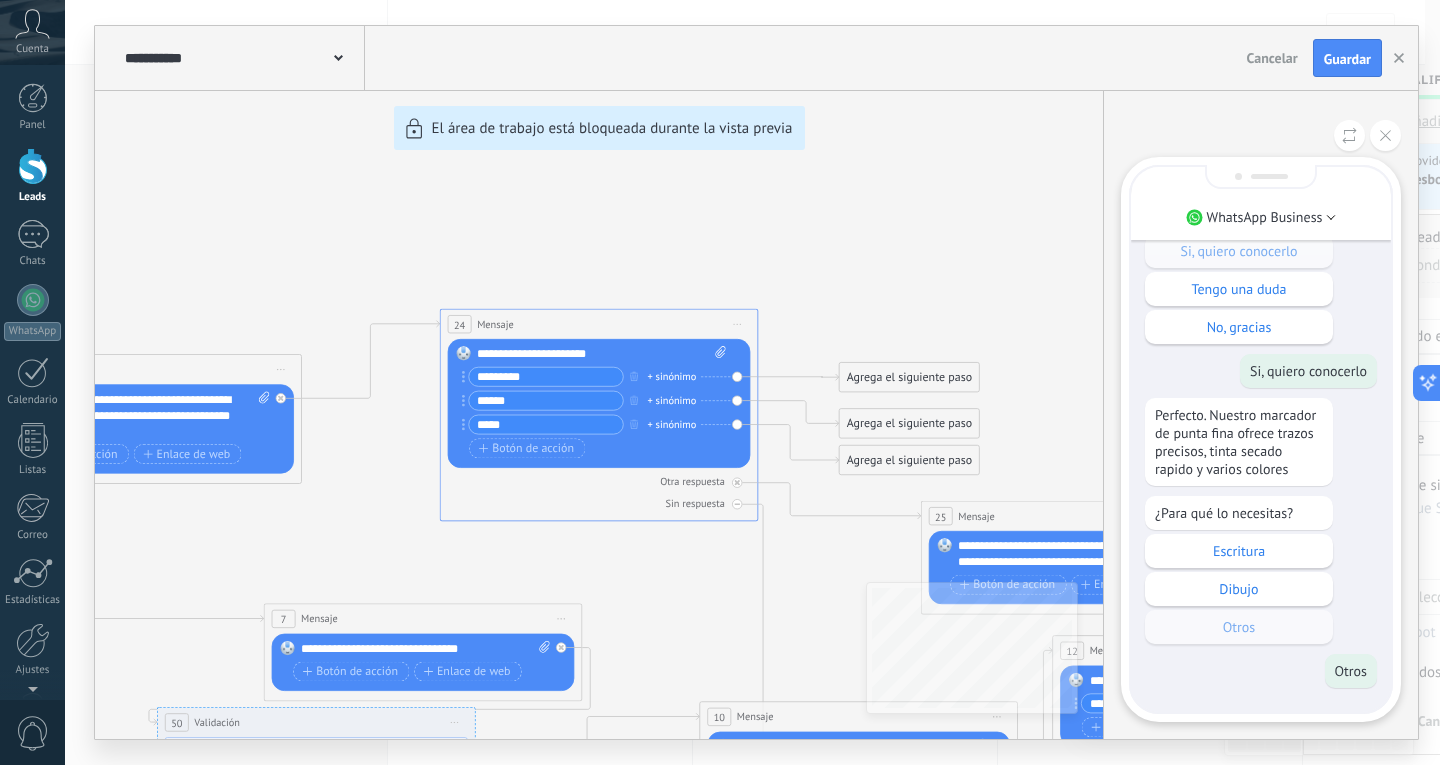 drag, startPoint x: 967, startPoint y: 314, endPoint x: 804, endPoint y: 298, distance: 163.78339 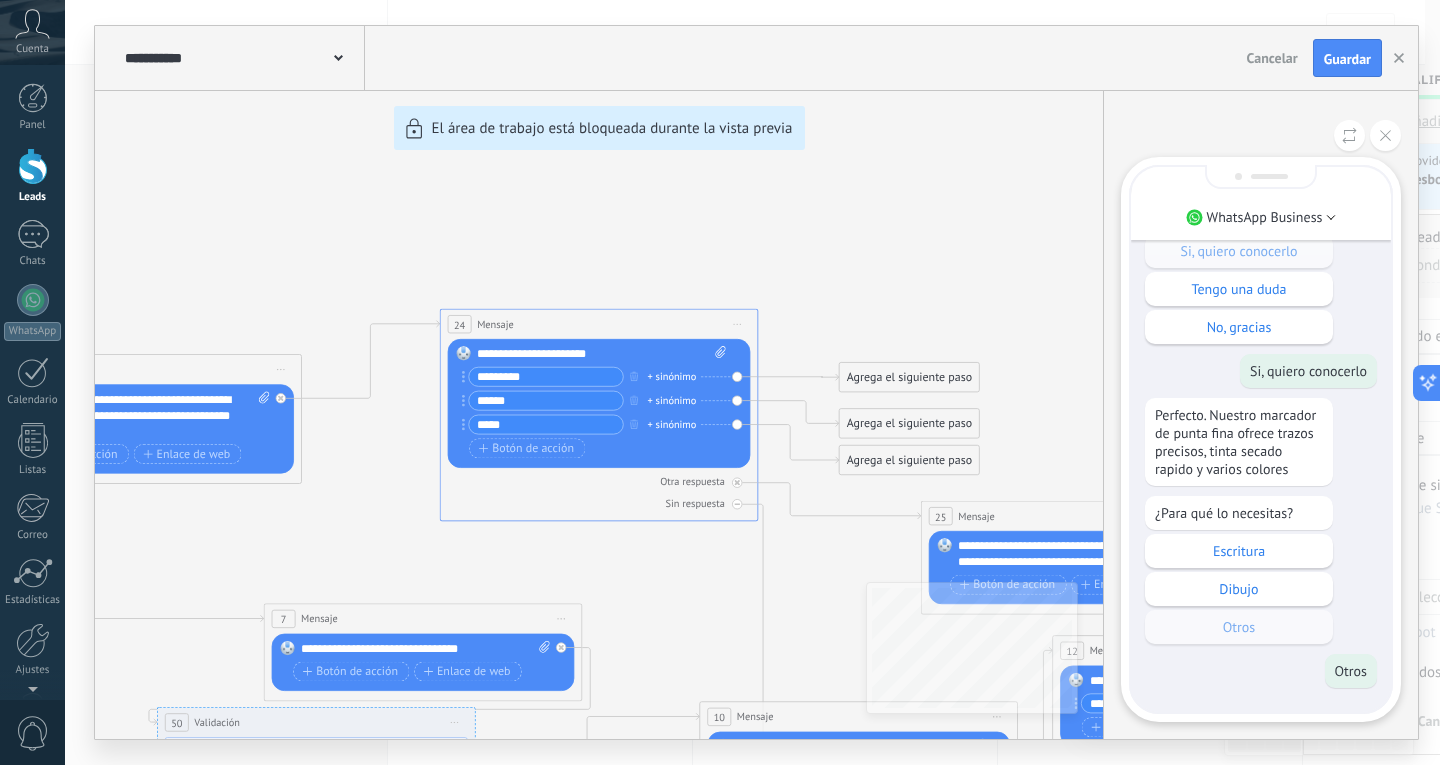 click on "**********" at bounding box center [756, 382] 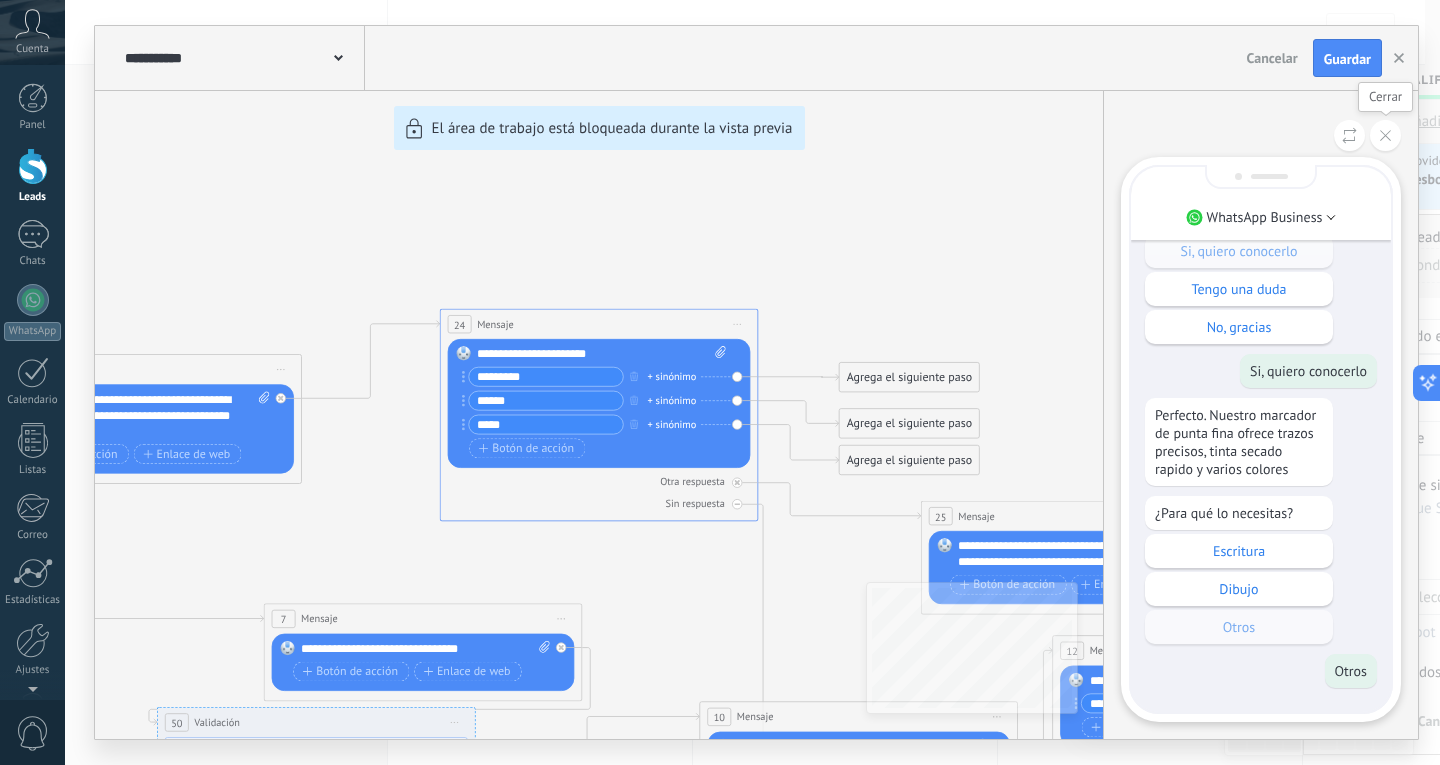 click 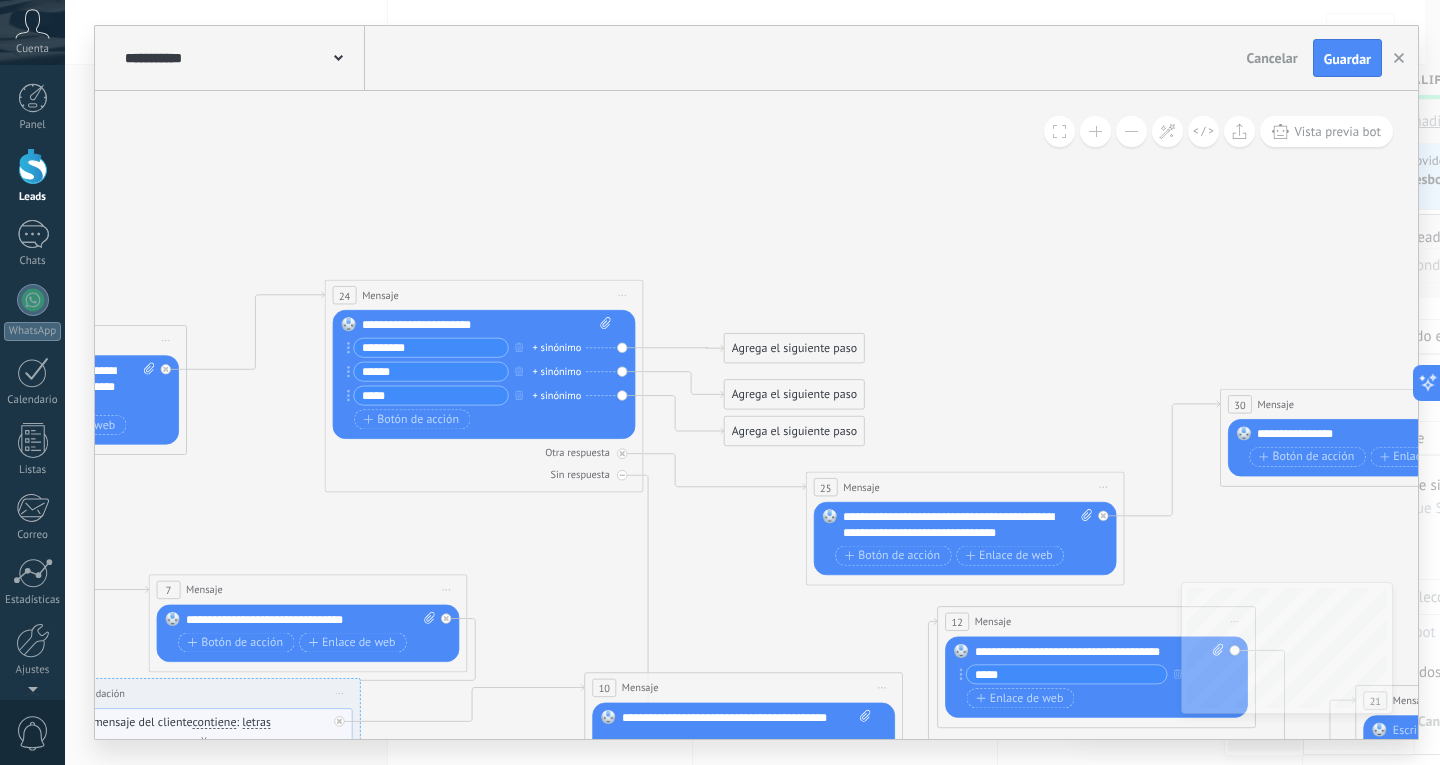 drag, startPoint x: 1102, startPoint y: 344, endPoint x: 987, endPoint y: 315, distance: 118.60017 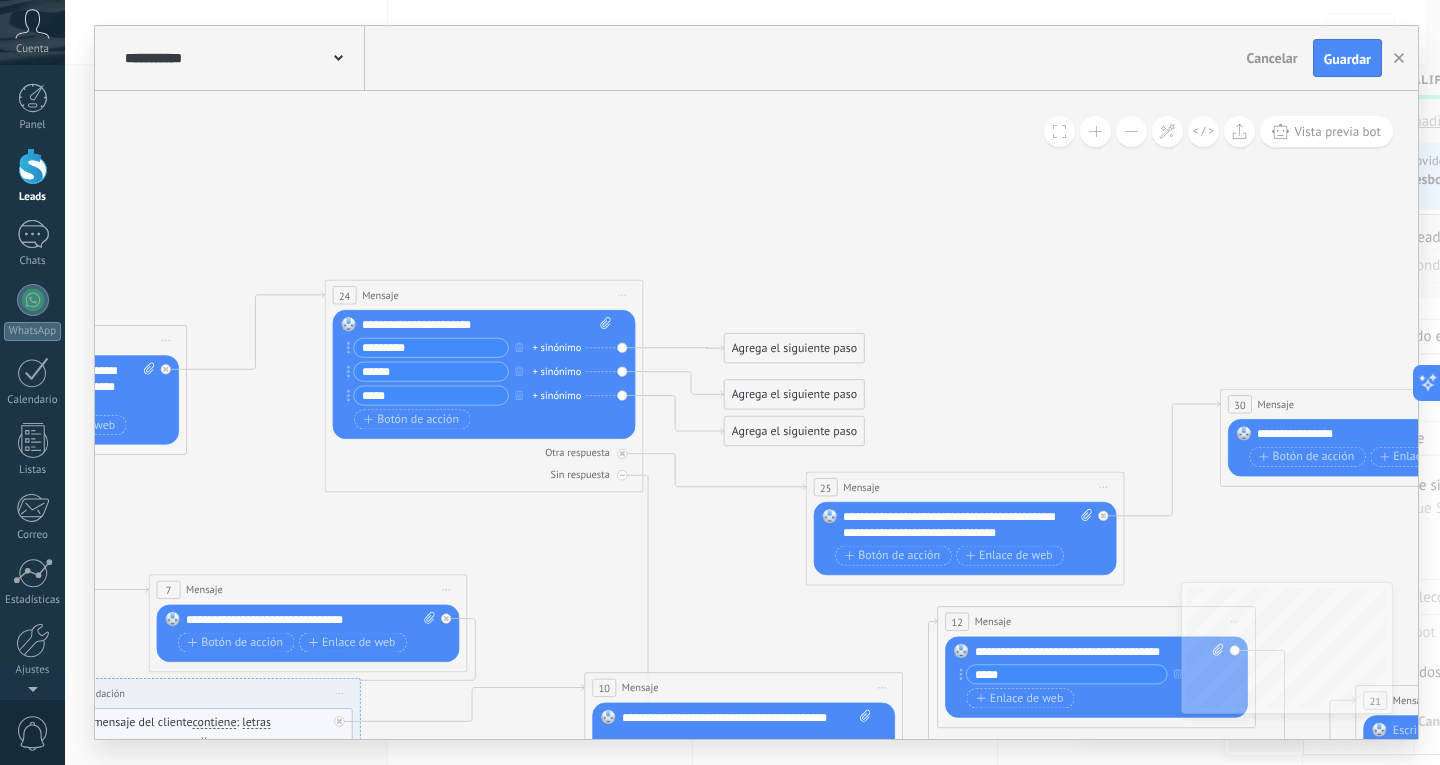 click 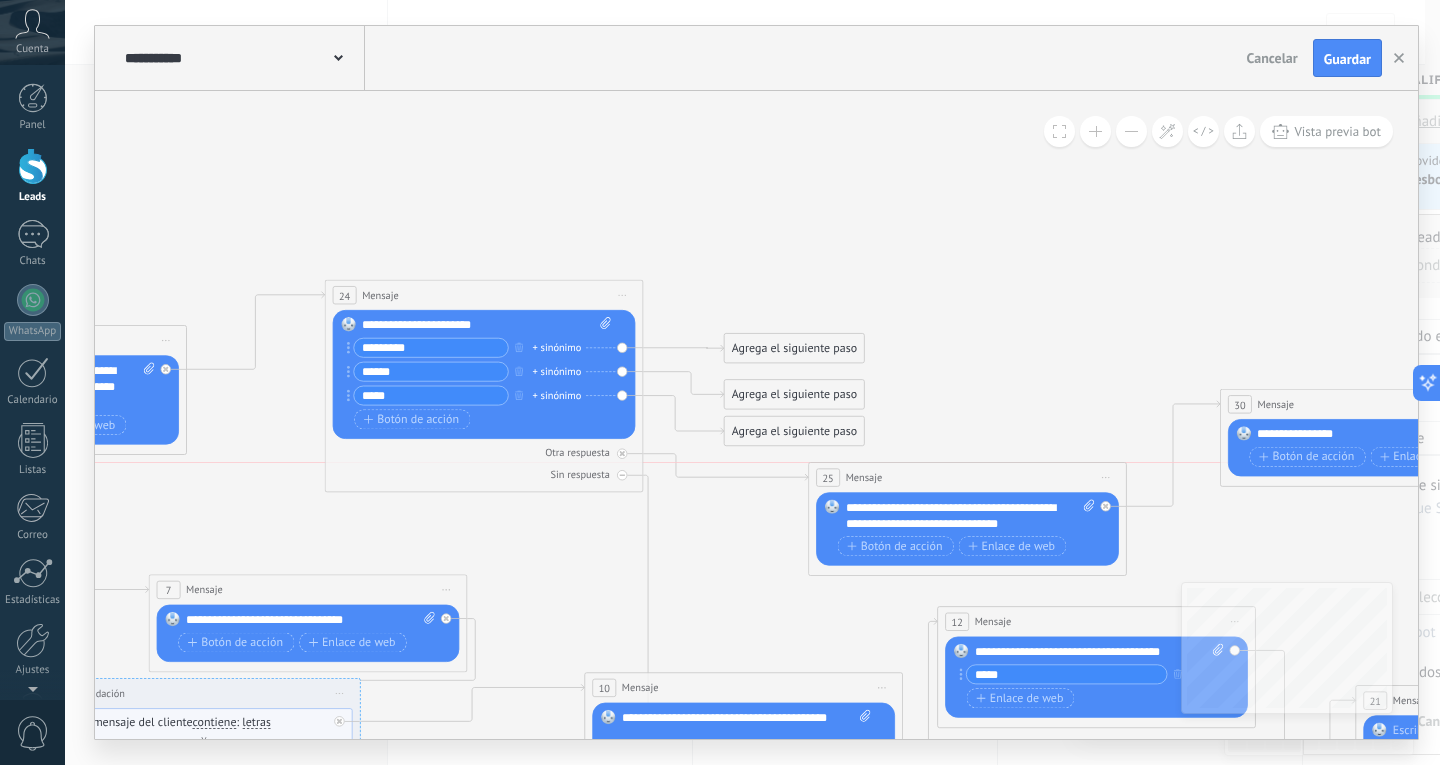 click on "25
Mensaje
*******
(a):
Todos los contactos - canales seleccionados
Todos los contactos - canales seleccionados
Todos los contactos - canal primario
Contacto principal - canales seleccionados
Contacto principal - canal primario
Todos los contactos - canales seleccionados
Todos los contactos - canales seleccionados
Todos los contactos - canal primario
Contacto principal - canales seleccionados" at bounding box center [967, 477] 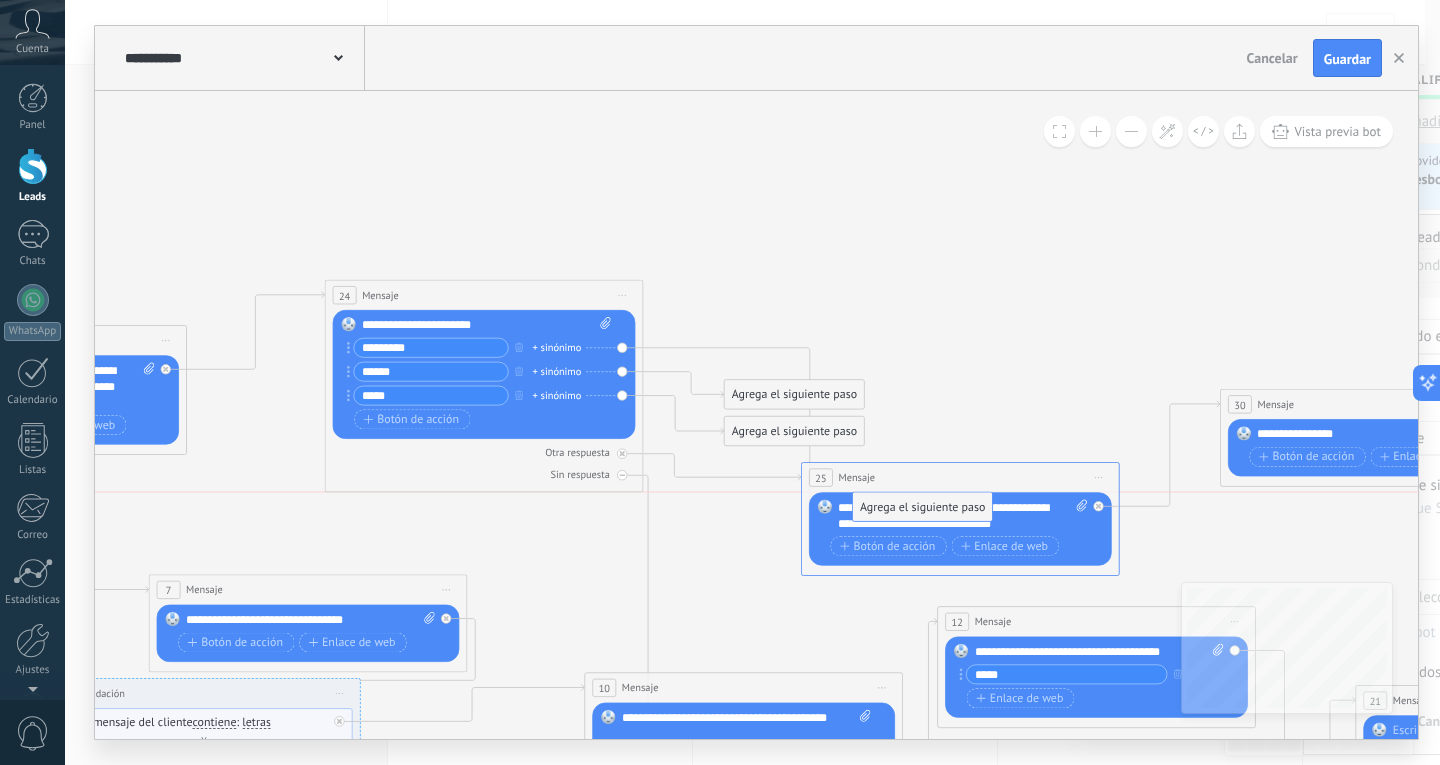 drag, startPoint x: 797, startPoint y: 346, endPoint x: 926, endPoint y: 499, distance: 200.12495 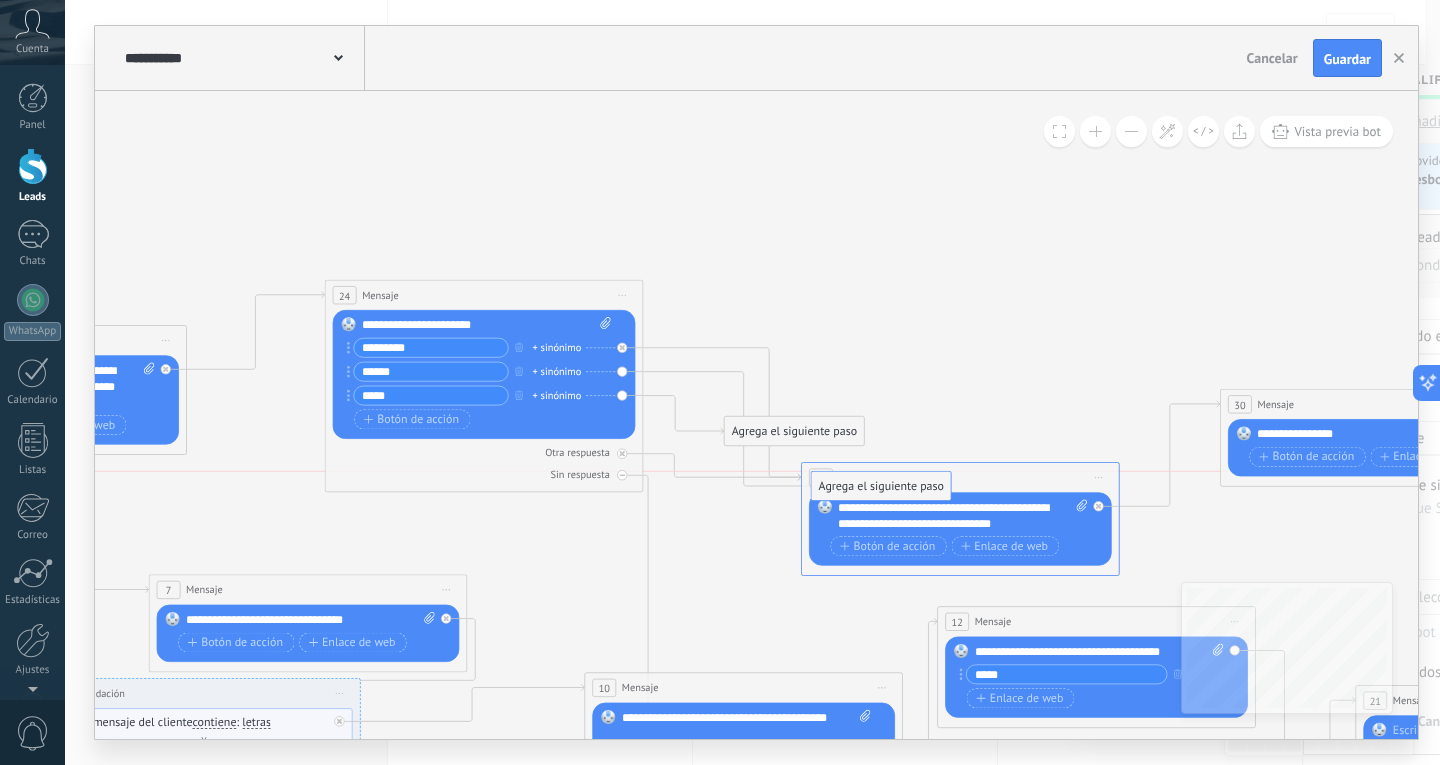drag, startPoint x: 806, startPoint y: 395, endPoint x: 888, endPoint y: 494, distance: 128.5496 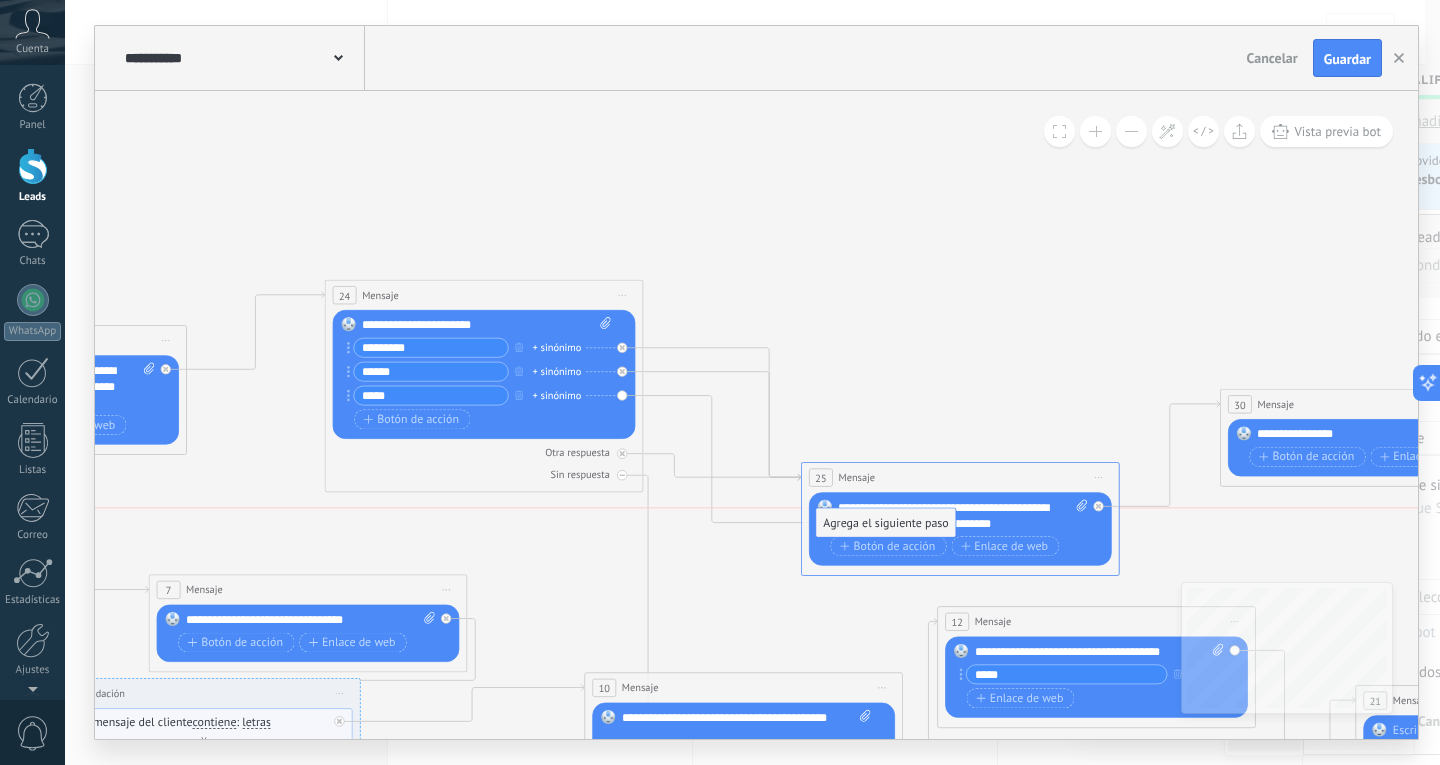 drag, startPoint x: 822, startPoint y: 431, endPoint x: 914, endPoint y: 520, distance: 128.0039 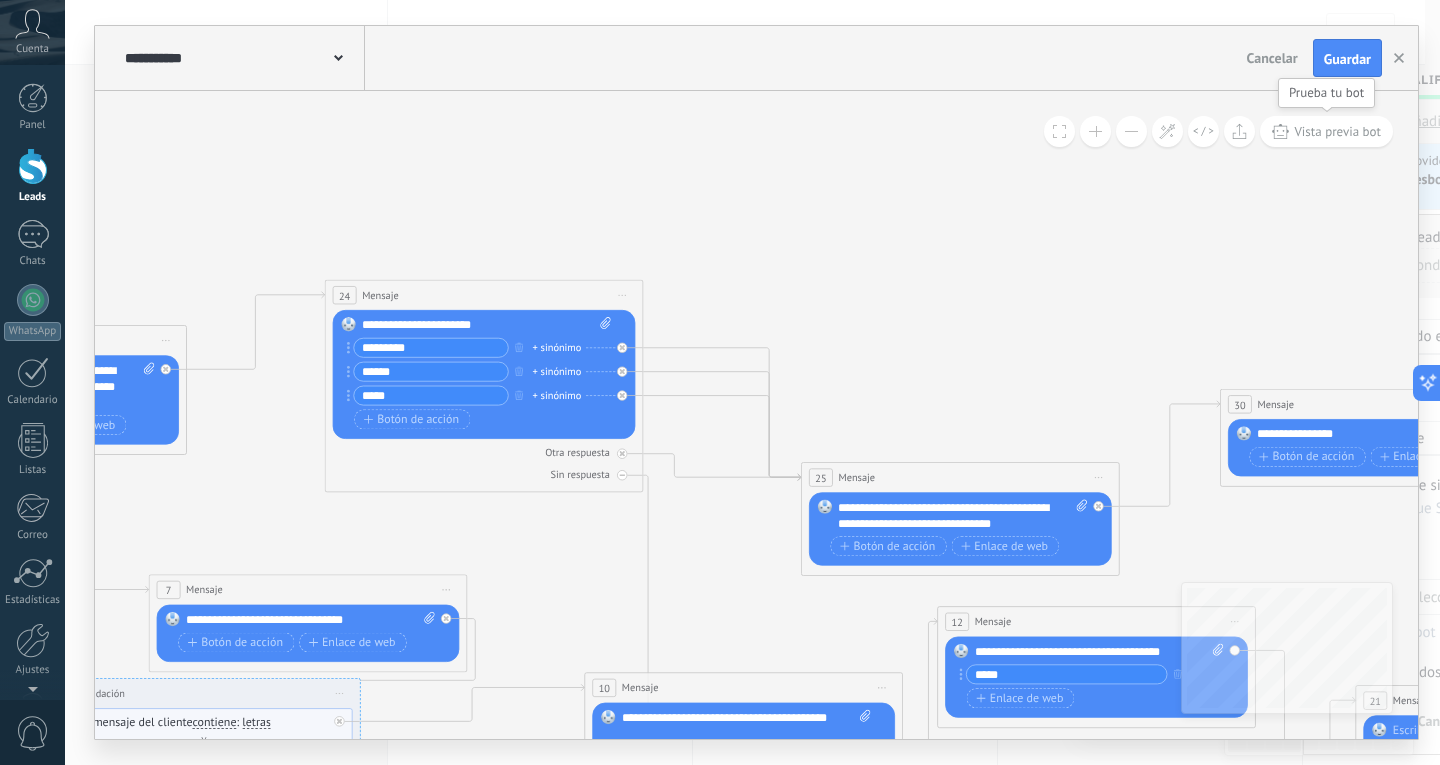 click on "Vista previa bot" at bounding box center (1337, 131) 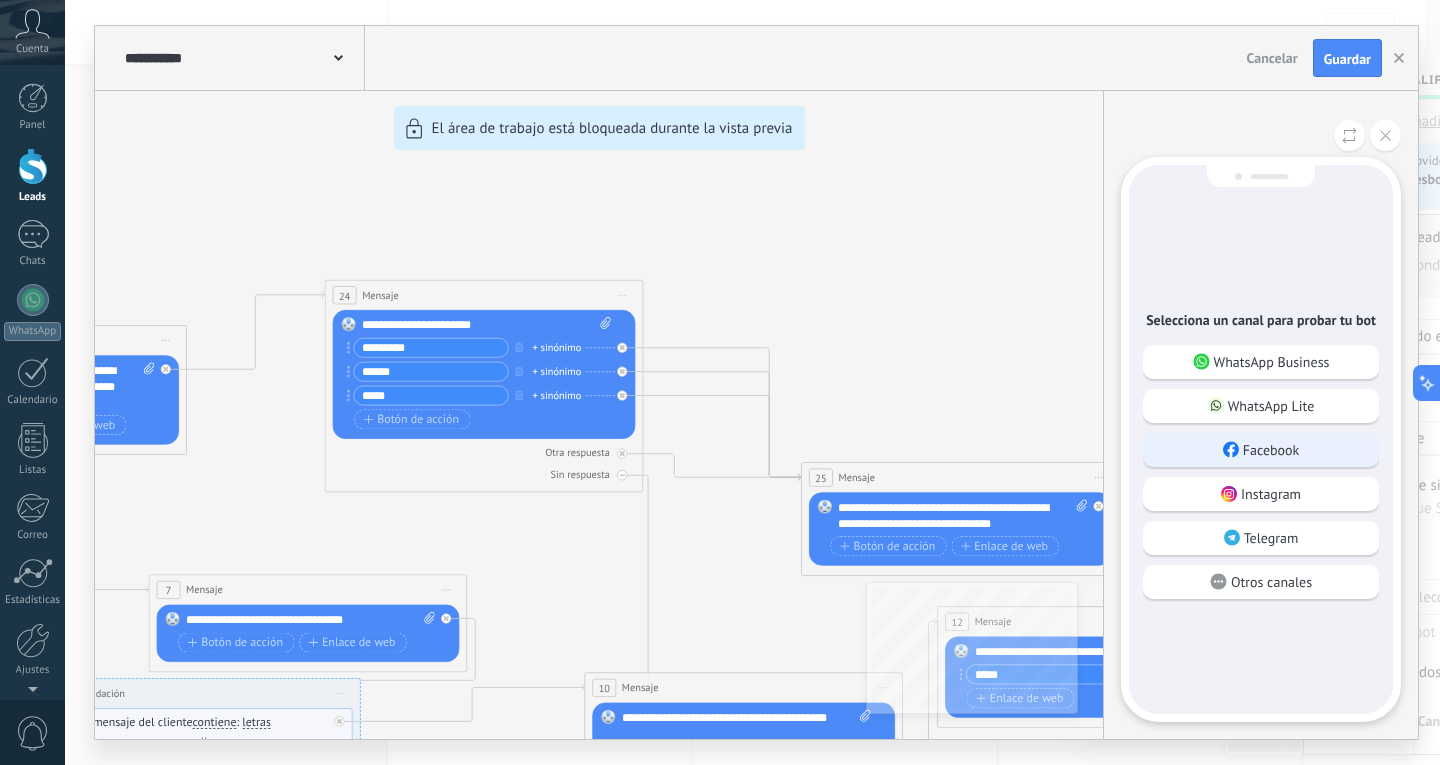 click on "Facebook" at bounding box center (1271, 450) 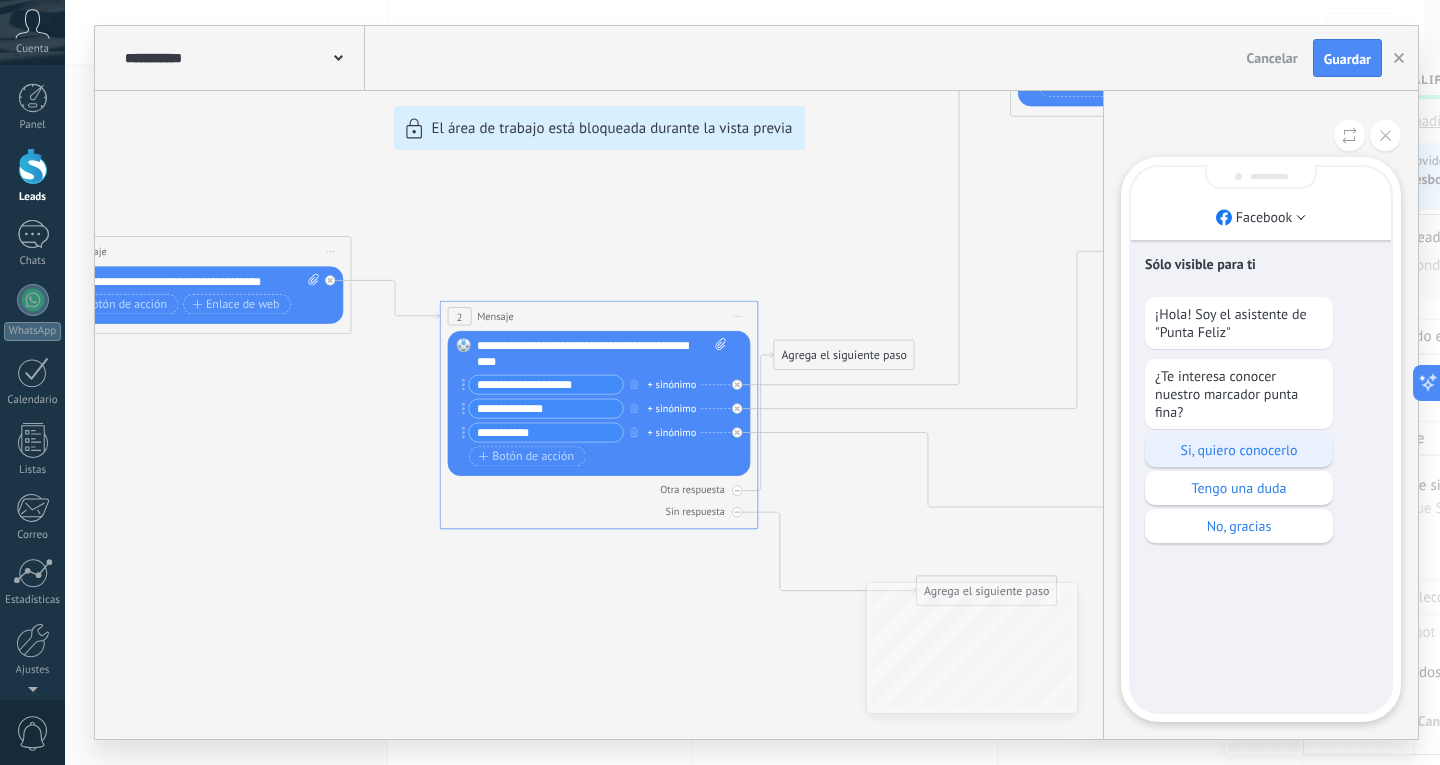 click on "Si, quiero conocerlo" at bounding box center [1239, 450] 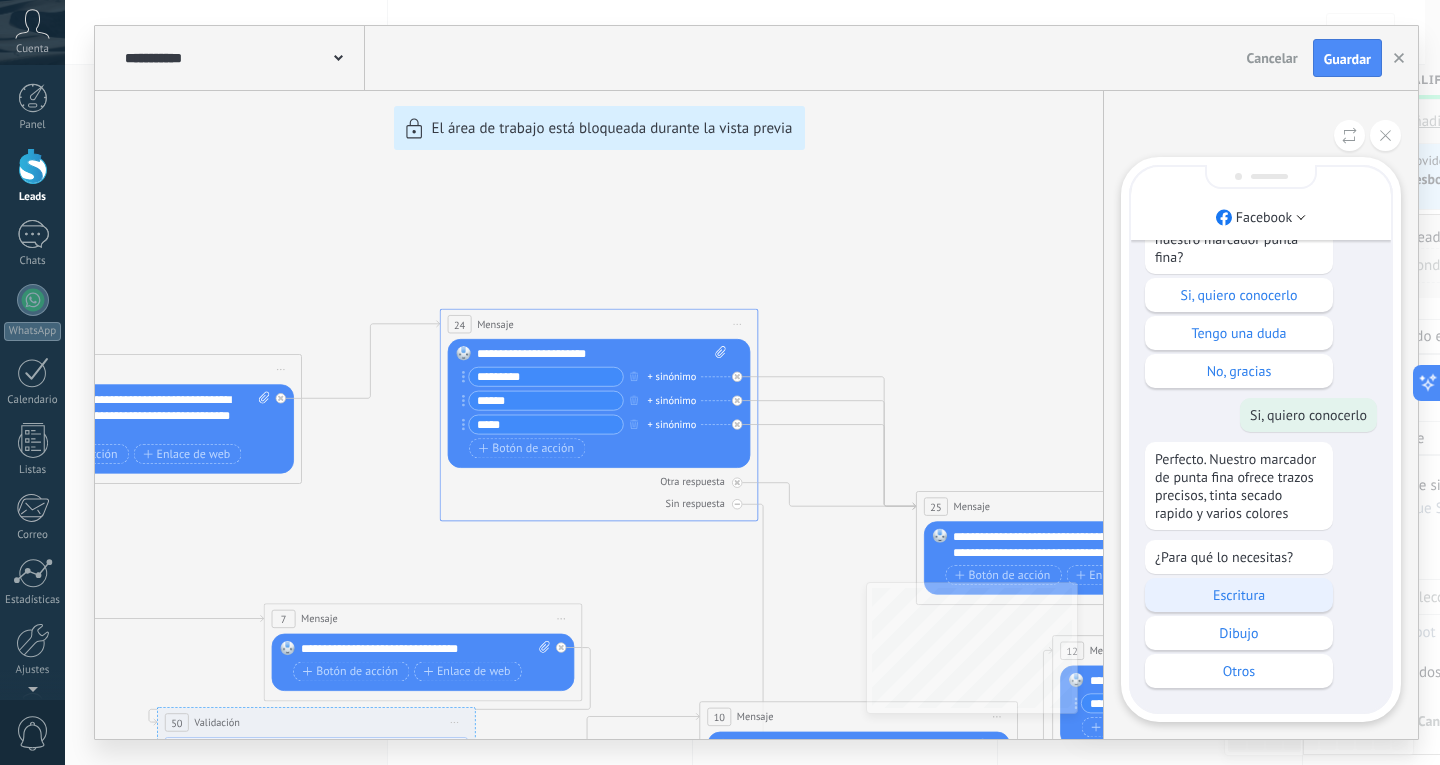 click on "Escritura" at bounding box center (1239, 595) 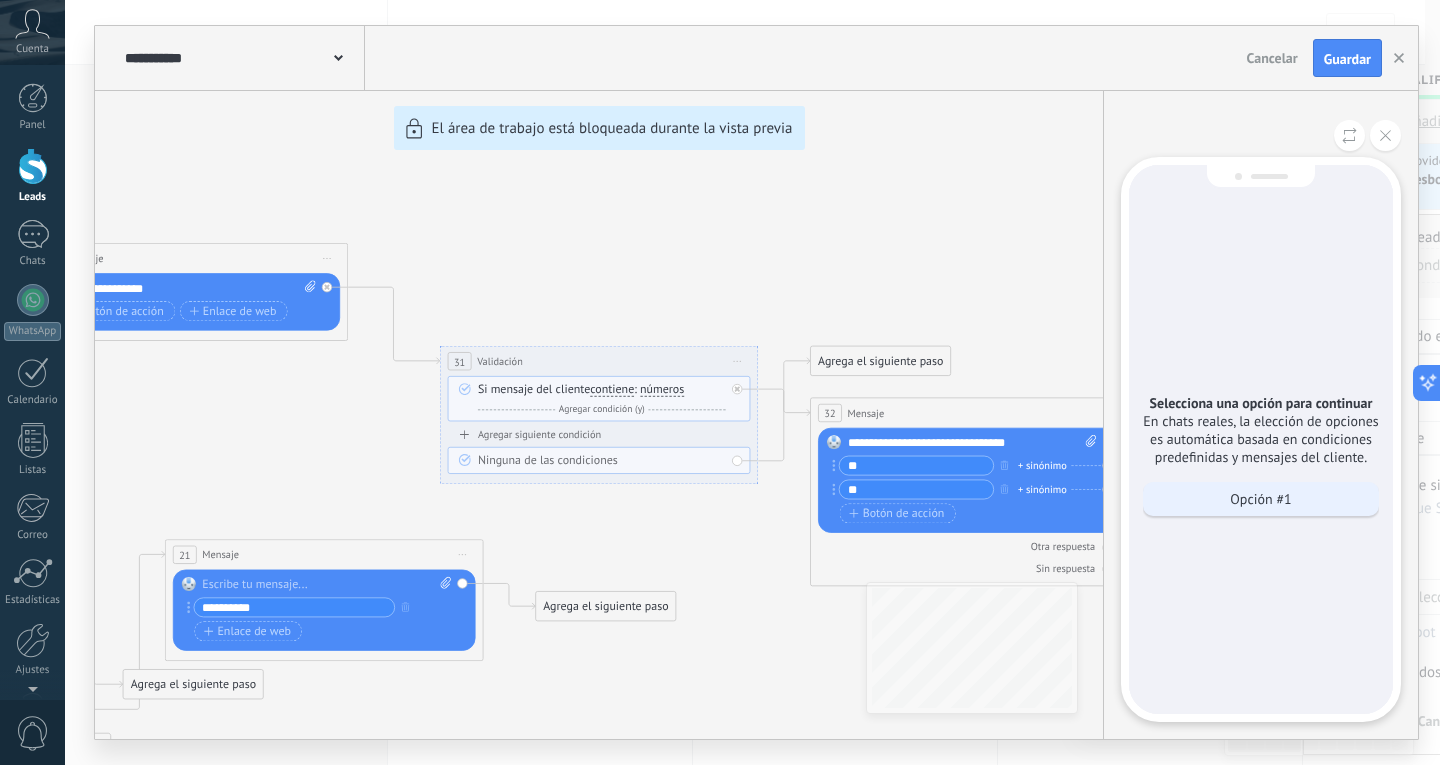 click on "Opción #1" at bounding box center [1261, 499] 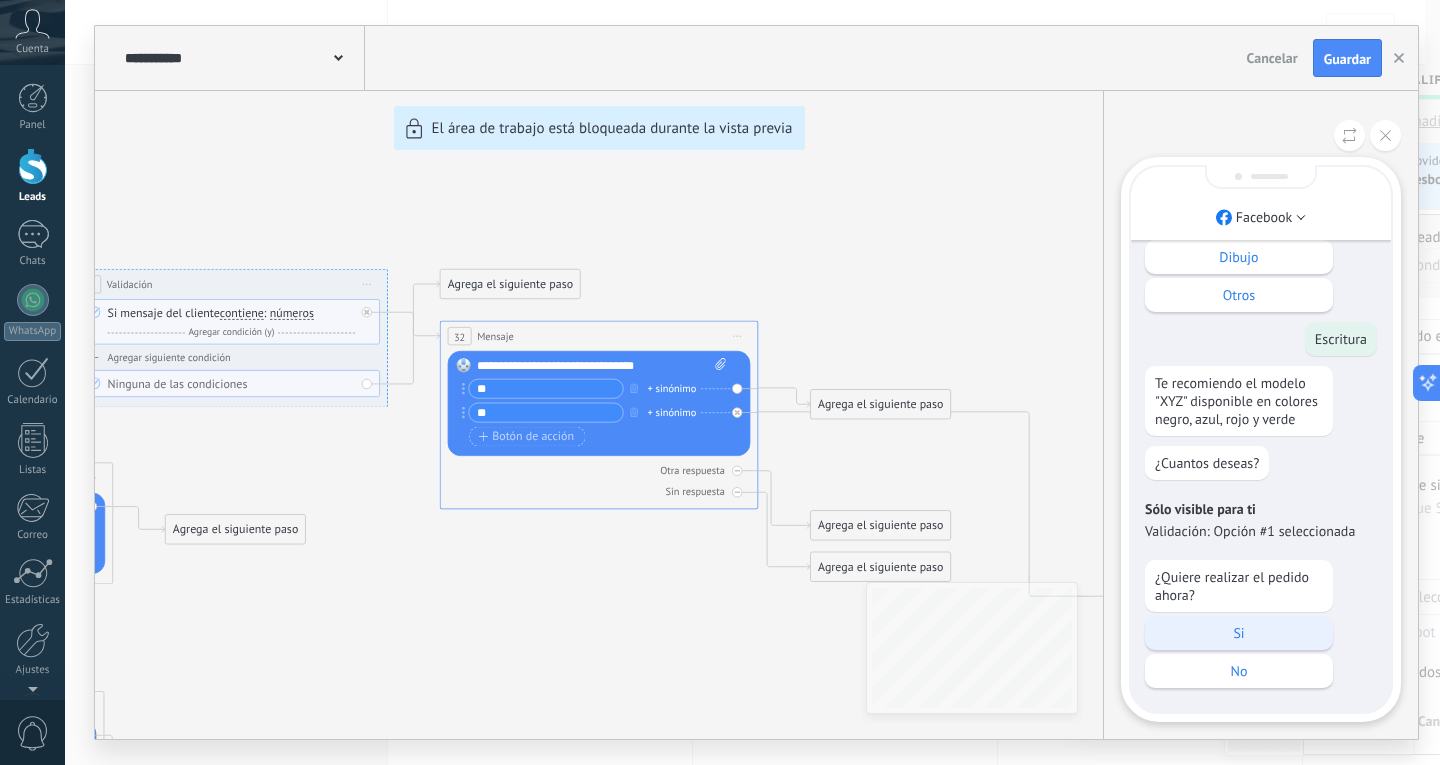 click on "Si" at bounding box center (1239, 633) 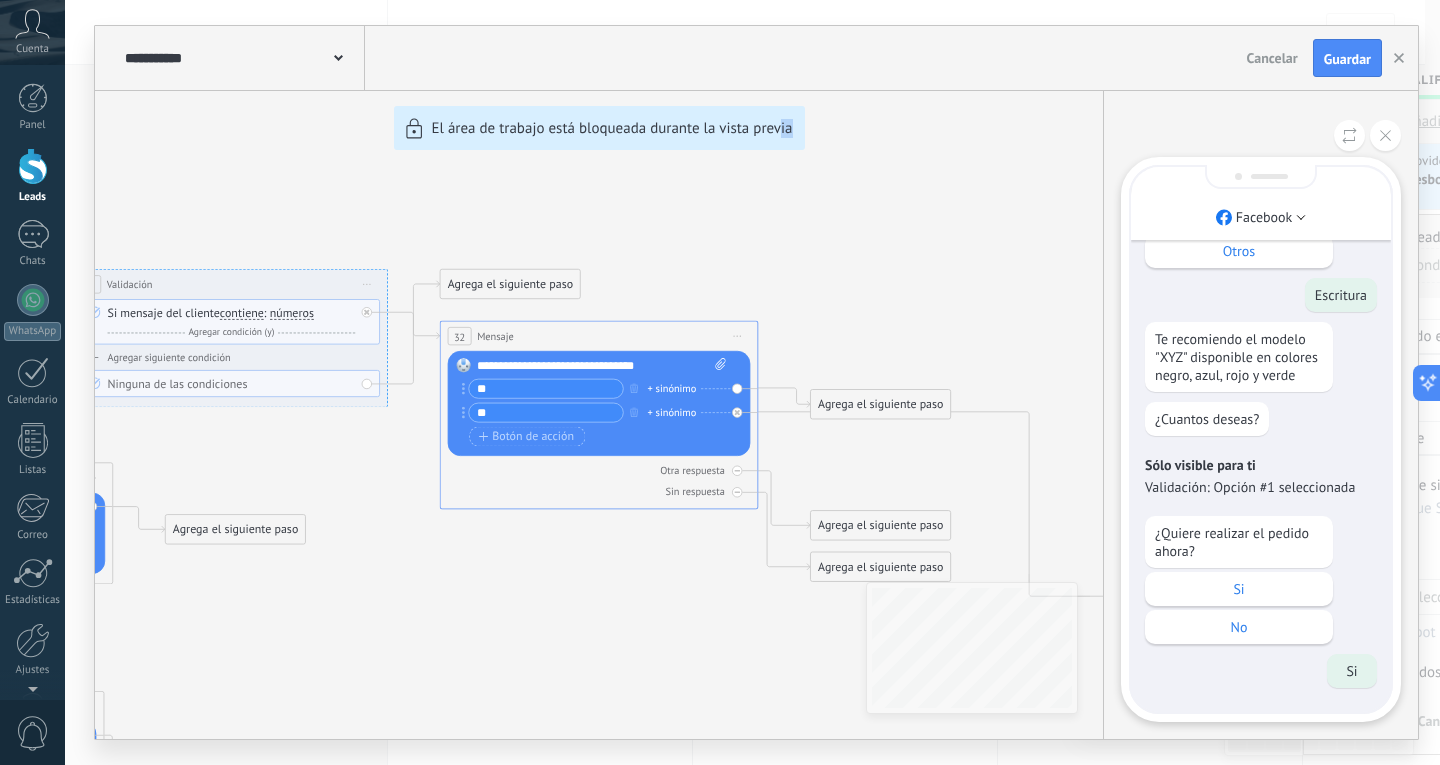 drag, startPoint x: 954, startPoint y: 367, endPoint x: 778, endPoint y: 365, distance: 176.01137 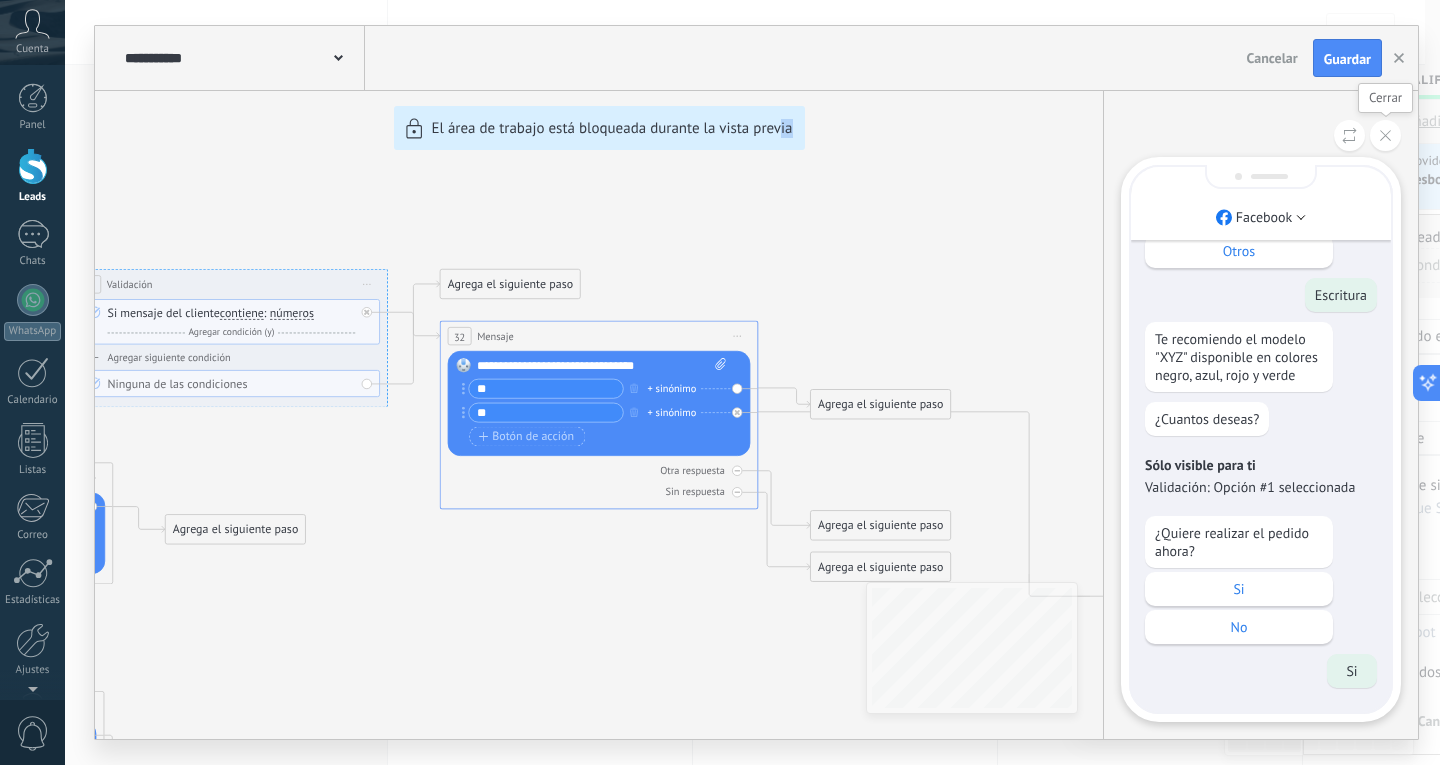 click 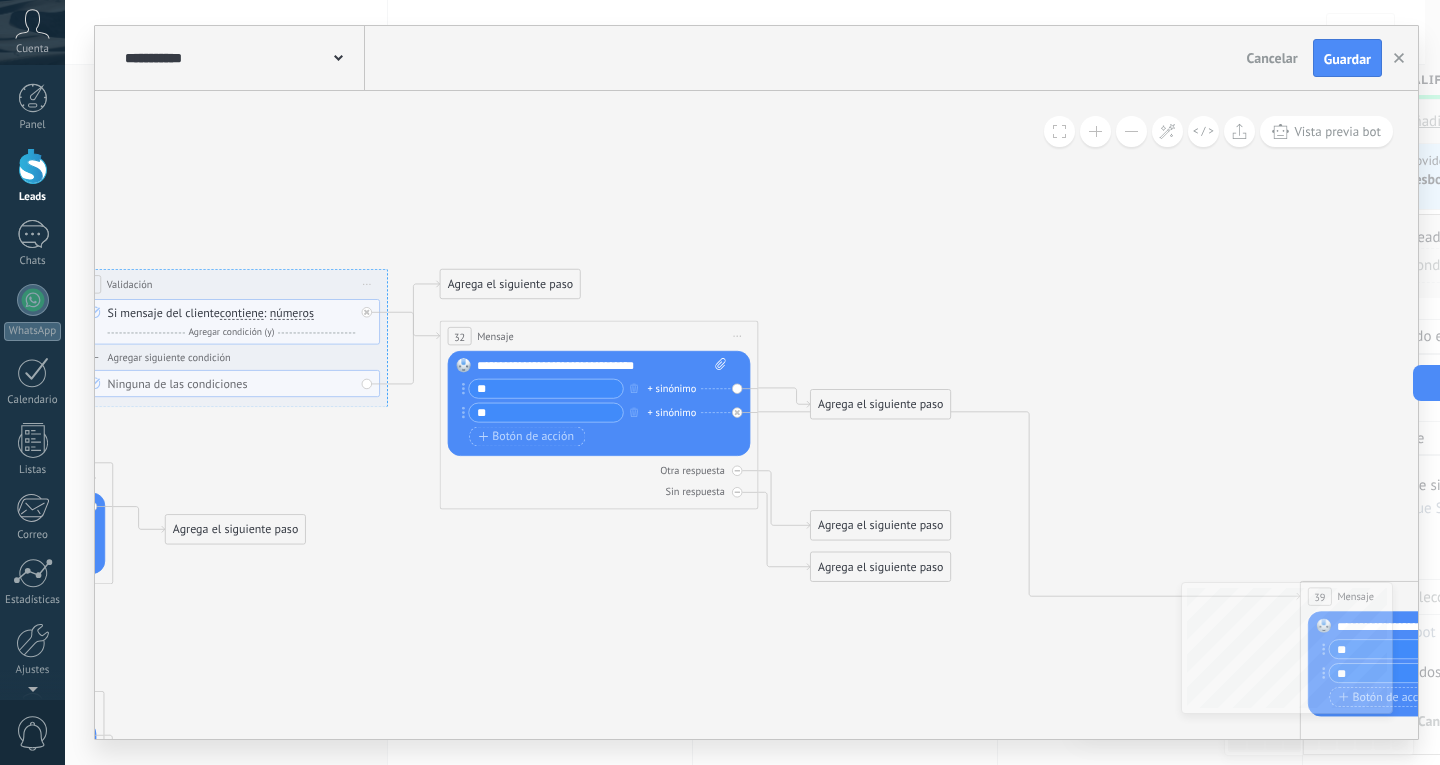 click 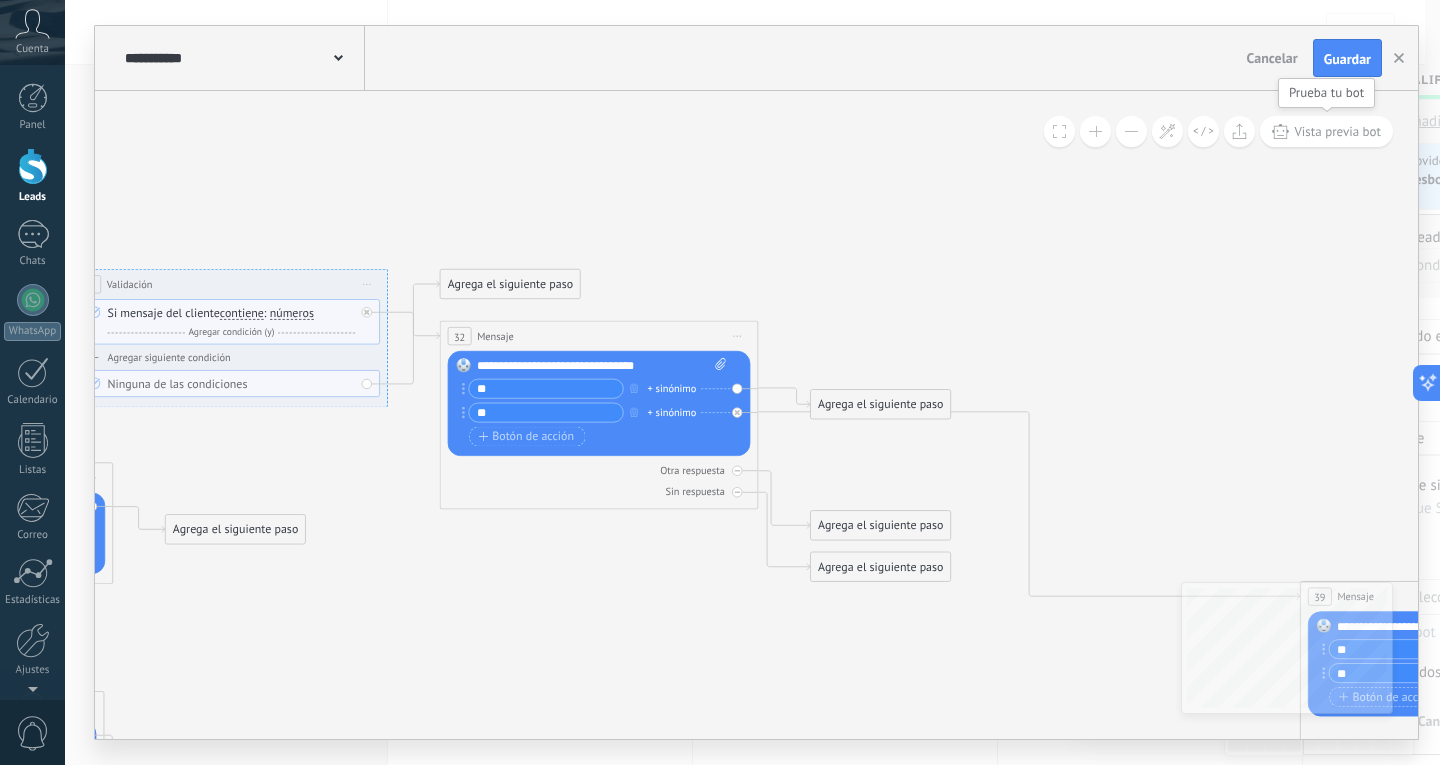 click on "Vista previa bot" at bounding box center (1337, 131) 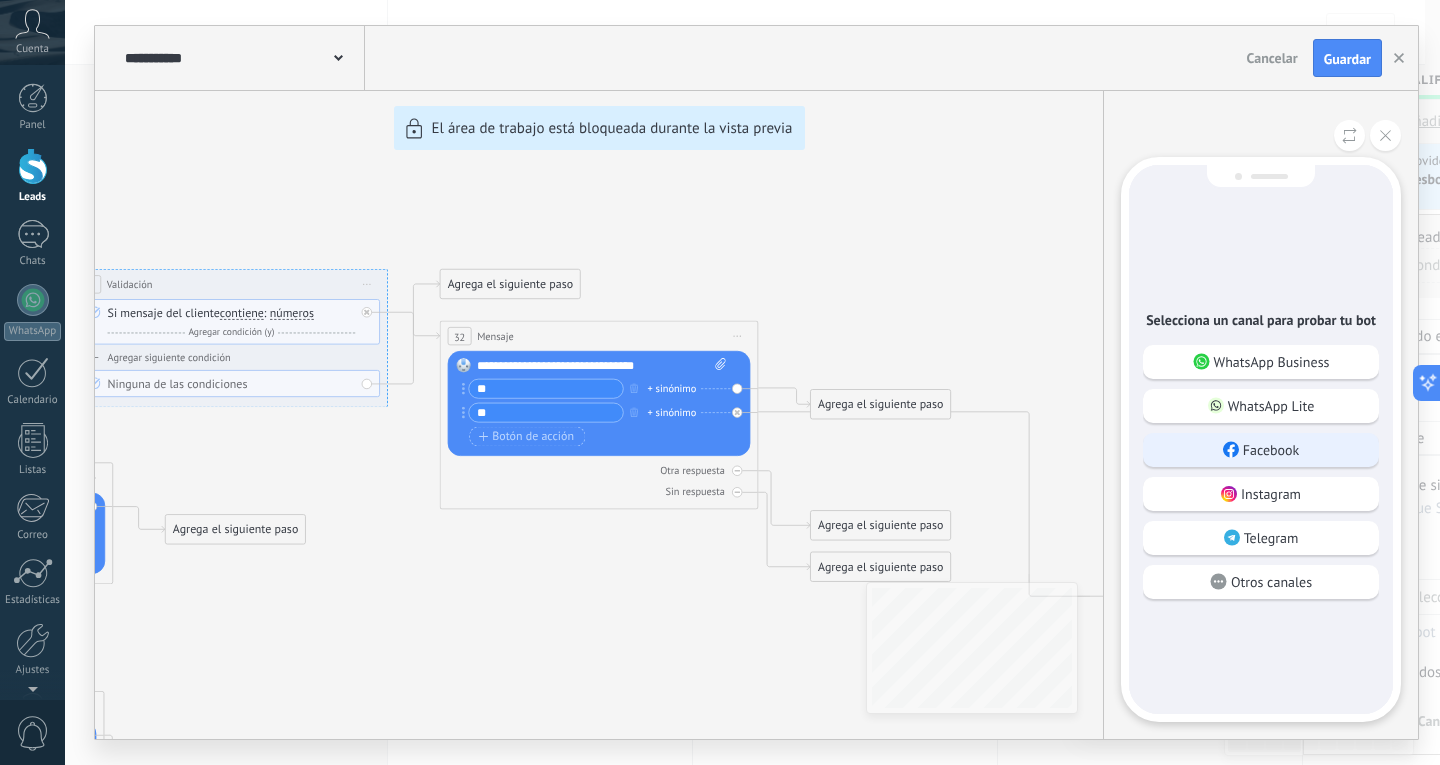 click on "Facebook" at bounding box center [1261, 450] 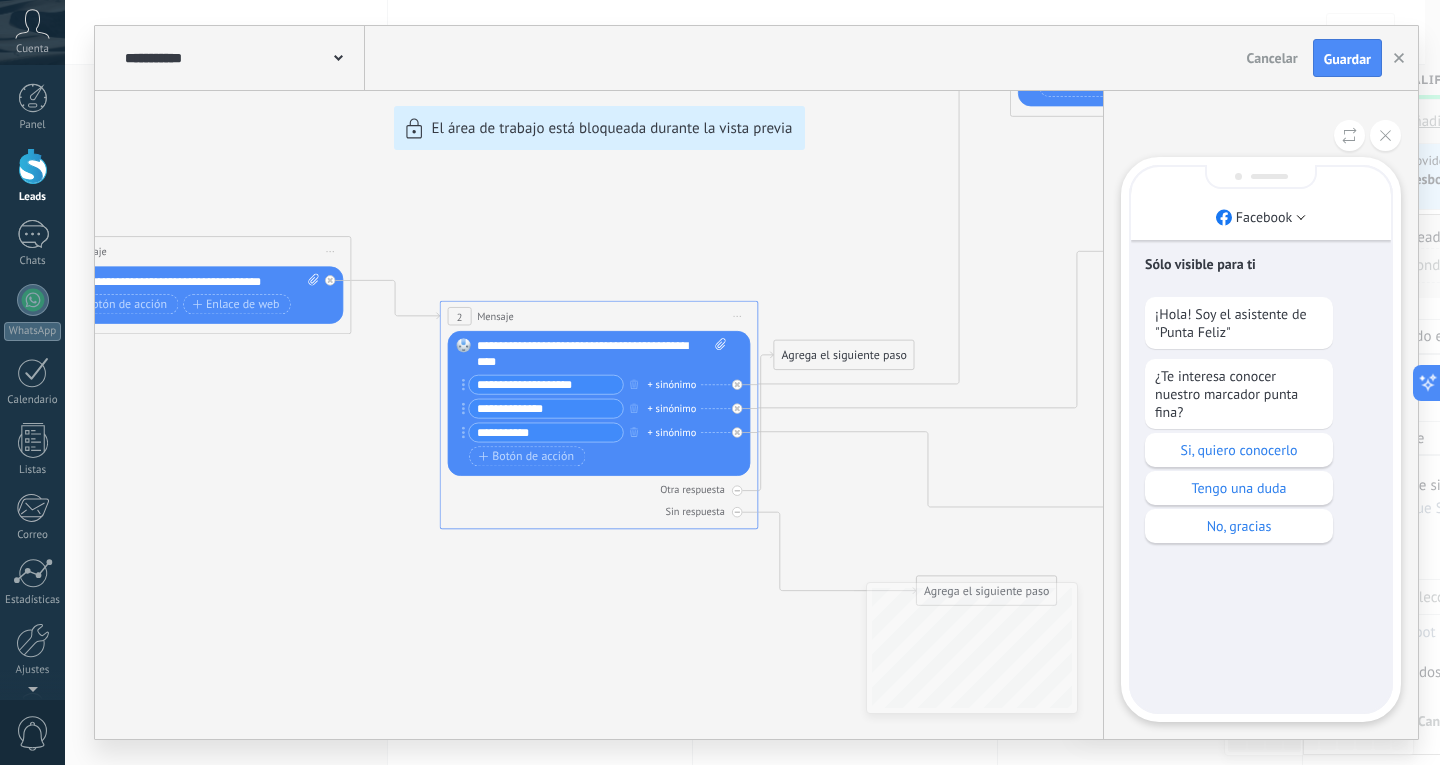 click 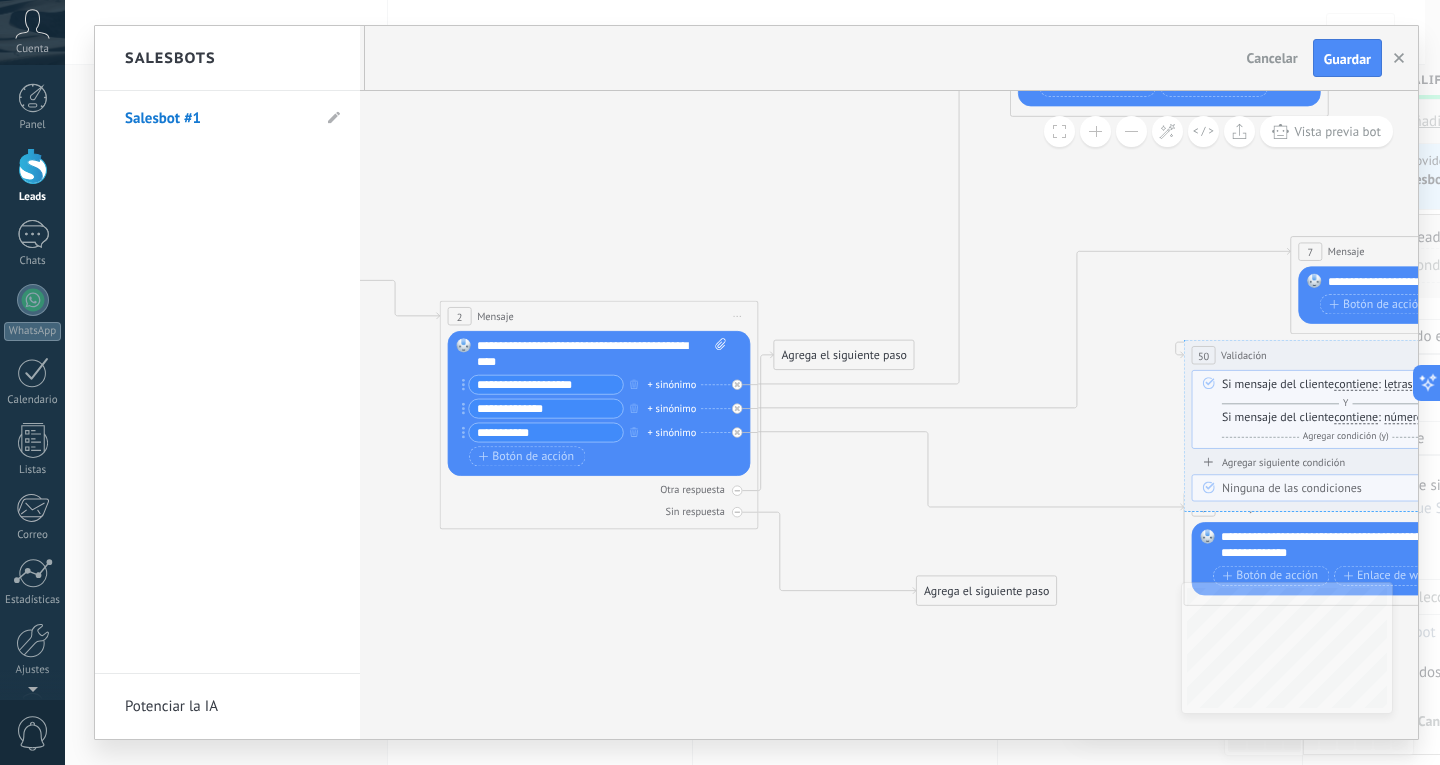click at bounding box center [756, 382] 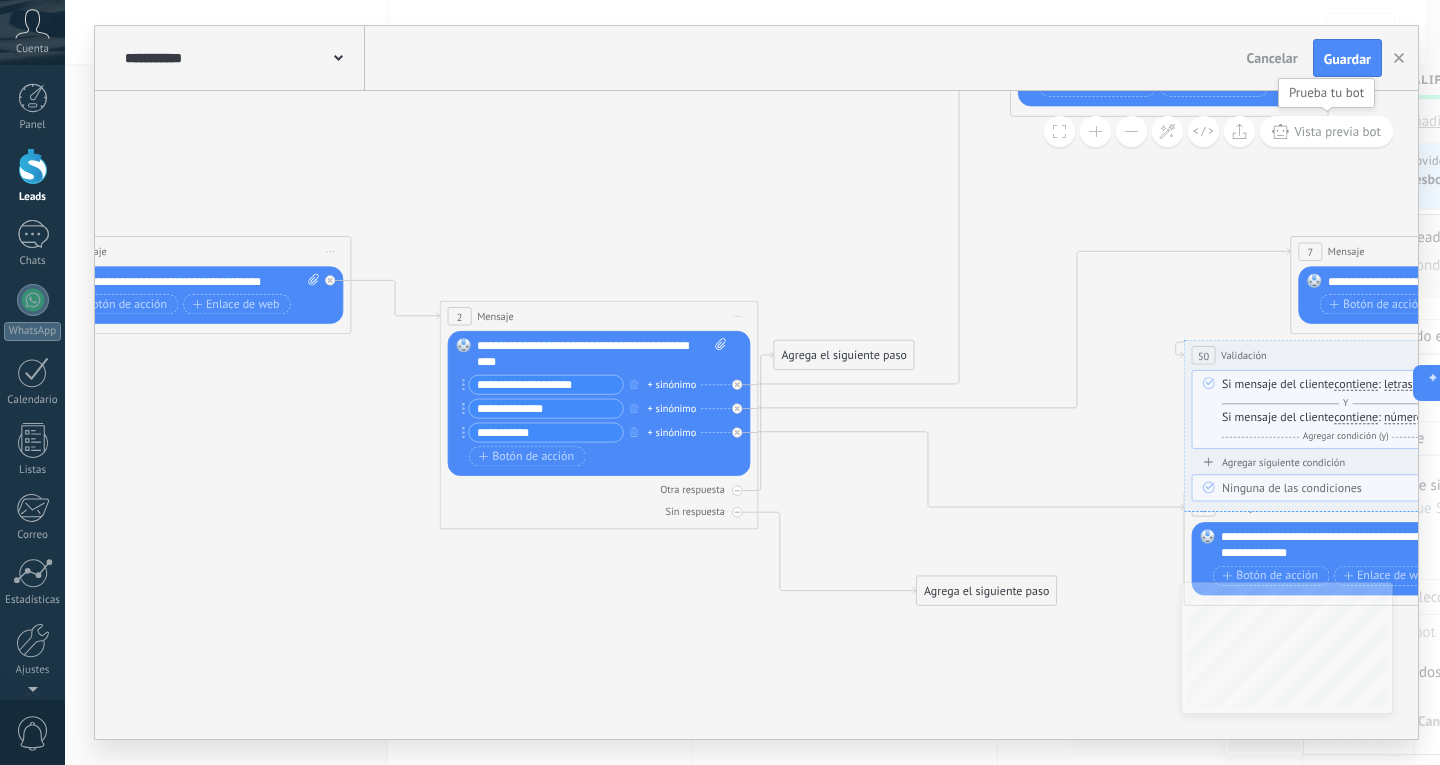click on "Vista previa bot" at bounding box center [1337, 131] 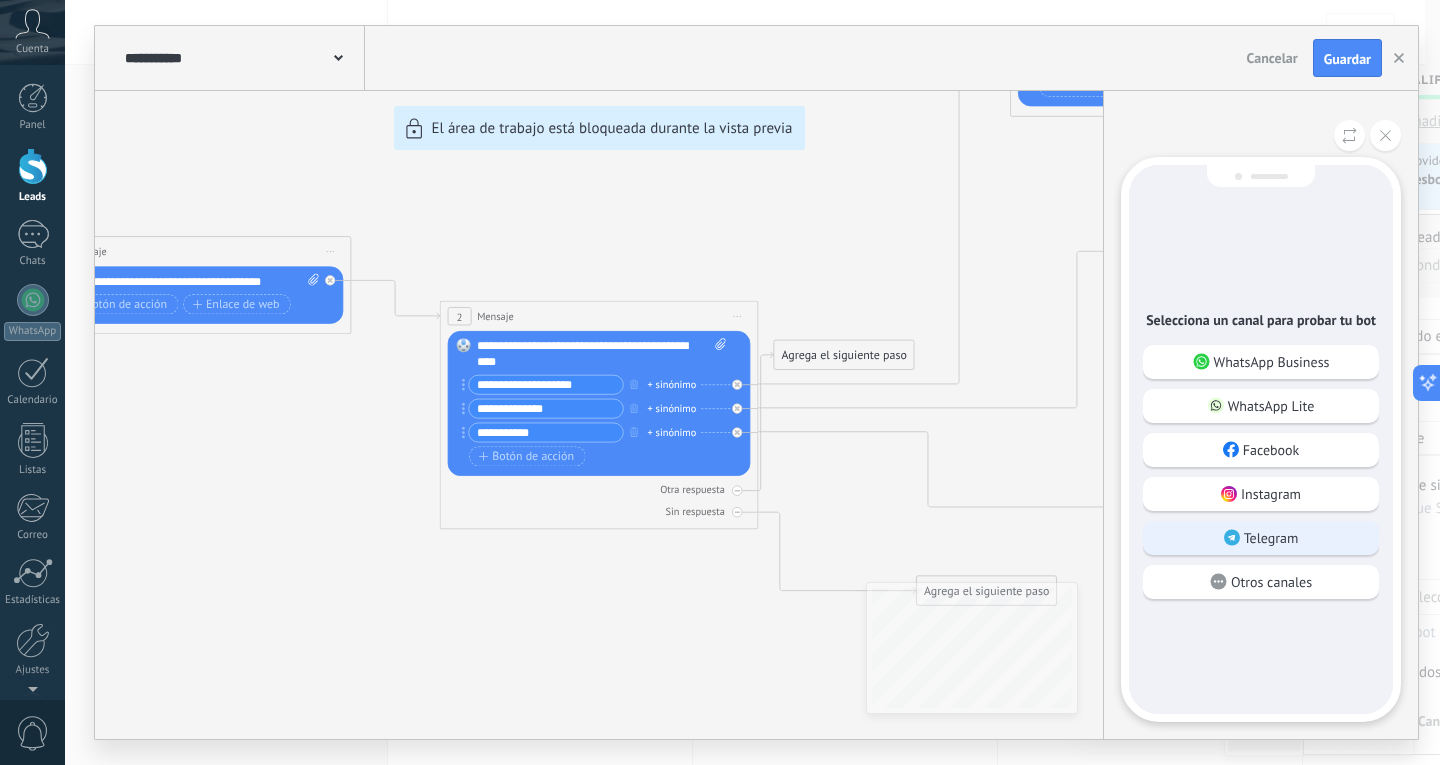 click on "Telegram" at bounding box center (1271, 538) 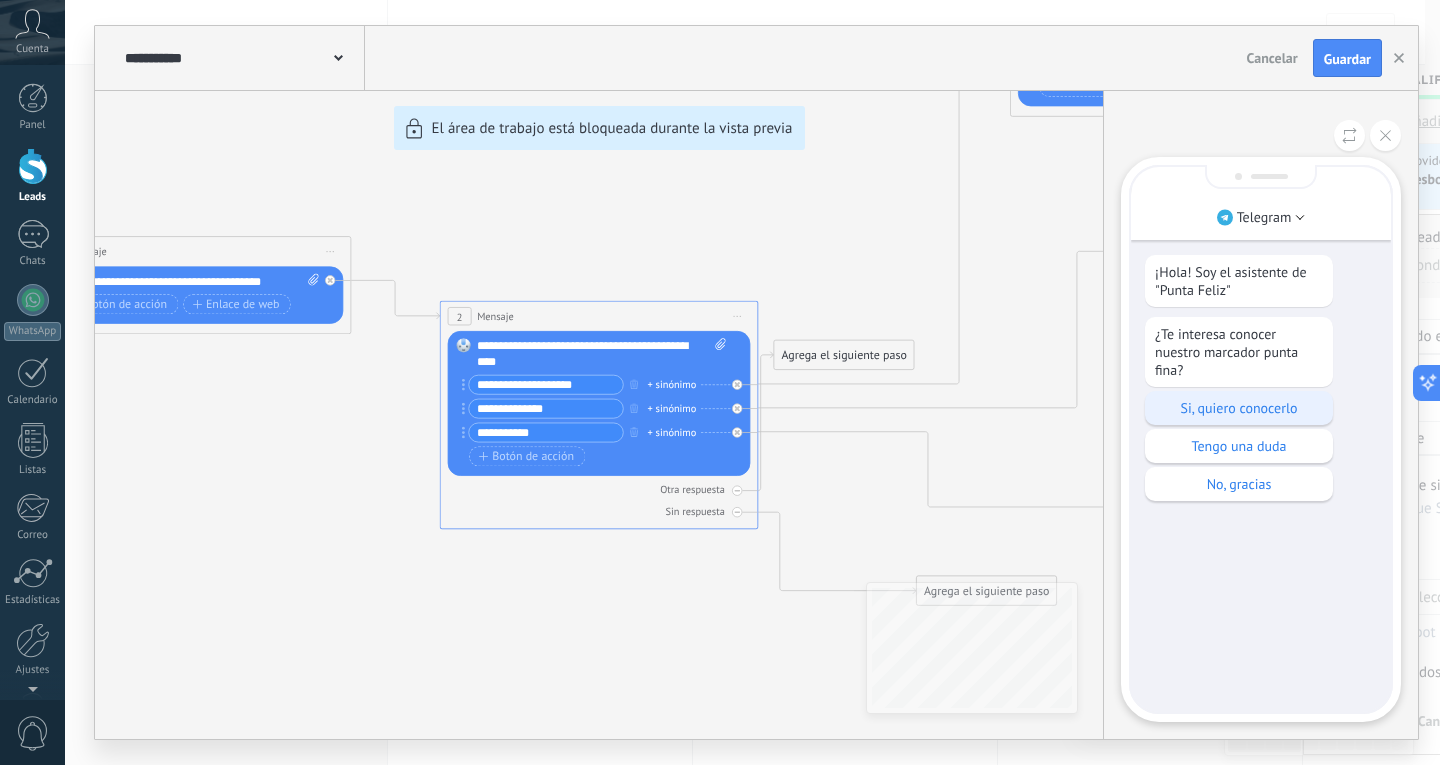 click on "Si, quiero conocerlo" at bounding box center [1239, 408] 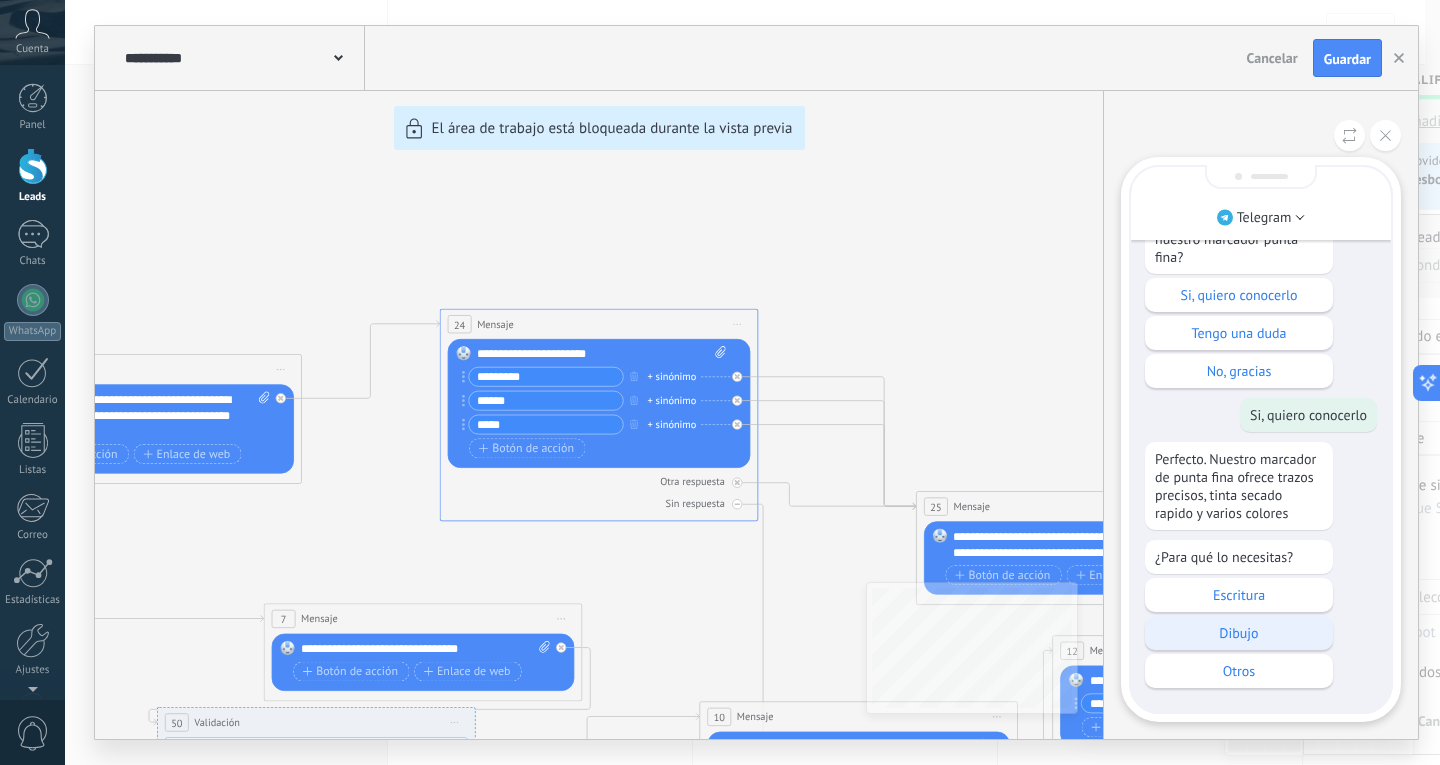 click on "Dibujo" at bounding box center [1239, 633] 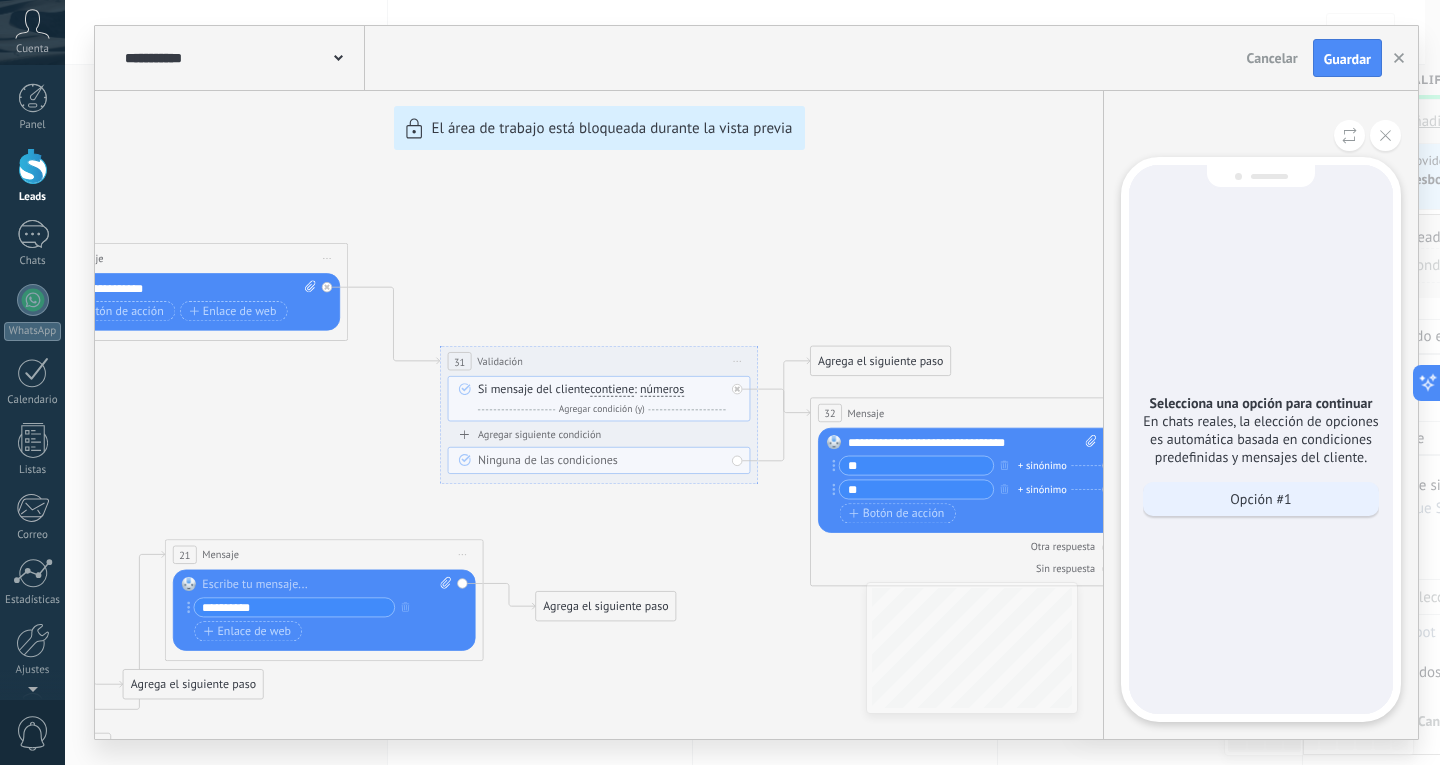 click on "Opción #1" at bounding box center [1260, 499] 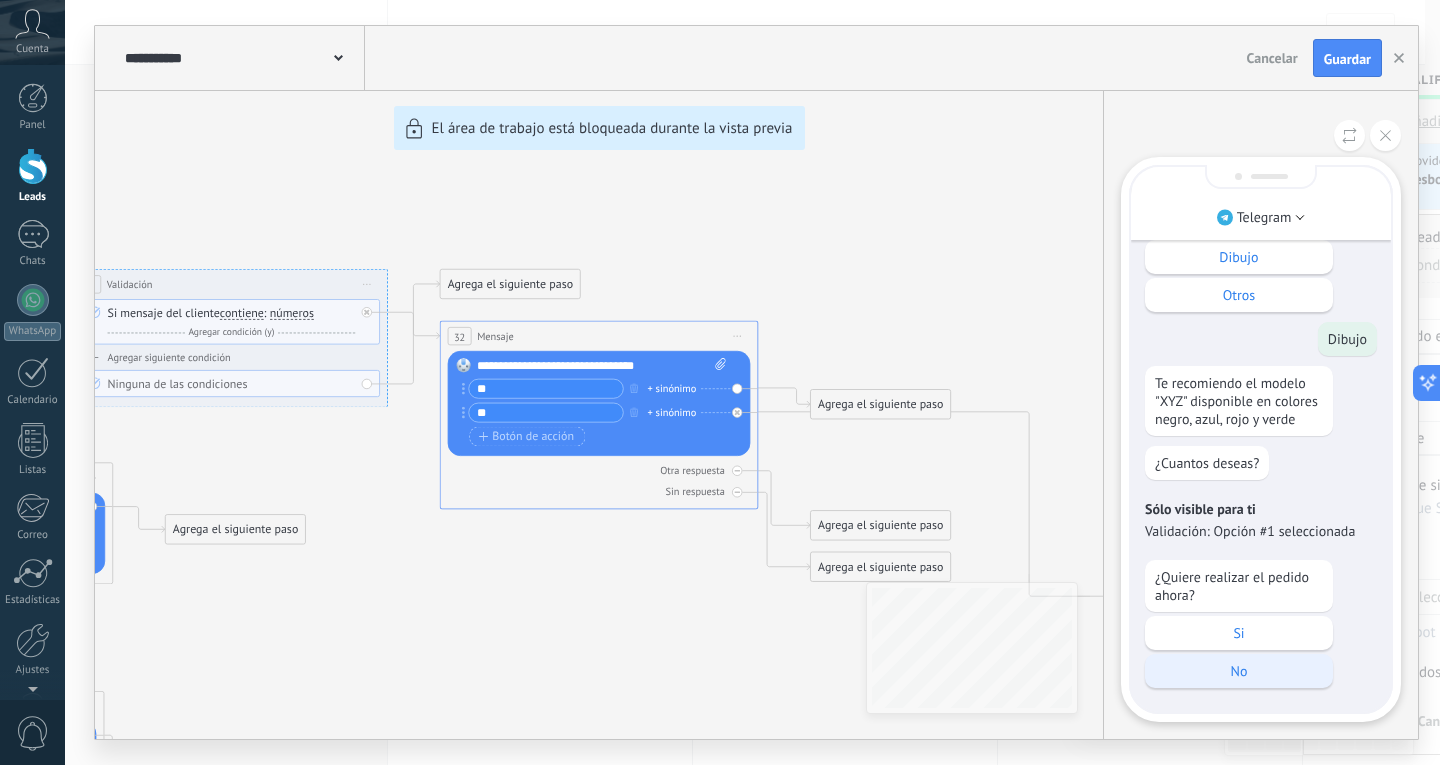click on "No" at bounding box center (1239, 671) 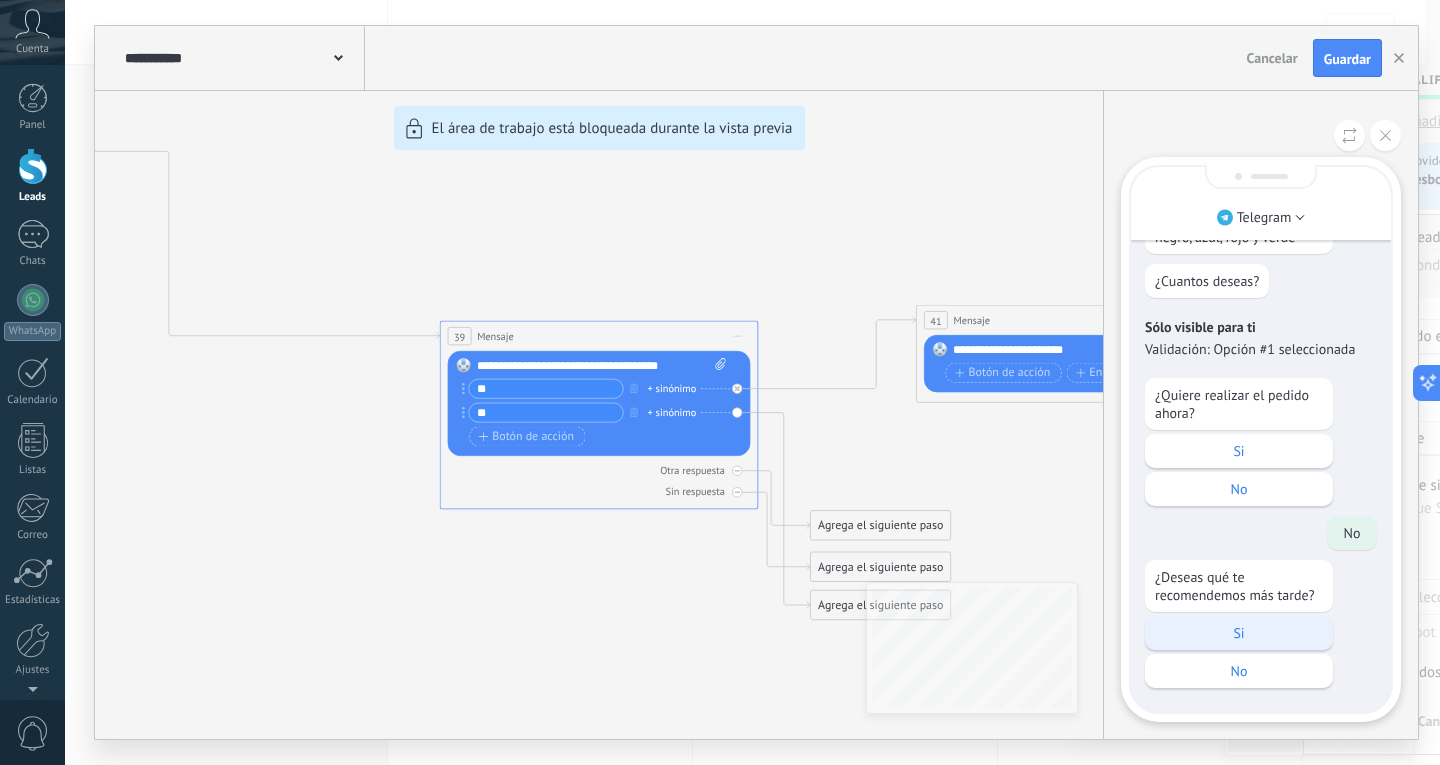 click on "Si" at bounding box center [1239, 633] 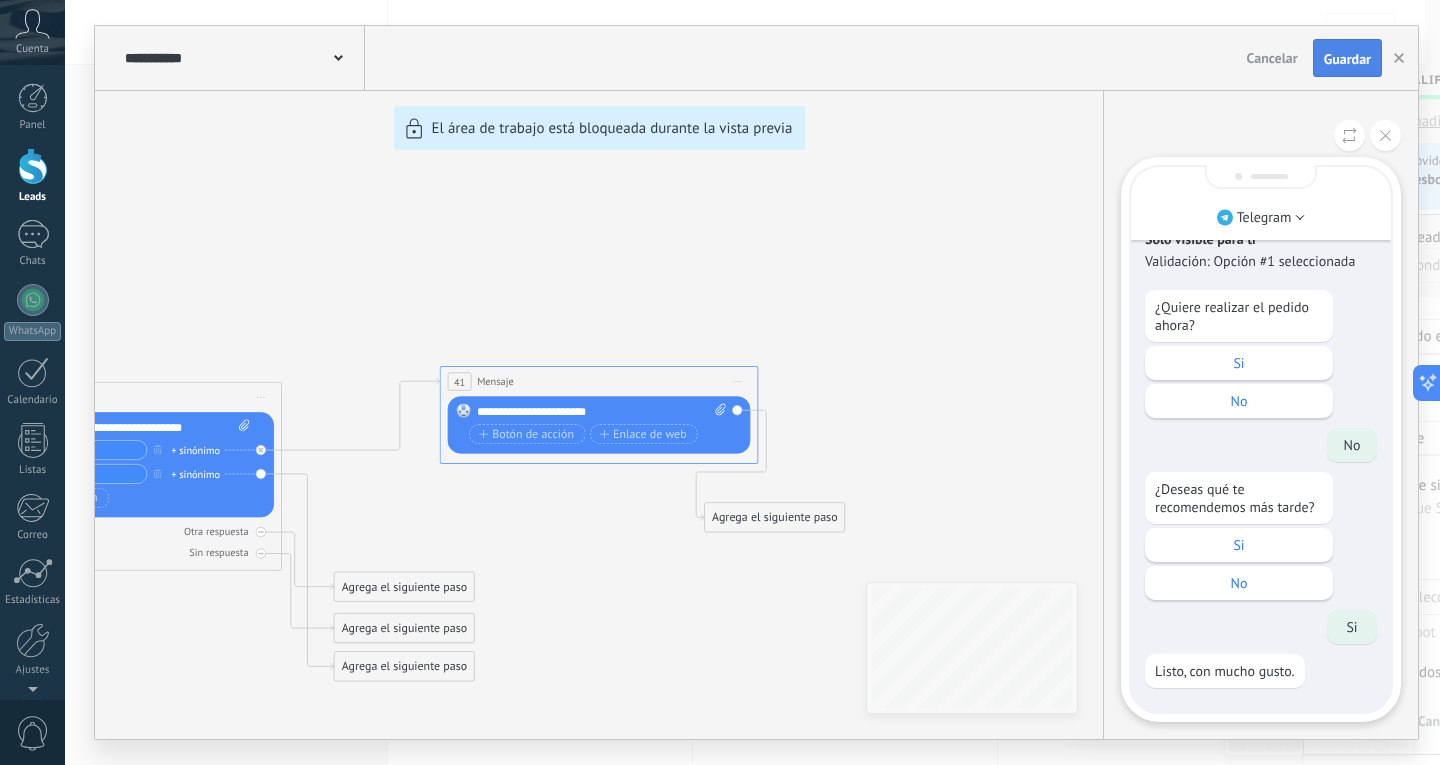 click on "Guardar" at bounding box center [1347, 59] 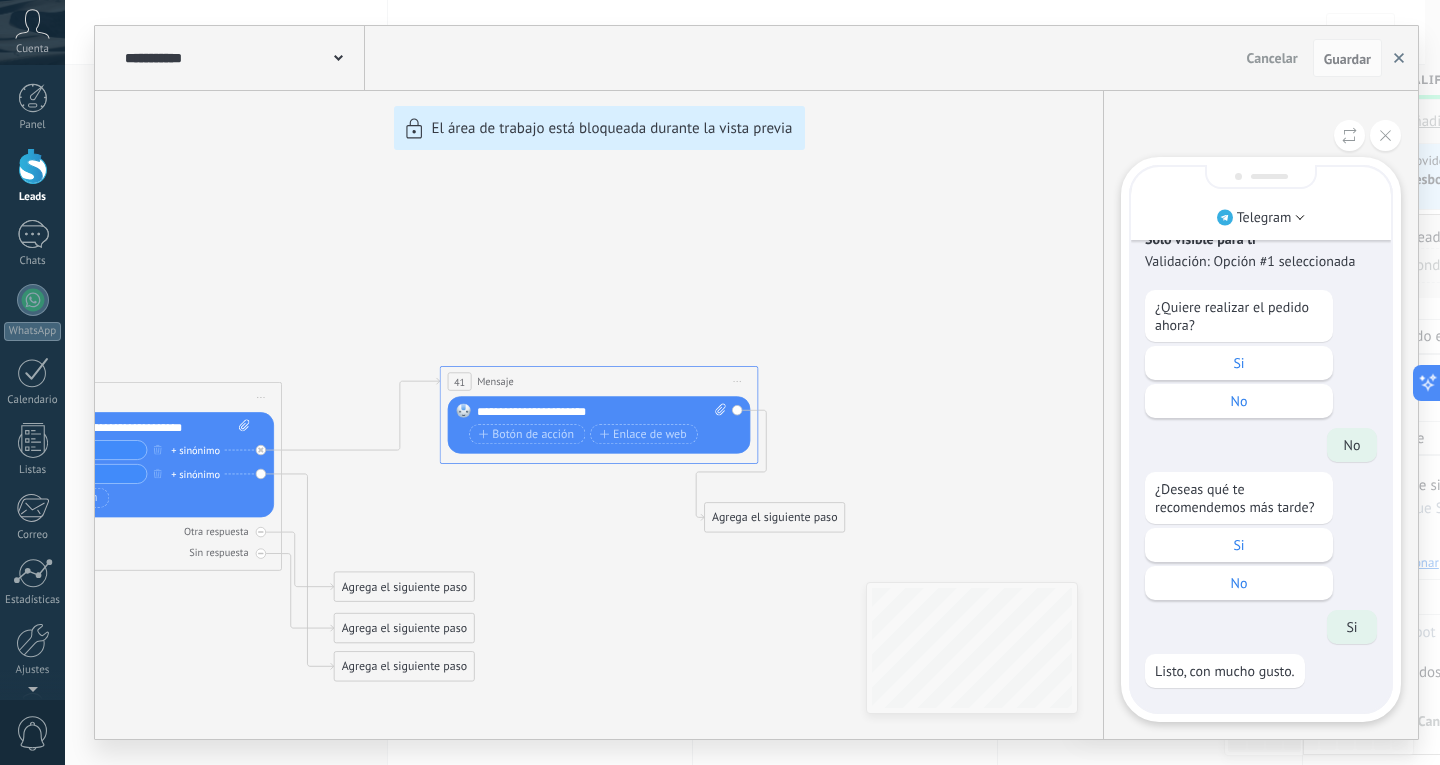 click 